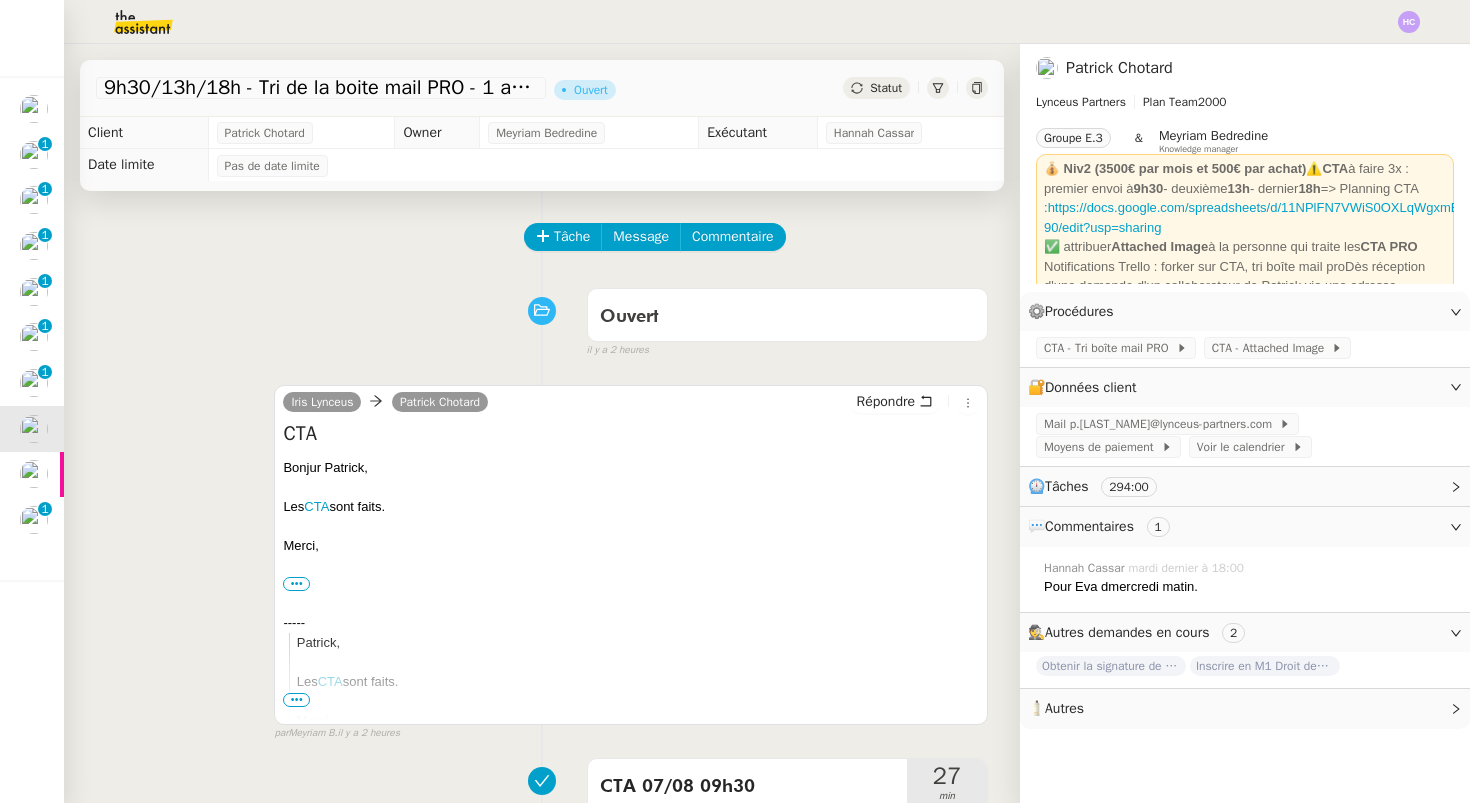 scroll, scrollTop: 0, scrollLeft: 0, axis: both 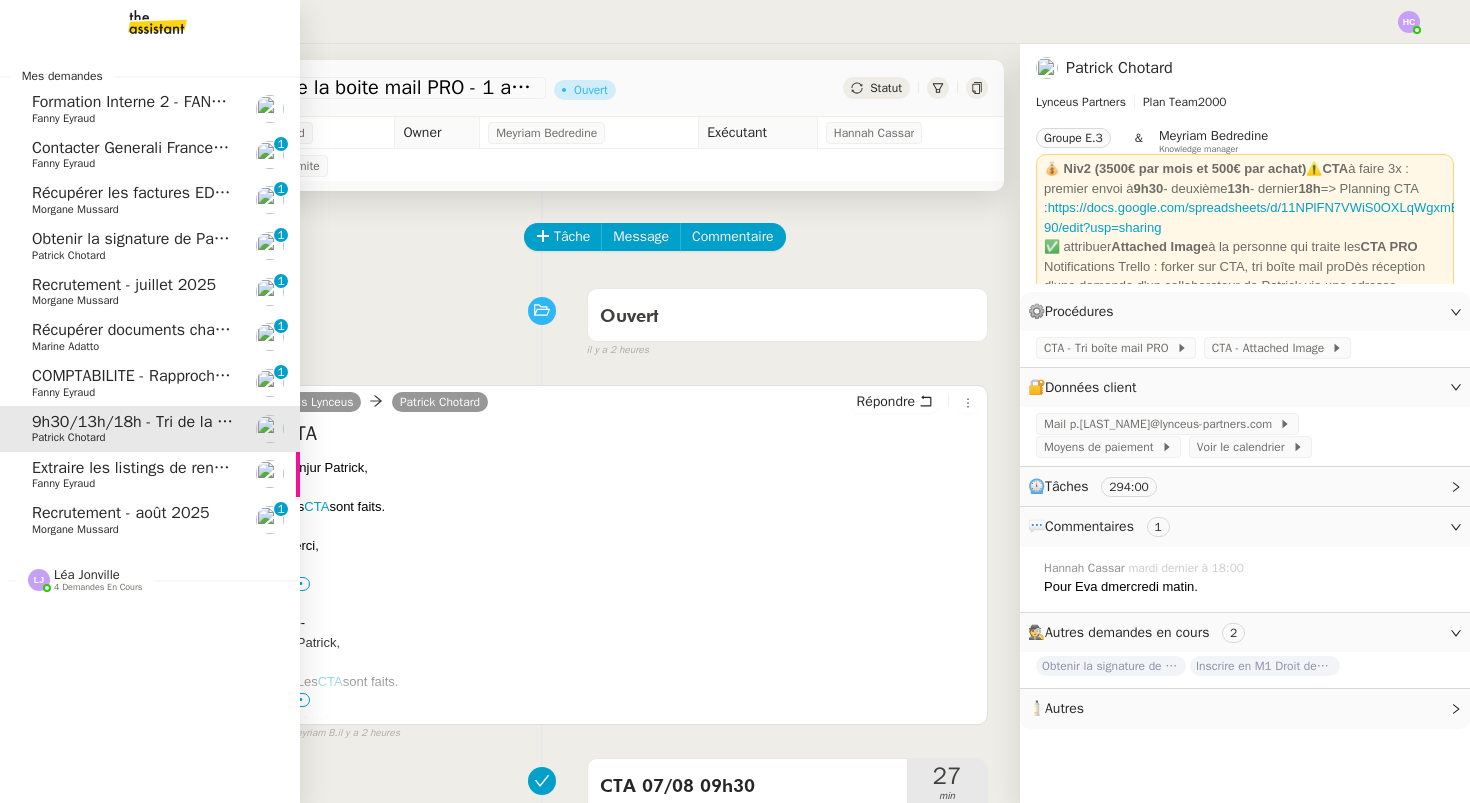 click on "Recrutement - août 2025" 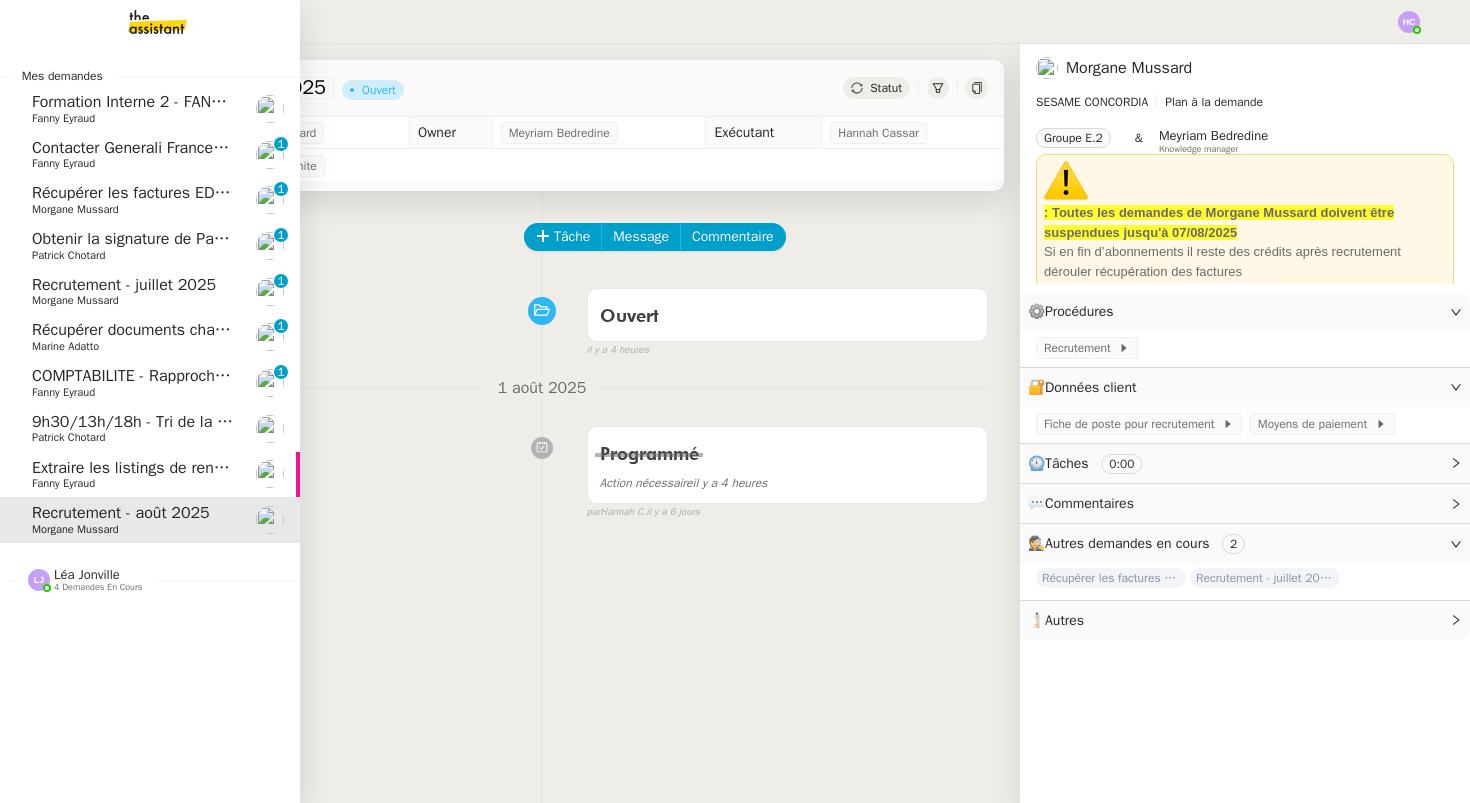 click on "Fanny Eyraud" 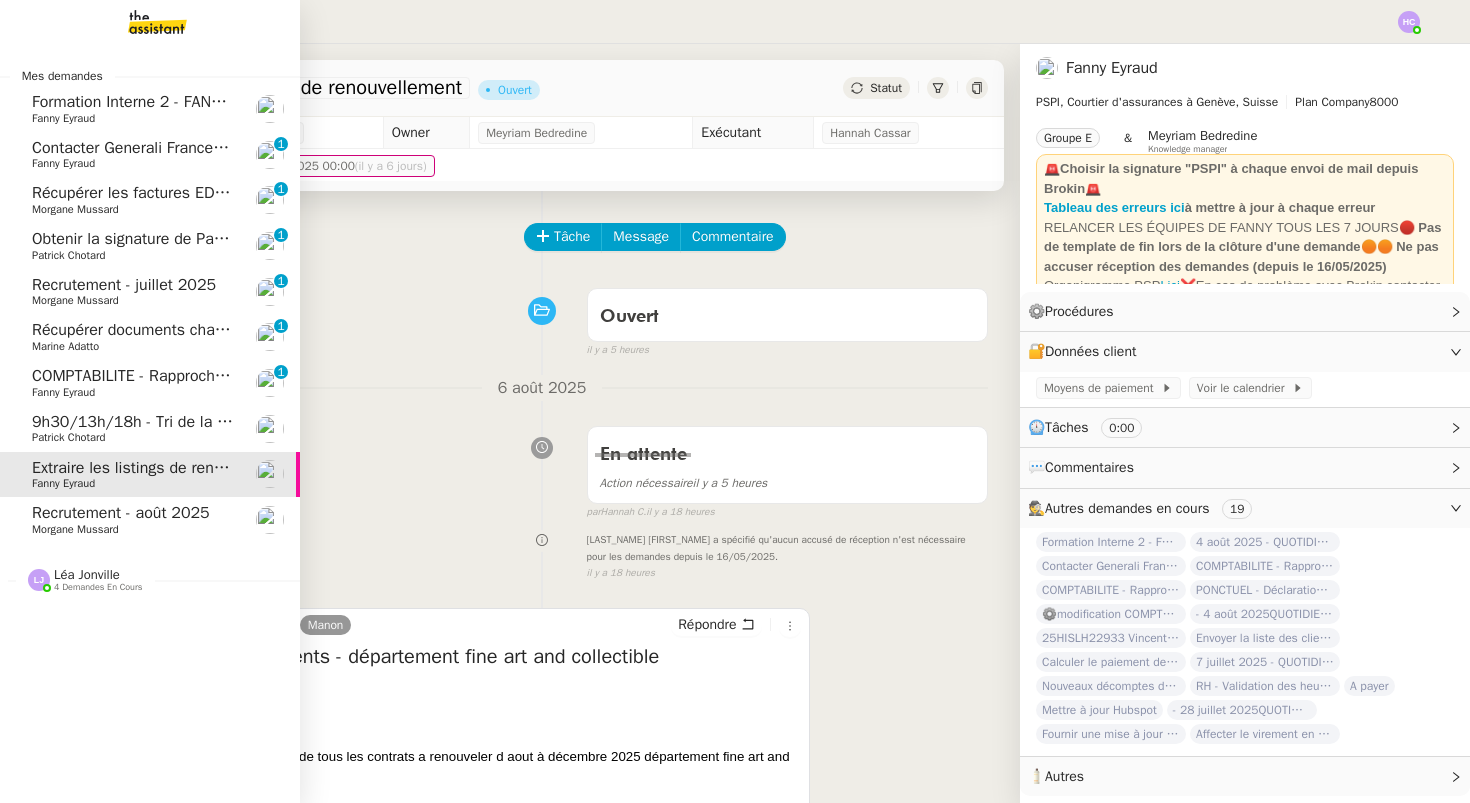 click on "9h30/13h/18h - Tri de la boite mail PRO - 1 août 2025" 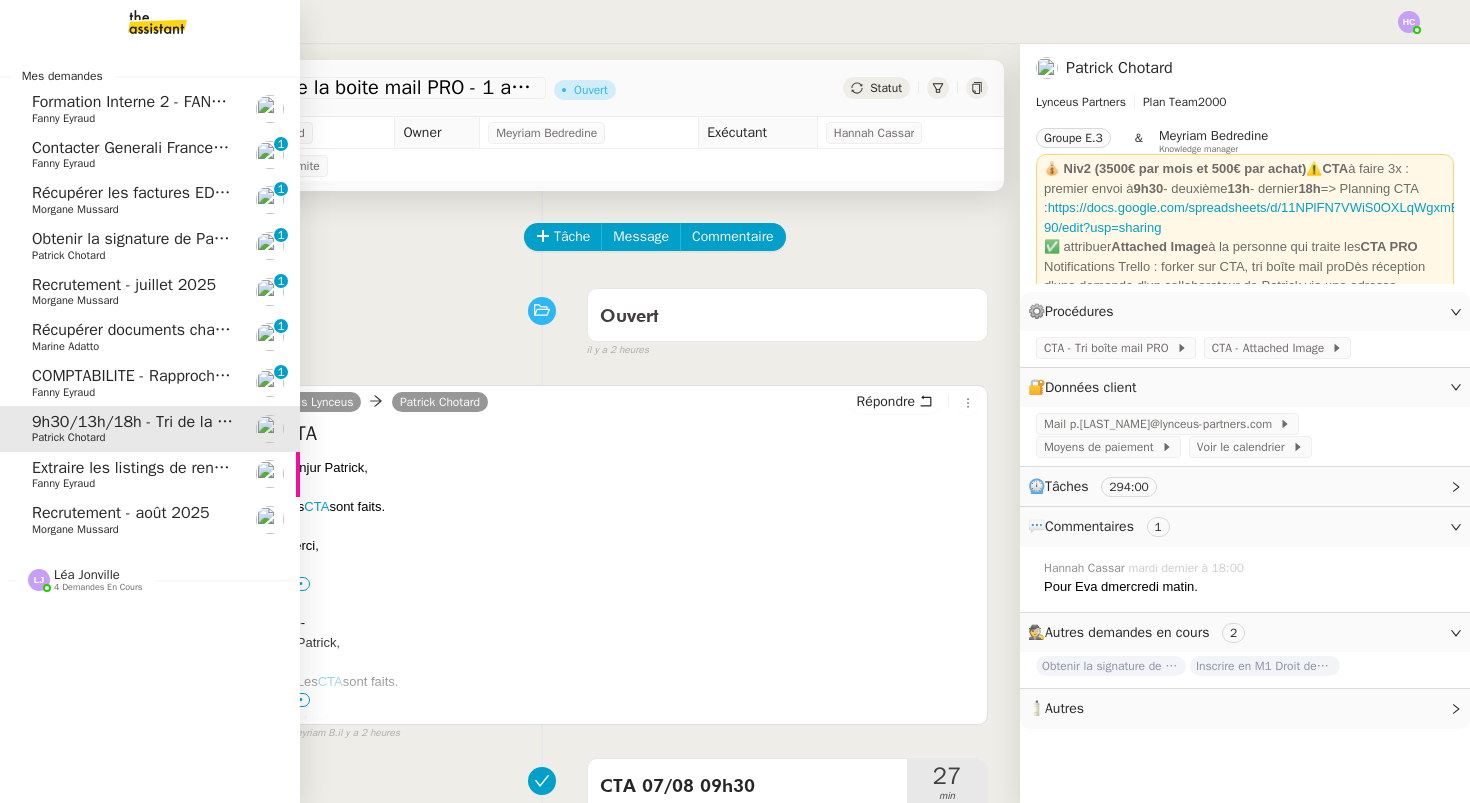 click on "COMPTABILITE - Rapprochement bancaire - 4 août 2025" 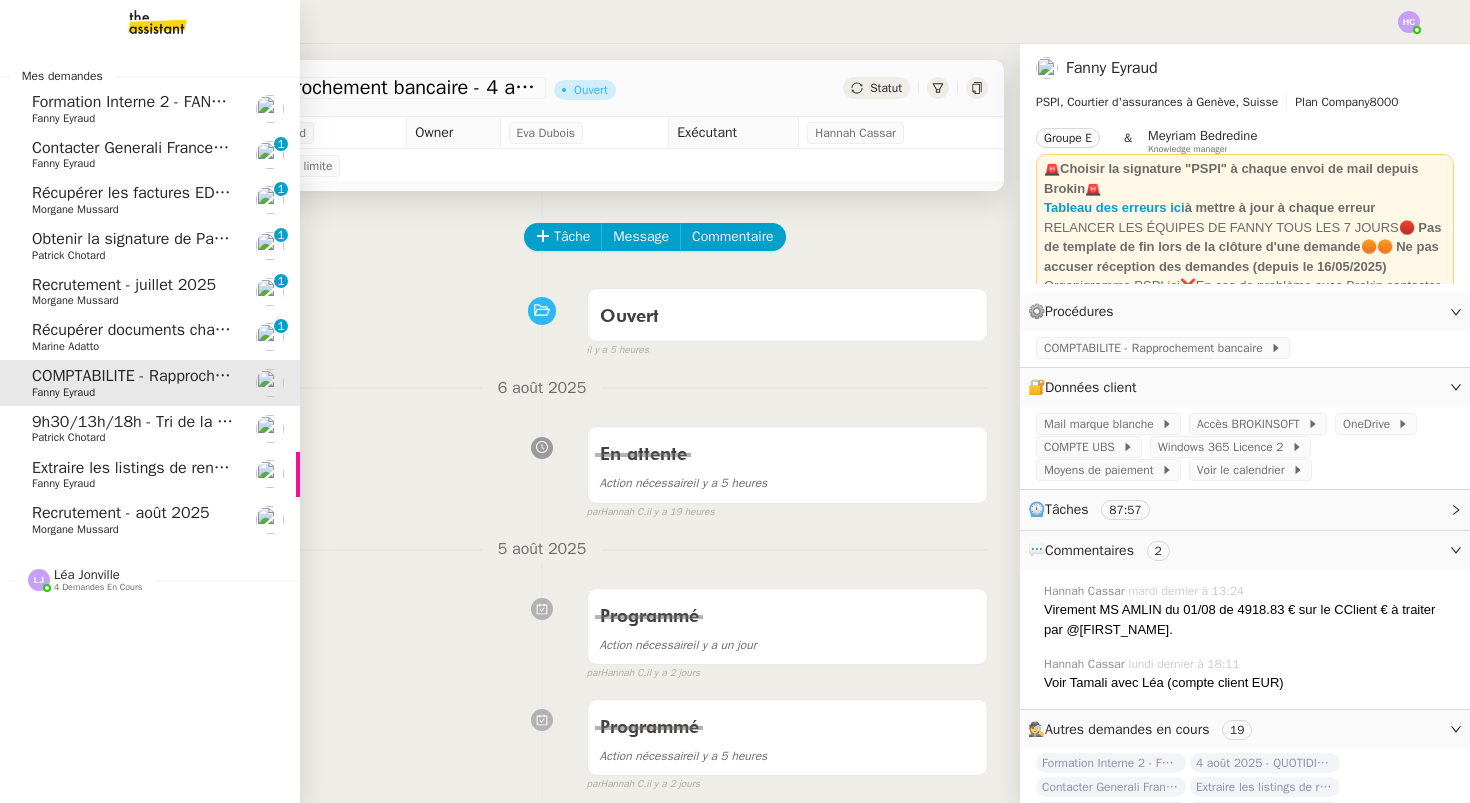 click on "Récupérer documents changement de siège social" 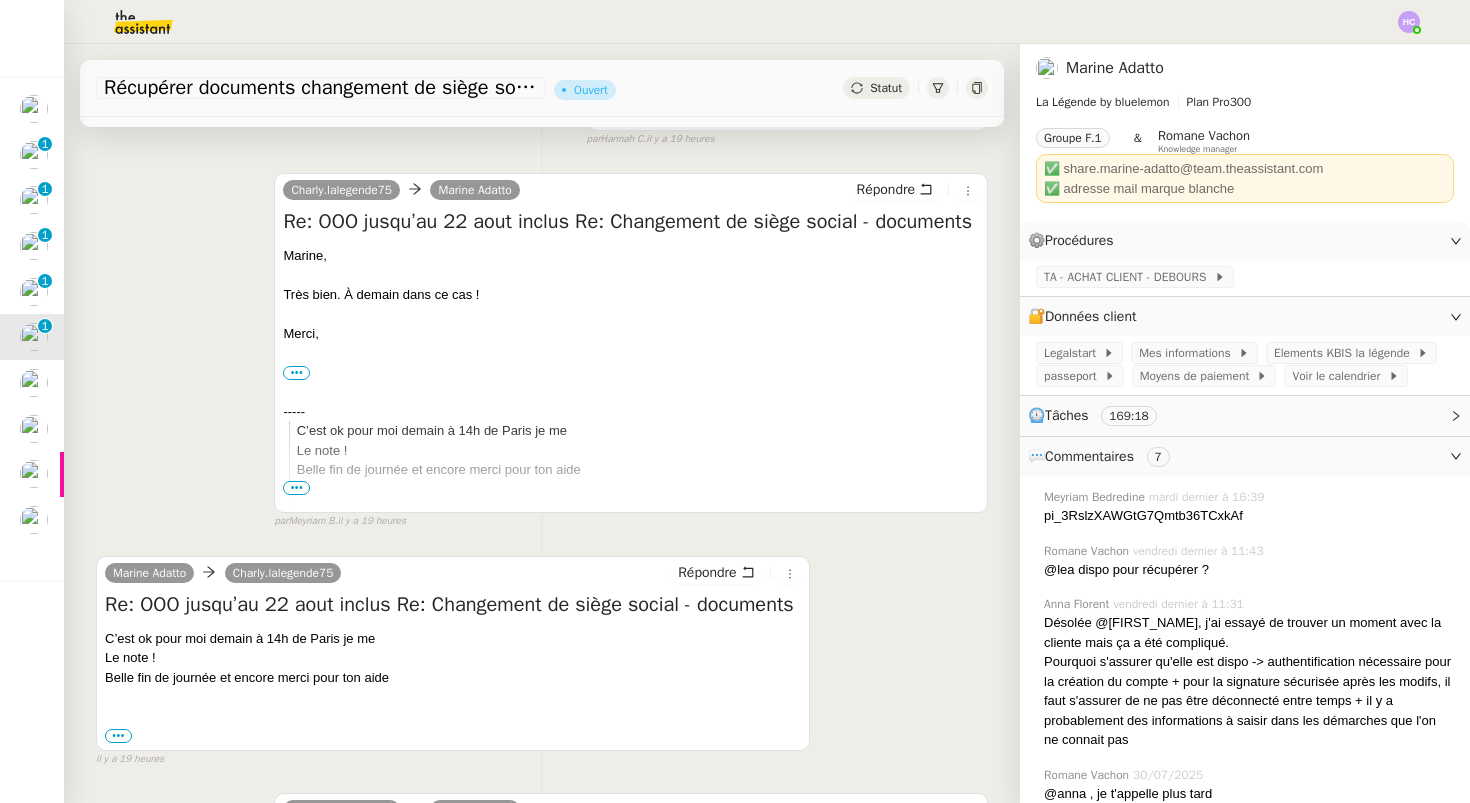 scroll, scrollTop: 374, scrollLeft: 0, axis: vertical 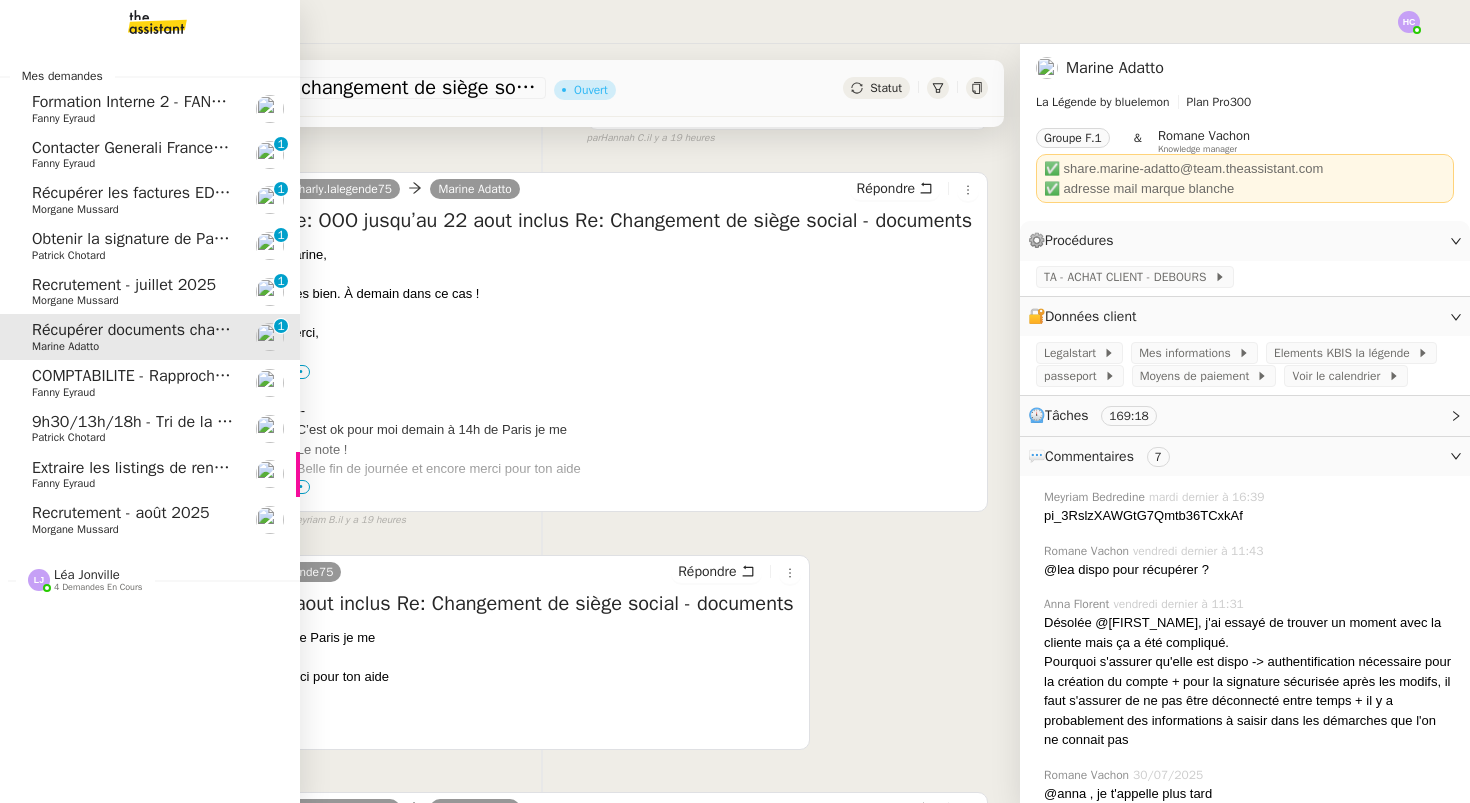 click on "Recrutement - juillet 2025" 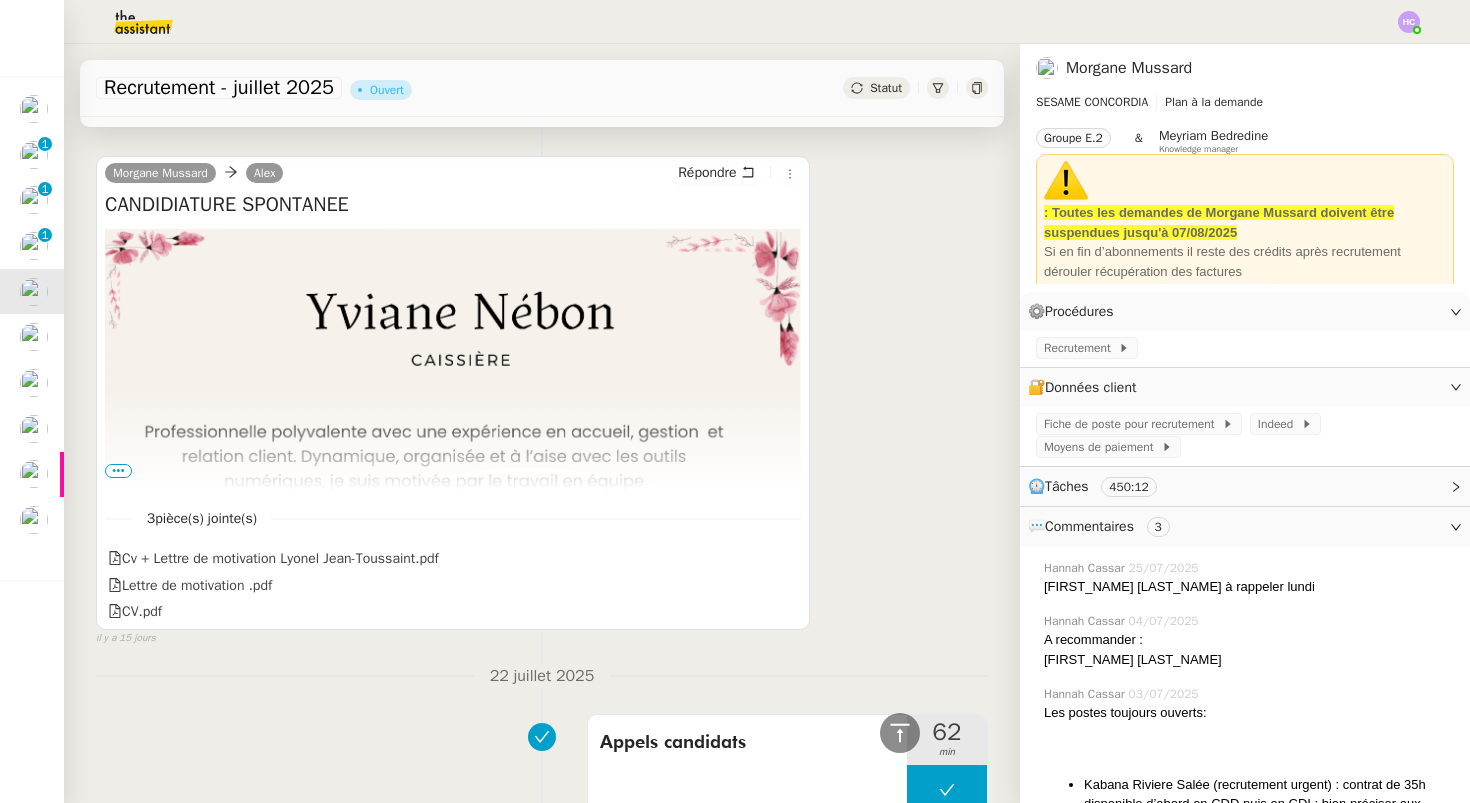 scroll, scrollTop: 1750, scrollLeft: 0, axis: vertical 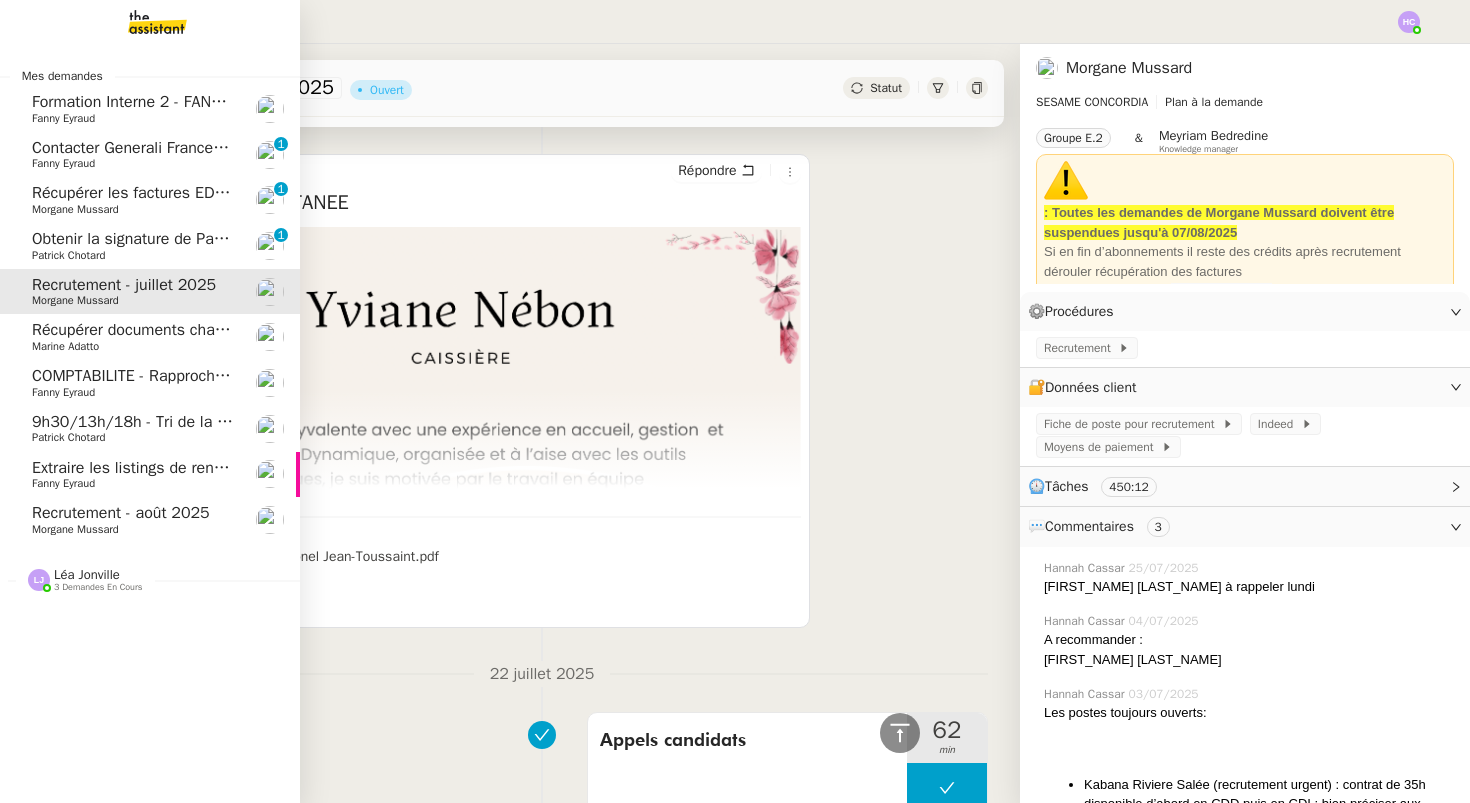 click on "Patrick Chotard" 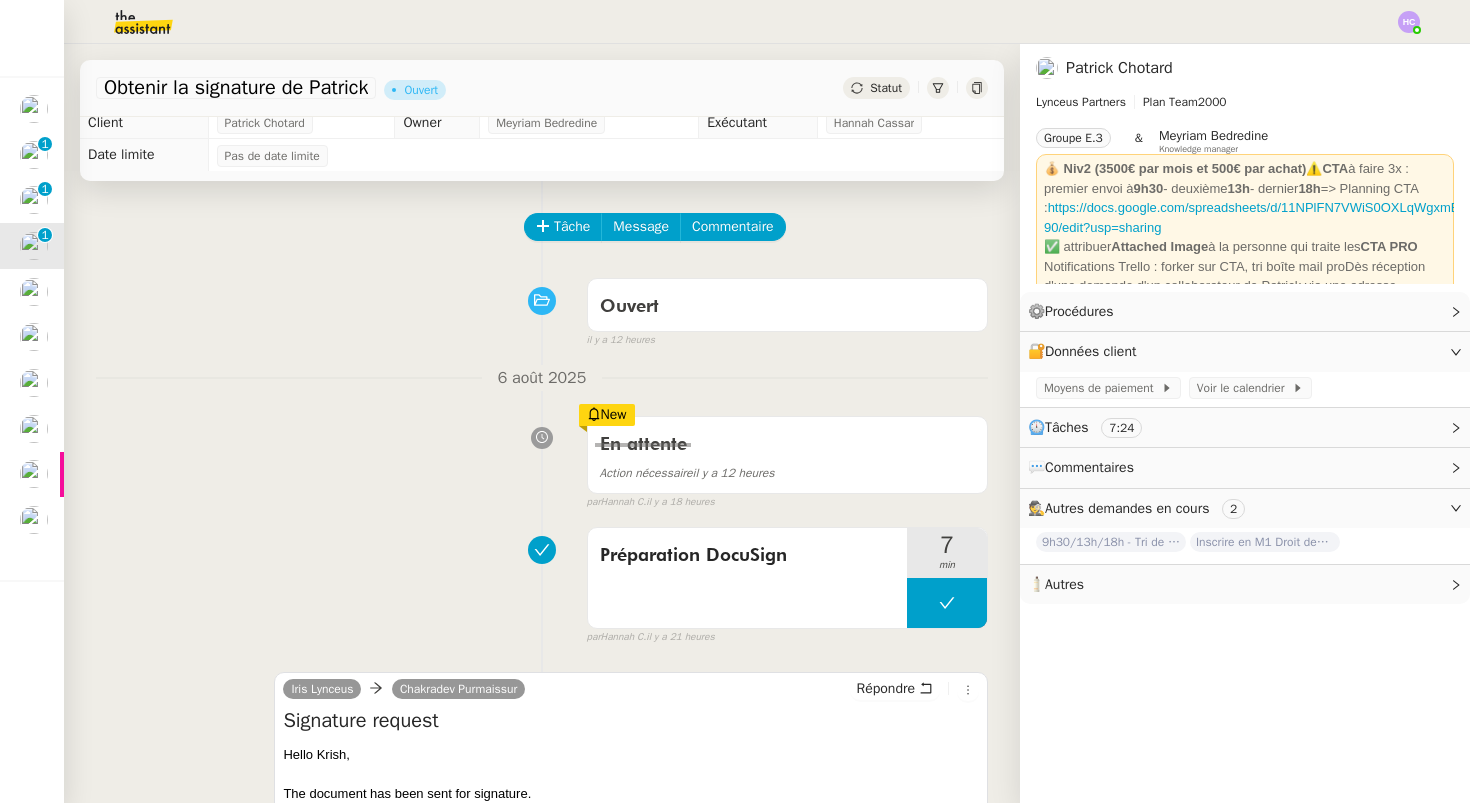 scroll, scrollTop: 0, scrollLeft: 0, axis: both 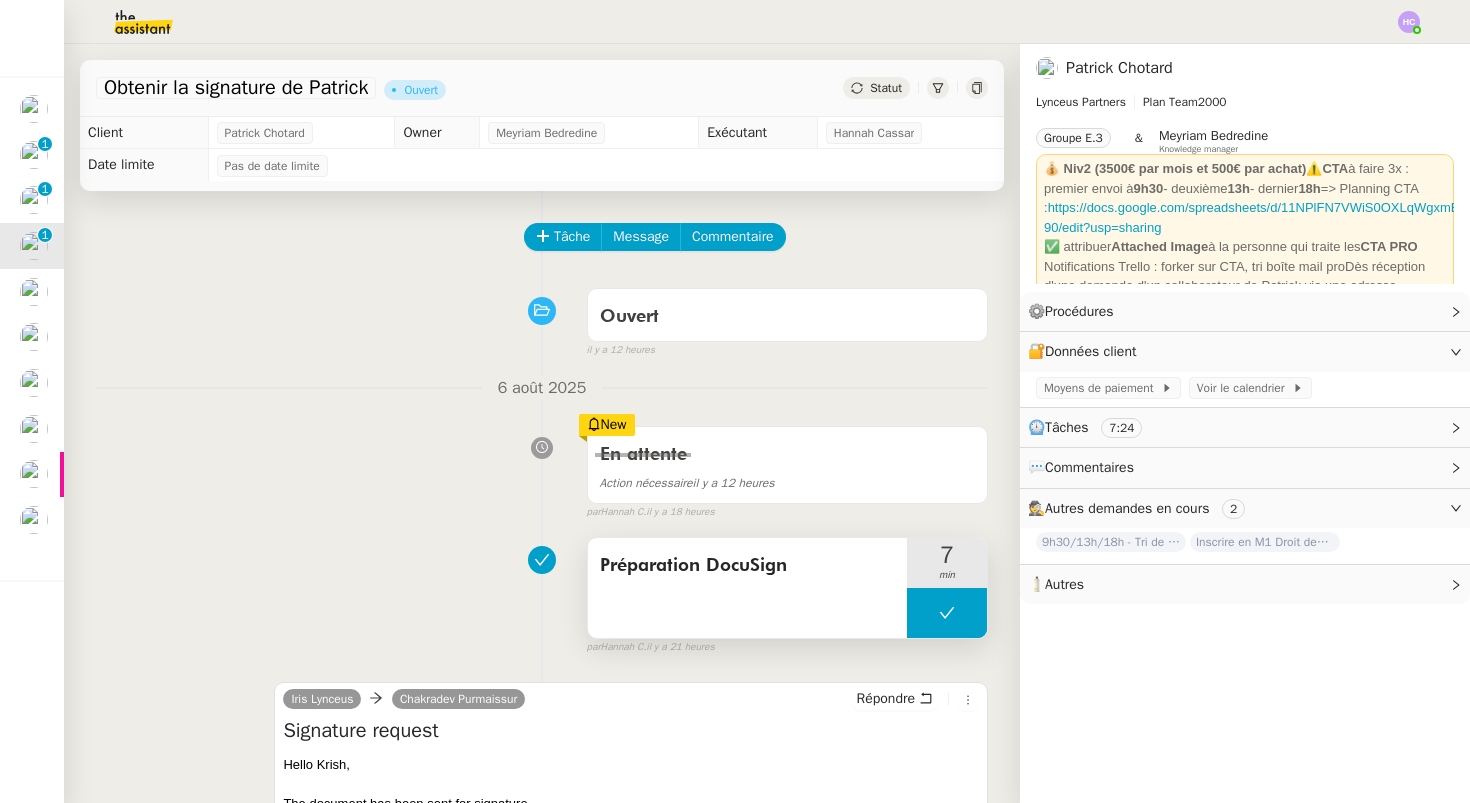 click at bounding box center (947, 613) 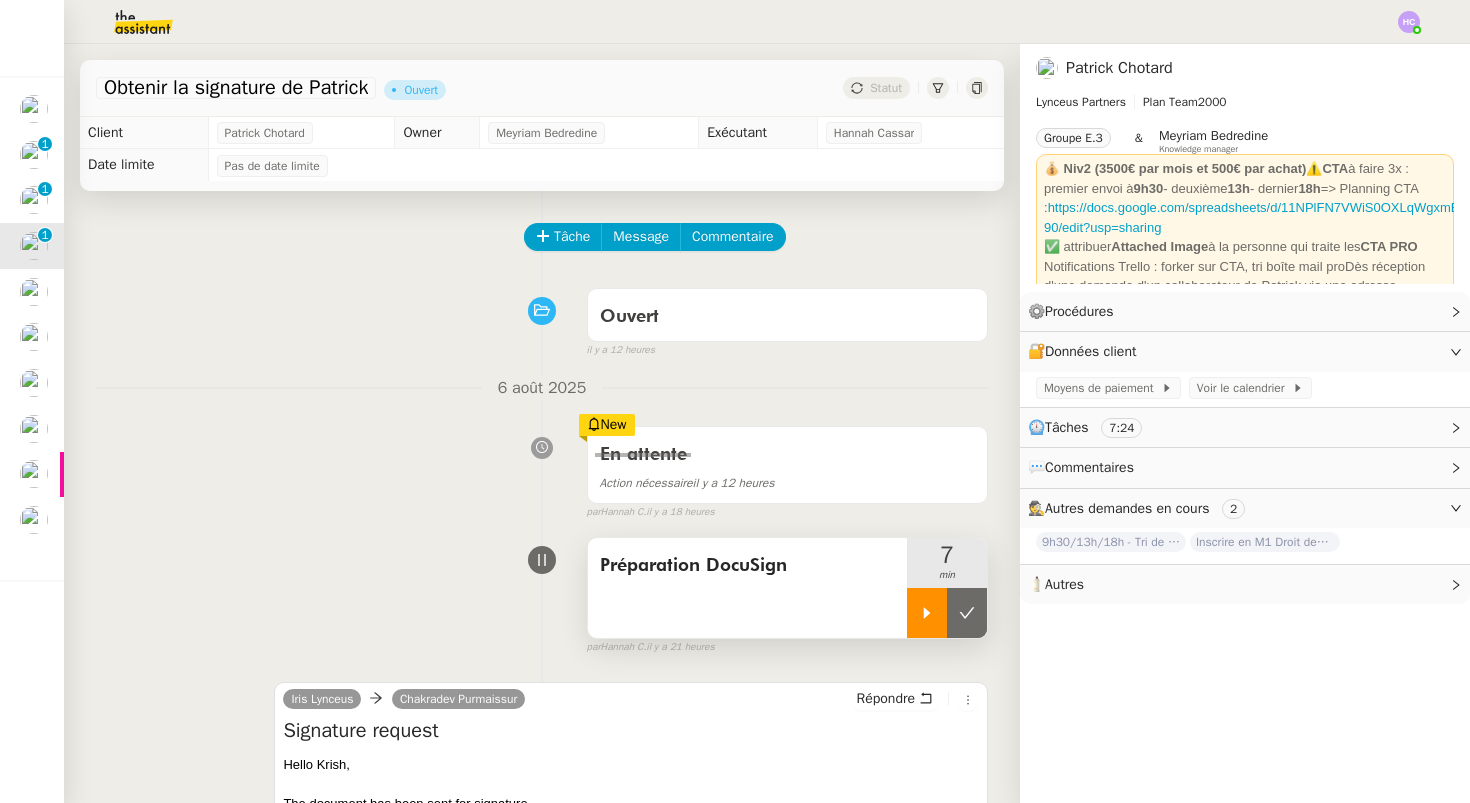 click 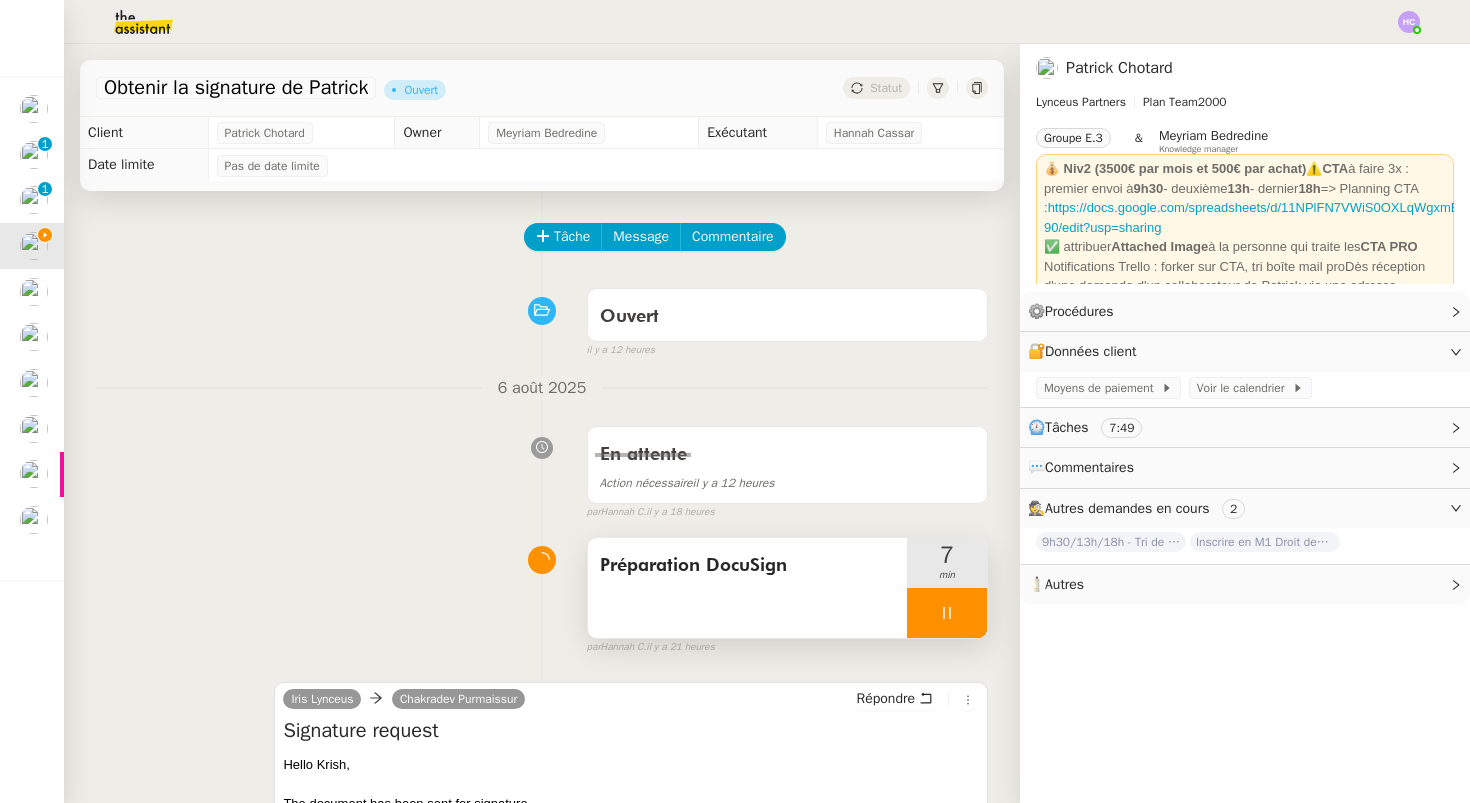 click at bounding box center (947, 613) 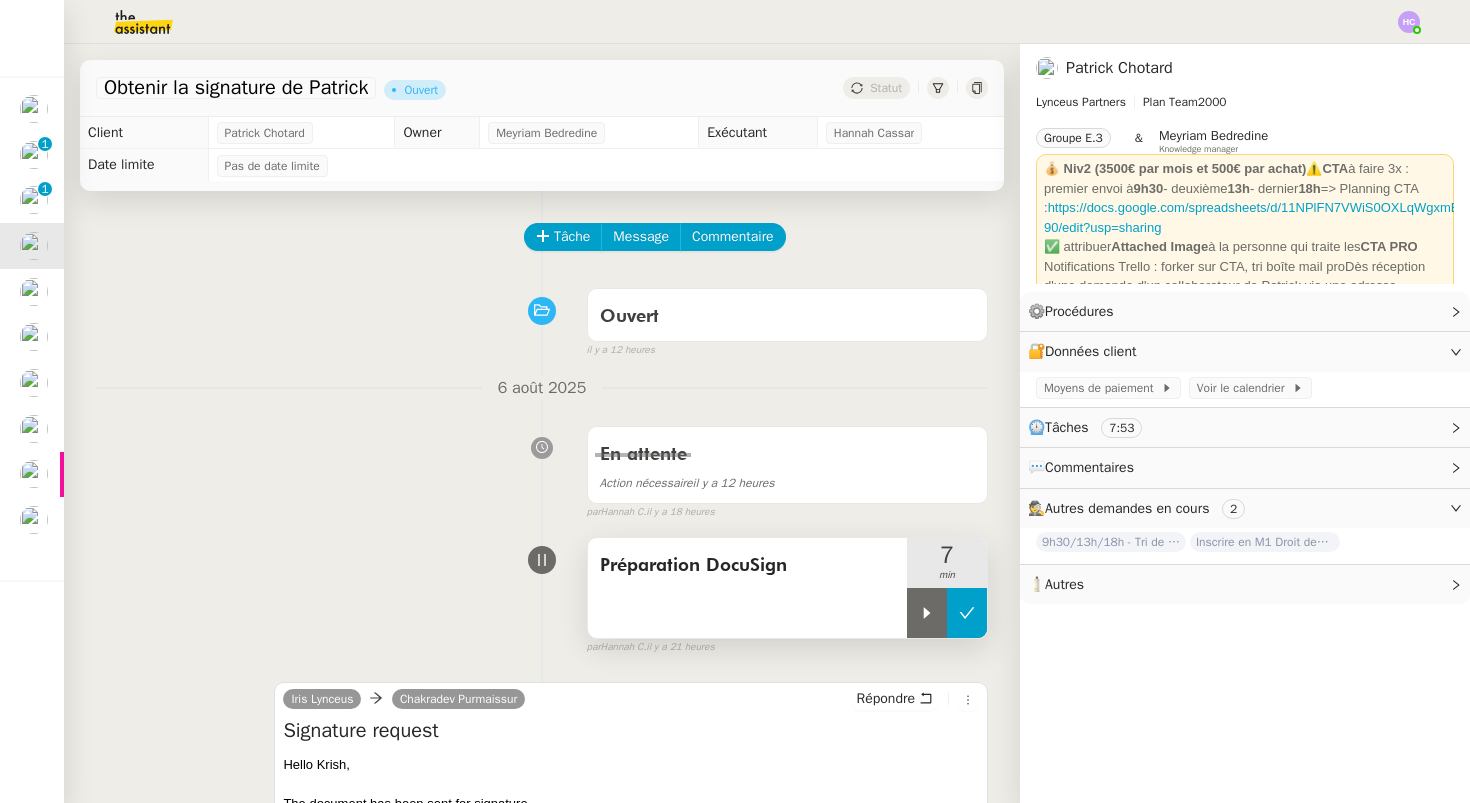 click 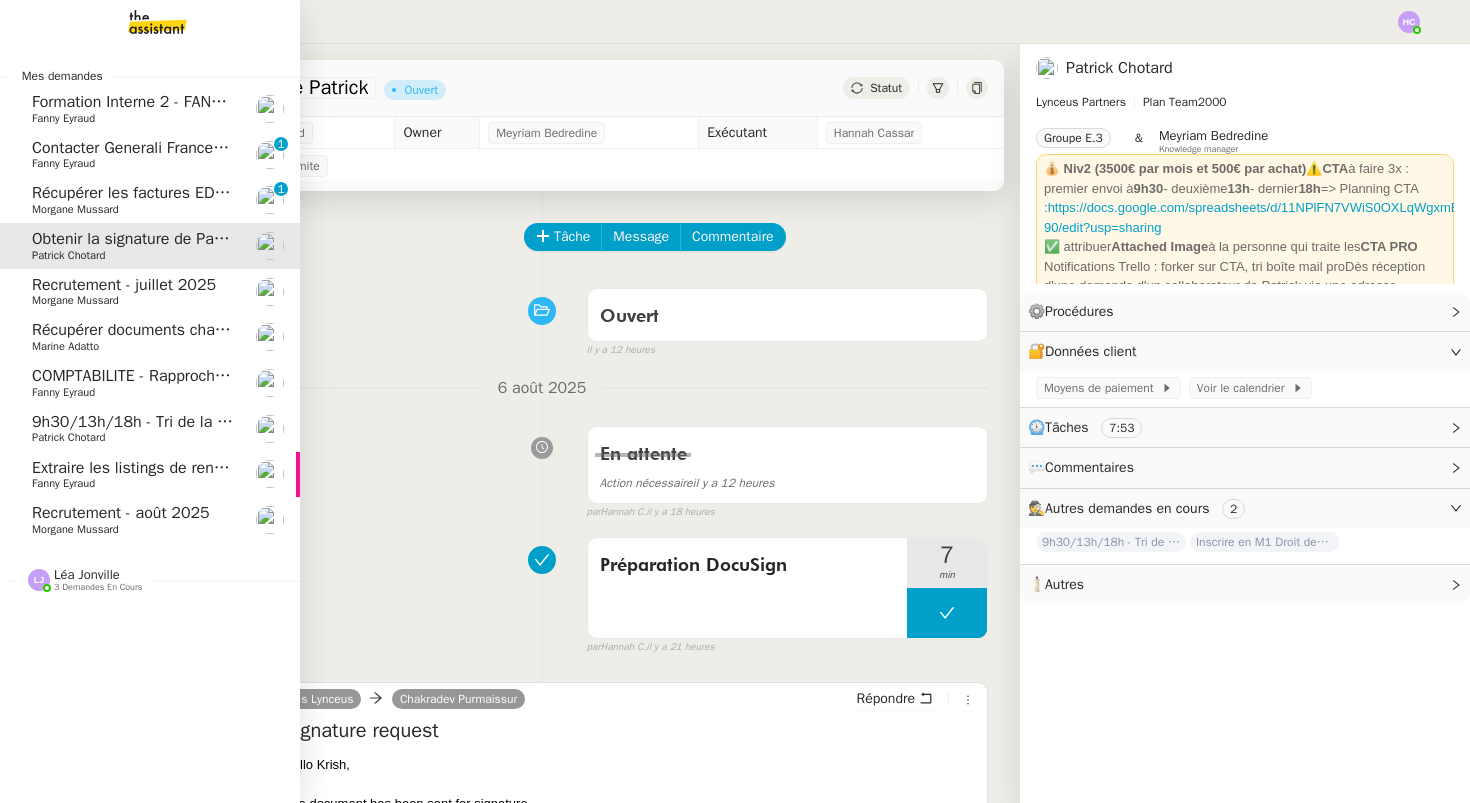 click on "Morgane Mussard" 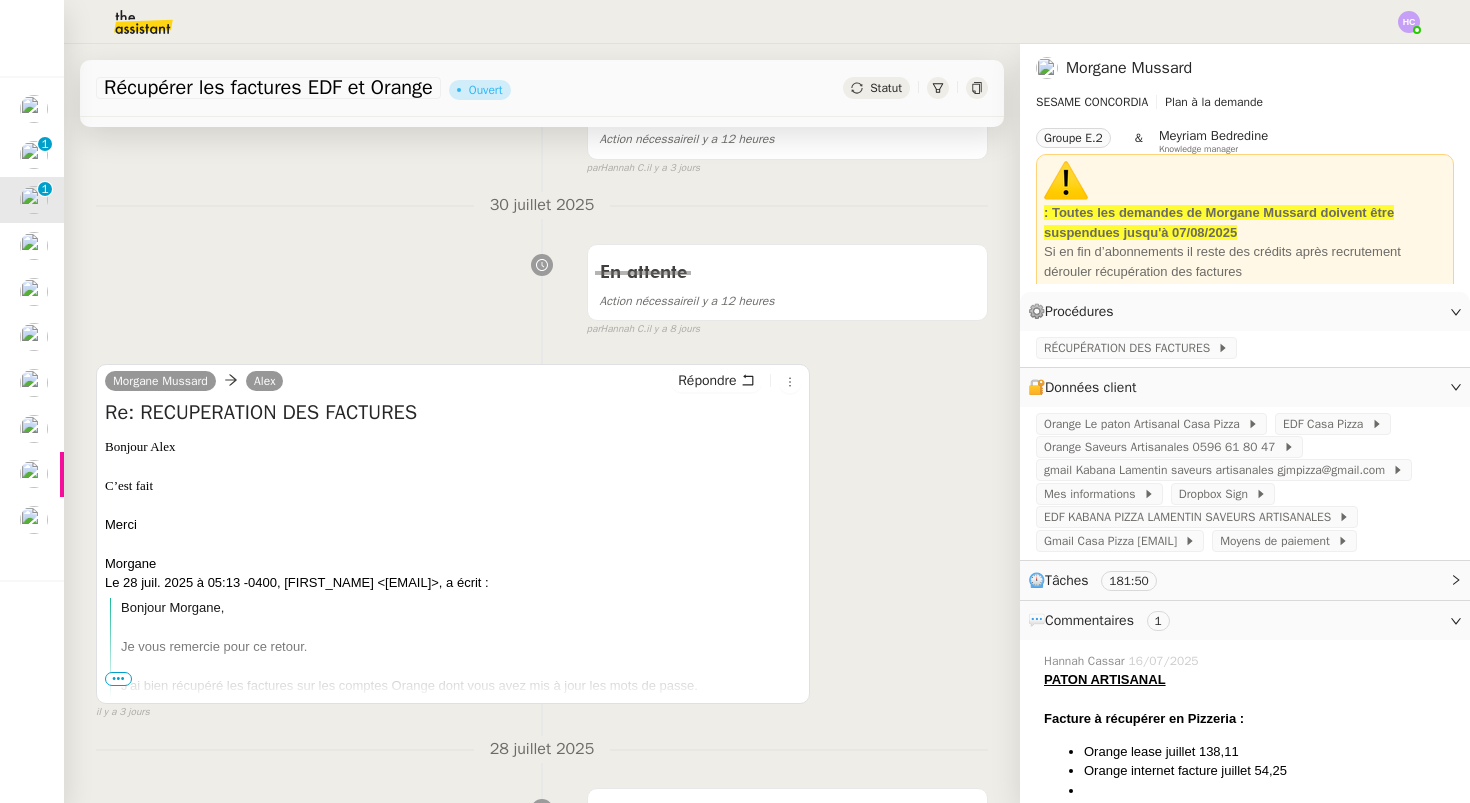 scroll, scrollTop: 399, scrollLeft: 0, axis: vertical 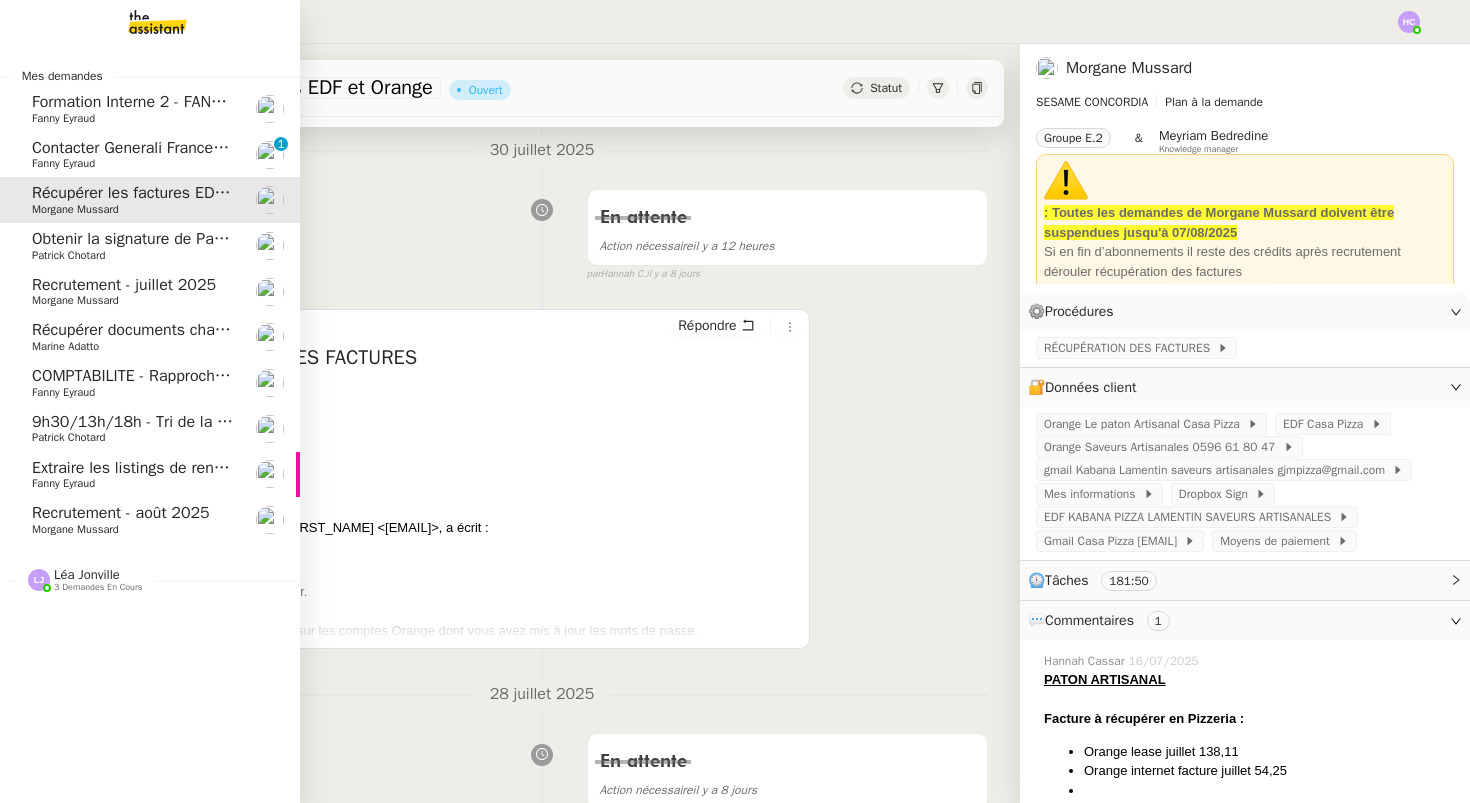 click on "Fanny Eyraud" 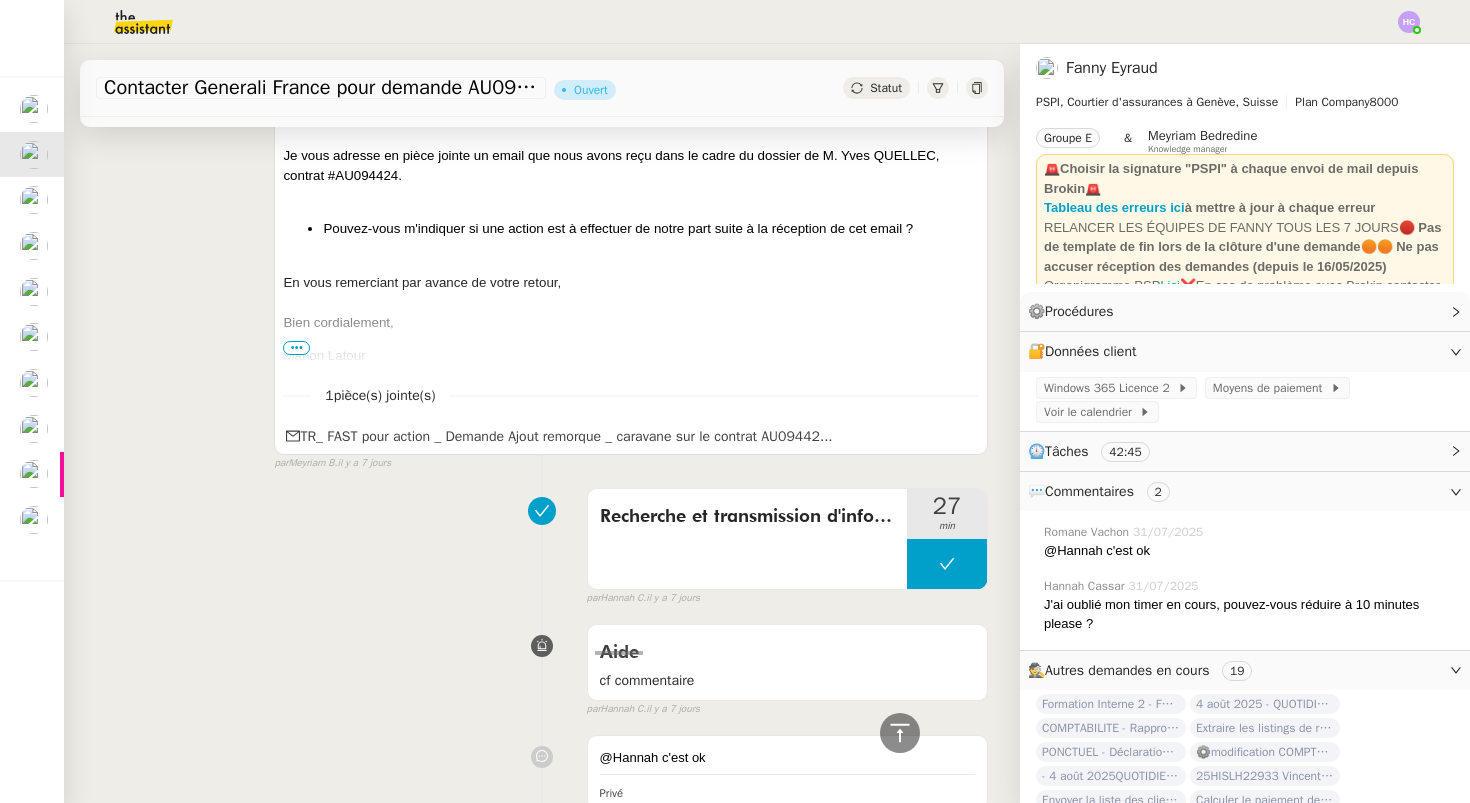 scroll, scrollTop: 520, scrollLeft: 0, axis: vertical 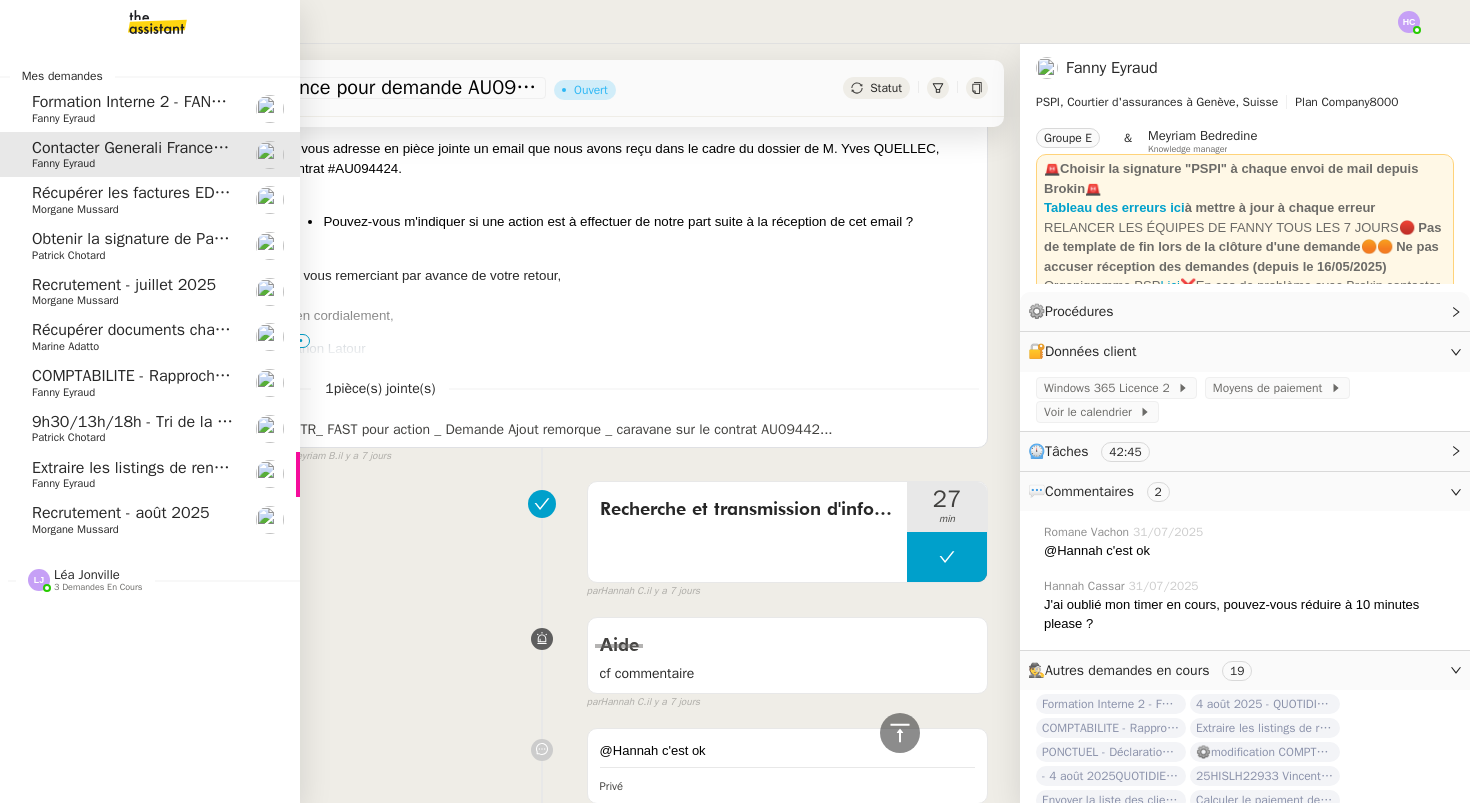 click on "Recrutement - juillet 2025" 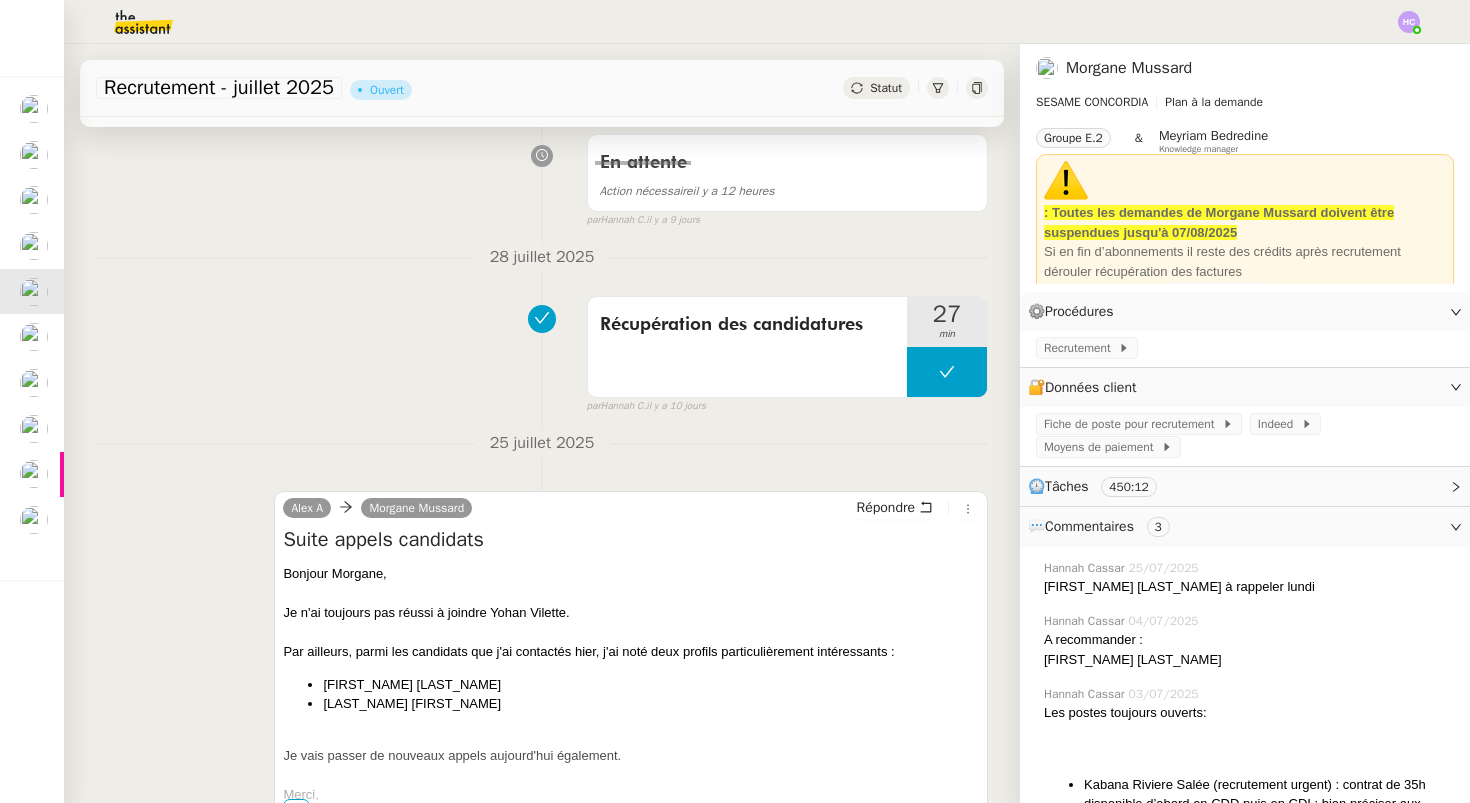 scroll, scrollTop: 299, scrollLeft: 0, axis: vertical 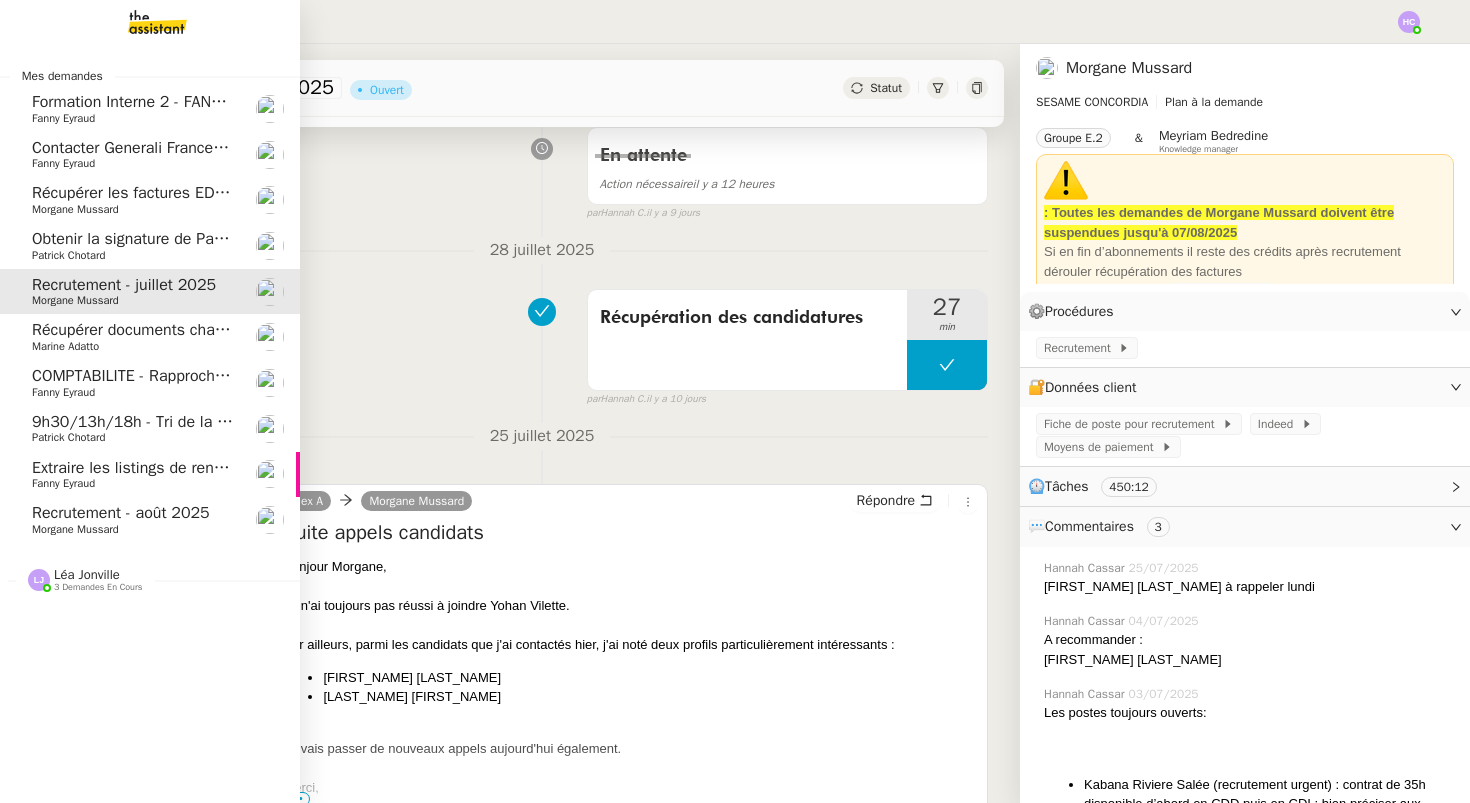click on "Patrick Chotard" 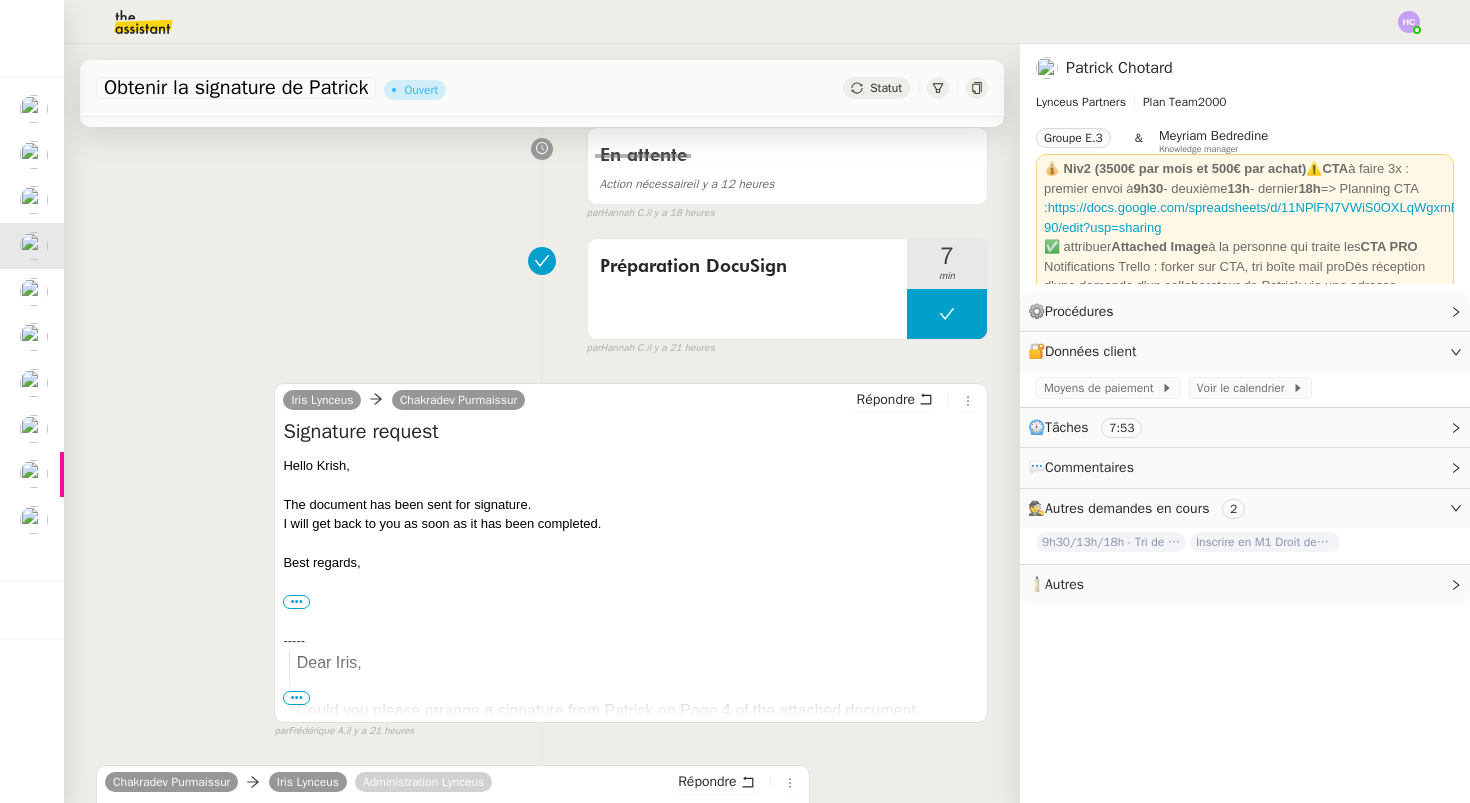 scroll, scrollTop: 0, scrollLeft: 0, axis: both 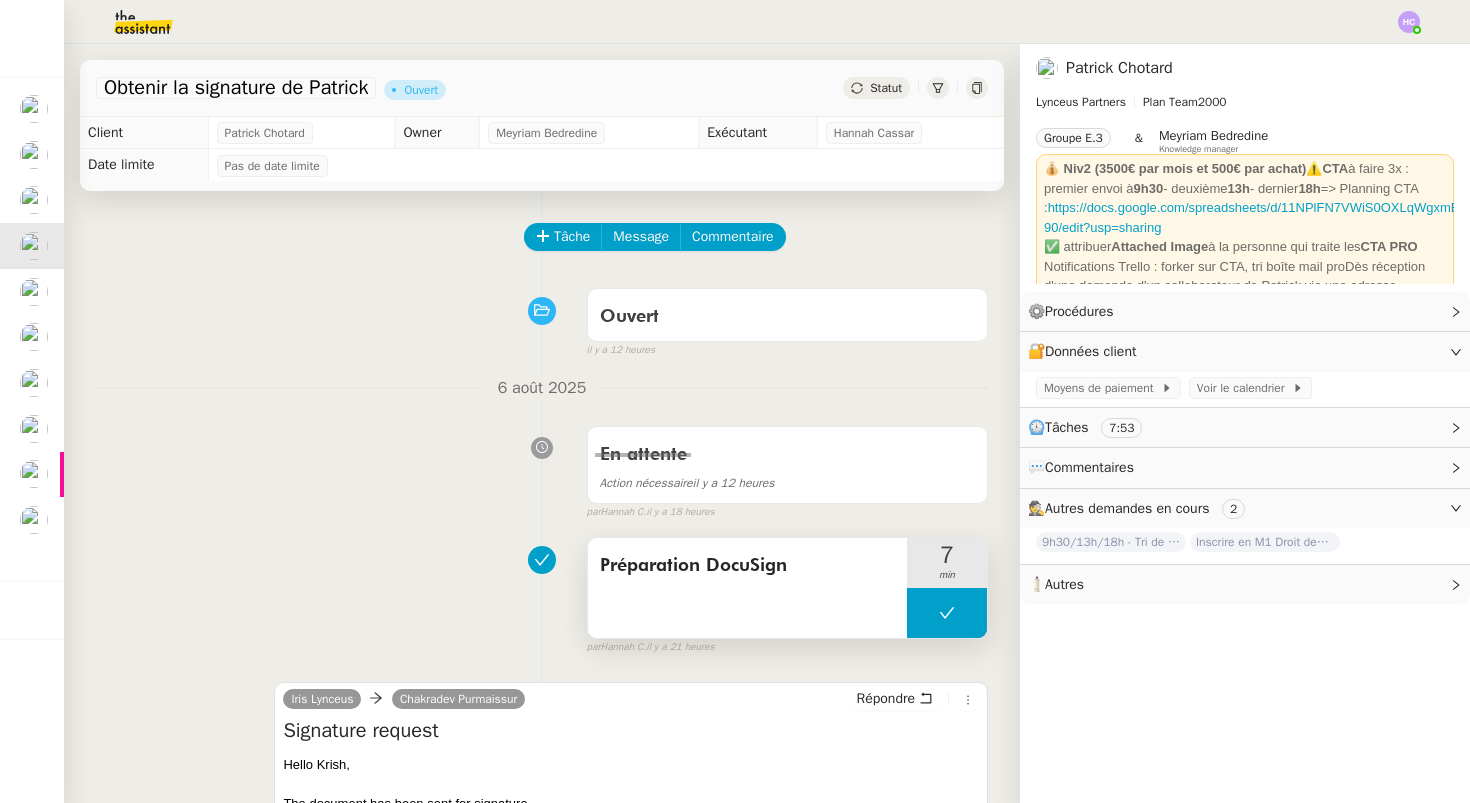 click 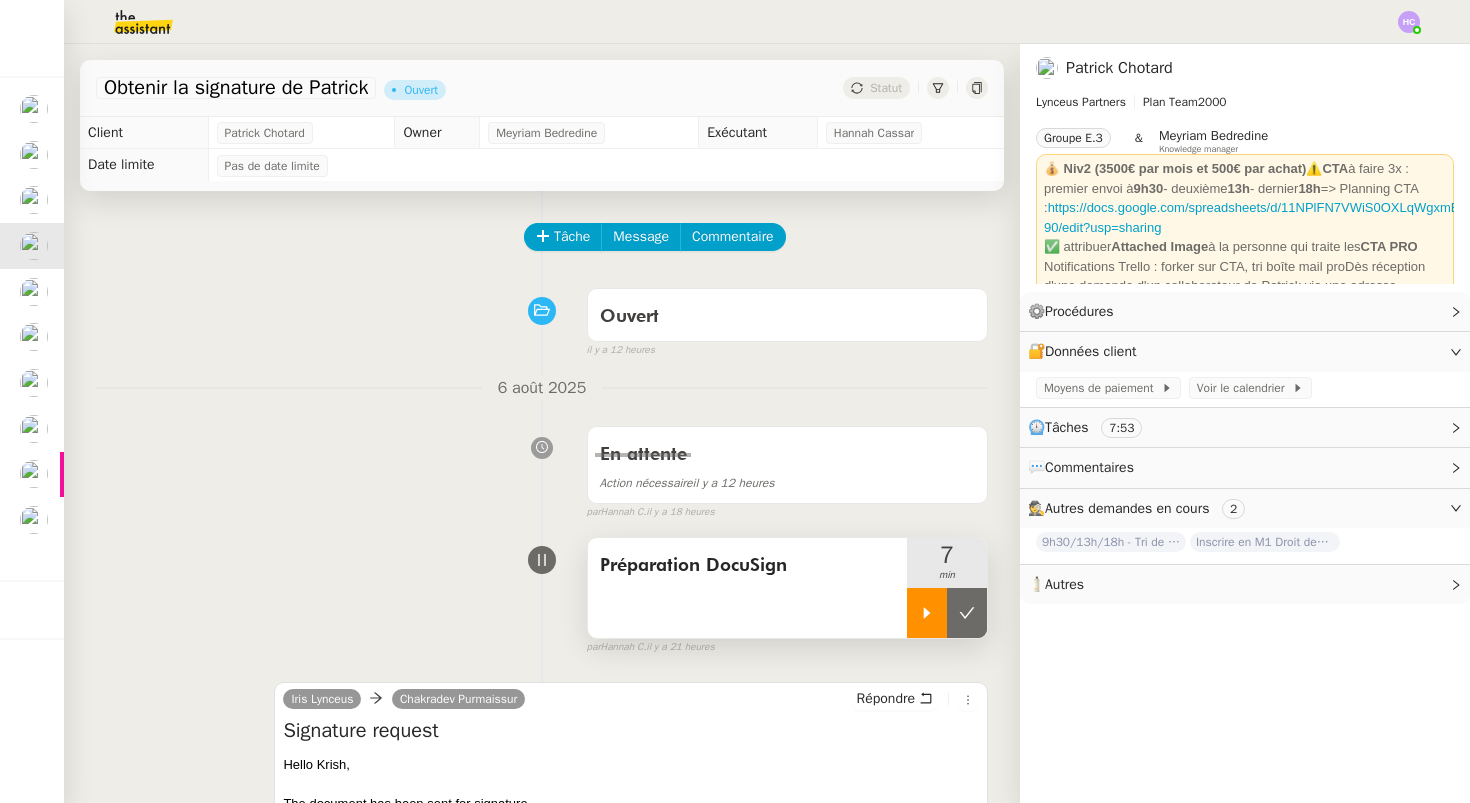 click 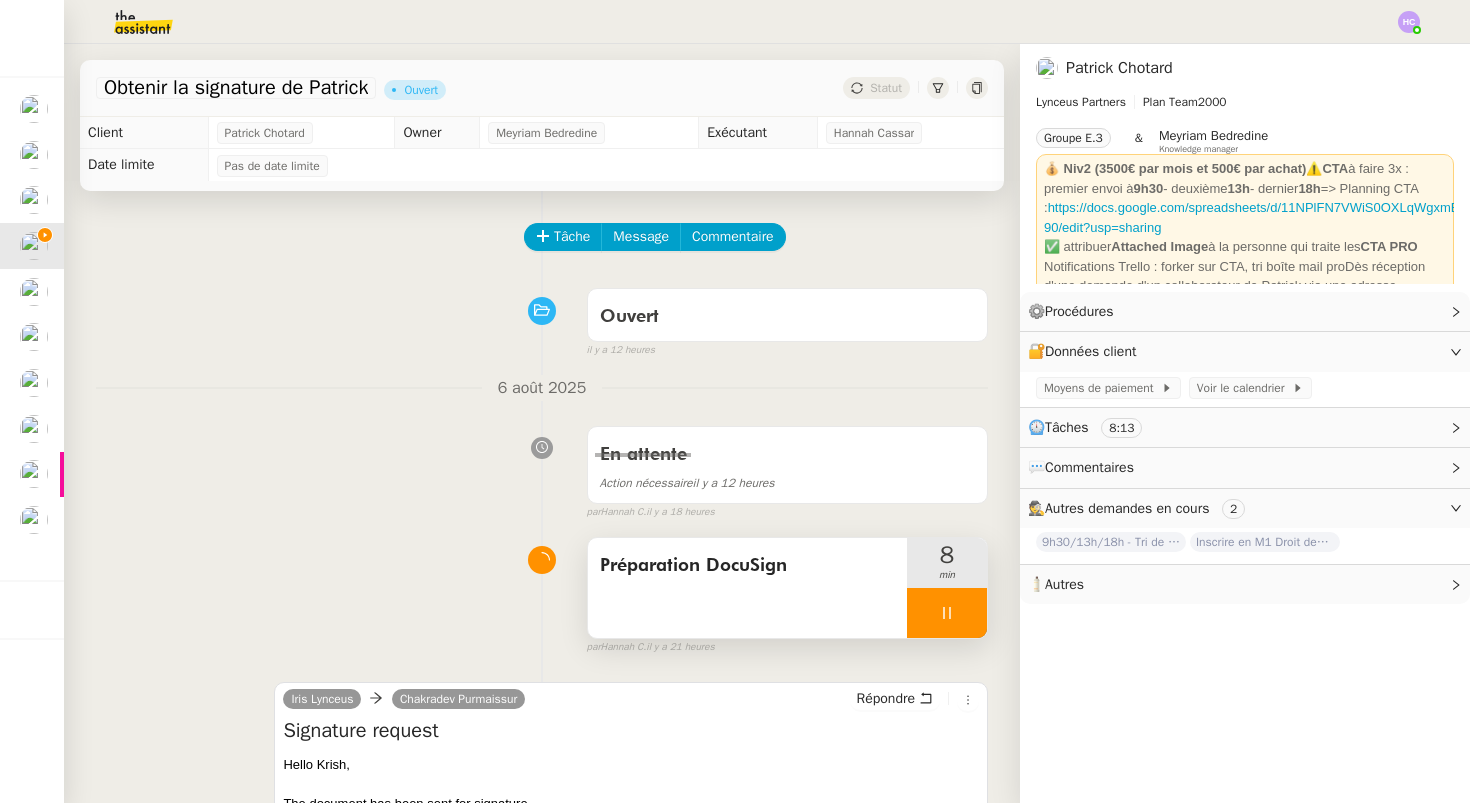 click at bounding box center [947, 613] 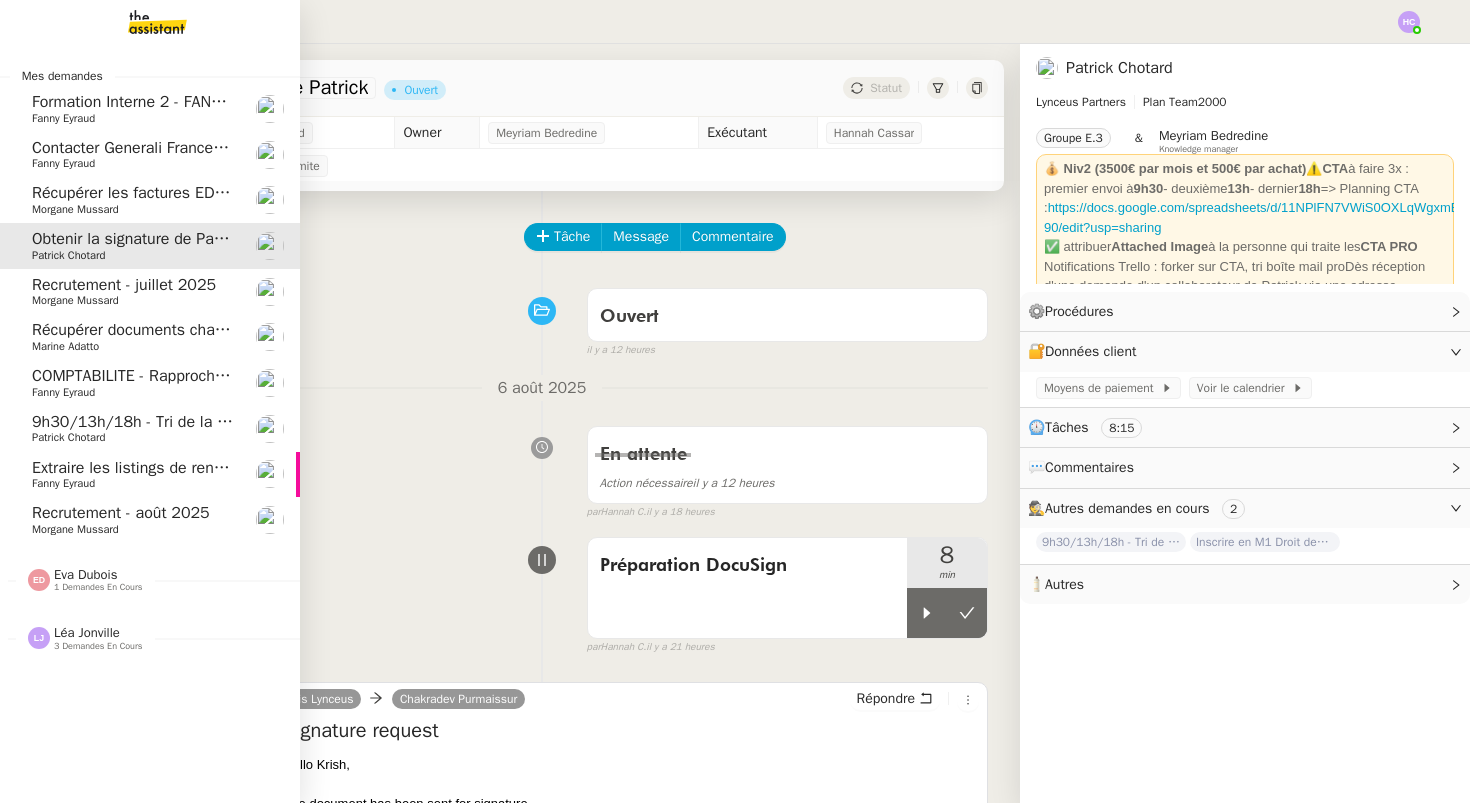 click on "9h30/13h/18h - Tri de la boite mail PRO - 1 août 2025" 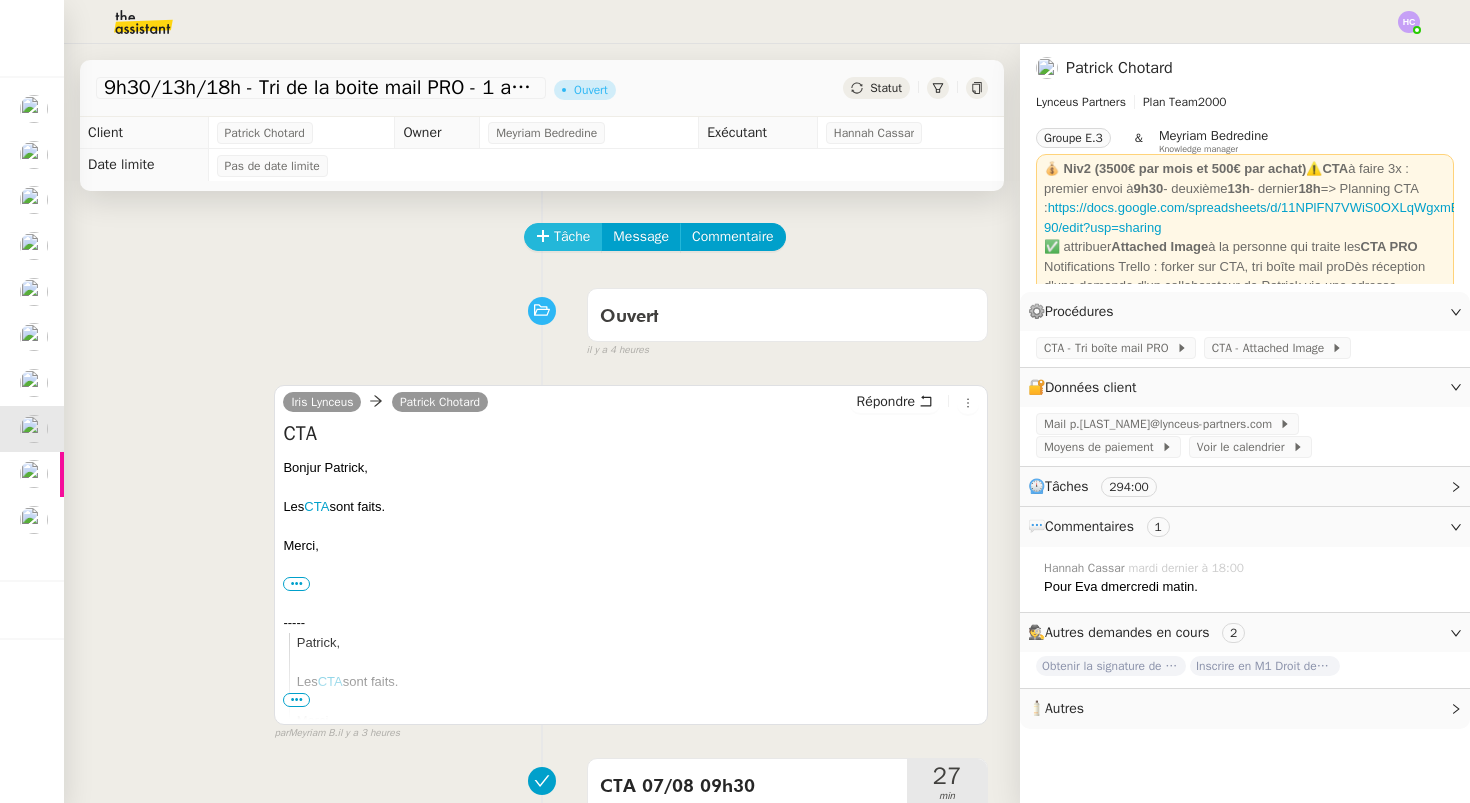 click on "Tâche" 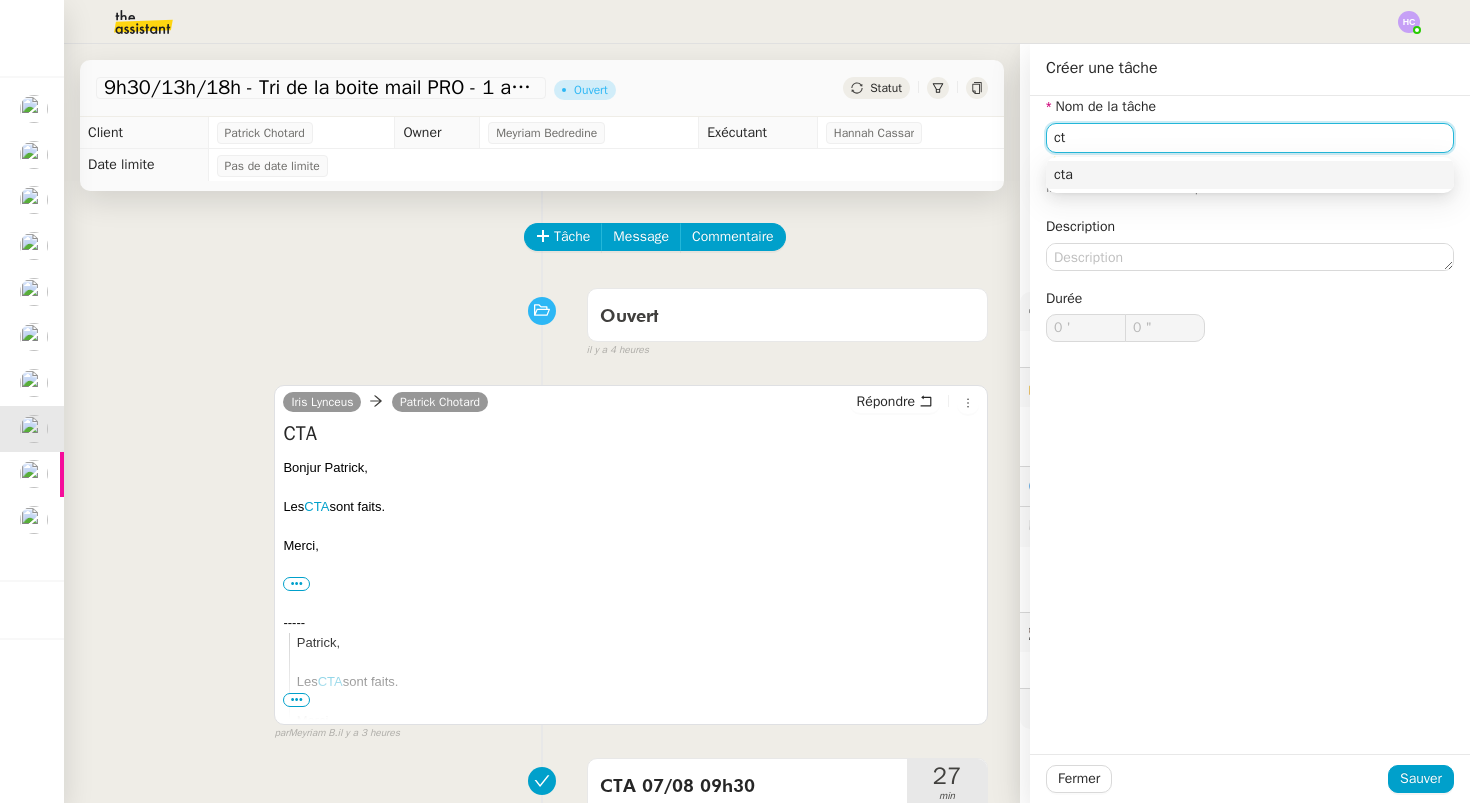 type on "c" 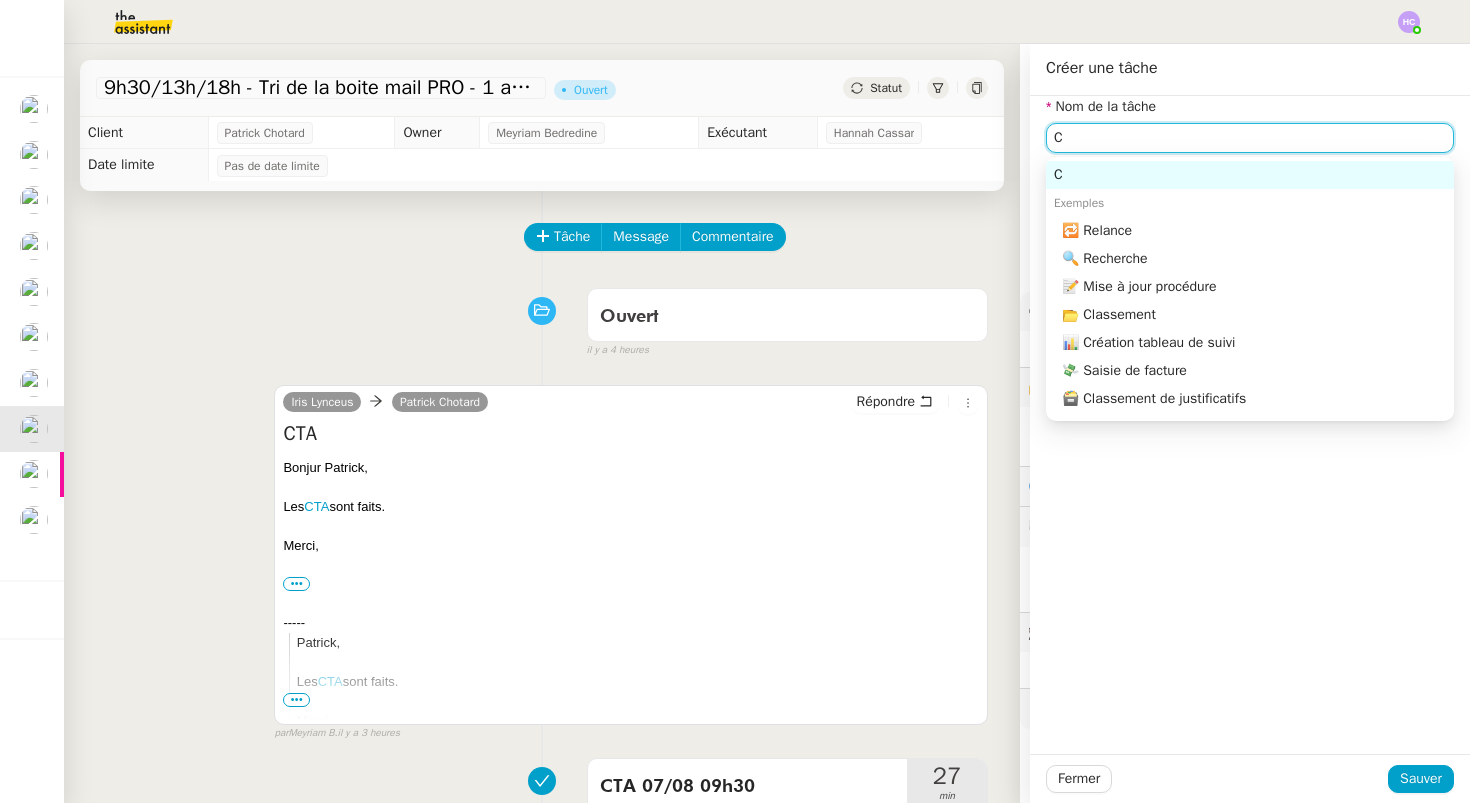 scroll, scrollTop: 0, scrollLeft: 0, axis: both 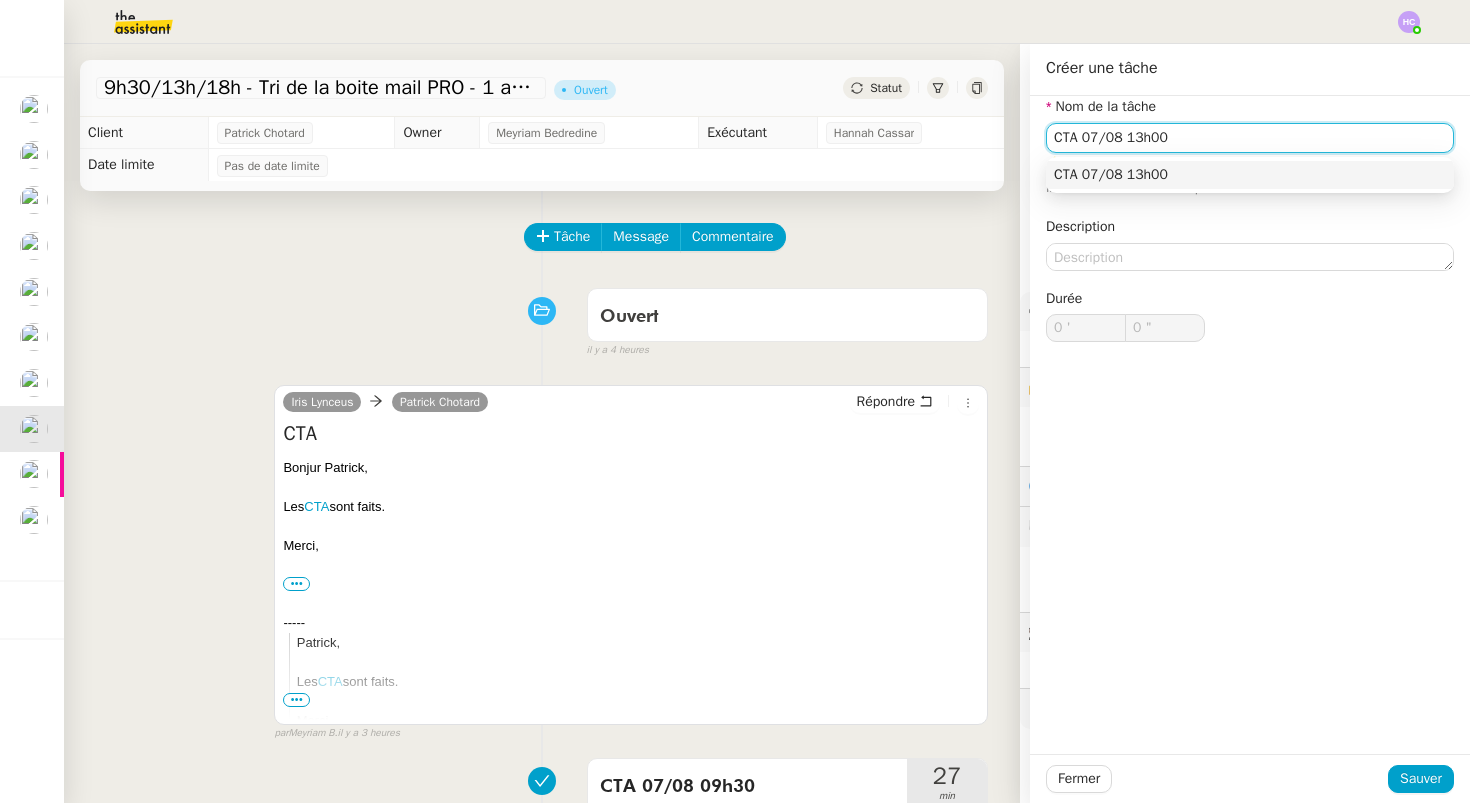 click on "CTA 07/08 13h00" at bounding box center [1250, 175] 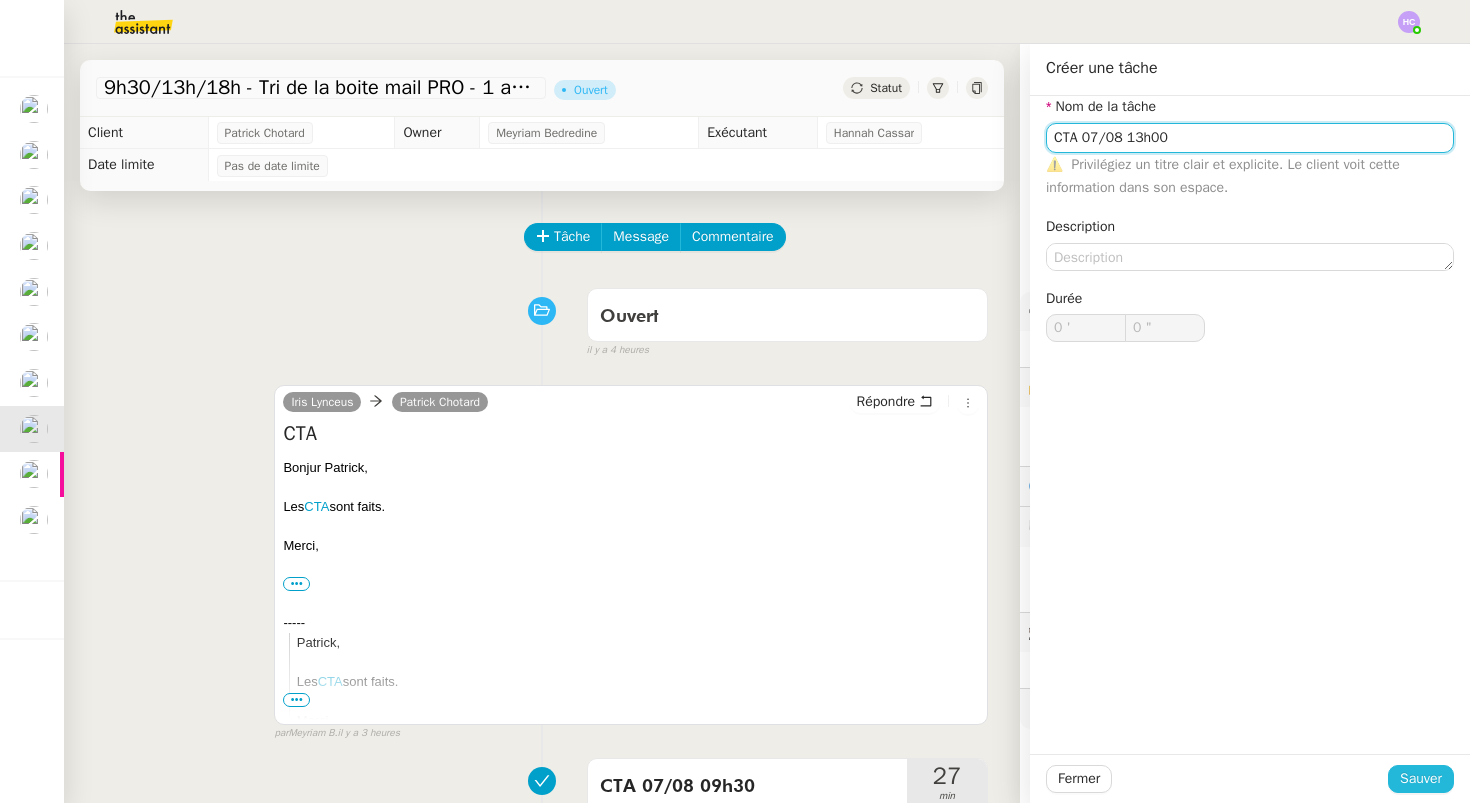 type on "CTA 07/08 13h00" 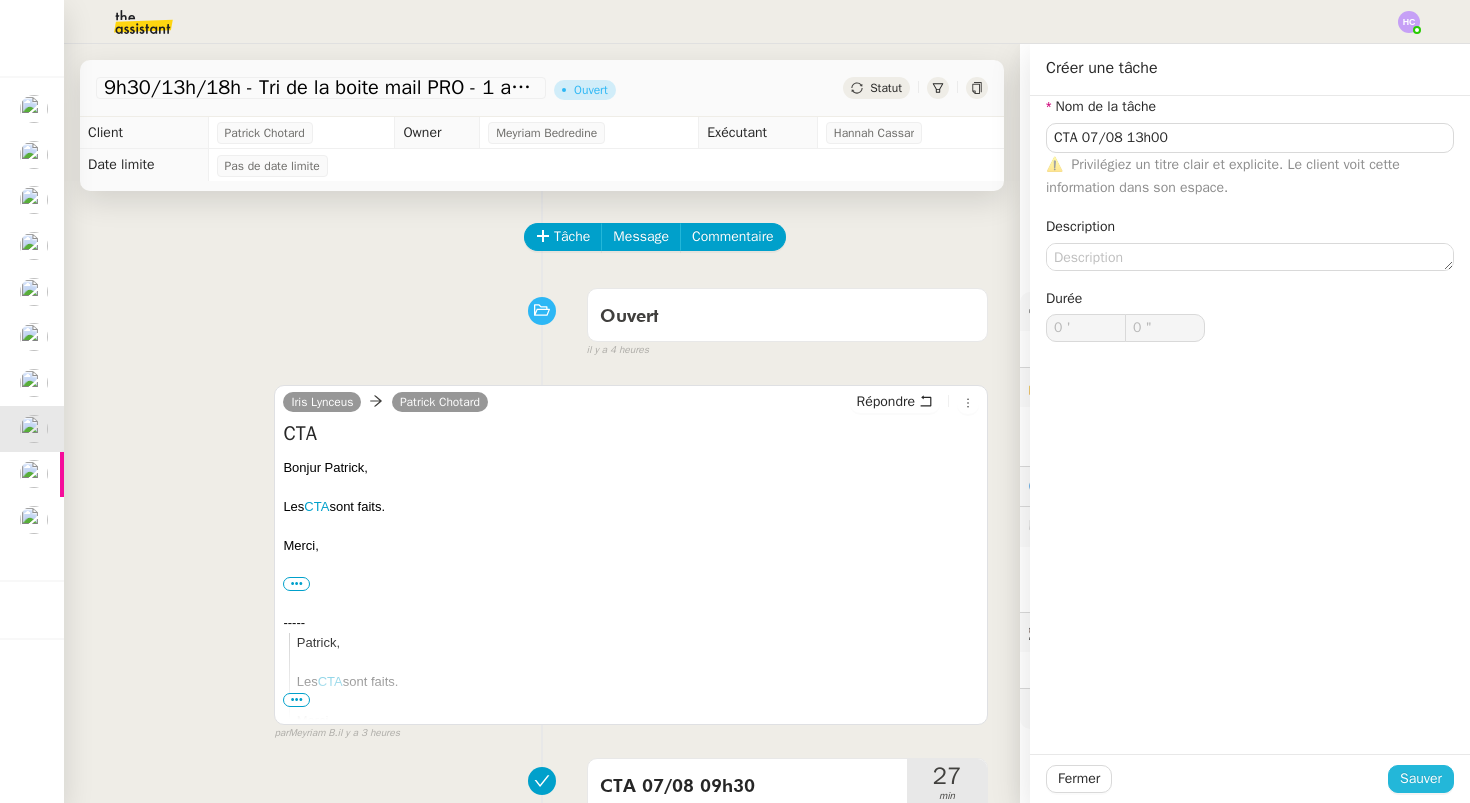 click on "Sauver" 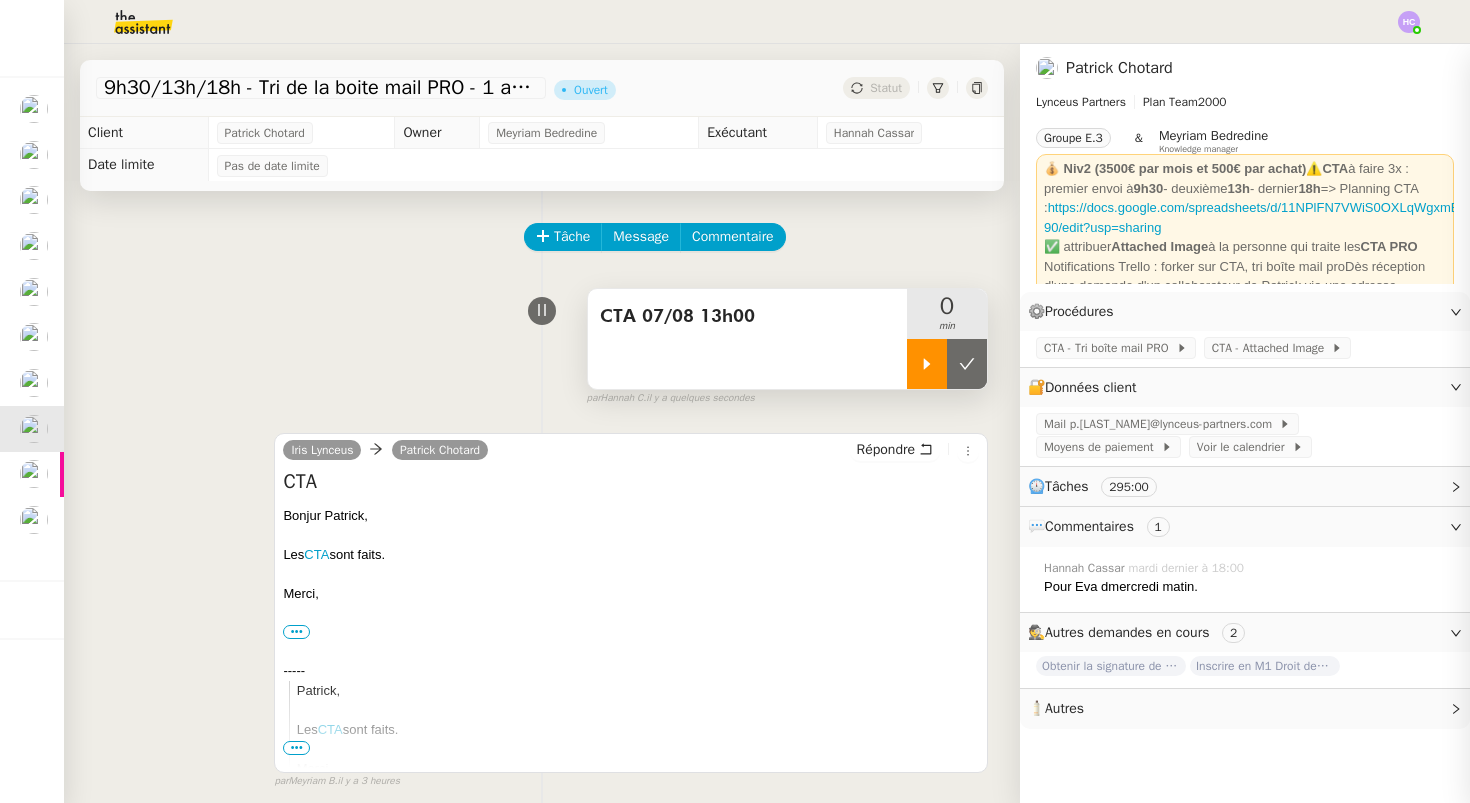 click at bounding box center (927, 364) 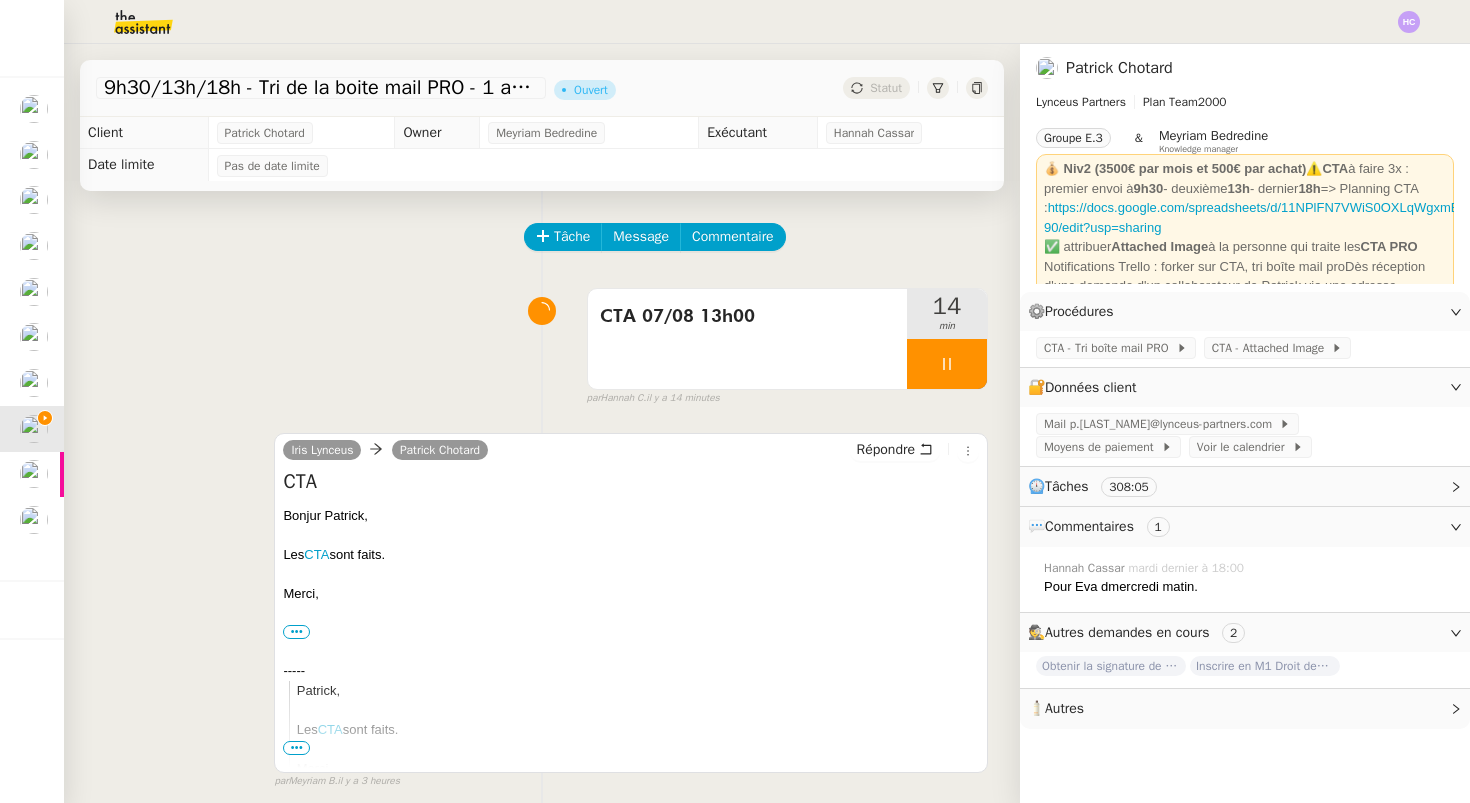scroll, scrollTop: 49, scrollLeft: 0, axis: vertical 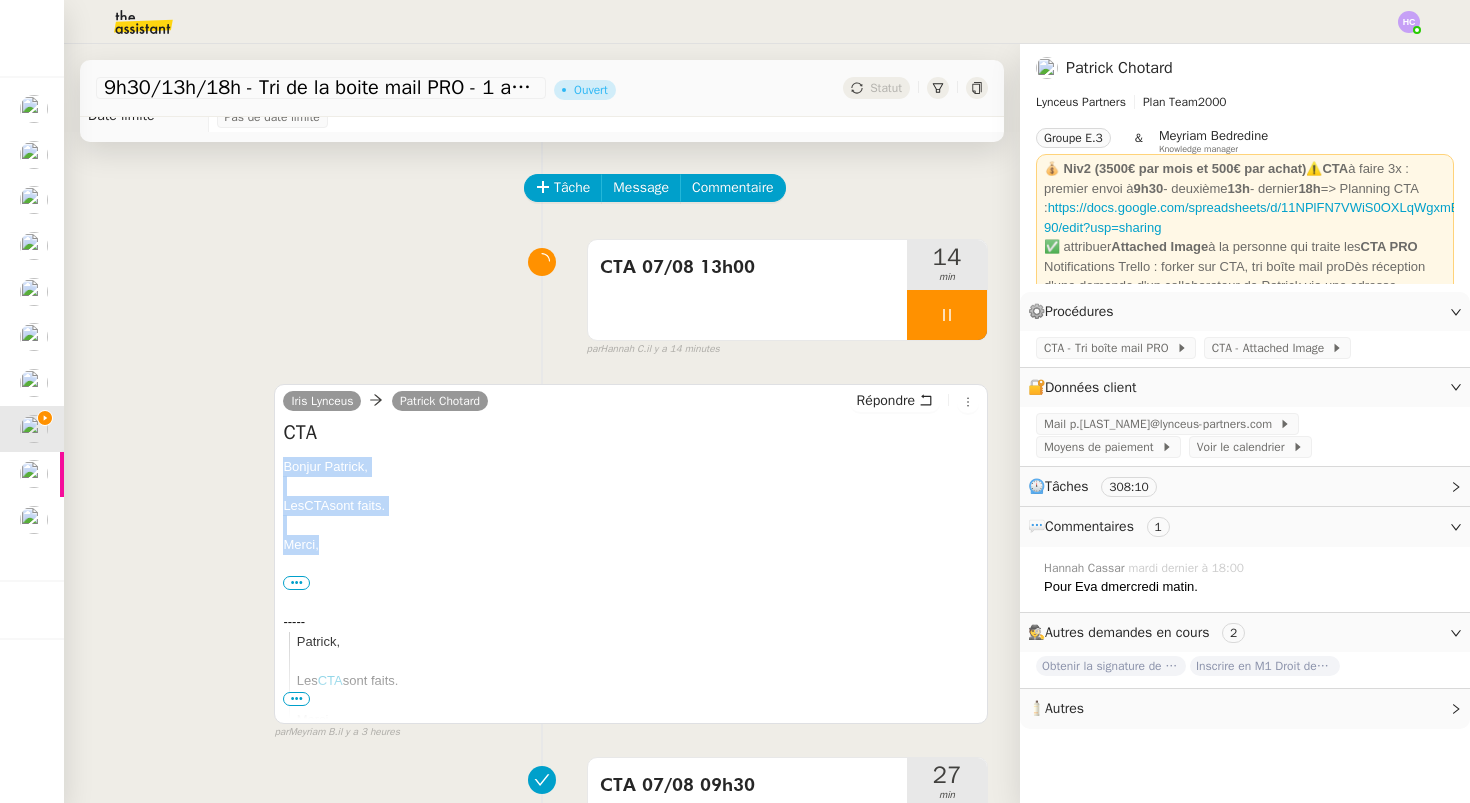drag, startPoint x: 348, startPoint y: 548, endPoint x: 273, endPoint y: 454, distance: 120.2539 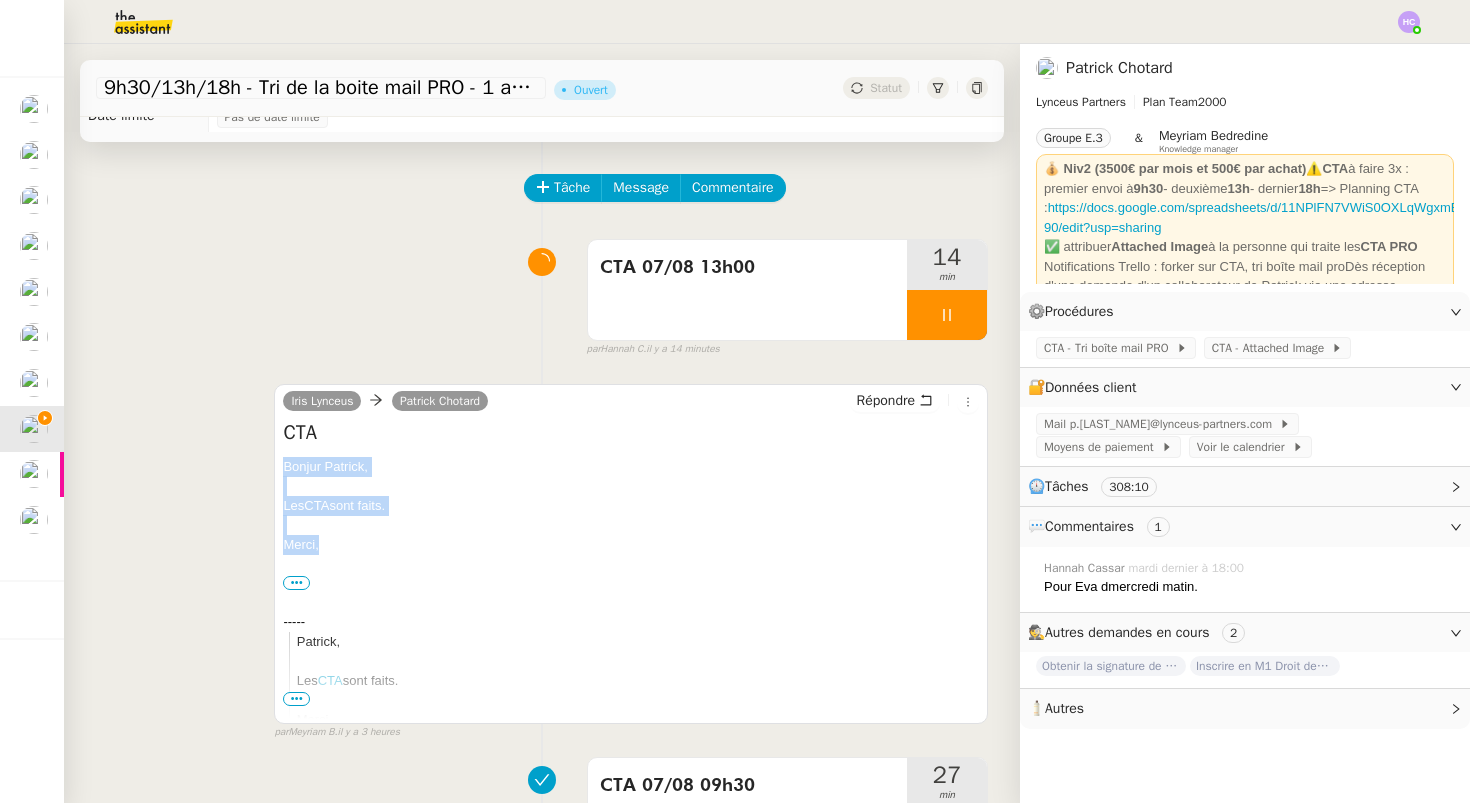 click on "Iris  Lynceus      Patrick Chotard  Répondre CTA
Bonjur Patrick, Les  CTA  sont faits. Merci,
•••
Iris
Assistante  •  Lynceus Partners
iris@lynceus-partners.com
-----
Patrick, Les  CTA  sont faits. Merci,
•••
Iris
Assistante  •  Lynceus Partners
iris@lynceus-partners.com
-----
Patrick, Les  CTA  sont faits. Merci,
•••
Iris" at bounding box center [542, 553] 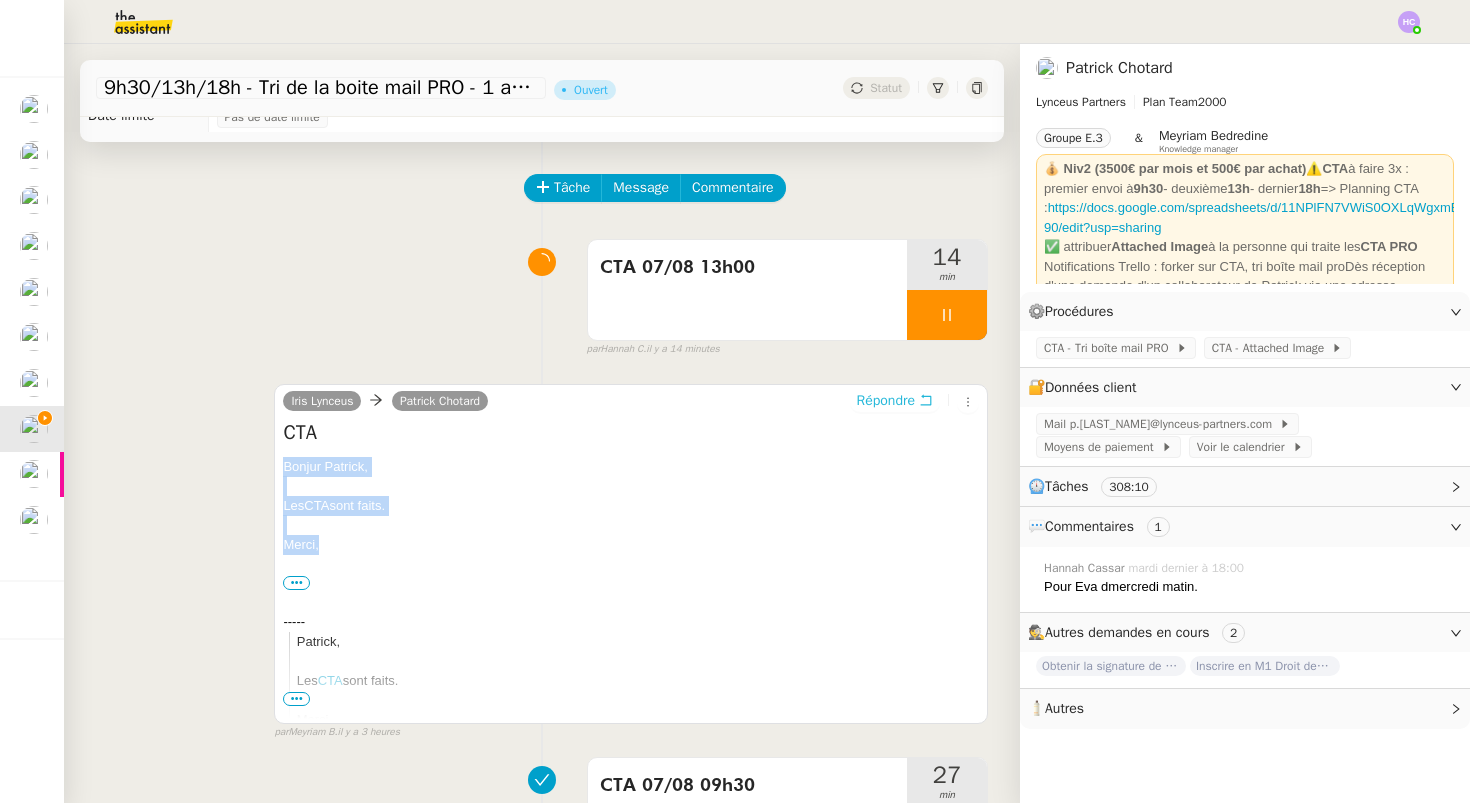 click on "Répondre" at bounding box center [886, 401] 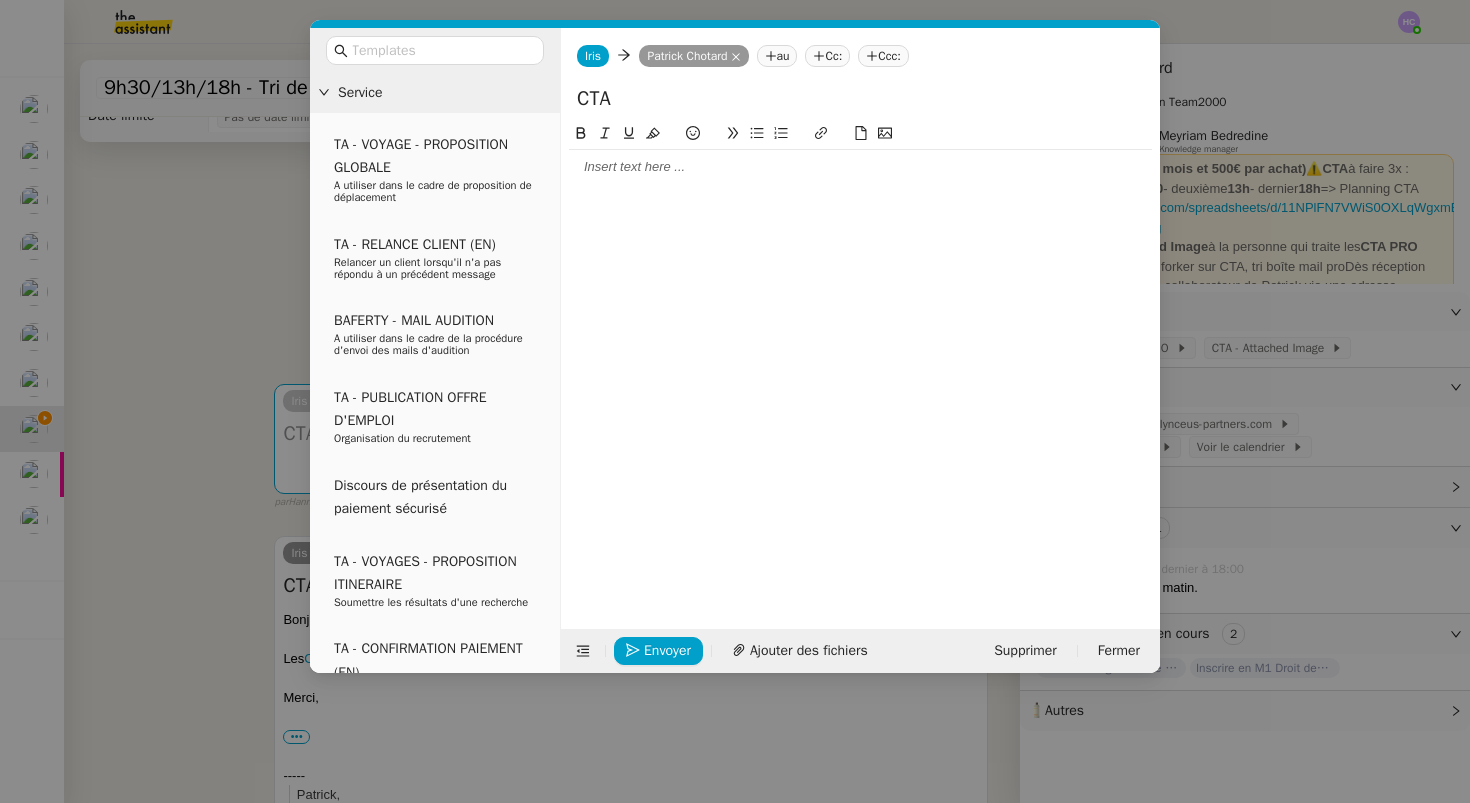 click 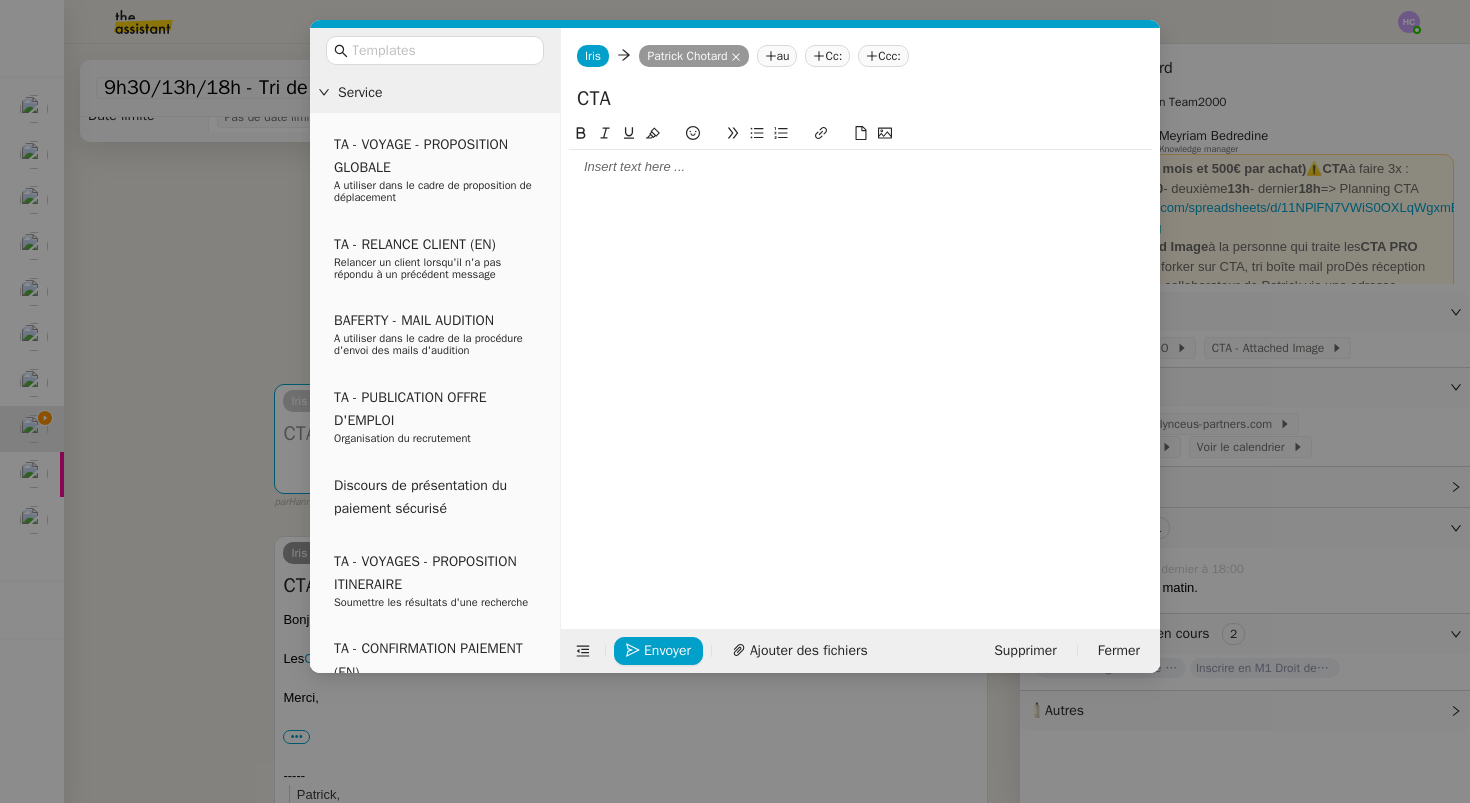 scroll, scrollTop: 0, scrollLeft: 0, axis: both 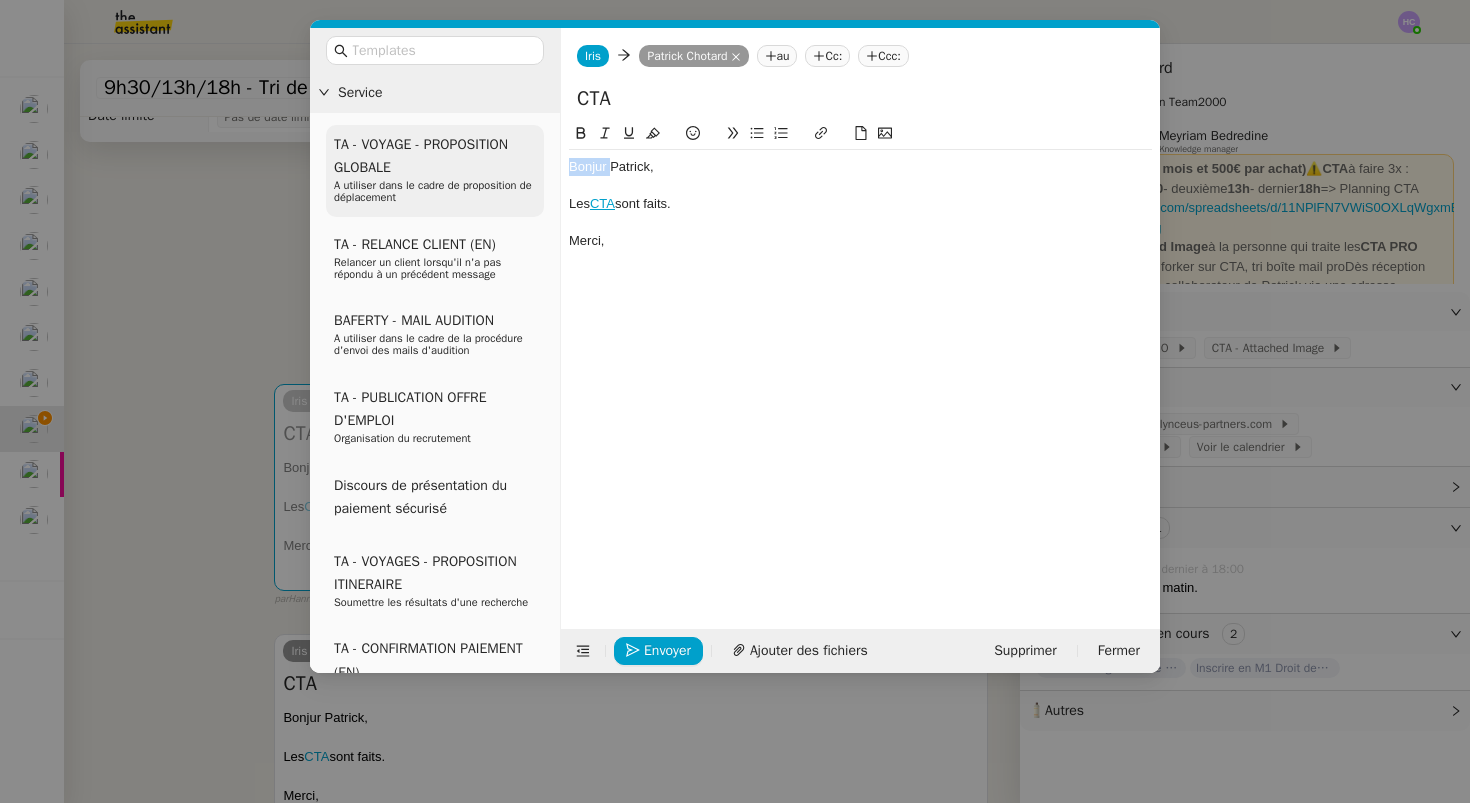 drag, startPoint x: 612, startPoint y: 169, endPoint x: 513, endPoint y: 162, distance: 99.24717 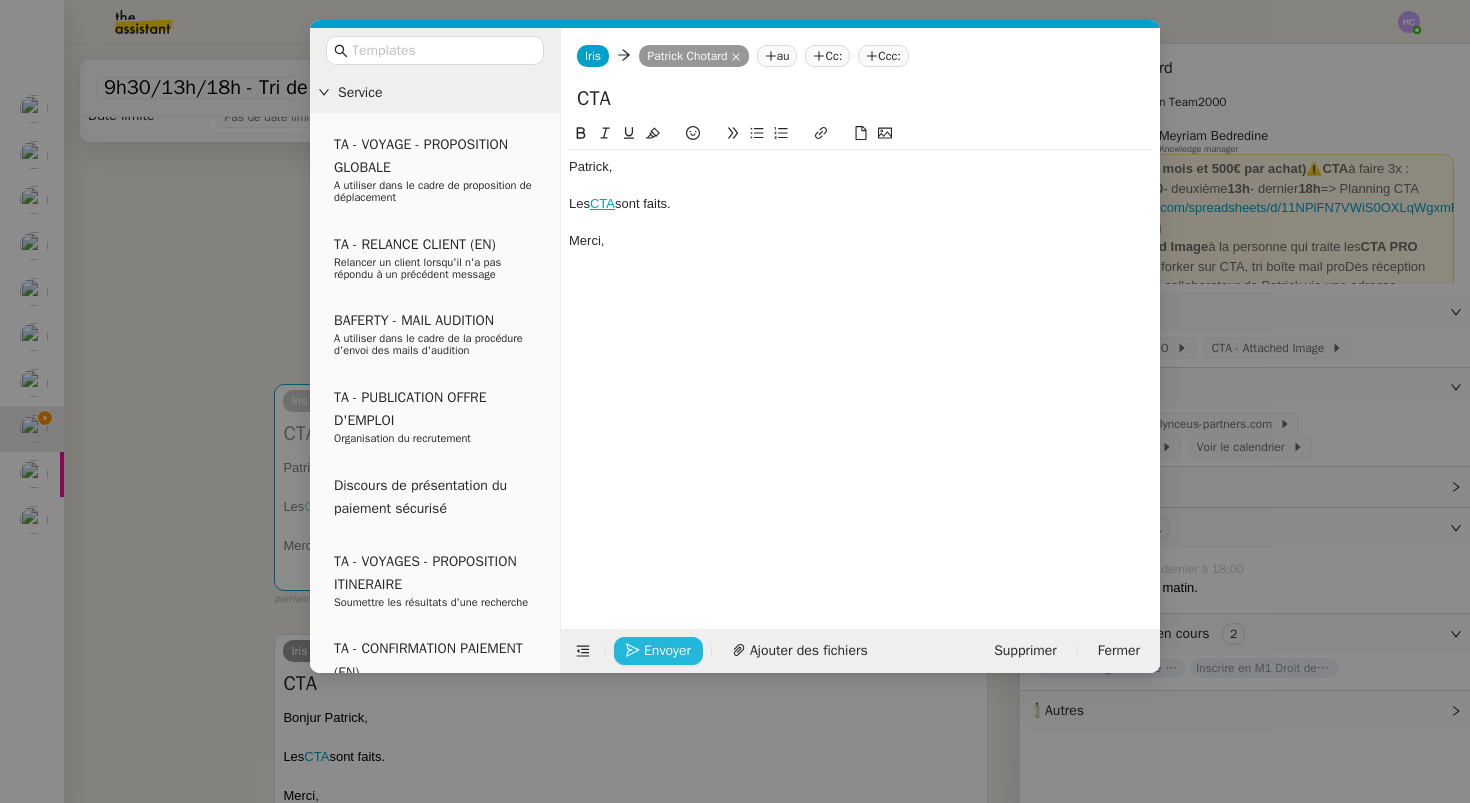 click on "Envoyer" 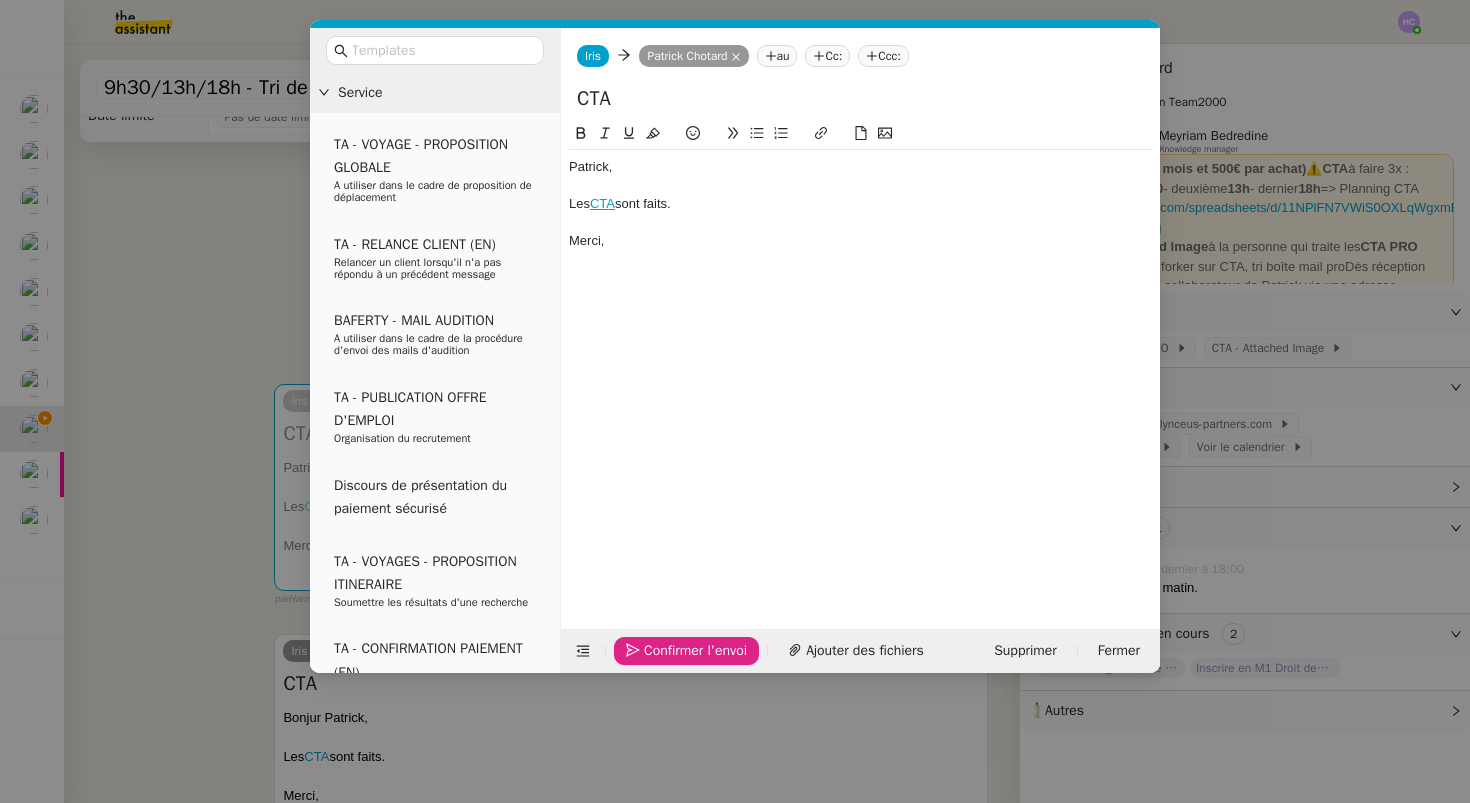 click on "Confirmer l'envoi" 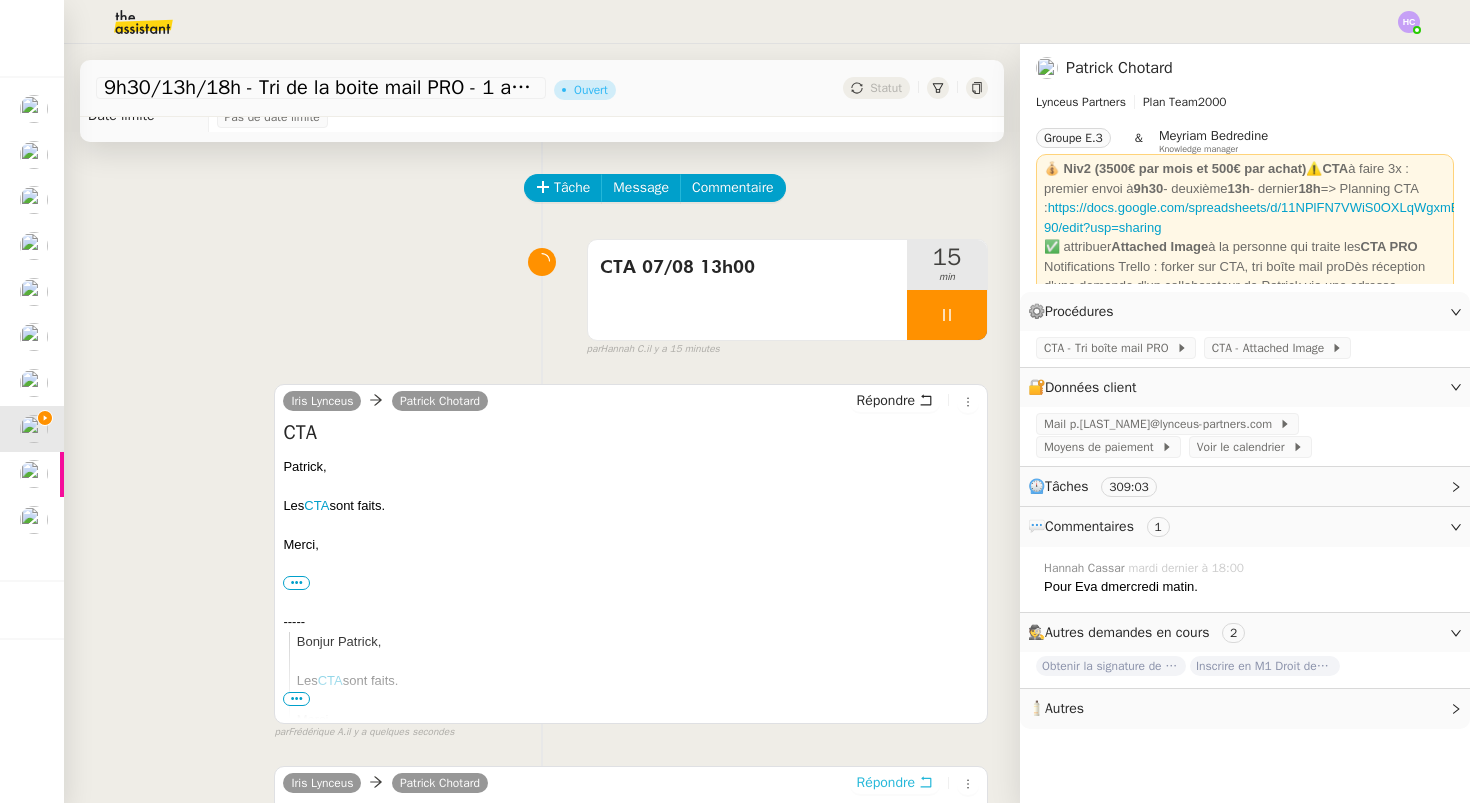 scroll, scrollTop: 0, scrollLeft: 0, axis: both 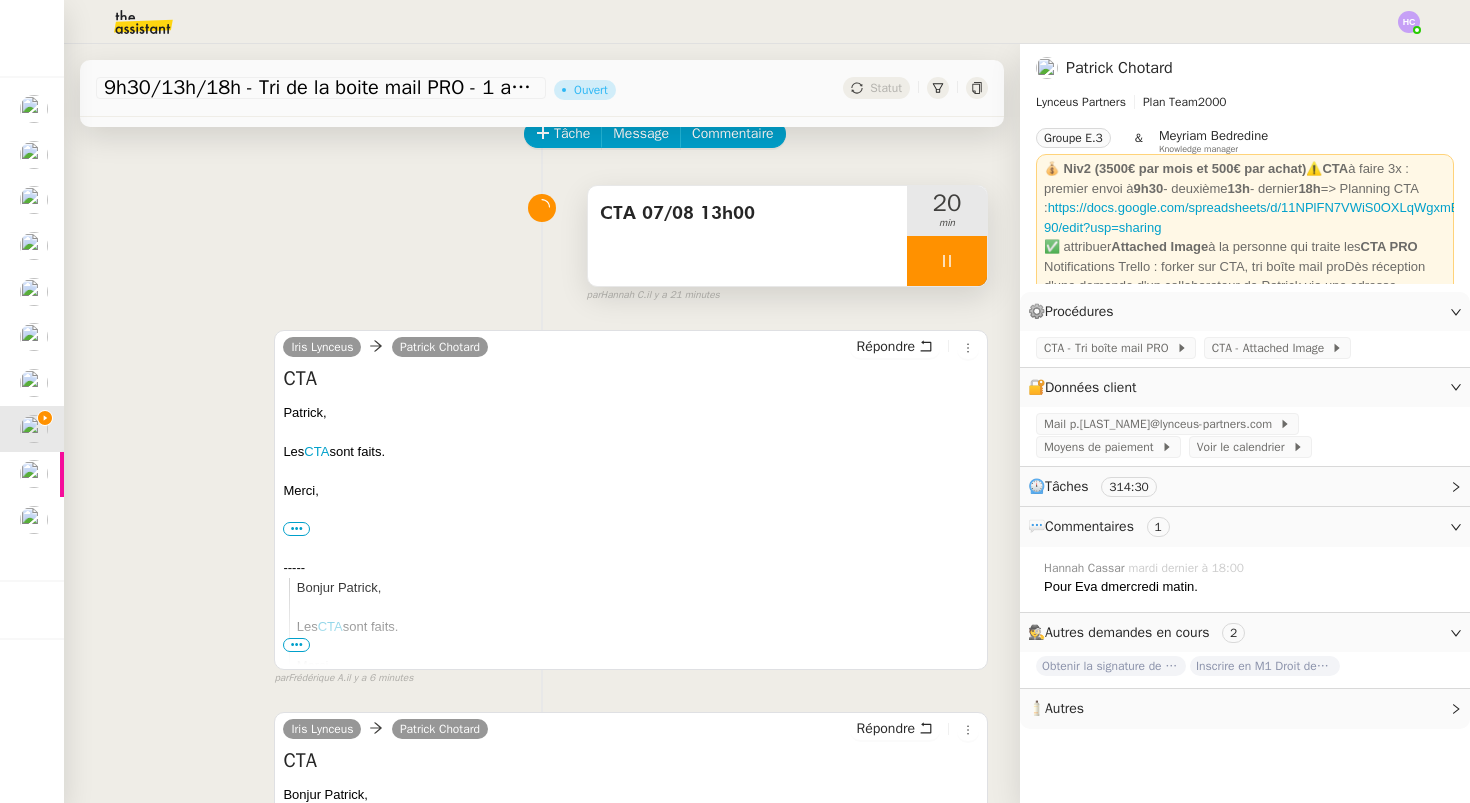 click at bounding box center (947, 261) 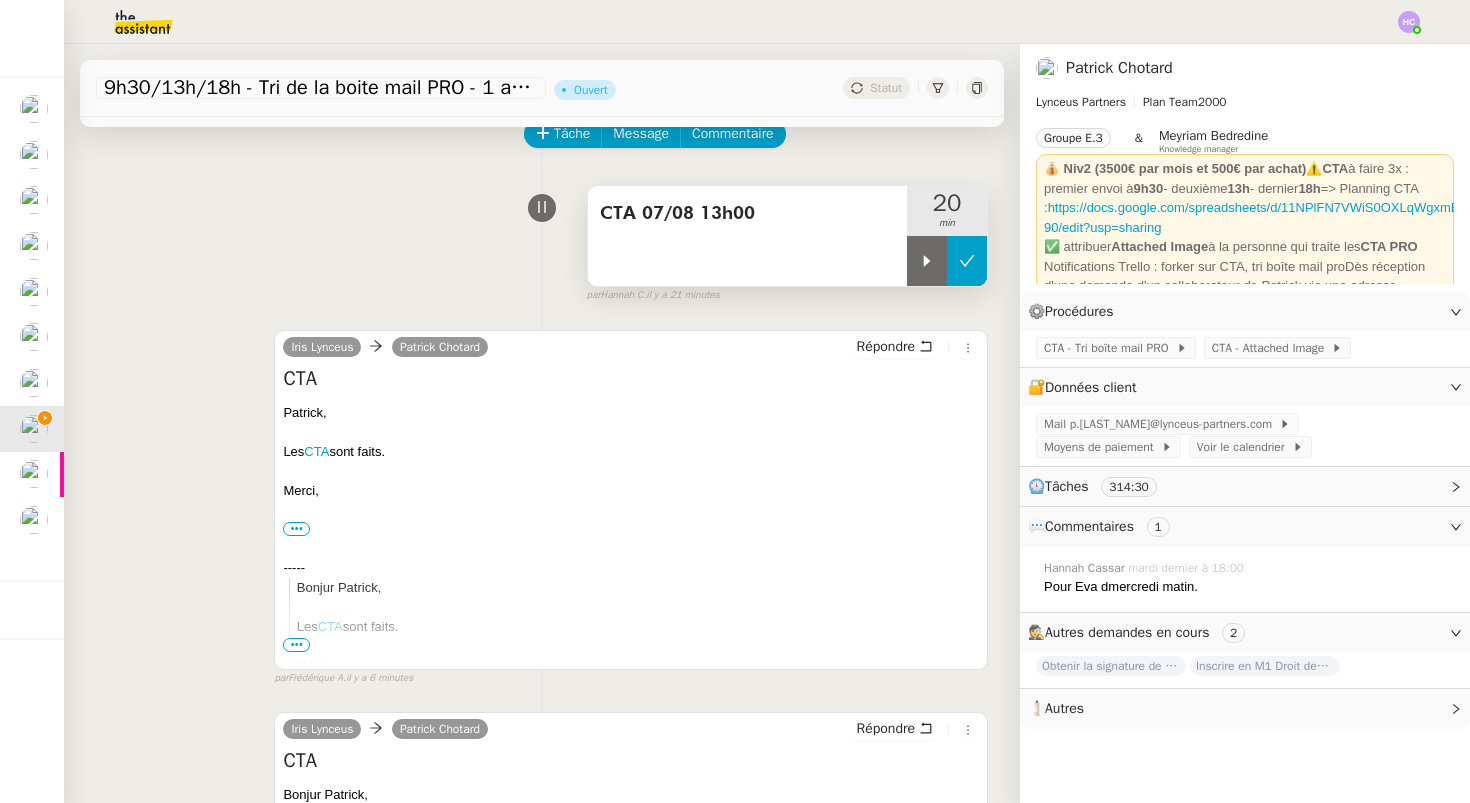 click at bounding box center (967, 261) 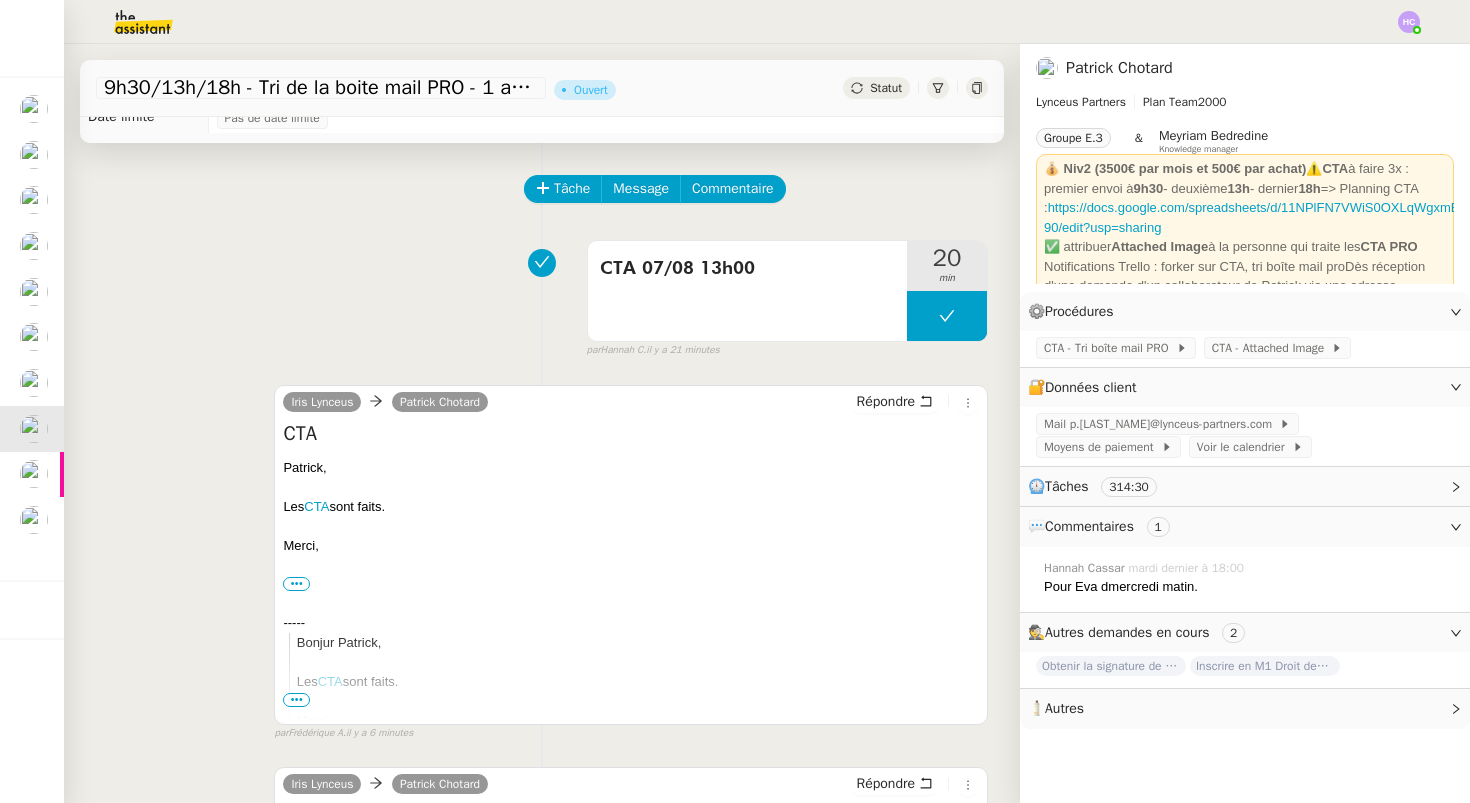 scroll, scrollTop: 0, scrollLeft: 0, axis: both 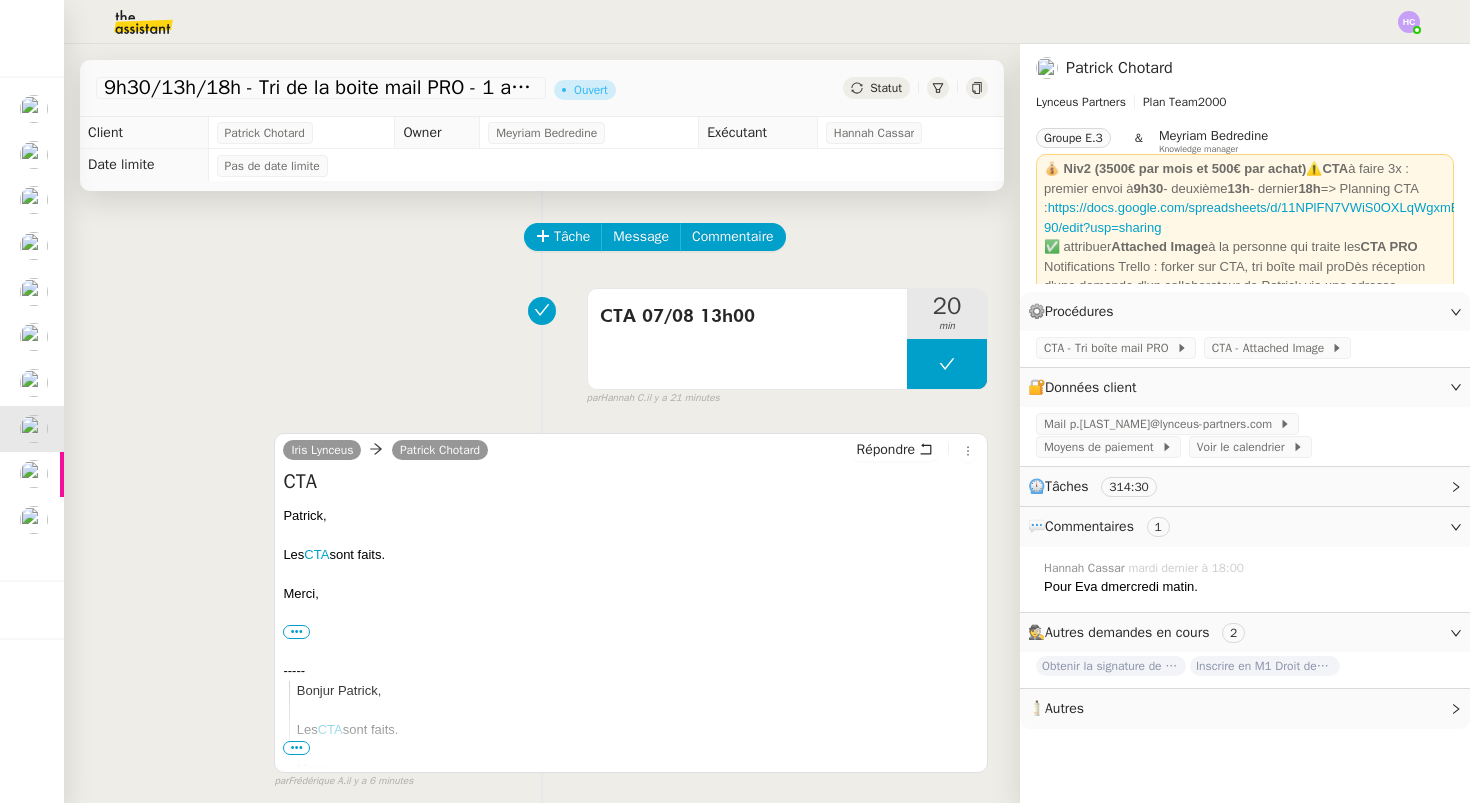 click on "9h30/13h/18h - Tri de la boite mail PRO - 1 août 2025      Ouvert     Statut" 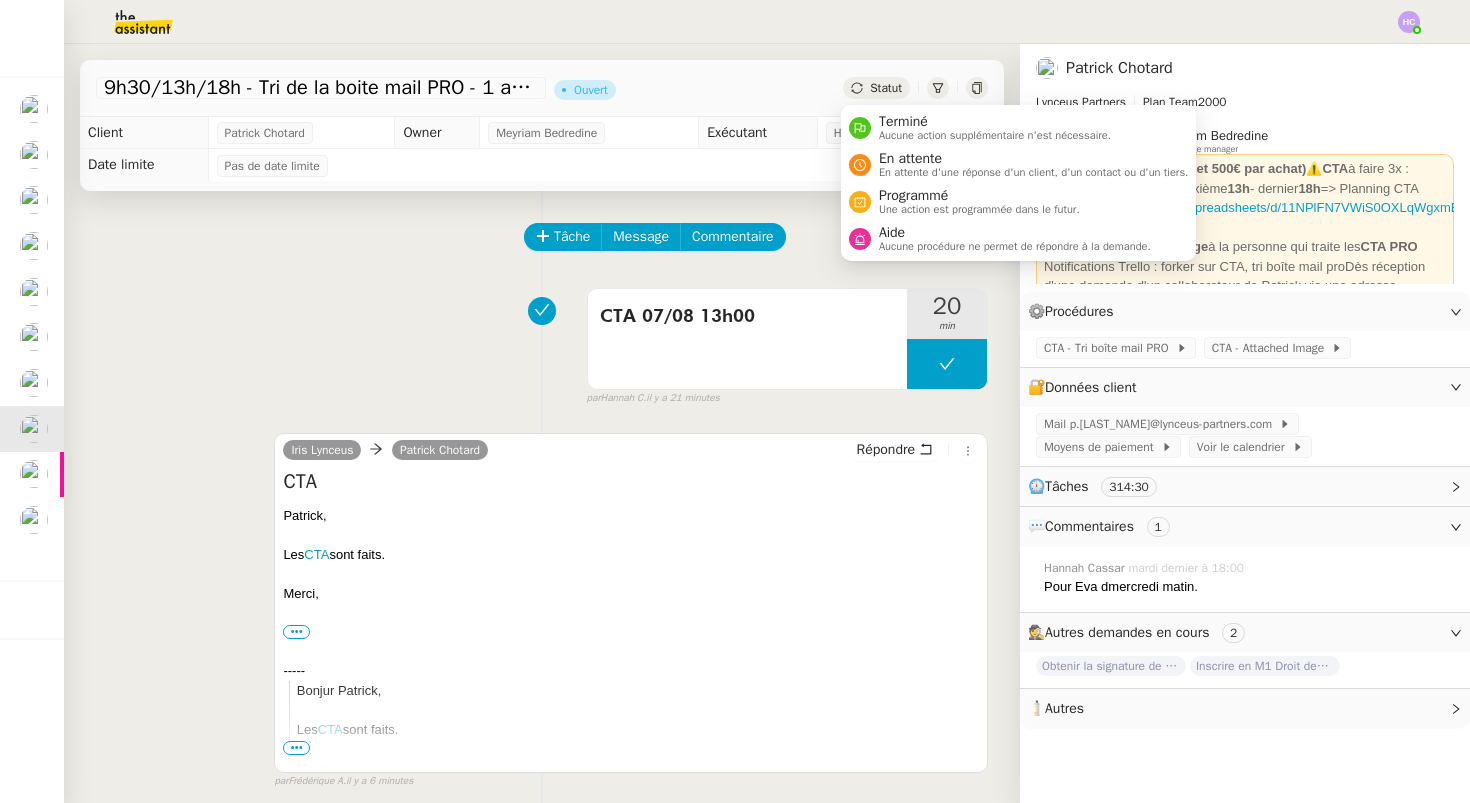 click on "Statut" 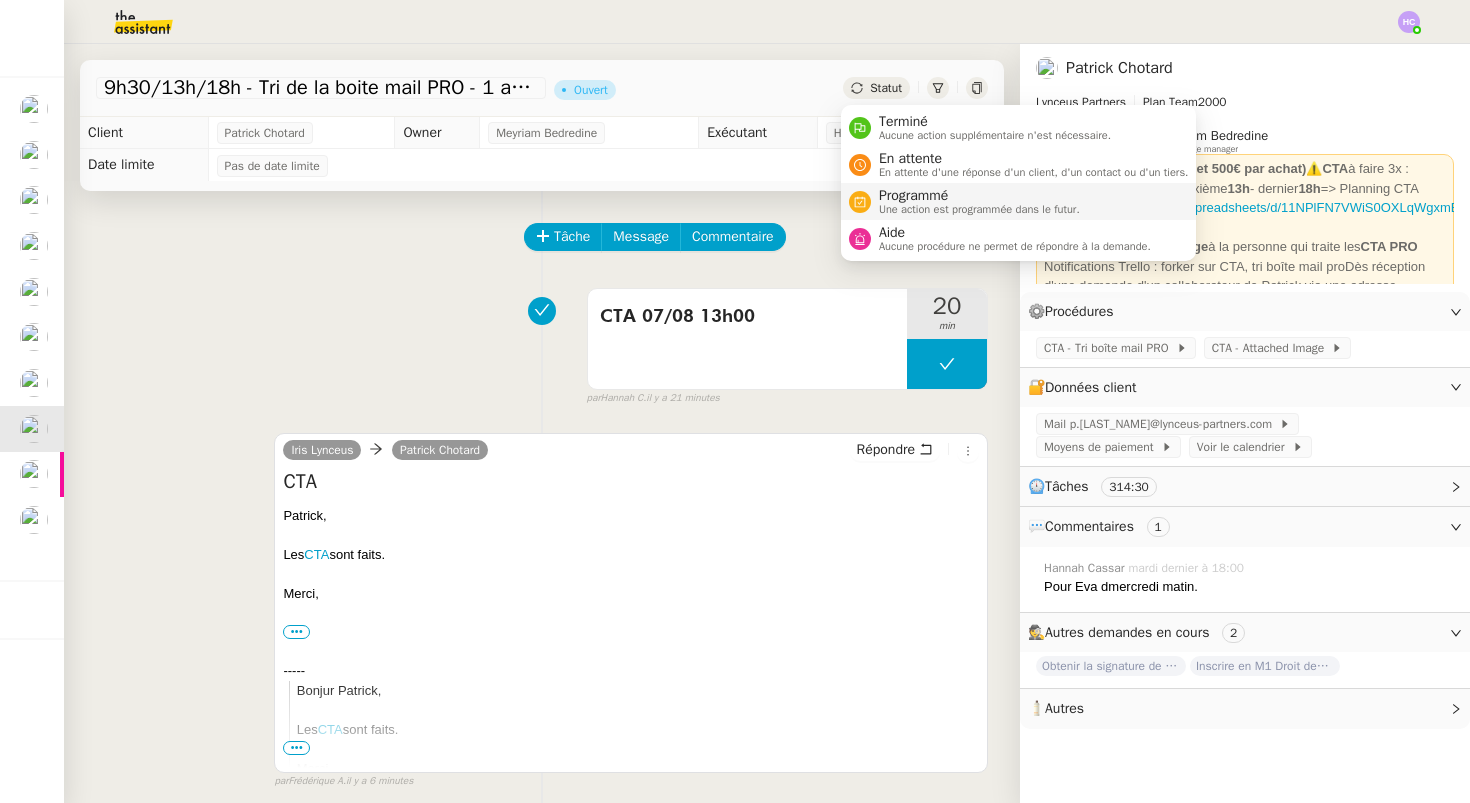 click on "Programmé" at bounding box center [979, 196] 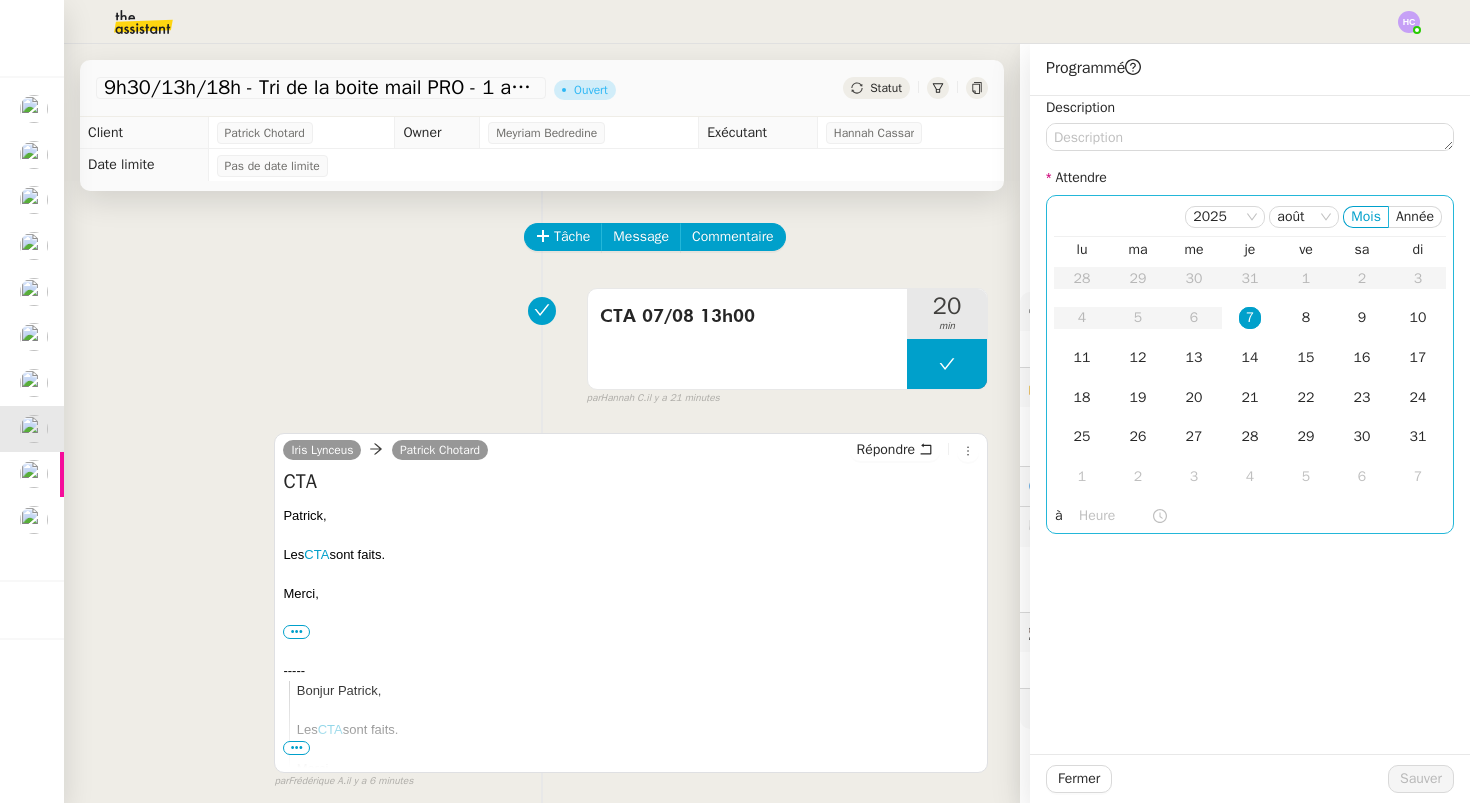 click on "7" 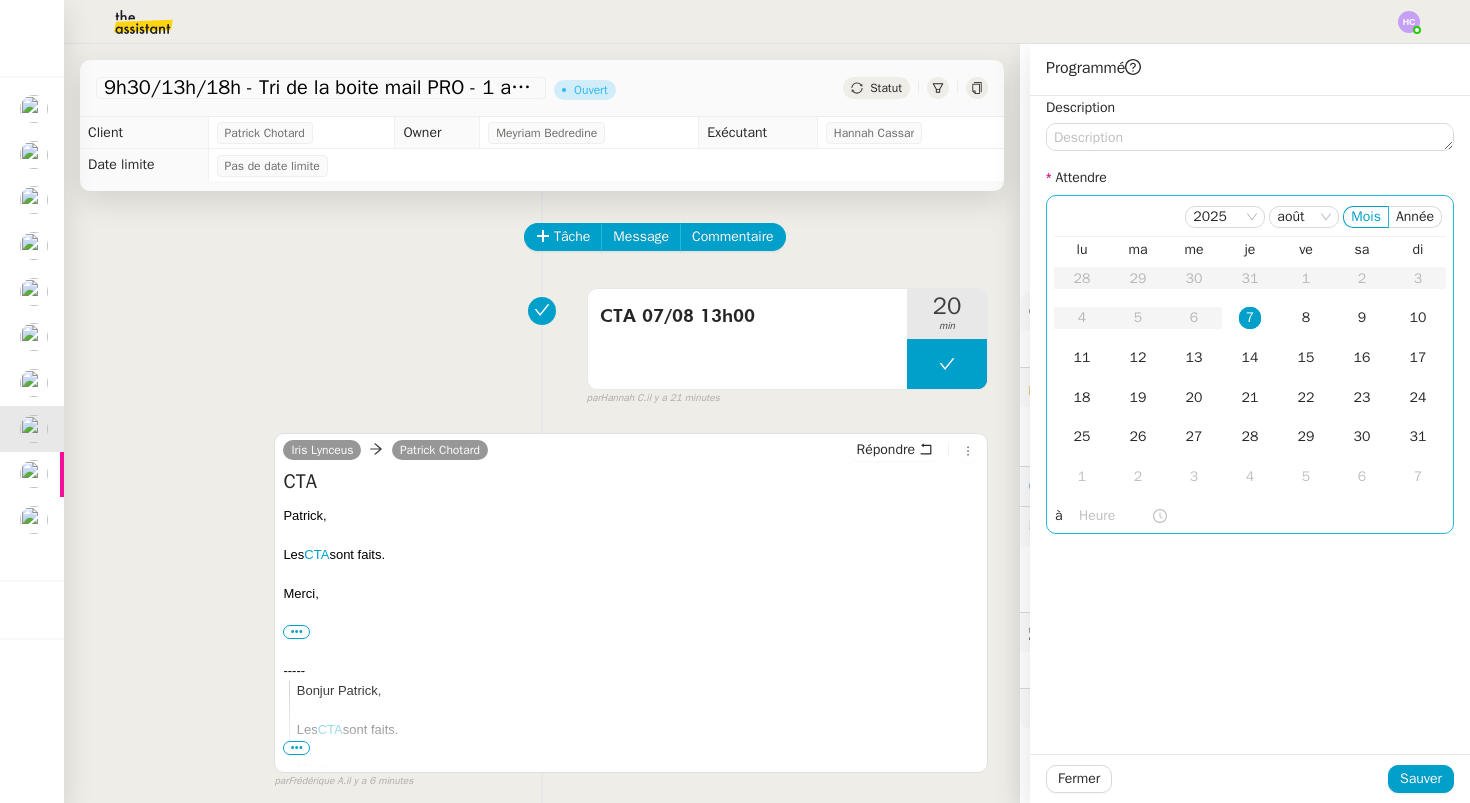 click 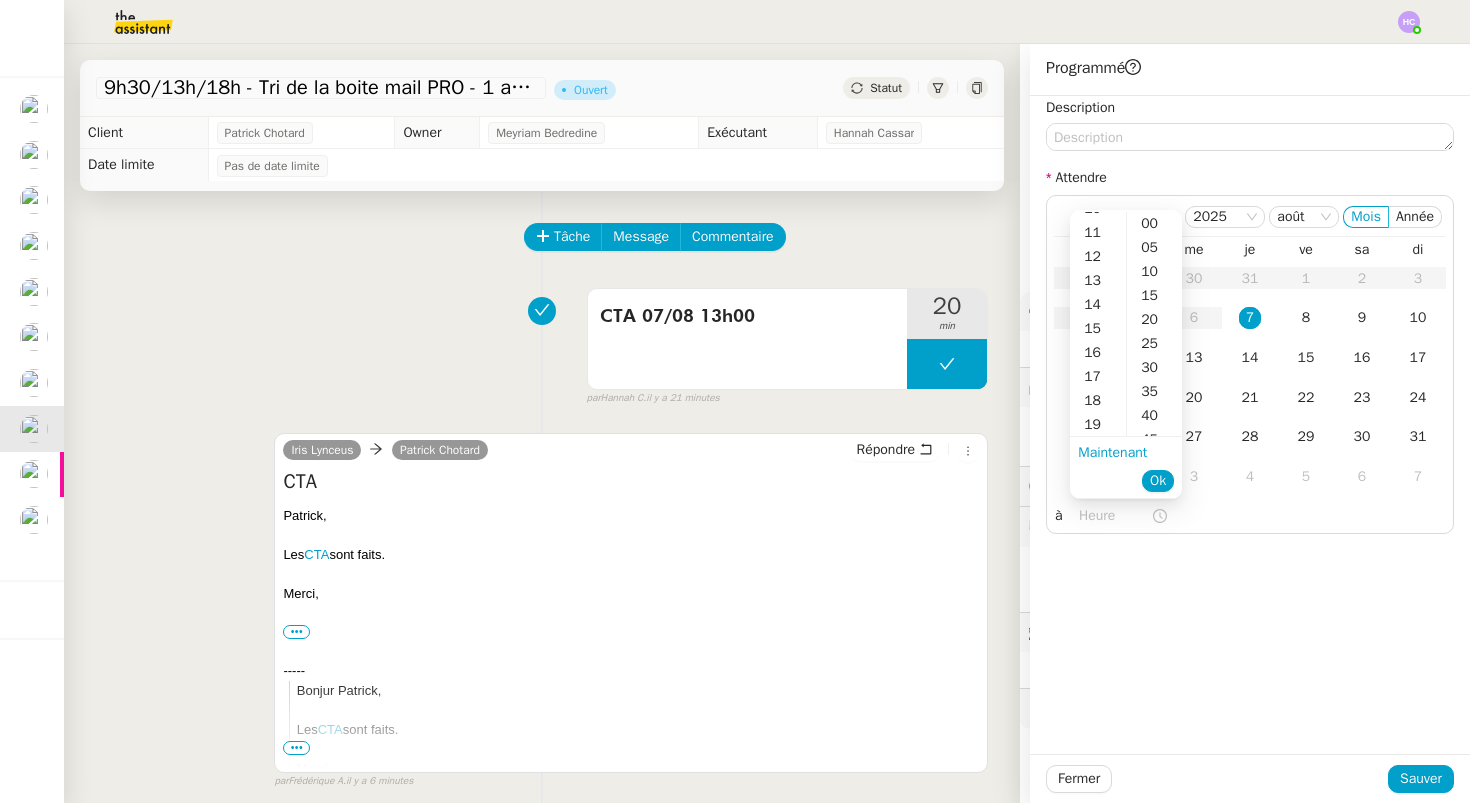 click on "17" at bounding box center [1098, 377] 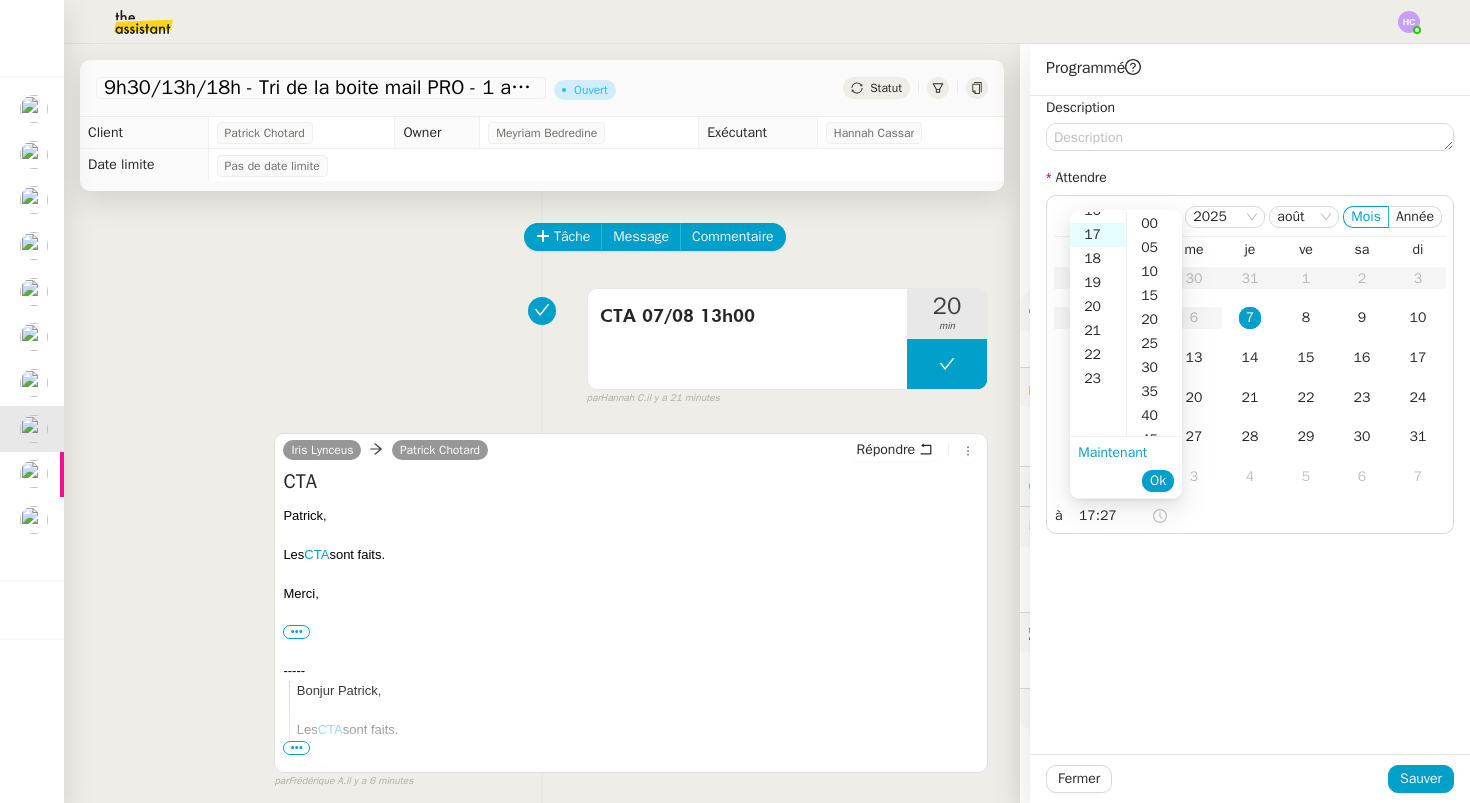 scroll, scrollTop: 408, scrollLeft: 0, axis: vertical 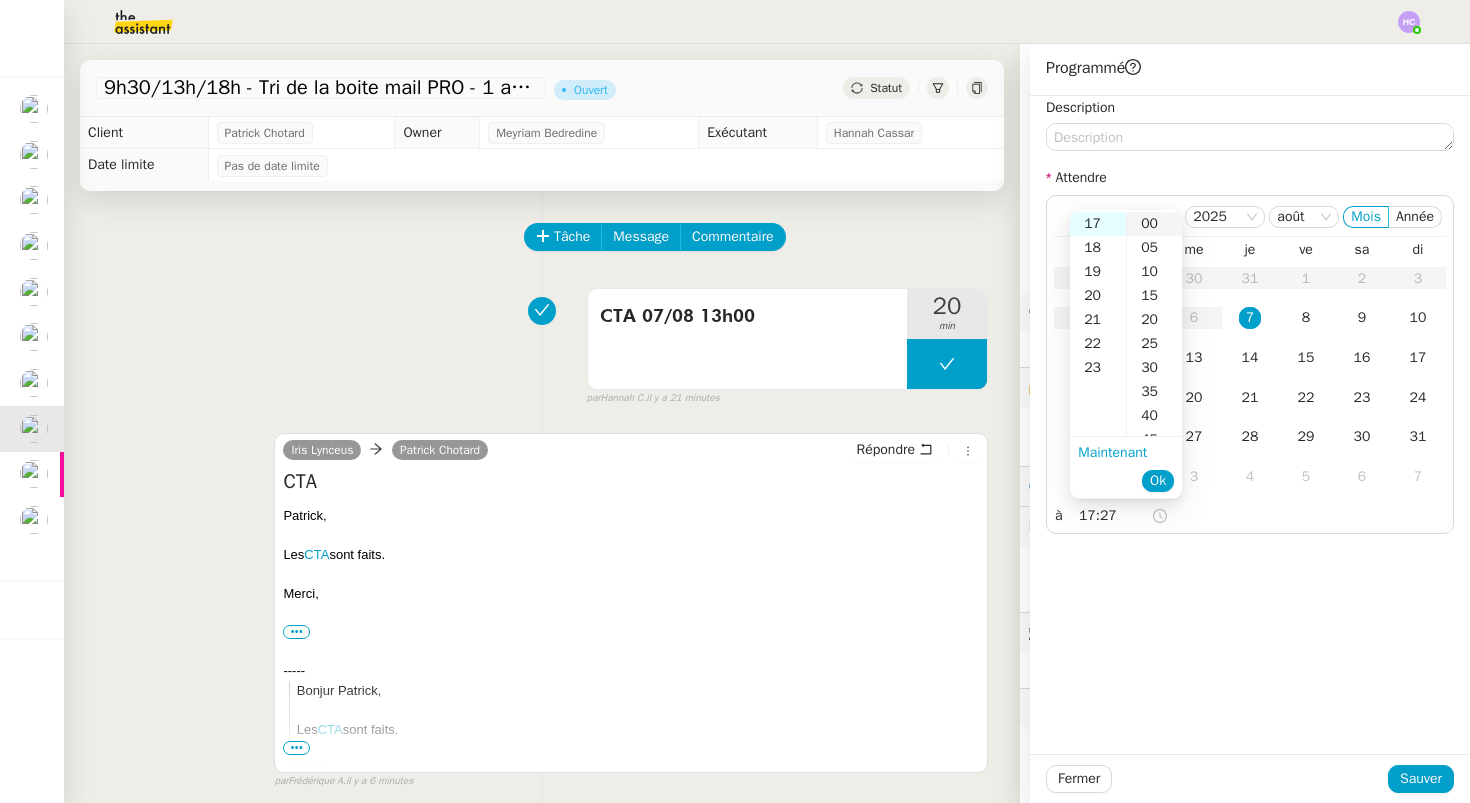 click on "00" at bounding box center [1154, 224] 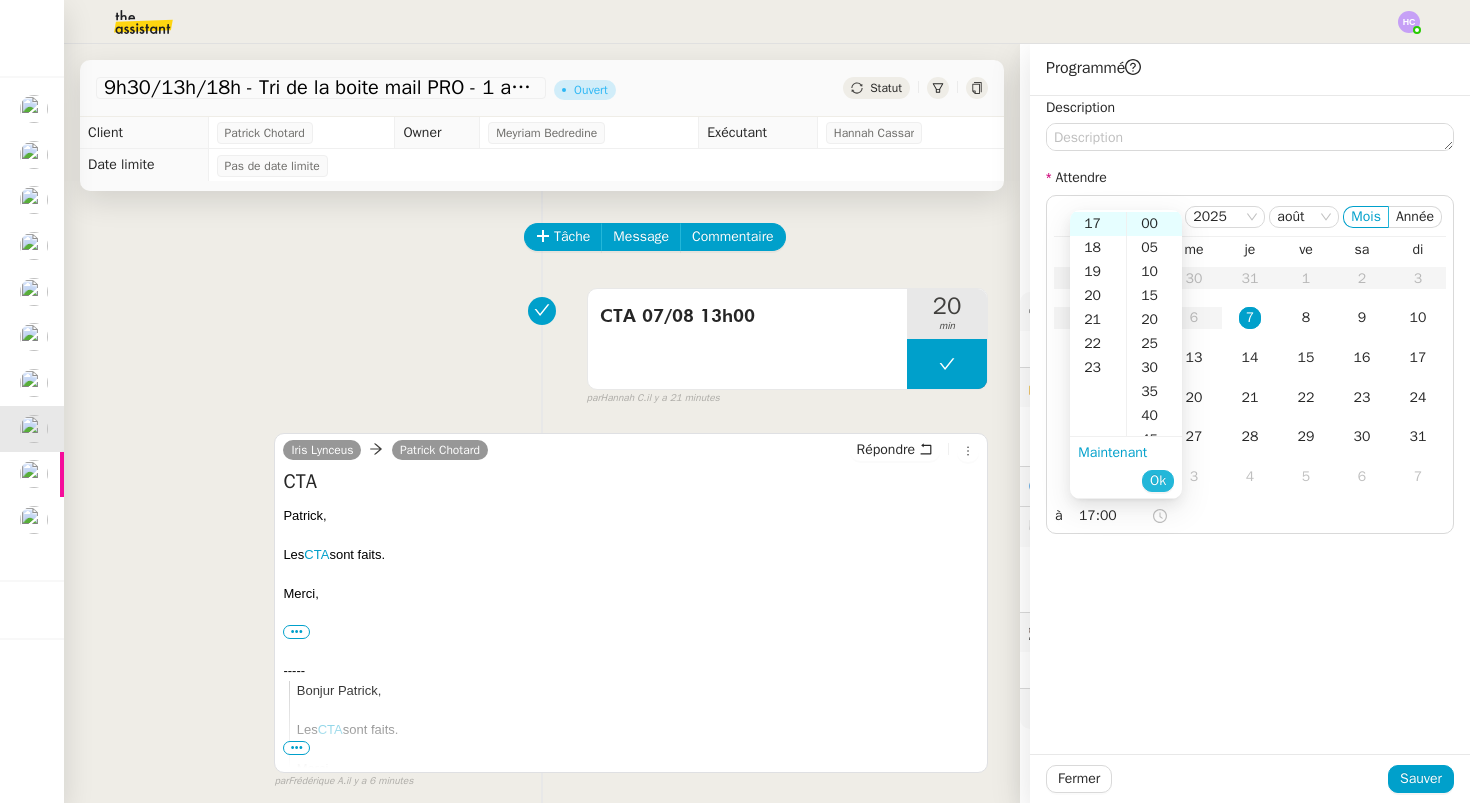 click on "Ok" at bounding box center [1158, 481] 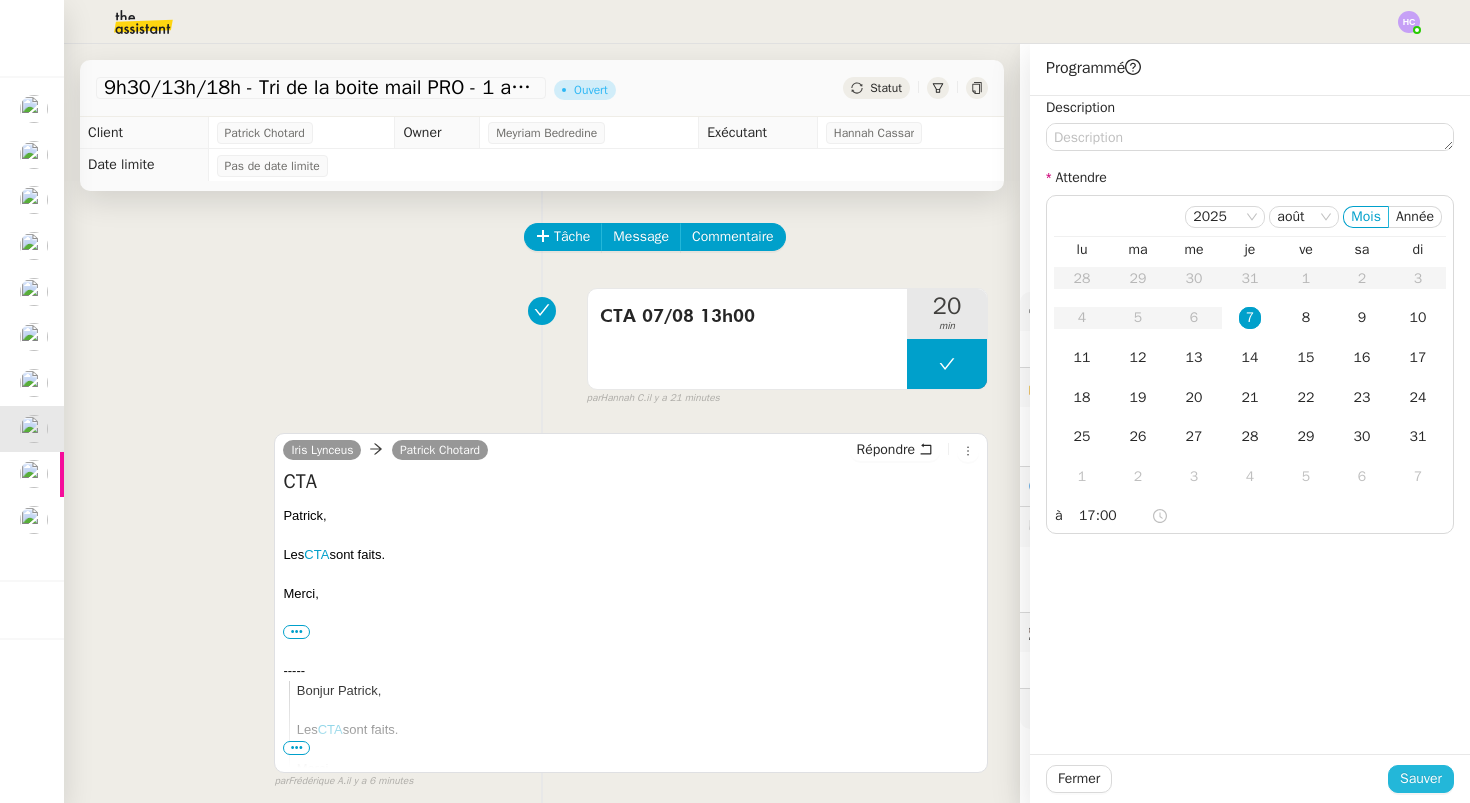 click on "Sauver" 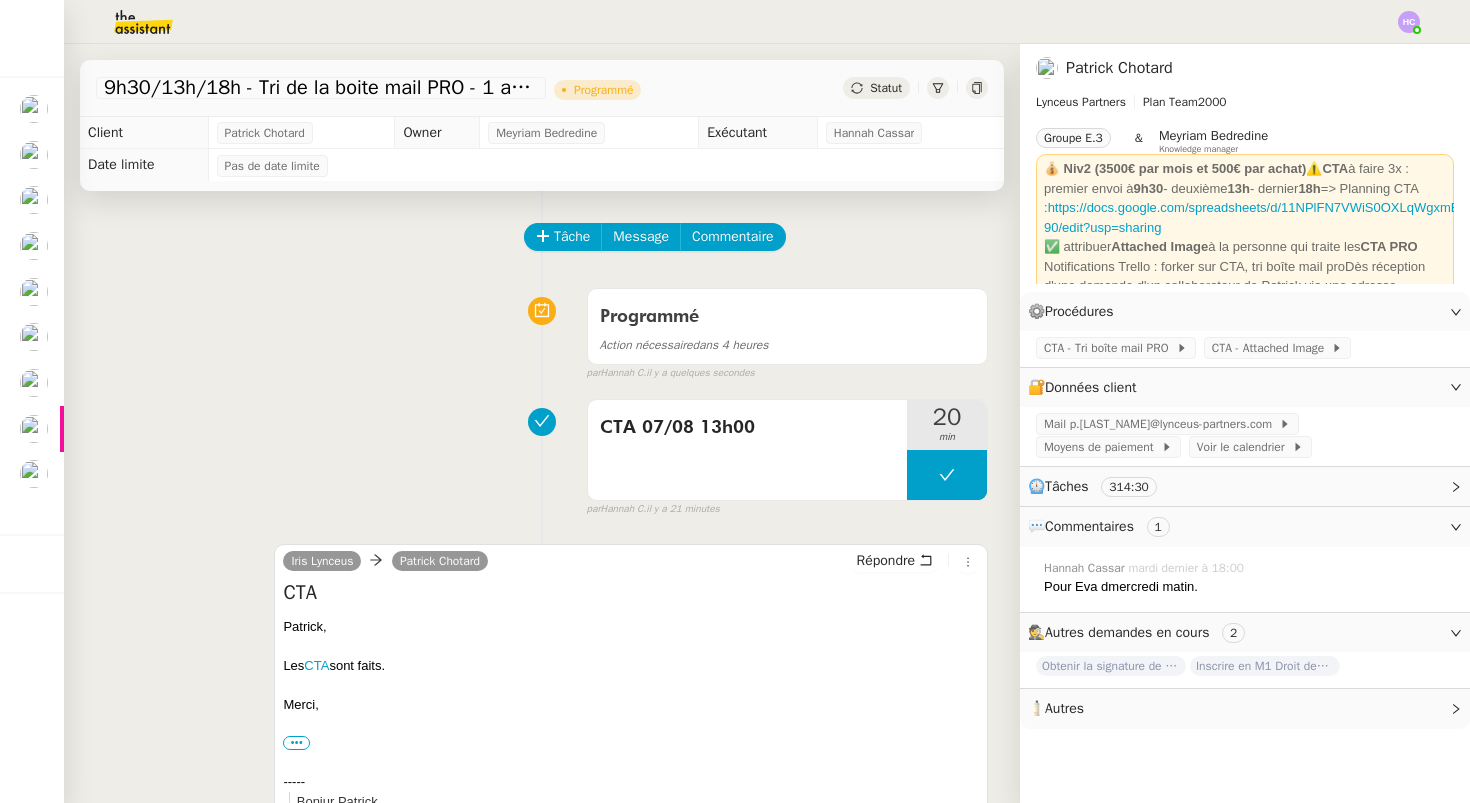 click 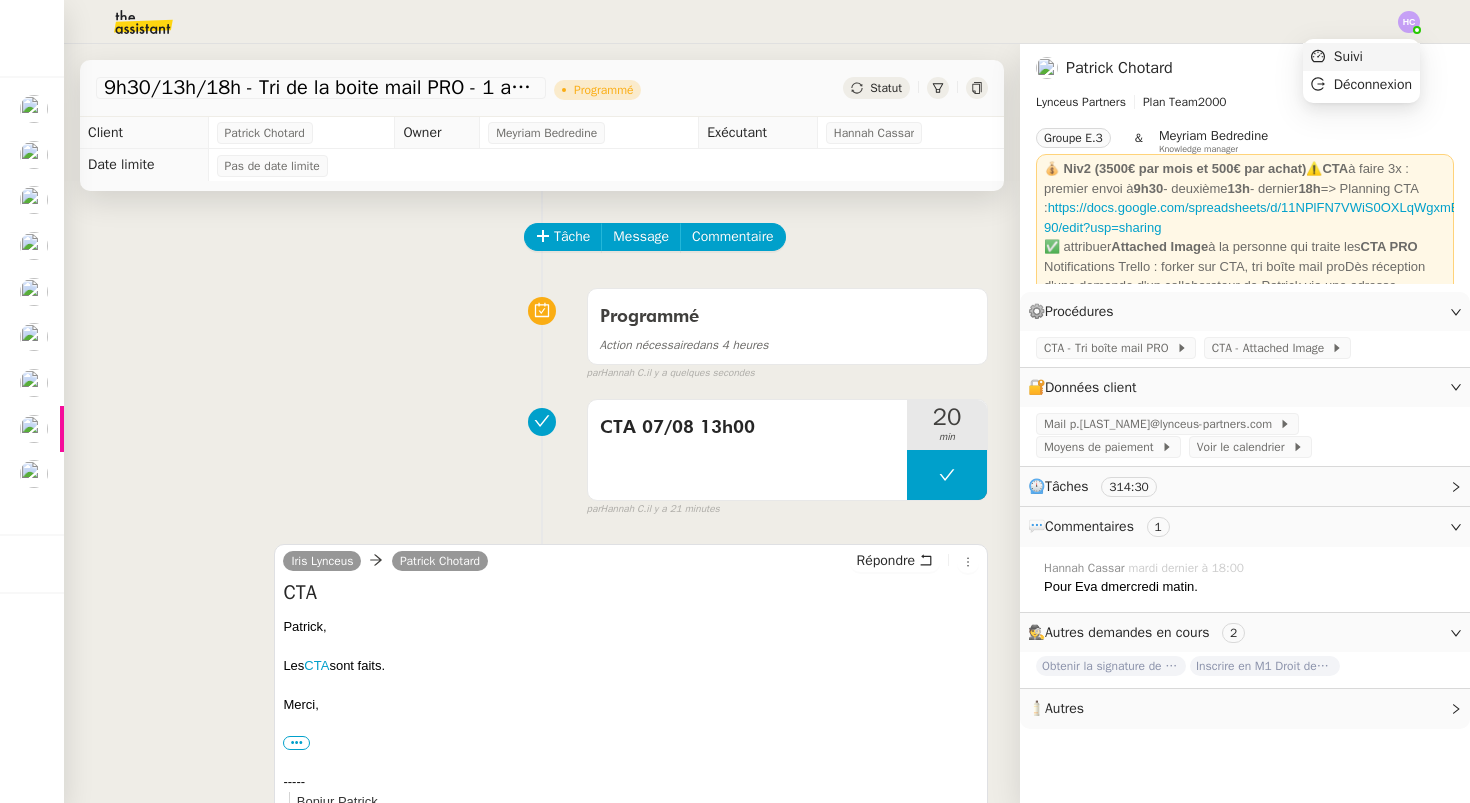 click on "Suivi" at bounding box center (1361, 57) 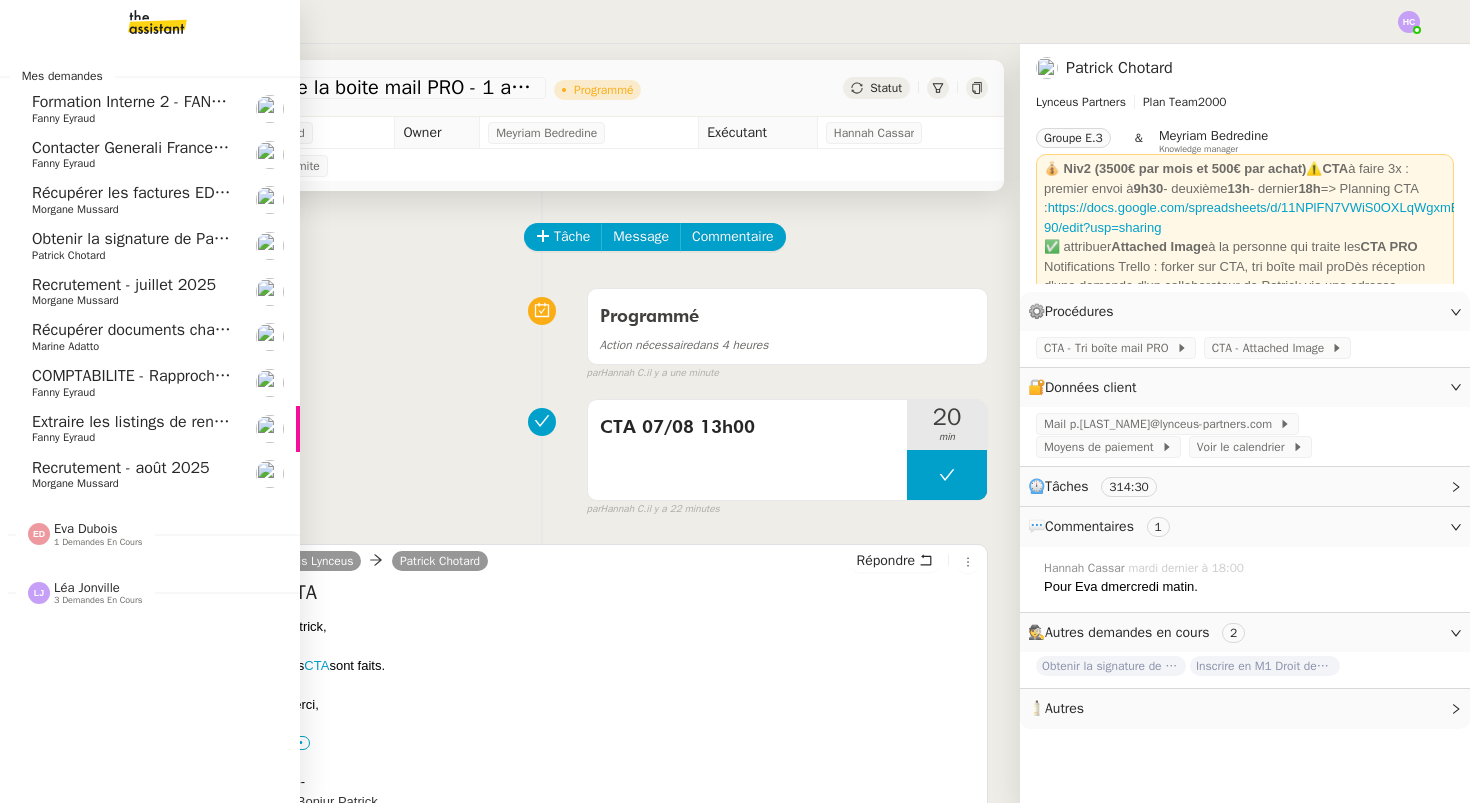 click on "Recrutement - juillet 2025" 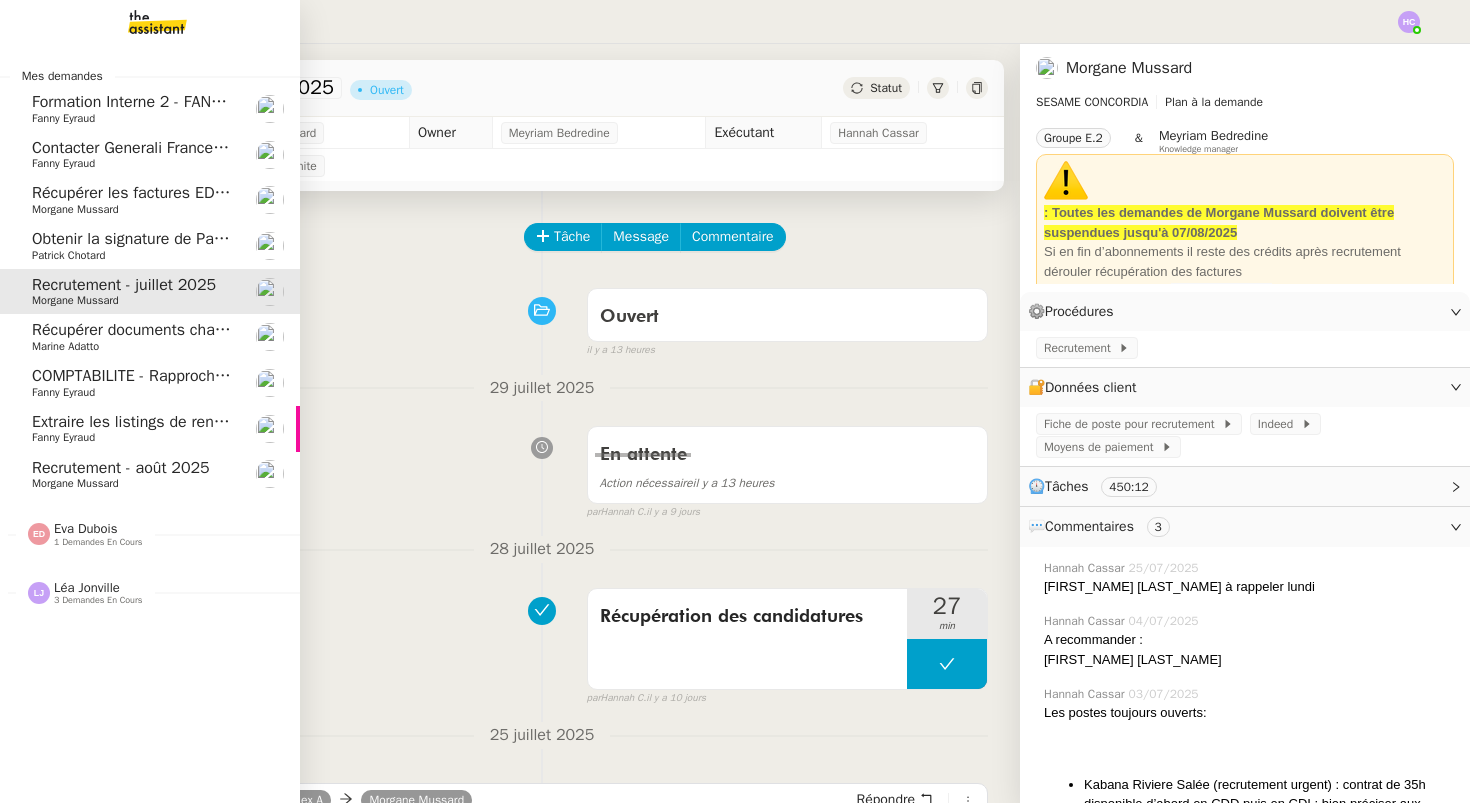 click on "Contacter Generali France pour demande AU094424" 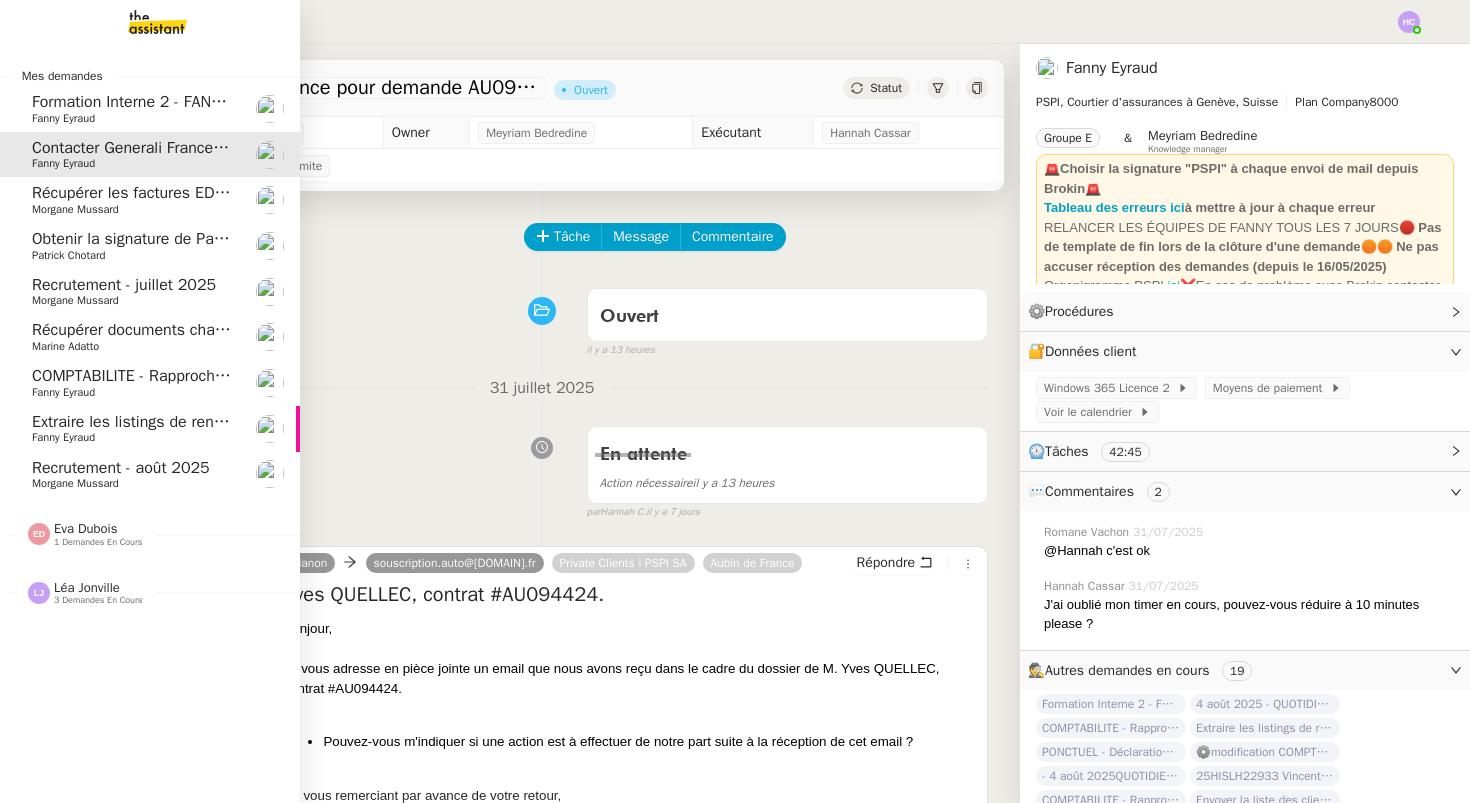 click on "Obtenir la signature de Patrick" 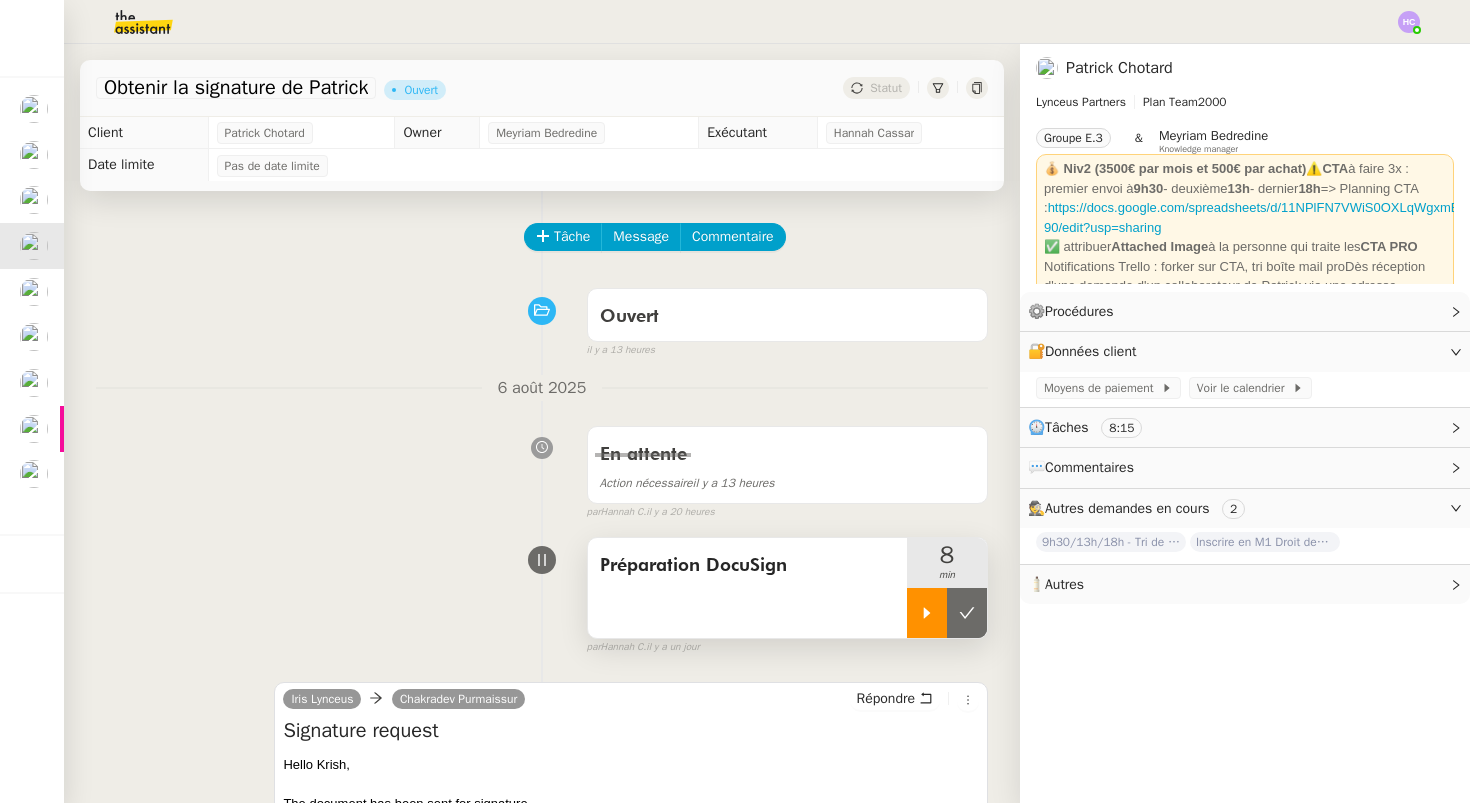 click at bounding box center (927, 613) 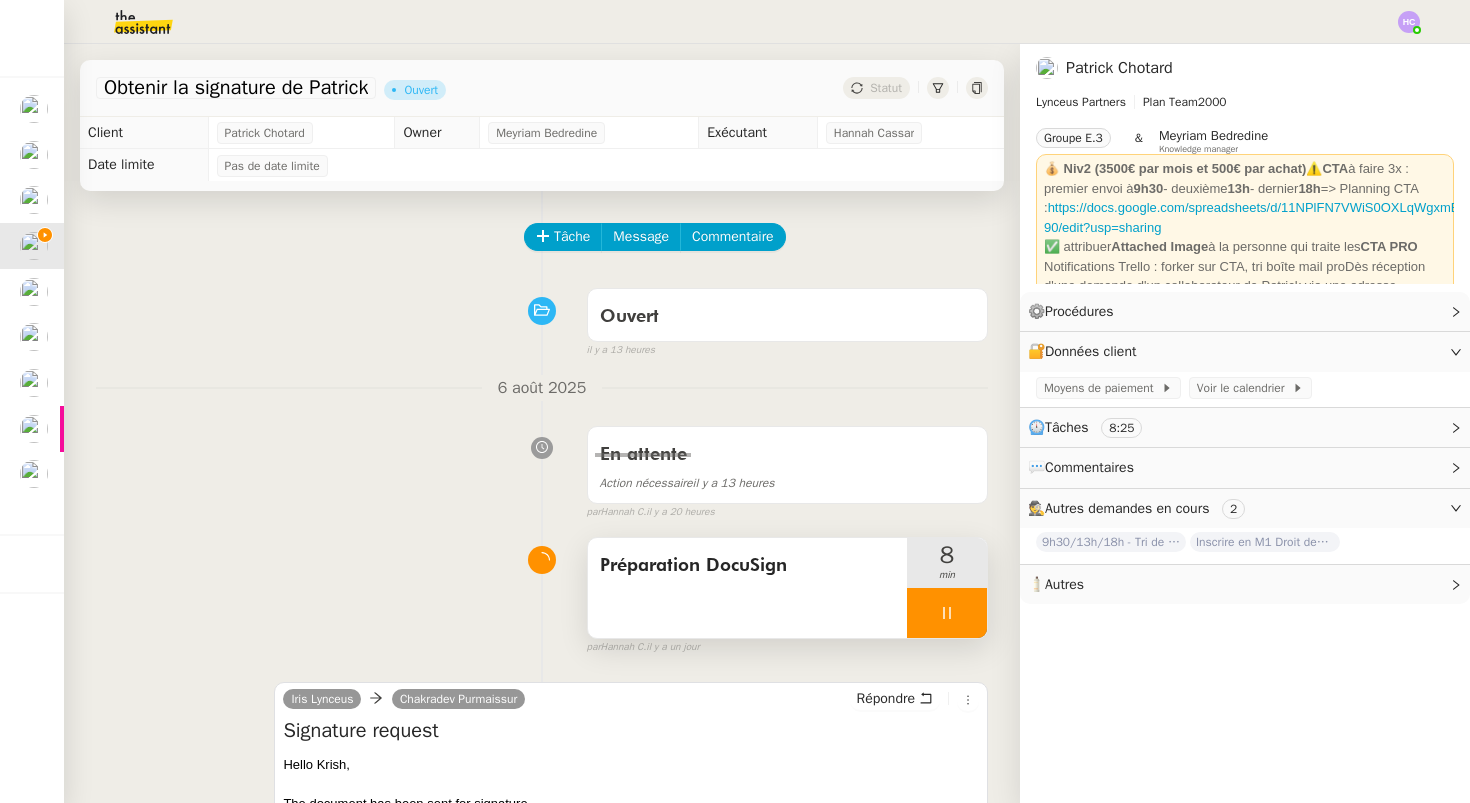 click 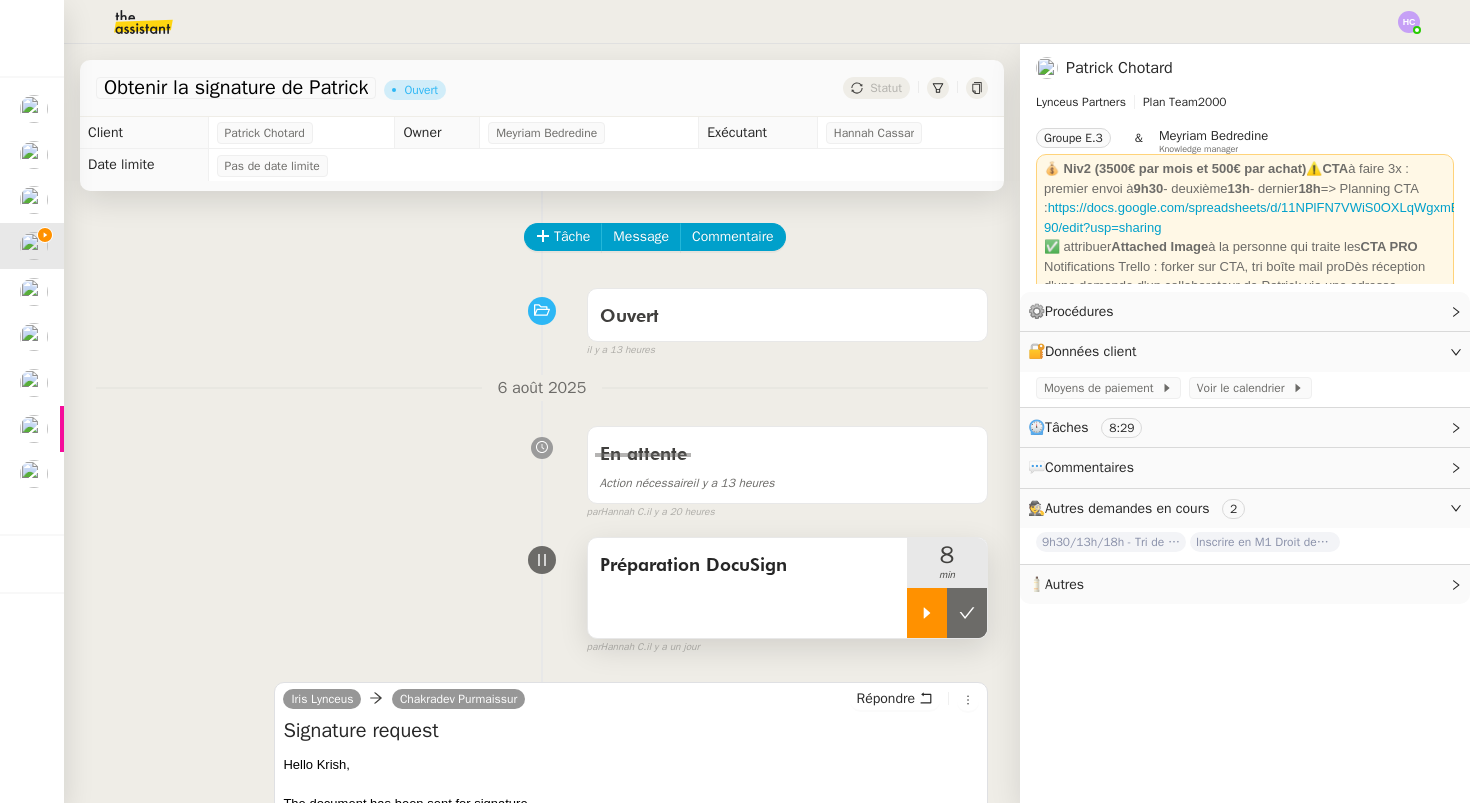 click at bounding box center [967, 613] 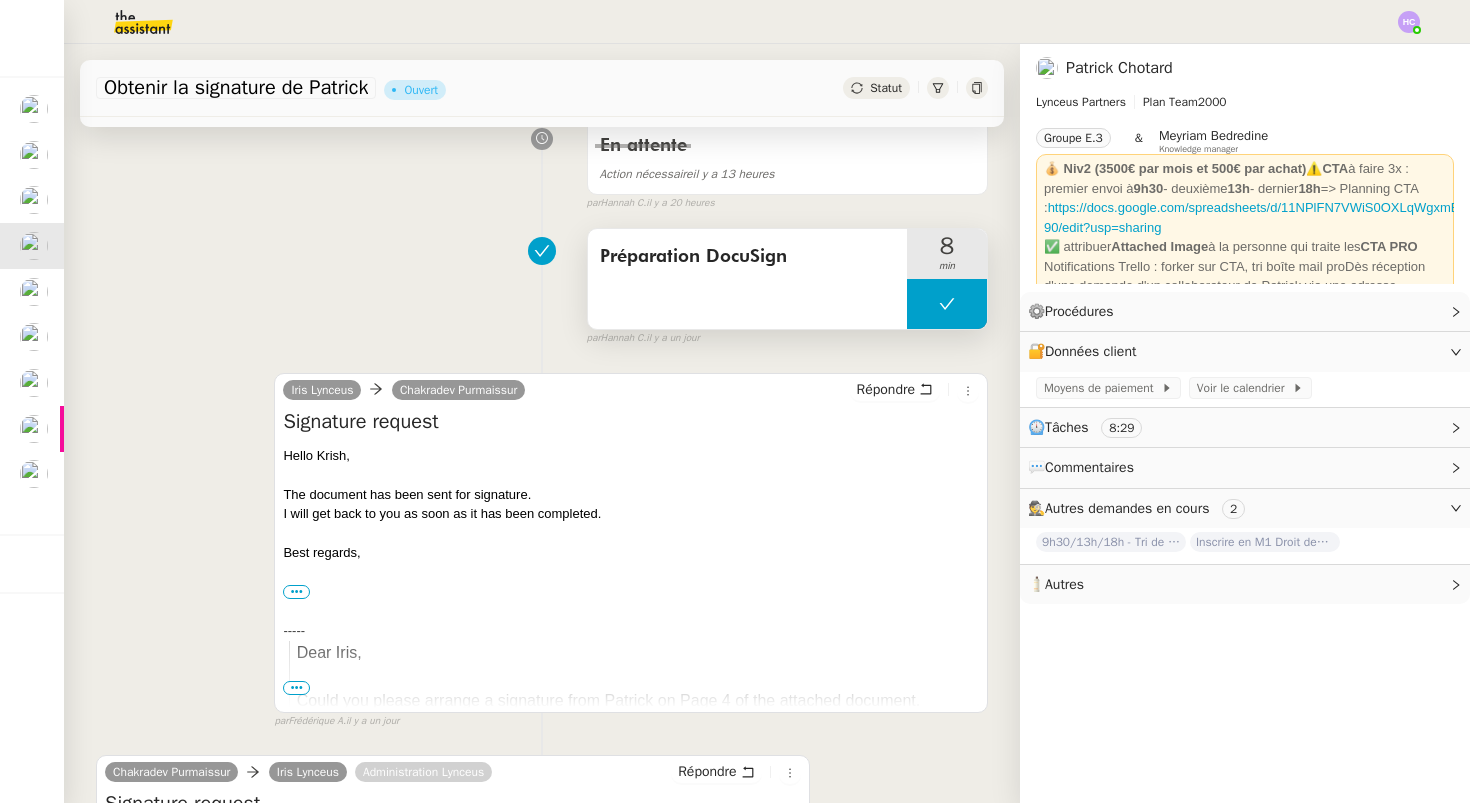 scroll, scrollTop: 329, scrollLeft: 0, axis: vertical 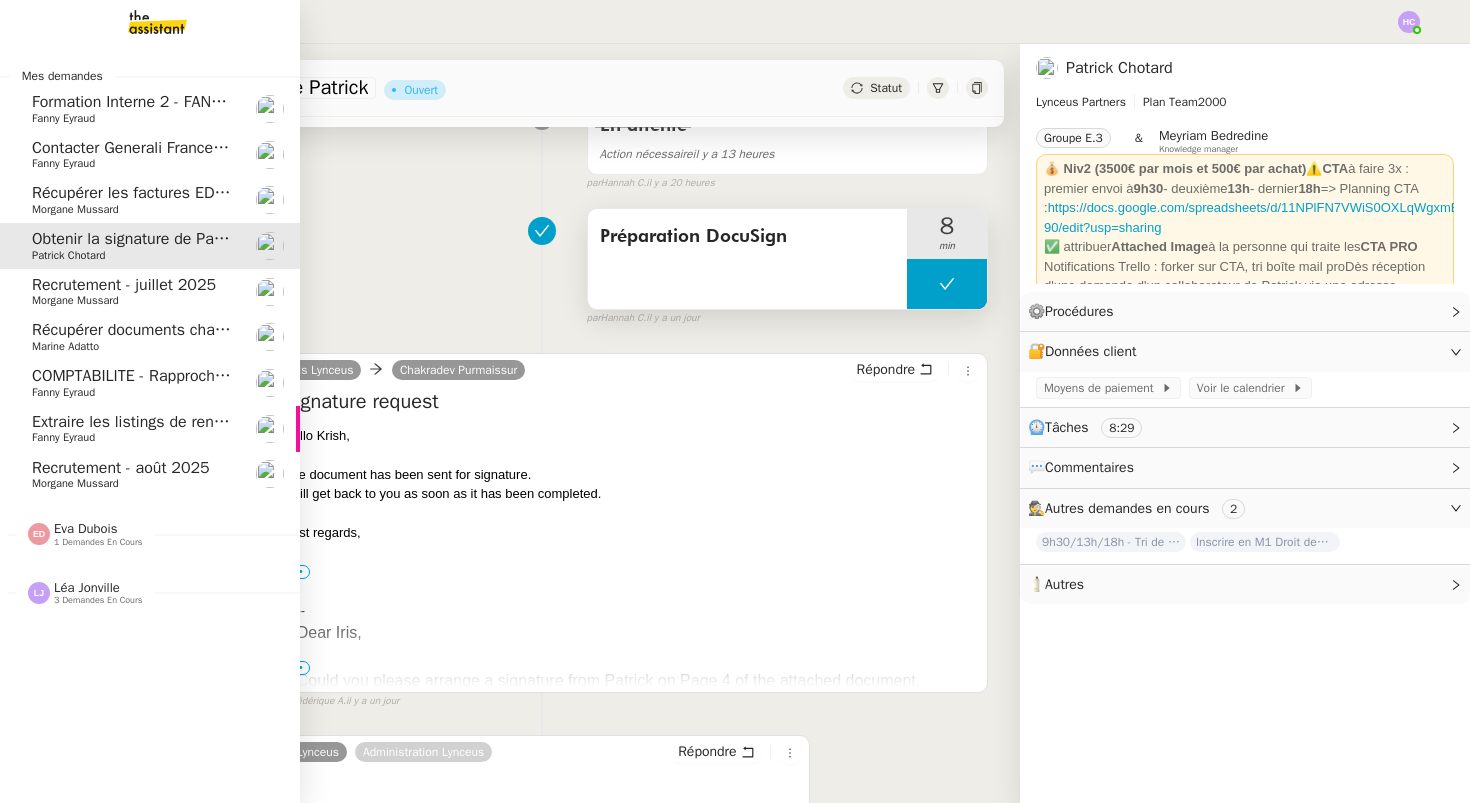 click on "Contacter Generali France pour demande AU094424" 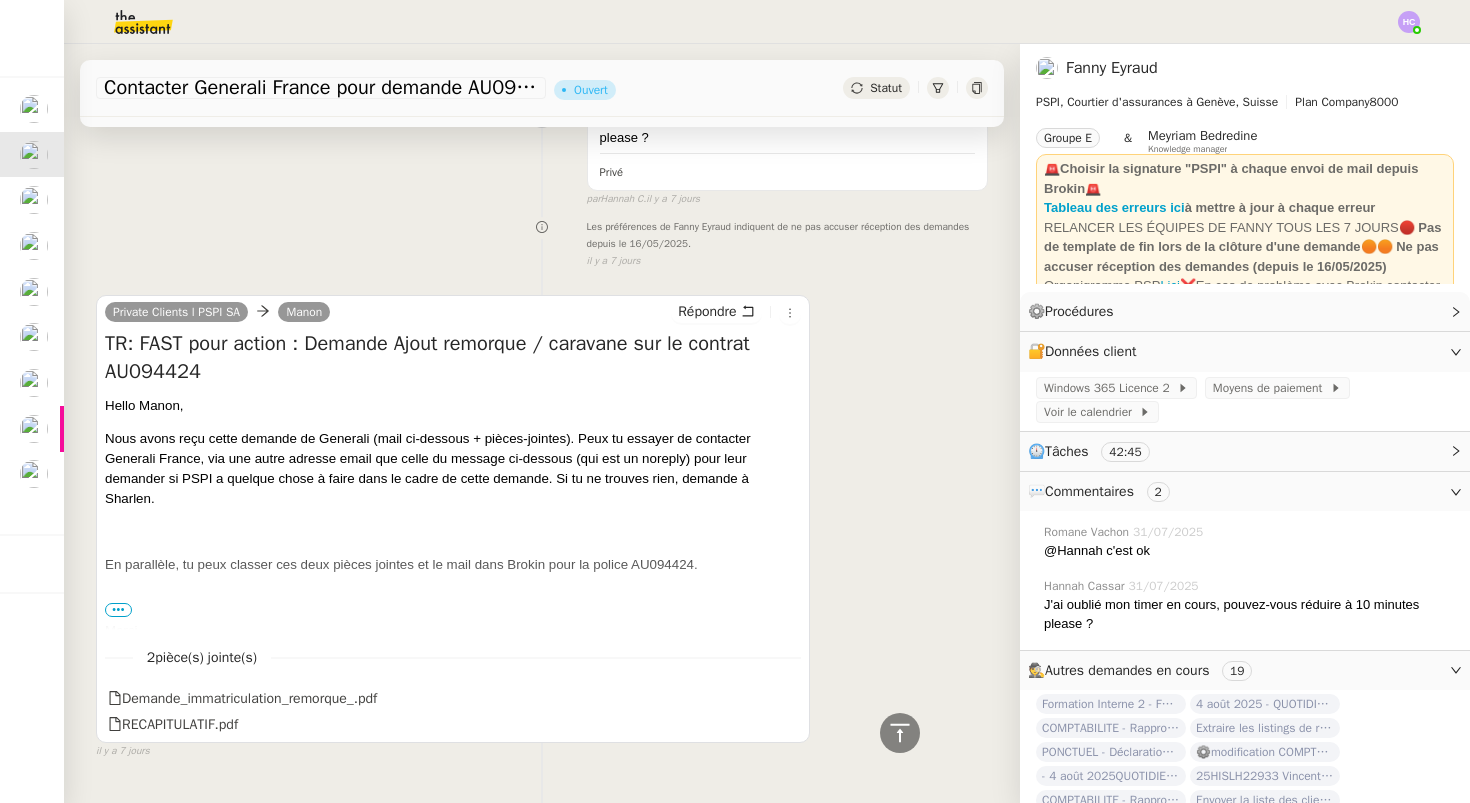 scroll, scrollTop: 1450, scrollLeft: 0, axis: vertical 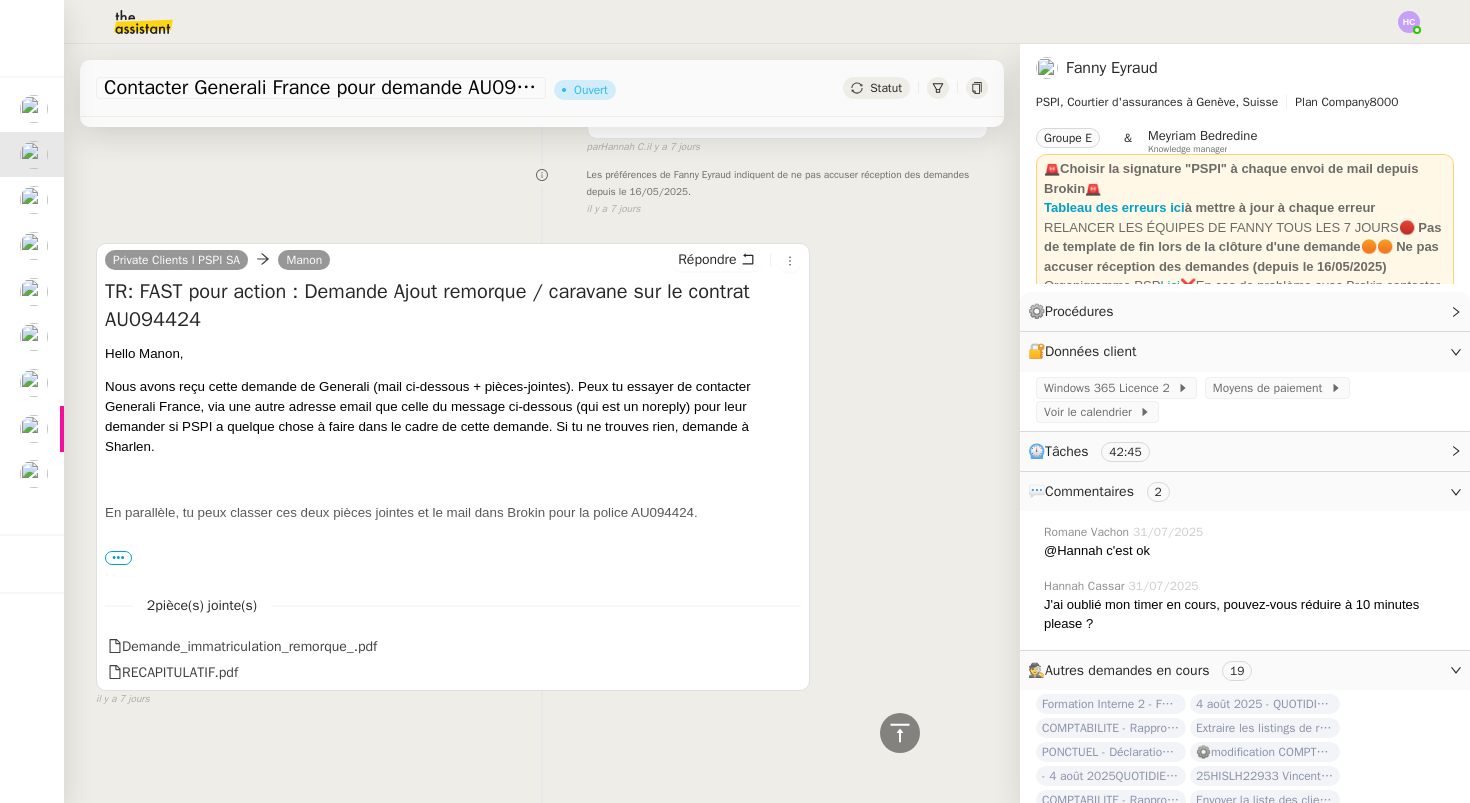 click at bounding box center [453, 546] 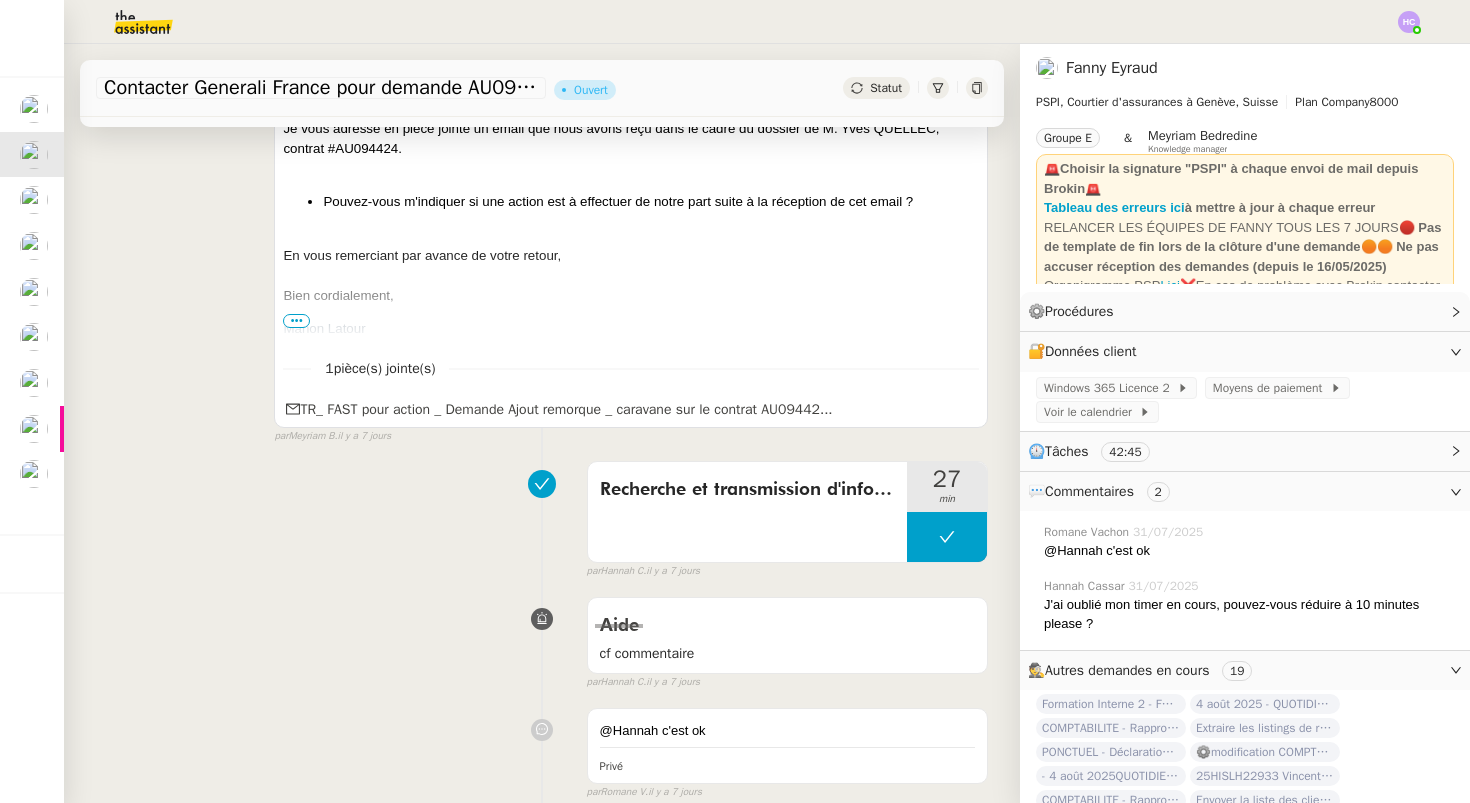scroll, scrollTop: 824, scrollLeft: 0, axis: vertical 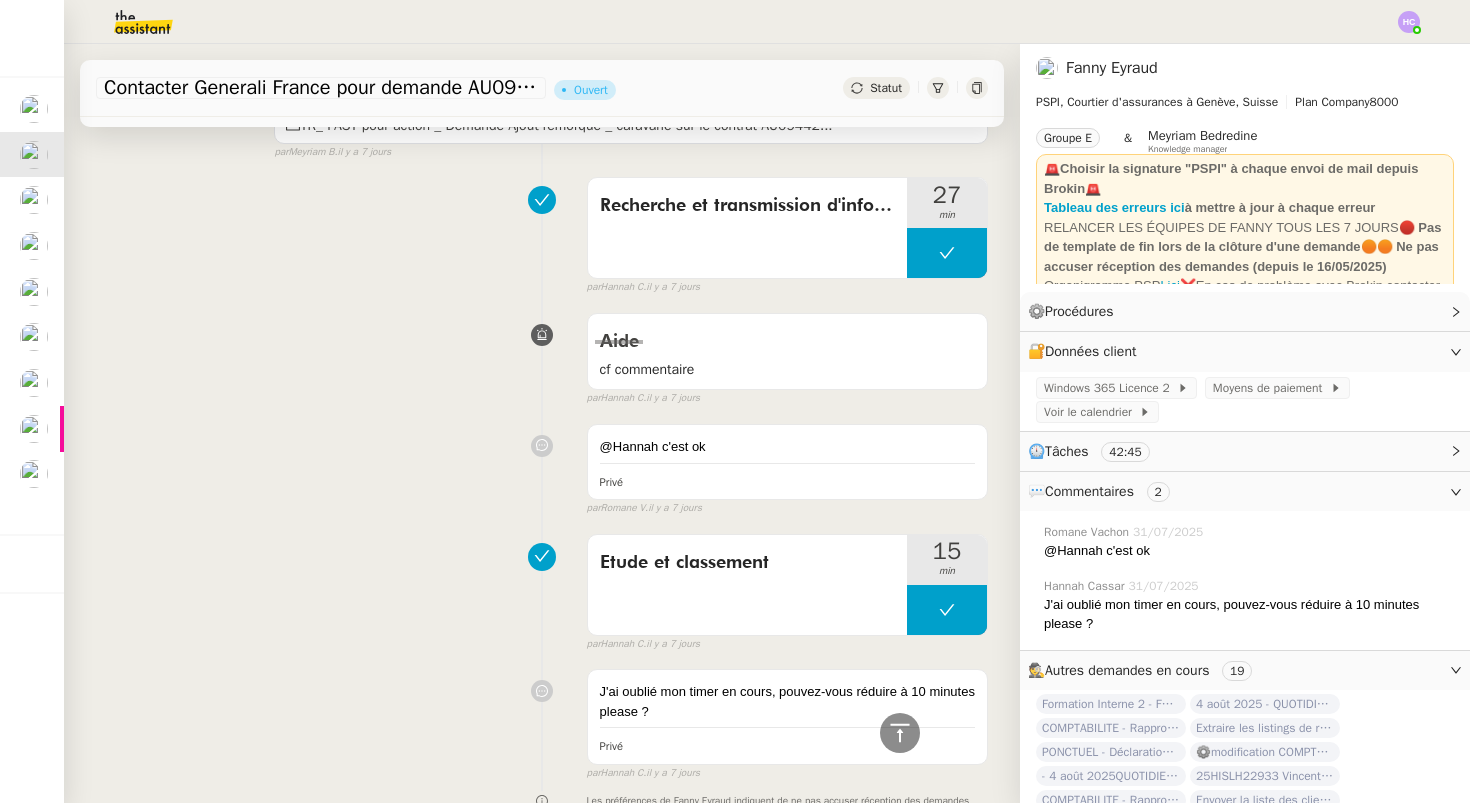 click on "Etude et classement     15 min false par   Hannah C.   il y a 7 jours" at bounding box center (542, 589) 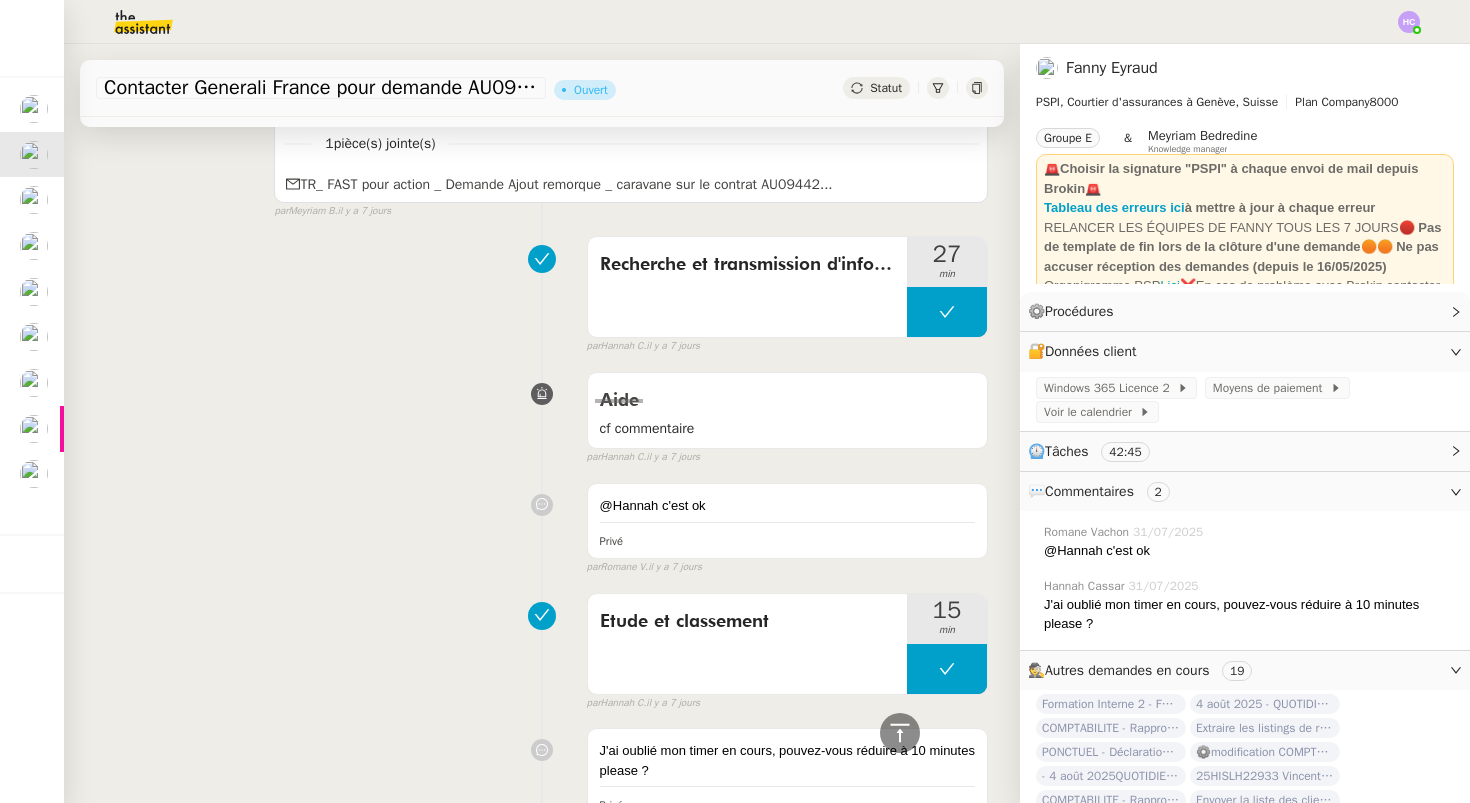 scroll, scrollTop: 359, scrollLeft: 0, axis: vertical 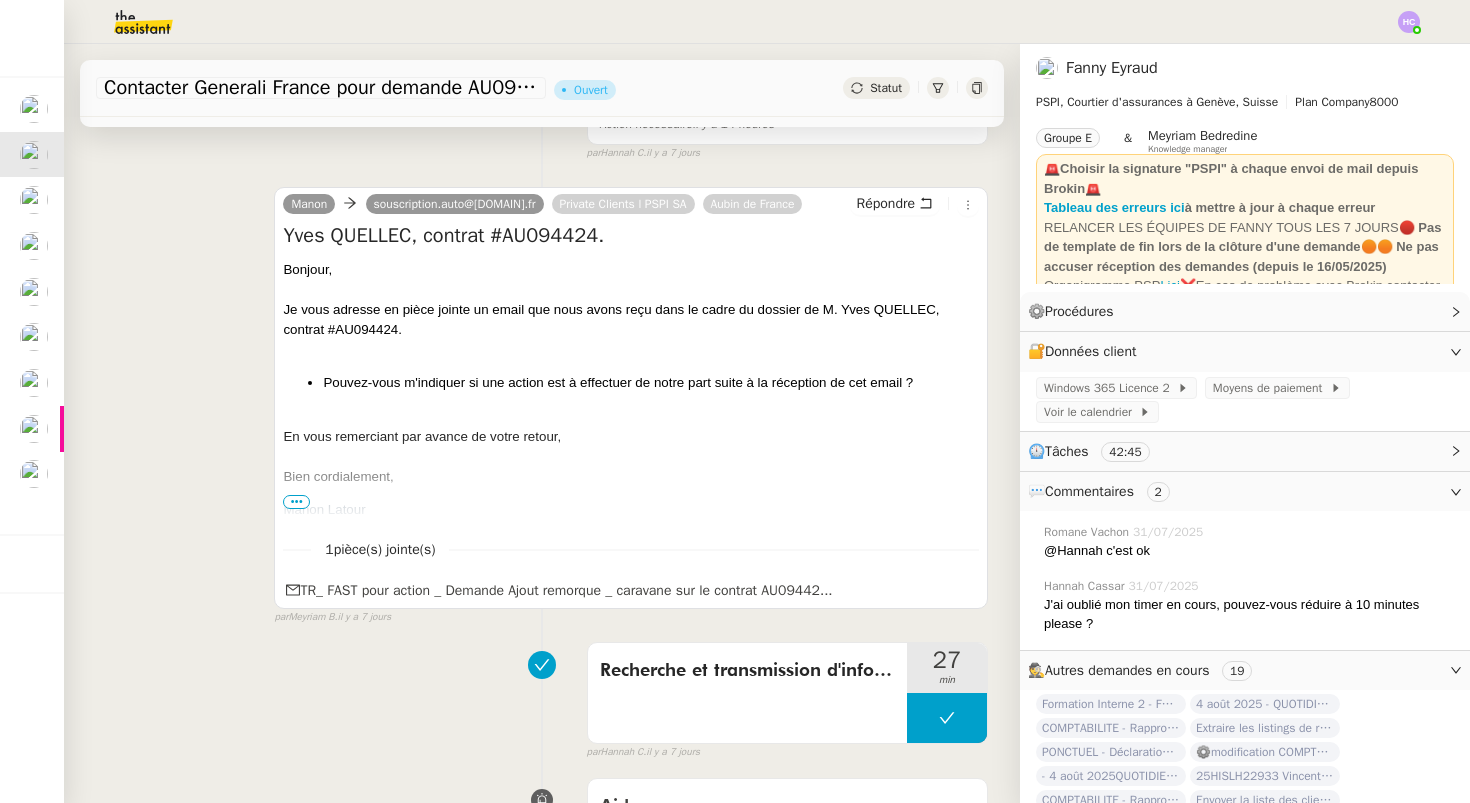 click on "•••" at bounding box center [296, 502] 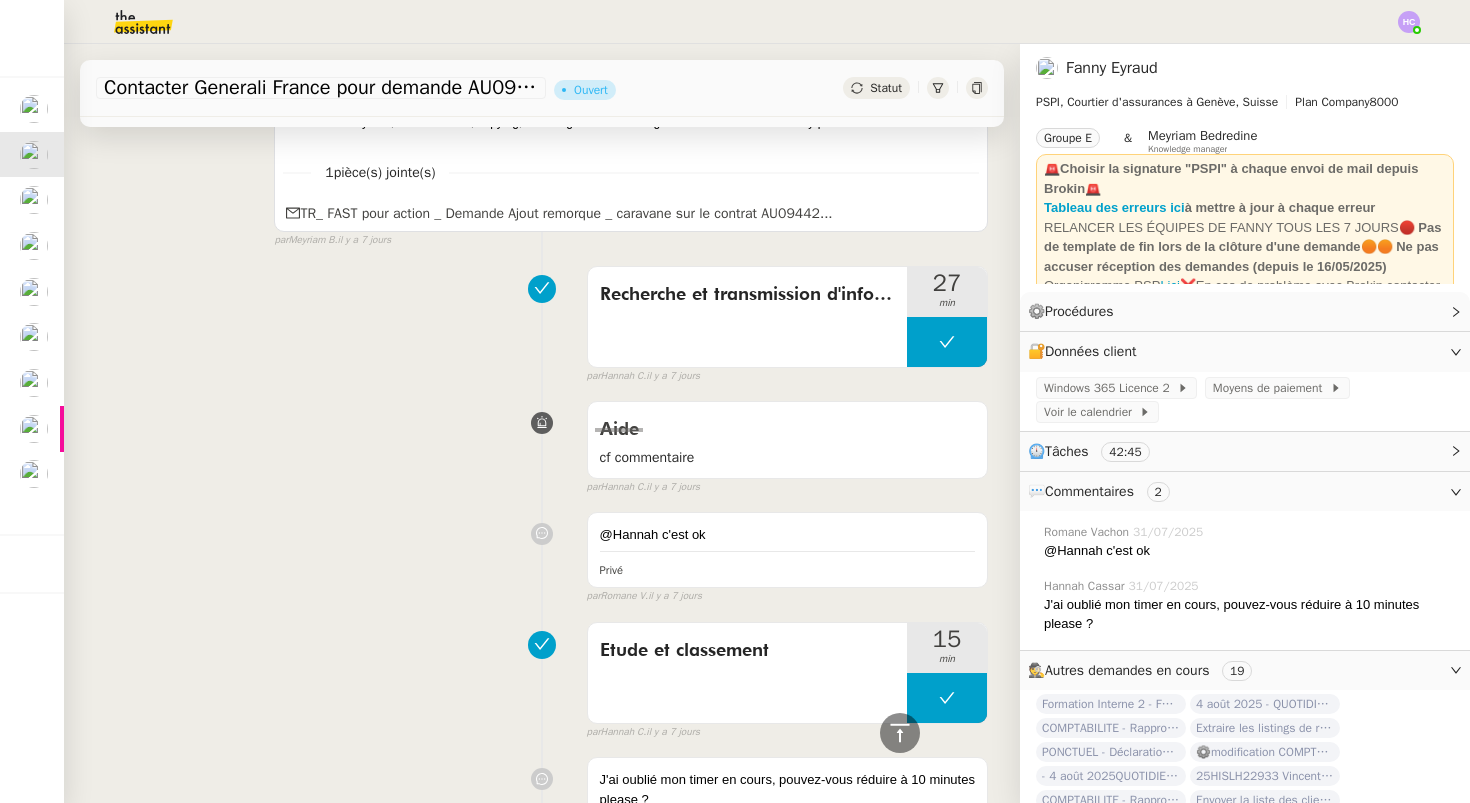 scroll, scrollTop: 1203, scrollLeft: 0, axis: vertical 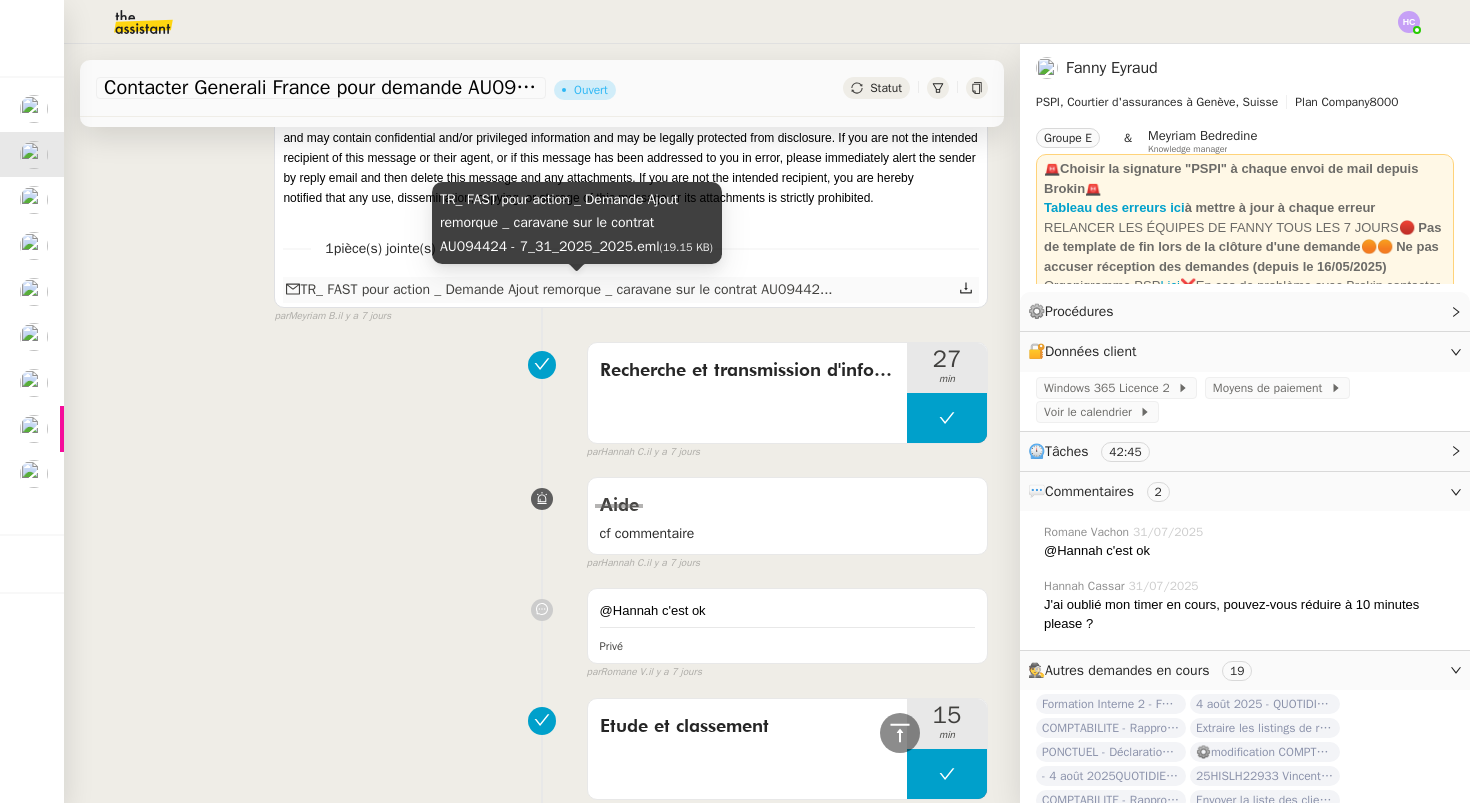 click on "TR_ FAST pour action _ Demande Ajout remorque _ caravane sur le  contrat AU09442..." 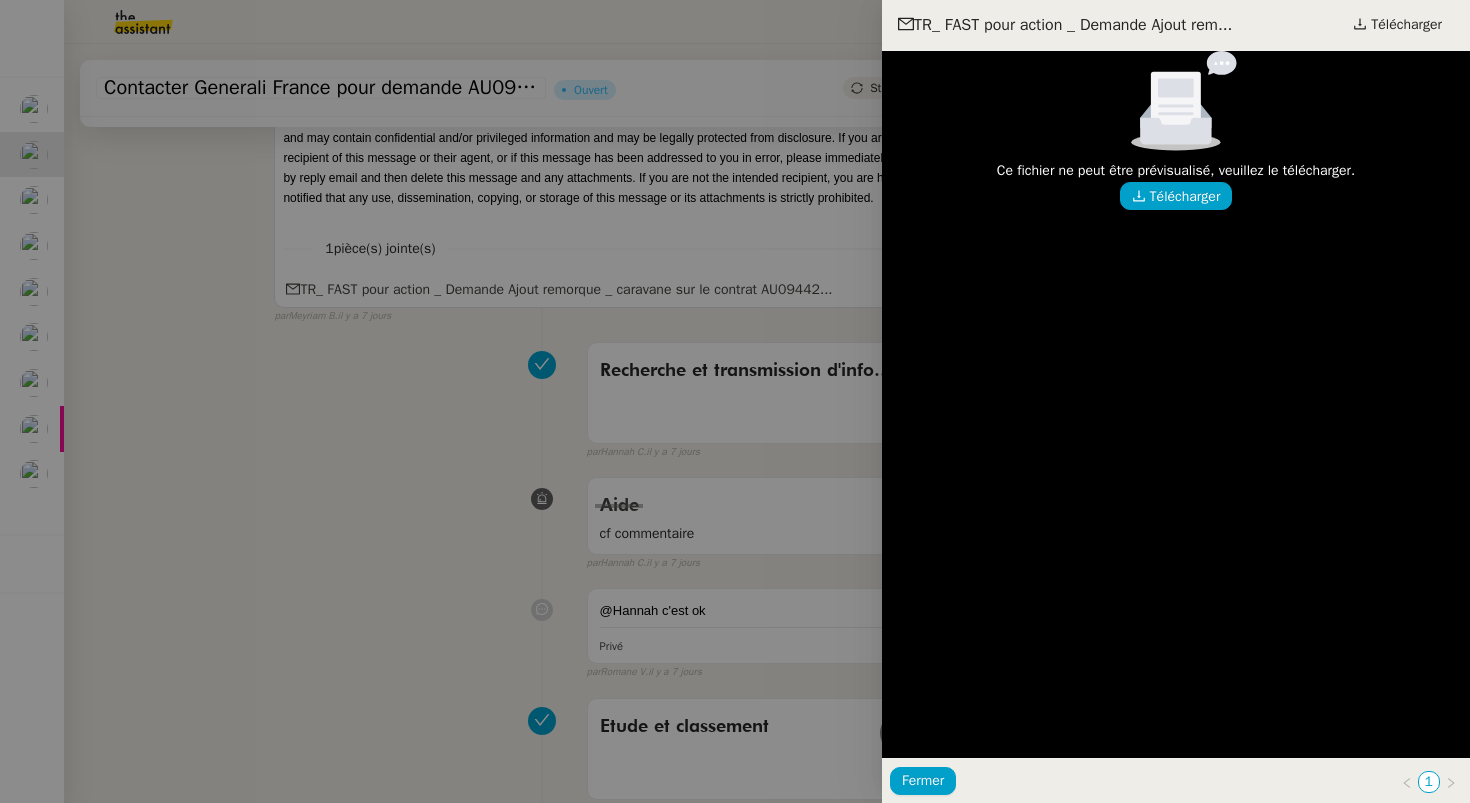 click at bounding box center (735, 401) 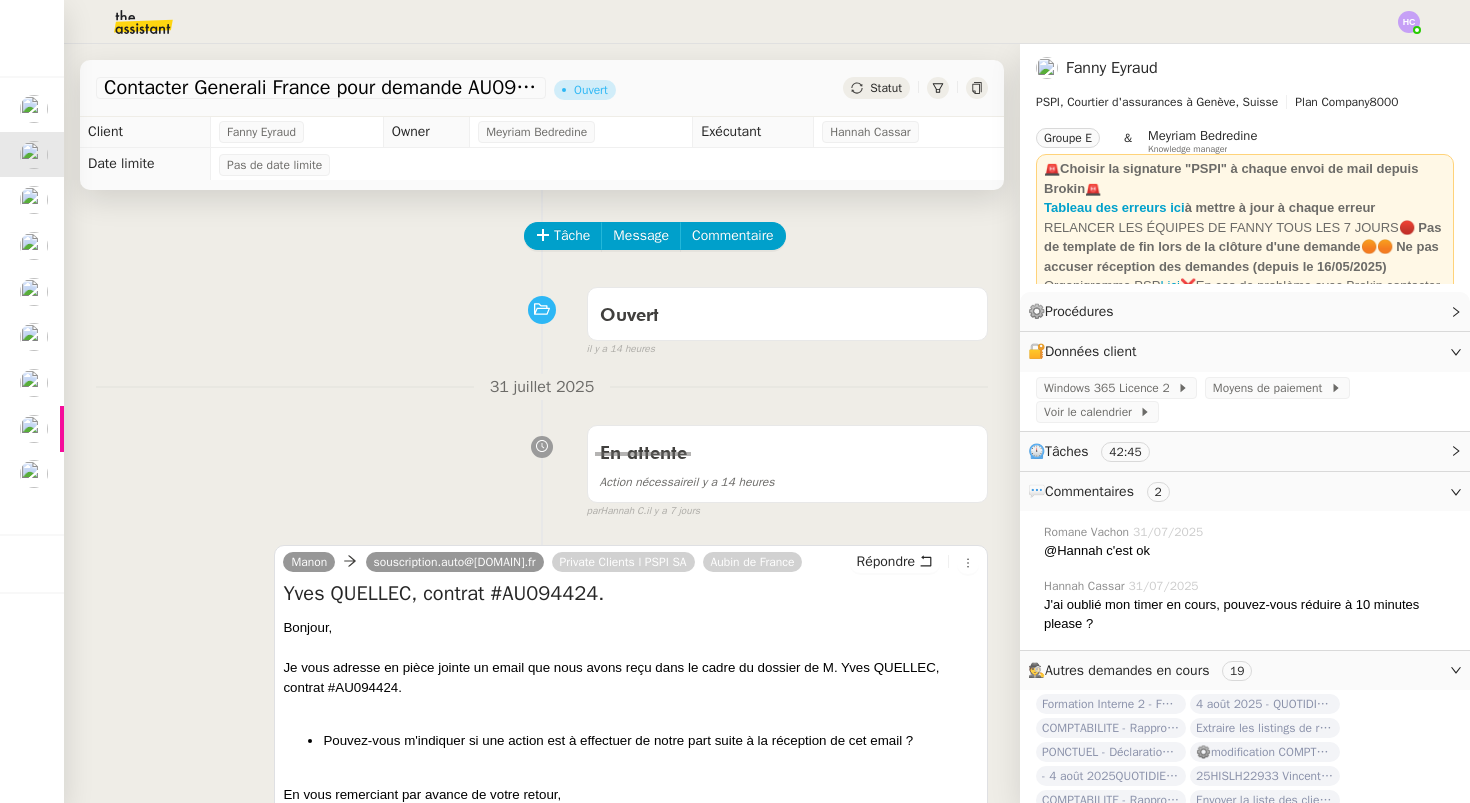 scroll, scrollTop: 0, scrollLeft: 0, axis: both 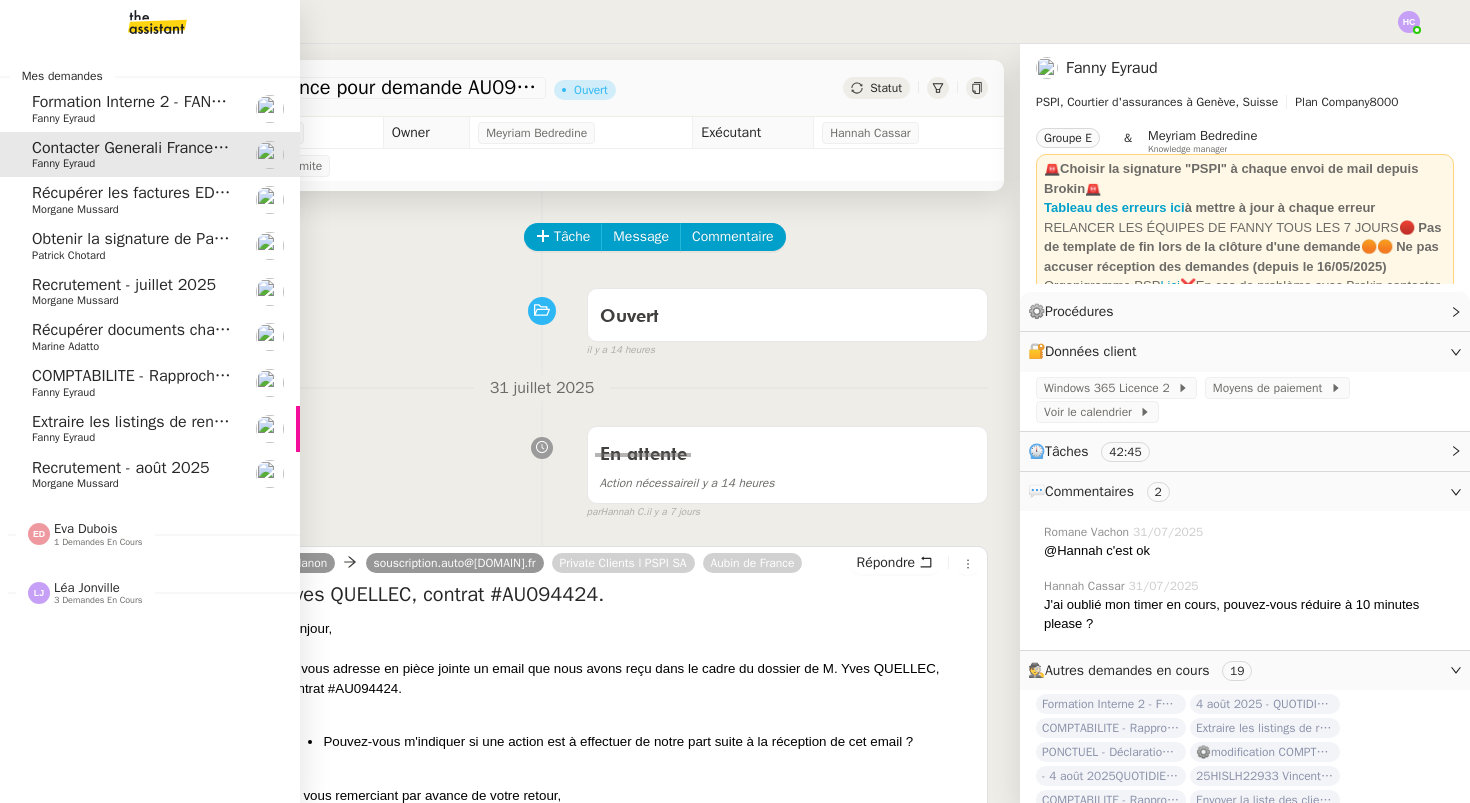 click on "Fanny Eyraud" 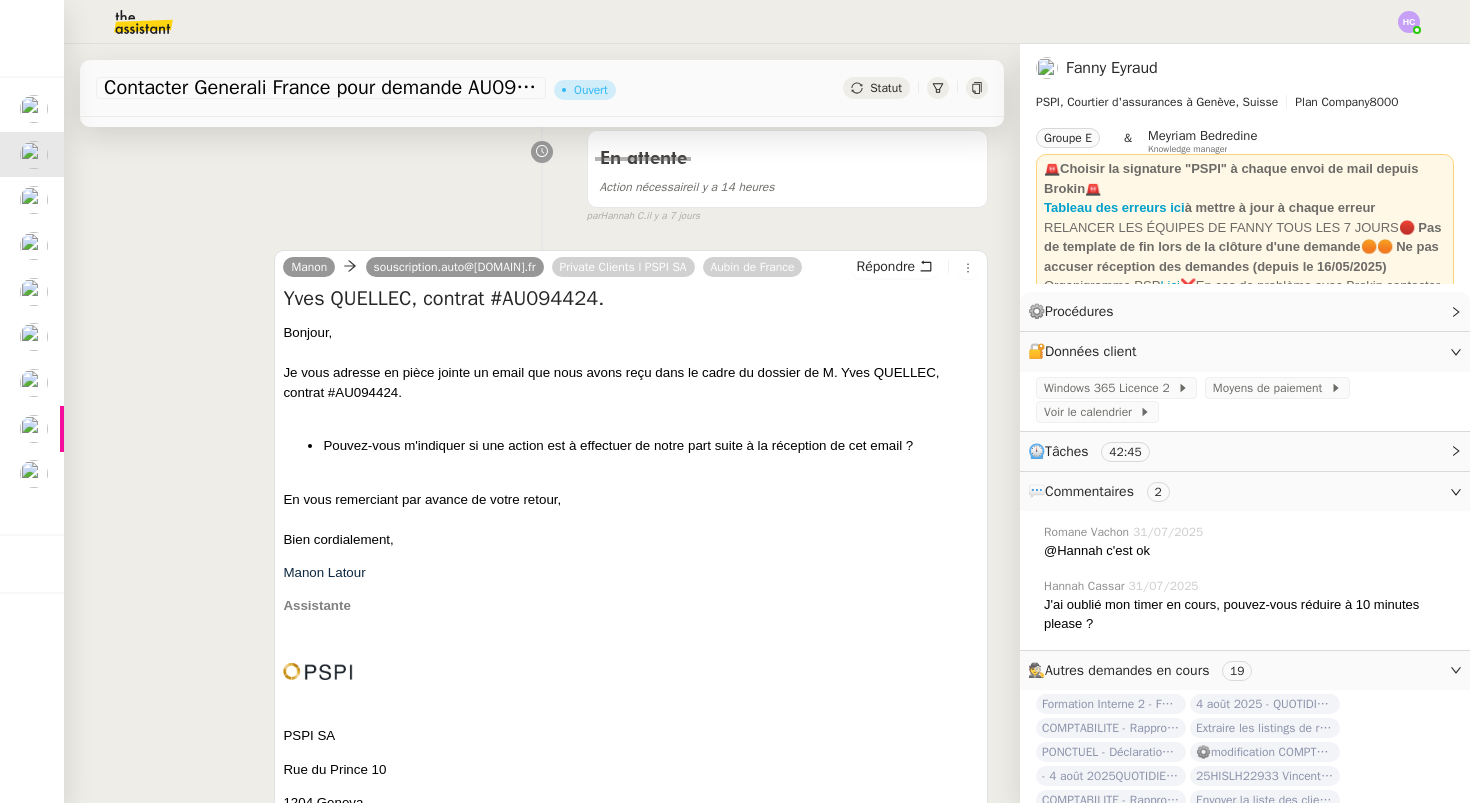 scroll, scrollTop: 294, scrollLeft: 0, axis: vertical 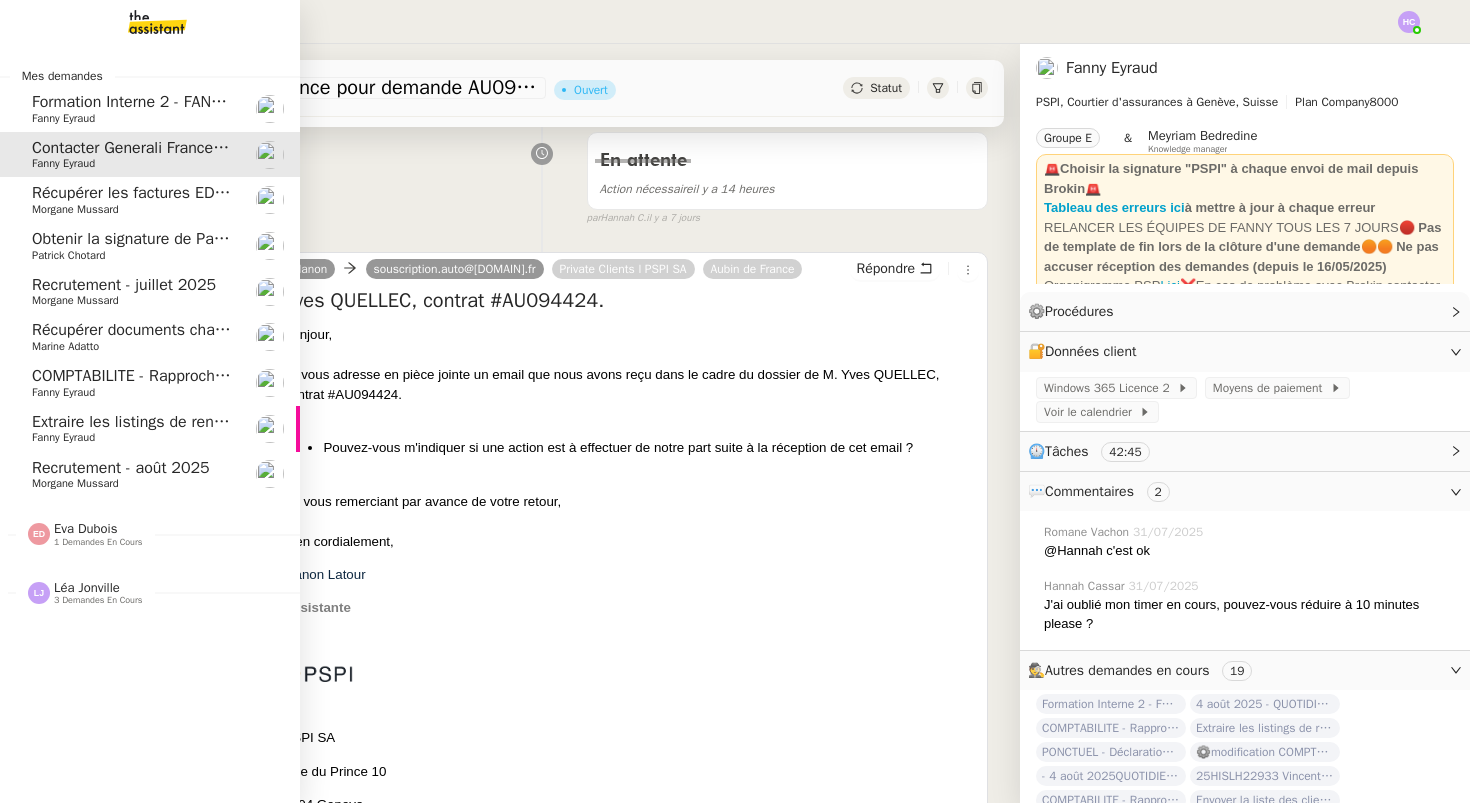 click on "Morgane Mussard" 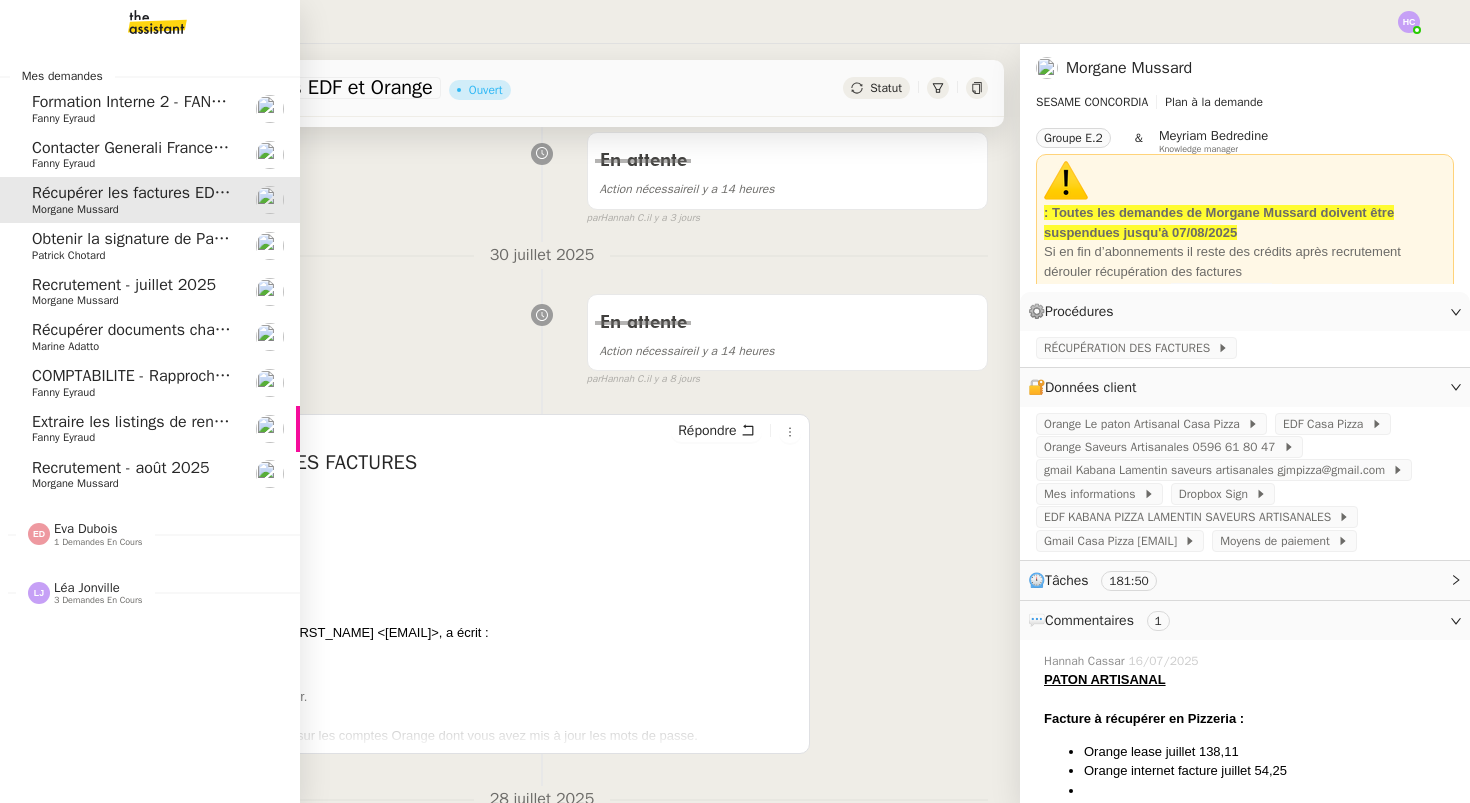 click on "Patrick Chotard" 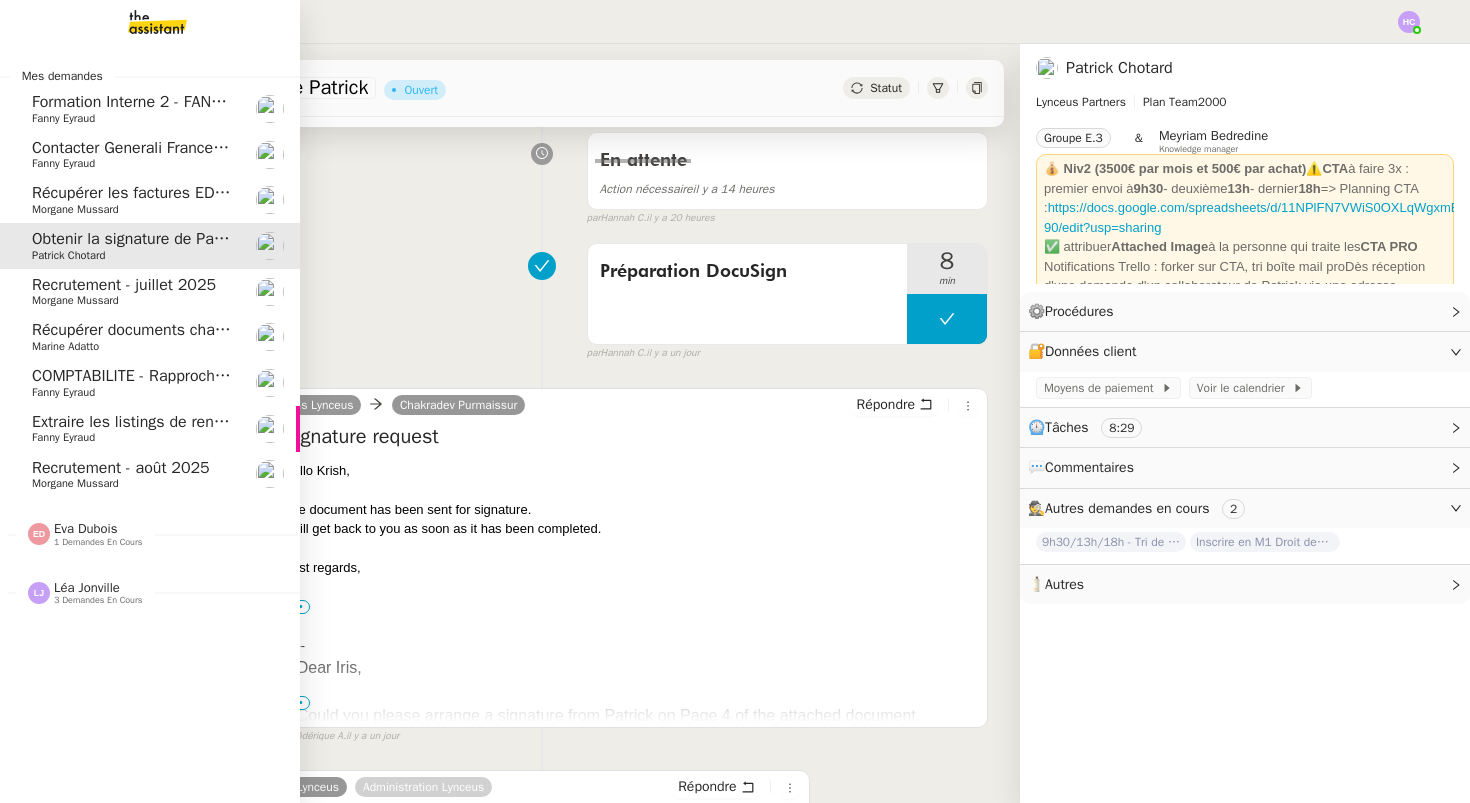 click on "Recrutement - juillet 2025" 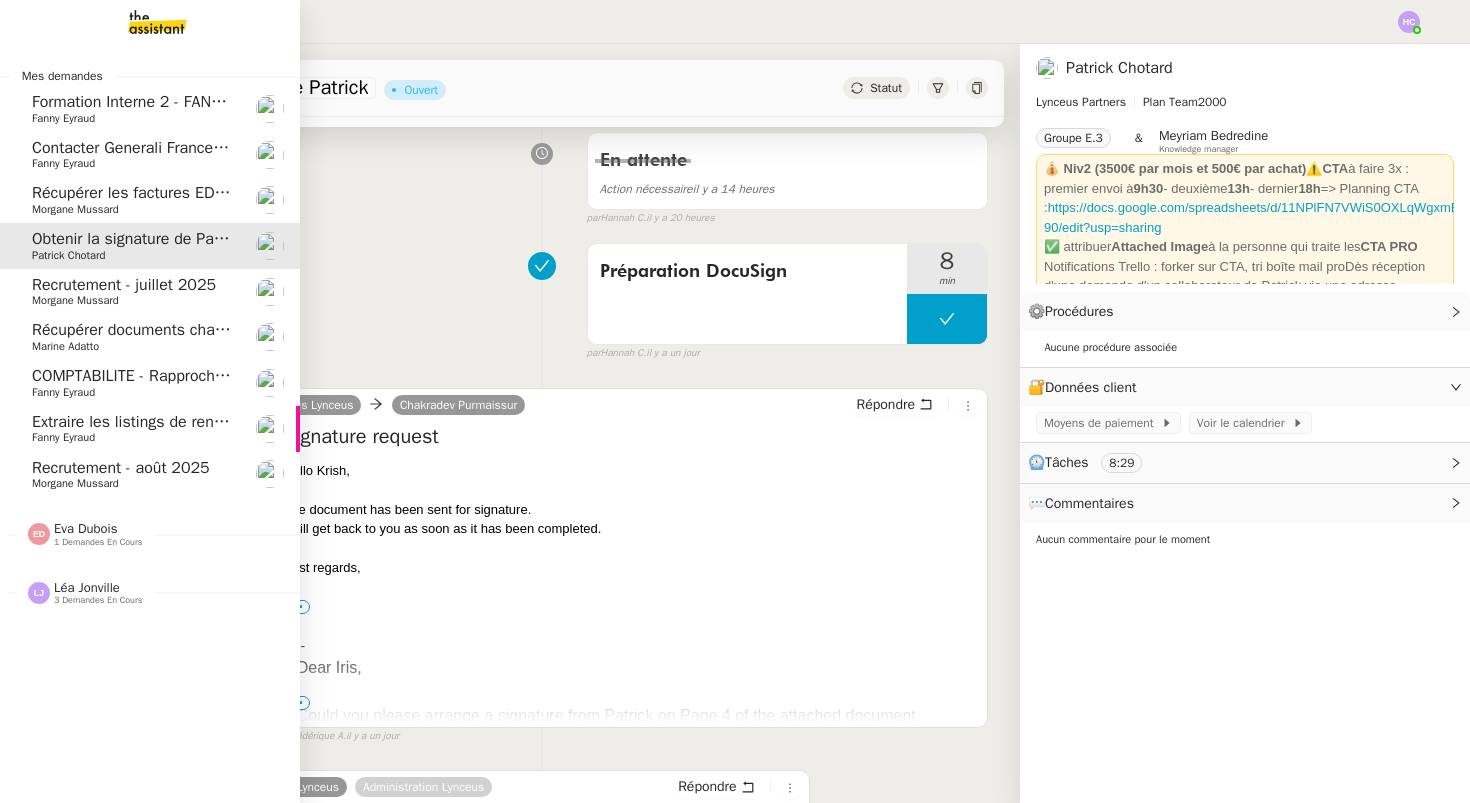 scroll, scrollTop: 294, scrollLeft: 0, axis: vertical 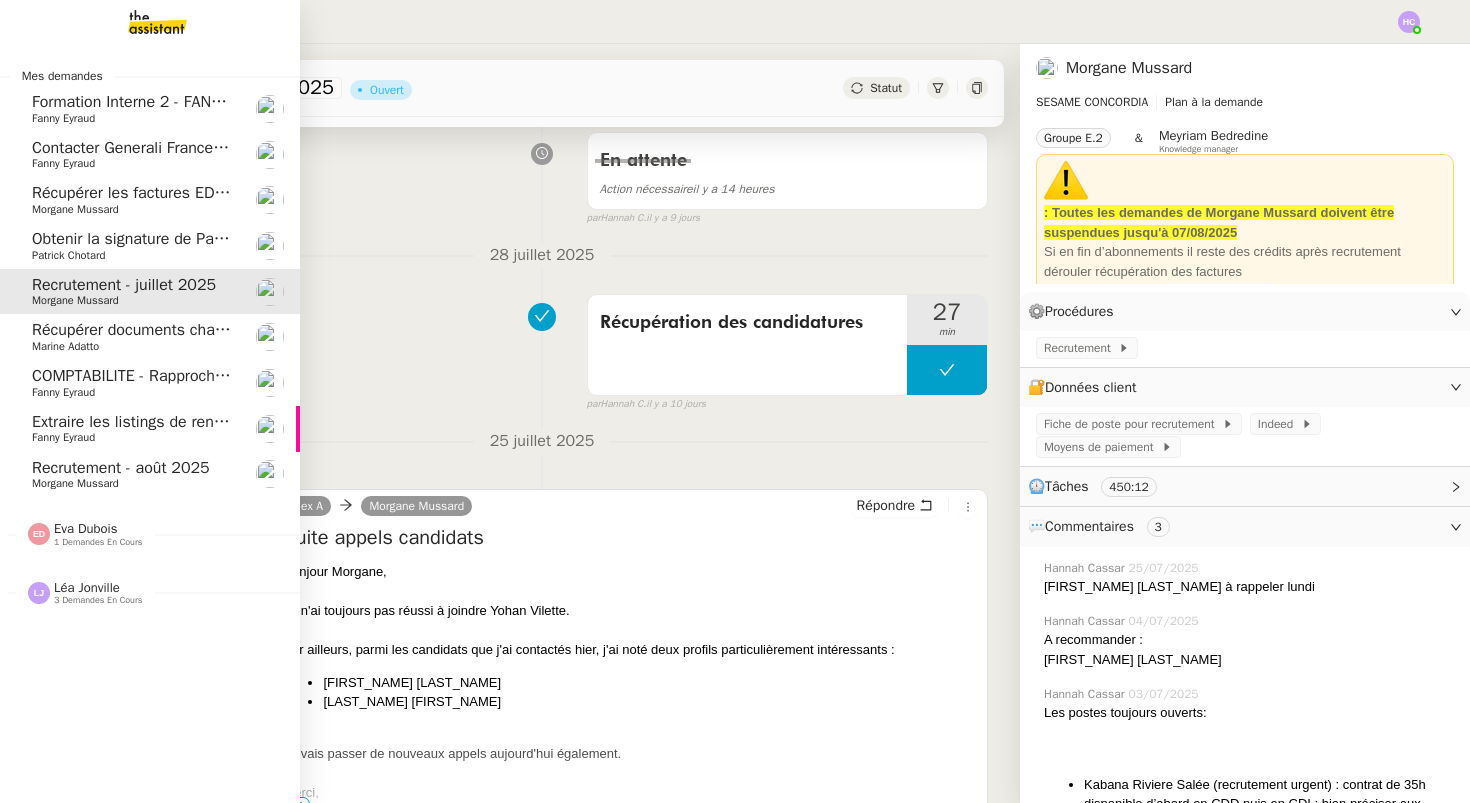click on "Récupérer documents changement de siège social" 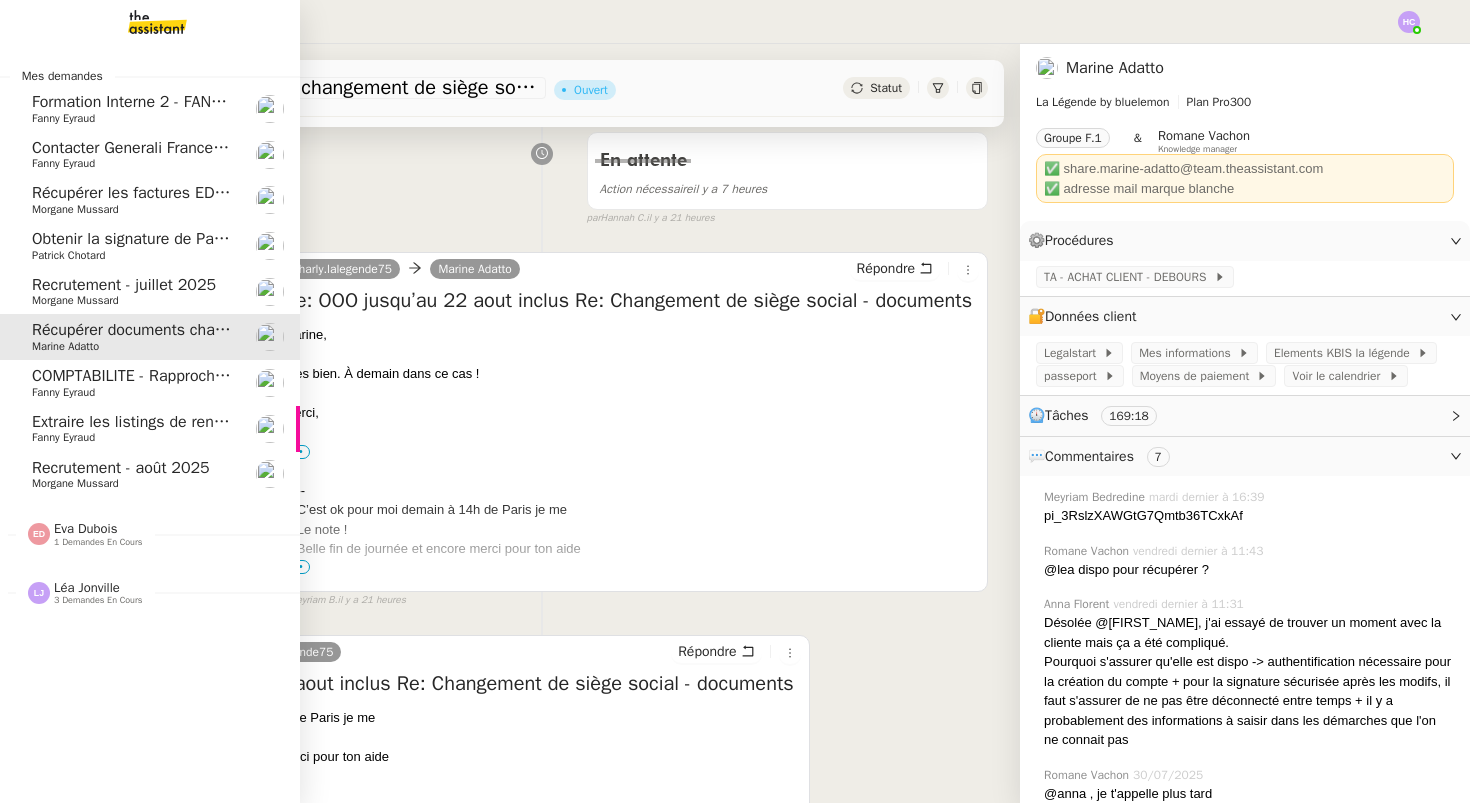 click on "Récupérer les factures EDF et Orange" 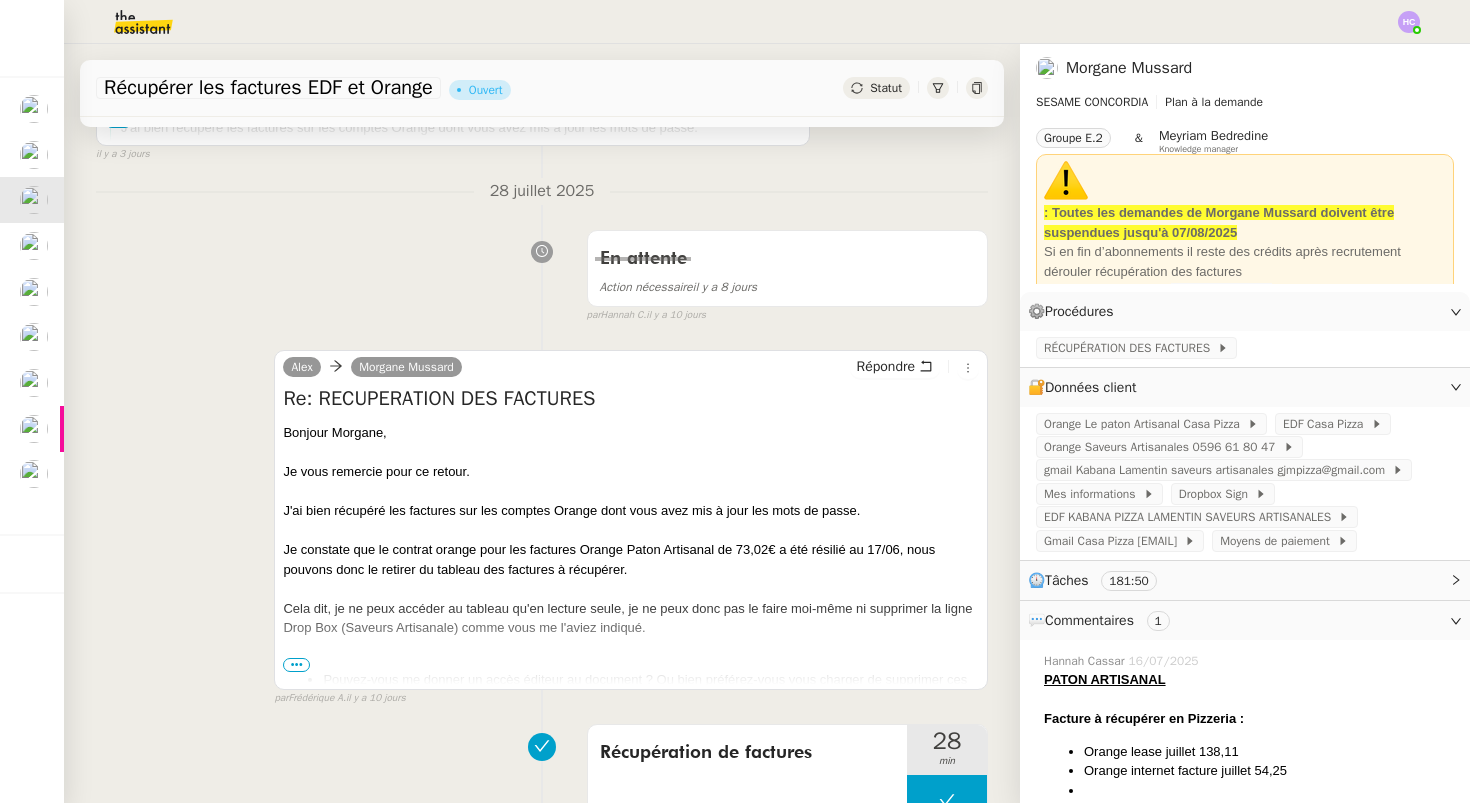scroll, scrollTop: 990, scrollLeft: 0, axis: vertical 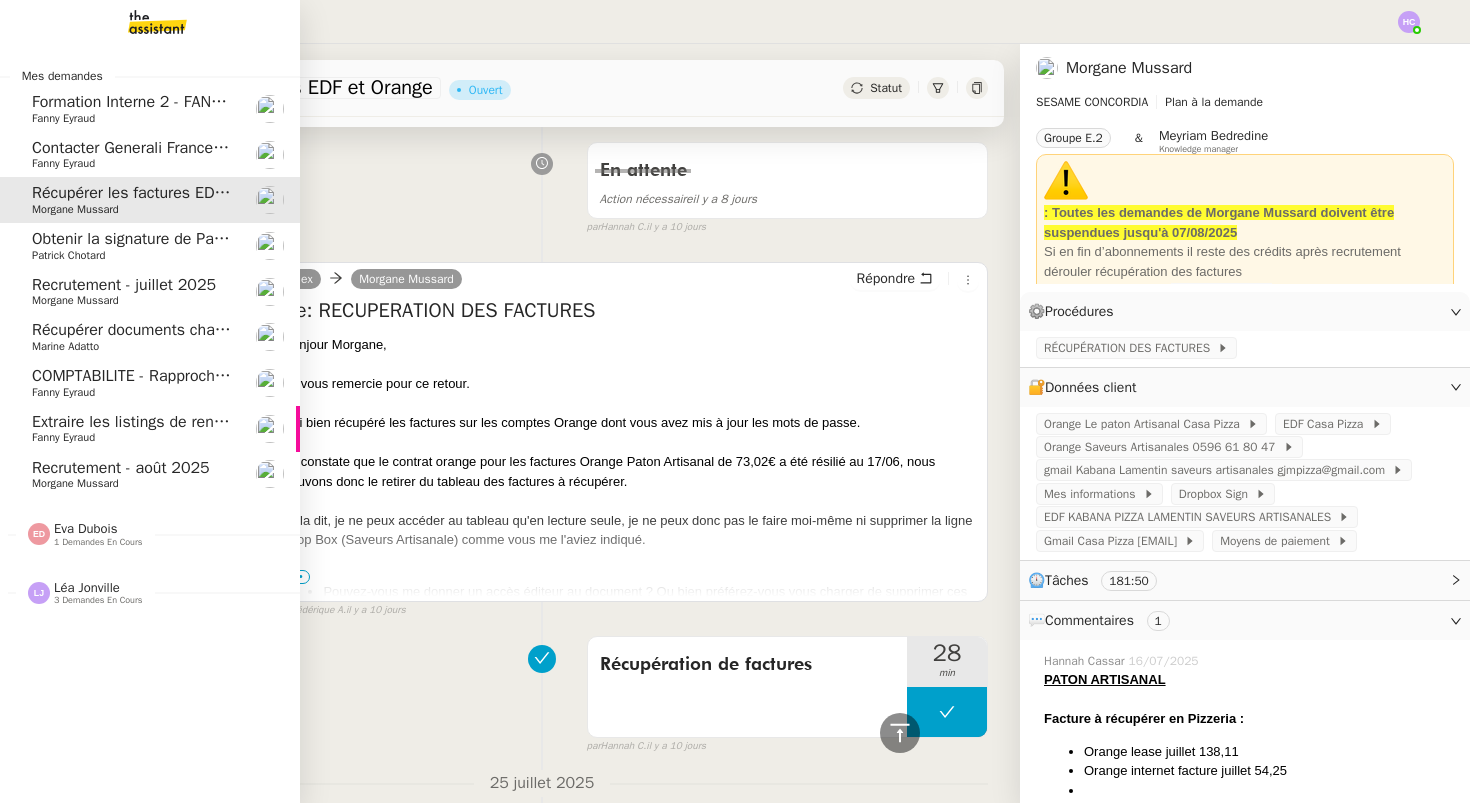 click on "Récupérer les factures EDF et Orange" 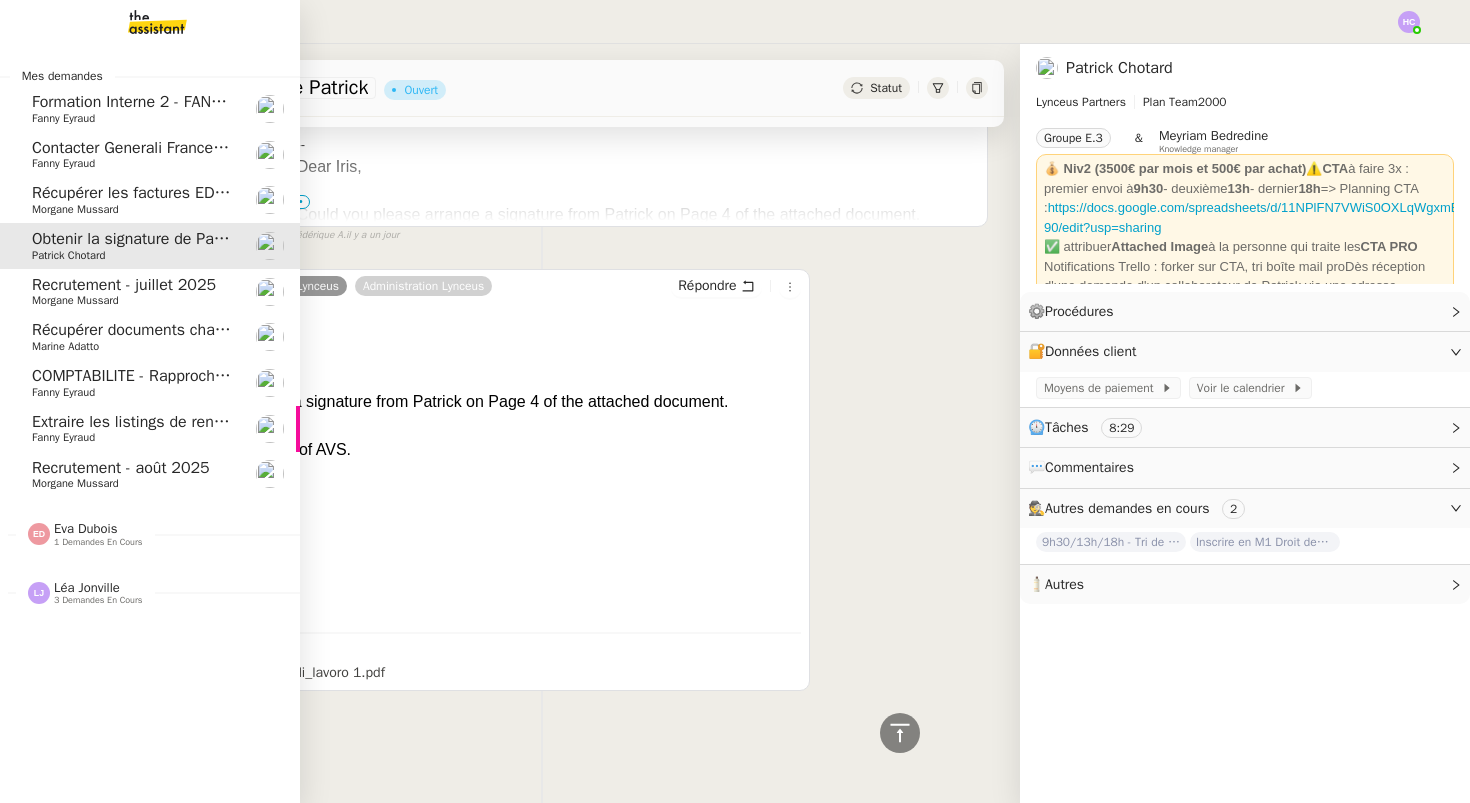 click on "Morgane Mussard" 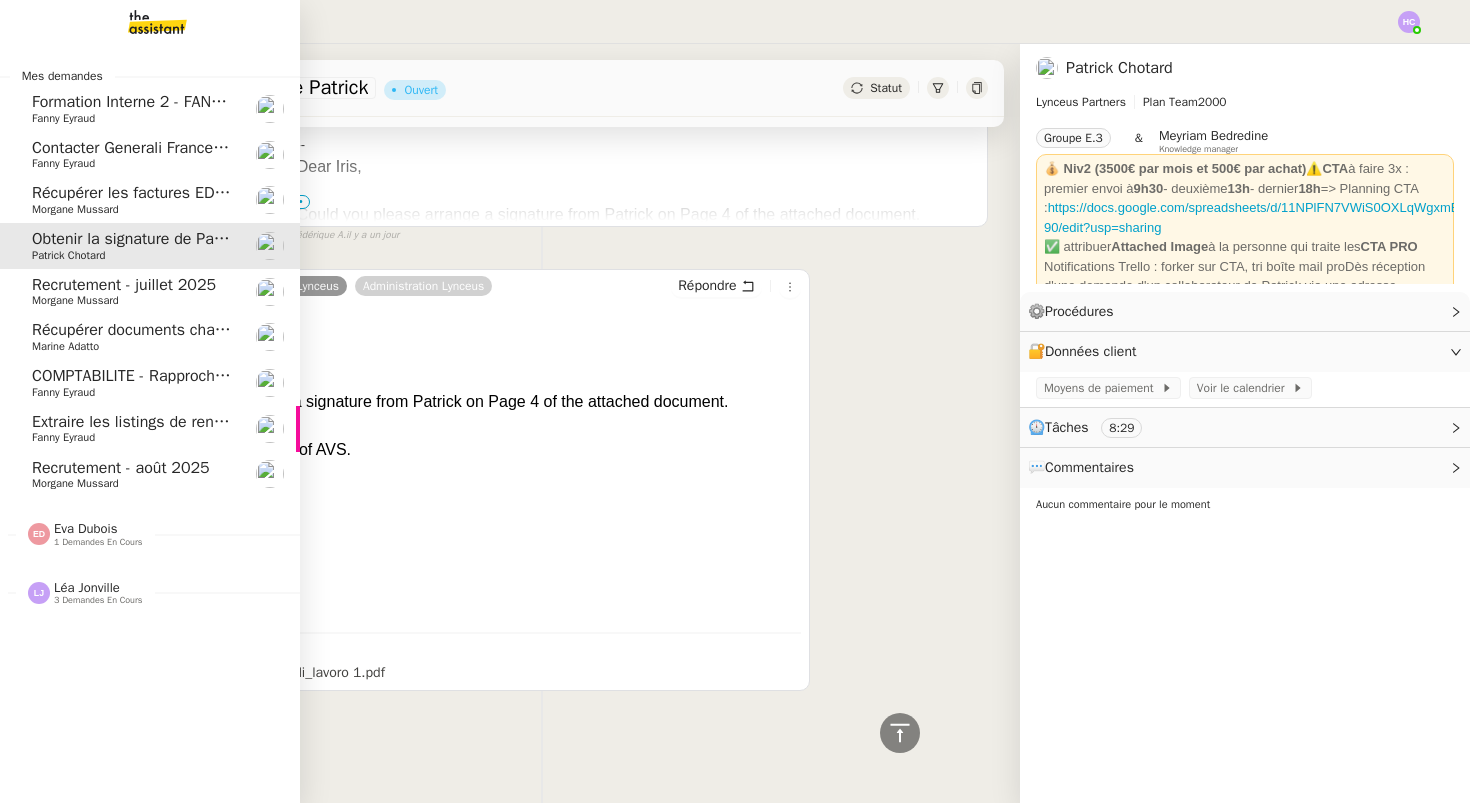 scroll, scrollTop: 990, scrollLeft: 0, axis: vertical 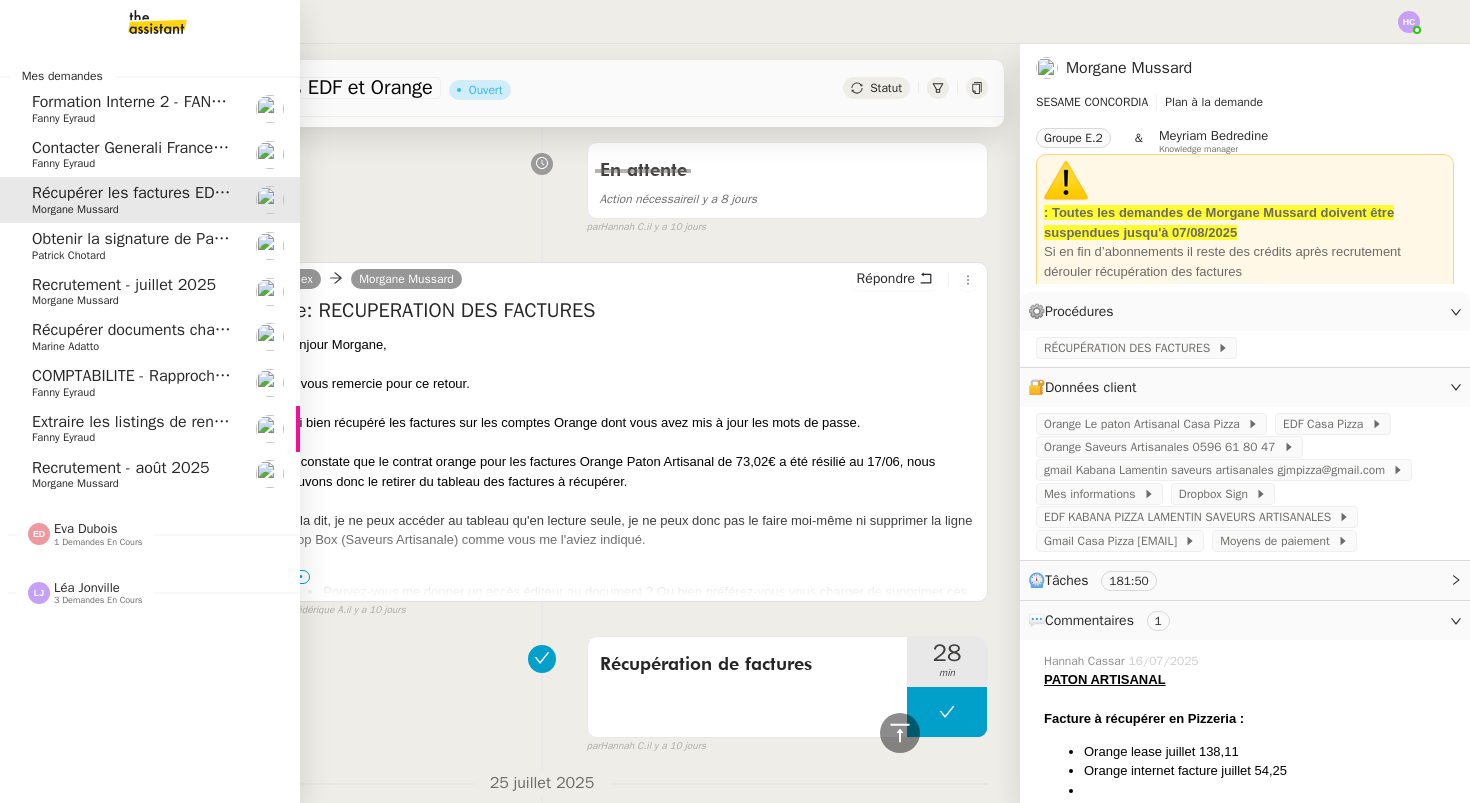 click on "Obtenir la signature de Patrick" 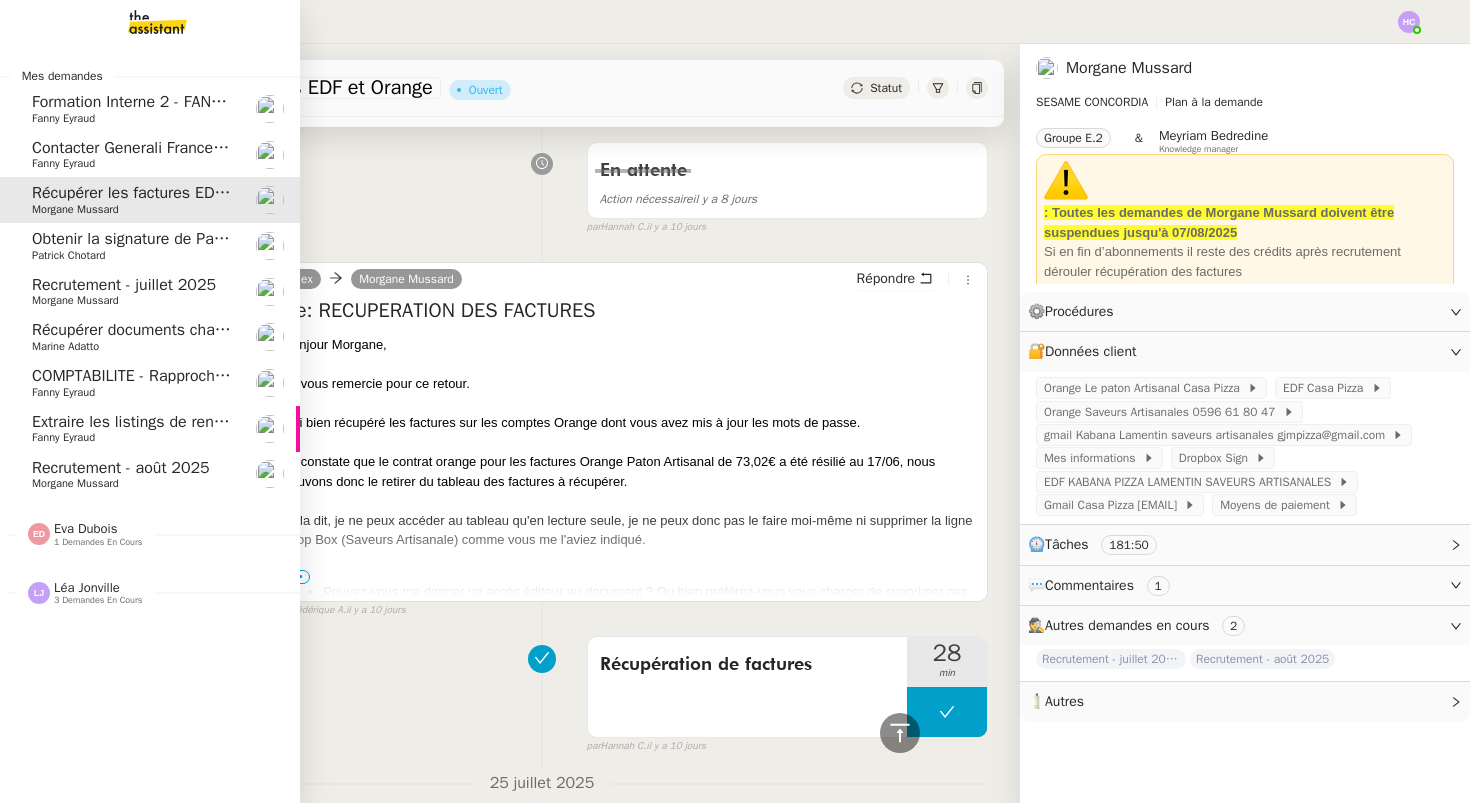 scroll, scrollTop: 795, scrollLeft: 0, axis: vertical 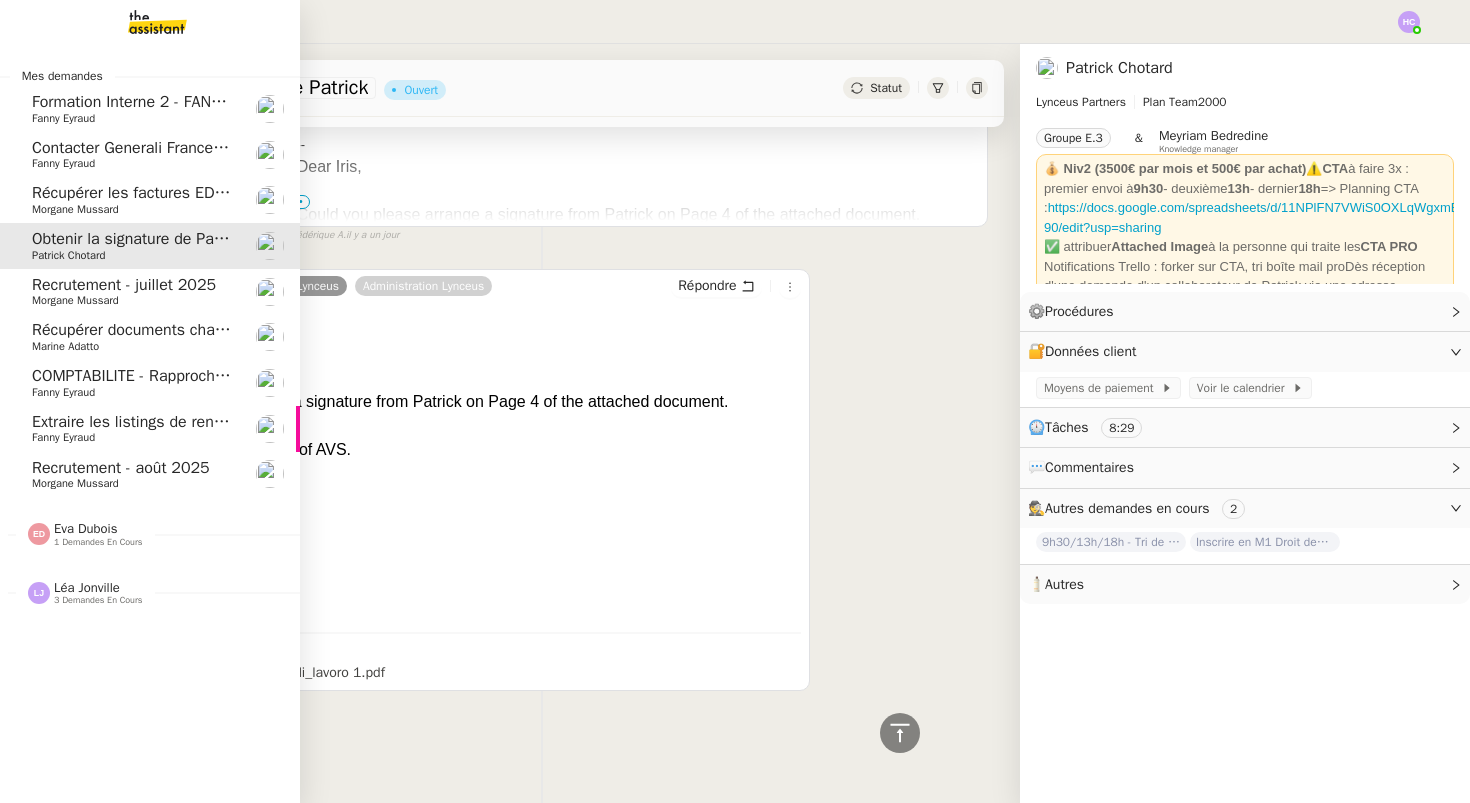 click on "Recrutement - juillet 2025" 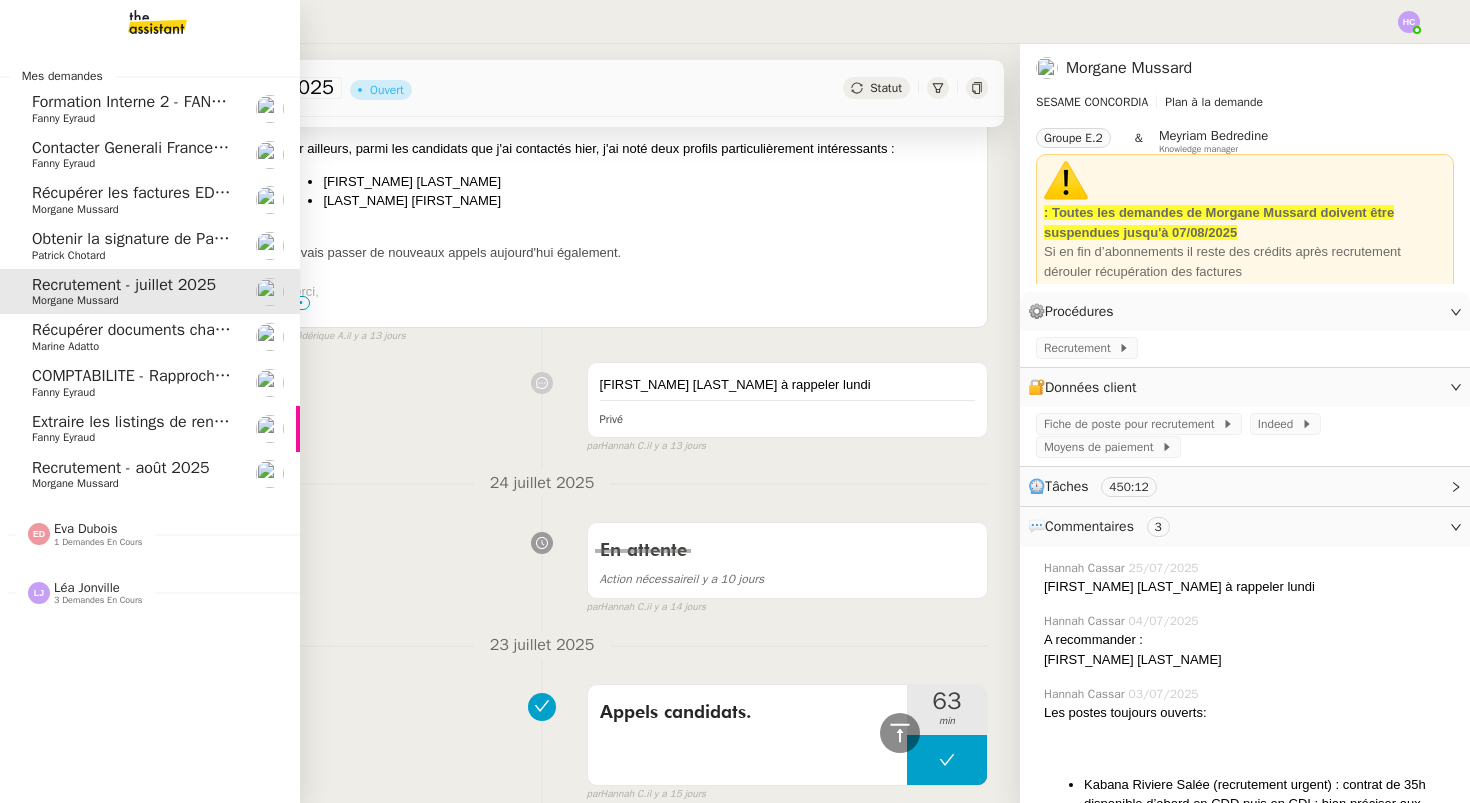 scroll, scrollTop: 990, scrollLeft: 0, axis: vertical 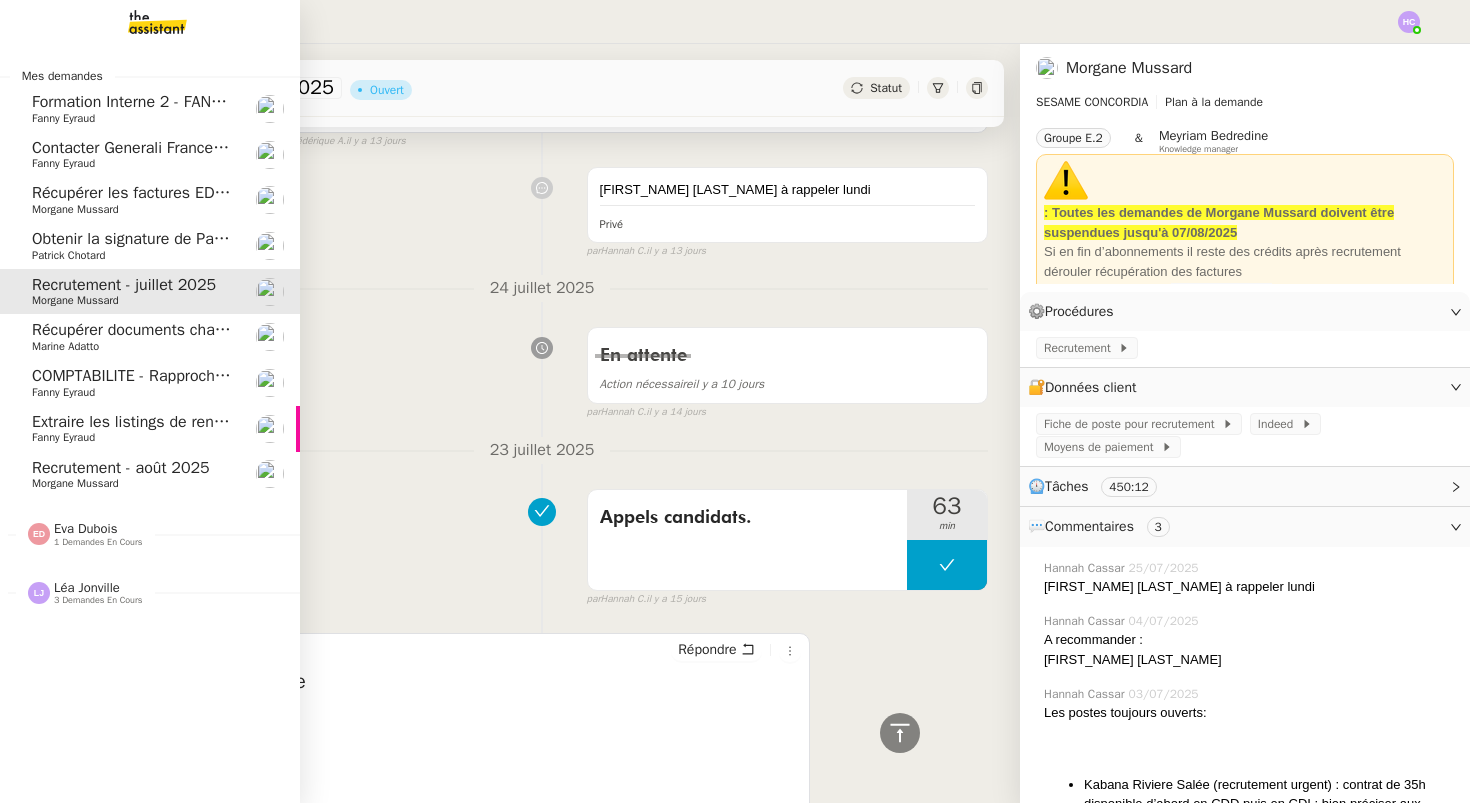 click on "Marine Adatto" 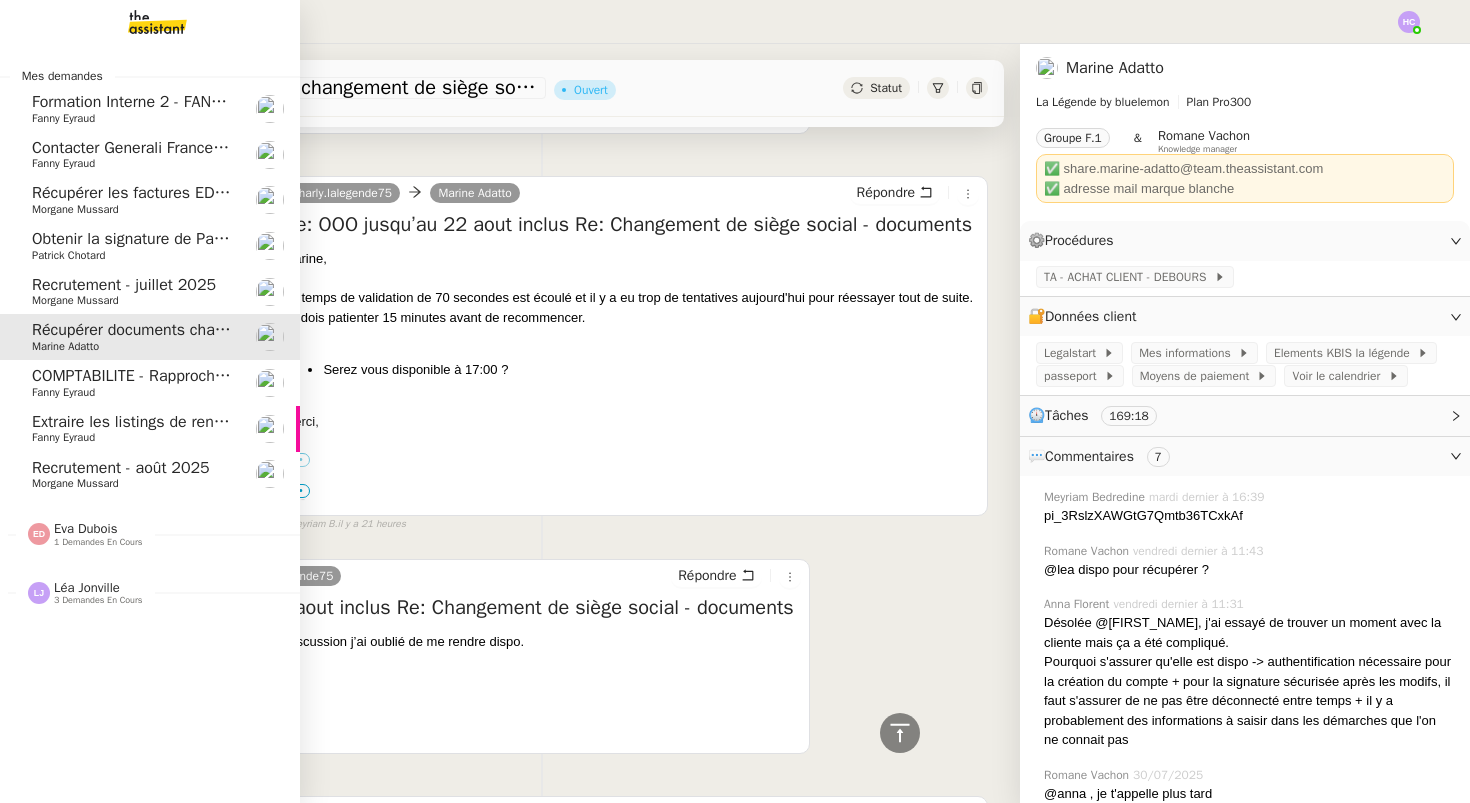 click on "COMPTABILITE - Rapprochement bancaire - 4 août 2025" 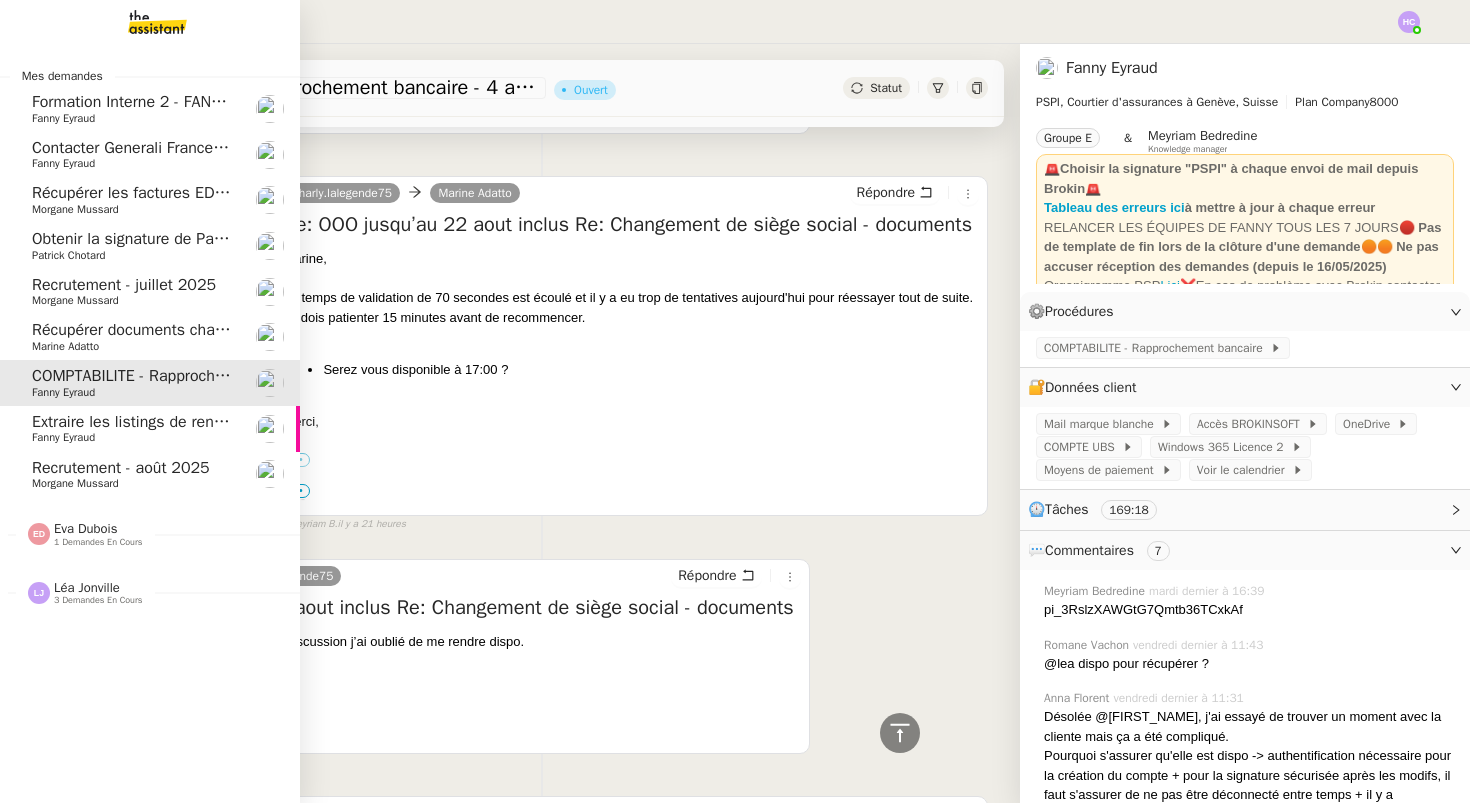 scroll, scrollTop: 621, scrollLeft: 0, axis: vertical 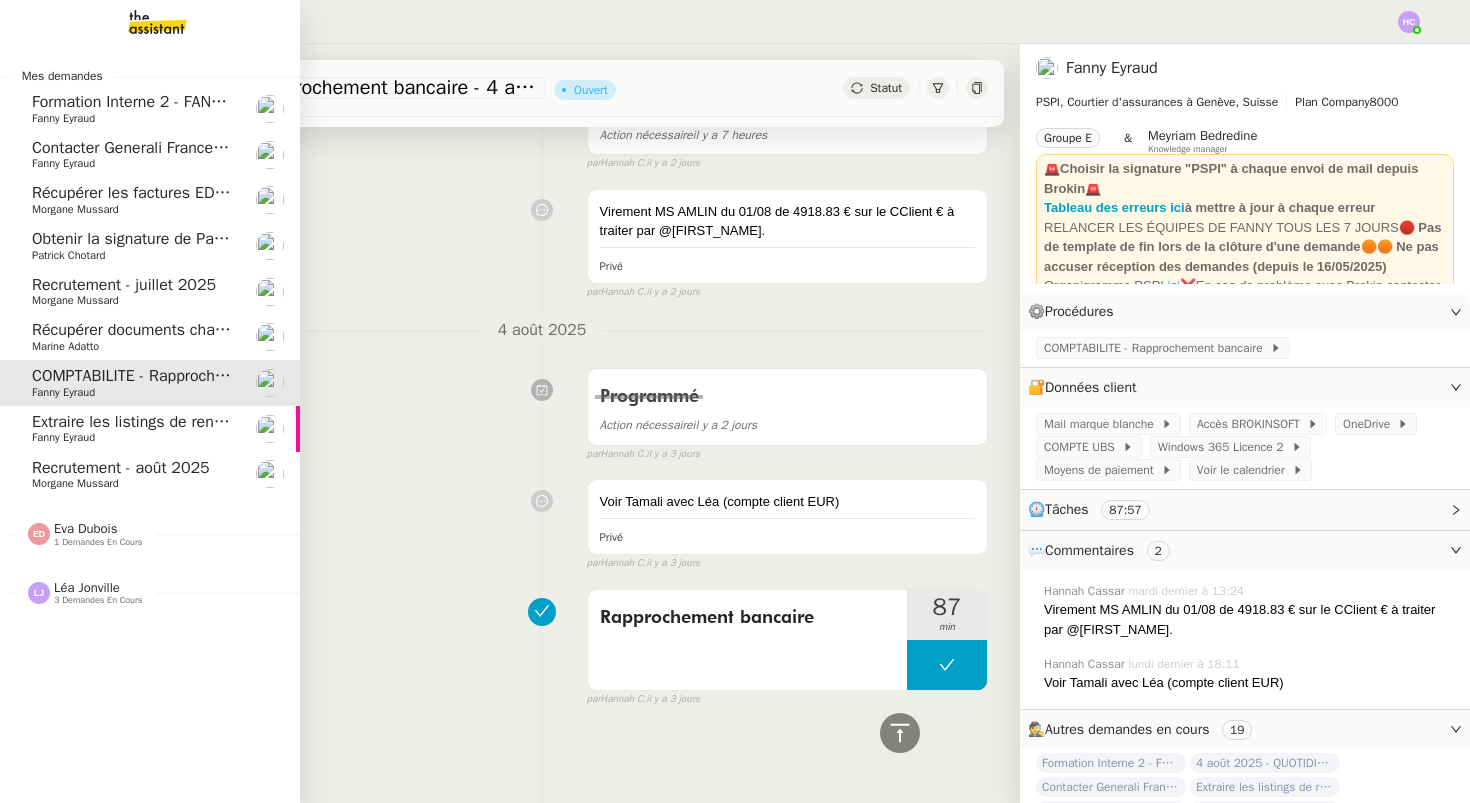 click on "Extraire les listings de renouvellement" 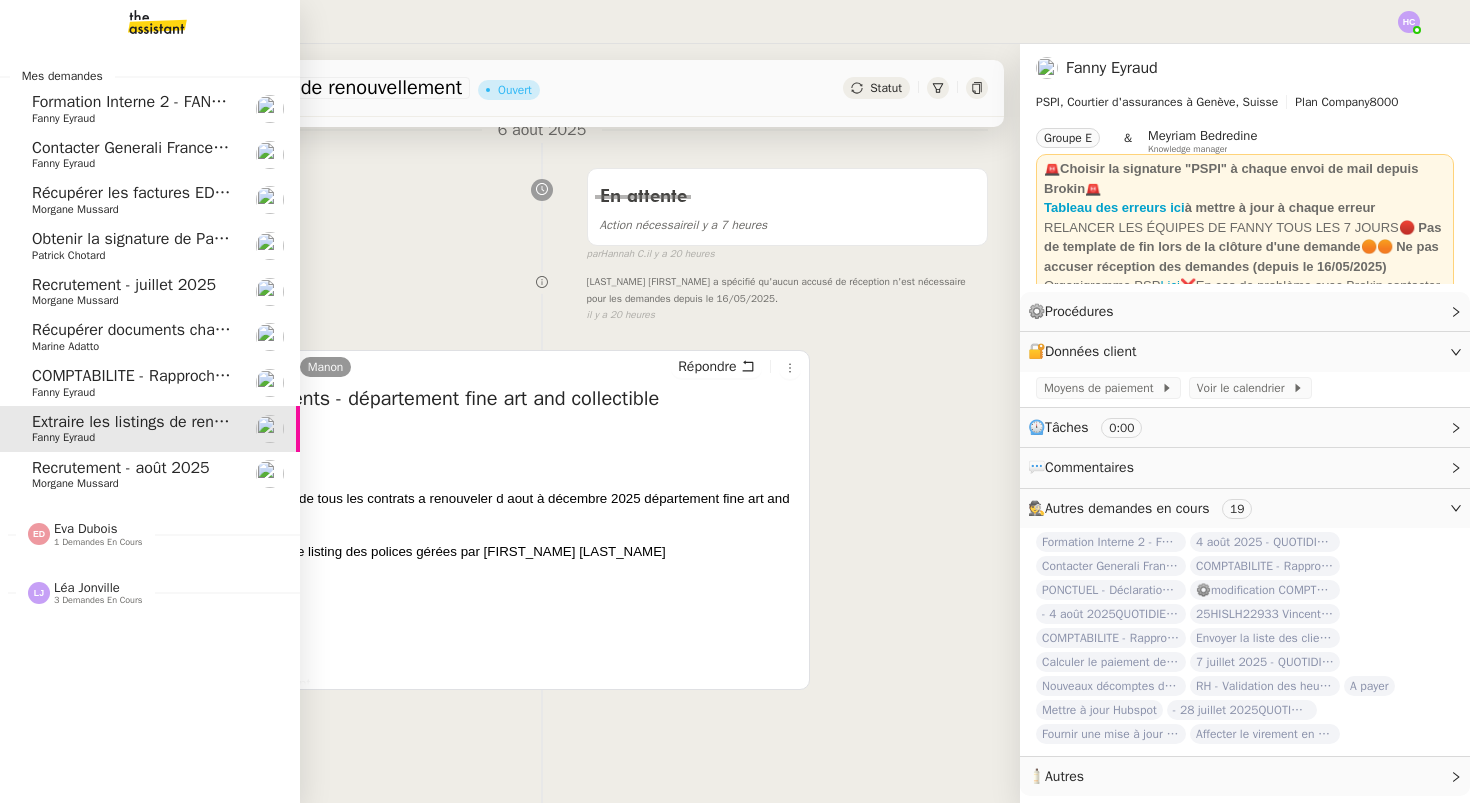 scroll, scrollTop: 257, scrollLeft: 0, axis: vertical 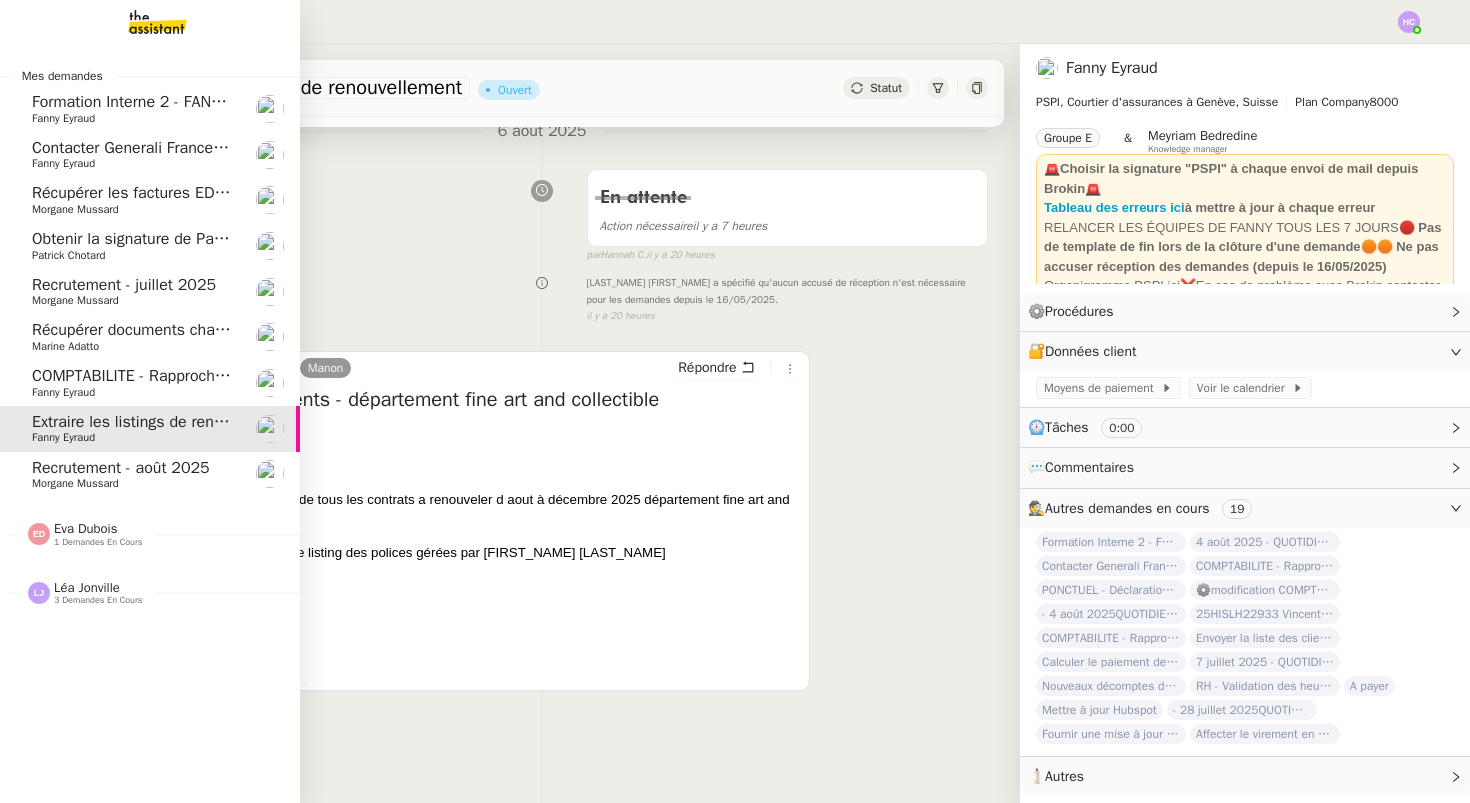 click on "Recrutement - août 2025" 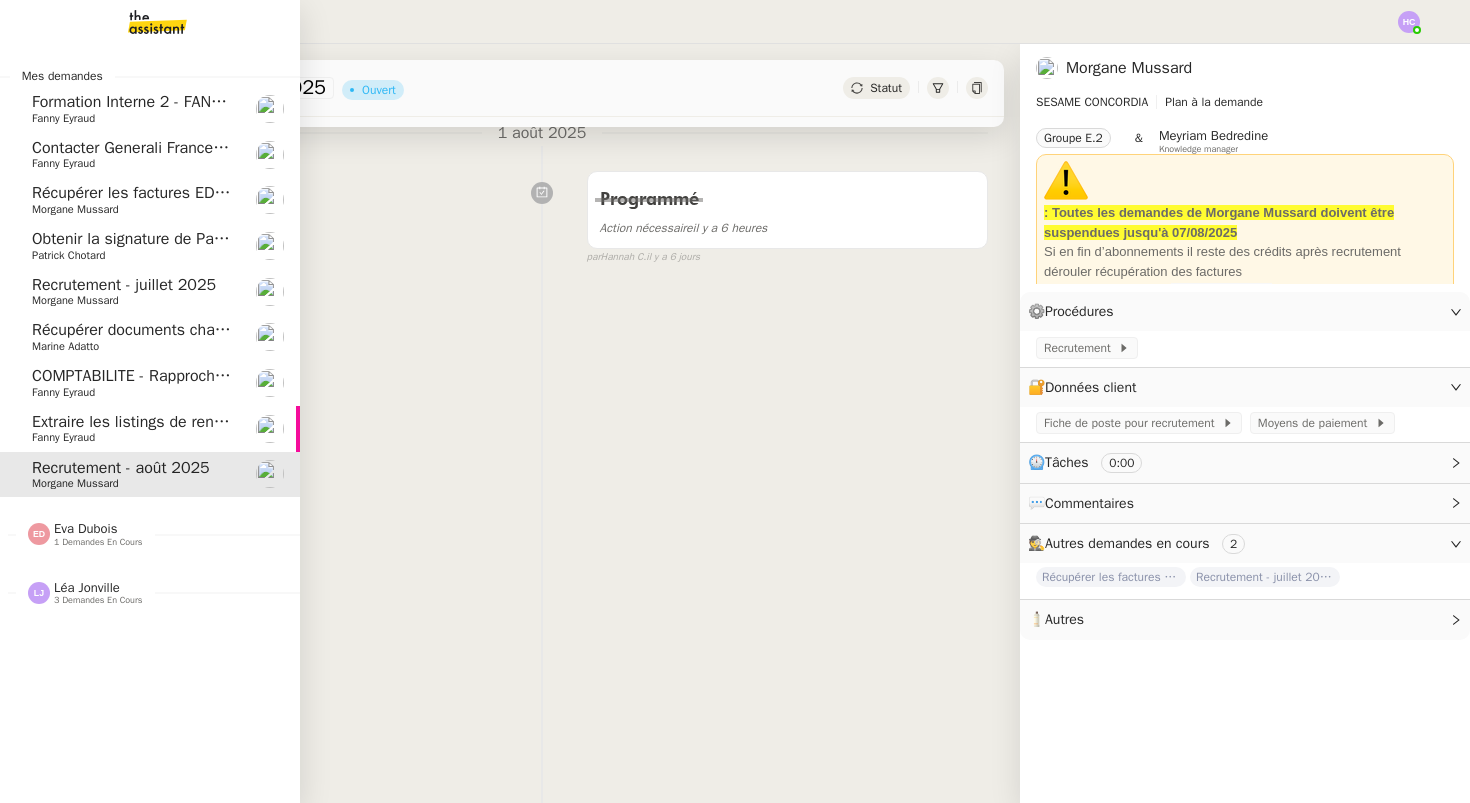 scroll, scrollTop: 254, scrollLeft: 0, axis: vertical 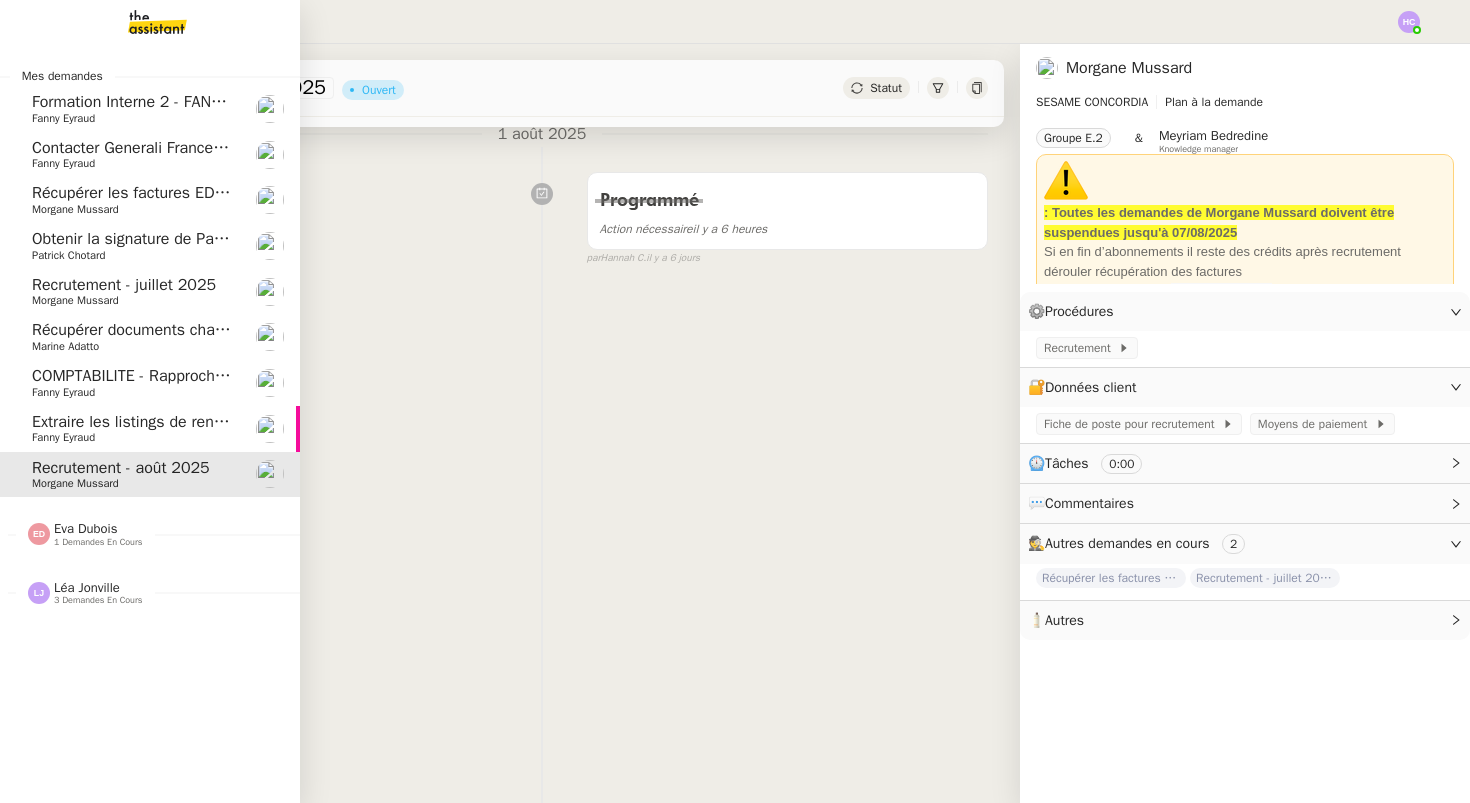 click on "Récupérer documents changement de siège social" 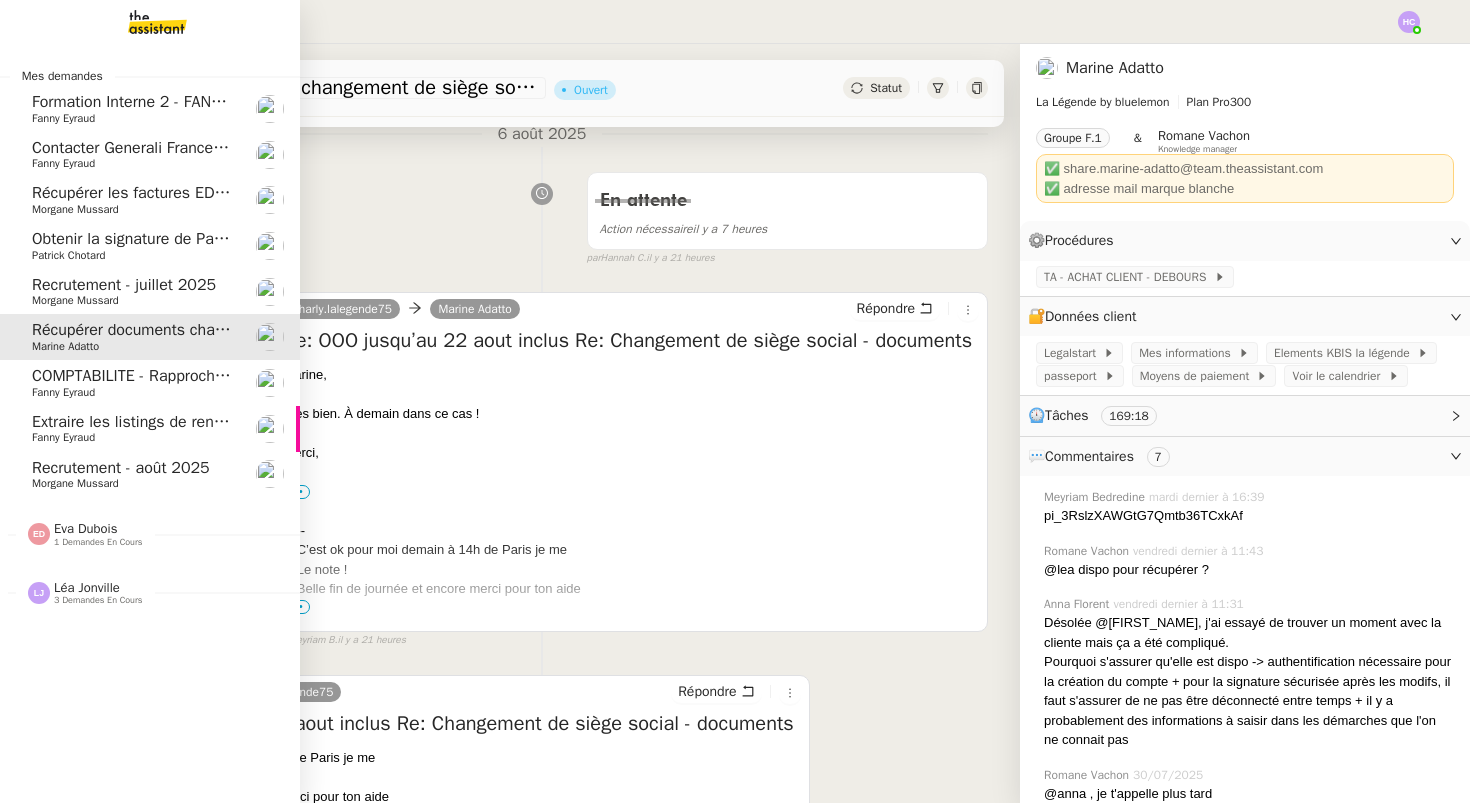 scroll, scrollTop: 990, scrollLeft: 0, axis: vertical 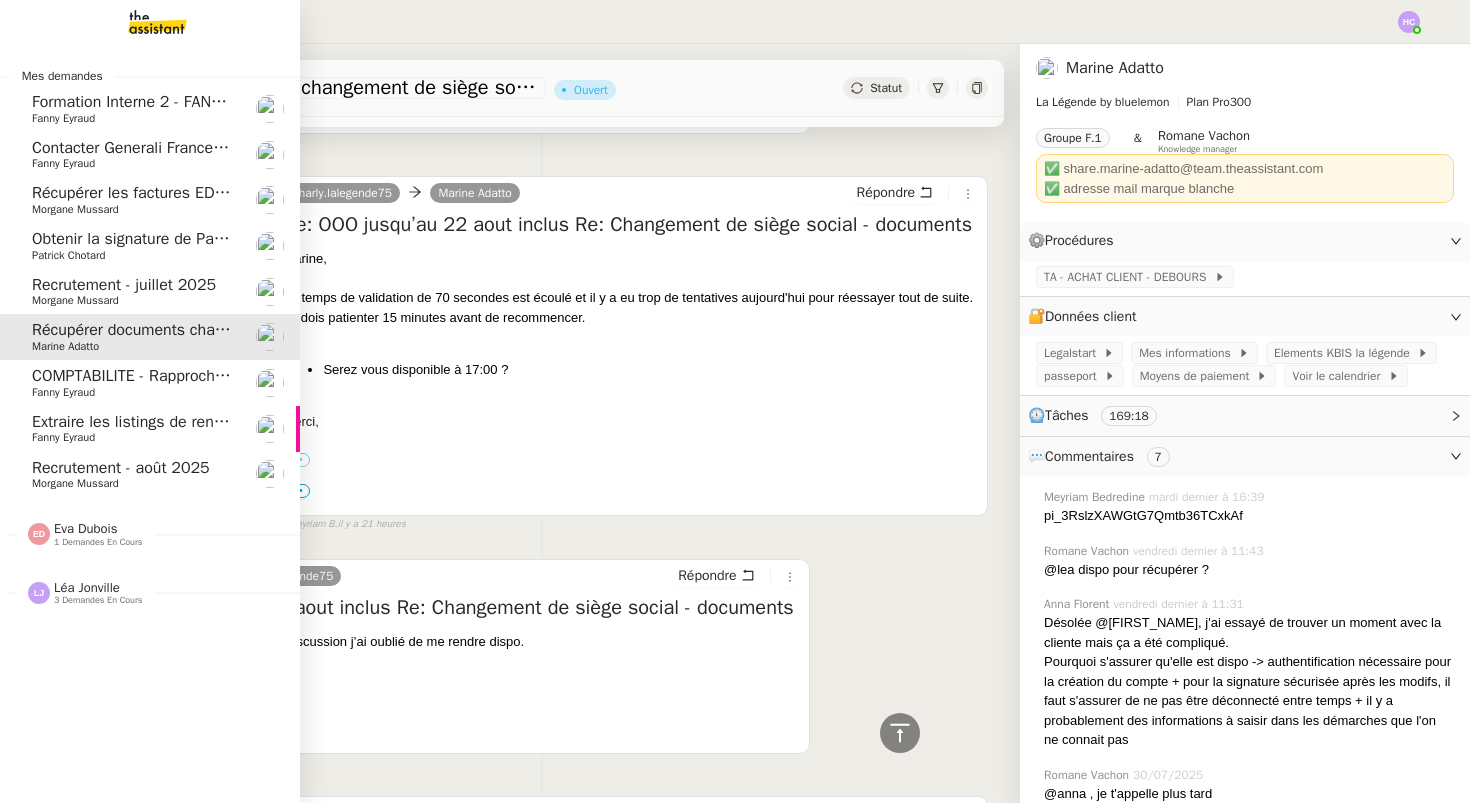 click on "COMPTABILITE - Rapprochement bancaire - 4 août 2025" 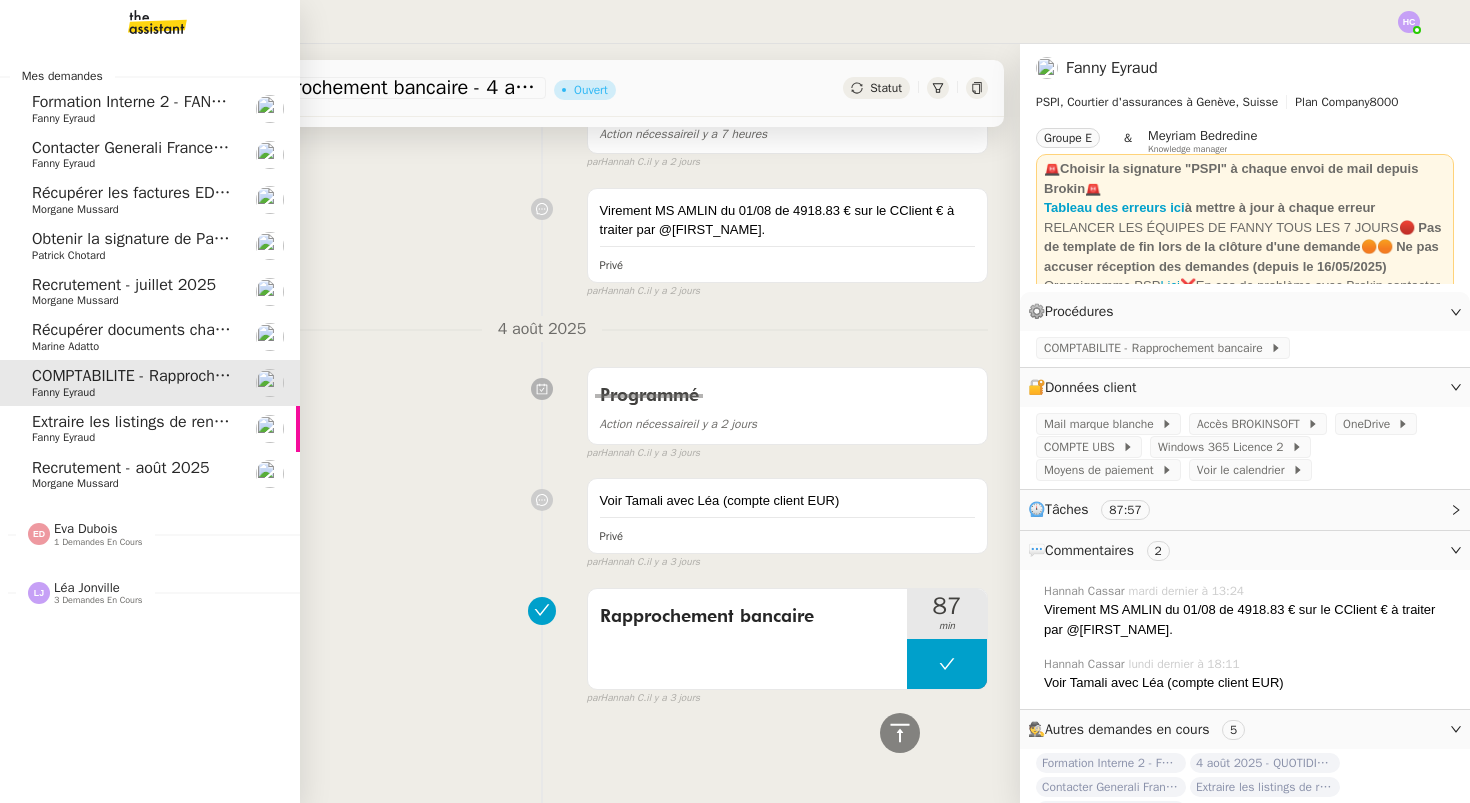 scroll, scrollTop: 621, scrollLeft: 0, axis: vertical 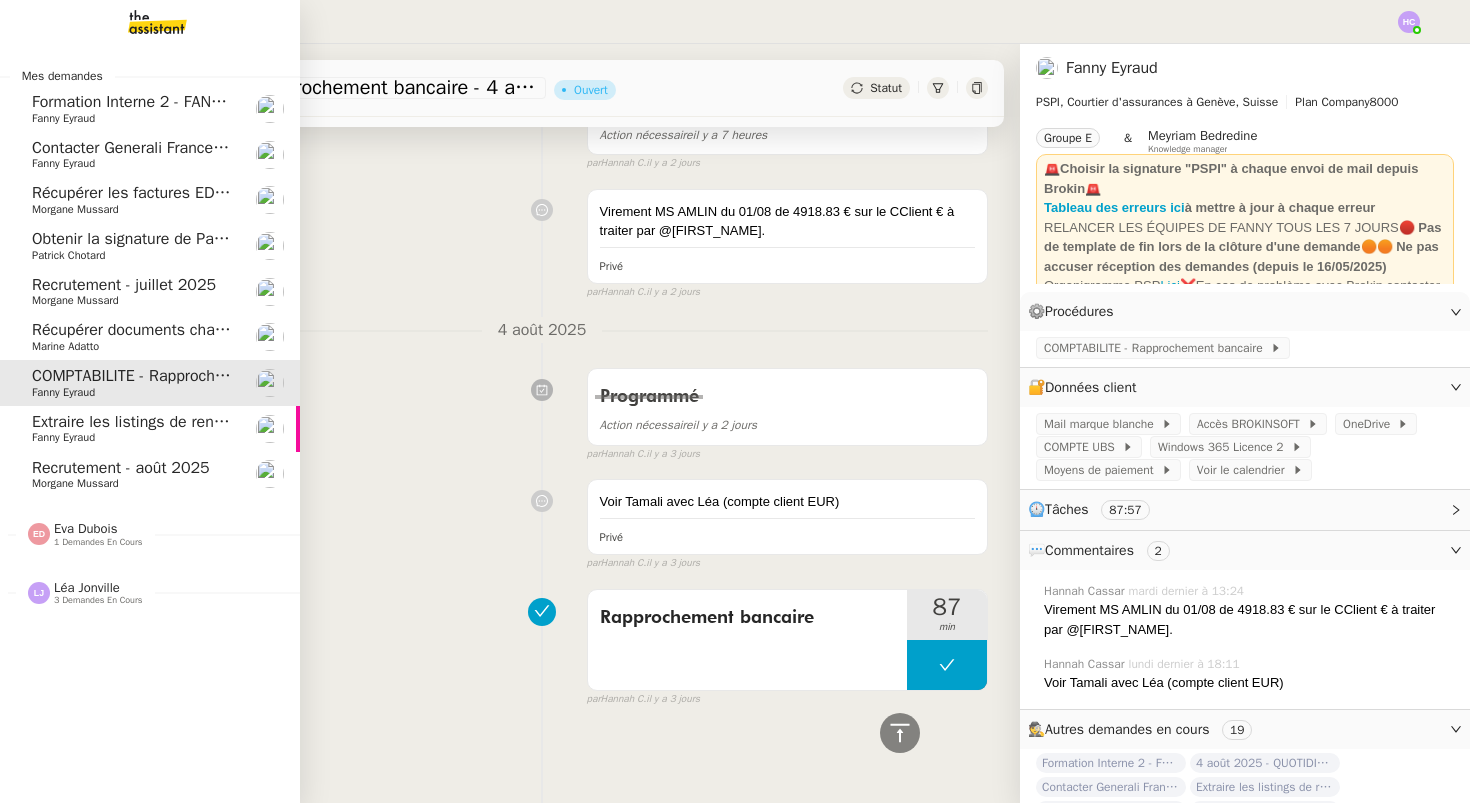 click on "Extraire les listings de renouvellement    Fanny Eyraud" 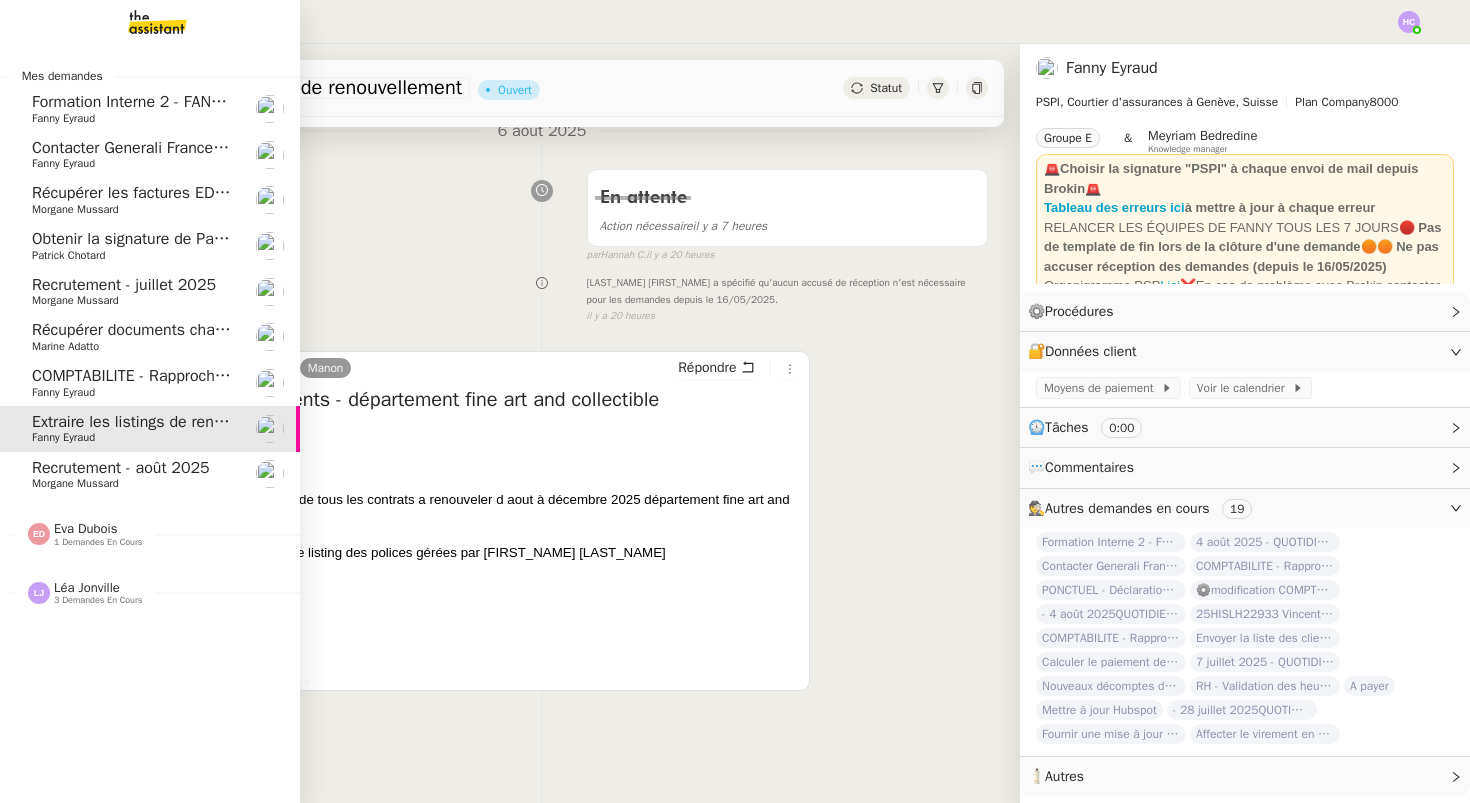 click on "COMPTABILITE - Rapprochement bancaire - 4 août 2025" 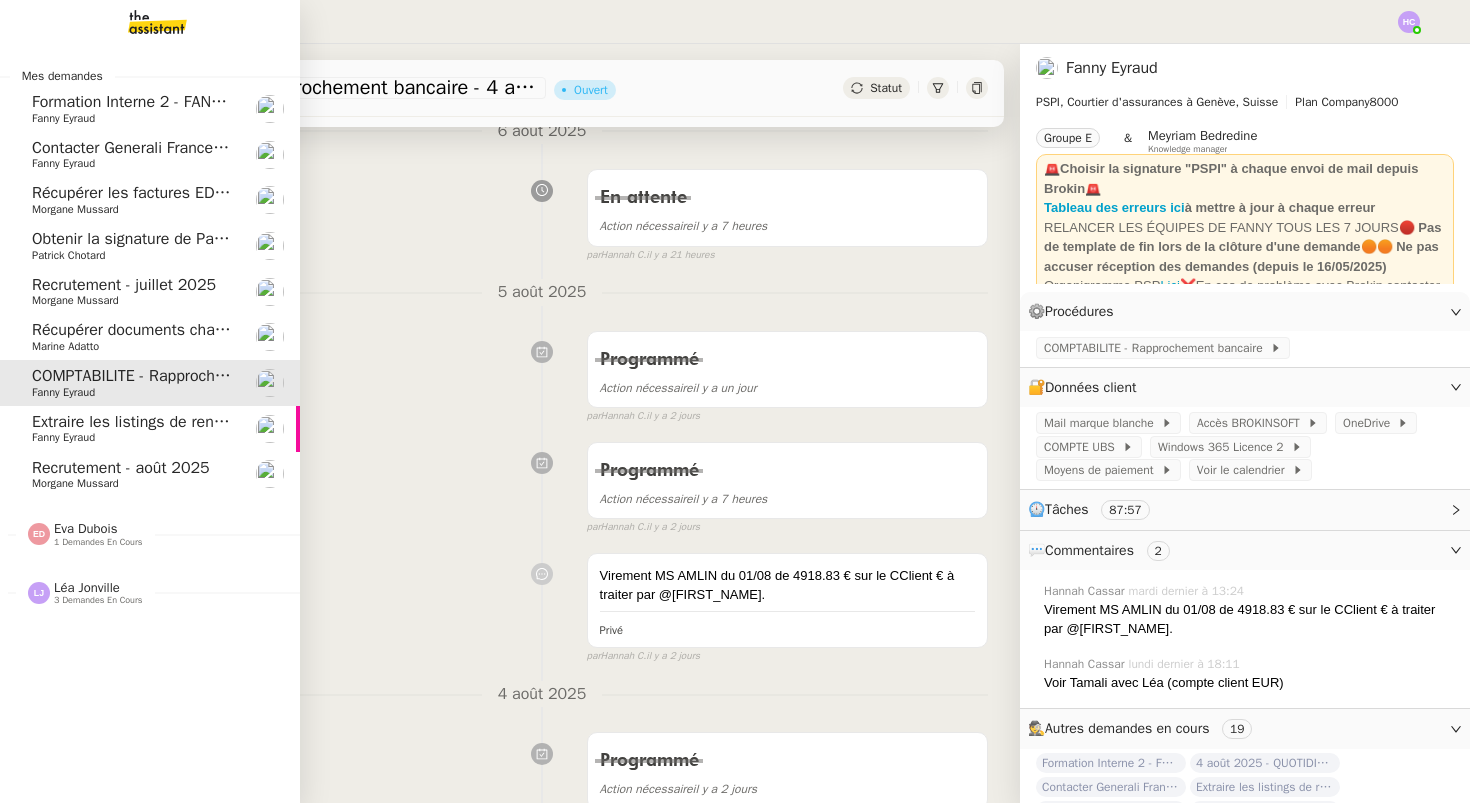 scroll, scrollTop: 621, scrollLeft: 0, axis: vertical 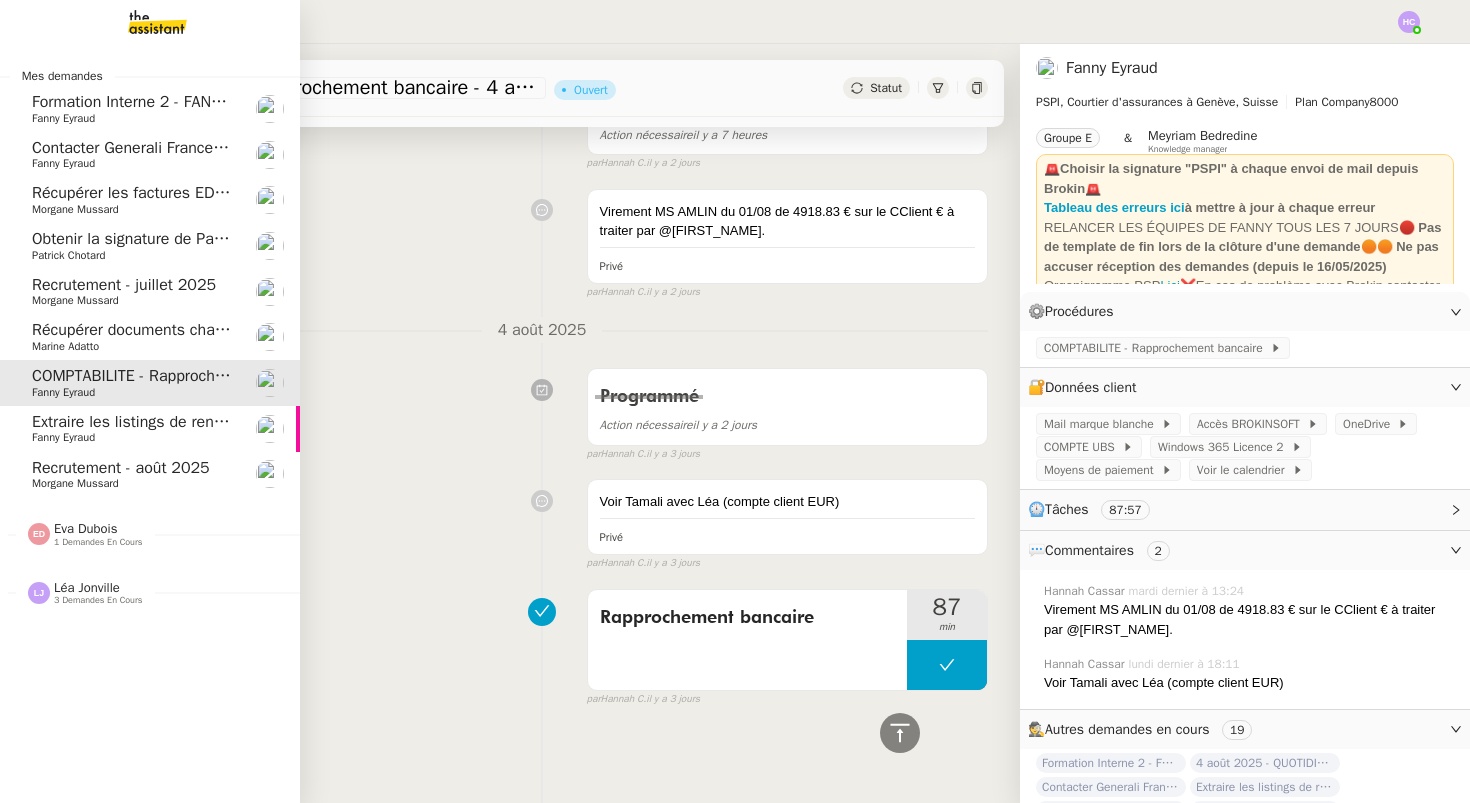 click on "Contacter Generali France pour demande AU094424" 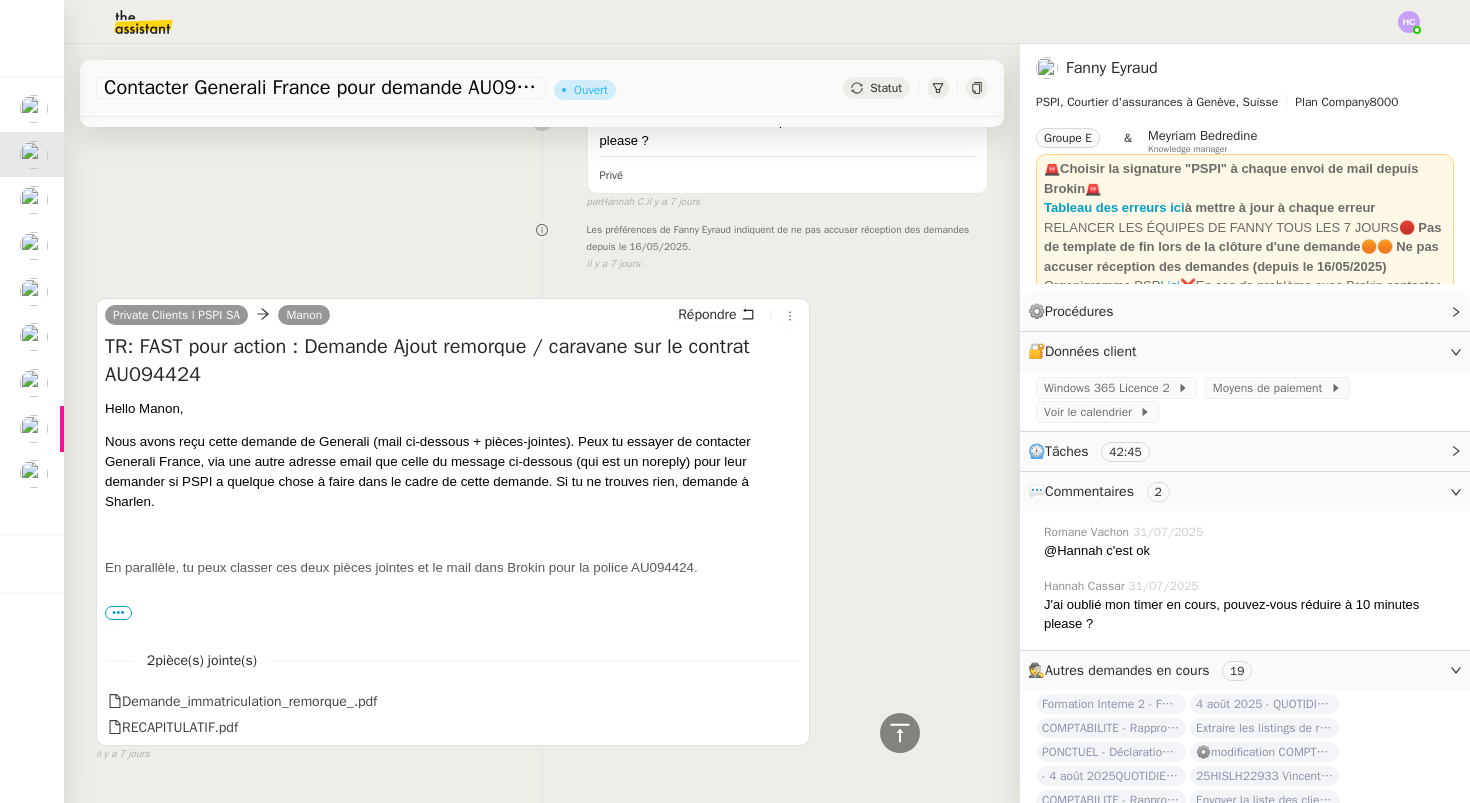 scroll, scrollTop: 1450, scrollLeft: 0, axis: vertical 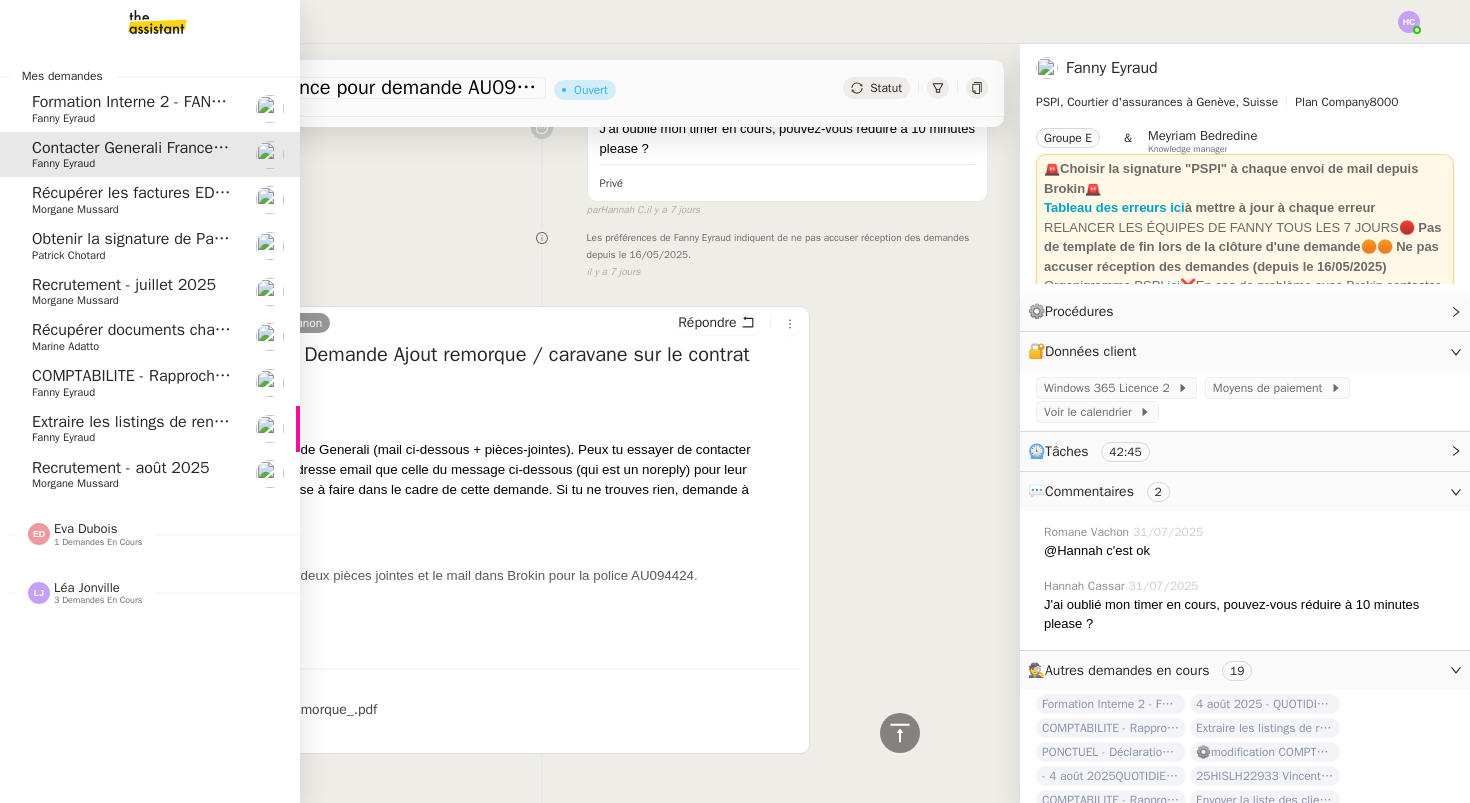click on "Morgane Mussard" 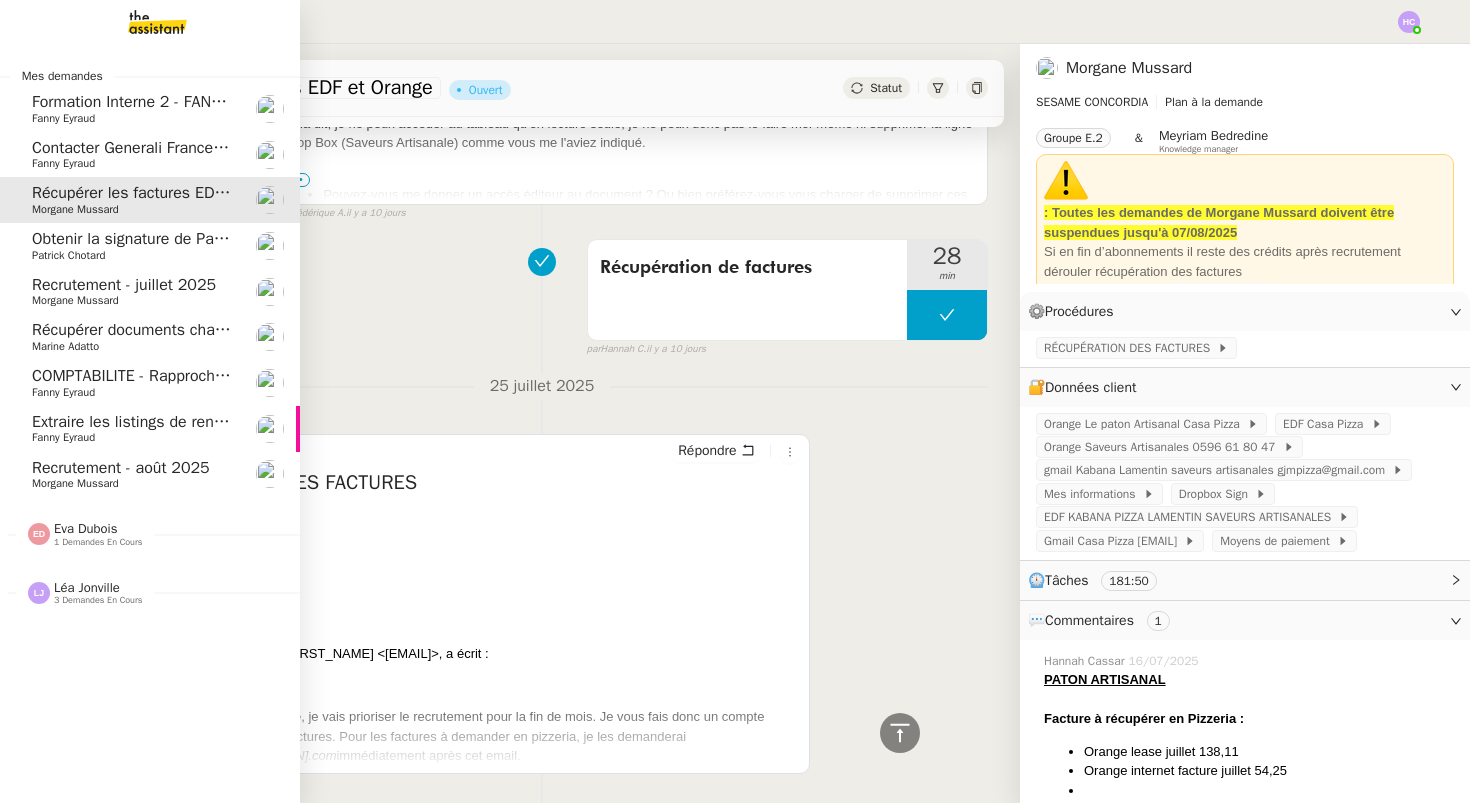 scroll, scrollTop: 522, scrollLeft: 0, axis: vertical 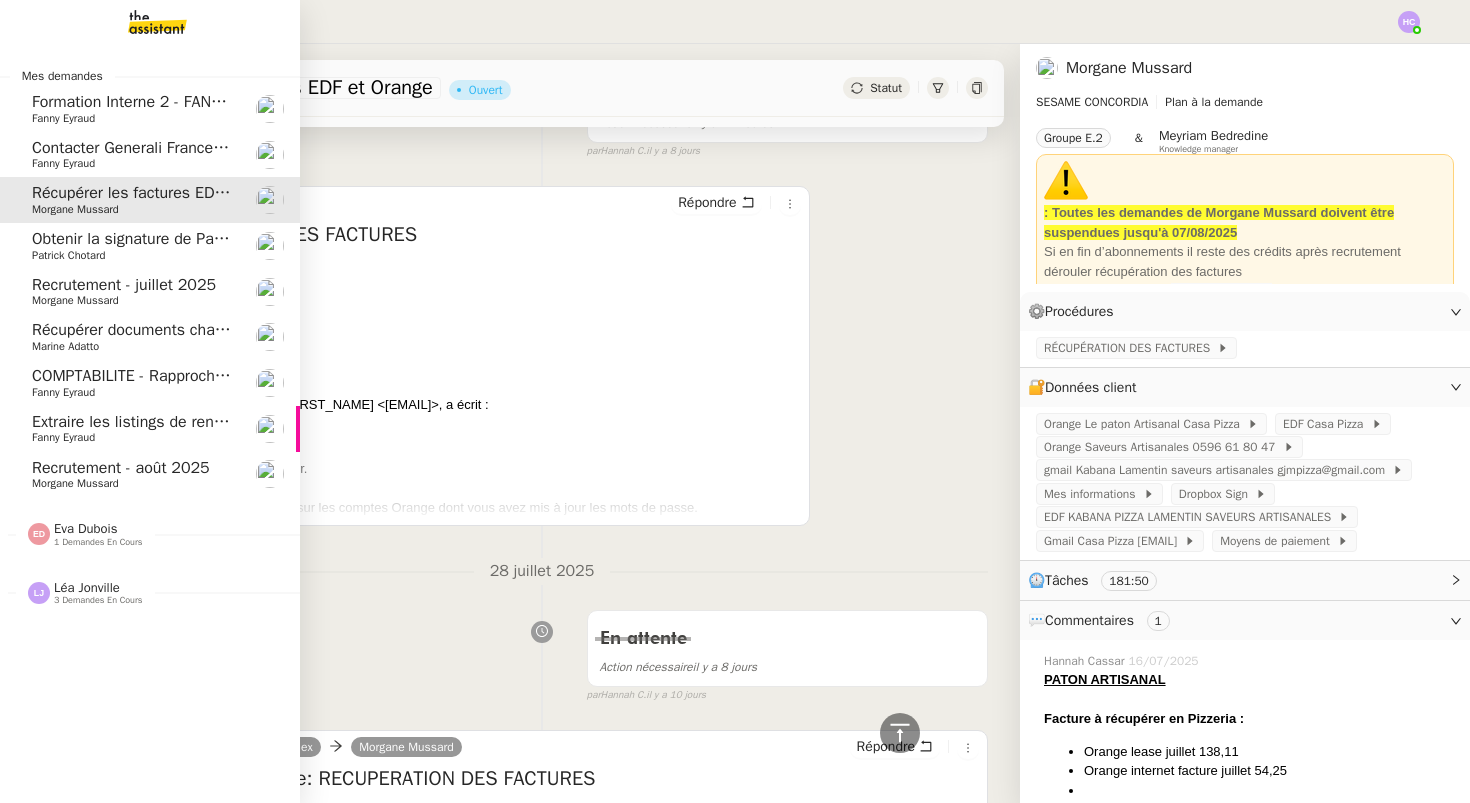 click on "Contacter Generali France pour demande AU094424" 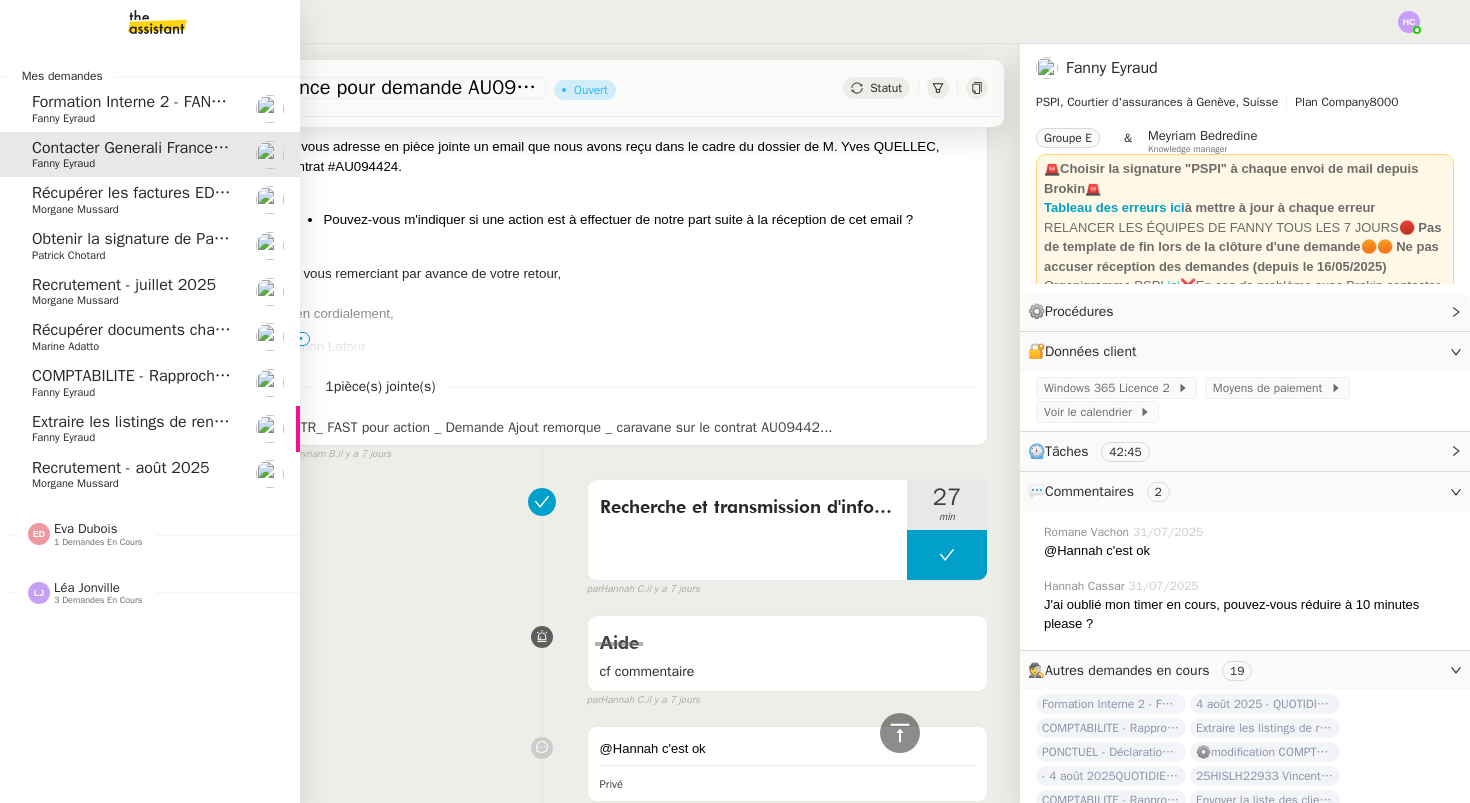 click on "Récupérer les factures EDF et Orange" 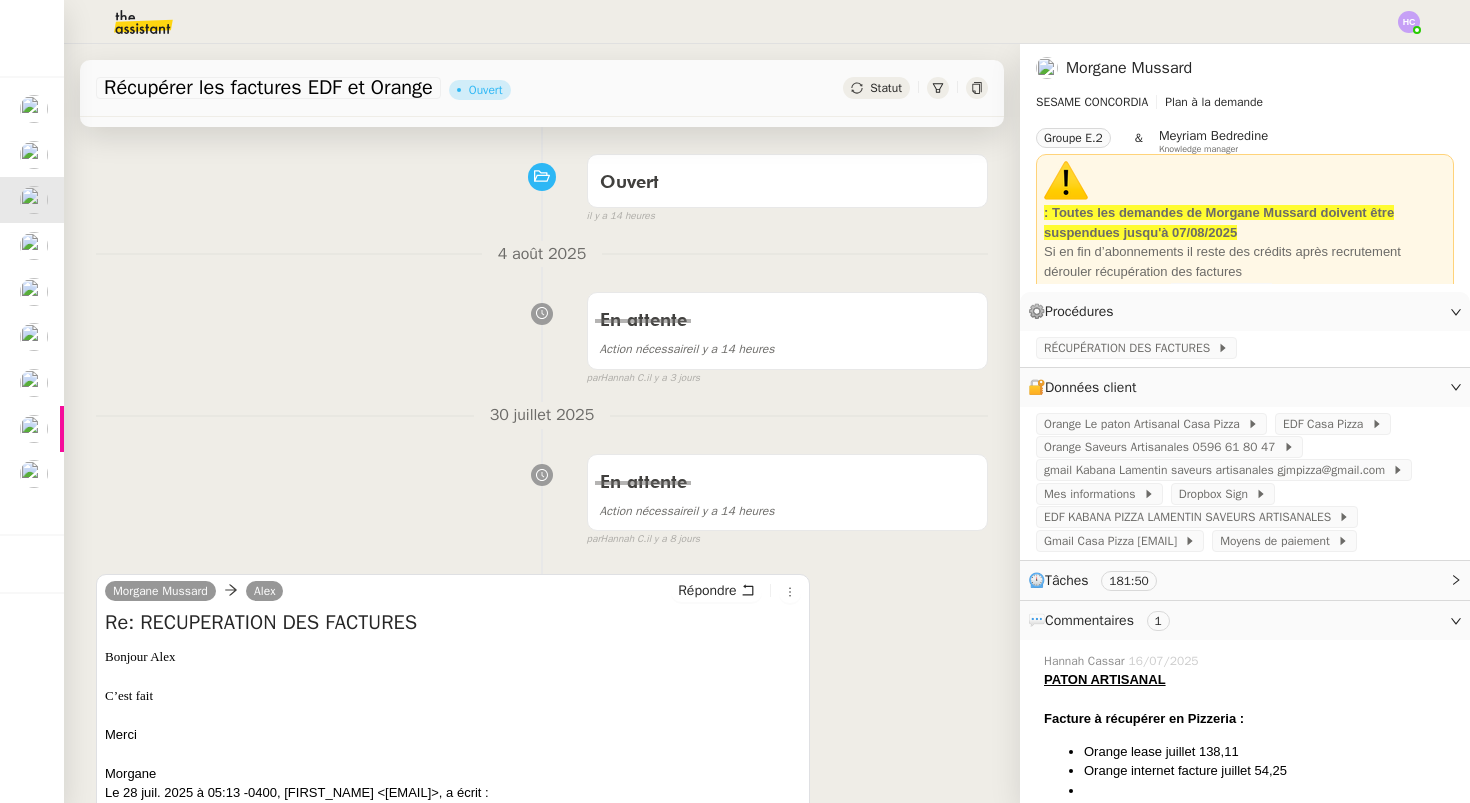scroll, scrollTop: 132, scrollLeft: 0, axis: vertical 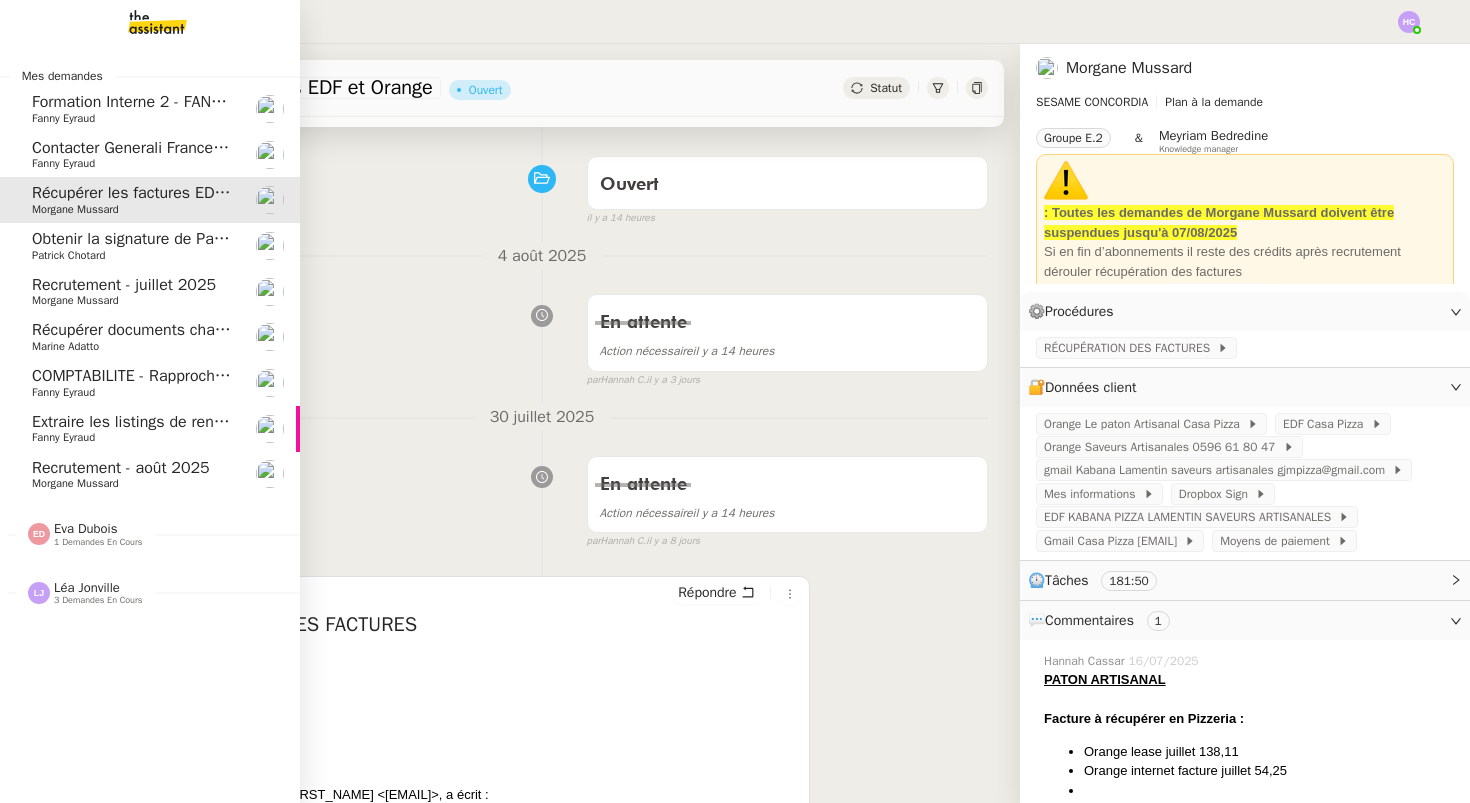click on "Contacter Generali France pour demande AU094424" 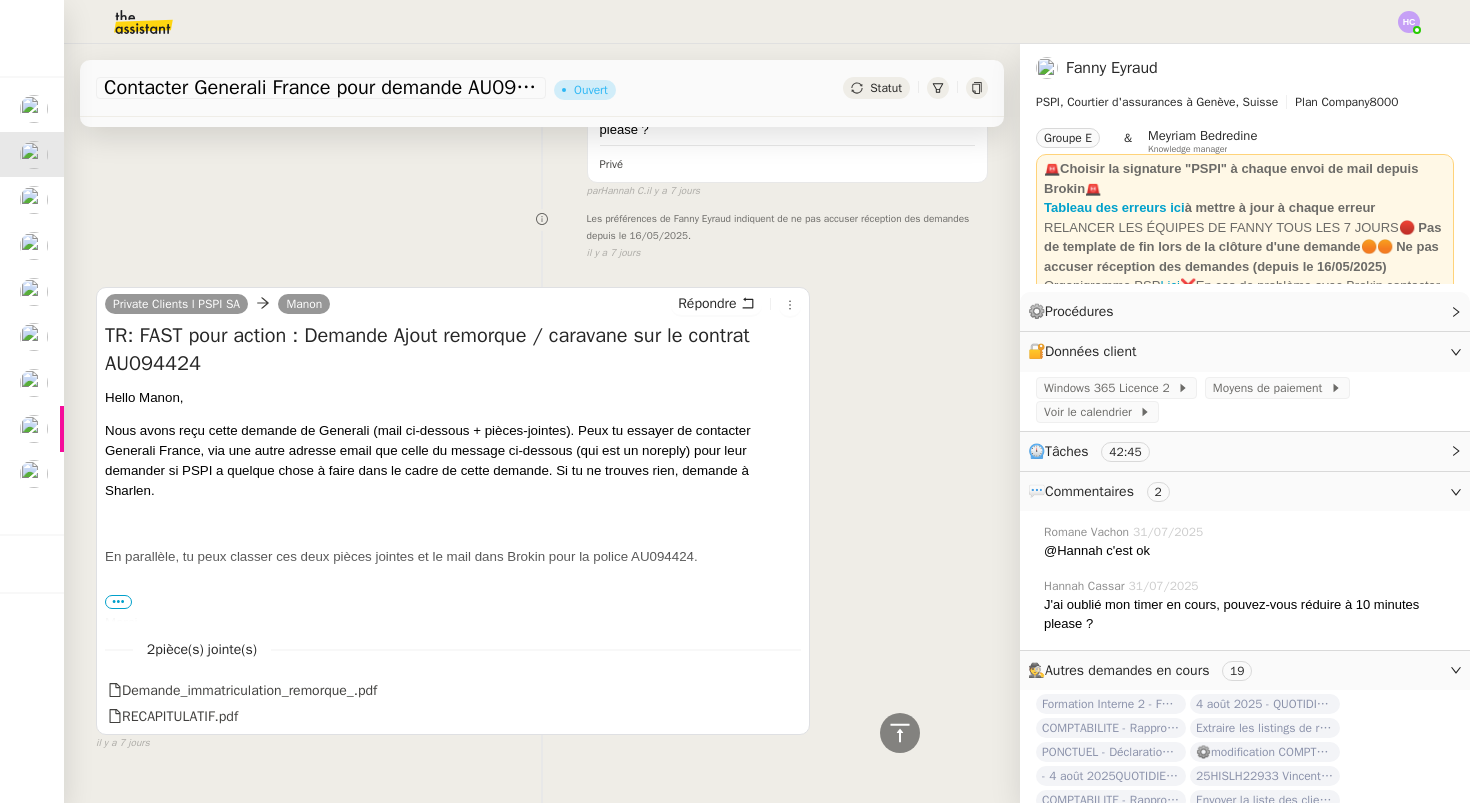 scroll, scrollTop: 1450, scrollLeft: 0, axis: vertical 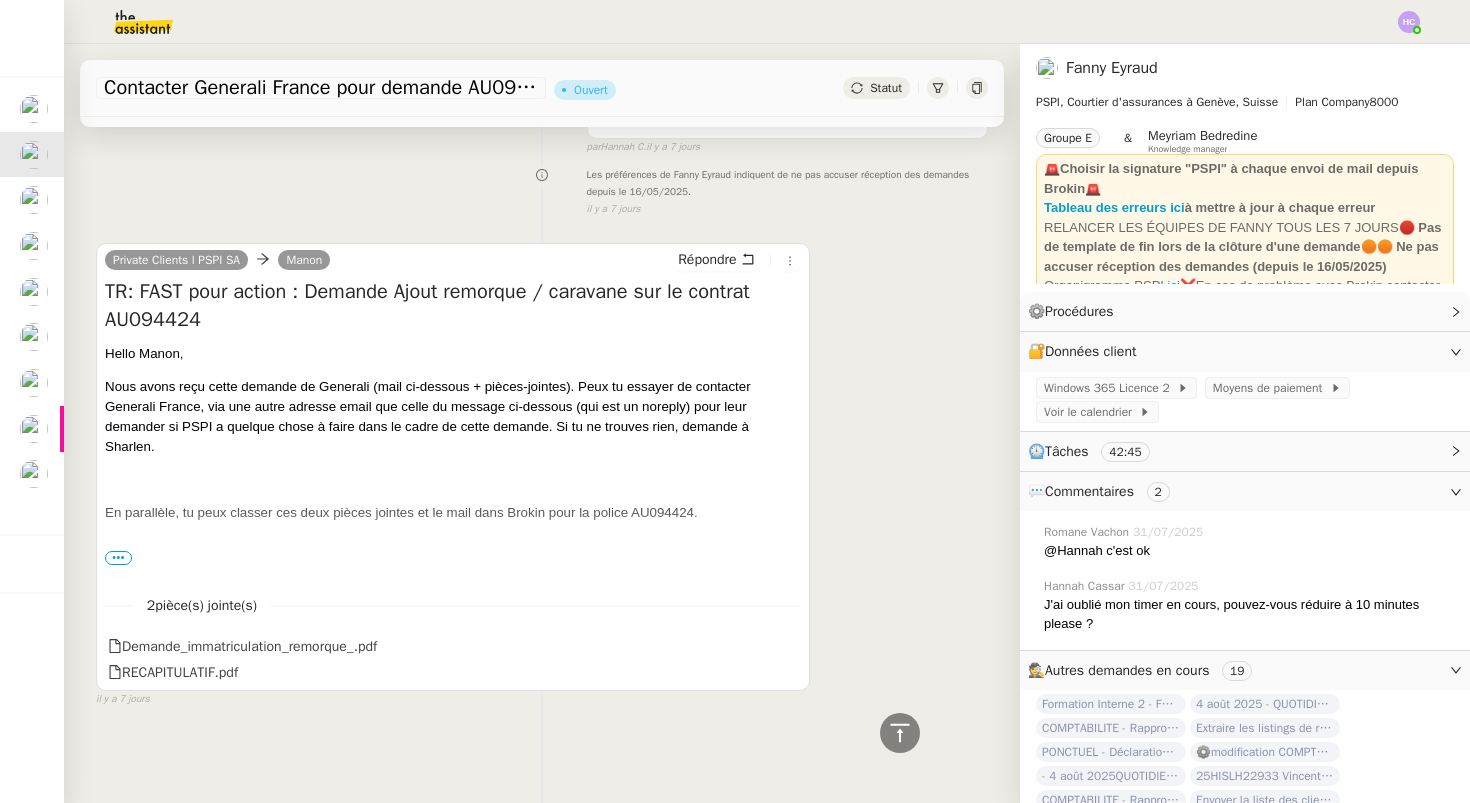 click at bounding box center [453, 546] 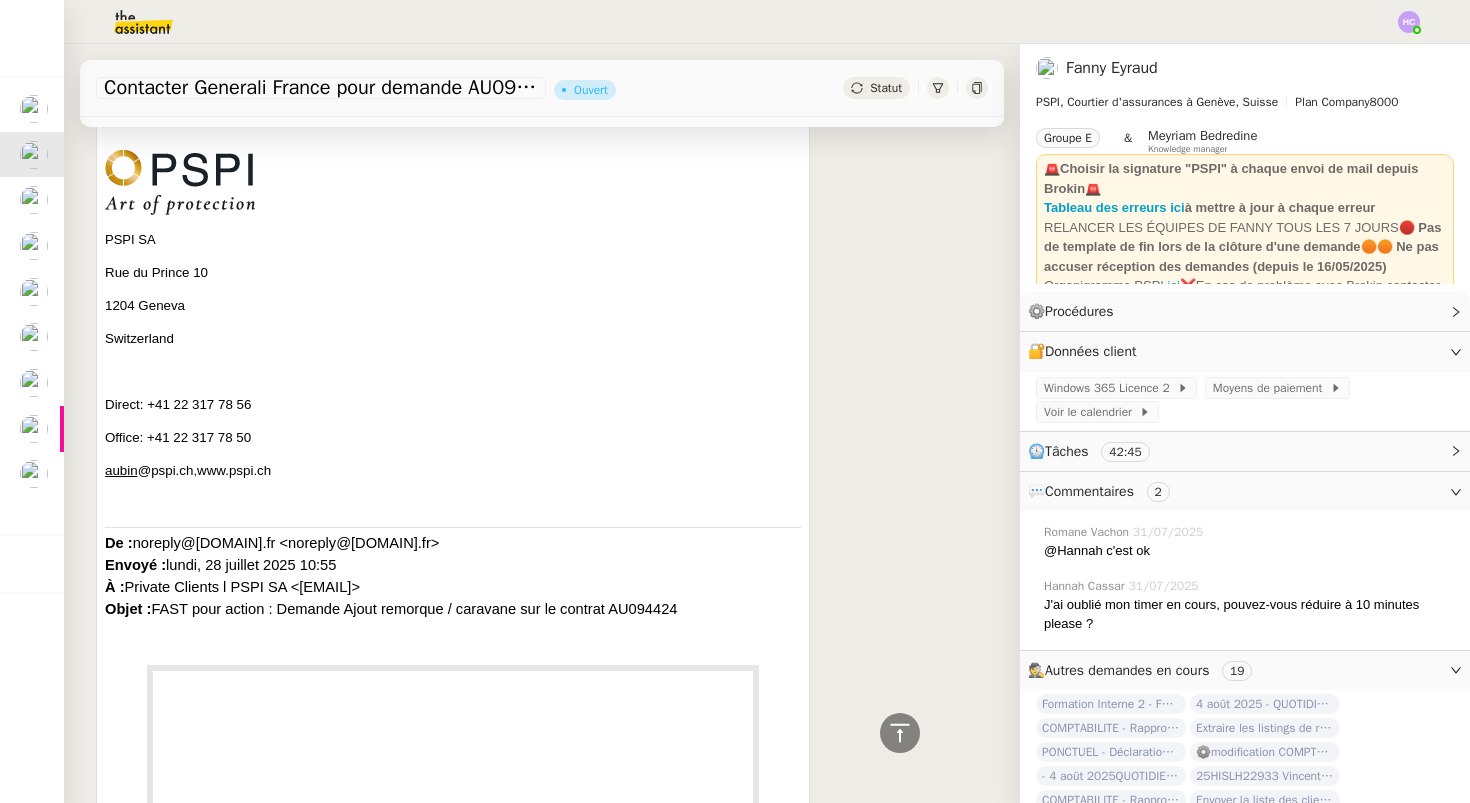 scroll, scrollTop: 2128, scrollLeft: 0, axis: vertical 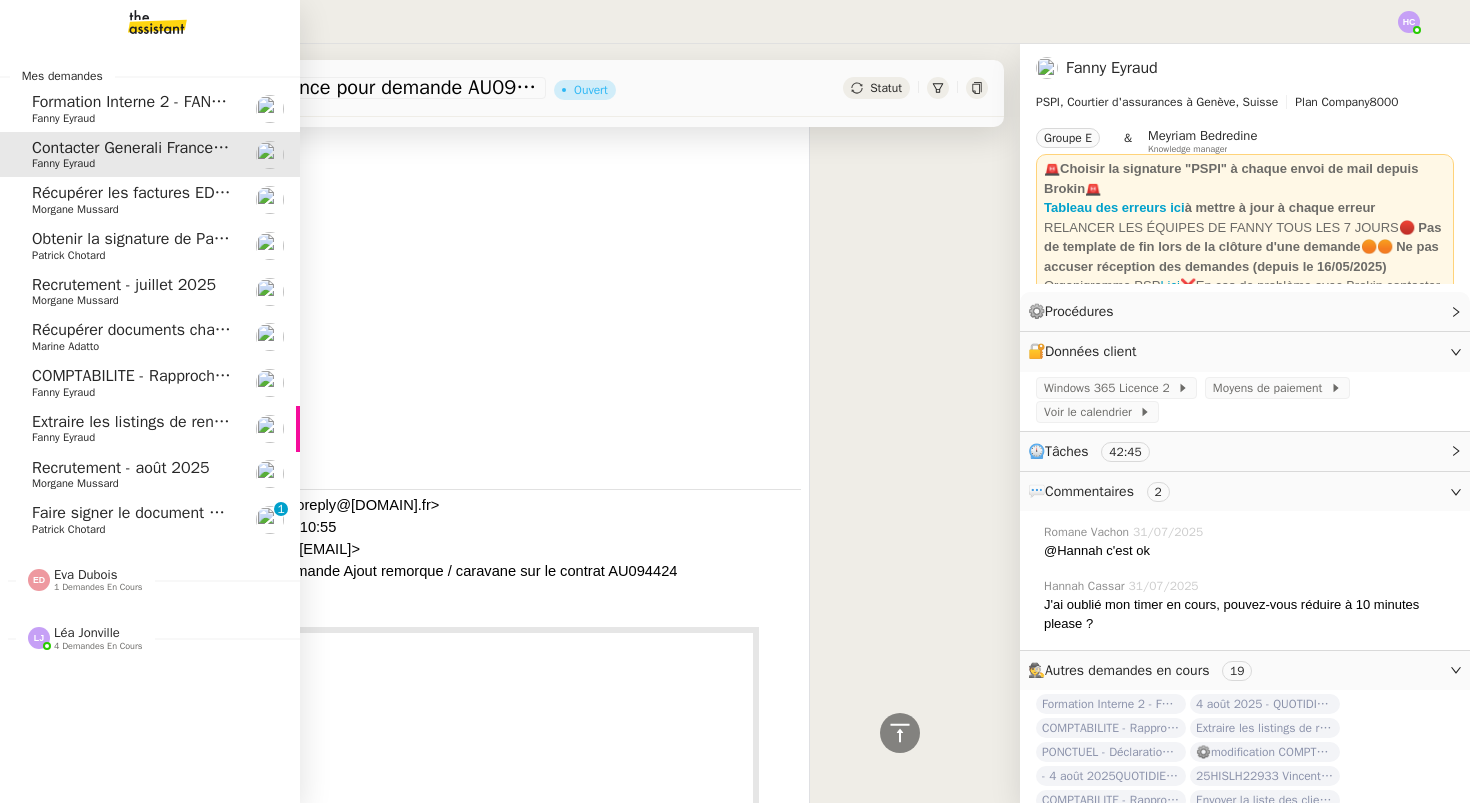 click on "Patrick Chotard" 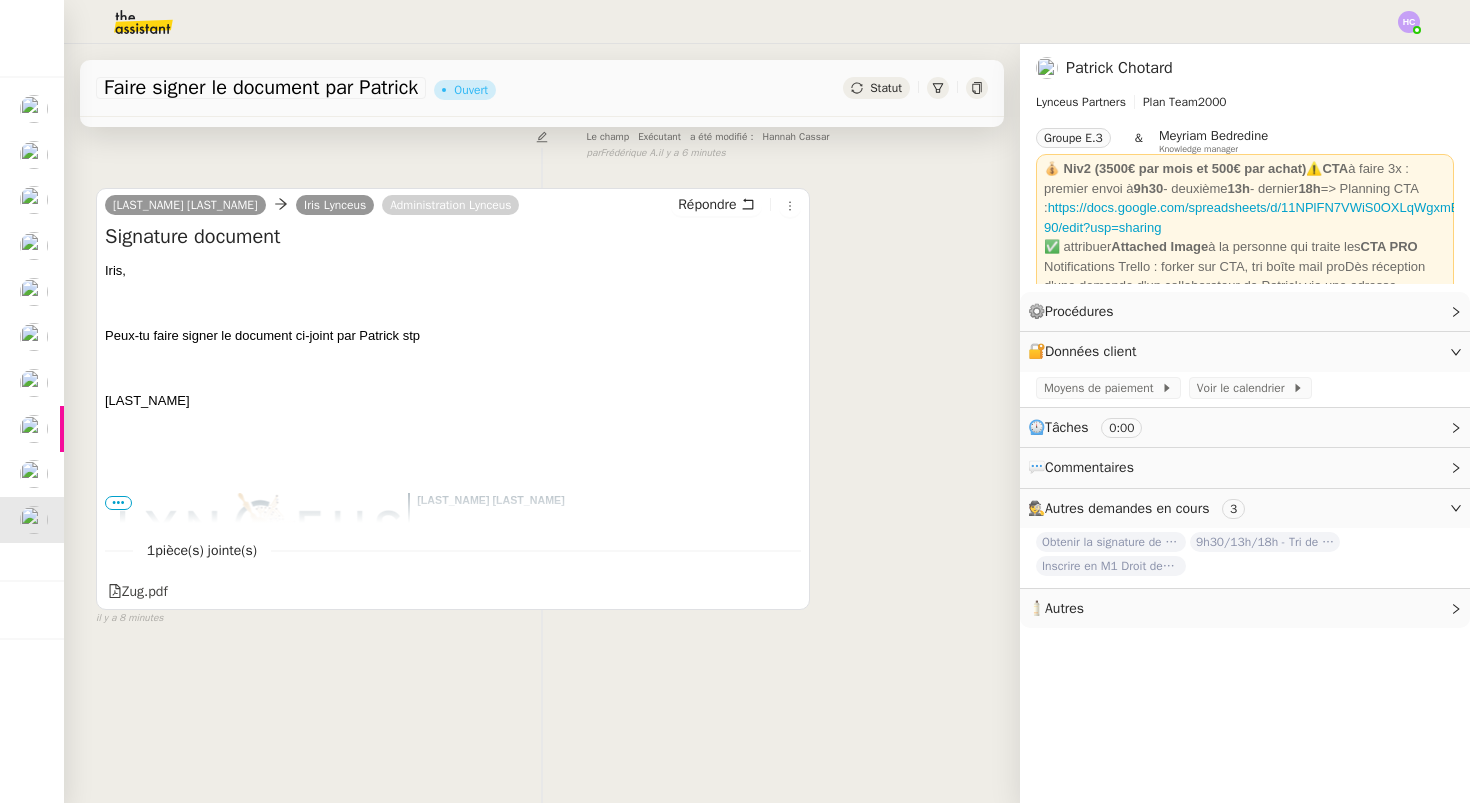 scroll, scrollTop: 0, scrollLeft: 0, axis: both 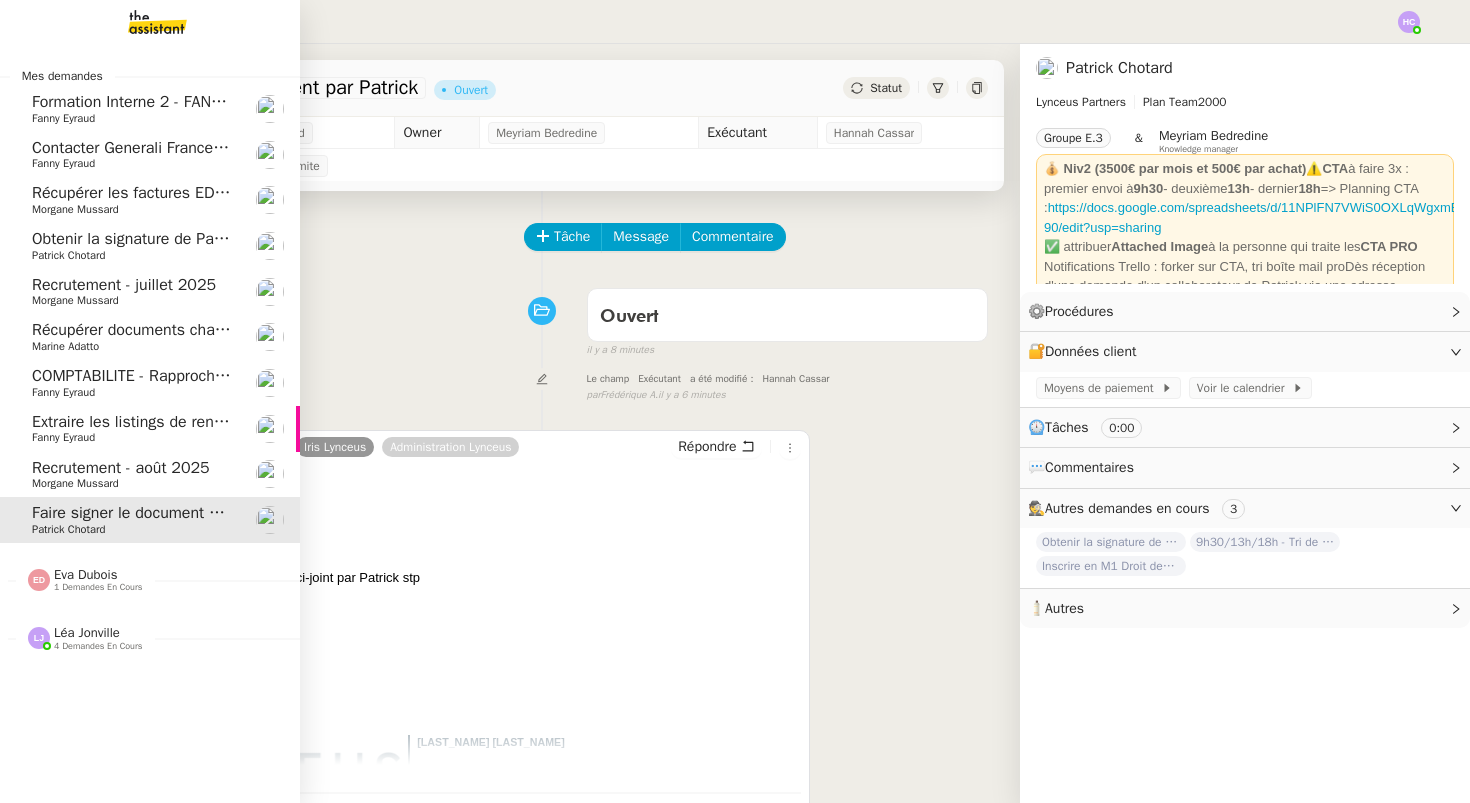 click on "Récupérer documents changement de siège social" 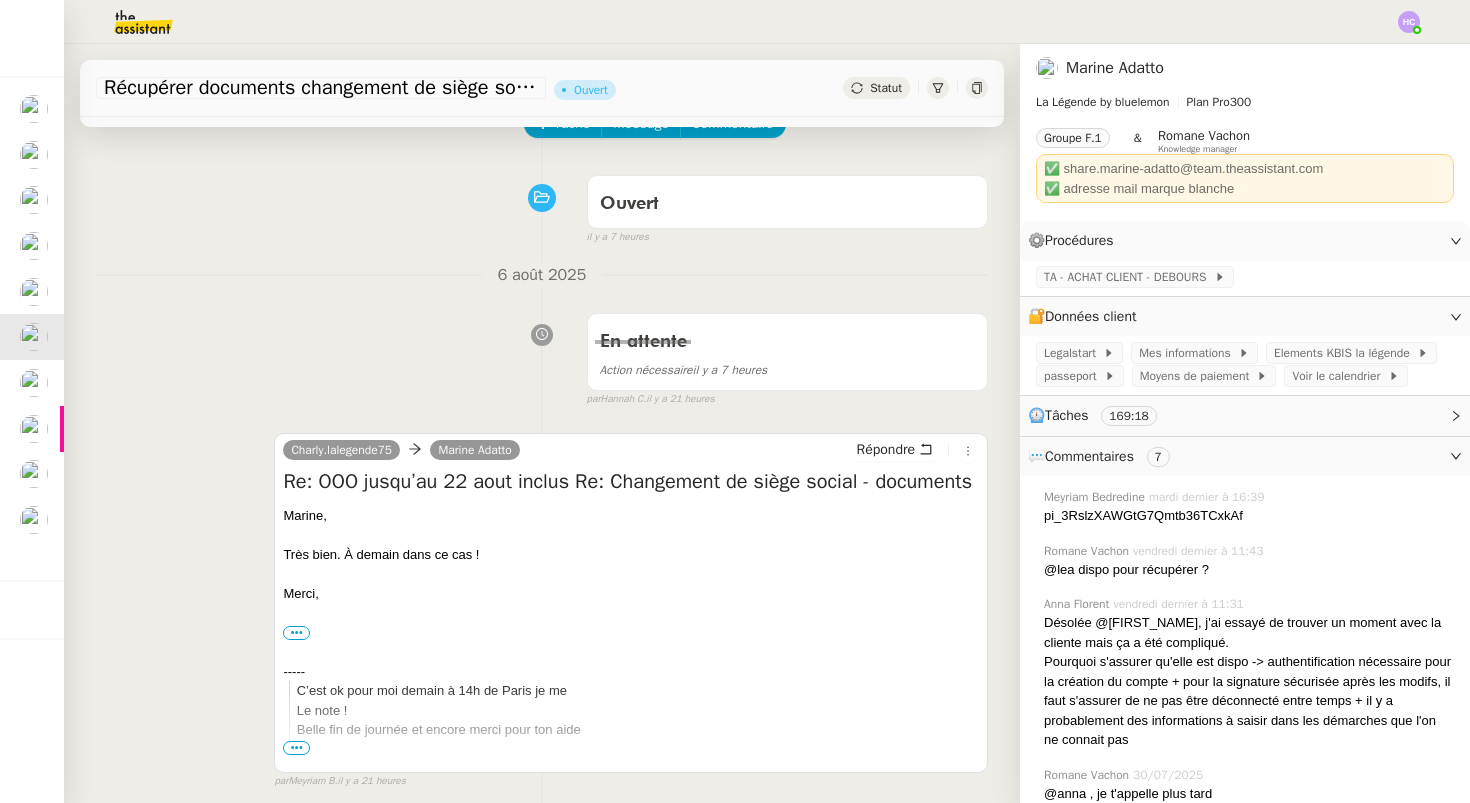scroll, scrollTop: 225, scrollLeft: 0, axis: vertical 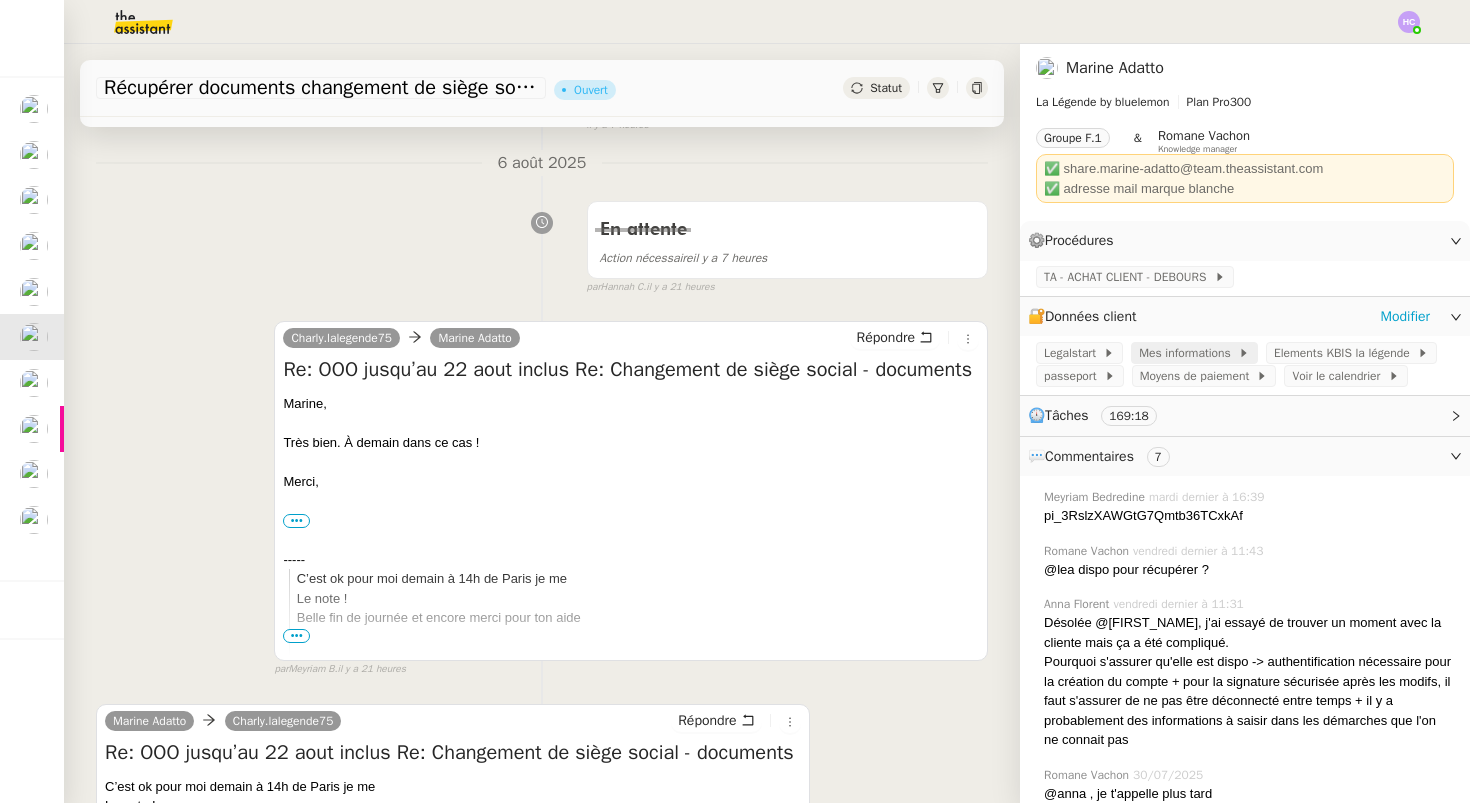 click on "Mes informations" 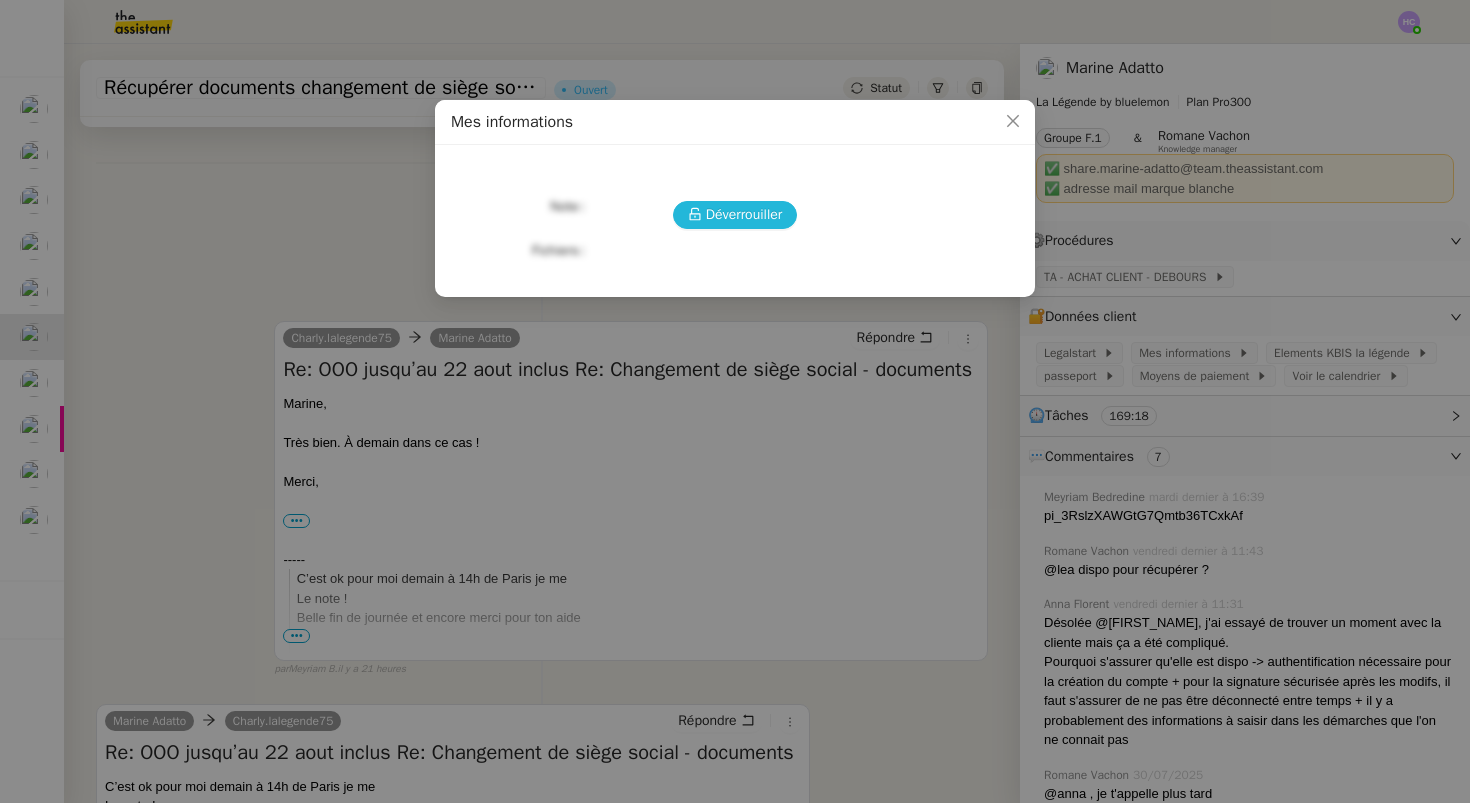 click on "Déverrouiller" at bounding box center [744, 214] 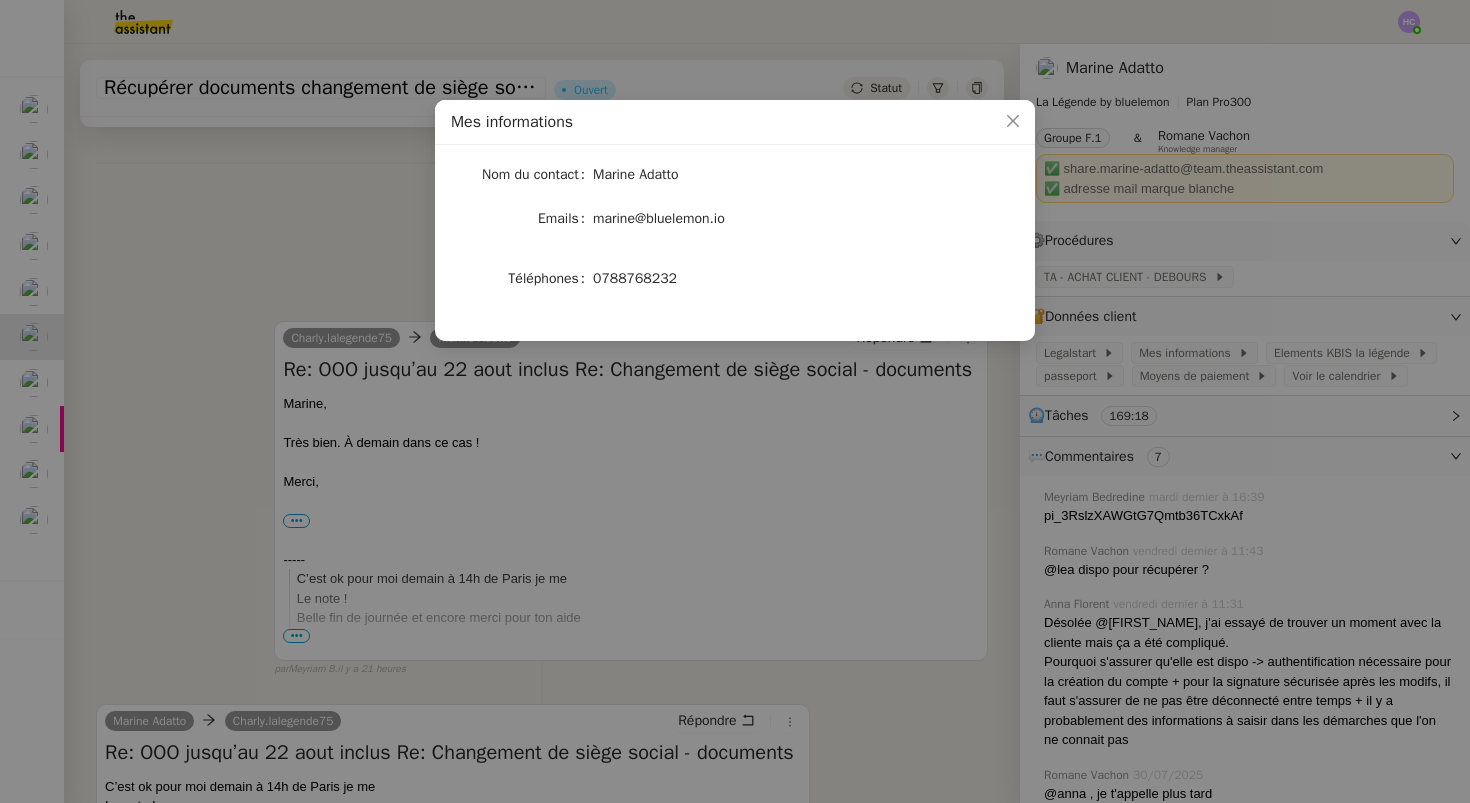 click on "0788768232" 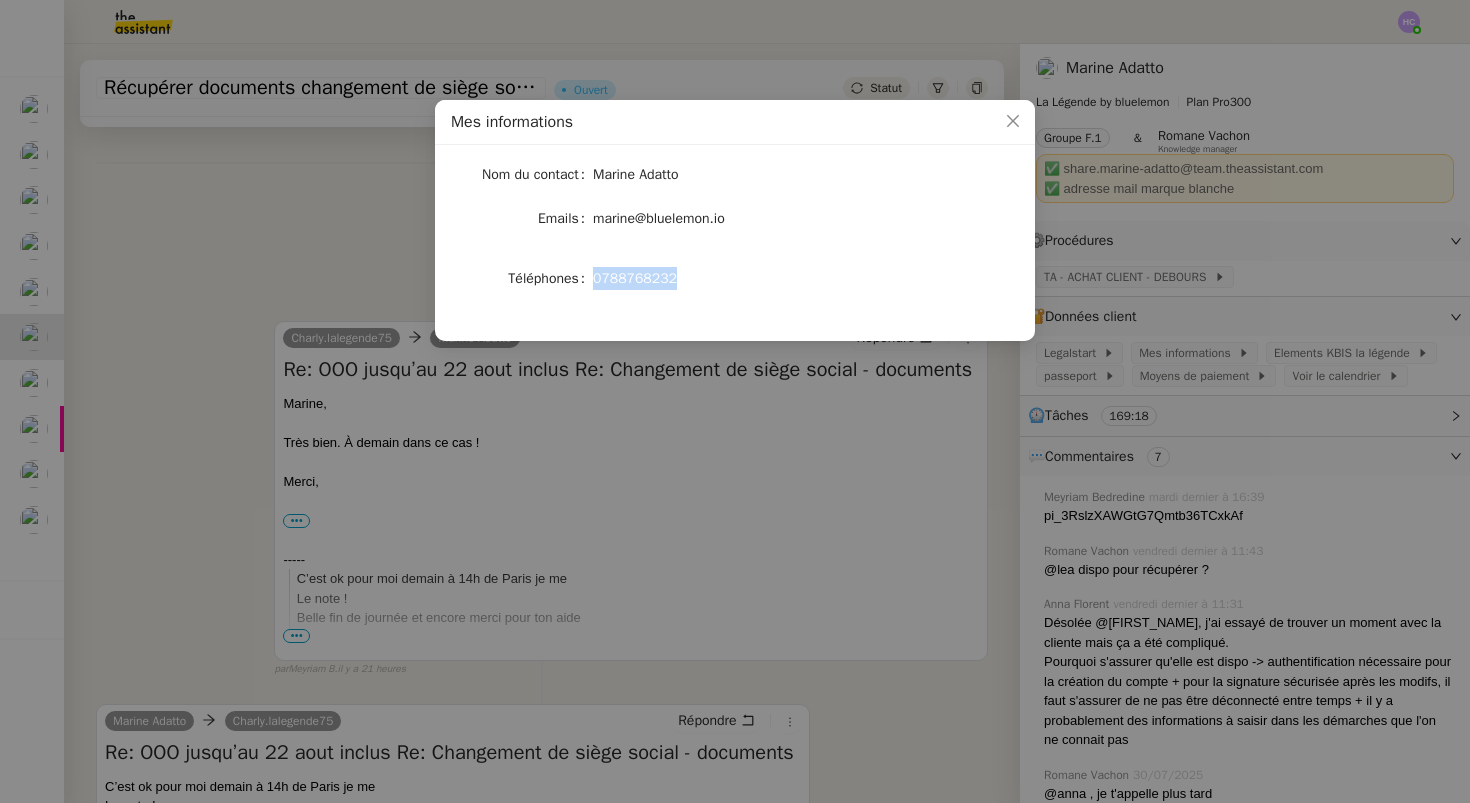 click on "0788768232" 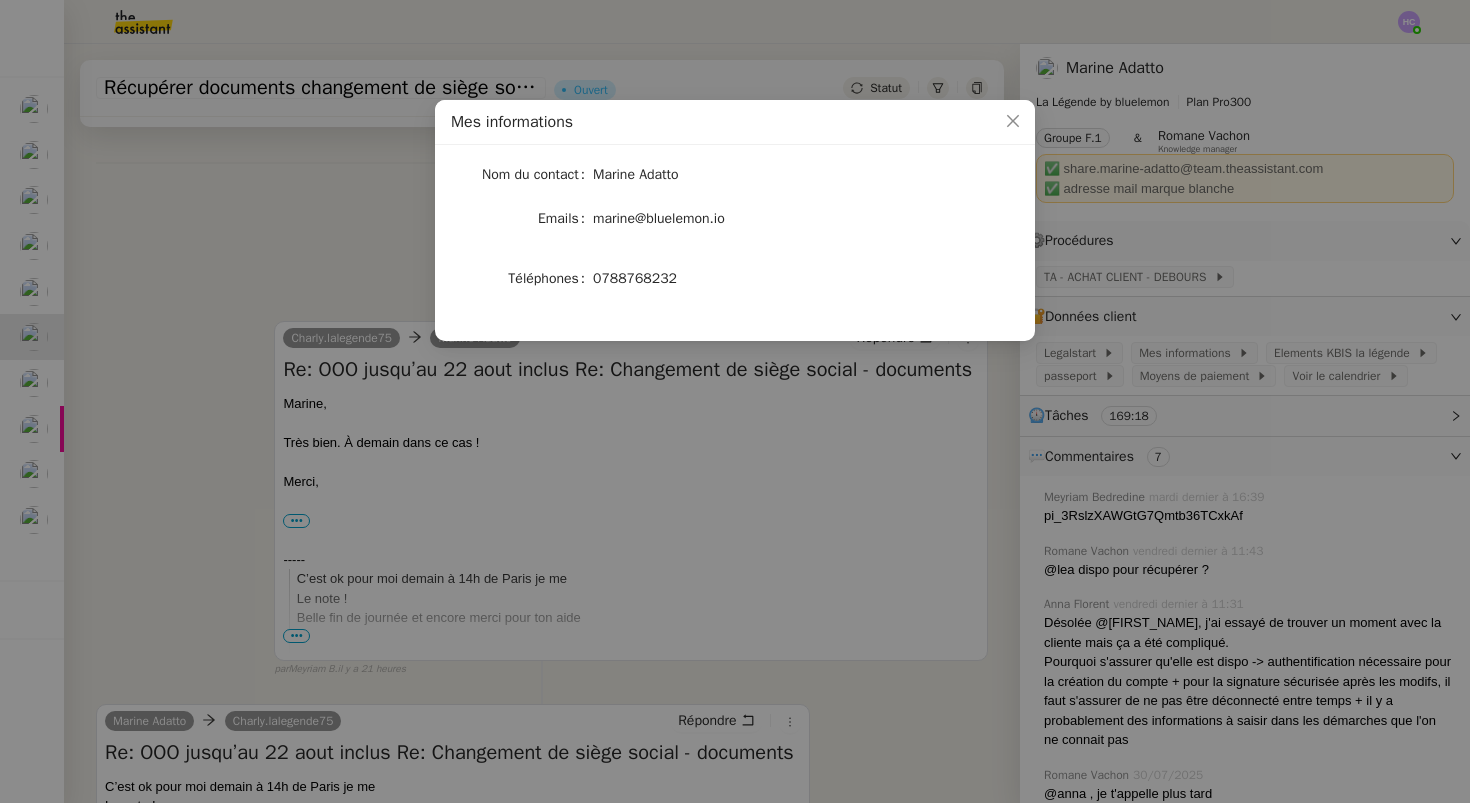 click on "Mes informations Nom du contact Marine Adatto Emails marine@bluelemon.io Téléphones 0788768232" at bounding box center (735, 401) 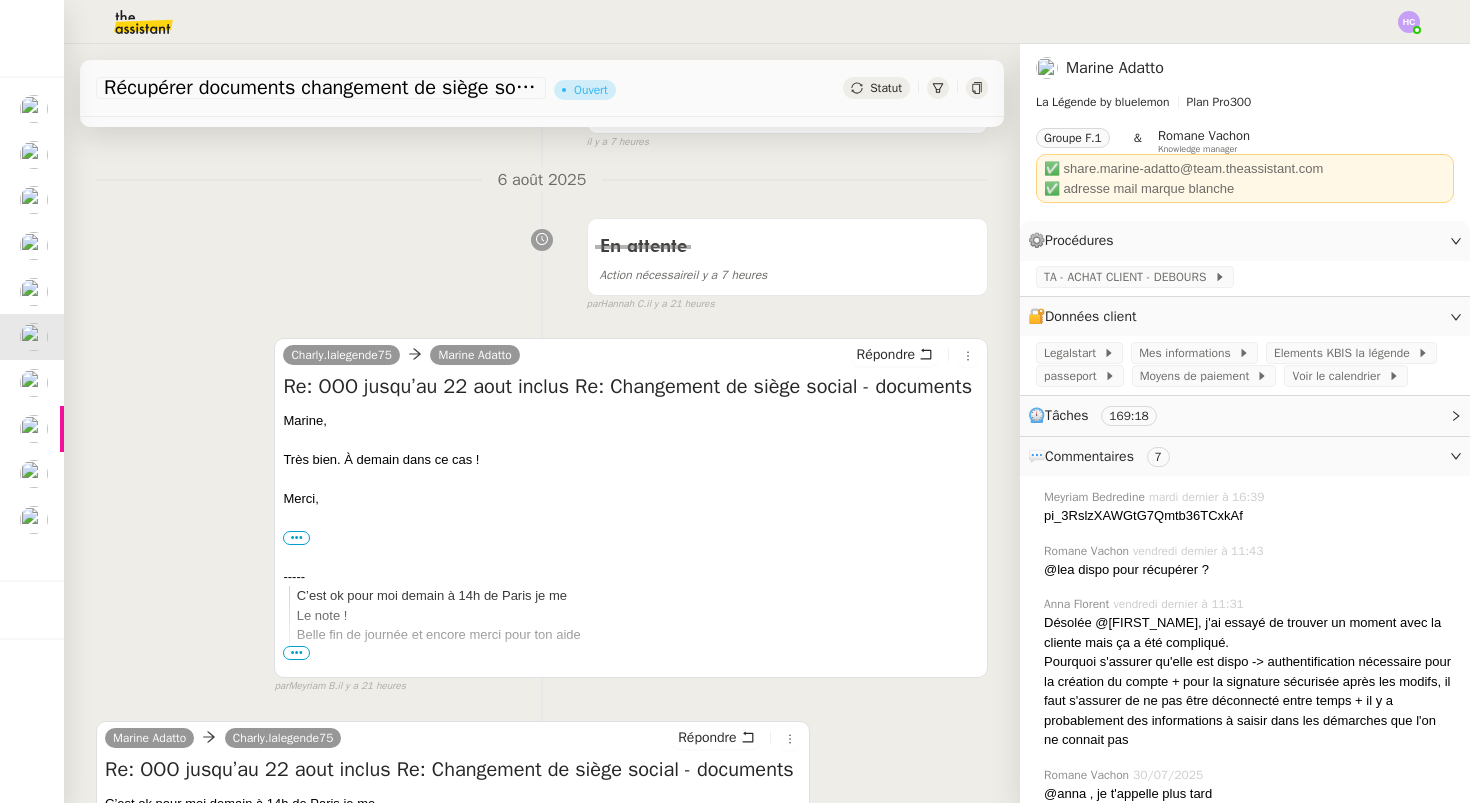 scroll, scrollTop: 305, scrollLeft: 0, axis: vertical 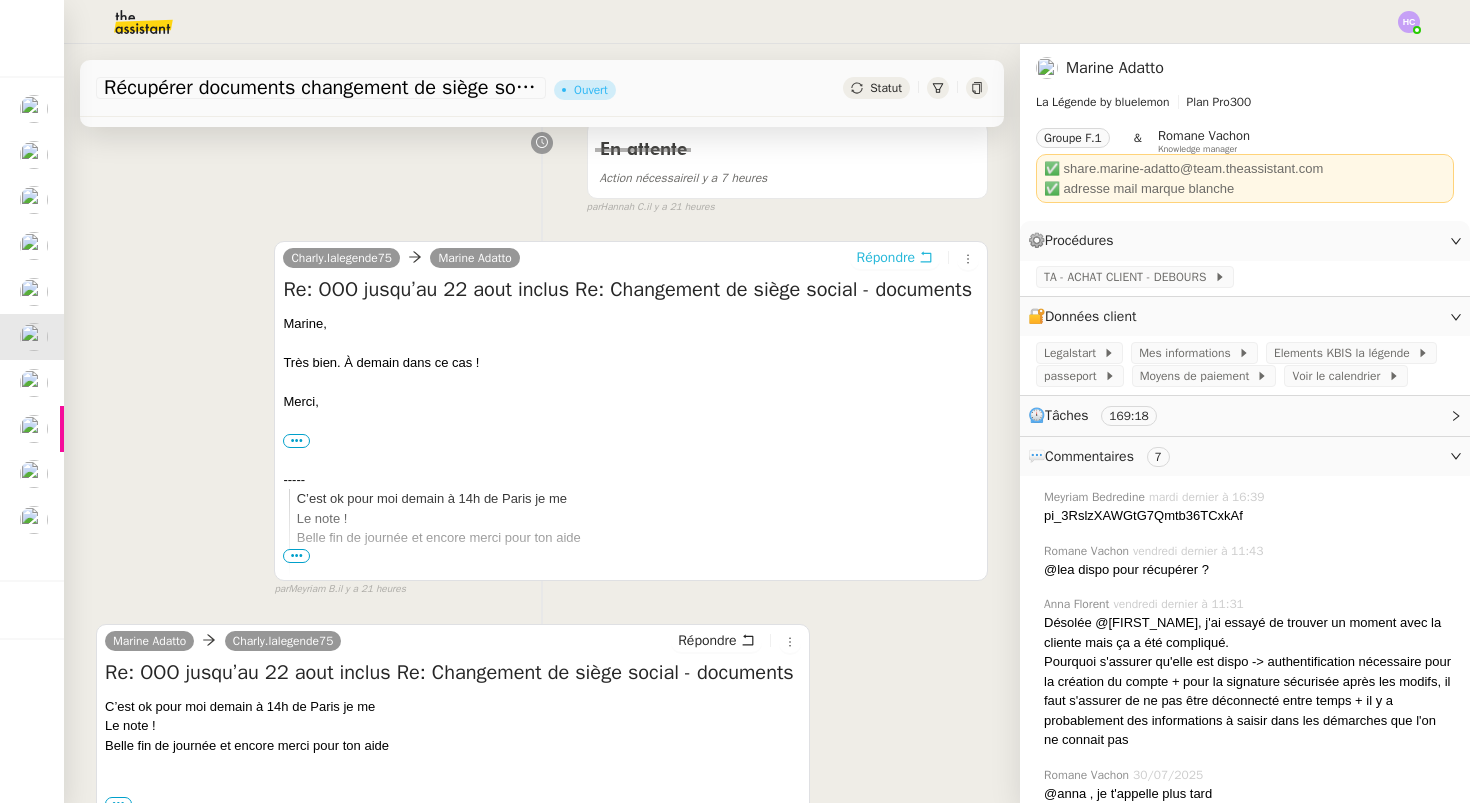 click on "Répondre" at bounding box center [886, 258] 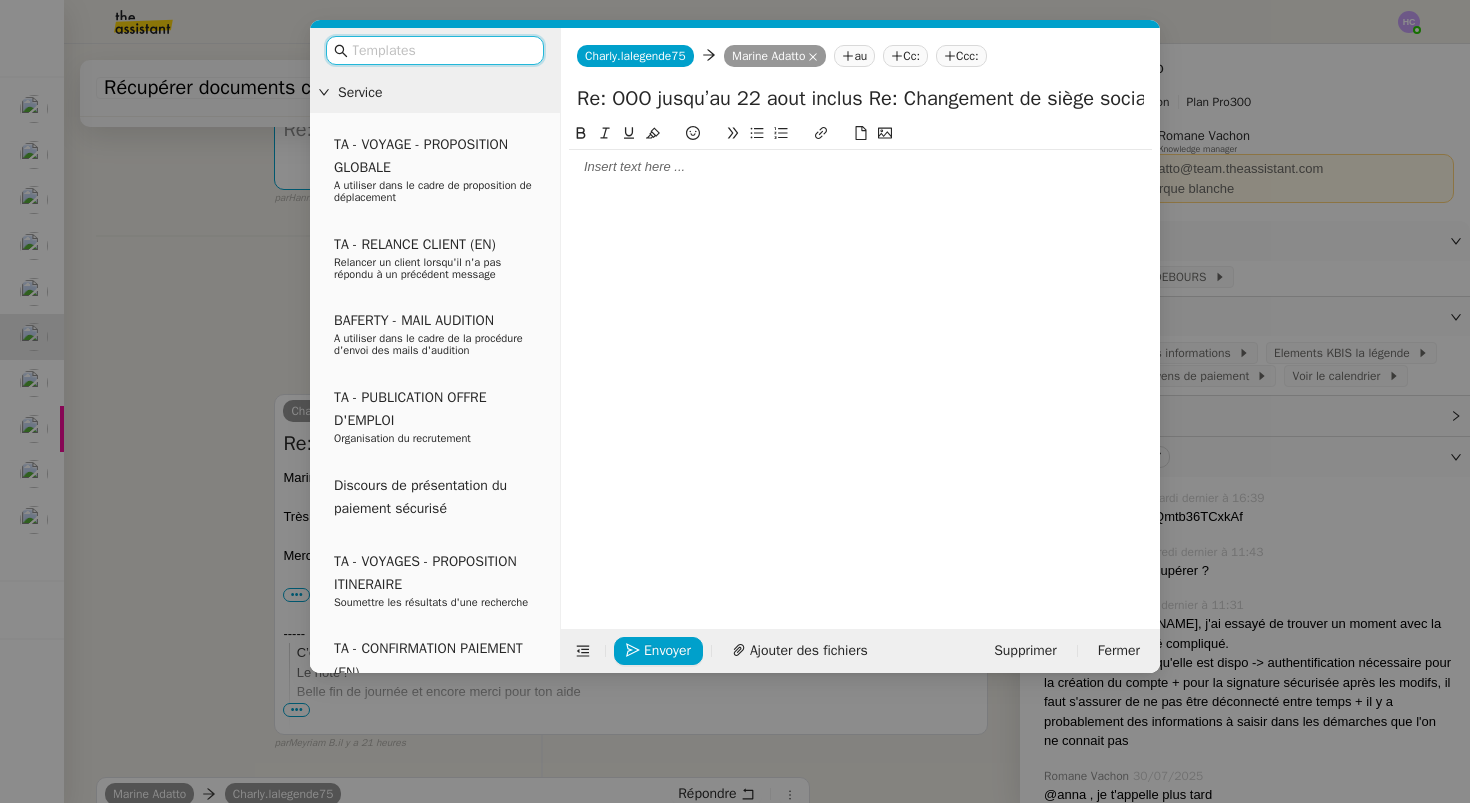 click 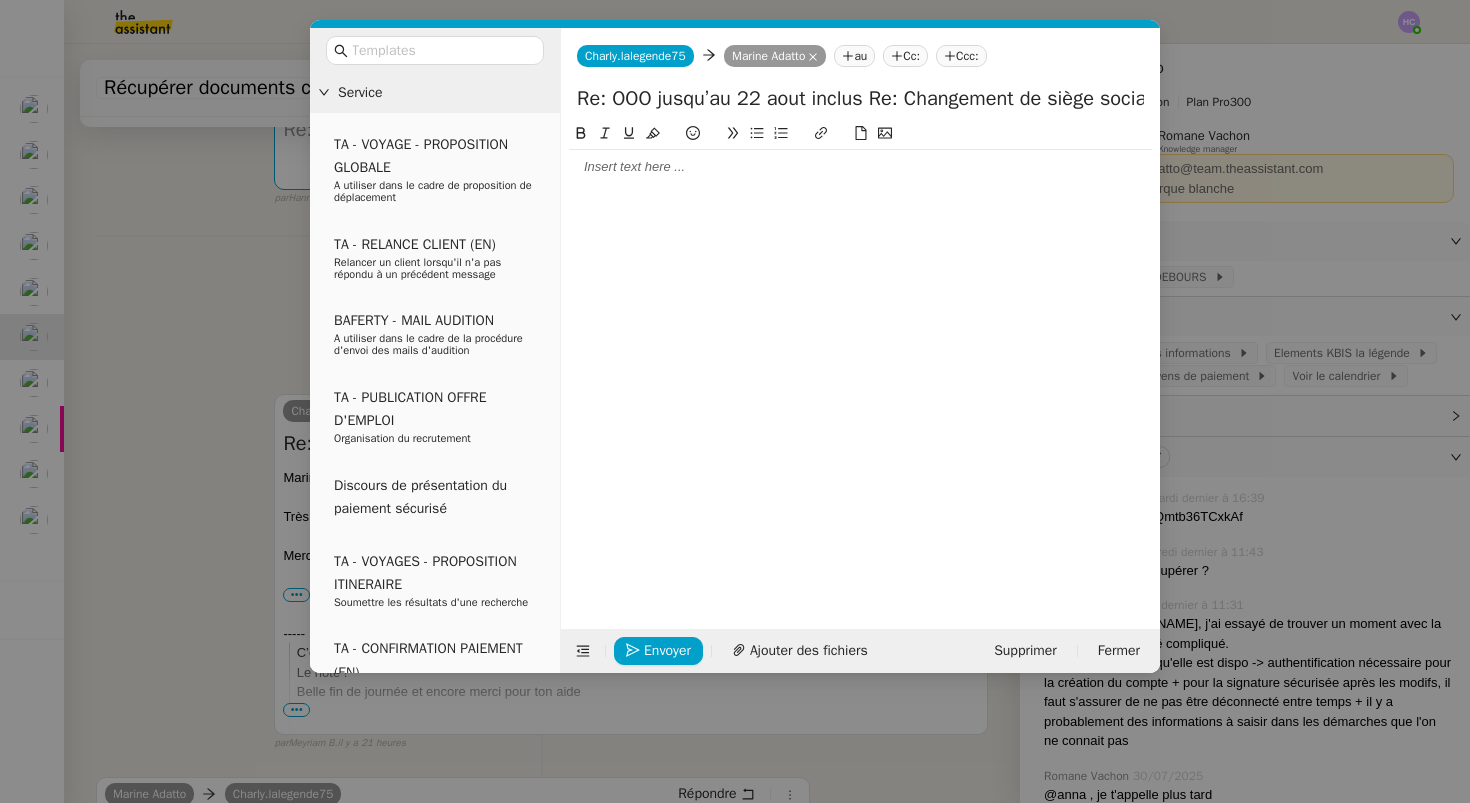 type 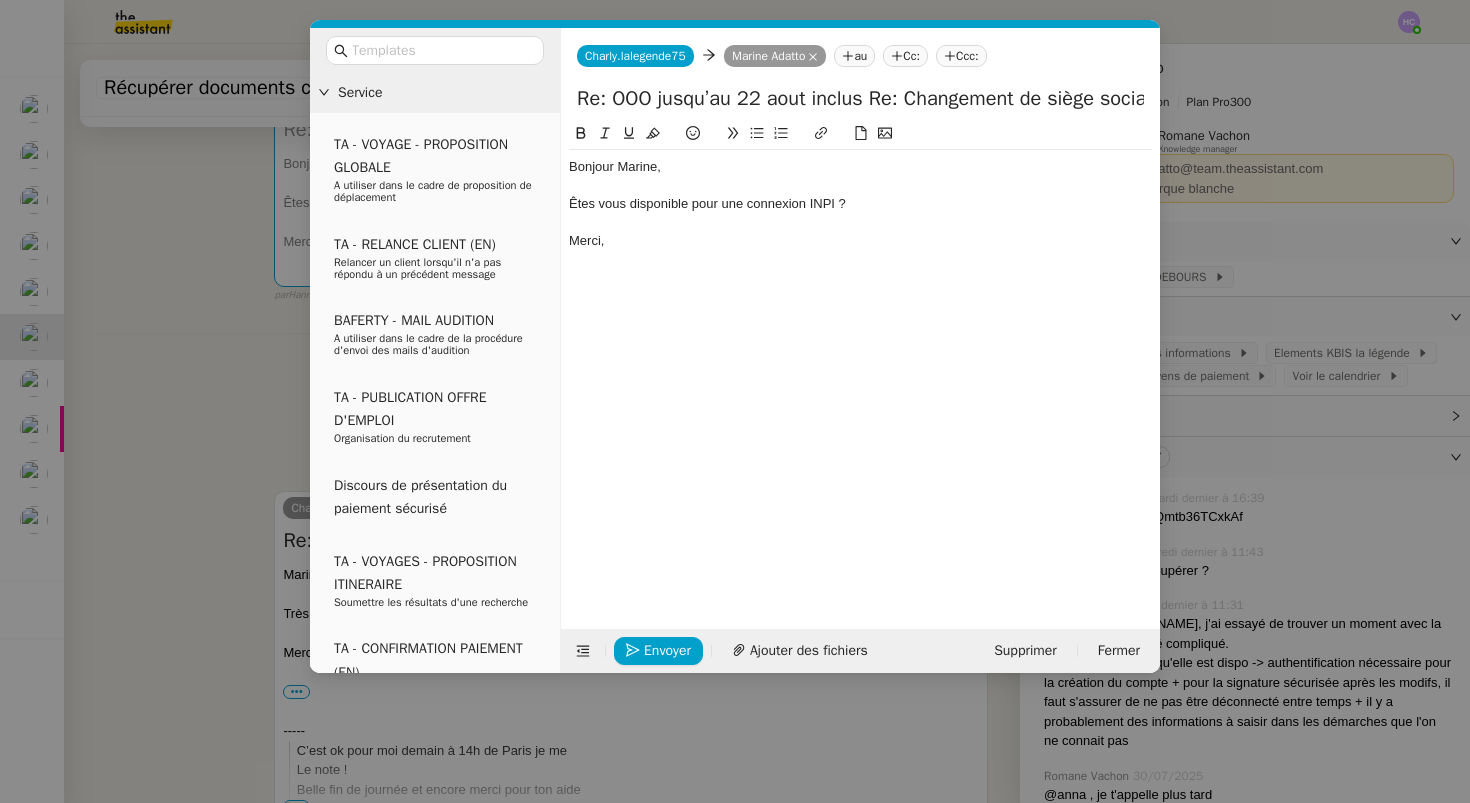 click on "Êtes vous disponible pour une connexion INPI ?" 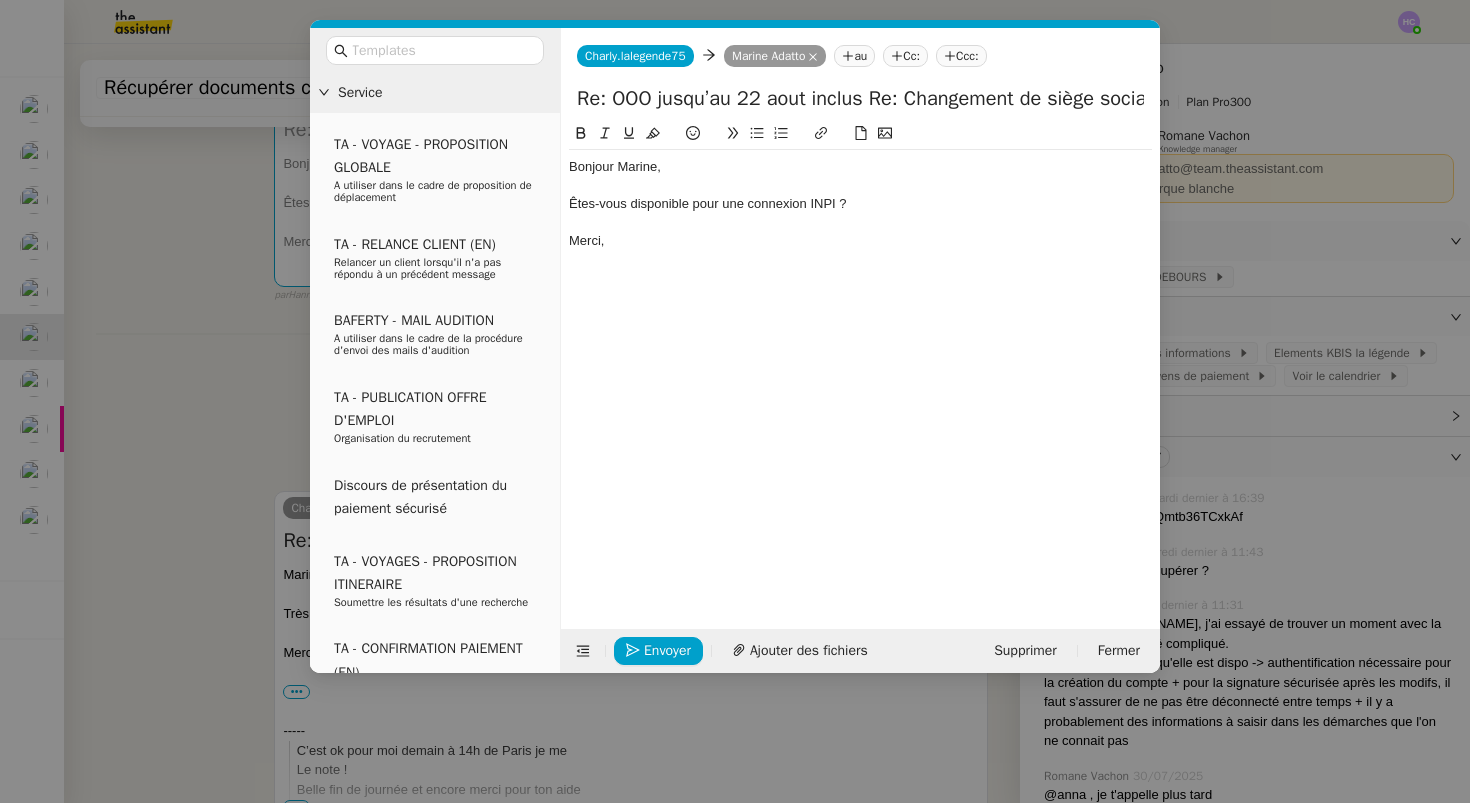 click on "Êtes-vous disponible pour une connexion INPI ?" 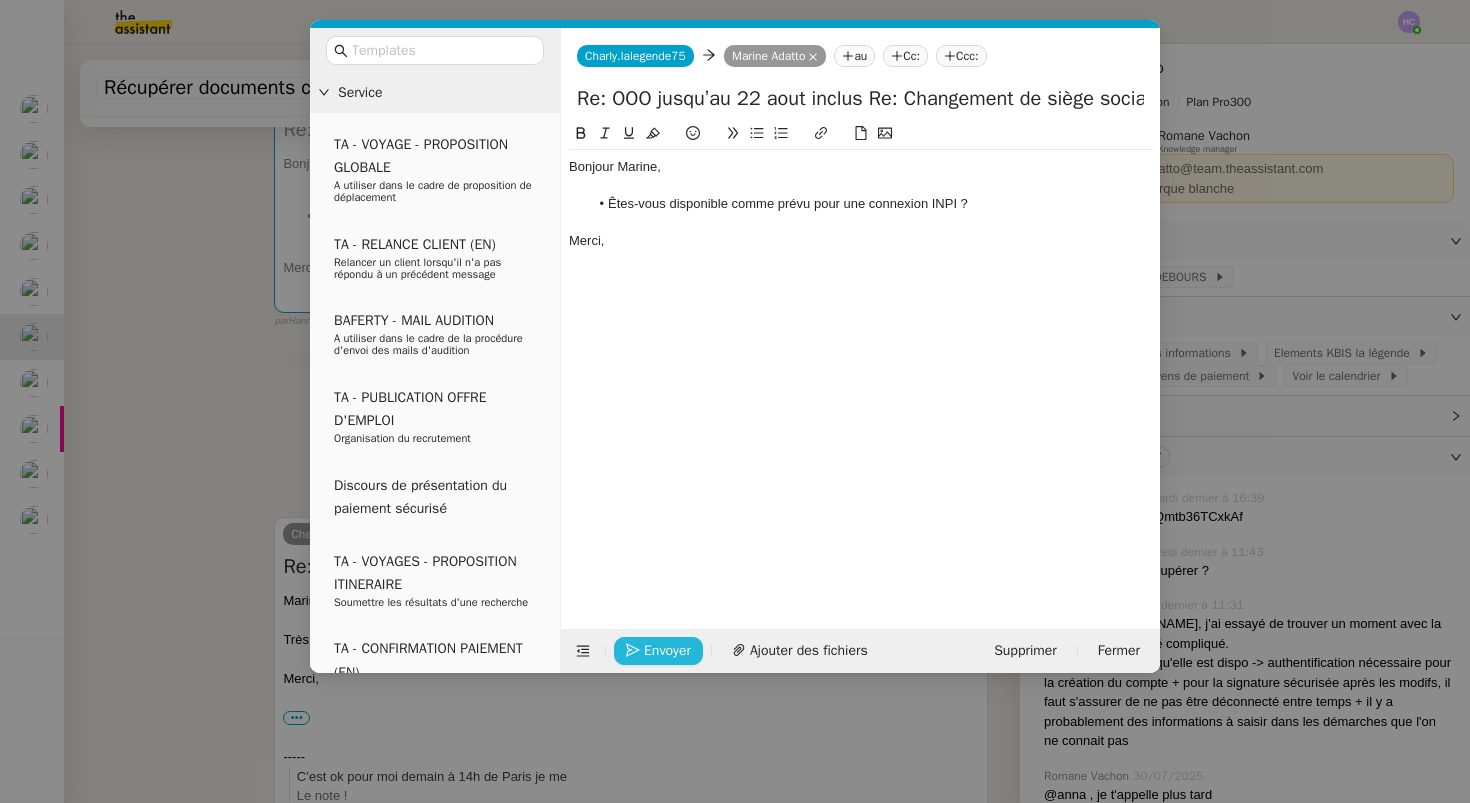 click on "Envoyer" 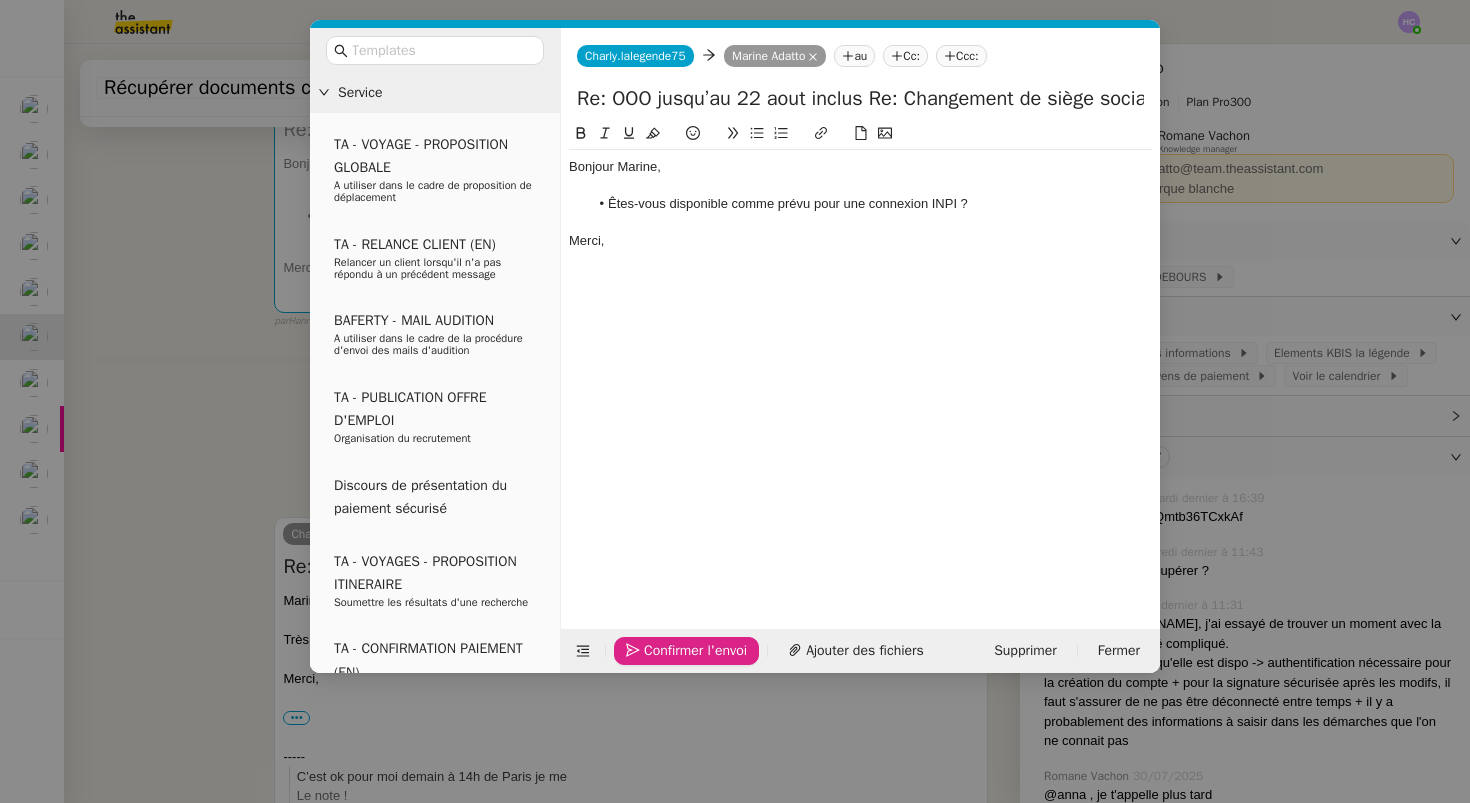click on "Confirmer l'envoi" 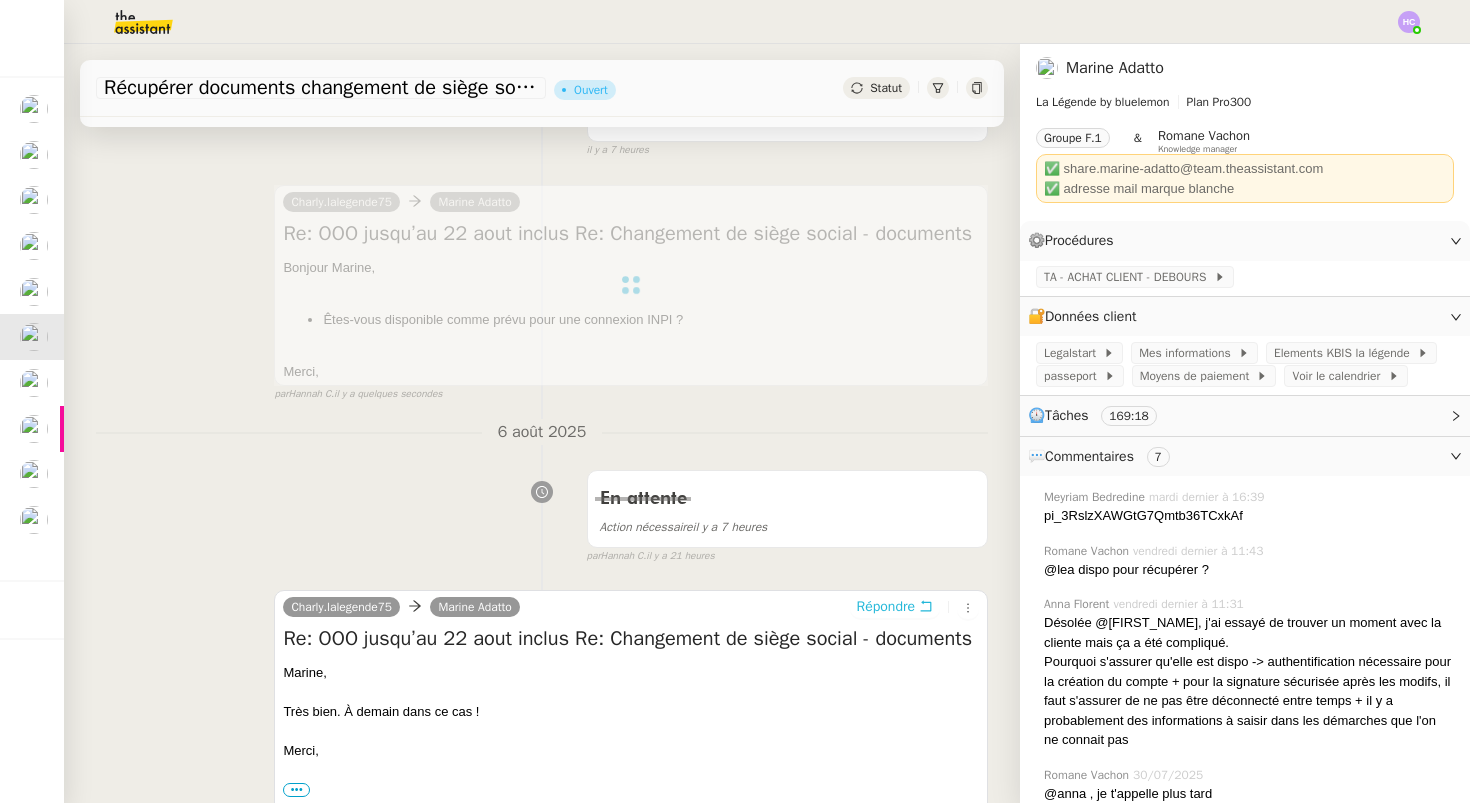 scroll, scrollTop: 0, scrollLeft: 0, axis: both 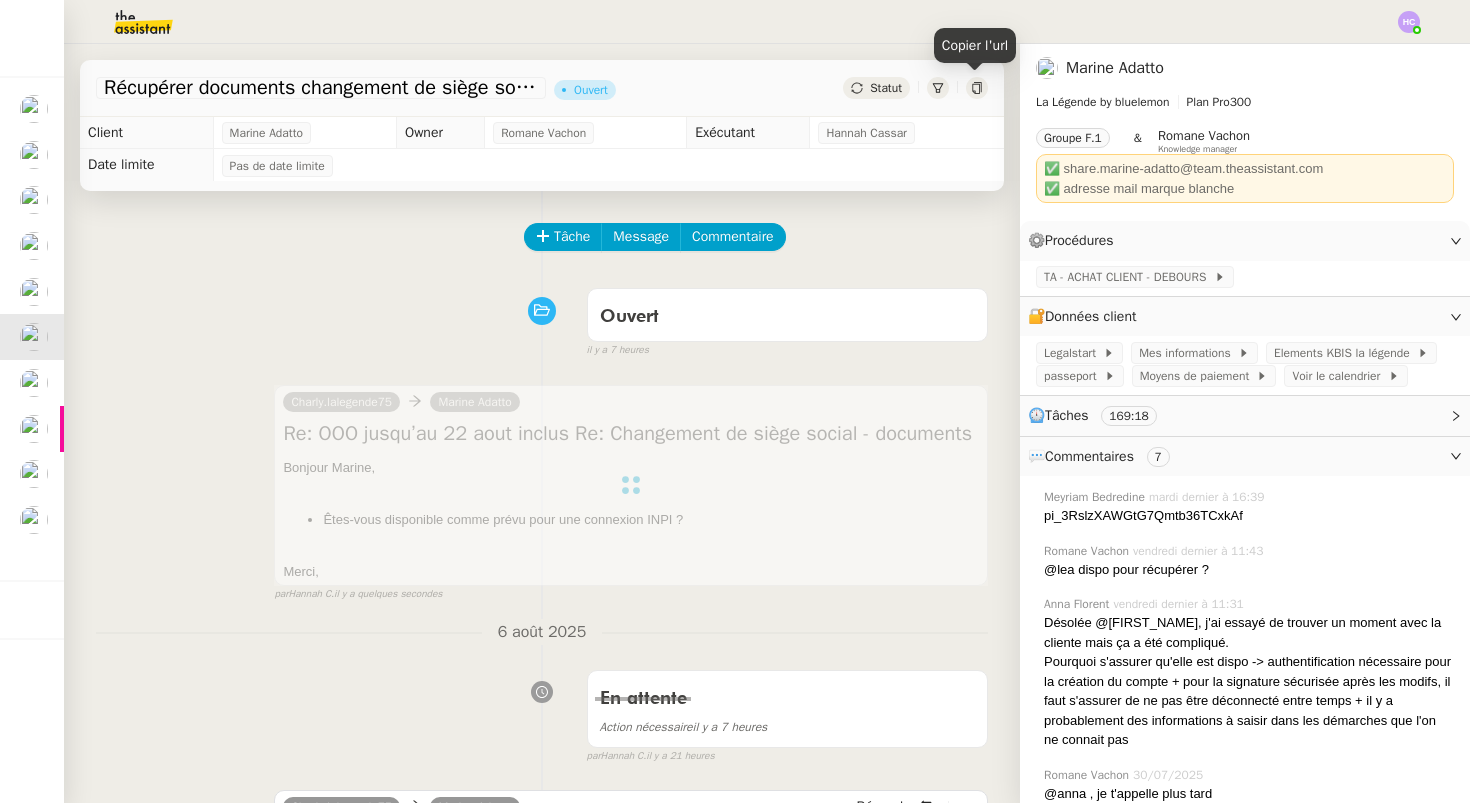 click 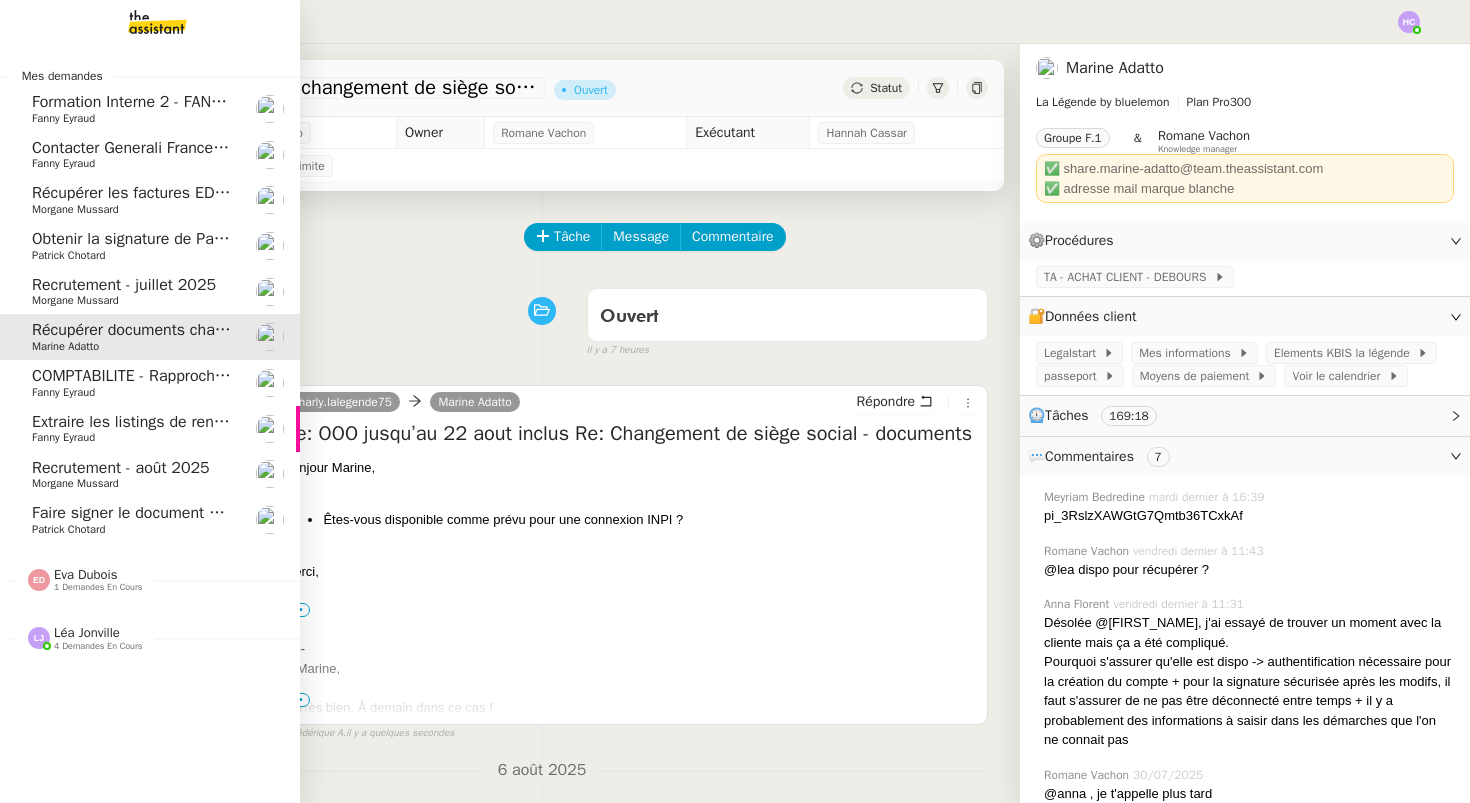 click on "Léa Jonville" 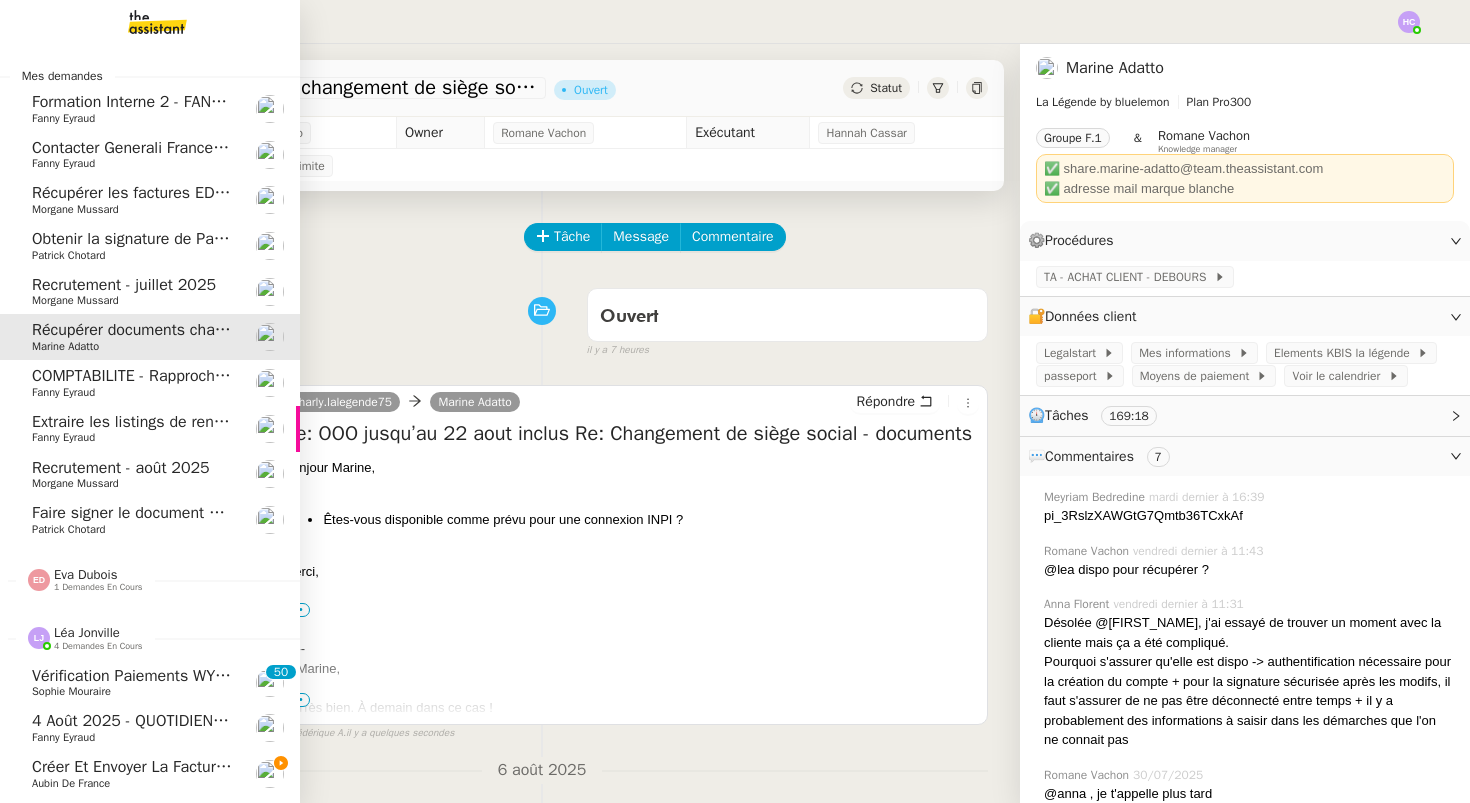 click on "Léa Jonville" 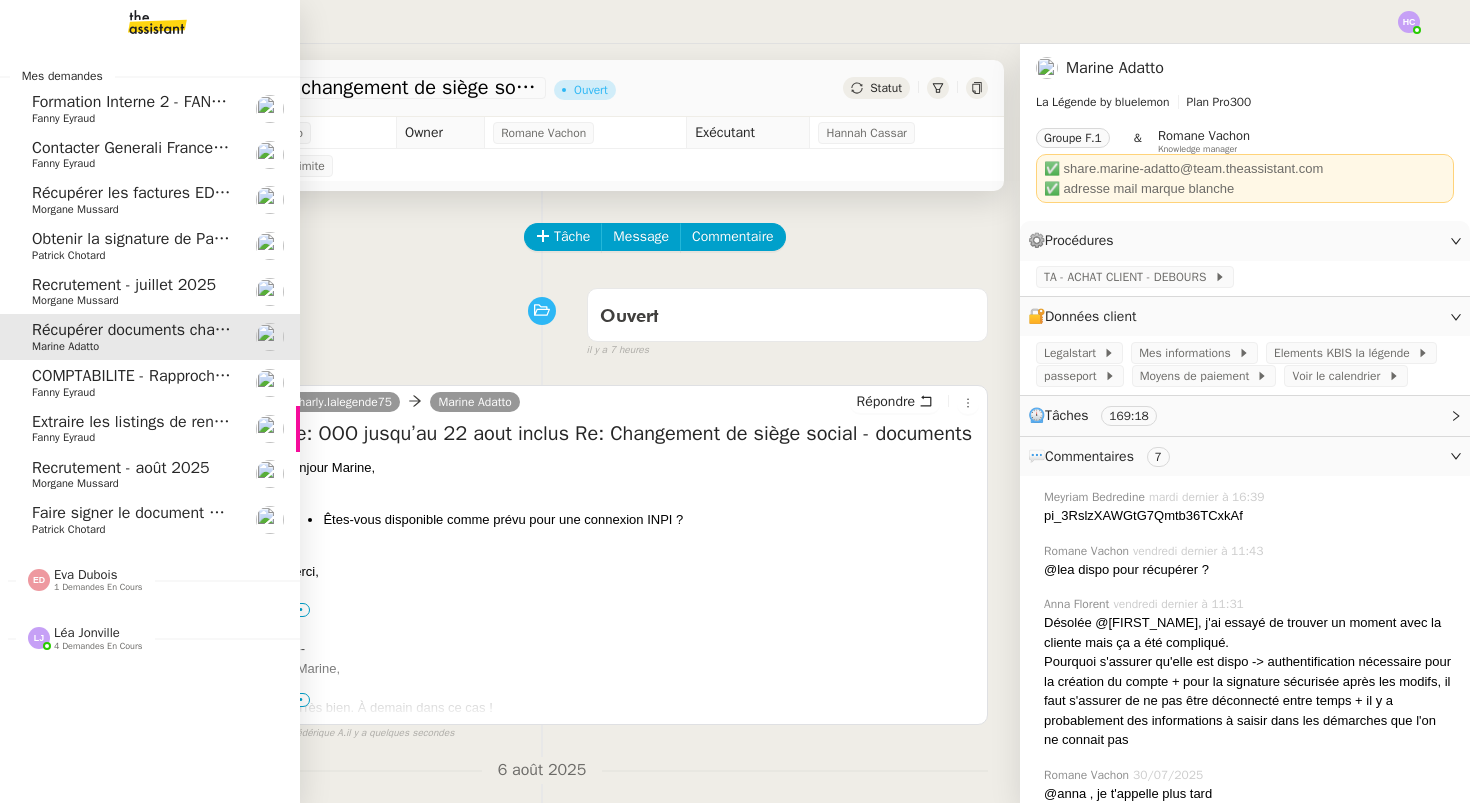 click on "Faire signer le document par Patrick" 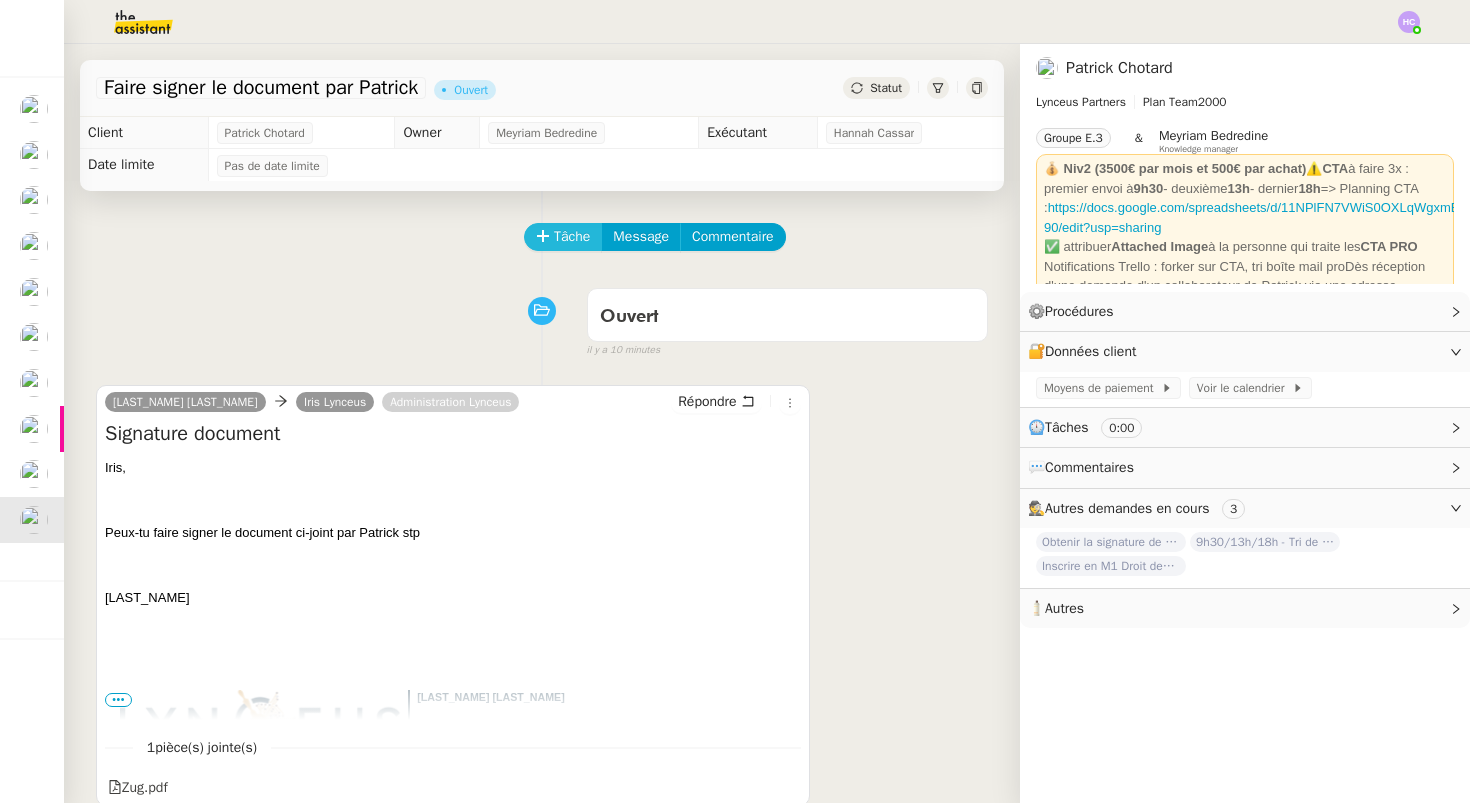click on "Tâche" 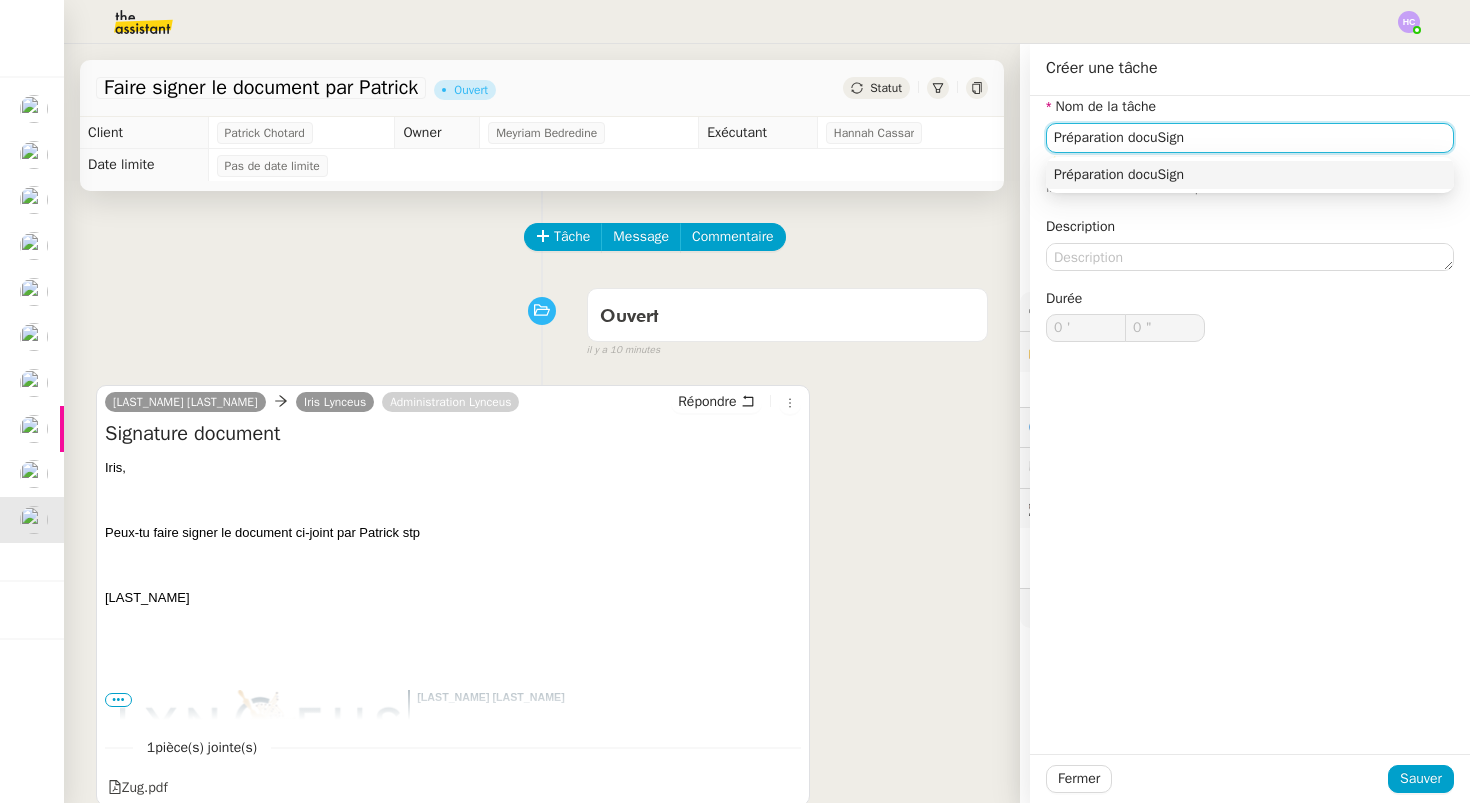 click on "Préparation docuSign" 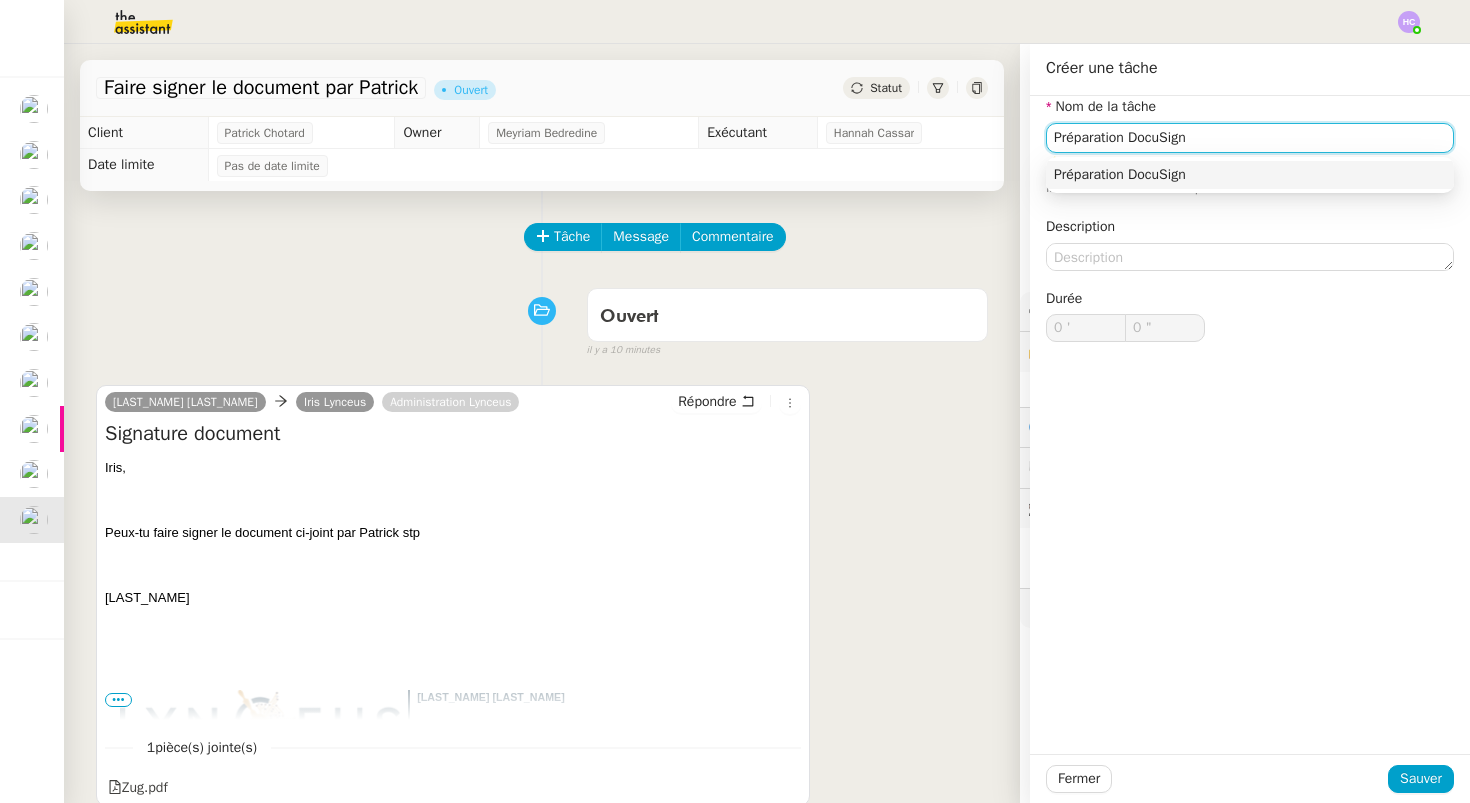 click on "Préparation DocuSign" at bounding box center (1250, 175) 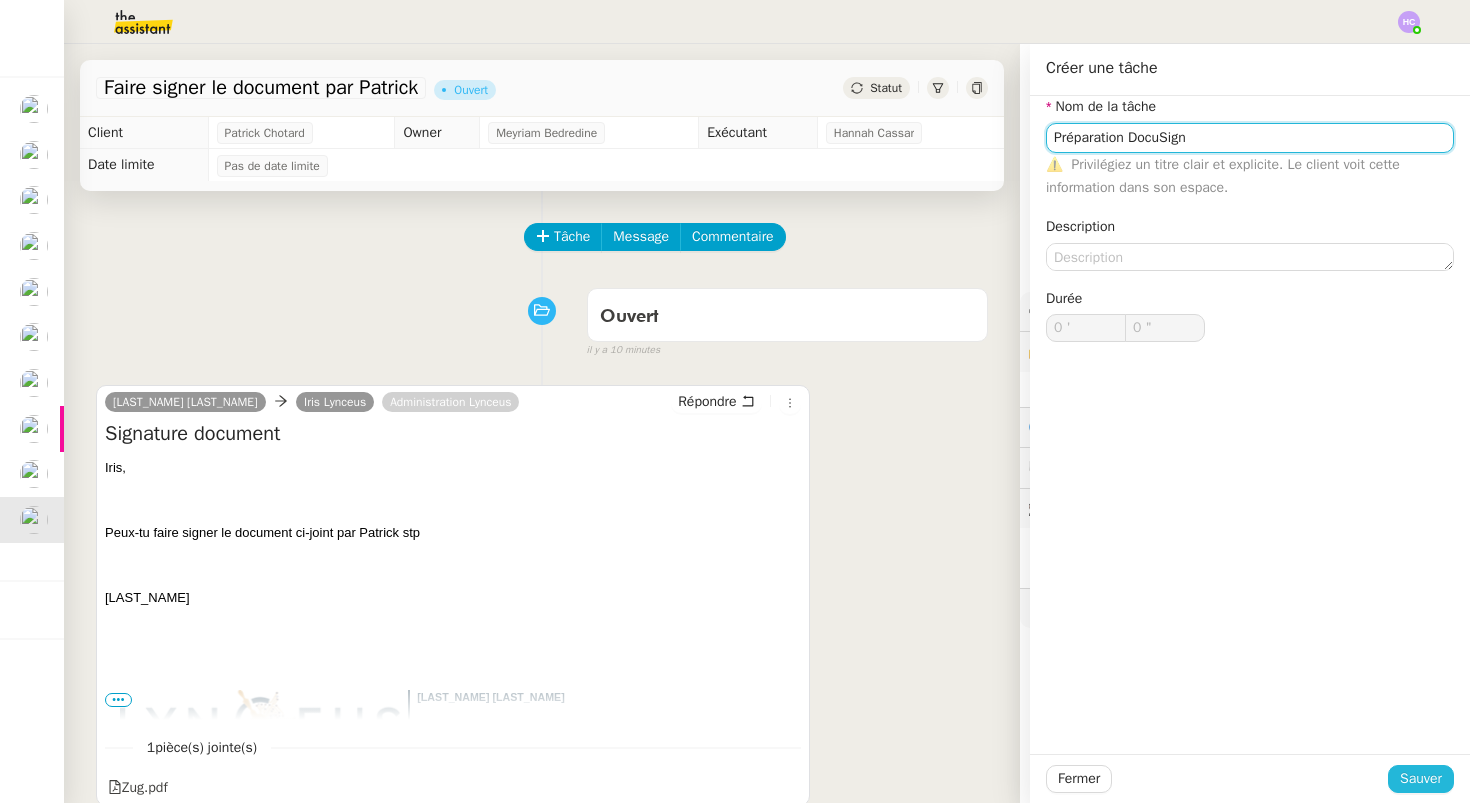 type on "Préparation DocuSign" 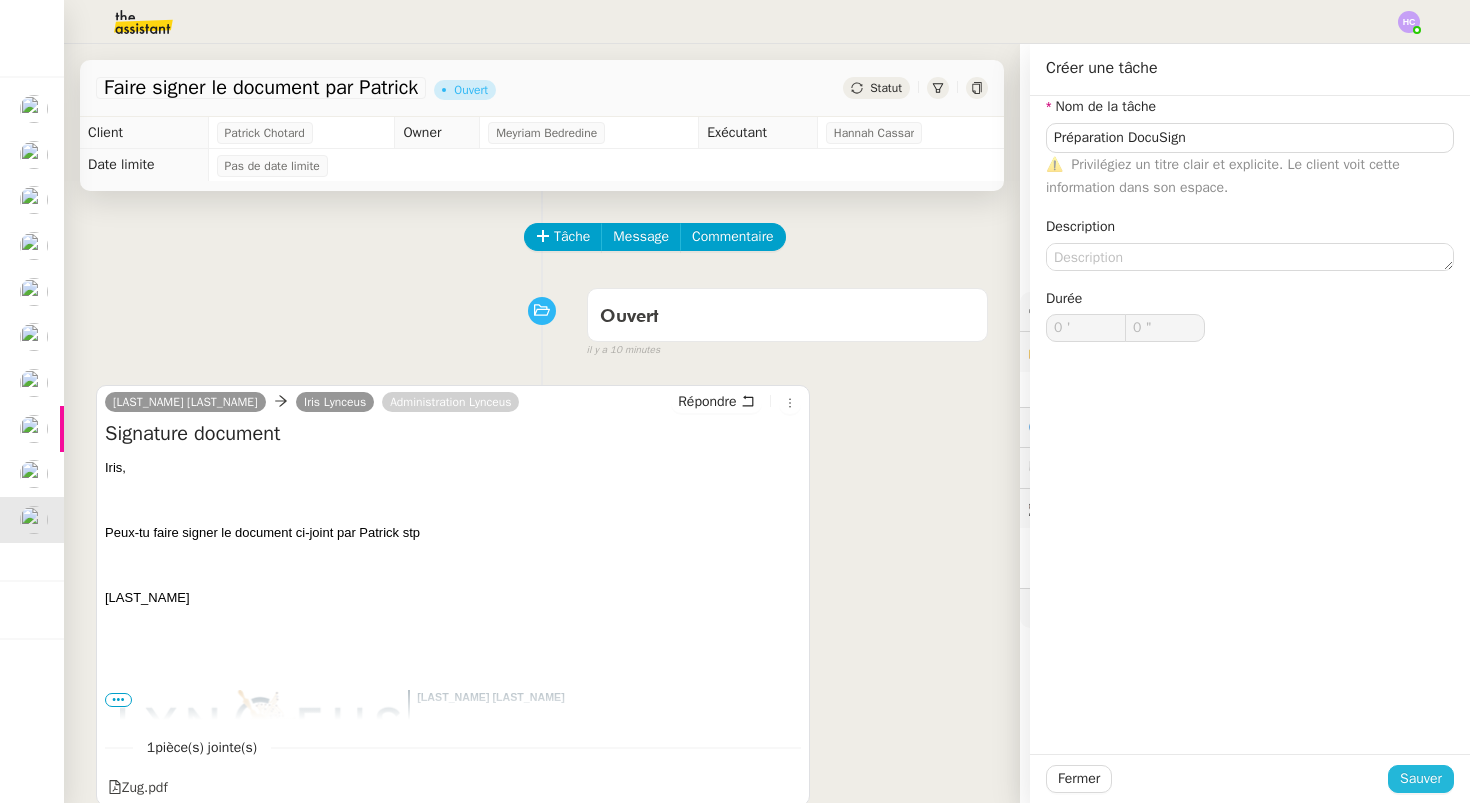 click on "Sauver" 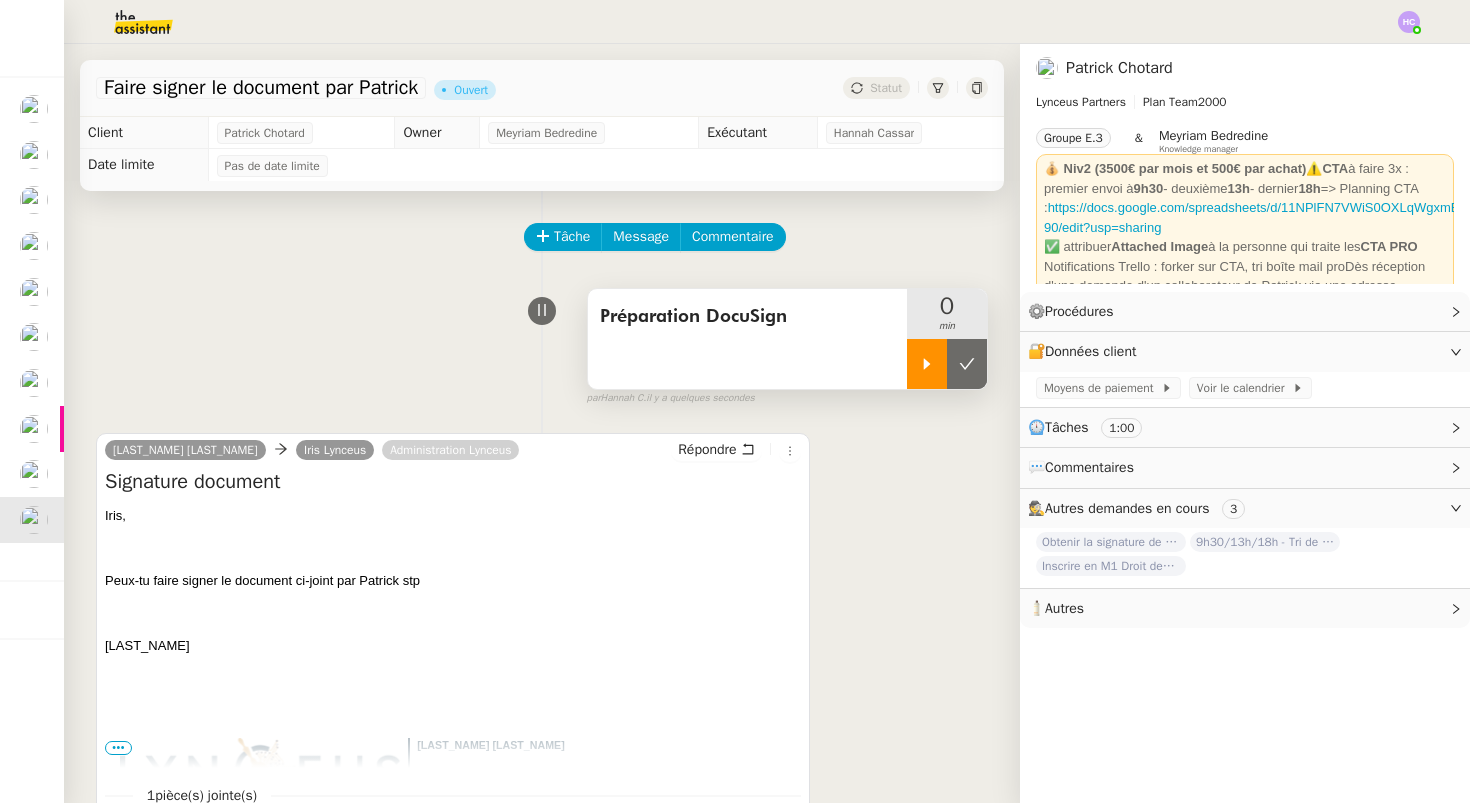 click at bounding box center [927, 364] 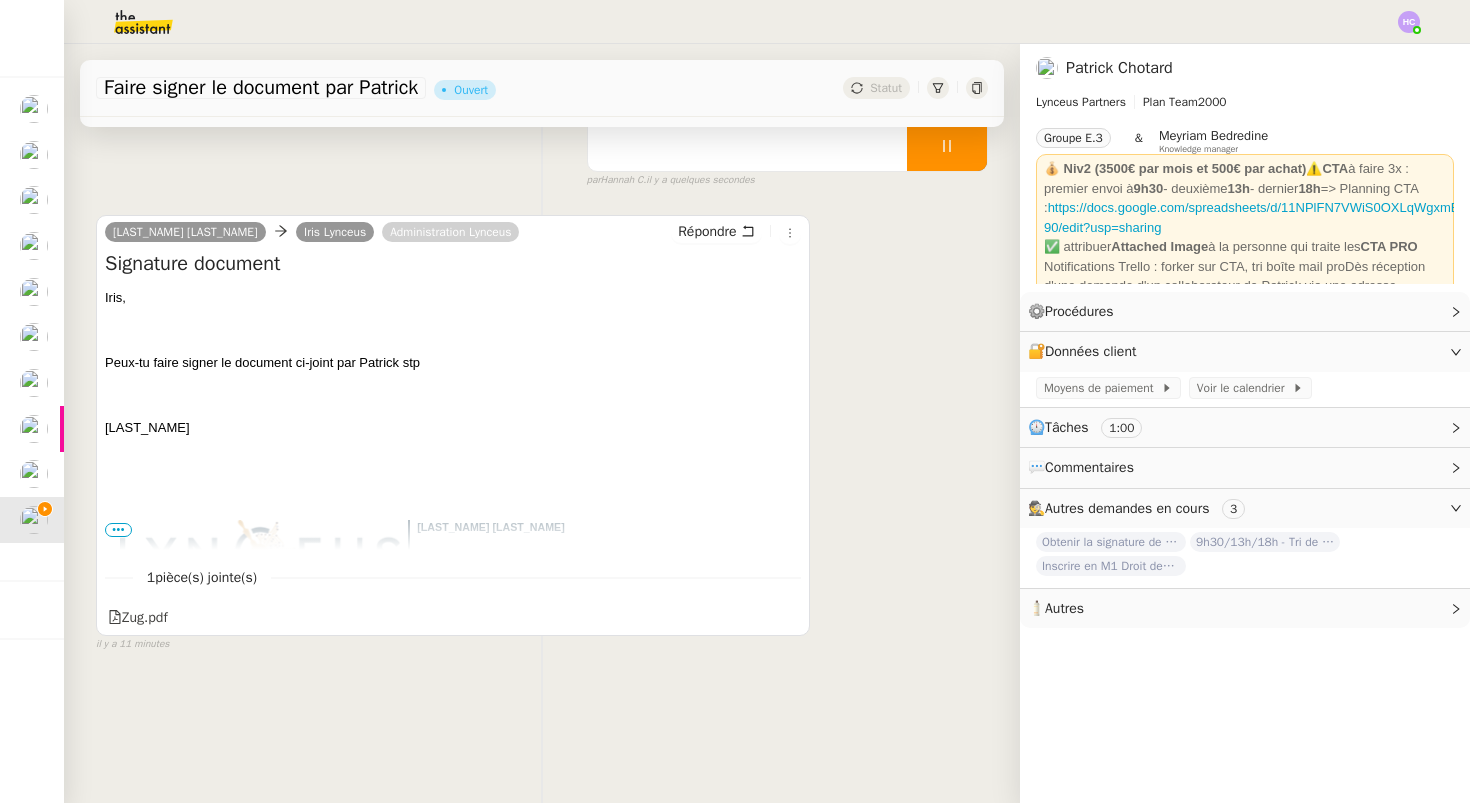 scroll, scrollTop: 254, scrollLeft: 0, axis: vertical 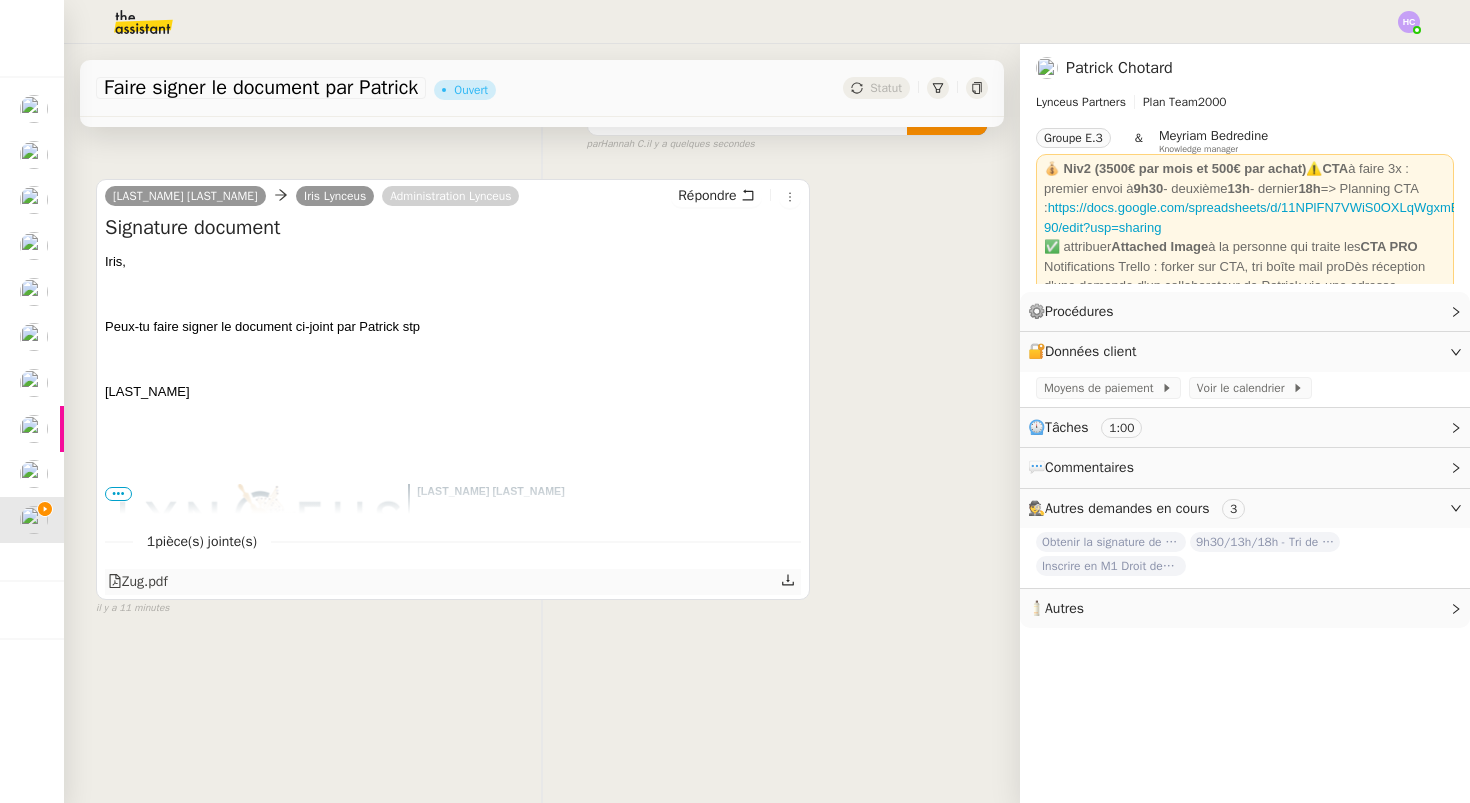 click 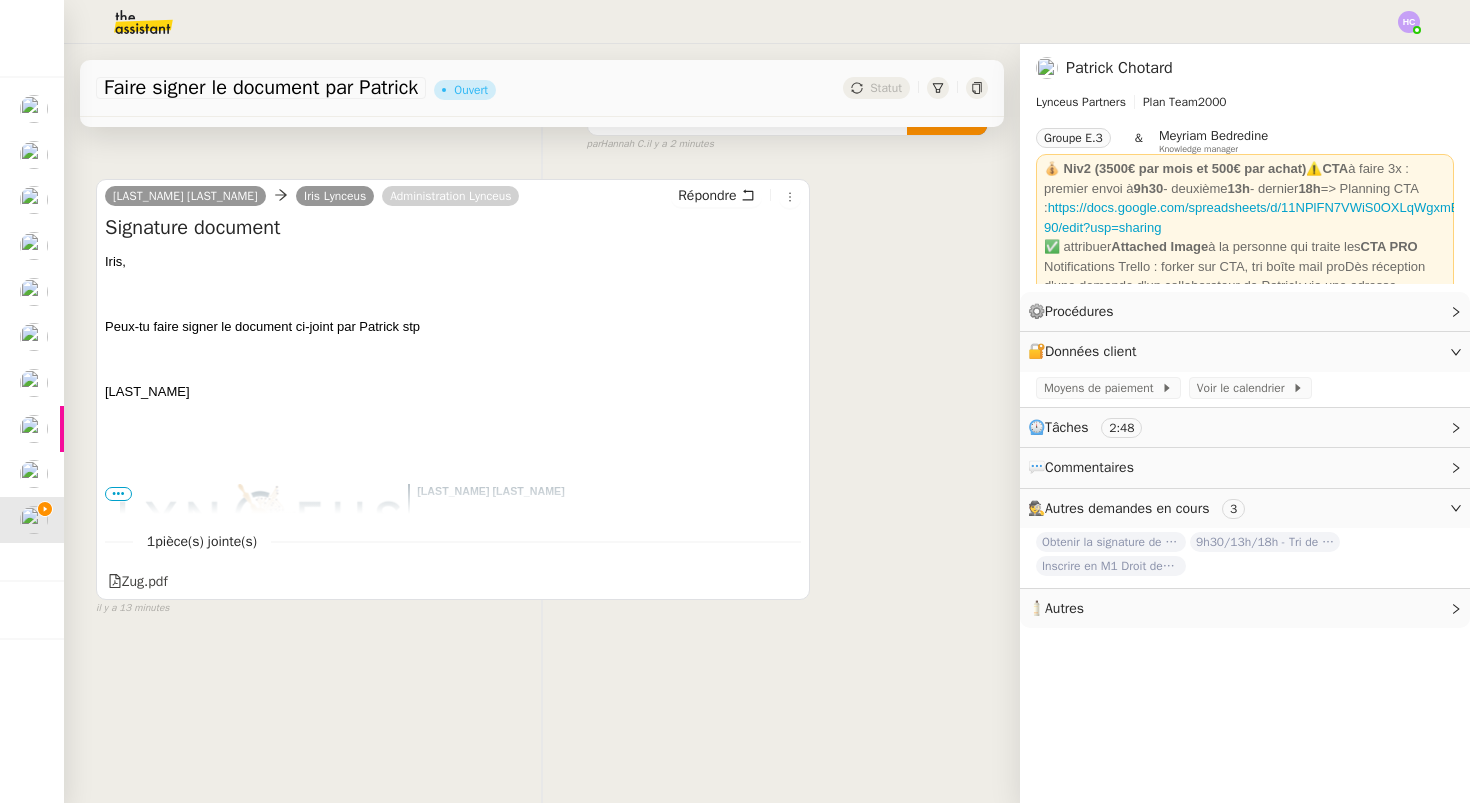 scroll, scrollTop: 0, scrollLeft: 0, axis: both 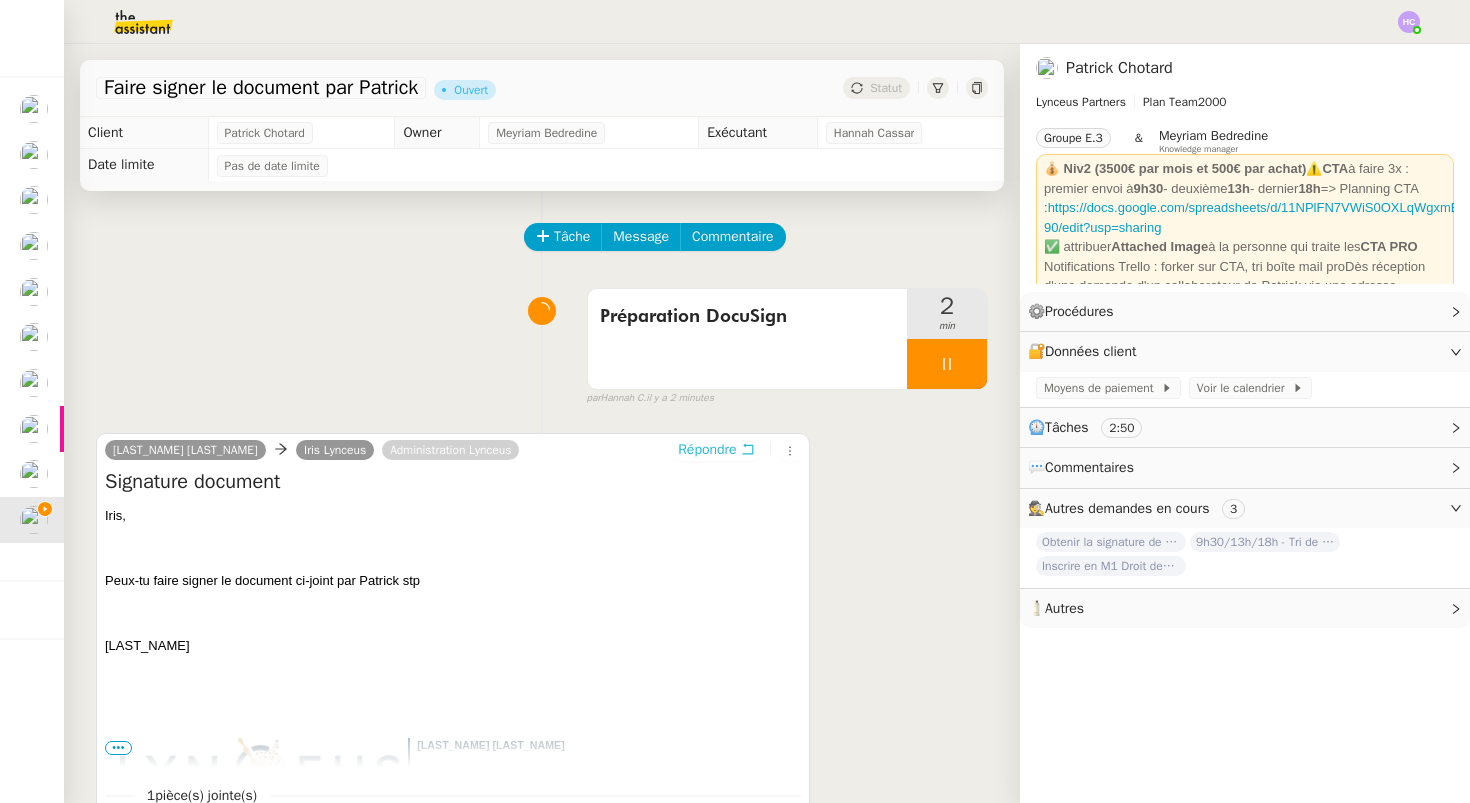 click on "Répondre" at bounding box center [707, 450] 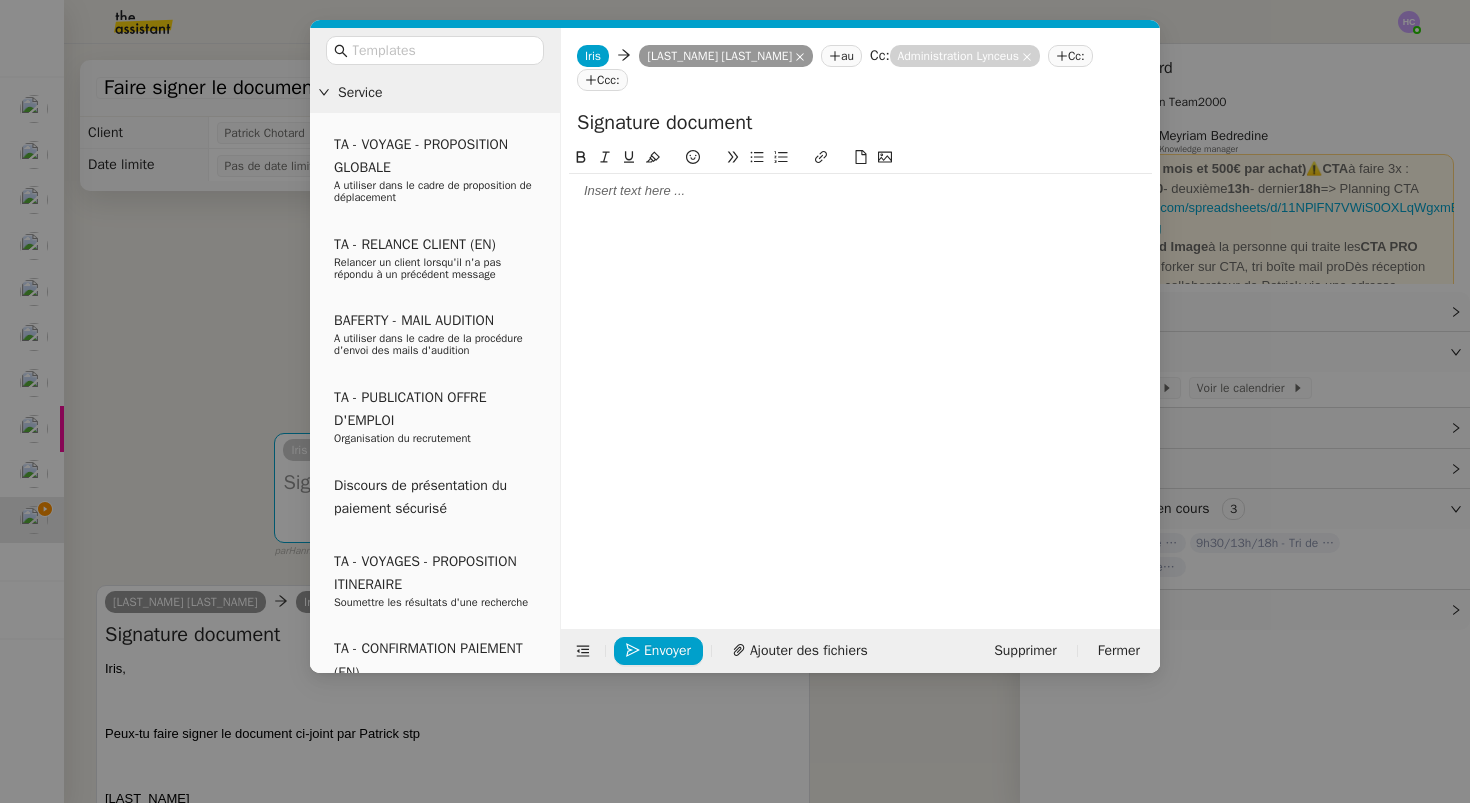 click 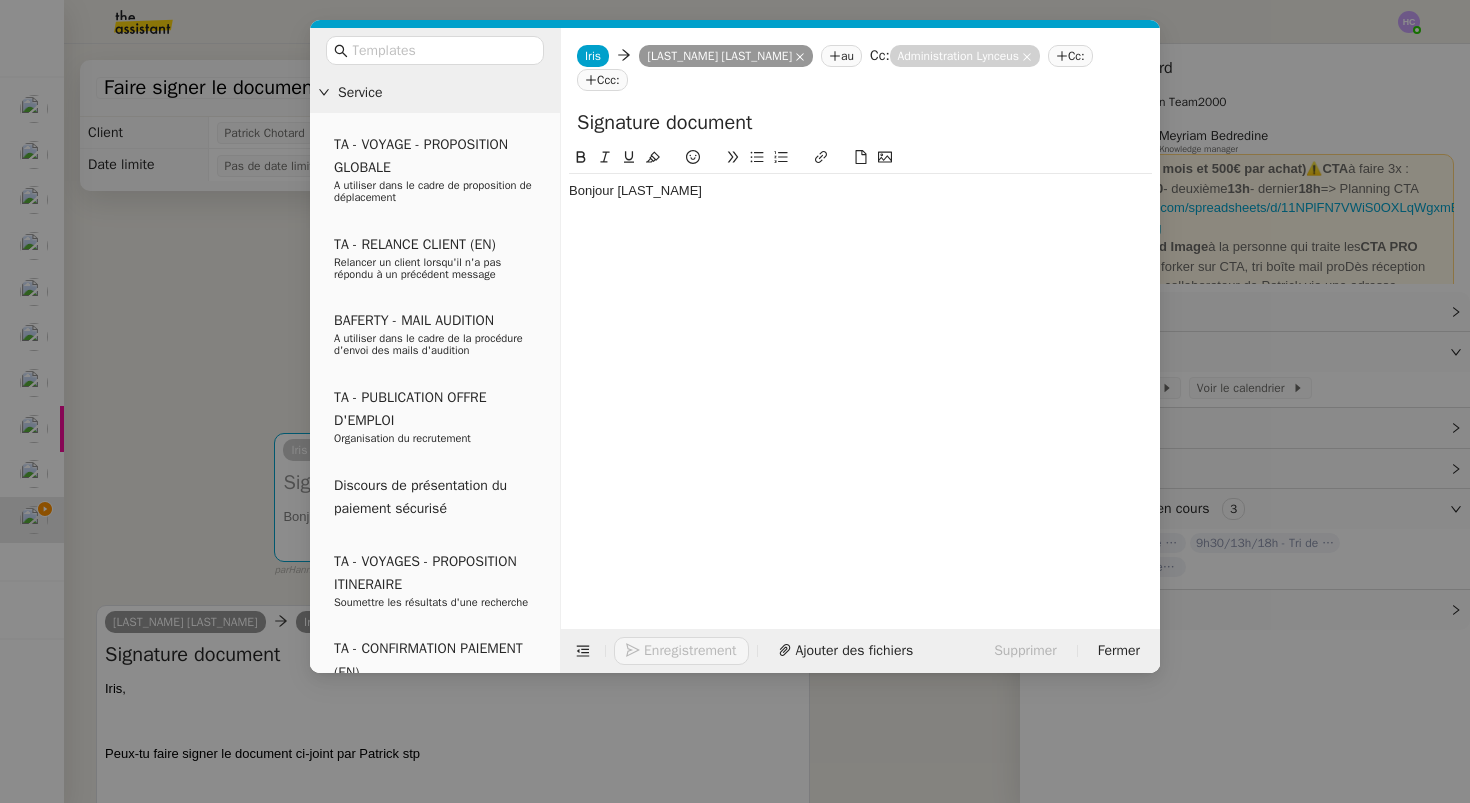 click on "Bonjour Davinie" 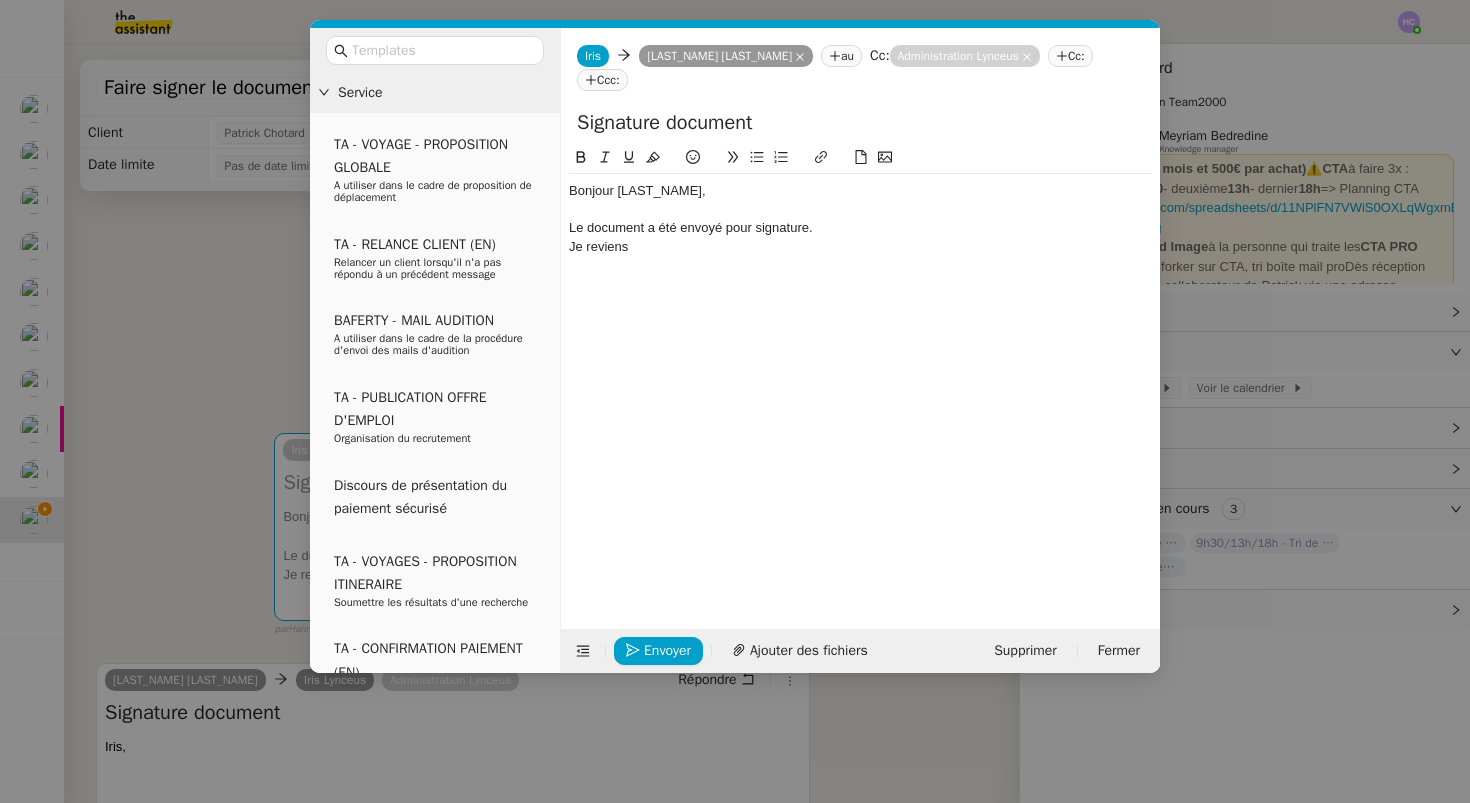 click on "Je reviens" 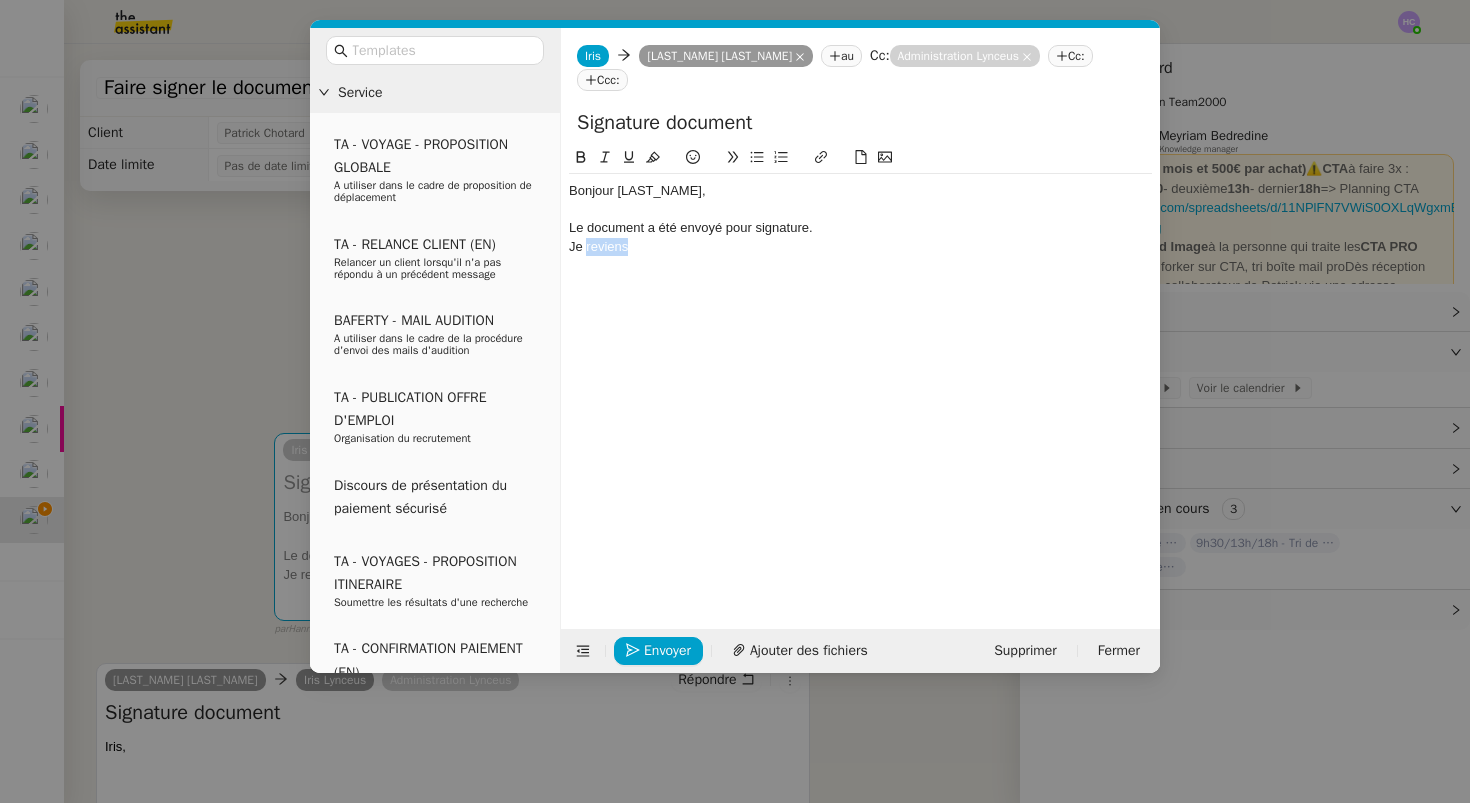 click on "Je reviens" 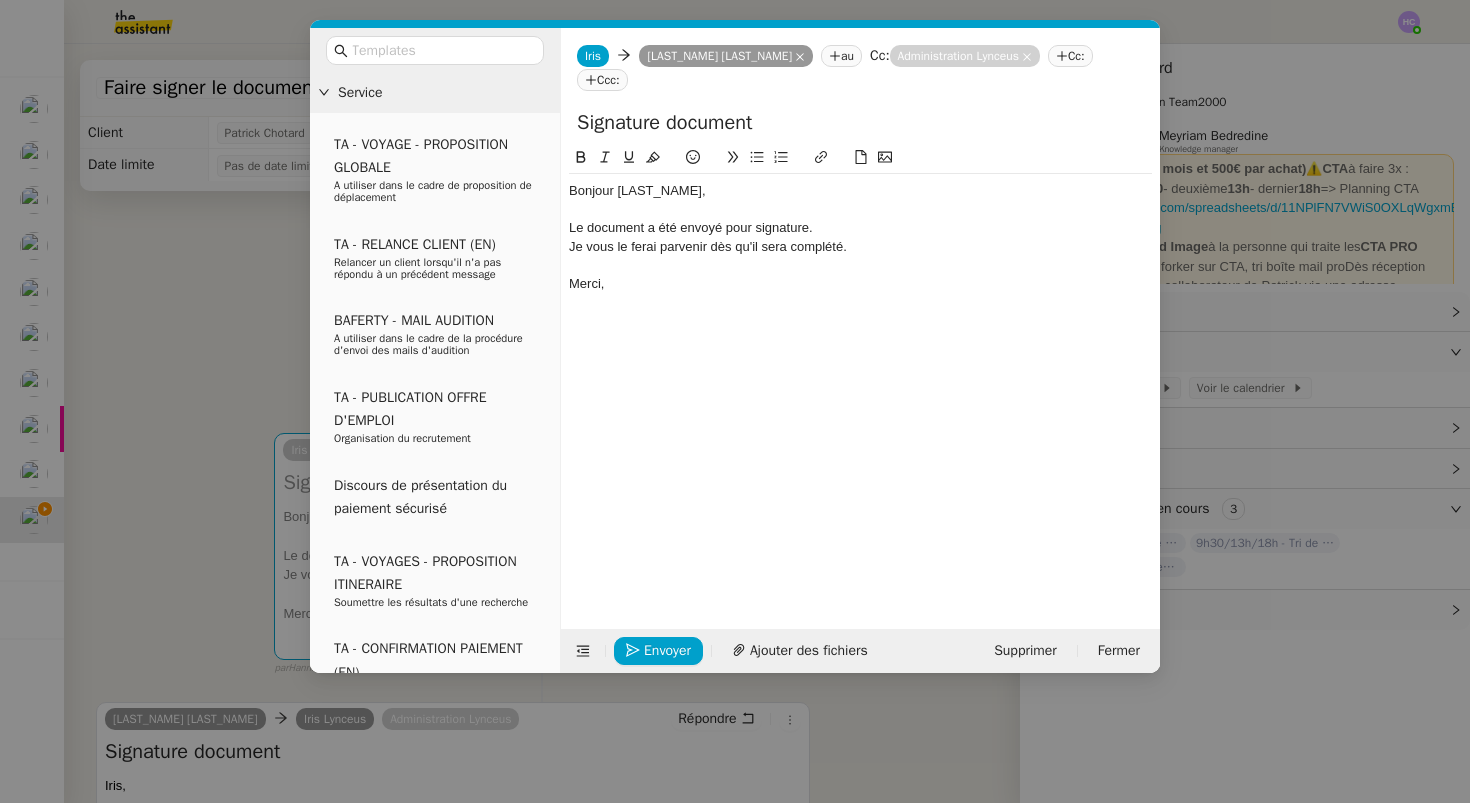 click on "Le document a été envoyé pour signature." 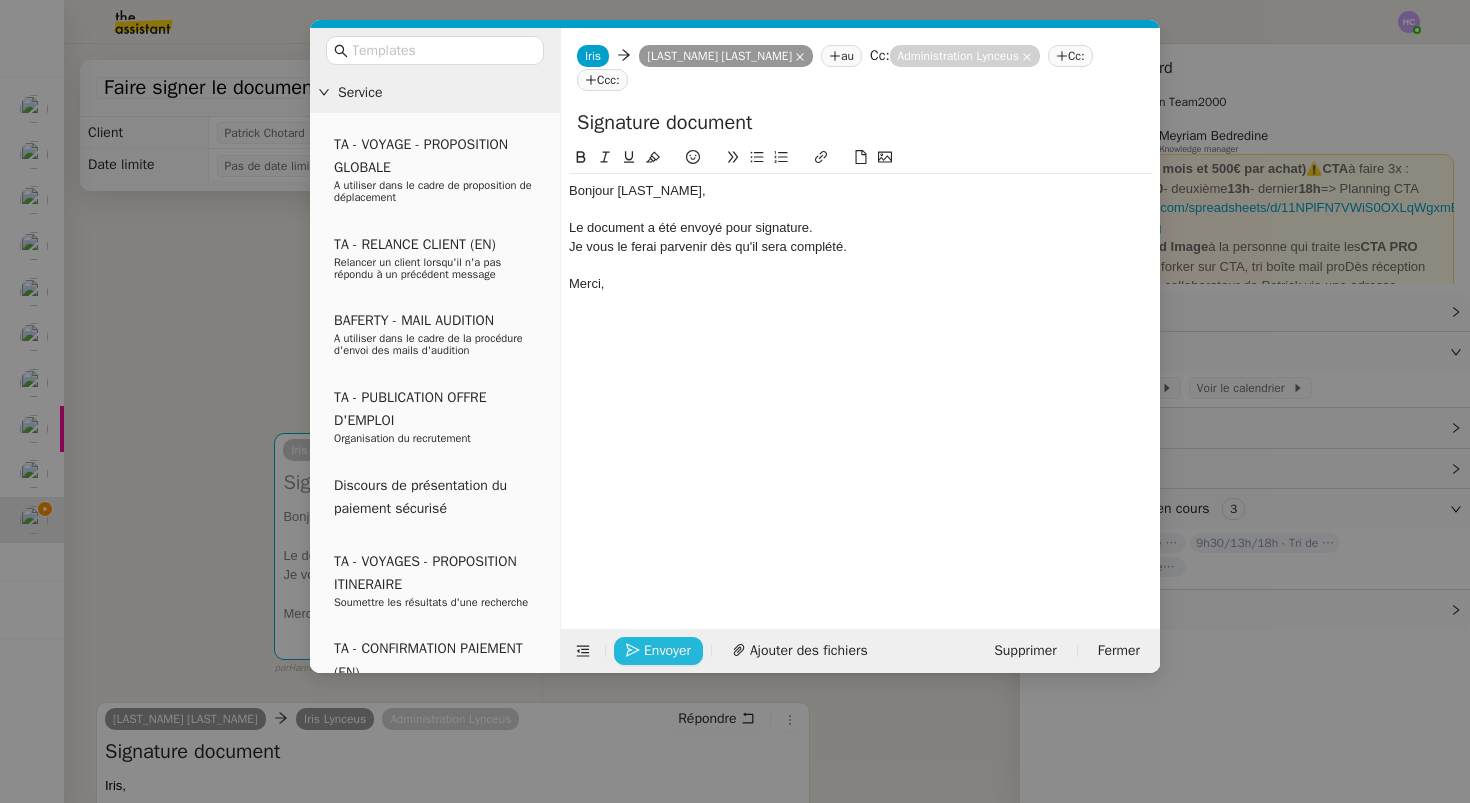 click on "Envoyer" 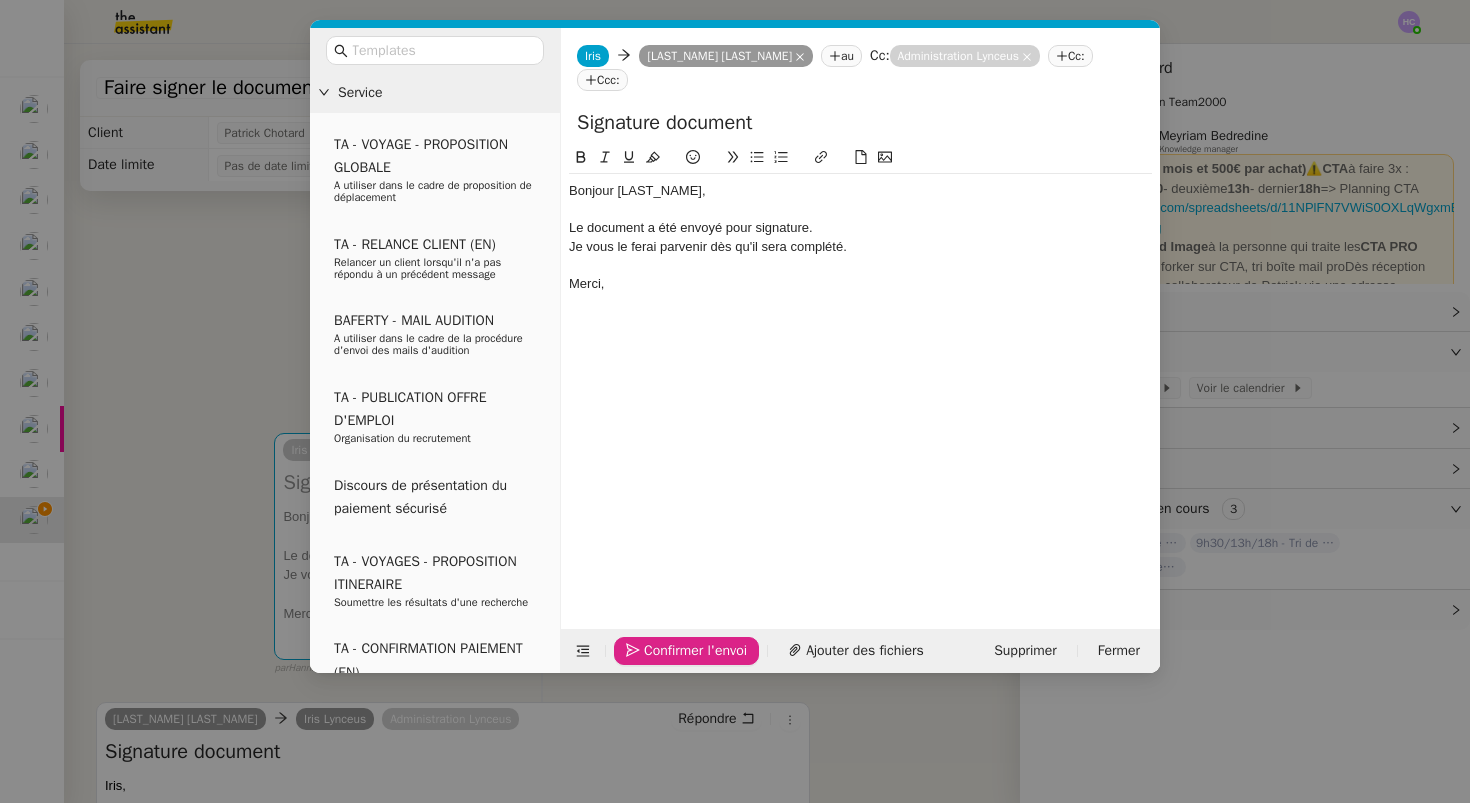 click on "Confirmer l'envoi" 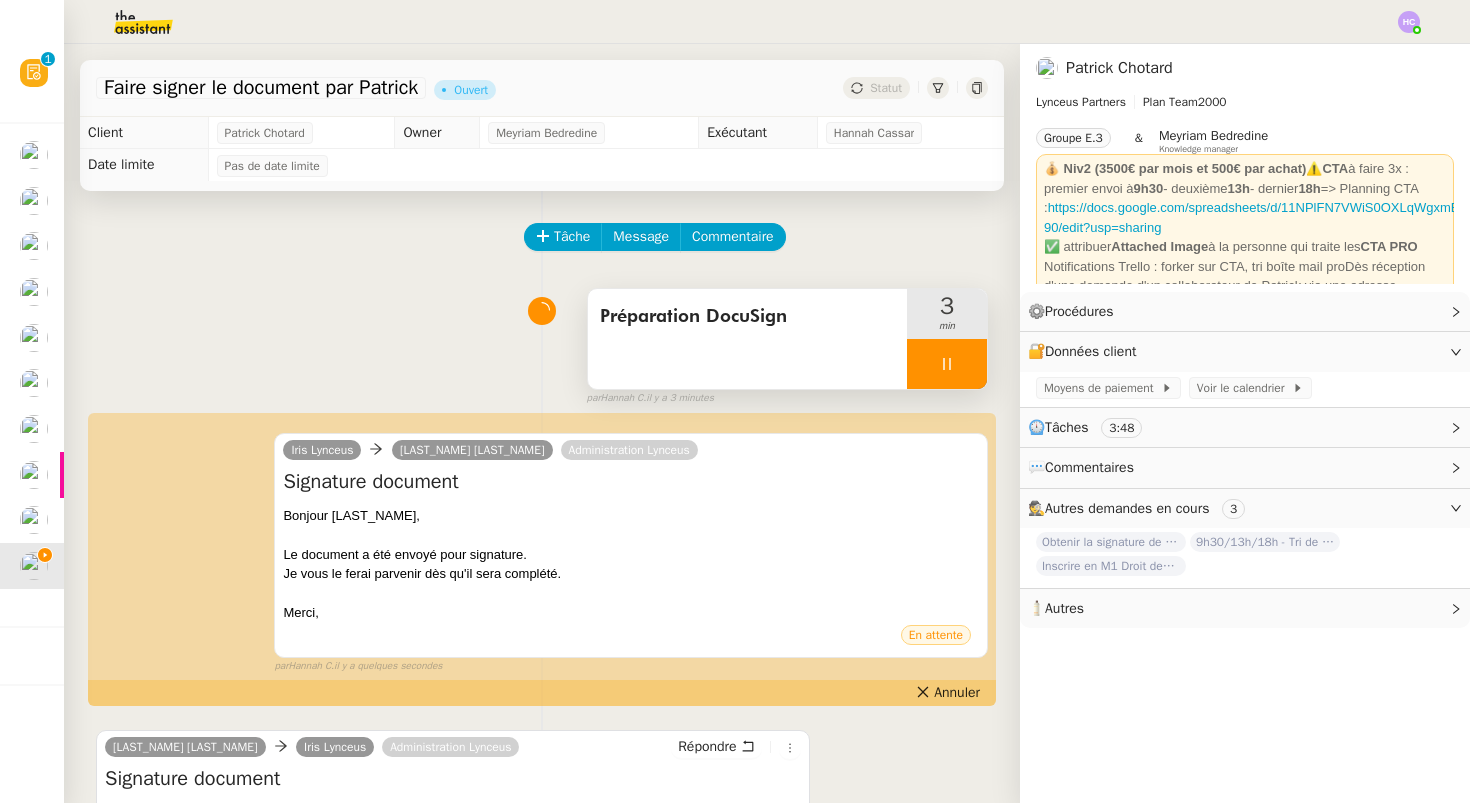 click at bounding box center (947, 364) 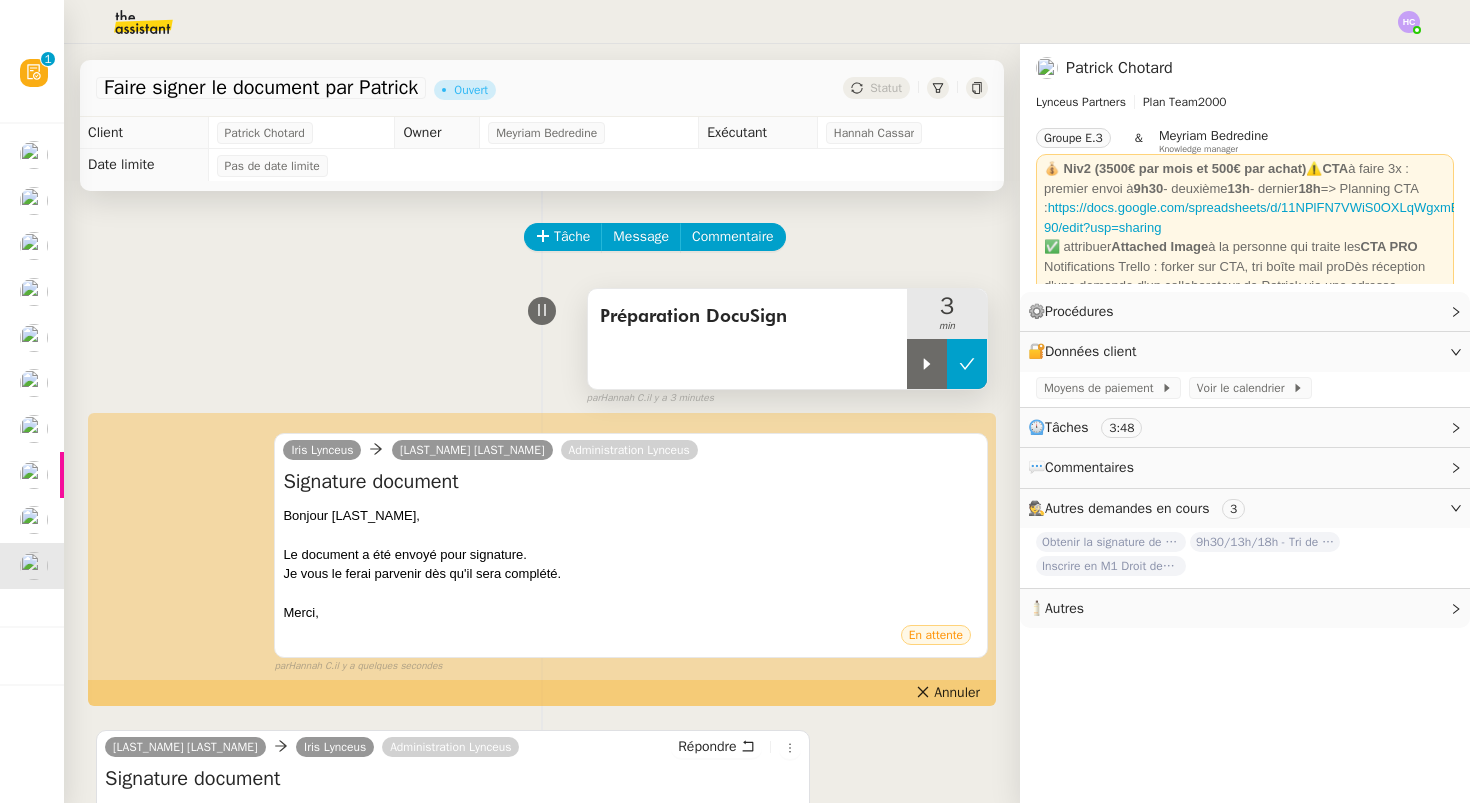 click 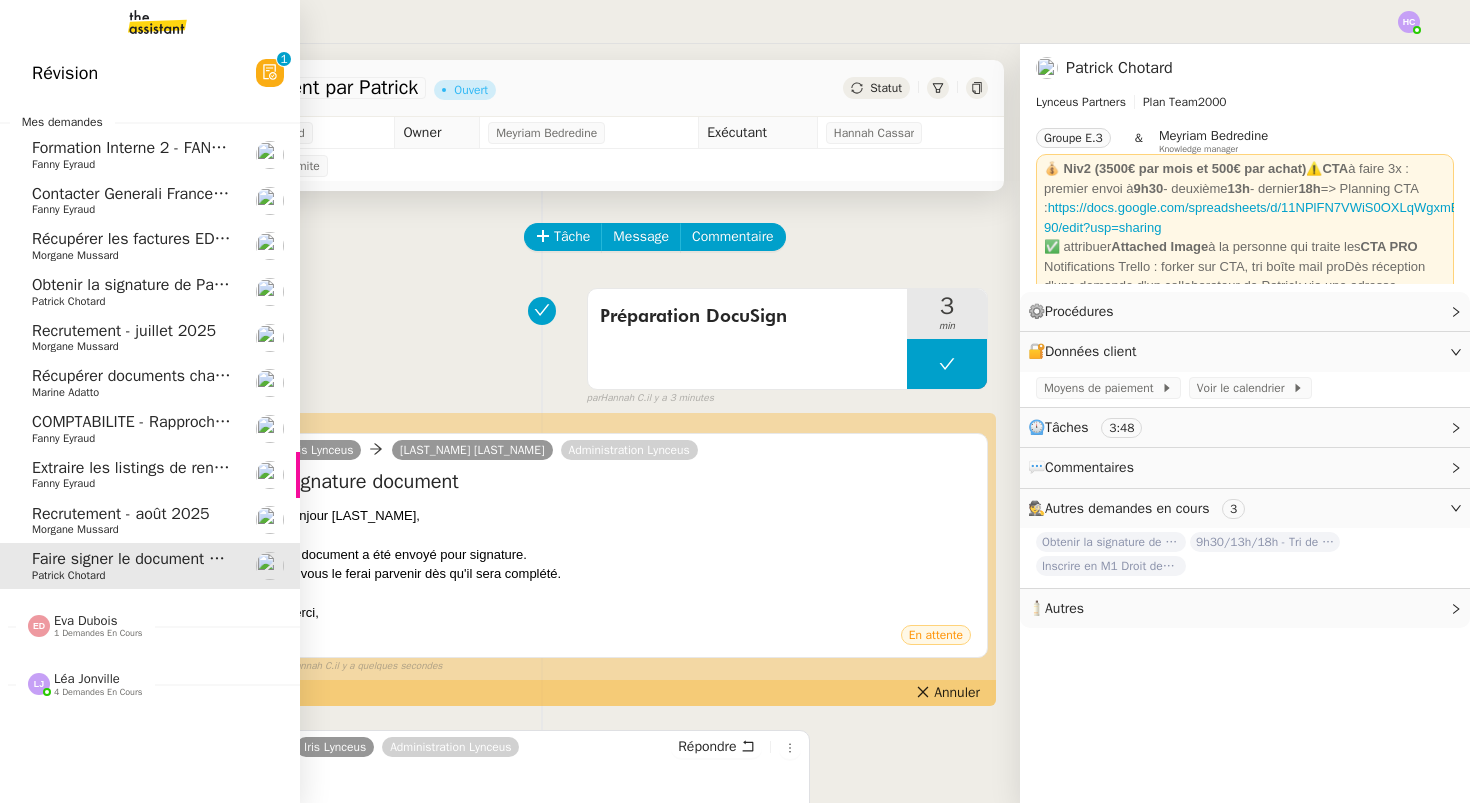 click on "Récupérer documents changement de siège social" 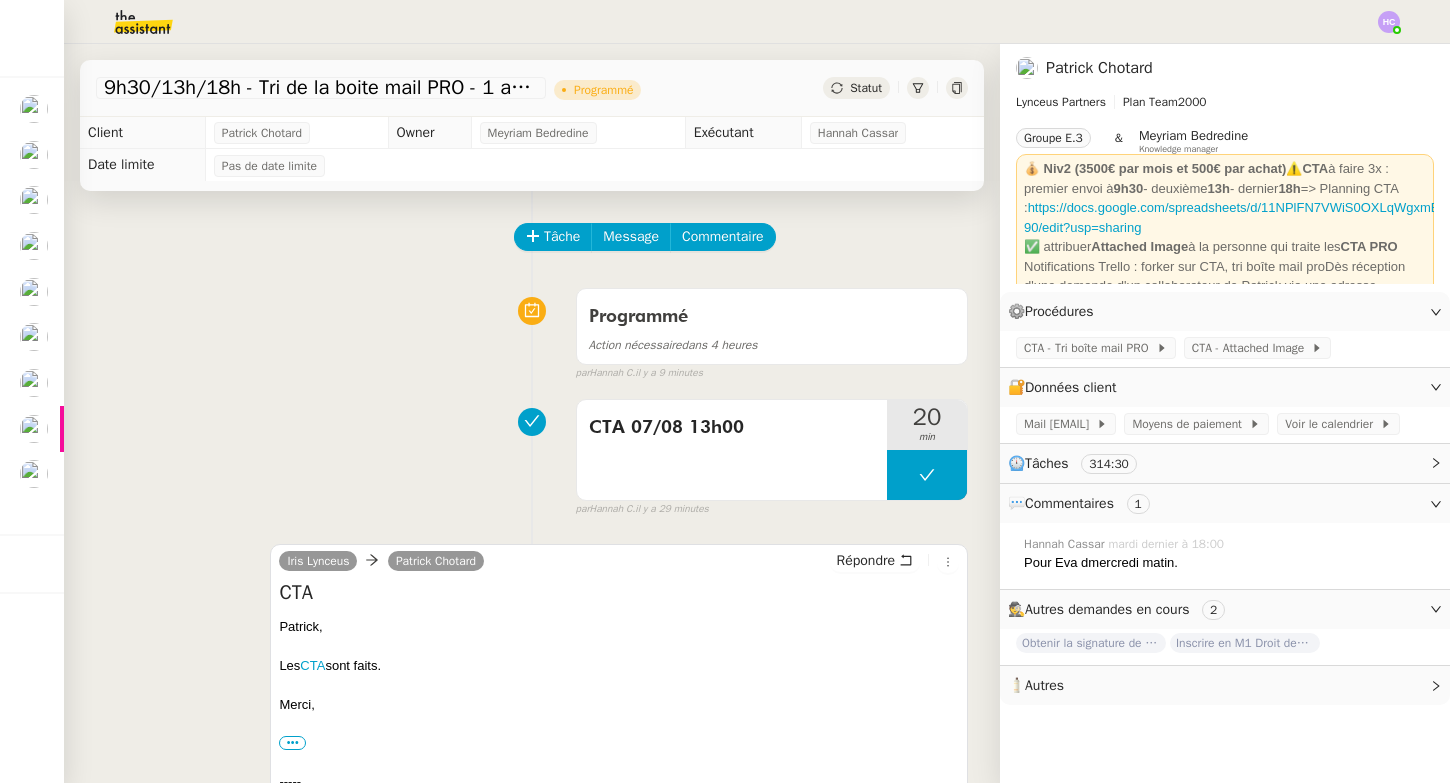 scroll, scrollTop: 0, scrollLeft: 0, axis: both 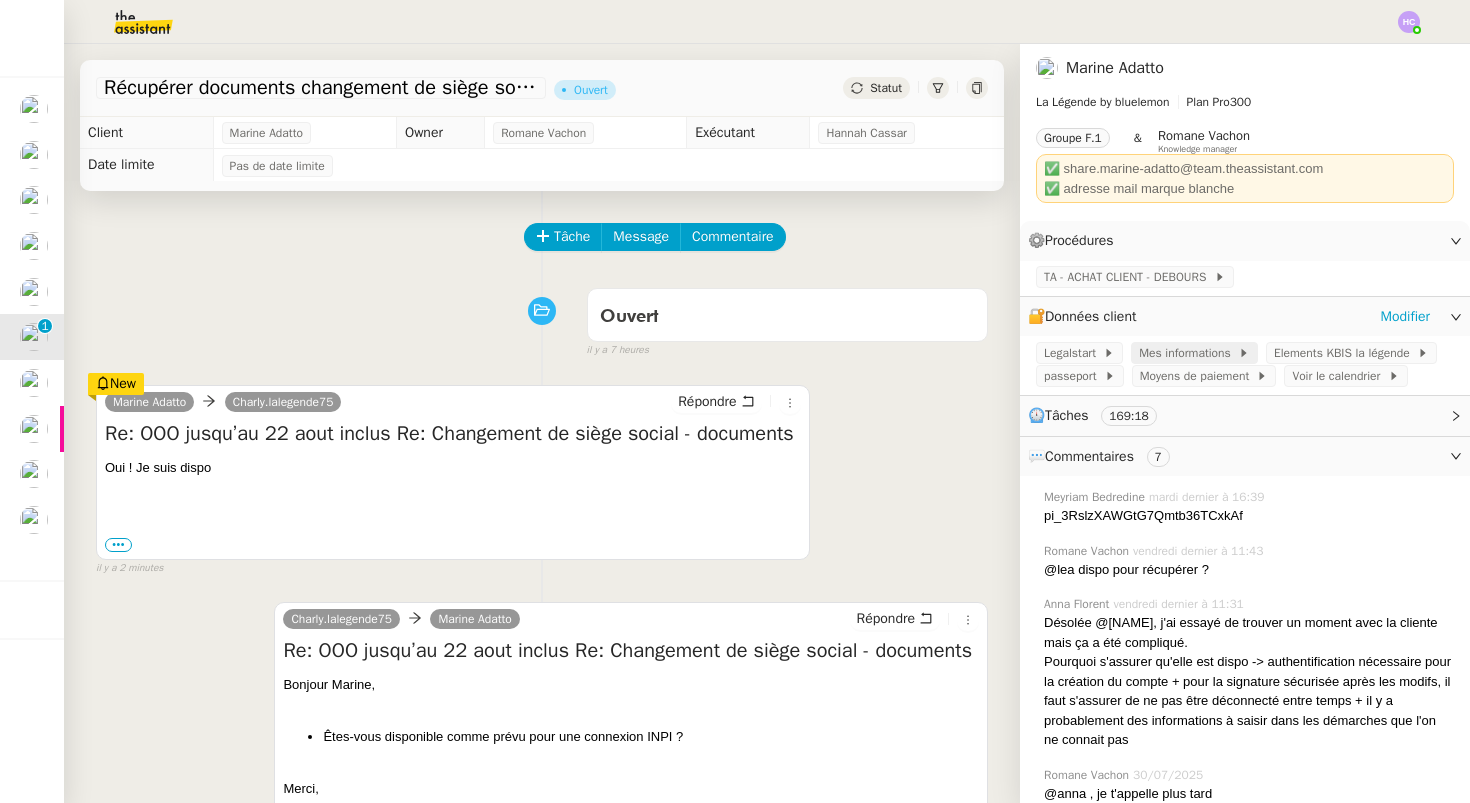 click on "Mes informations" 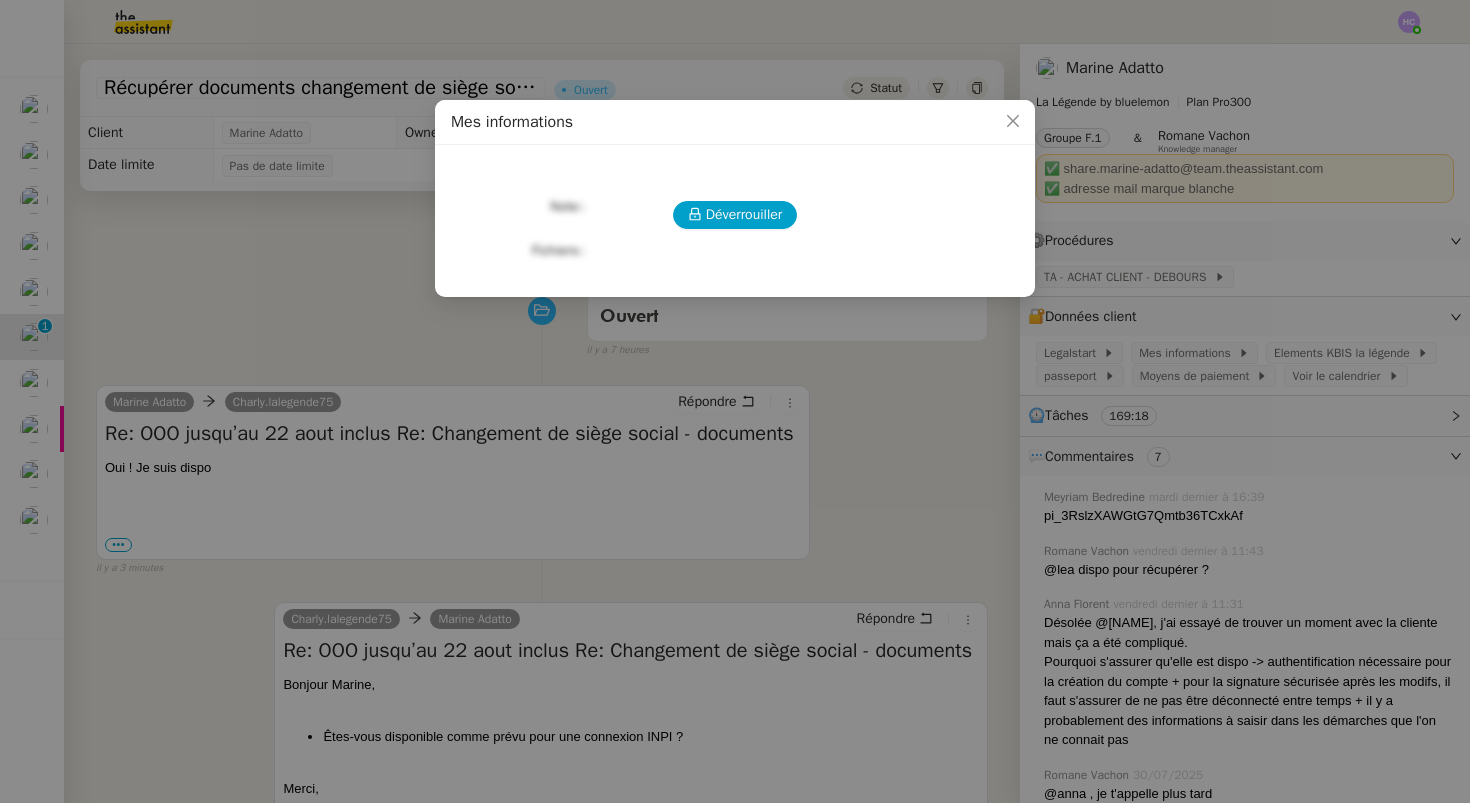 click on "Mes informations Déverrouiller Note Fichiers Upload" at bounding box center (735, 401) 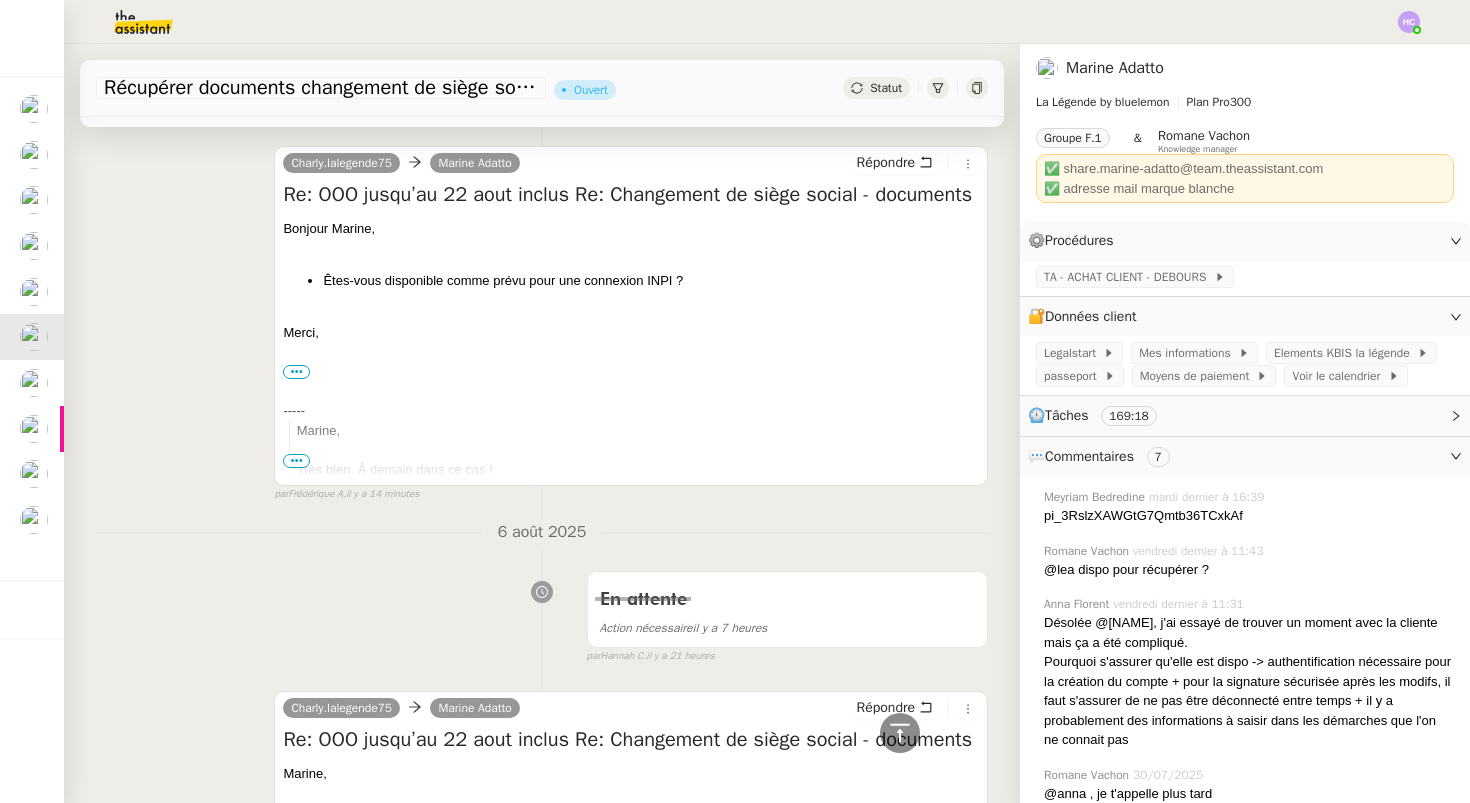 scroll, scrollTop: 0, scrollLeft: 0, axis: both 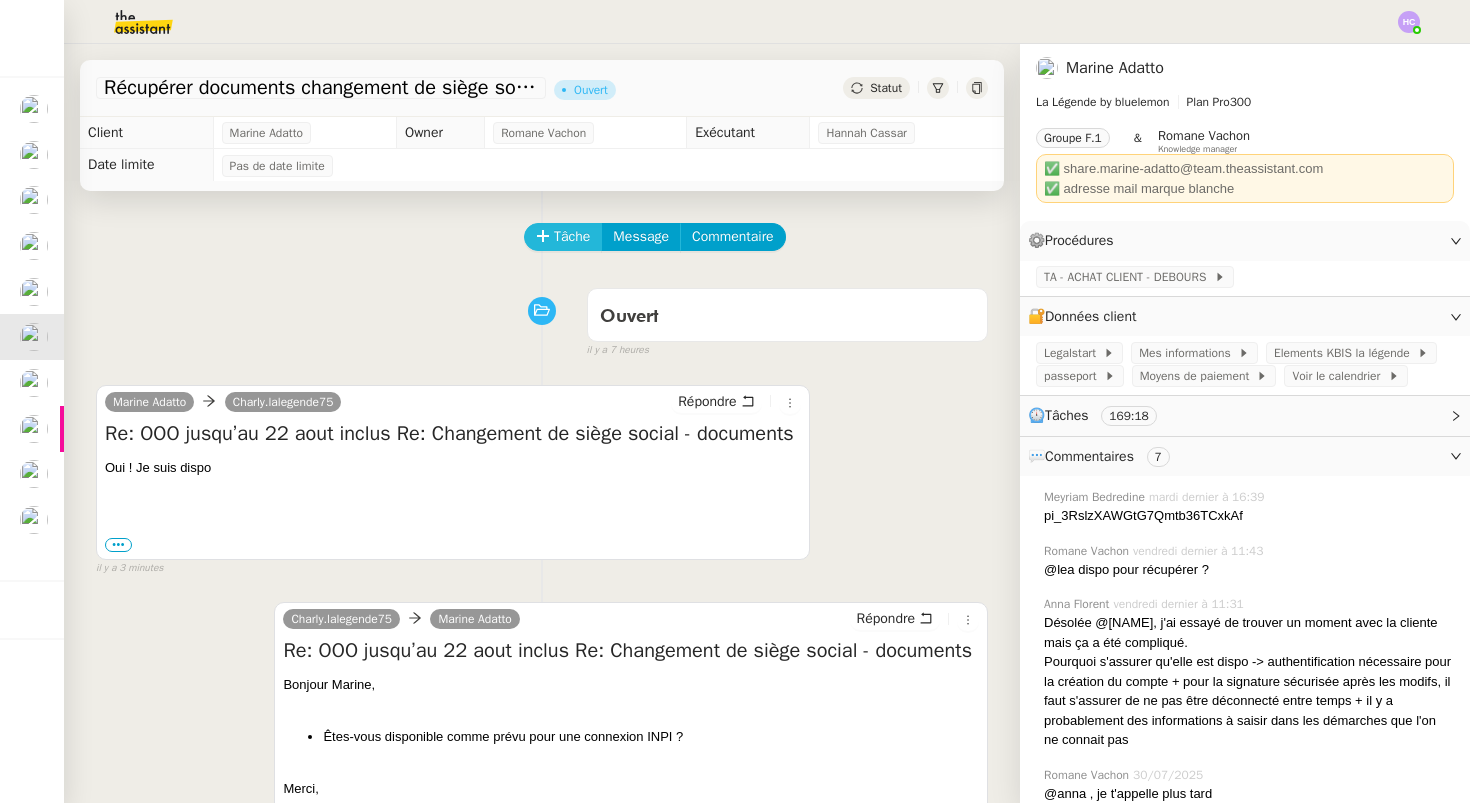 click on "Tâche" 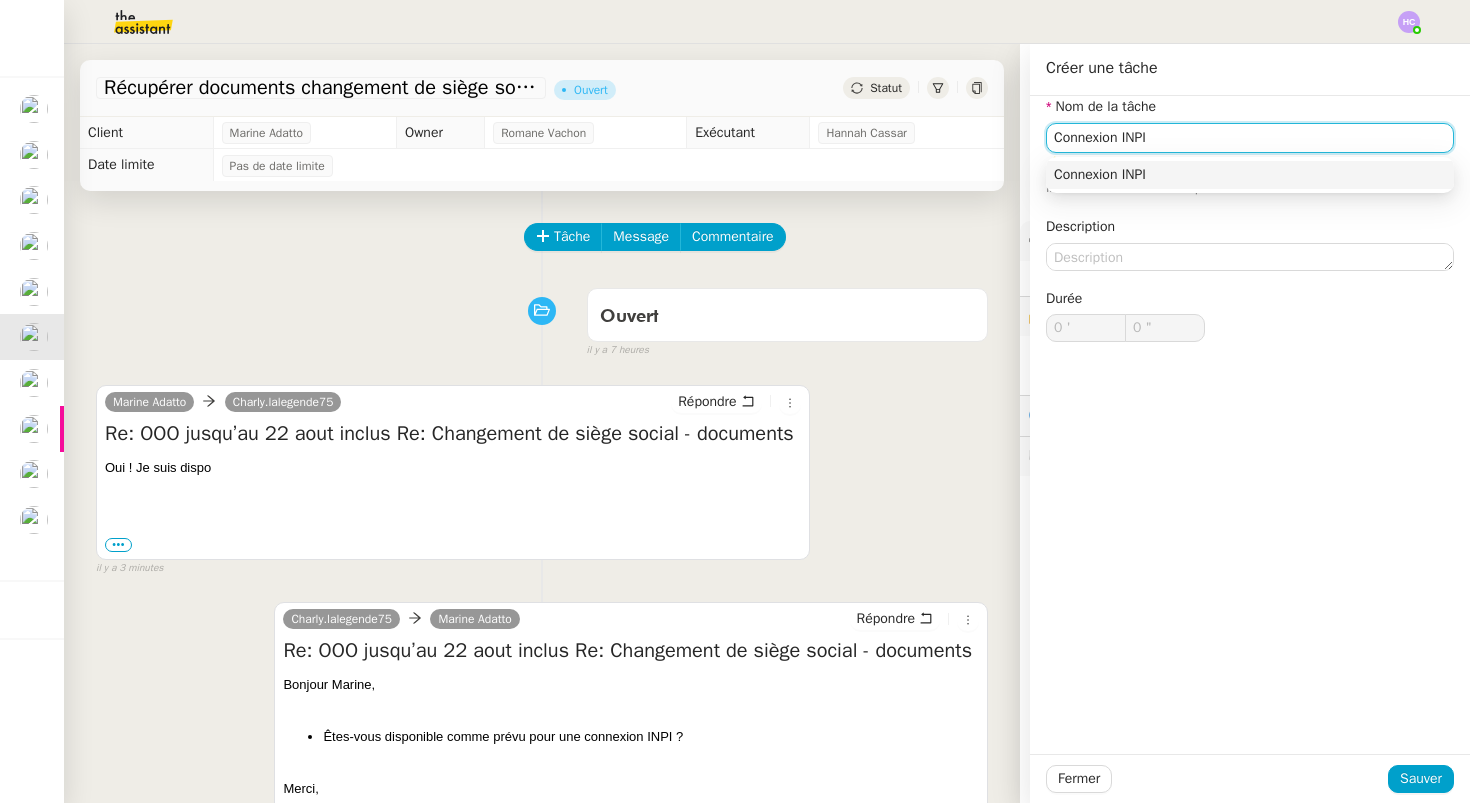 click on "Connexion INPI" at bounding box center (1250, 175) 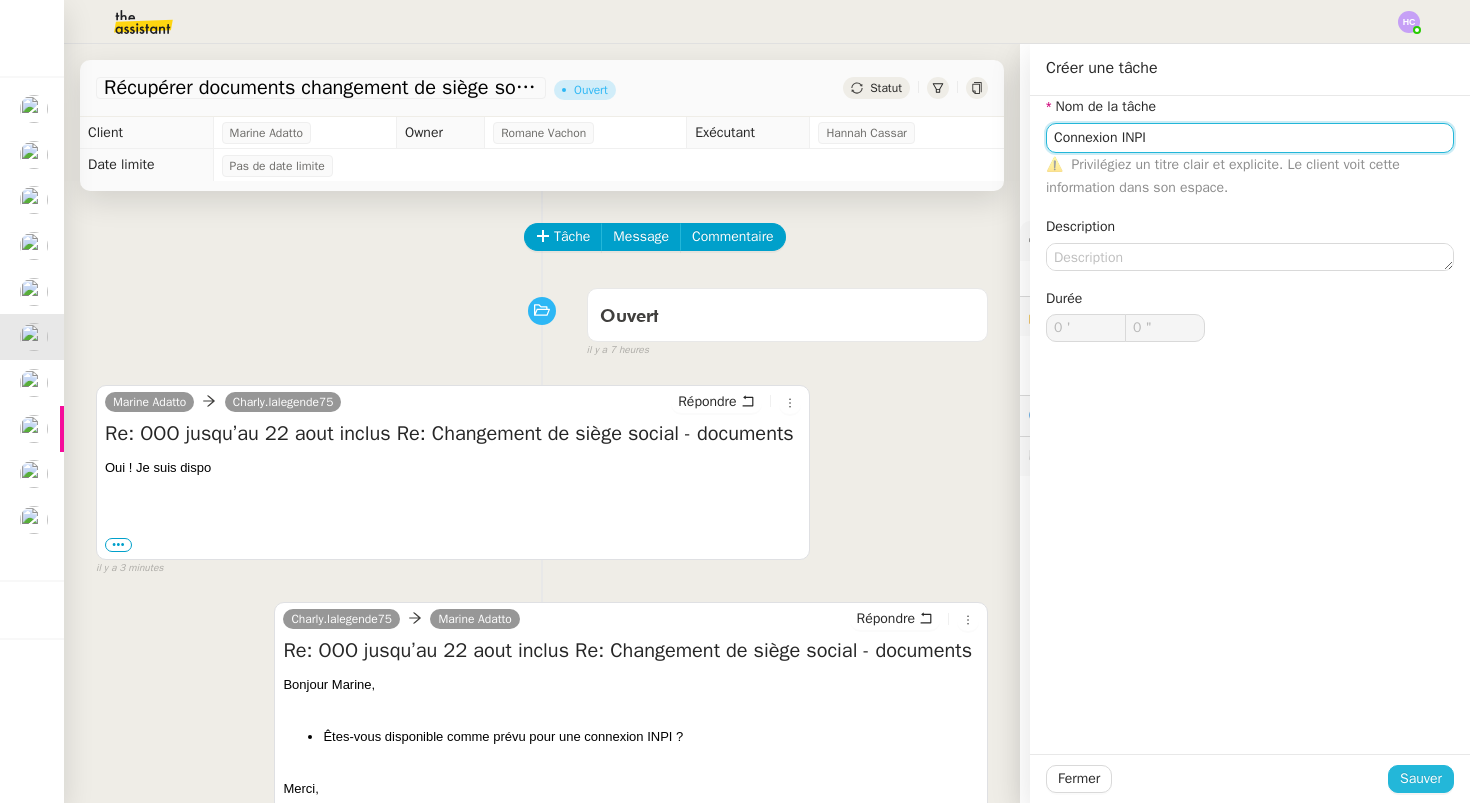 type on "Connexion INPI" 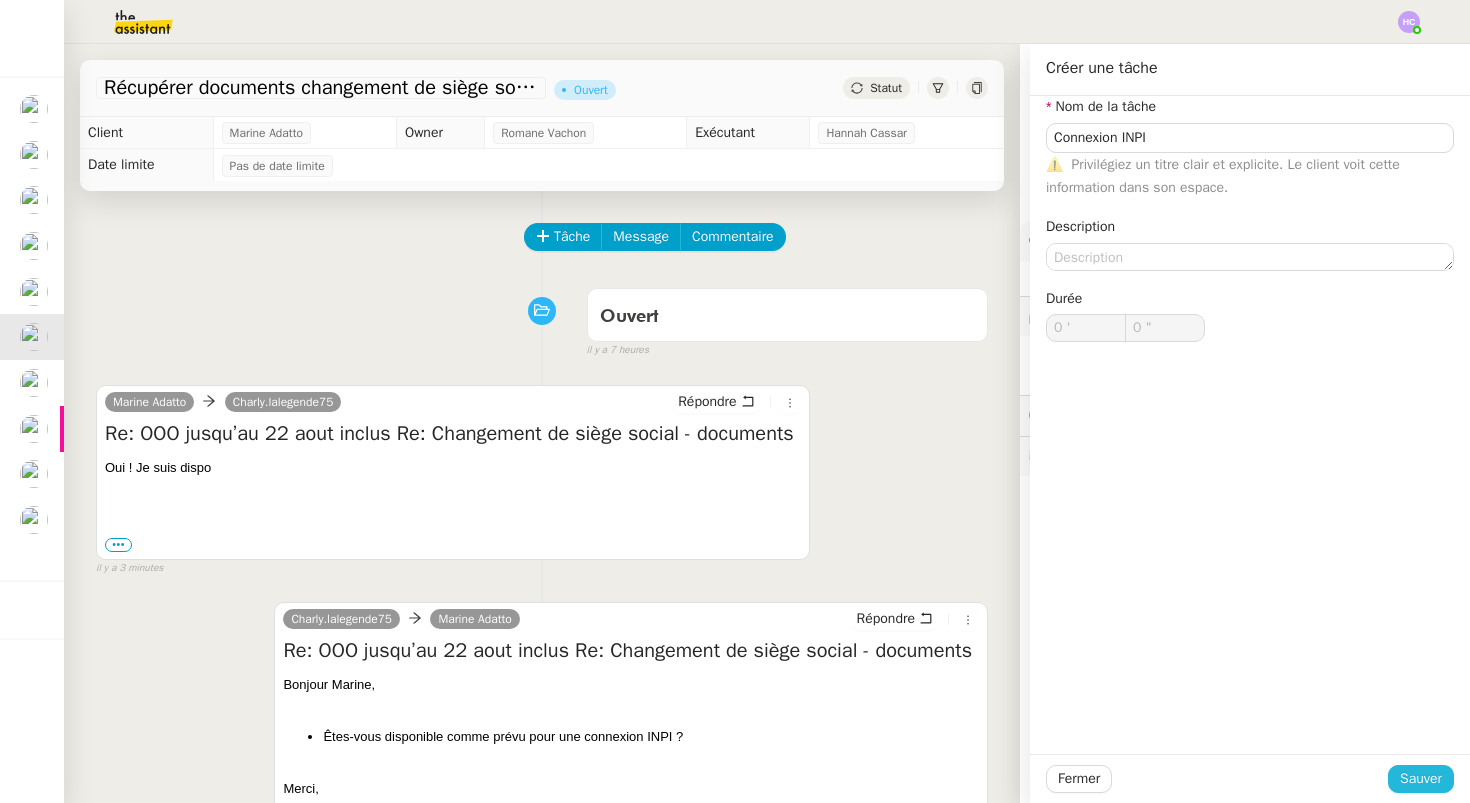 click on "Sauver" 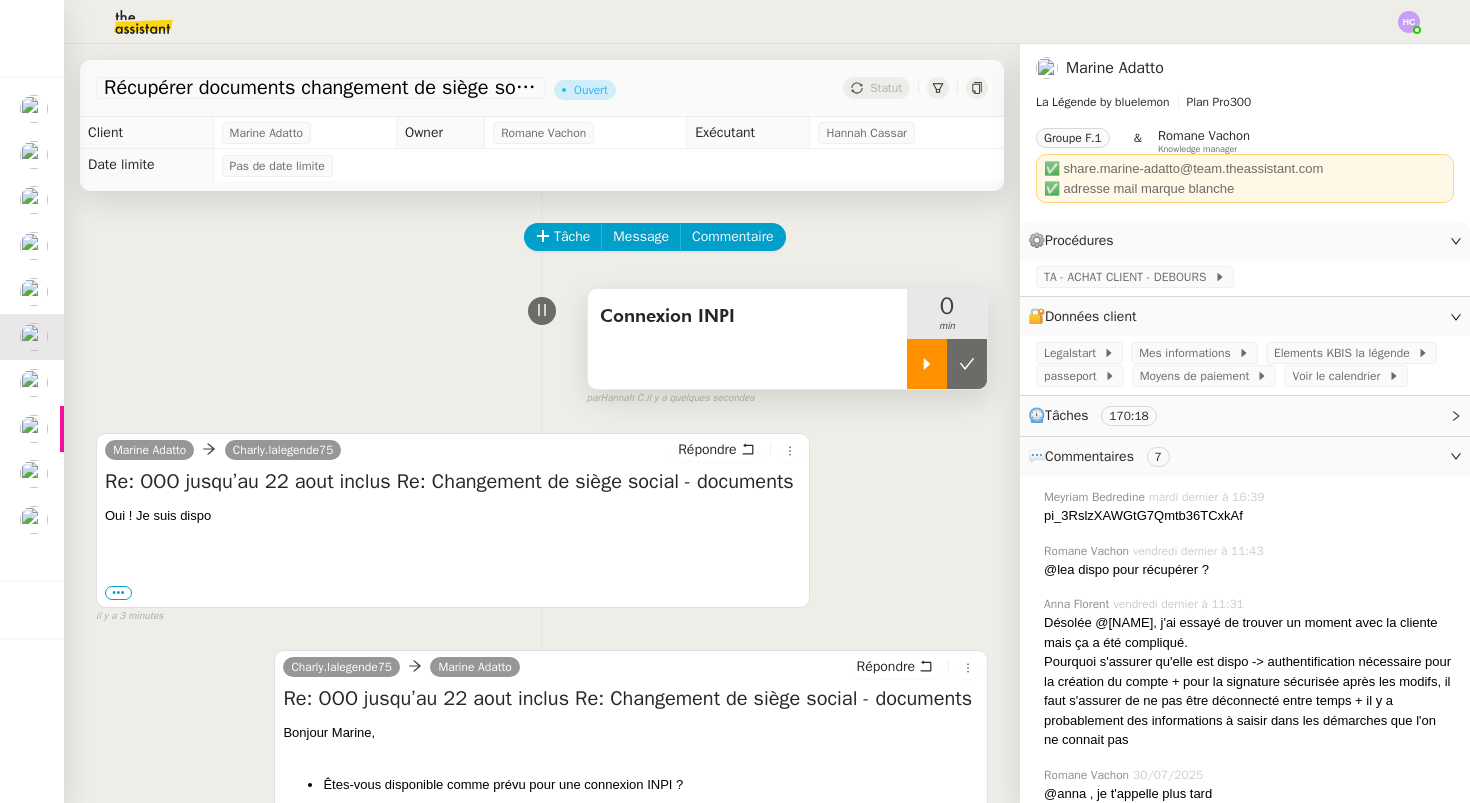 click 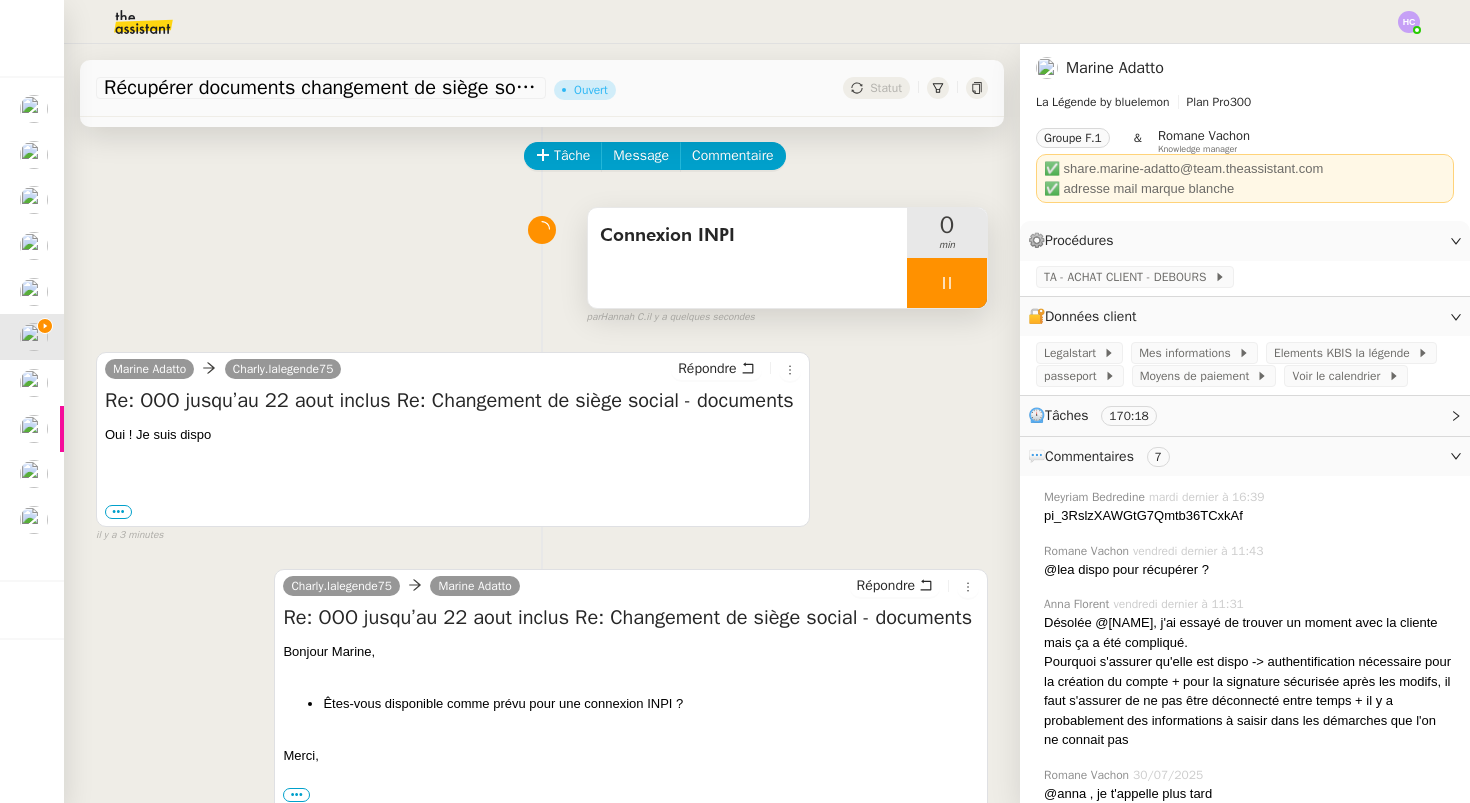 scroll, scrollTop: 165, scrollLeft: 0, axis: vertical 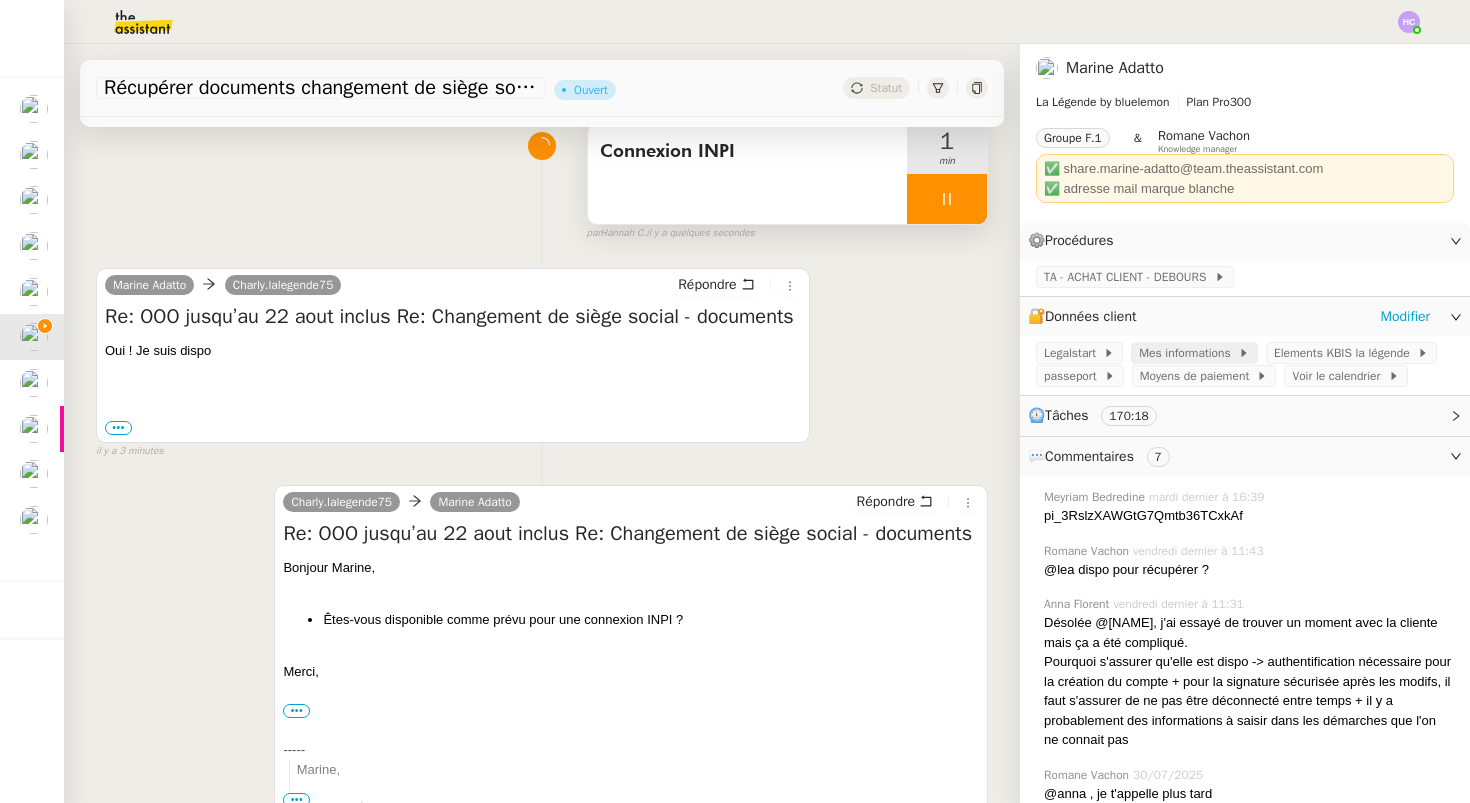 click on "Mes informations" 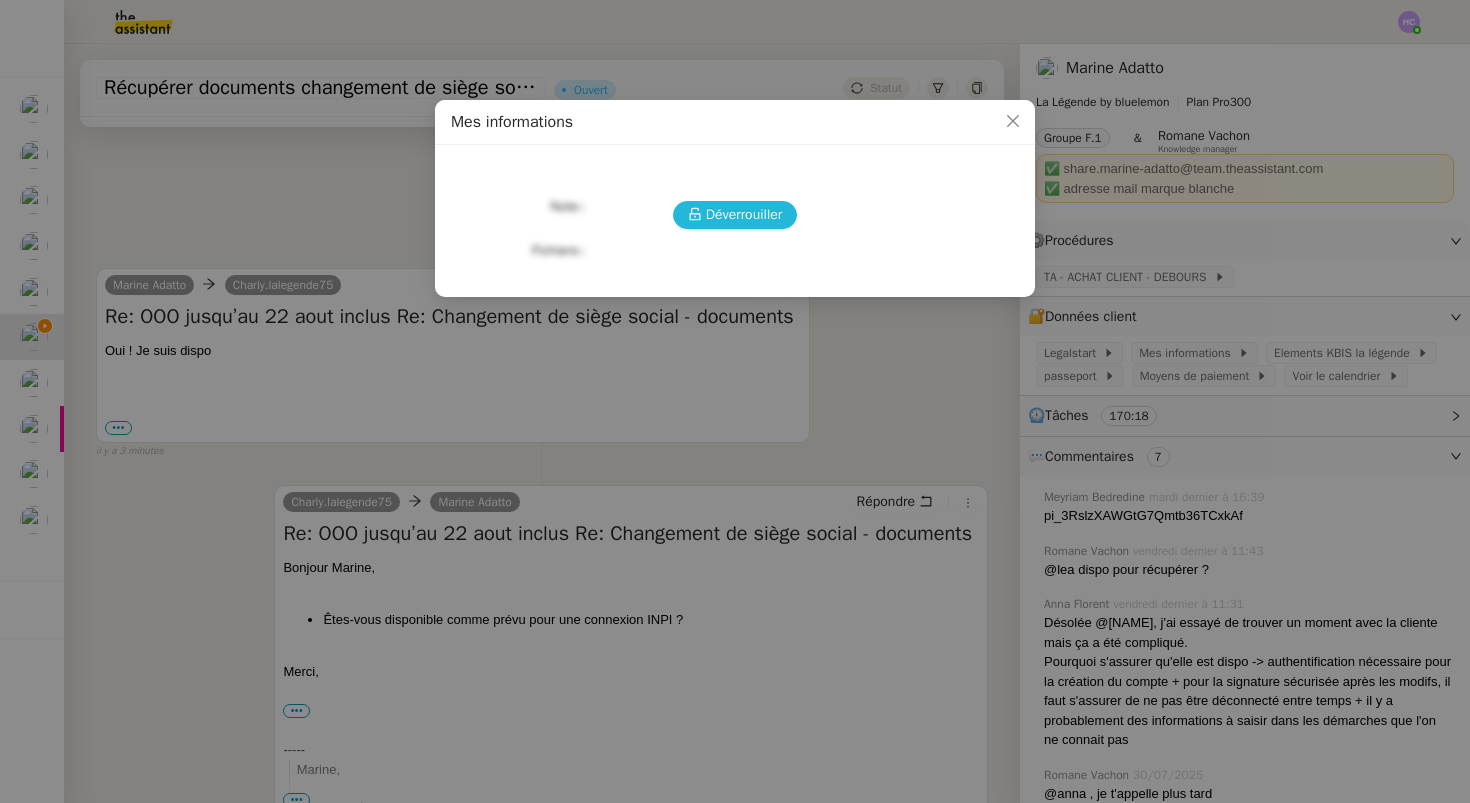 click 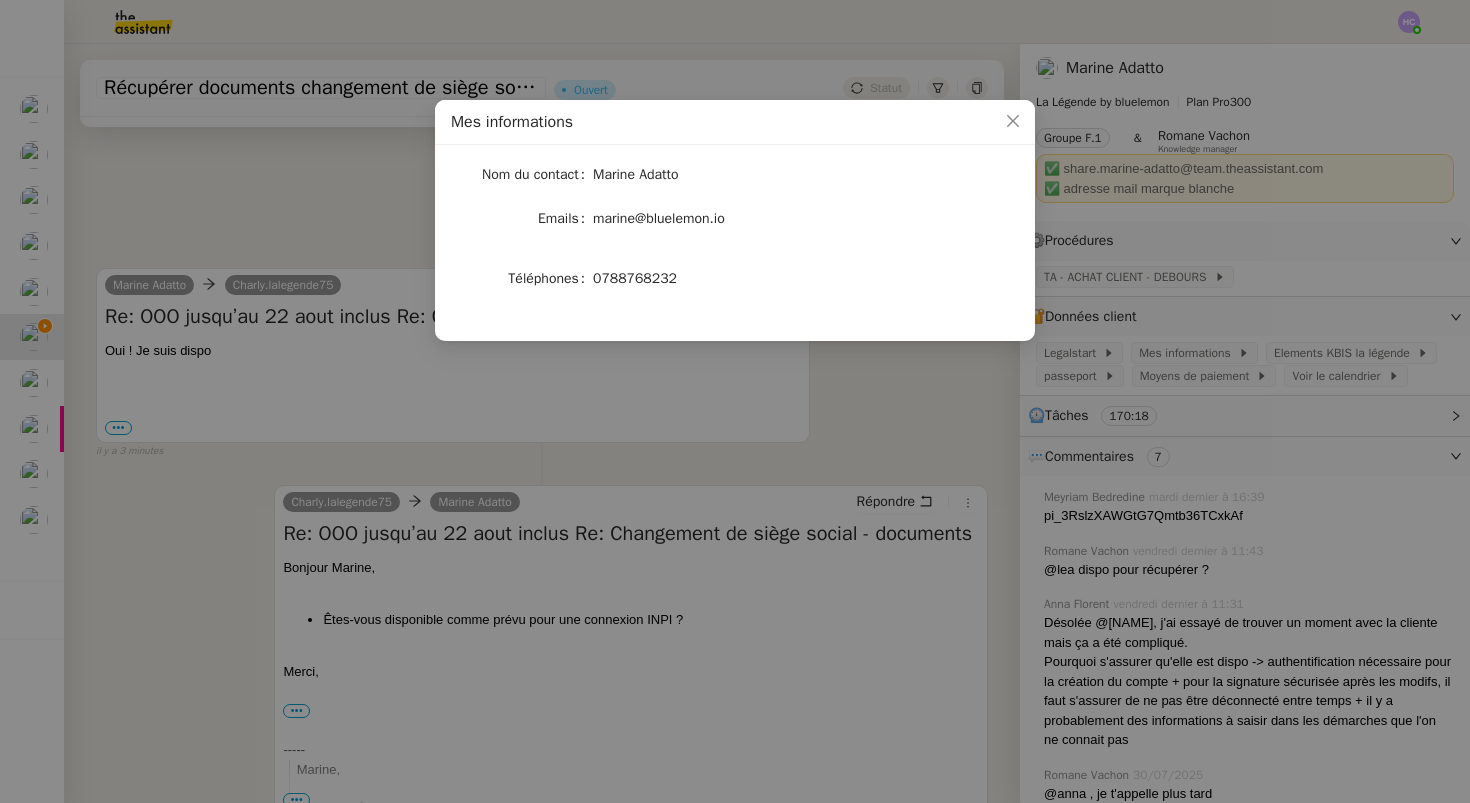 click on "0788768232" 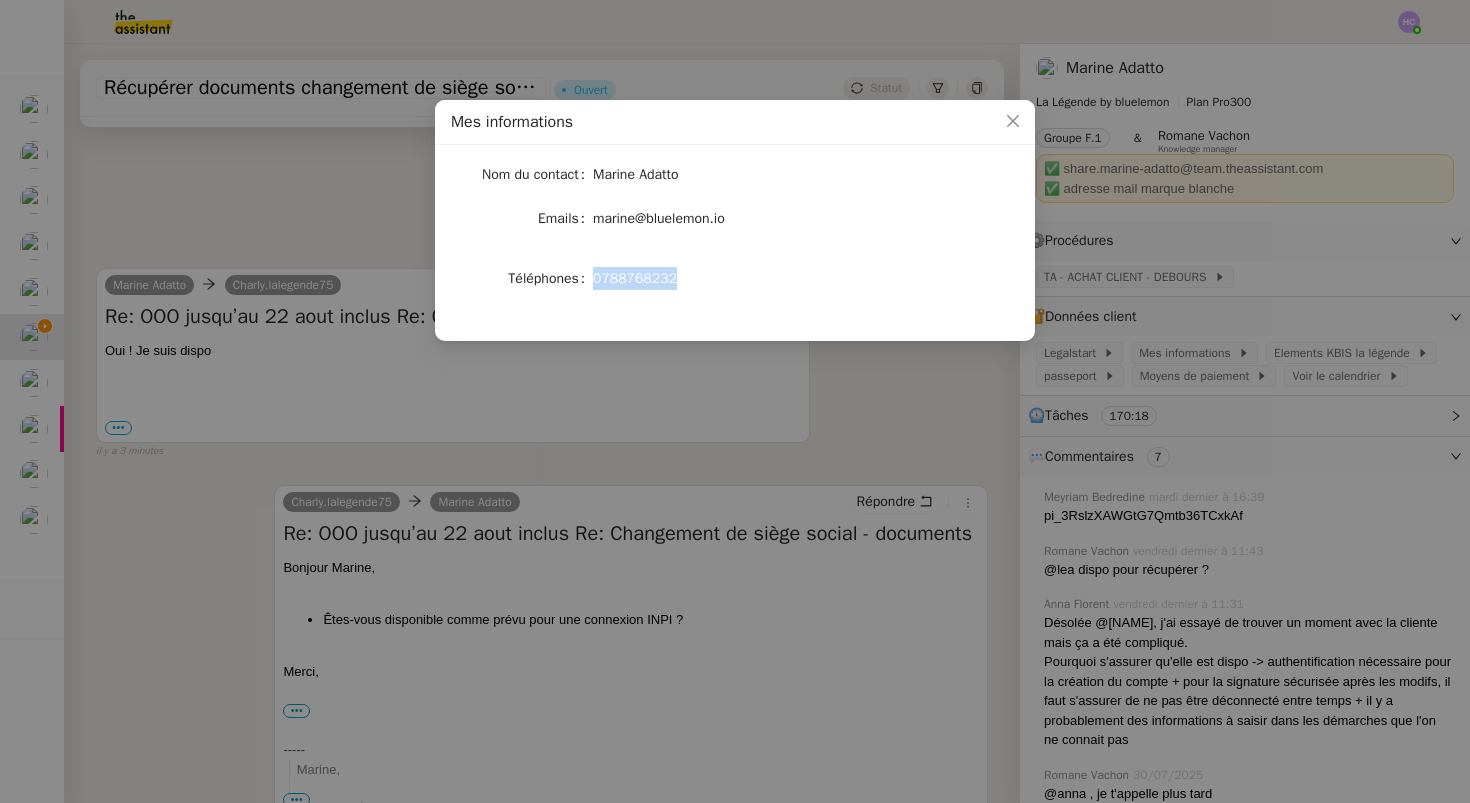 click on "0788768232" 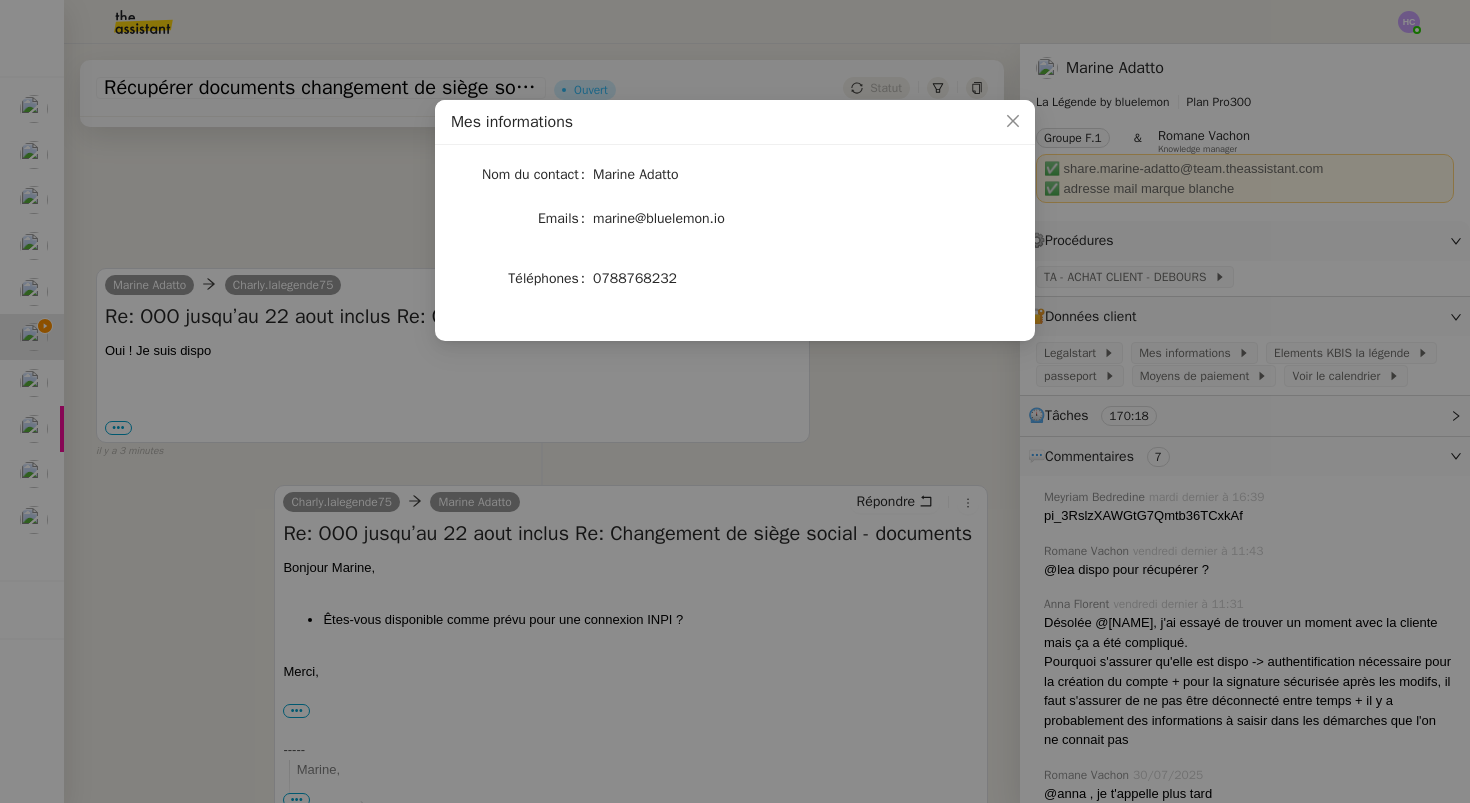 click on "Mes informations Nom du contact [FIRST] [LAST] Emails [EMAIL] Téléphones [PHONE]" at bounding box center [735, 401] 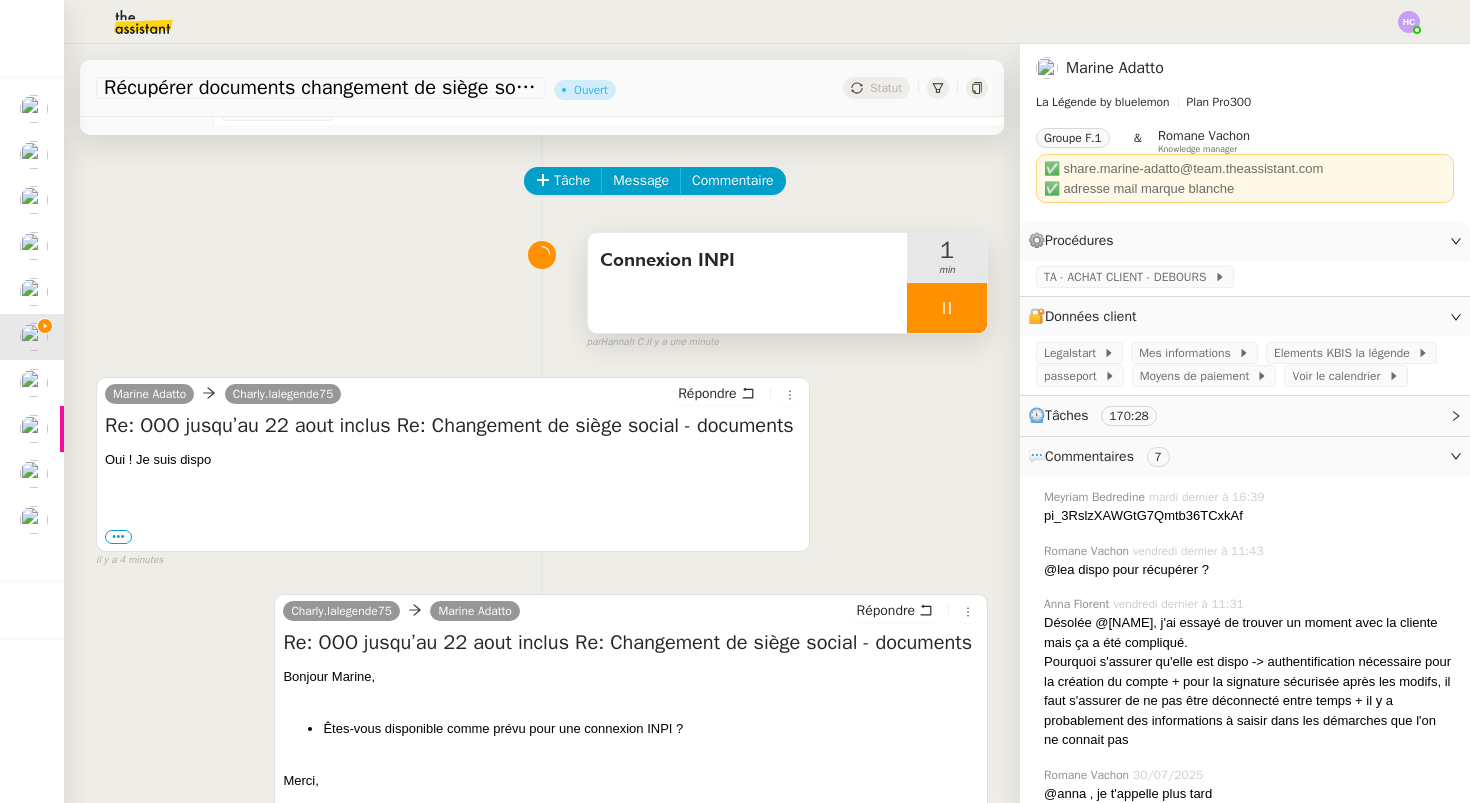 scroll, scrollTop: 0, scrollLeft: 0, axis: both 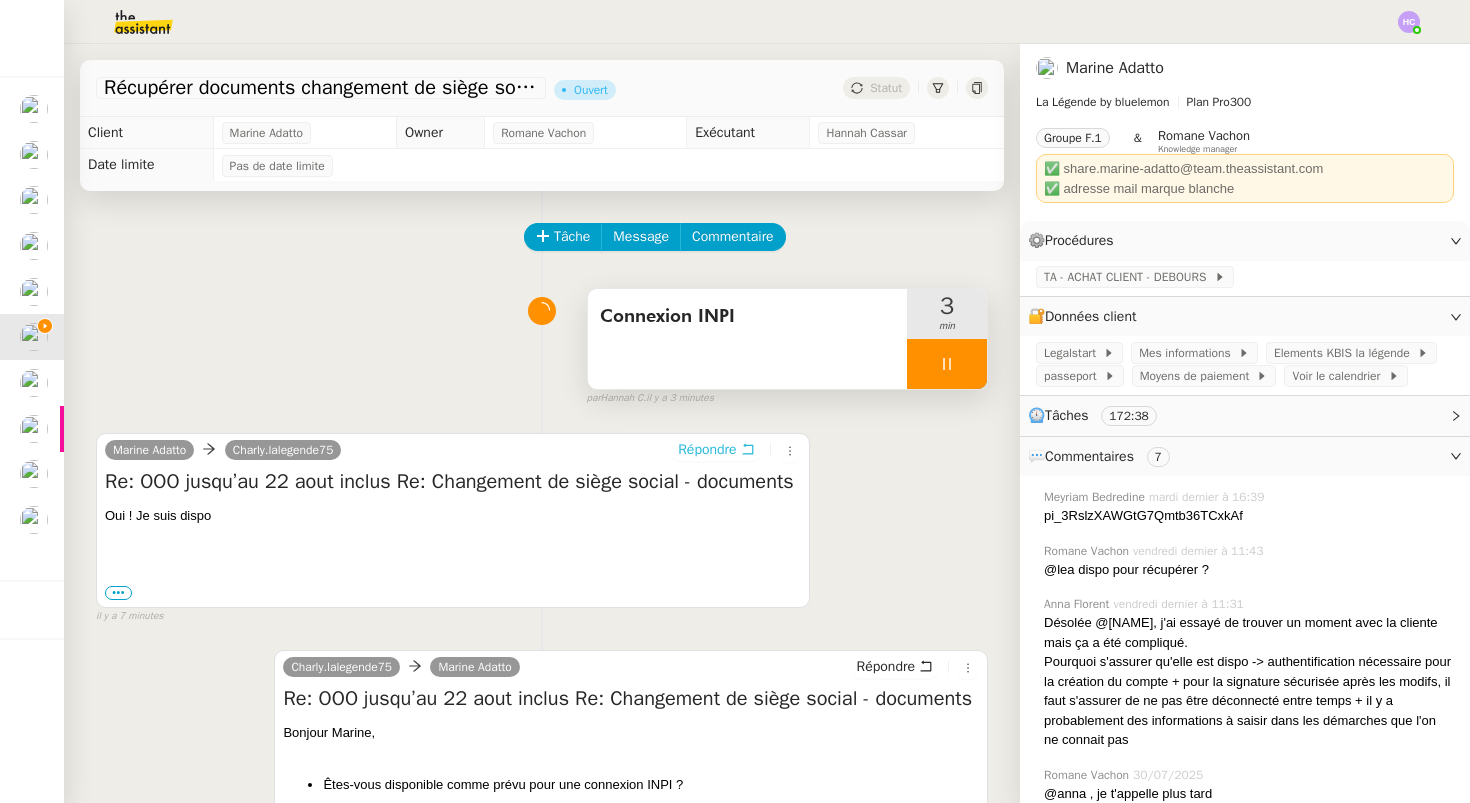 click on "Répondre" at bounding box center [707, 450] 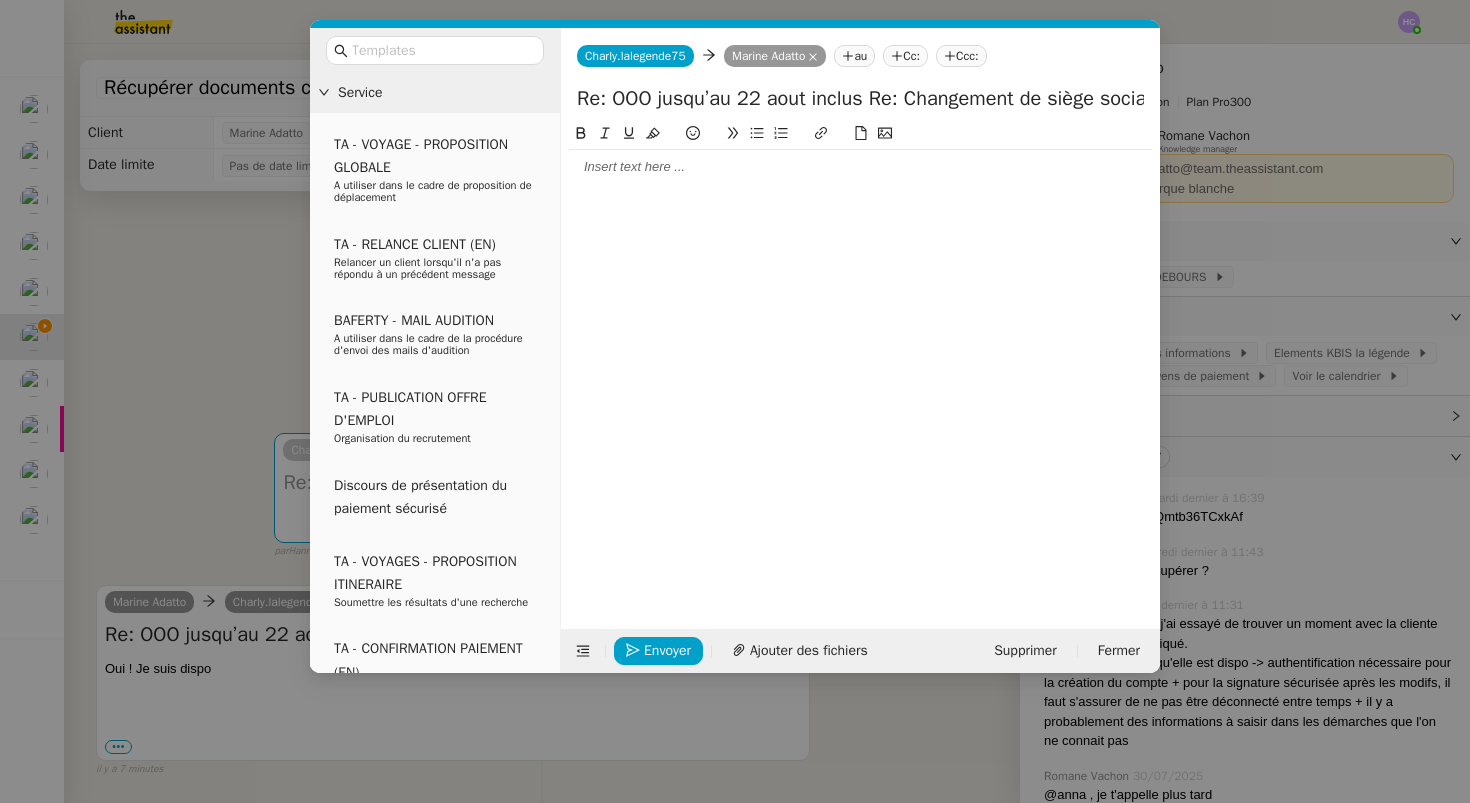 click 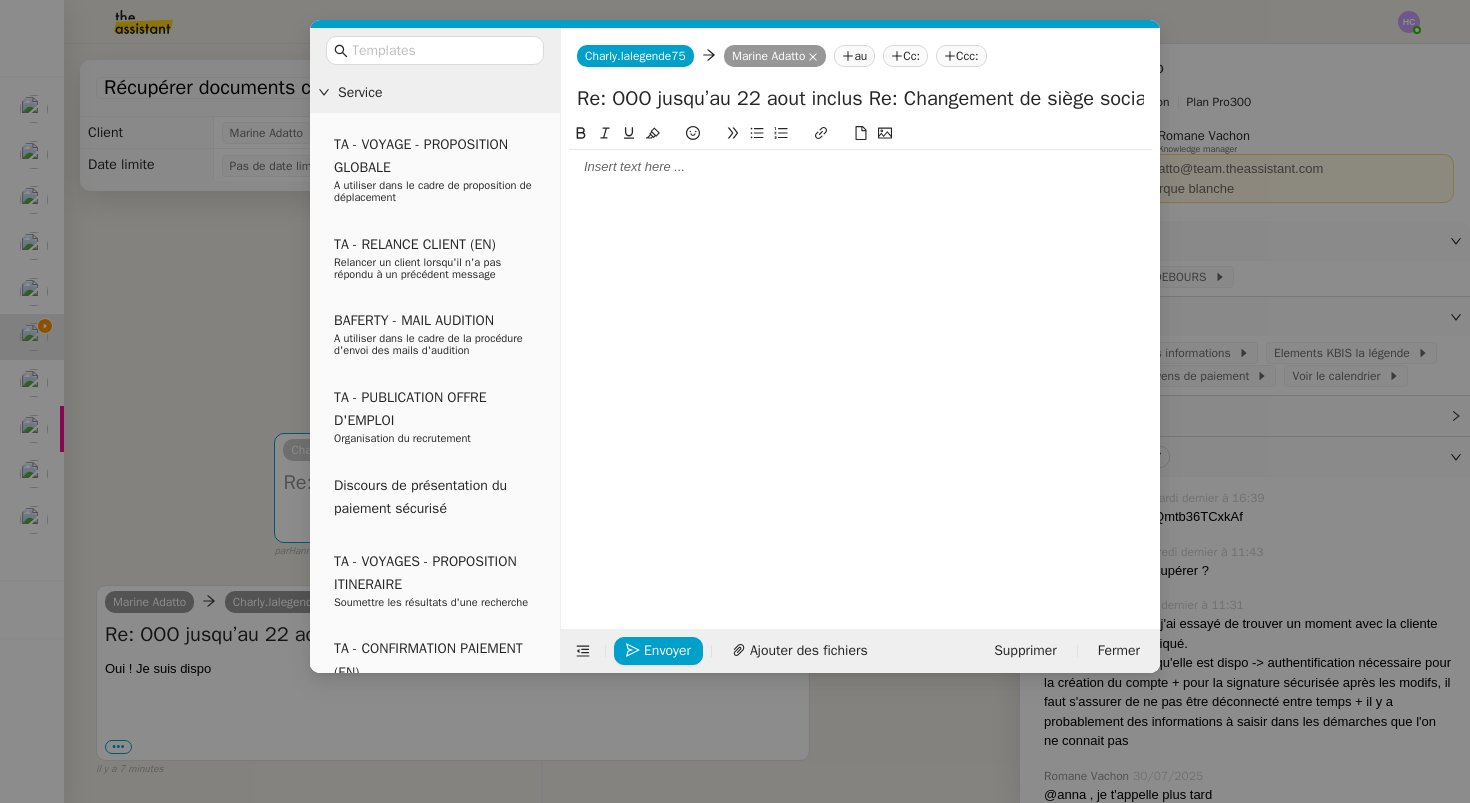 type 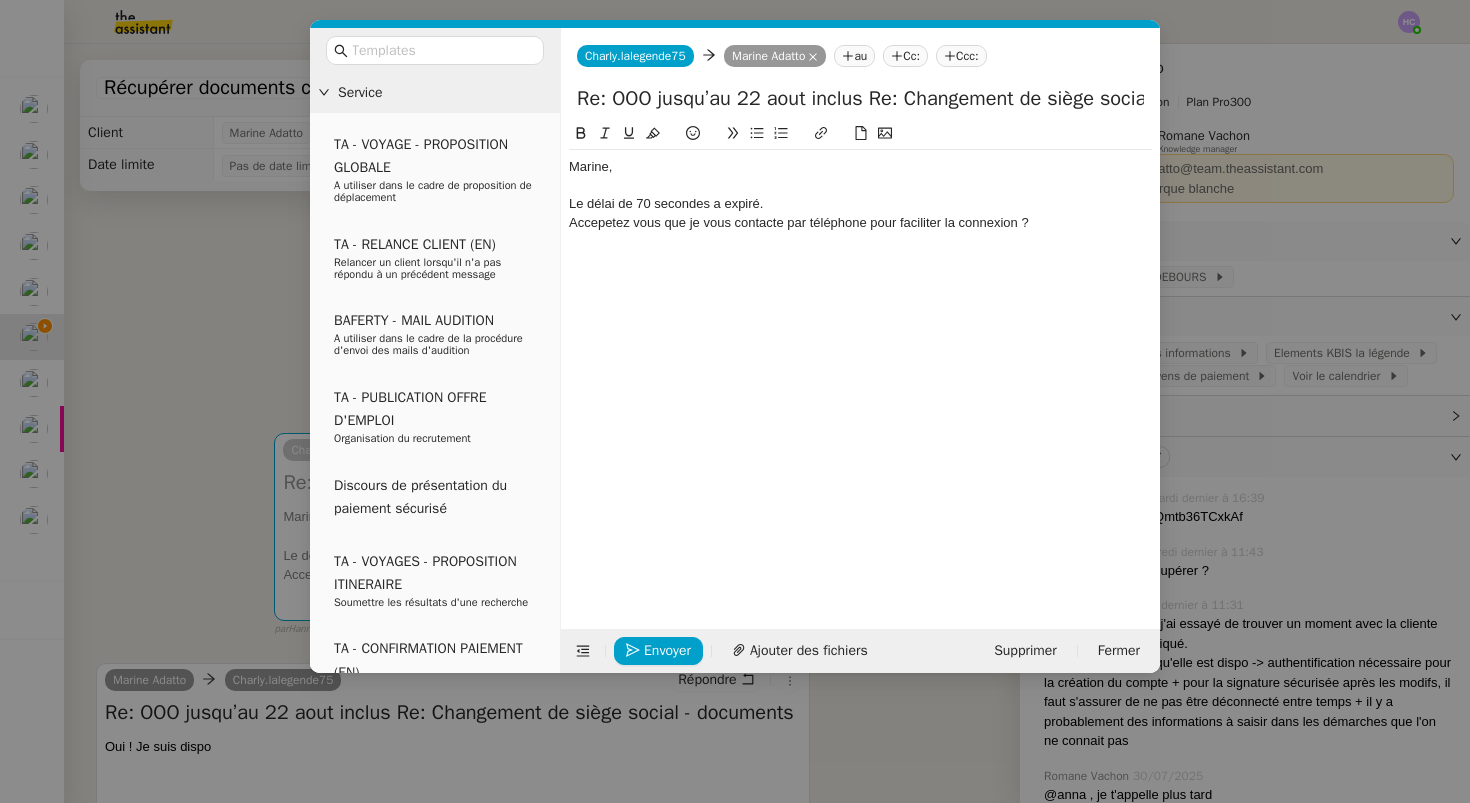 click on "Le délai de 70 secondes a expiré." 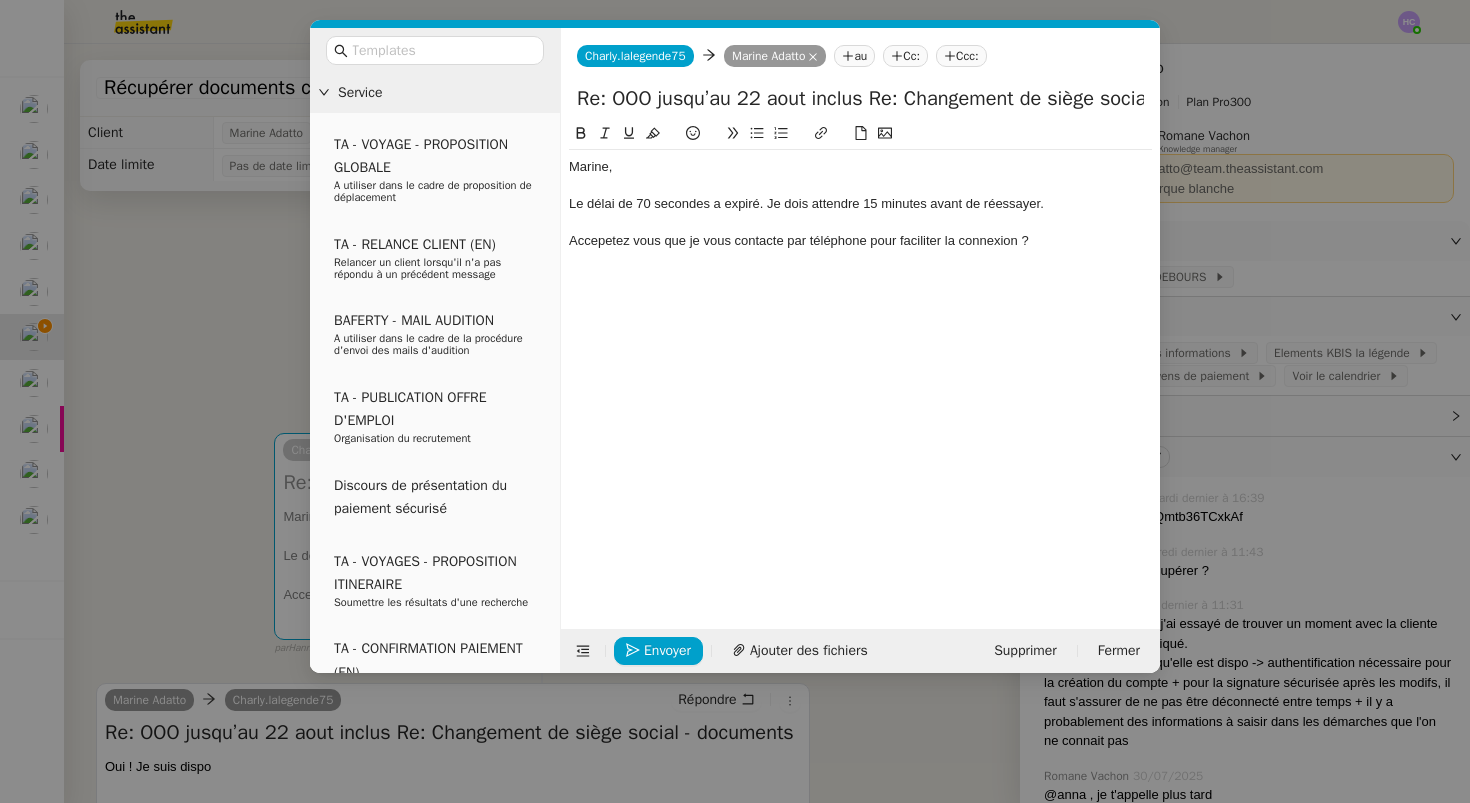click on "Accepetez vous que je vous contacte par téléphone pour faciliter la connexion ?" 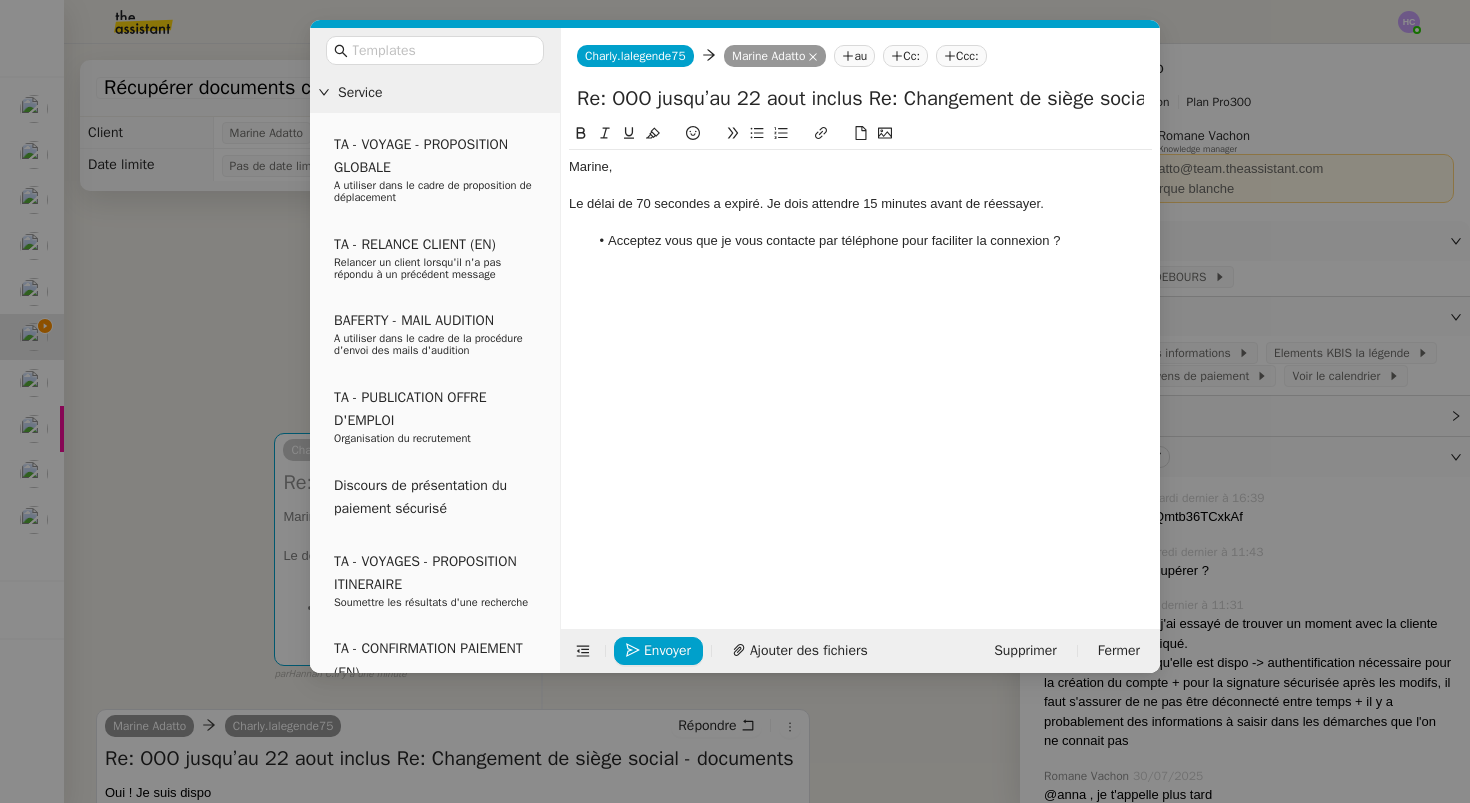 click on "Acceptez vous que je vous contacte par téléphone pour faciliter la connexion ?" 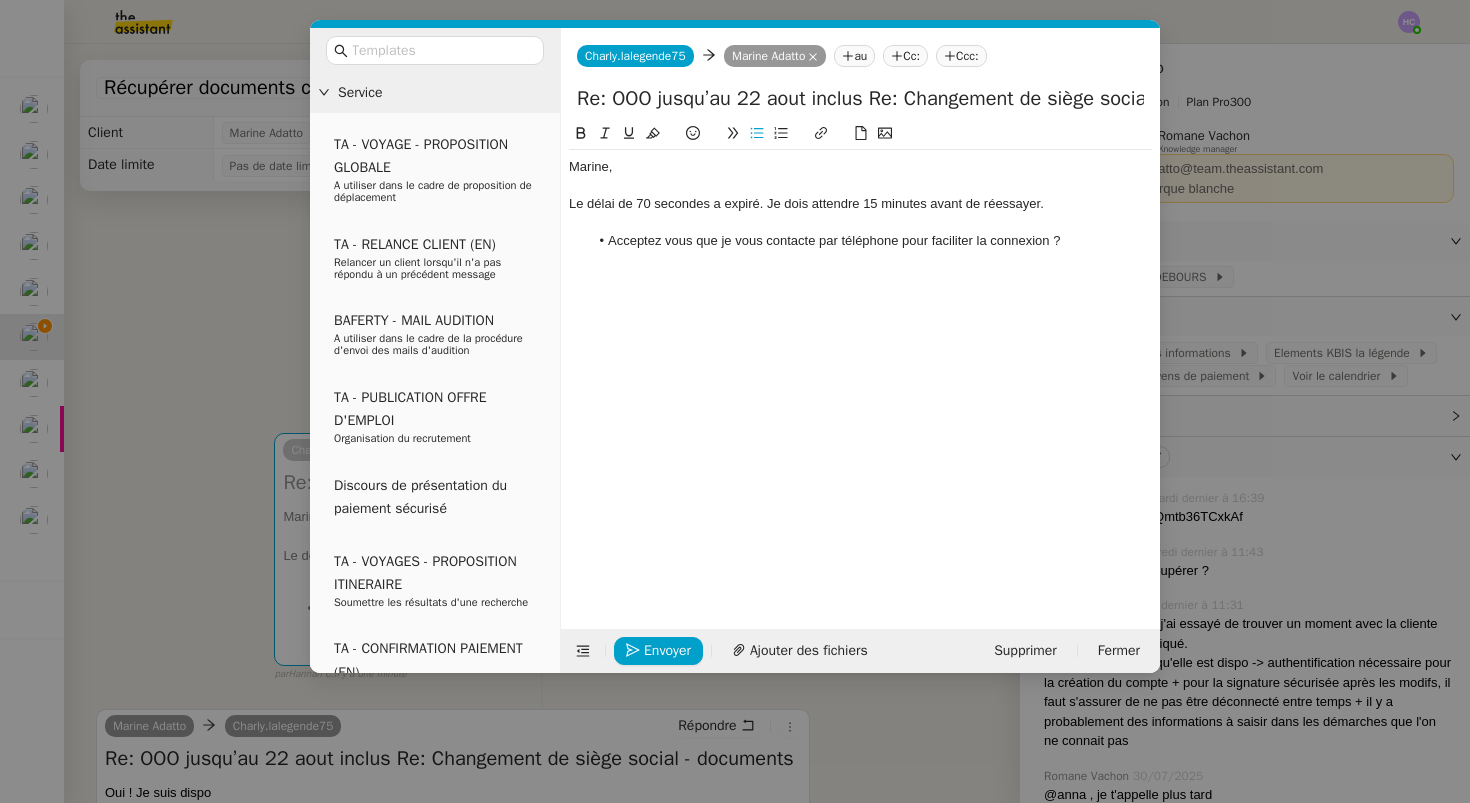 click on "Acceptez vous que je vous contacte par téléphone pour faciliter la connexion ?" 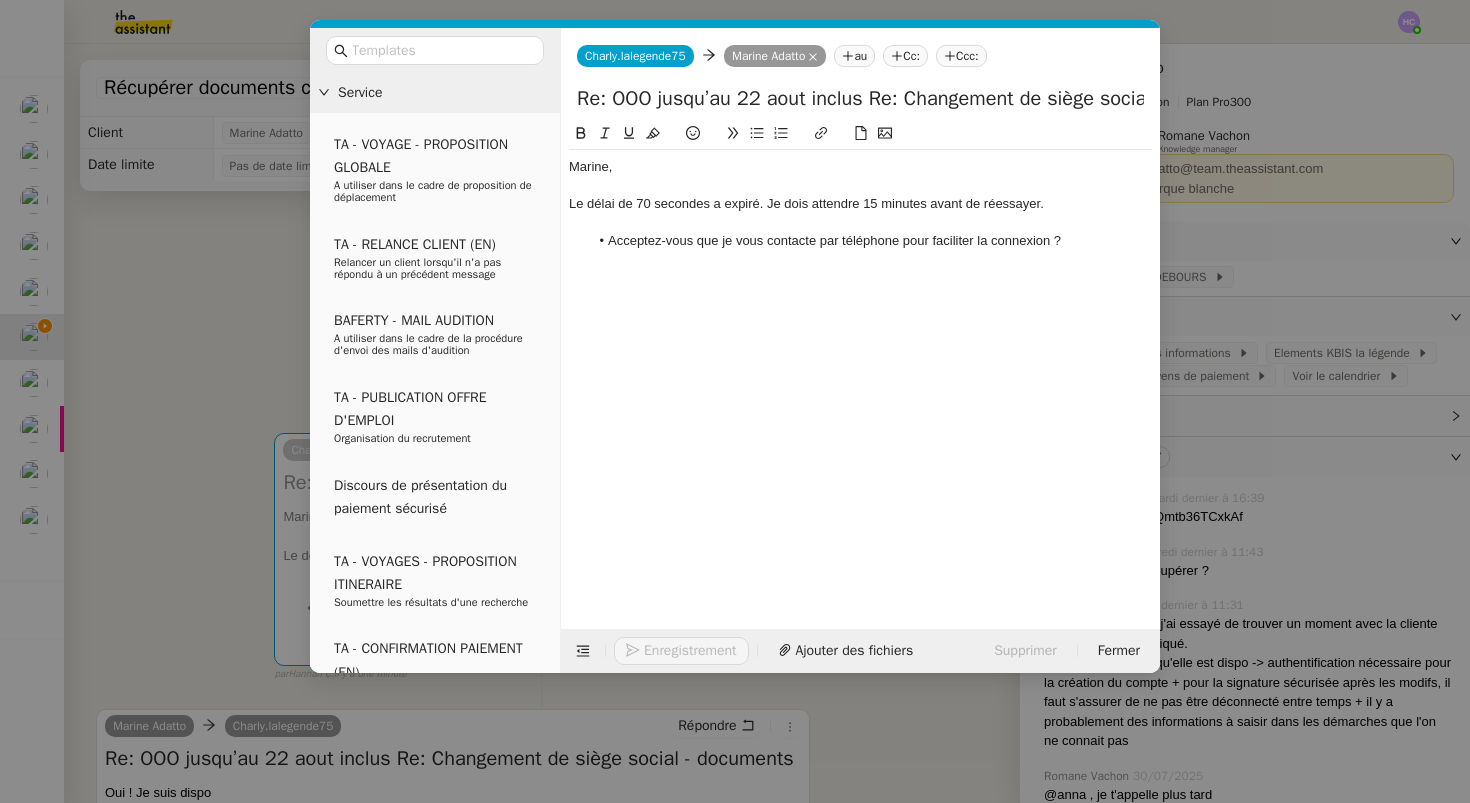 click on "Acceptez-vous que je vous contacte par téléphone pour faciliter la connexion ?" 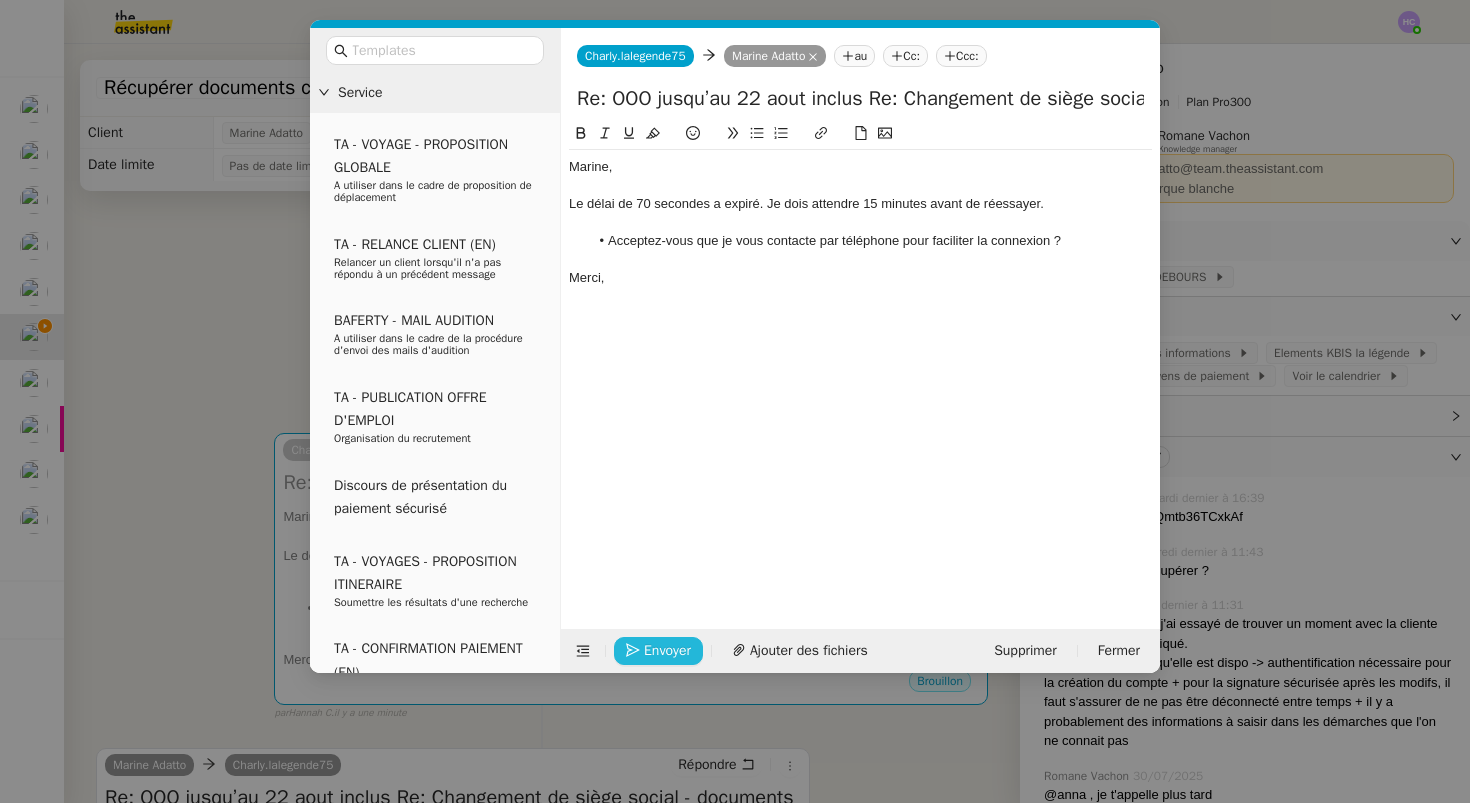 click on "Envoyer" 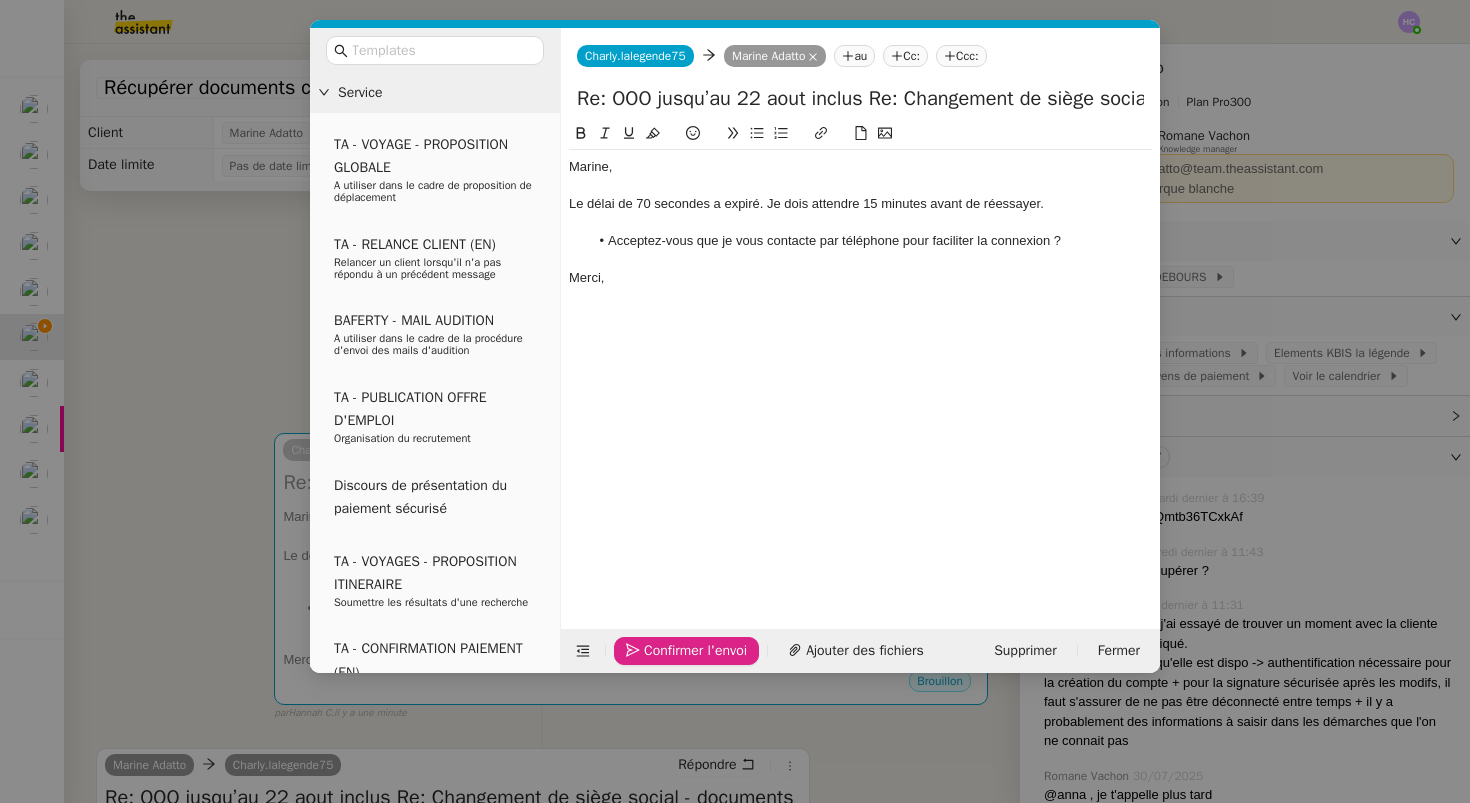 click on "Confirmer l'envoi" 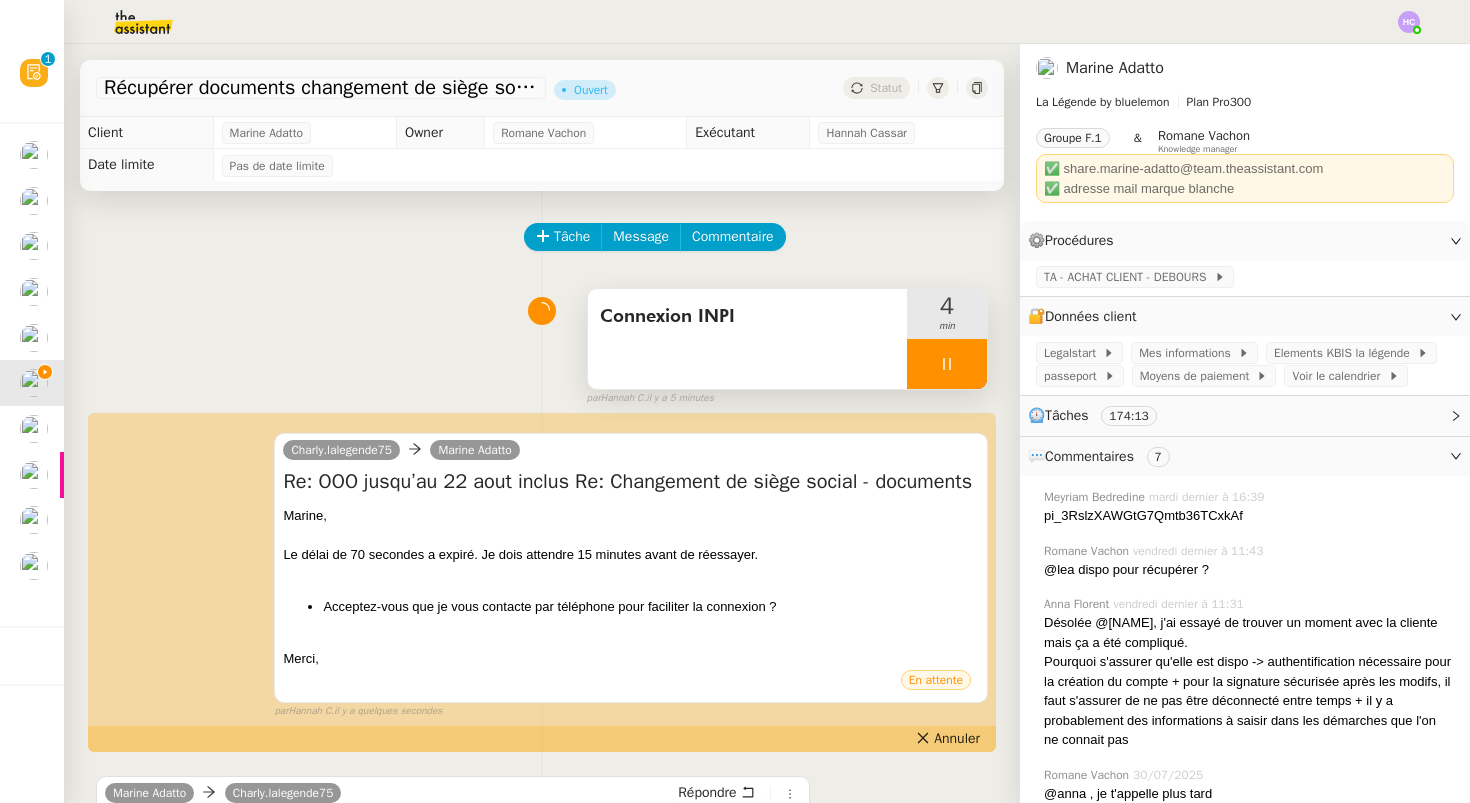 click at bounding box center (947, 364) 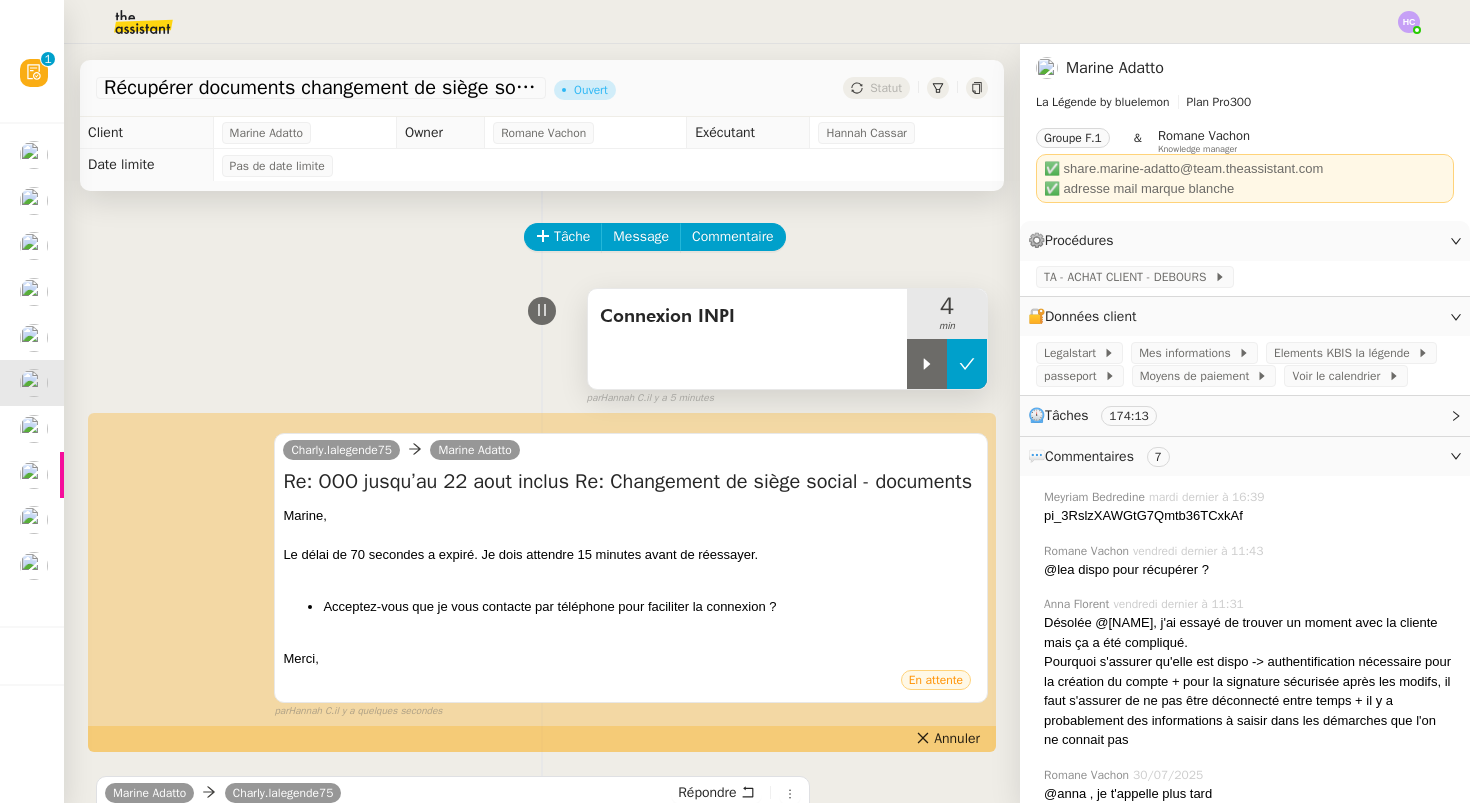 click 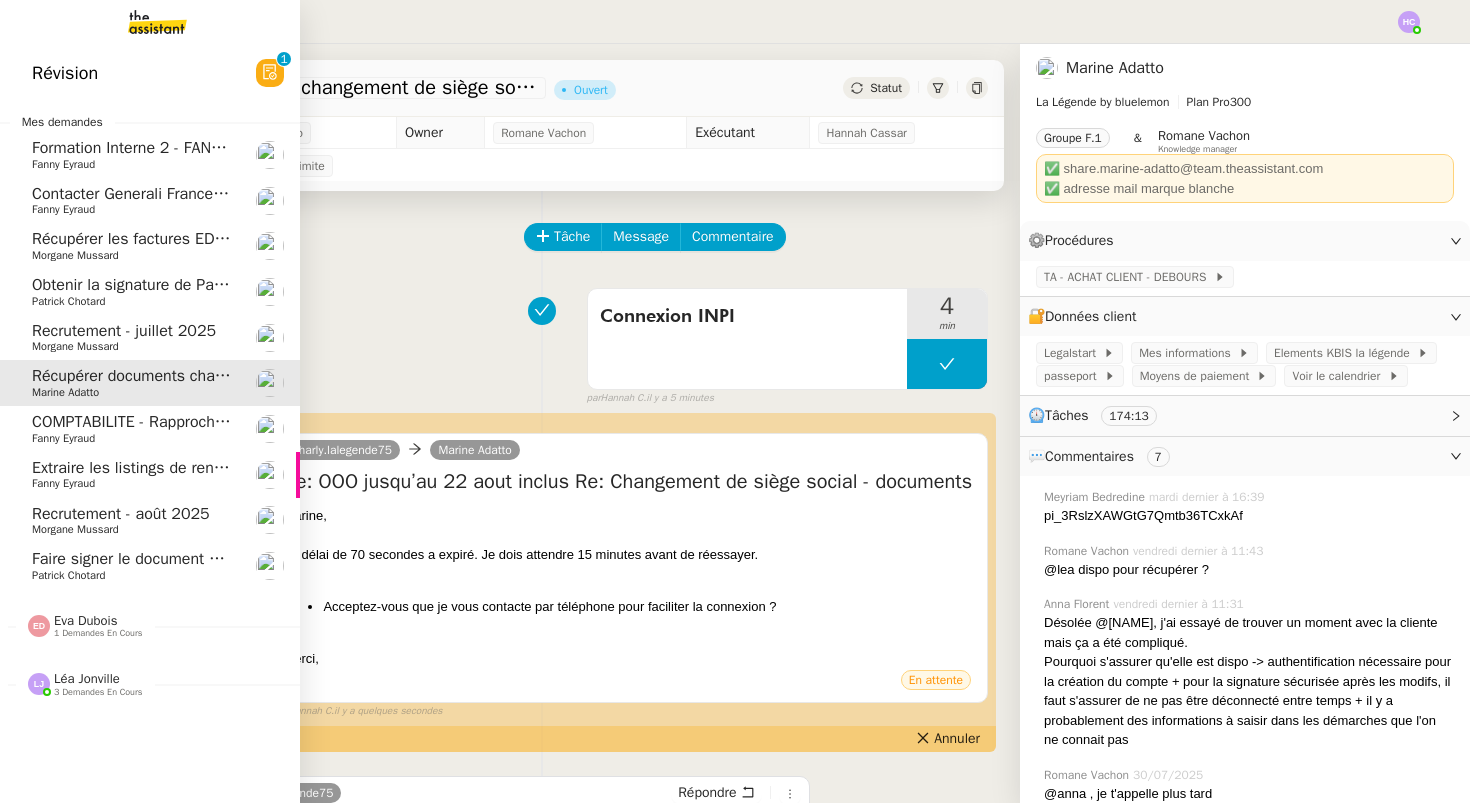 click on "Recrutement - juillet 2025" 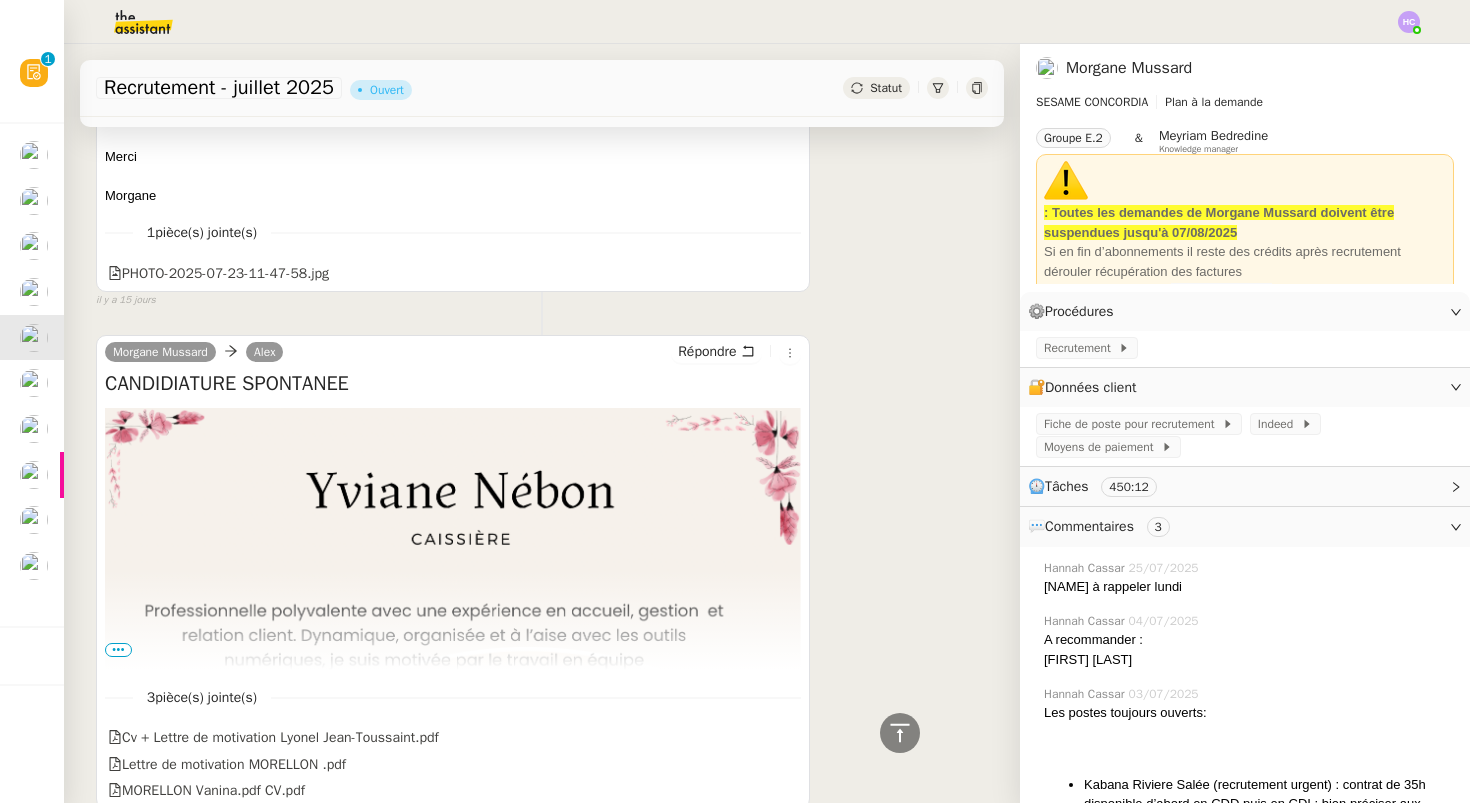 scroll, scrollTop: 1668, scrollLeft: 0, axis: vertical 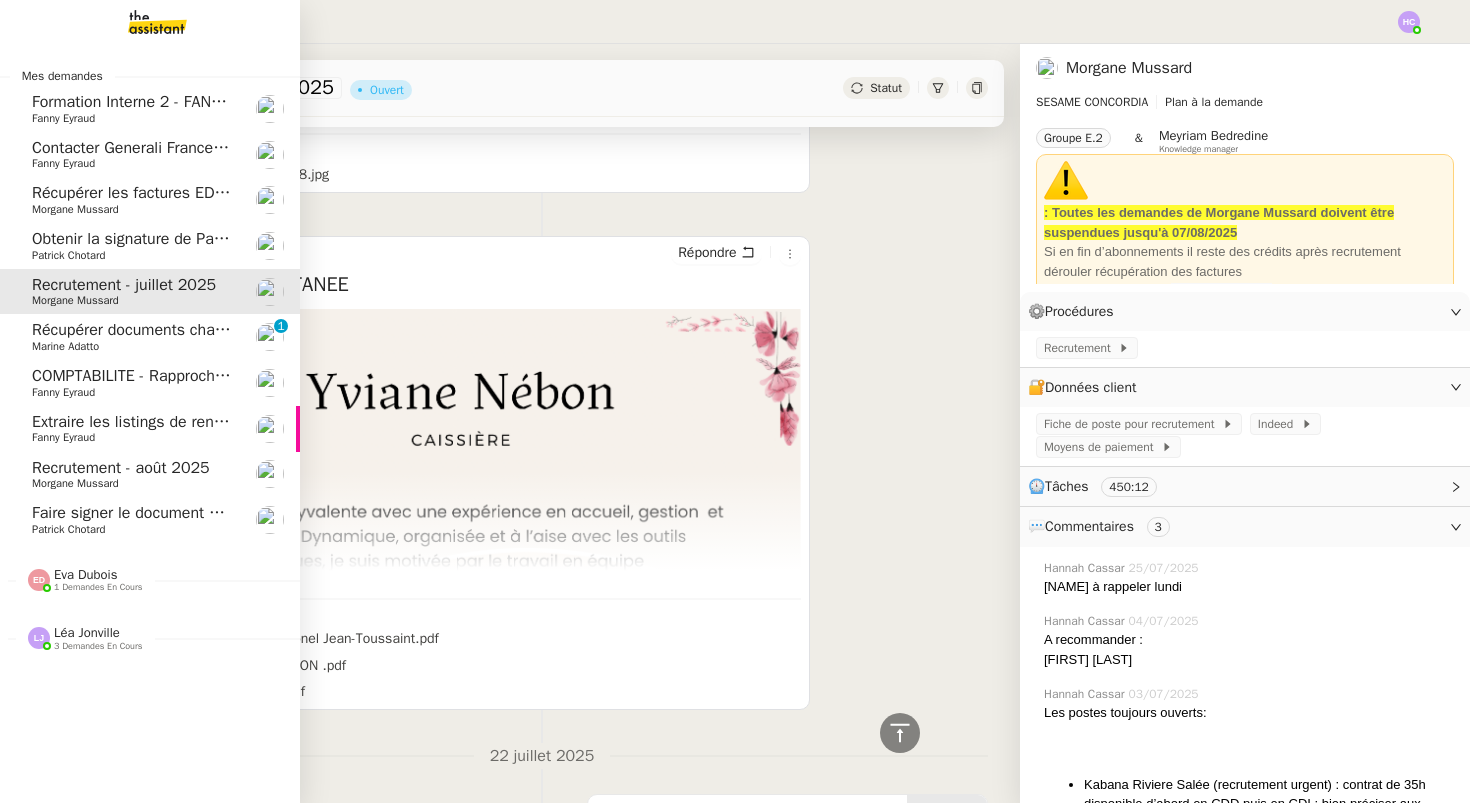 click on "Marine Adatto" 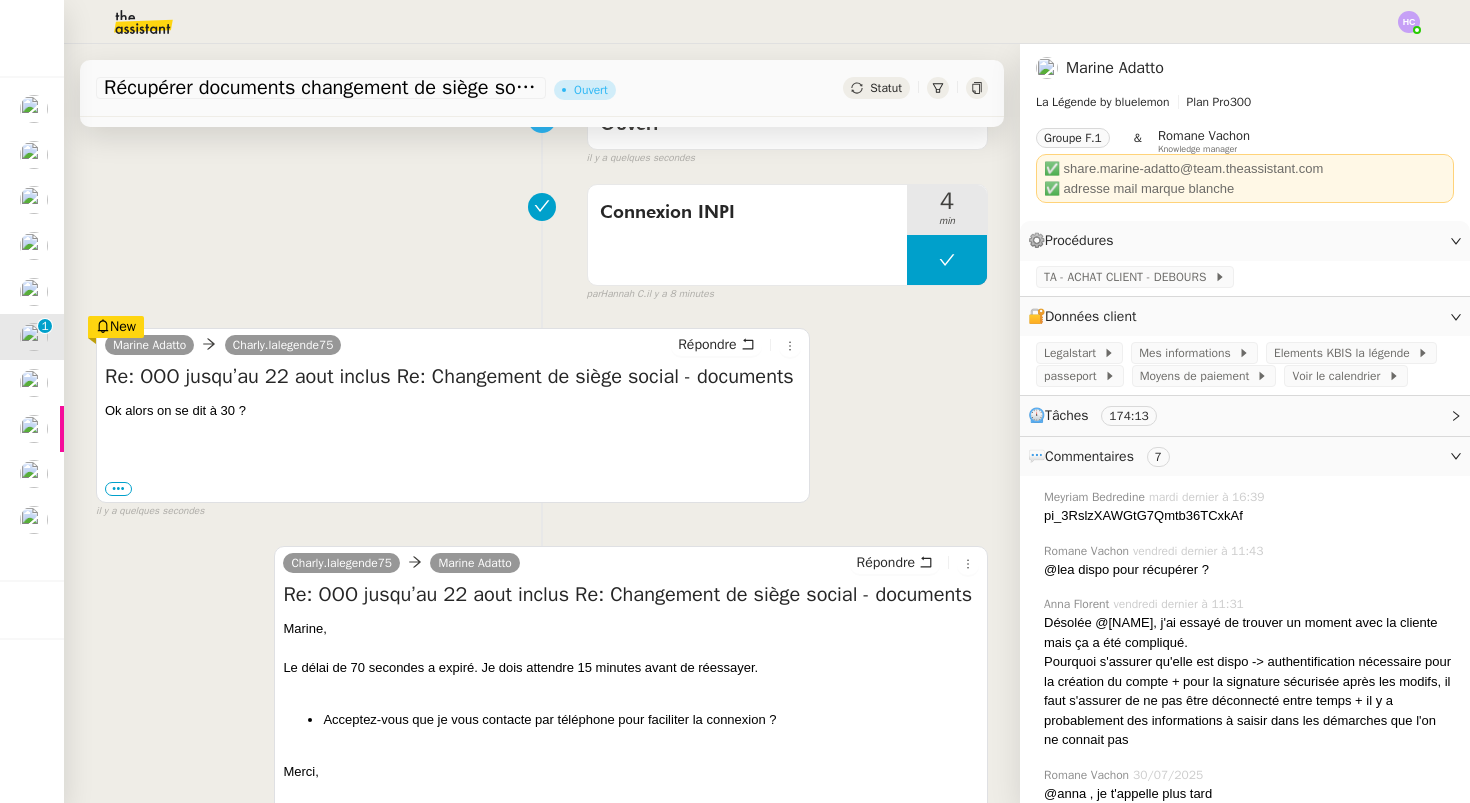 scroll, scrollTop: 0, scrollLeft: 0, axis: both 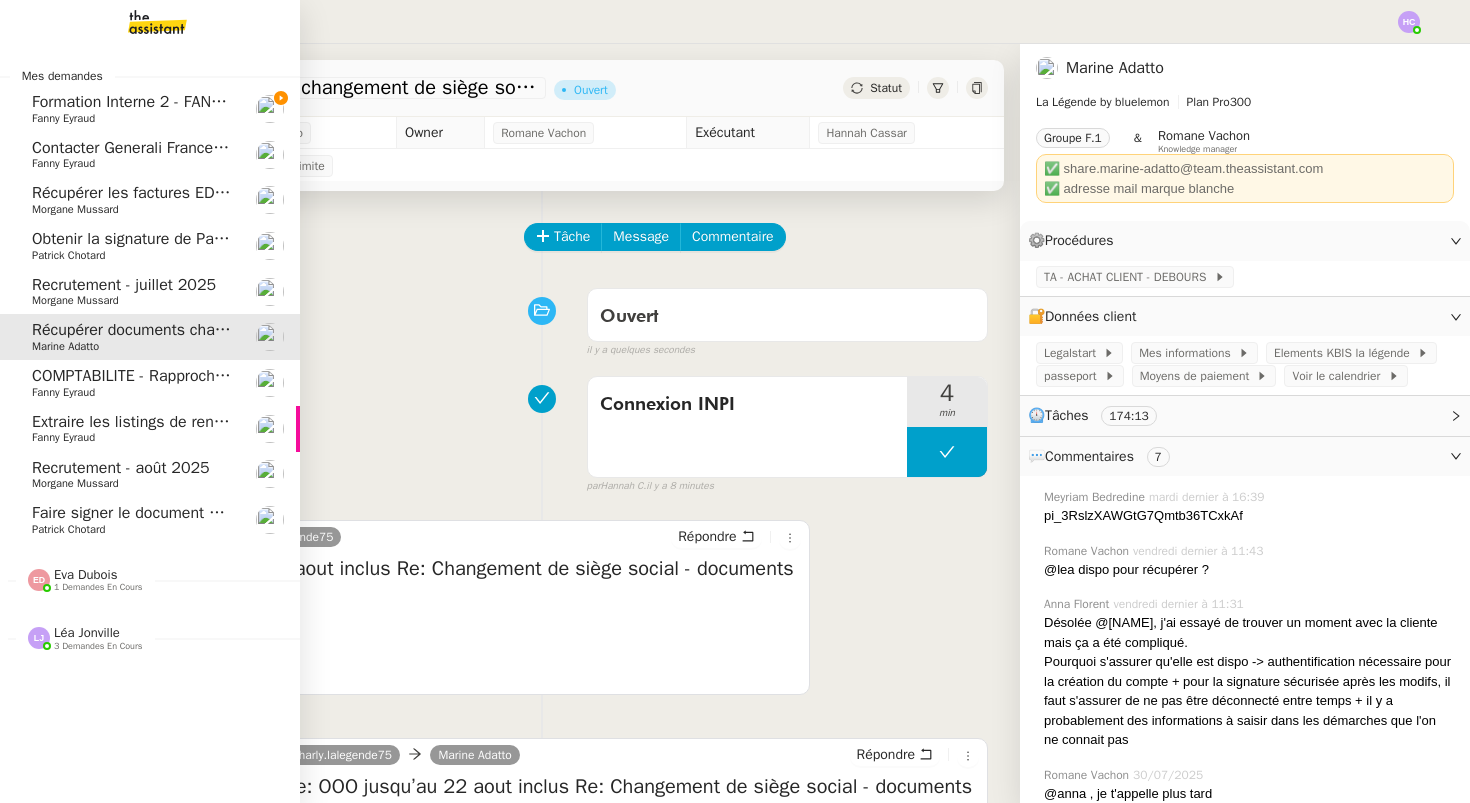 click on "Fanny Eyraud" 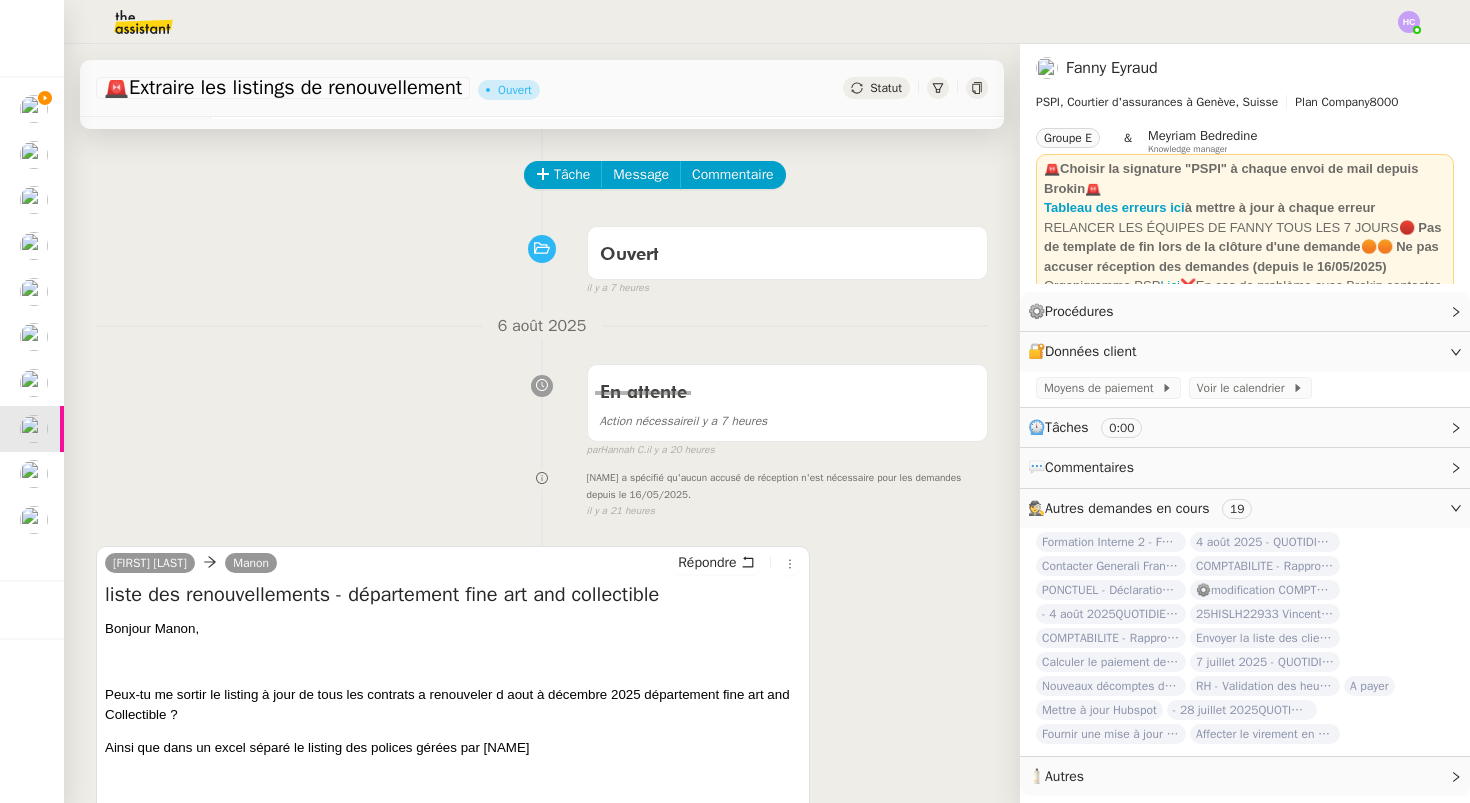 scroll, scrollTop: 0, scrollLeft: 0, axis: both 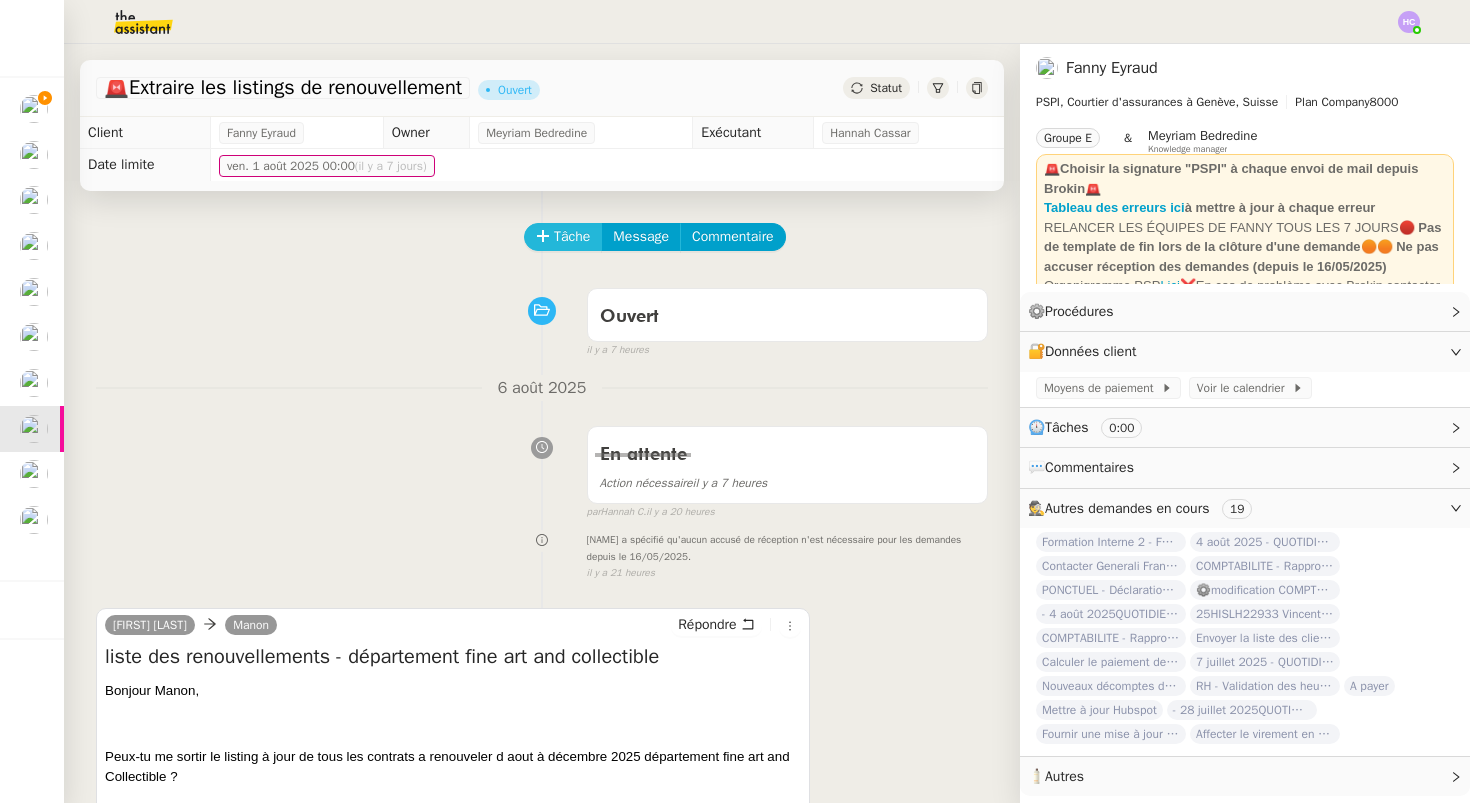 click on "Tâche" 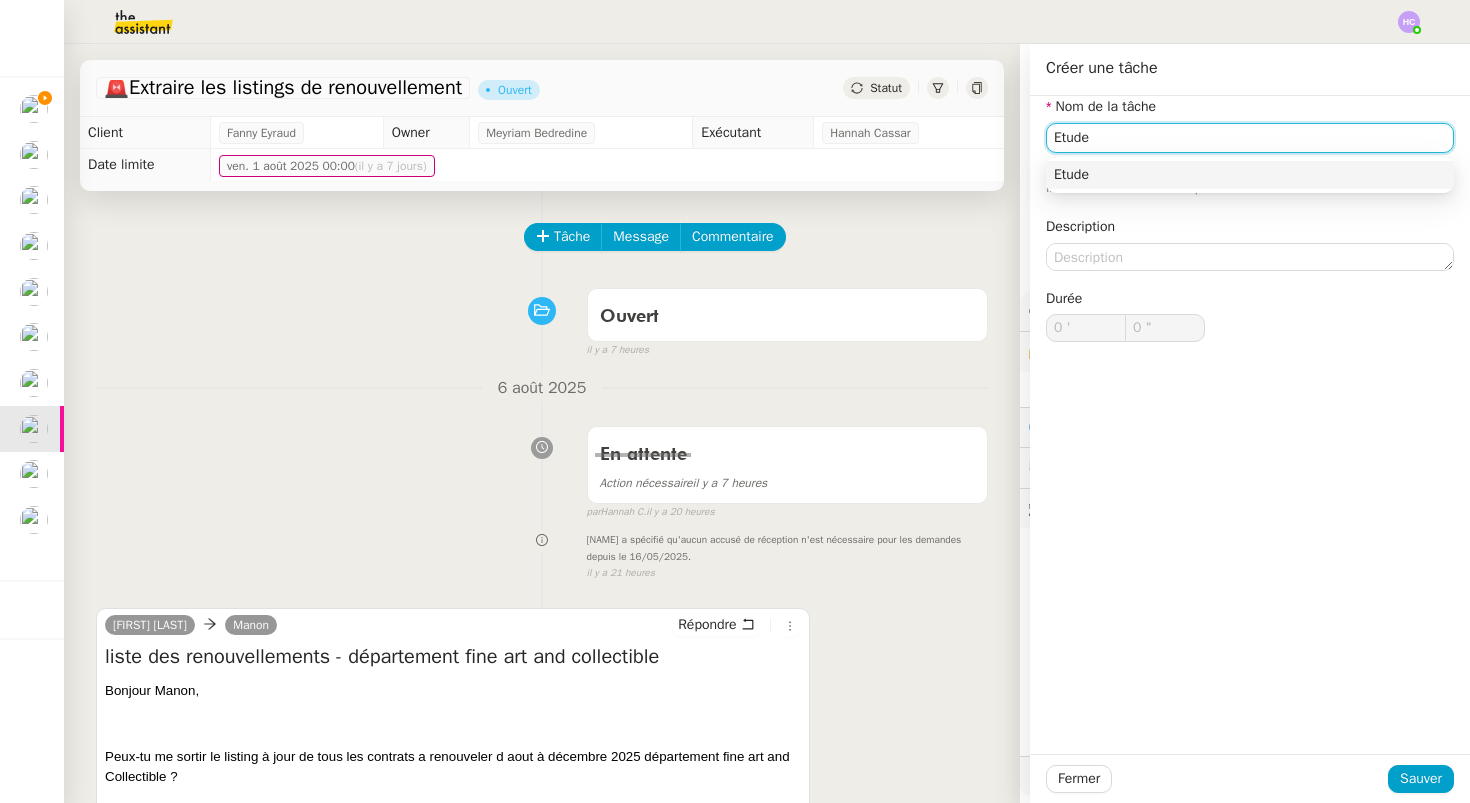 click on "Etude" at bounding box center [1250, 175] 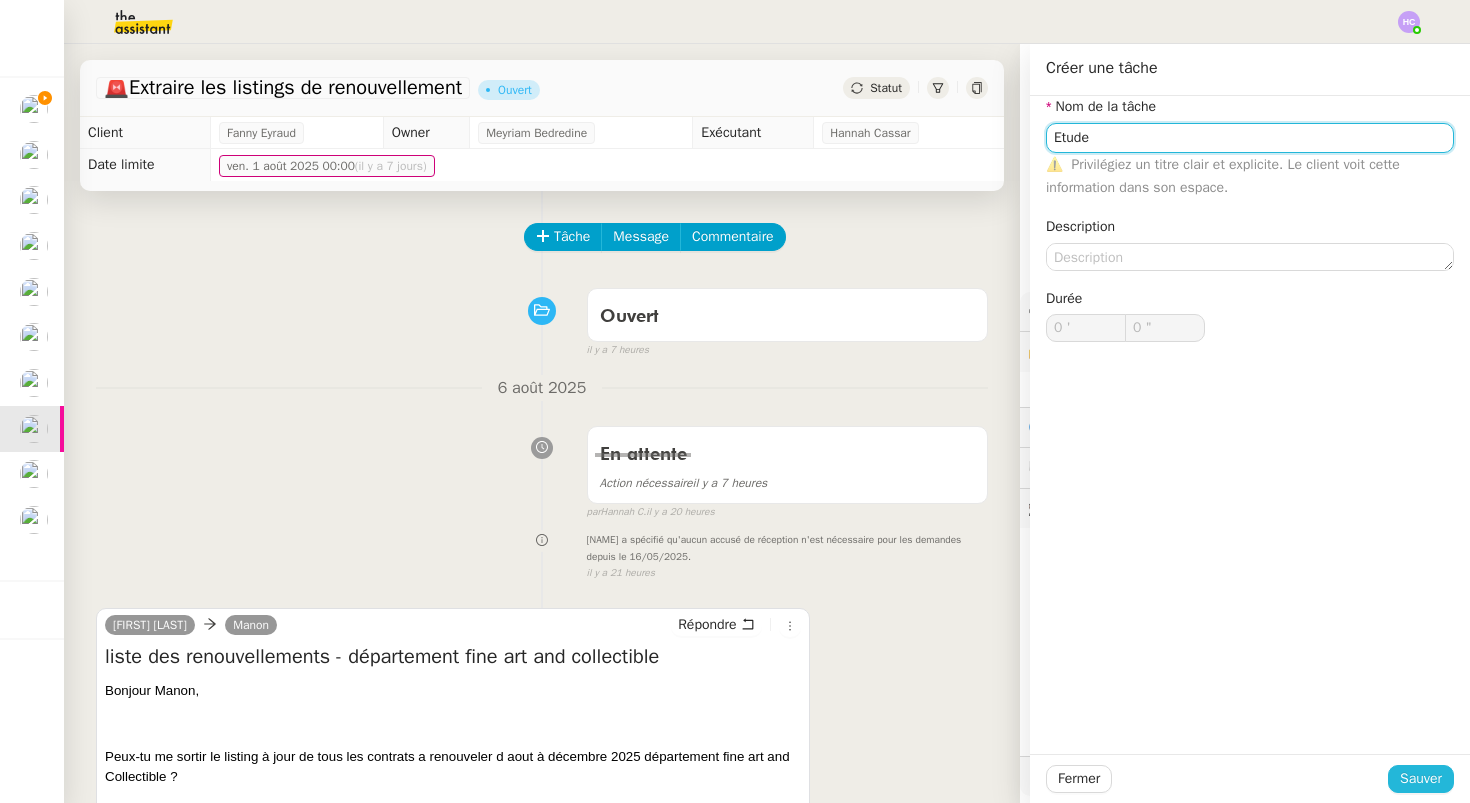 type on "Etude" 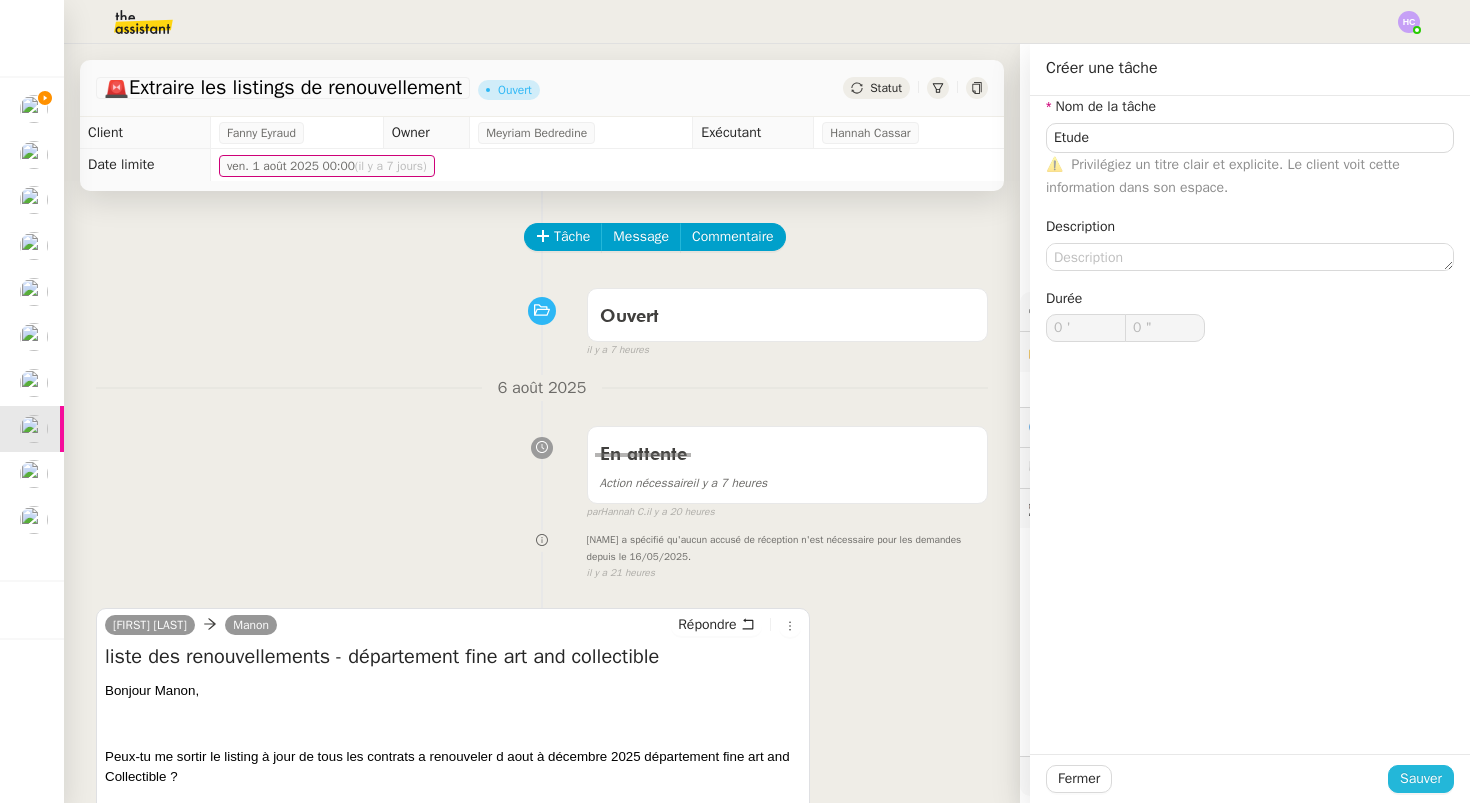 click on "Sauver" 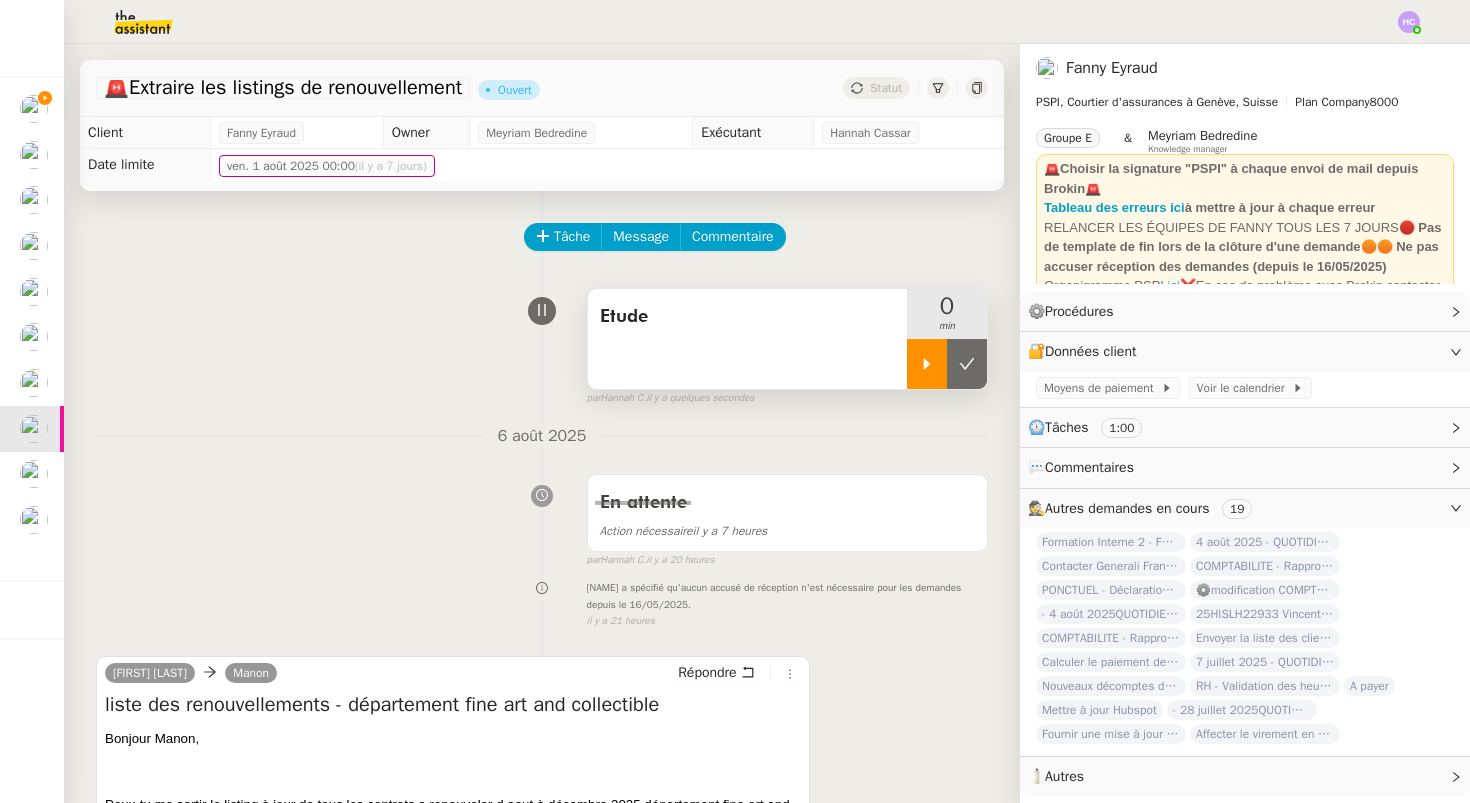 click 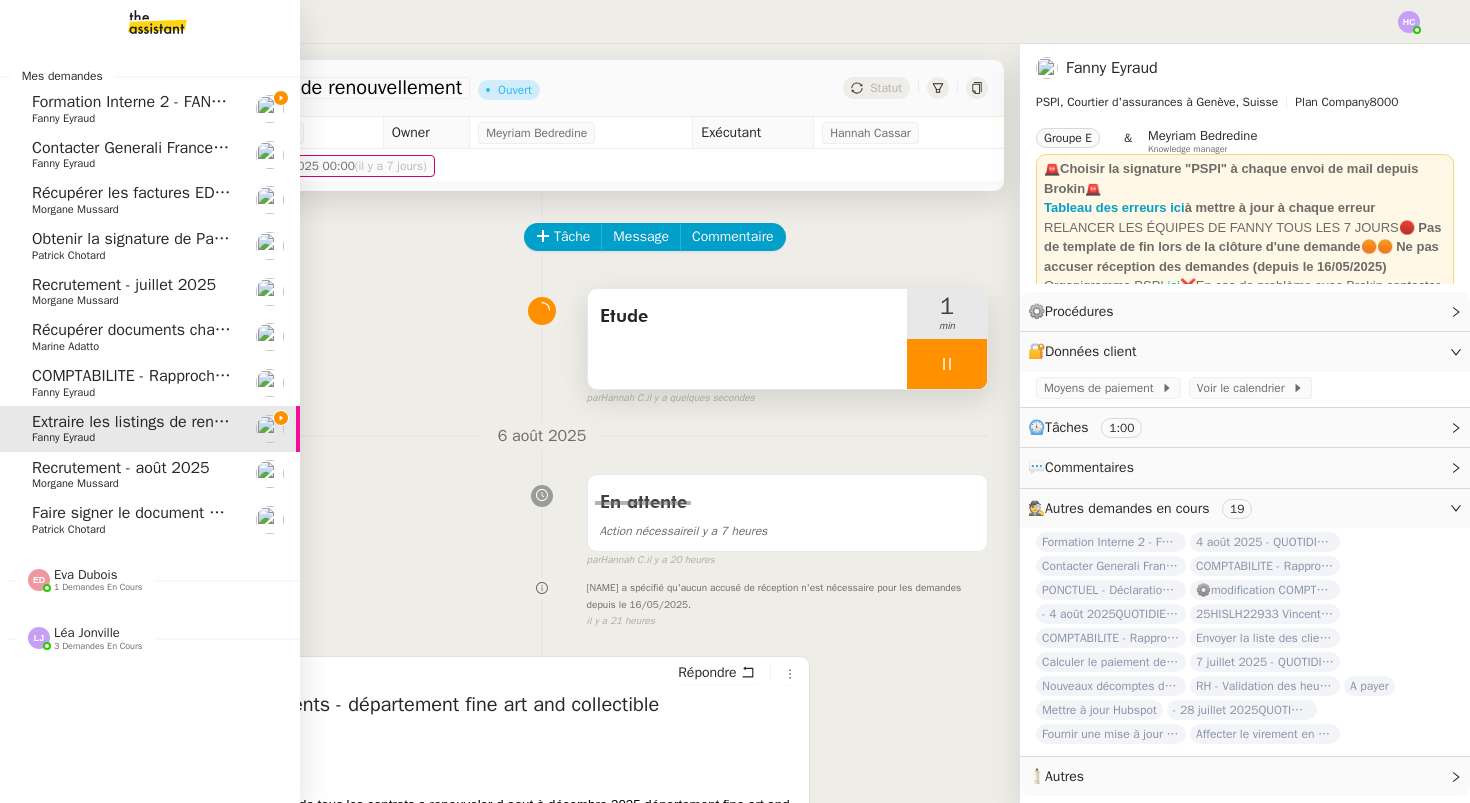 click on "Récupérer documents changement de siège social" 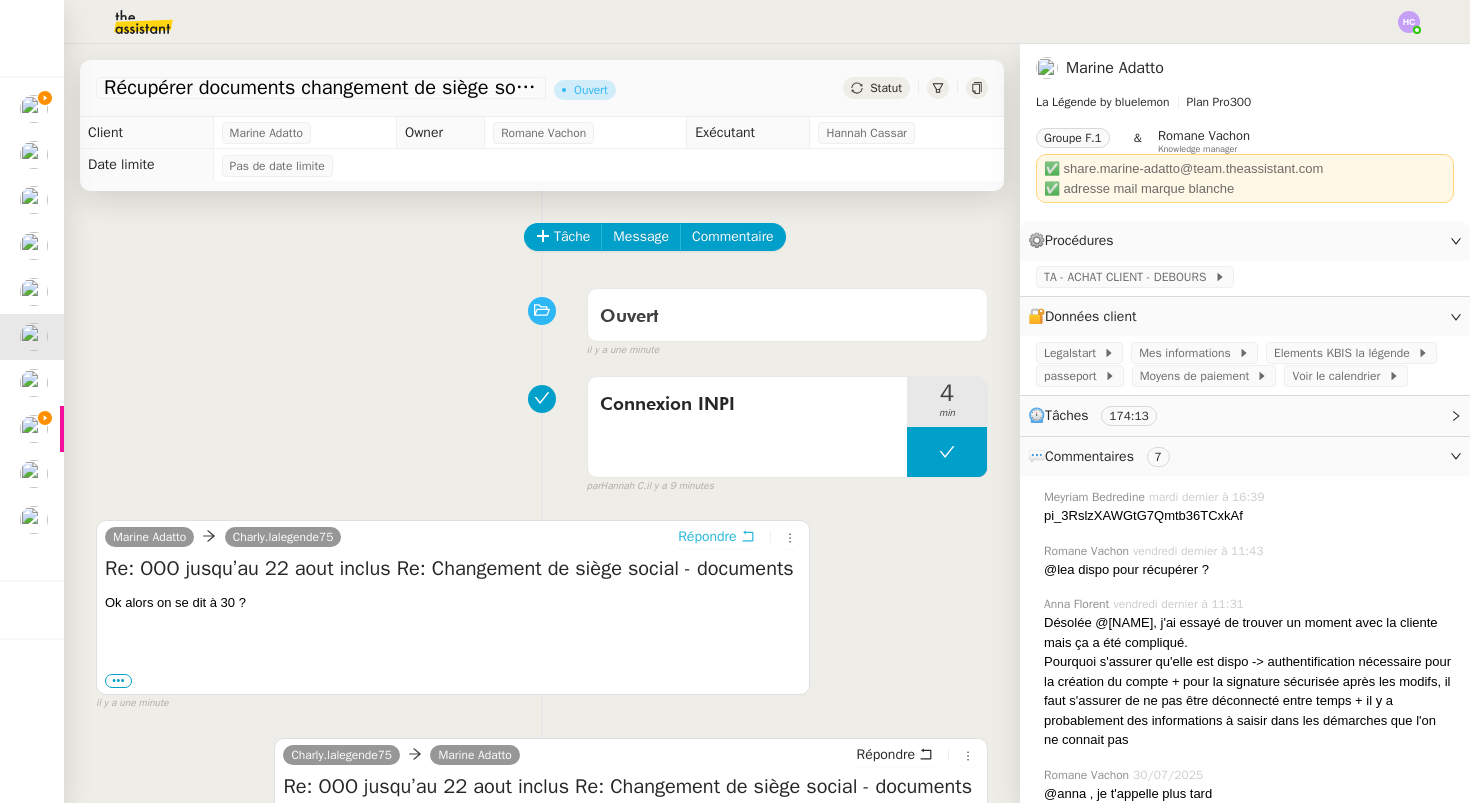 click on "Répondre" at bounding box center [707, 537] 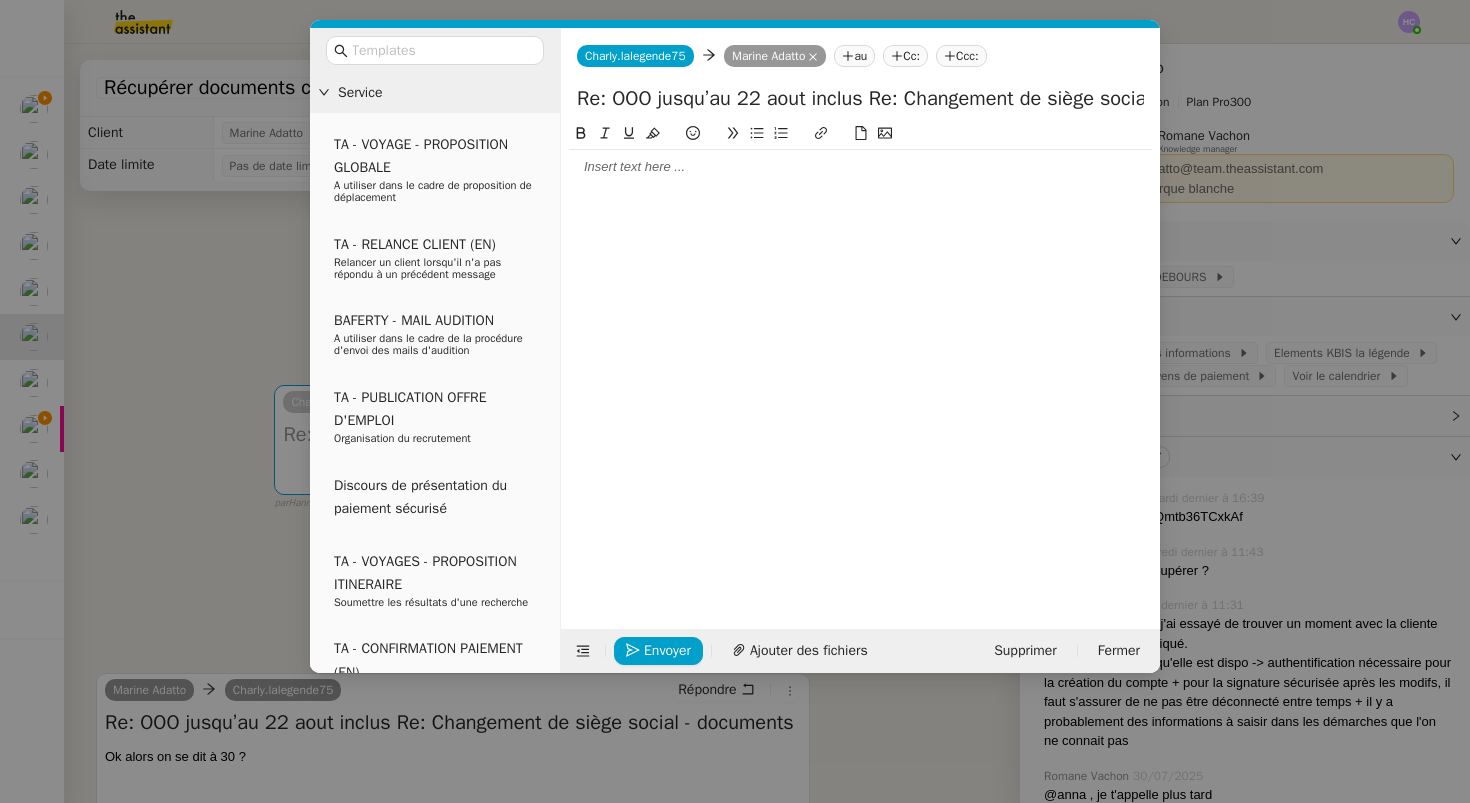 click 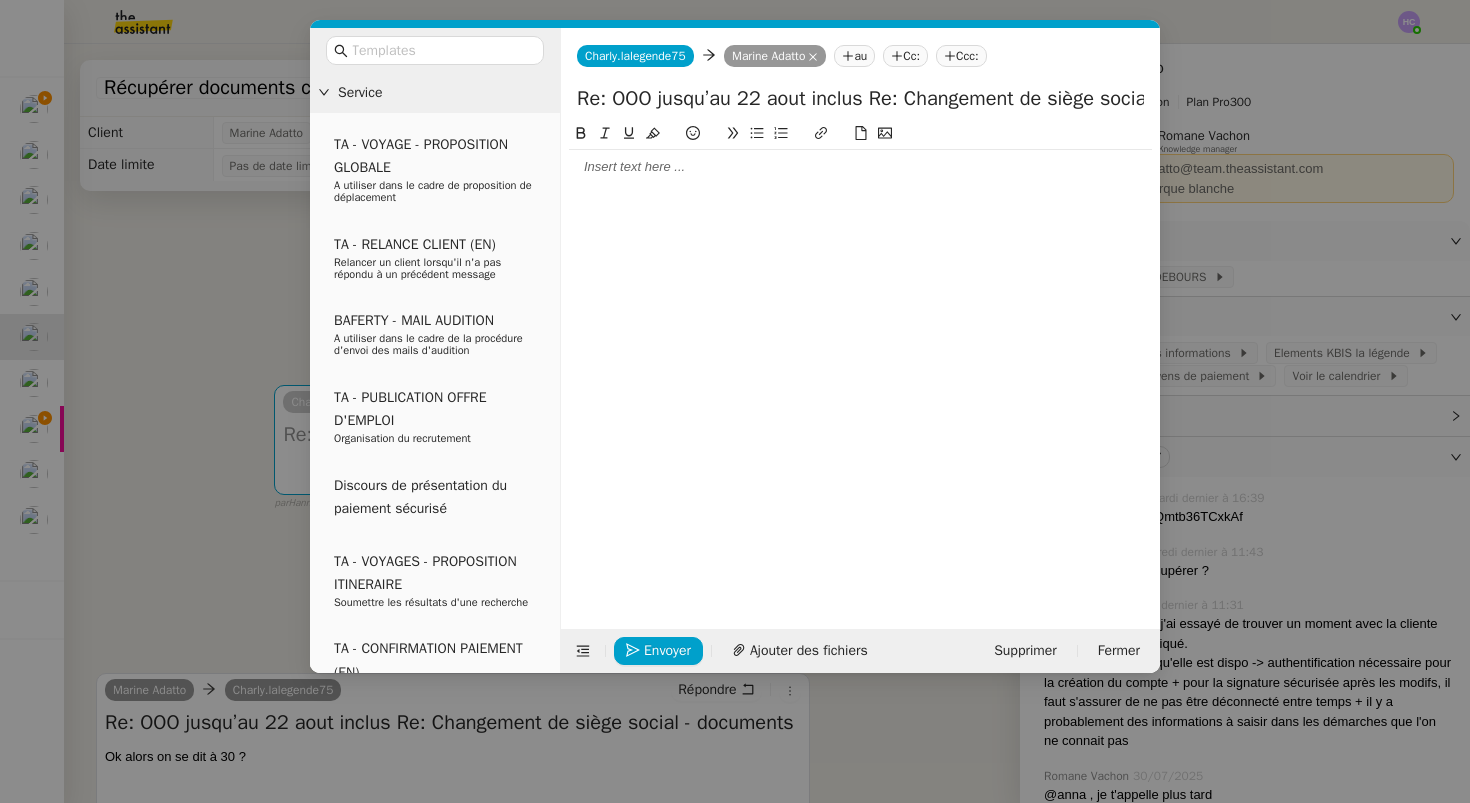 type 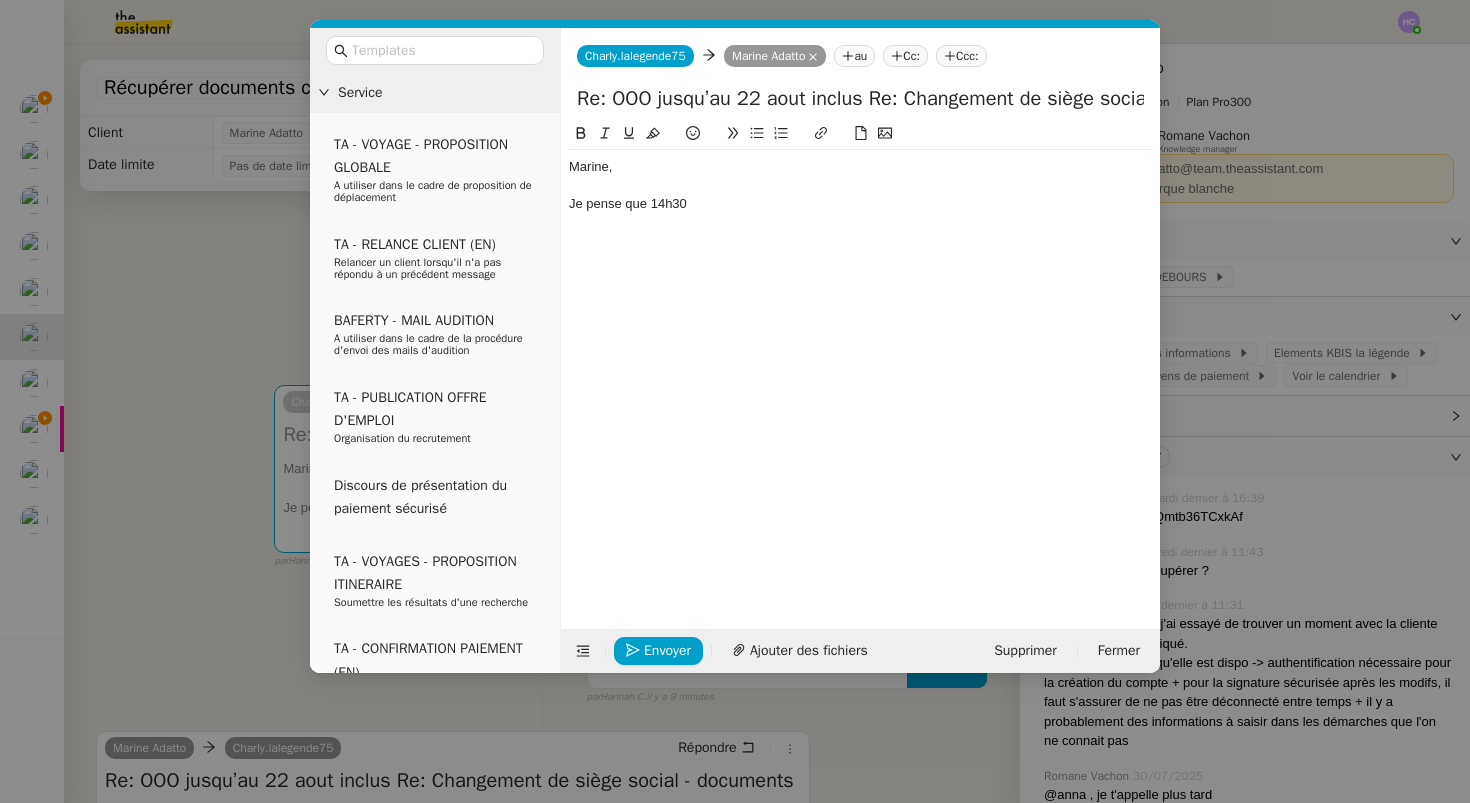 click on "Je pense que 14h30" 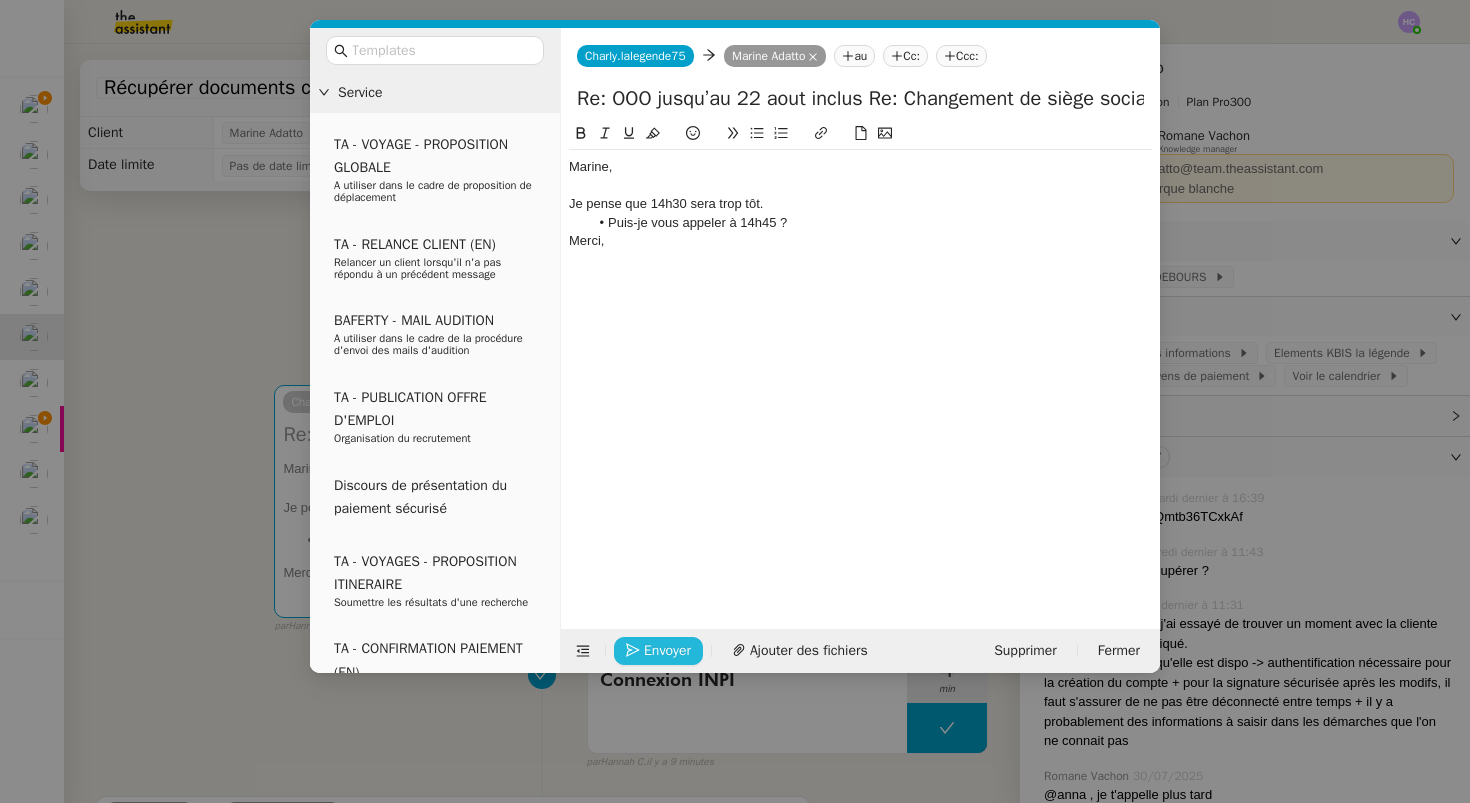 click on "Envoyer" 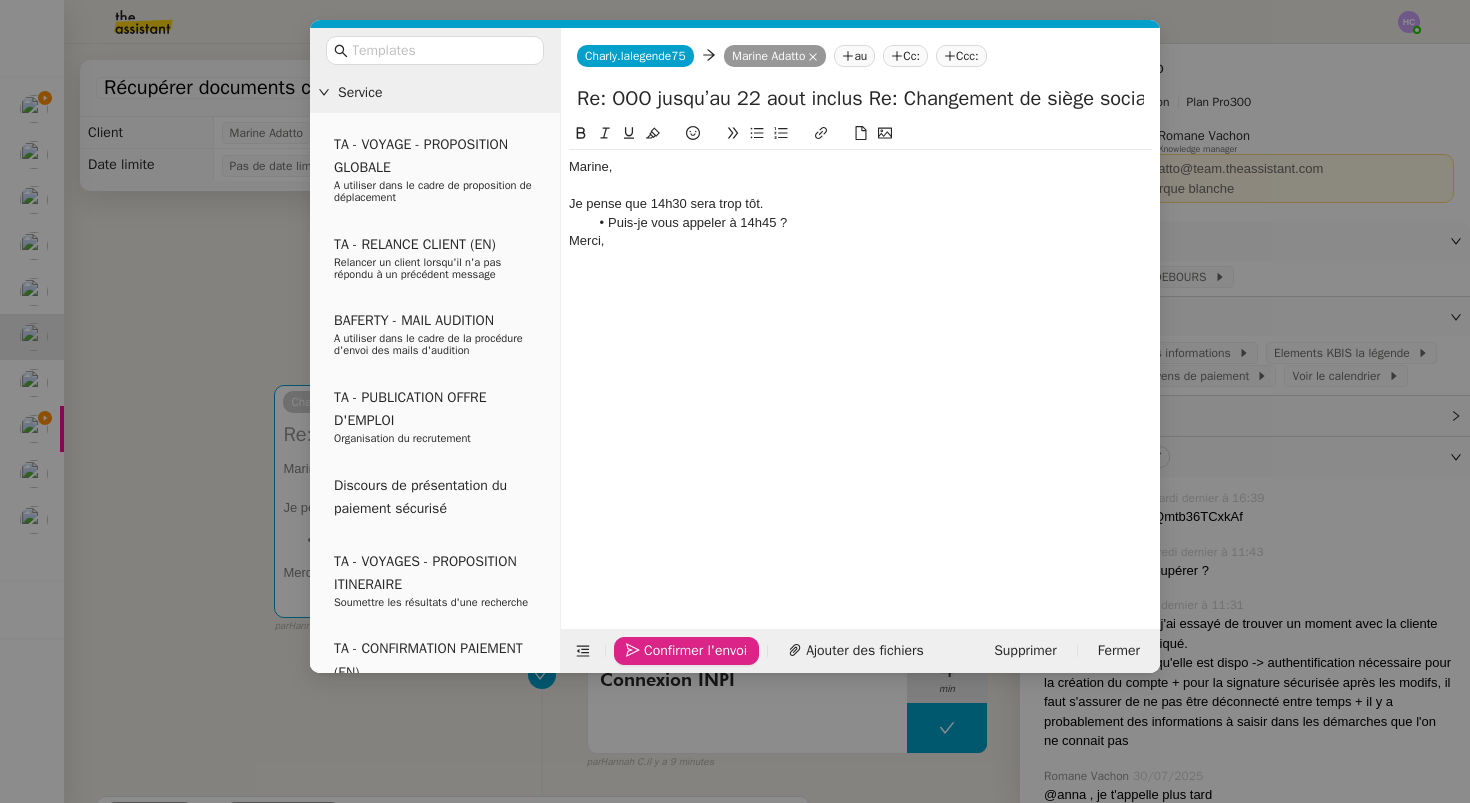 click on "Confirmer l'envoi" 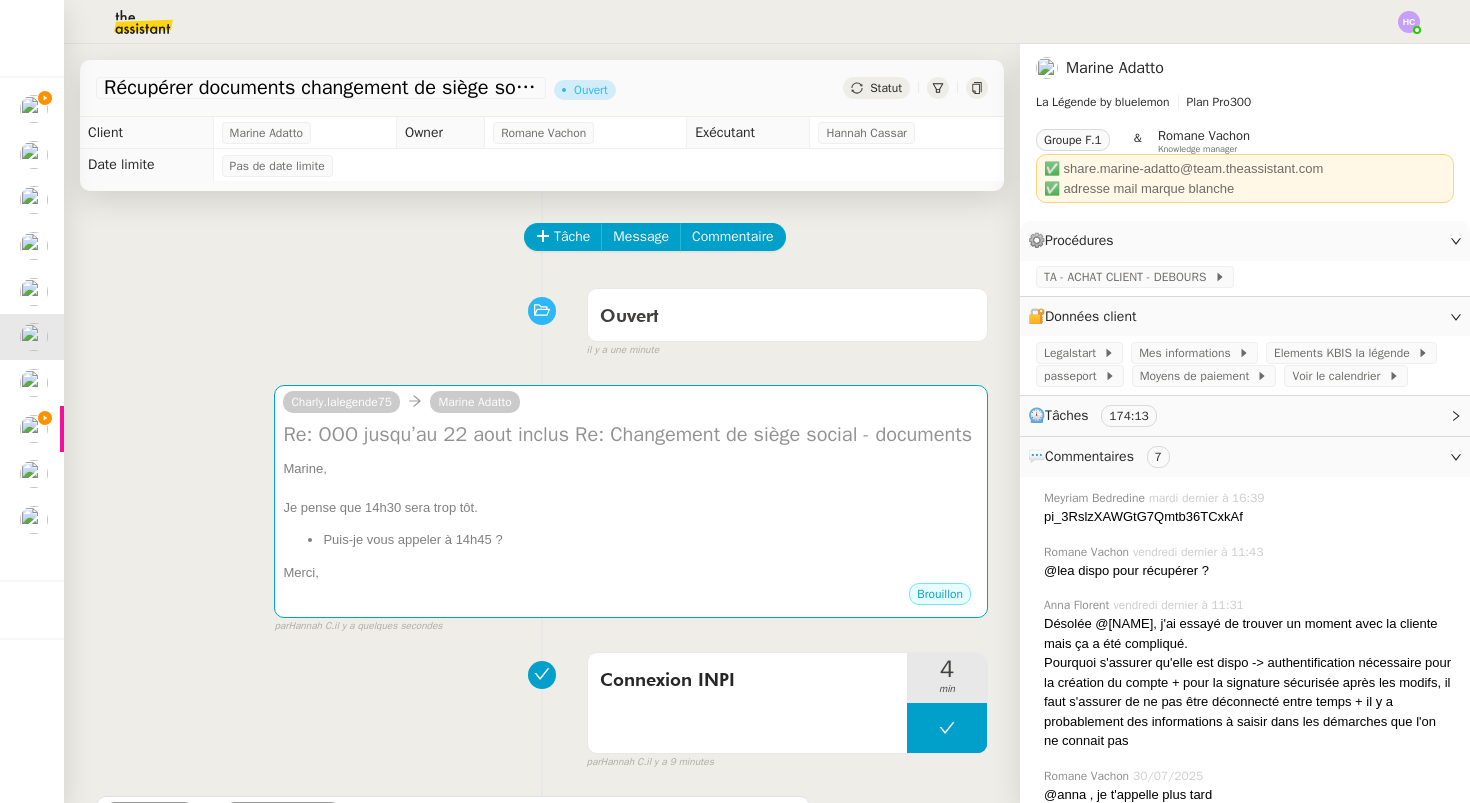 scroll, scrollTop: 416, scrollLeft: 0, axis: vertical 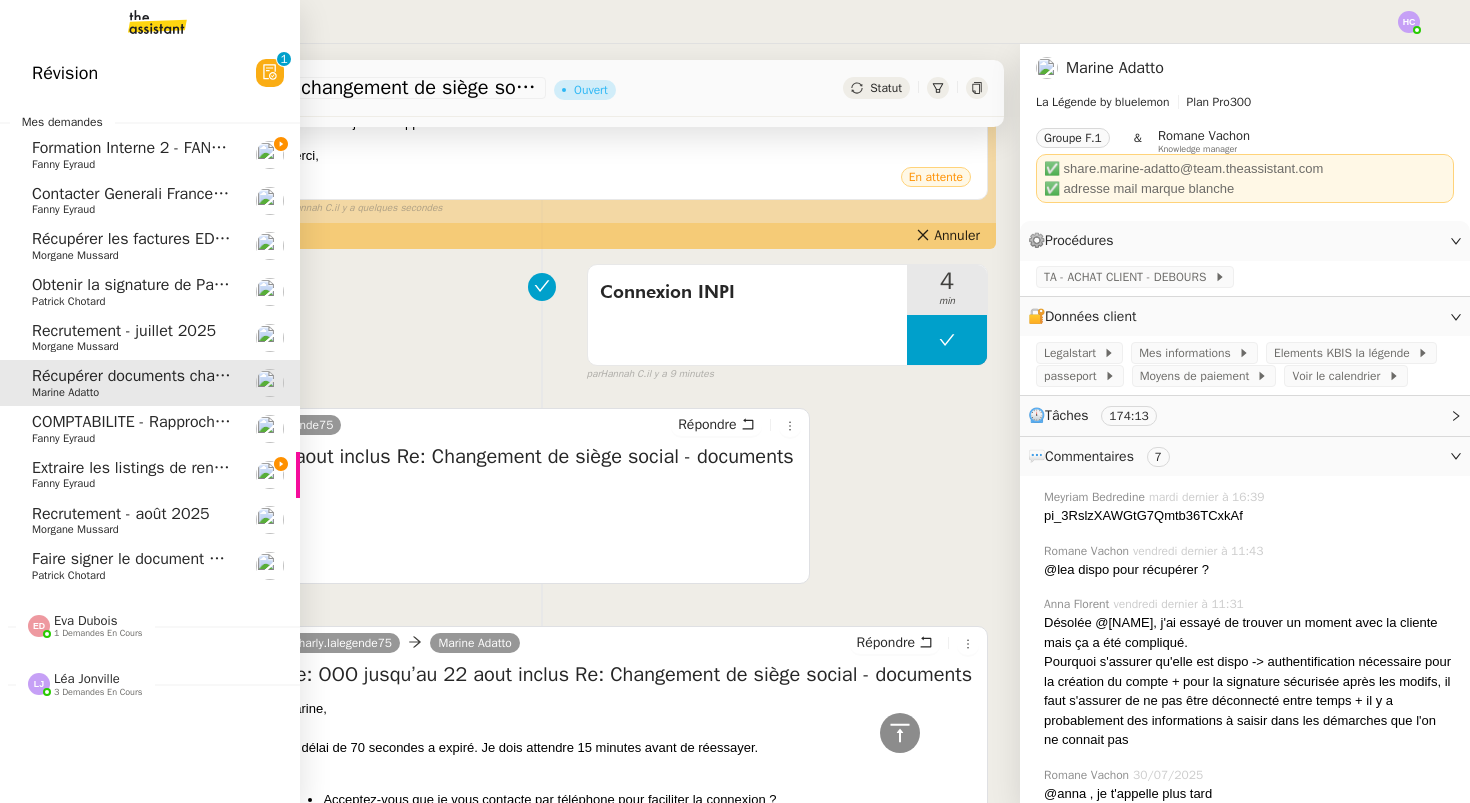 click on "Extraire les listings de renouvellement" 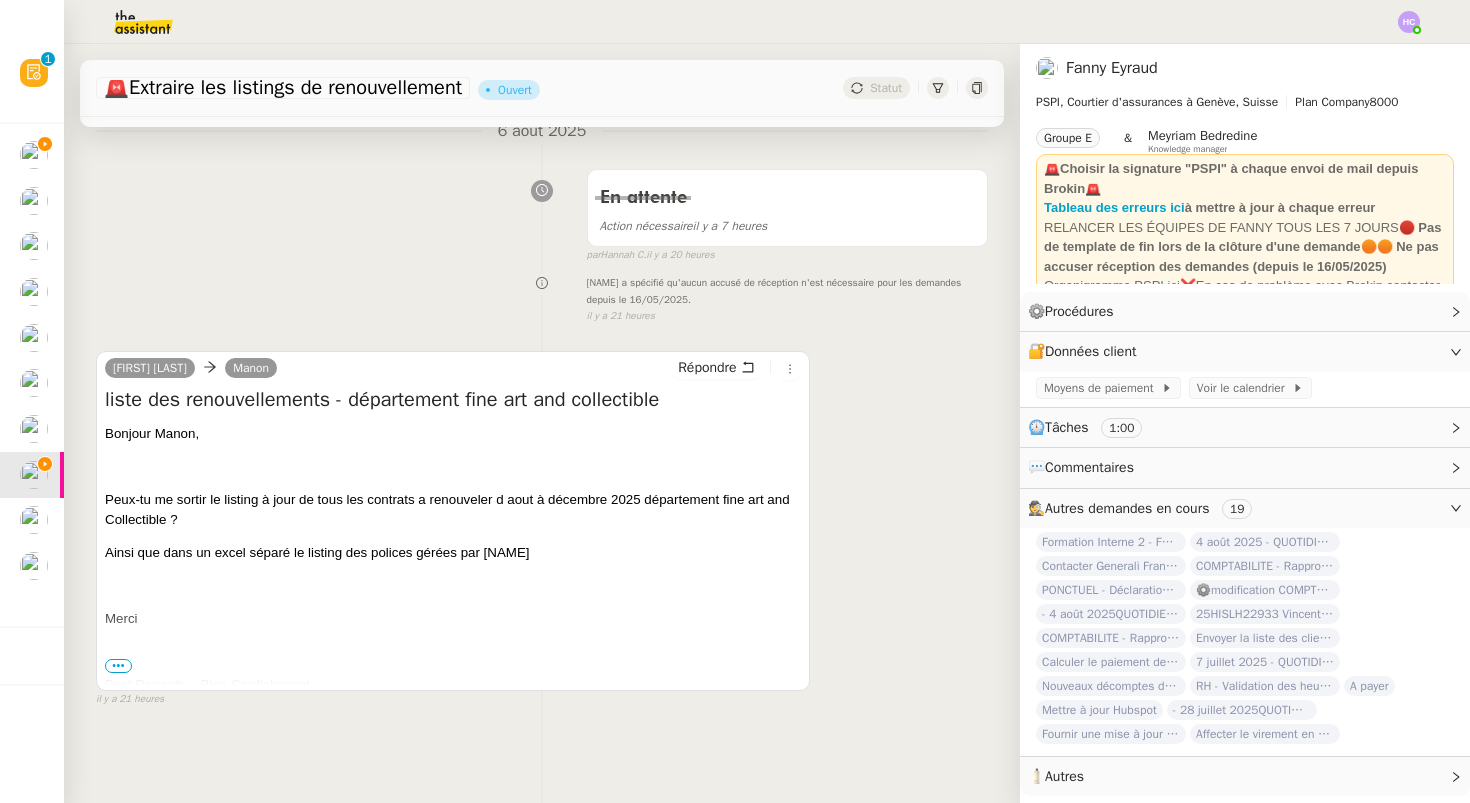 scroll, scrollTop: 0, scrollLeft: 0, axis: both 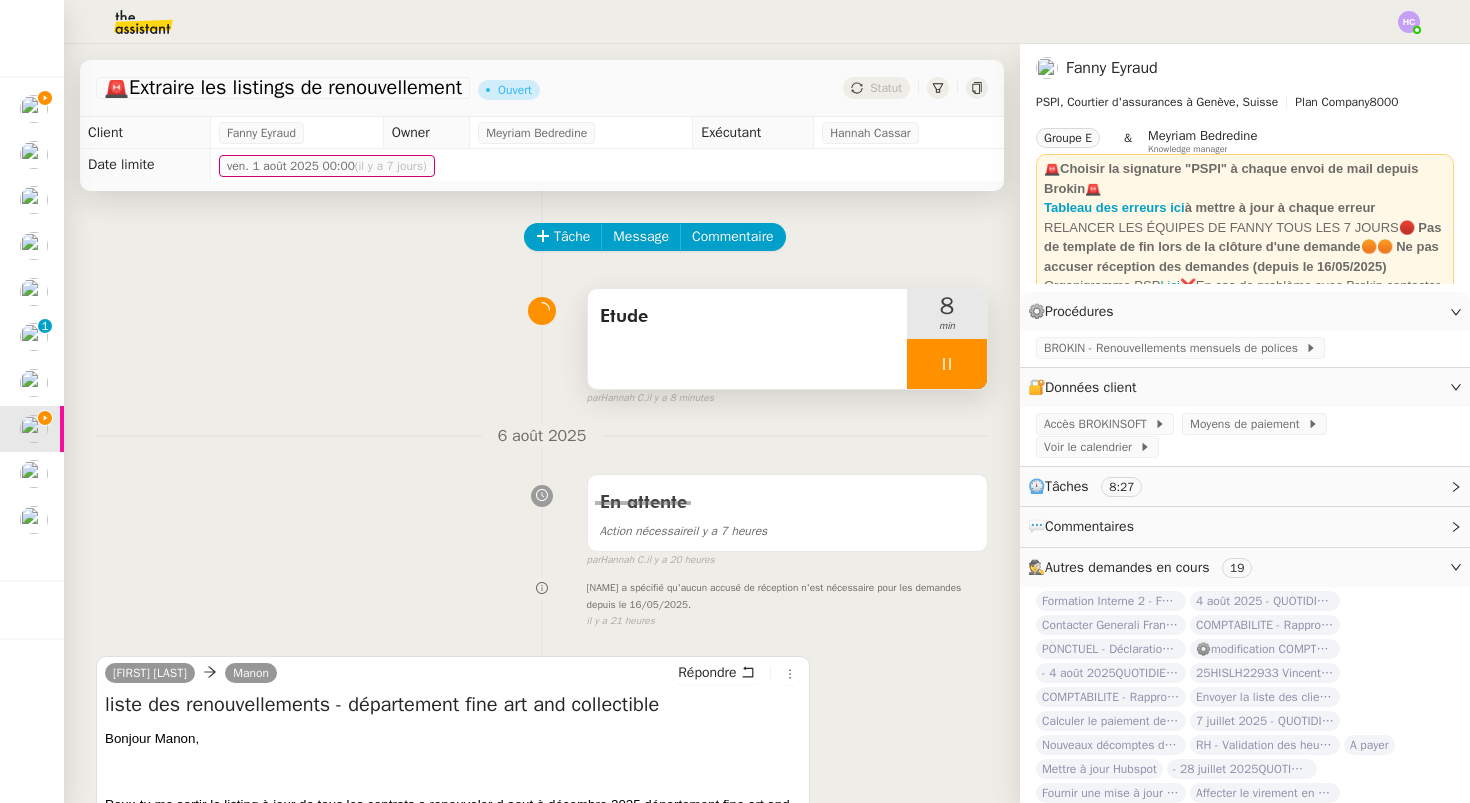 click on "Etude" at bounding box center [747, 317] 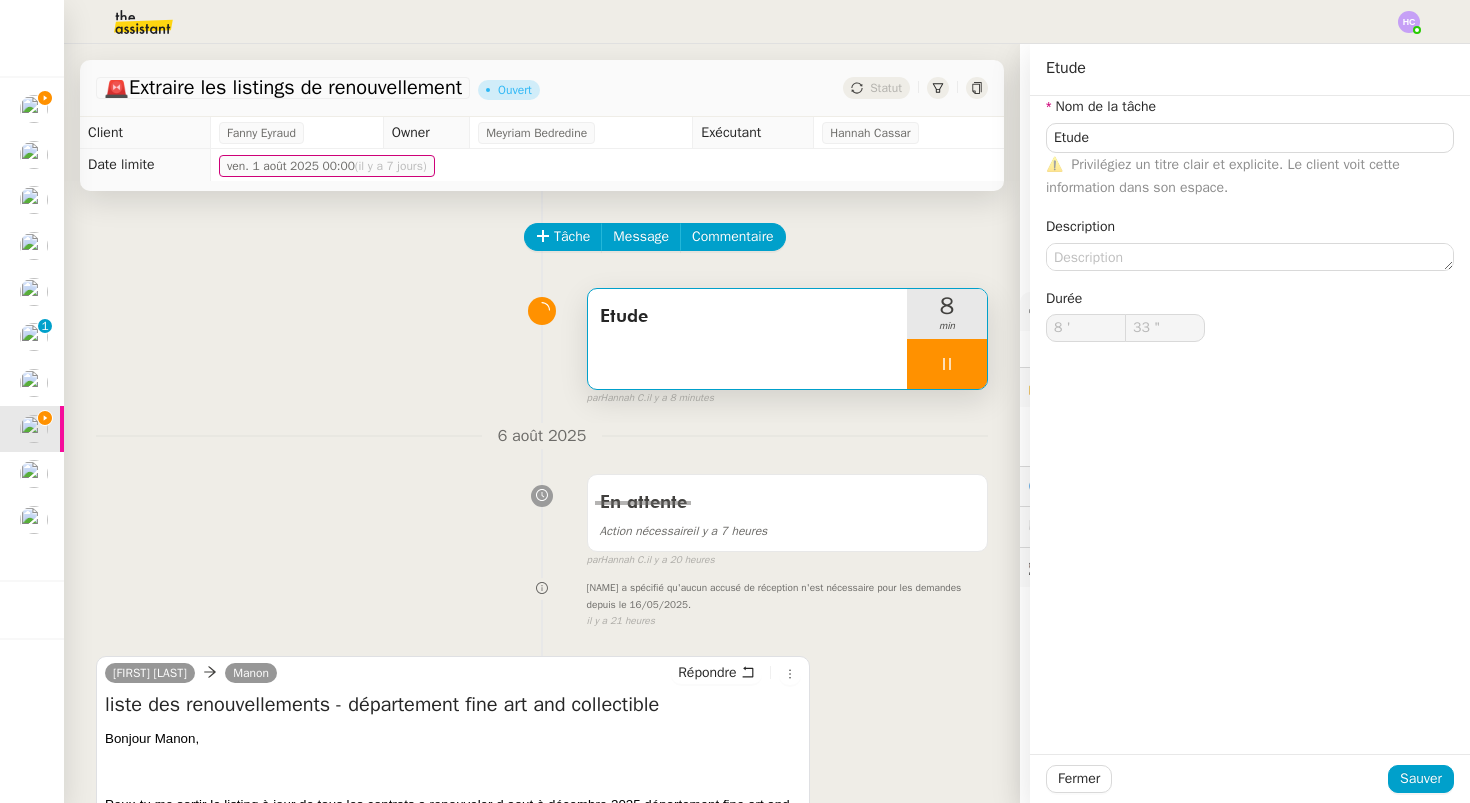 click on "Etude" at bounding box center (747, 317) 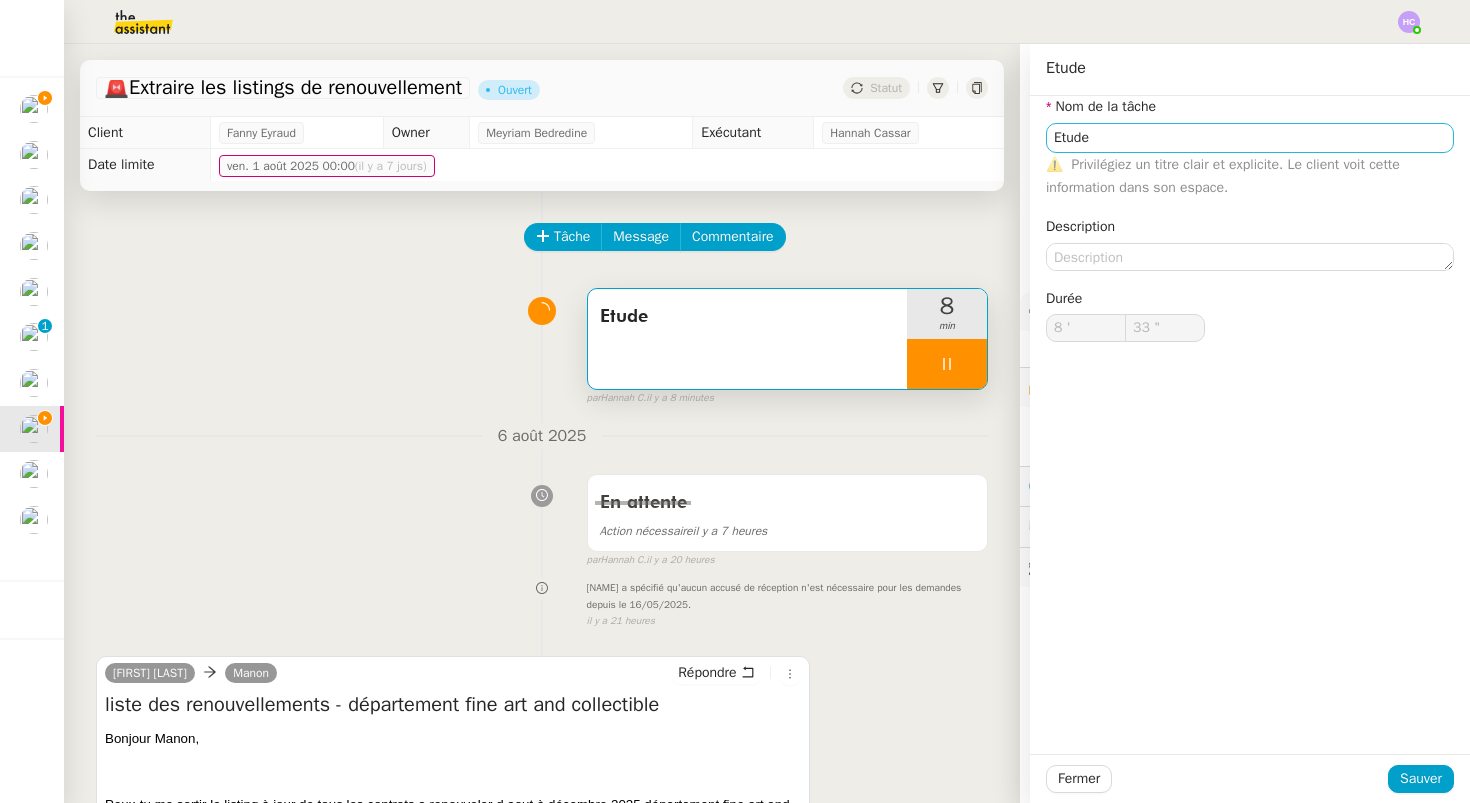 type on "34 "" 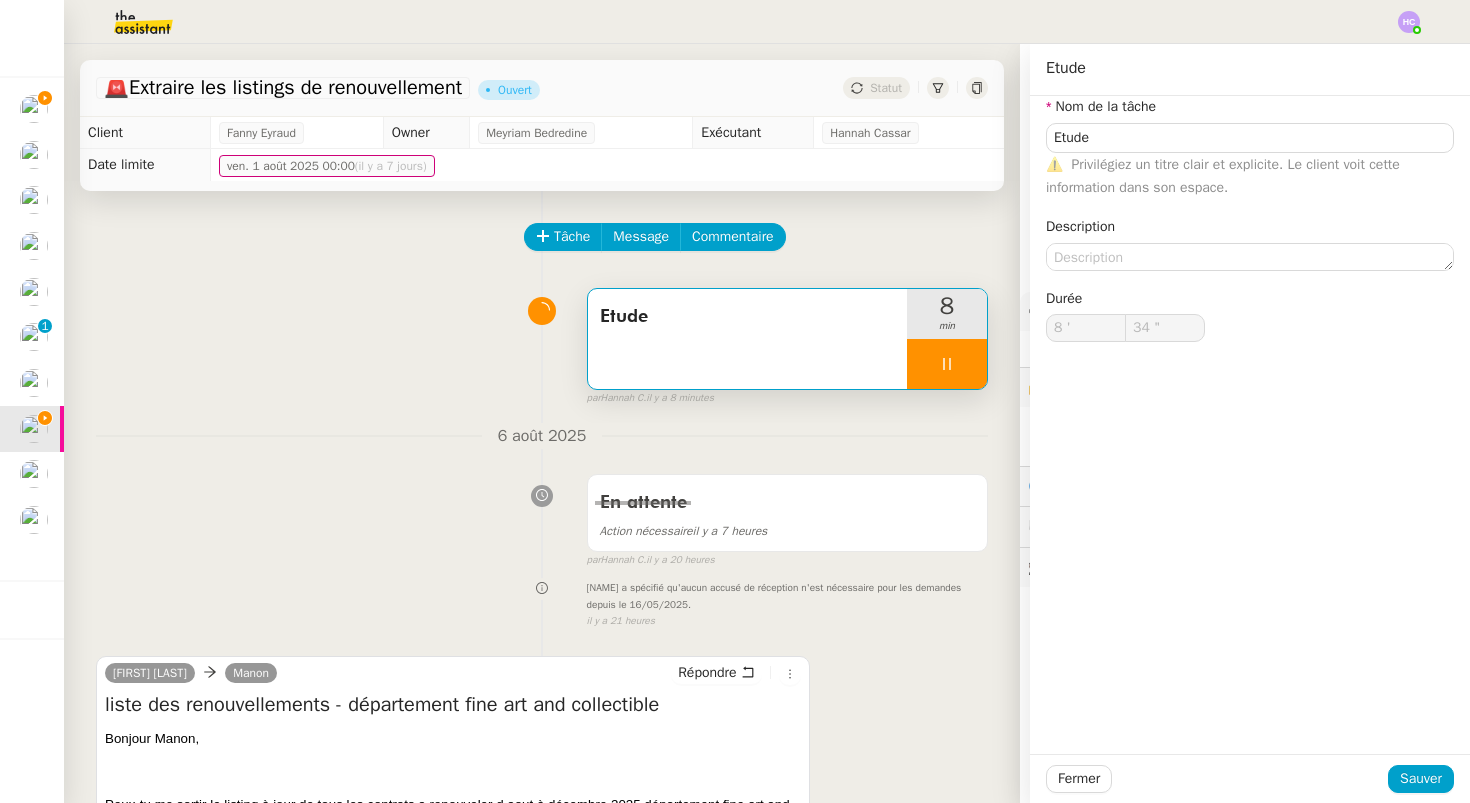 click on "6 août 2025 En attente Action nécessaire  il y a 7 heures  false par   Hannah C.   il y a 20 heures 👌👌👌 message envoyé ✌️✌️✌️ une erreur s'est produite 👌👌👌 message envoyé ✌️✌️✌️ Votre message va être revu ✌️✌️✌️ une erreur s'est produite La taille des fichiers doit être de 10Mb au maximum." at bounding box center [542, 496] 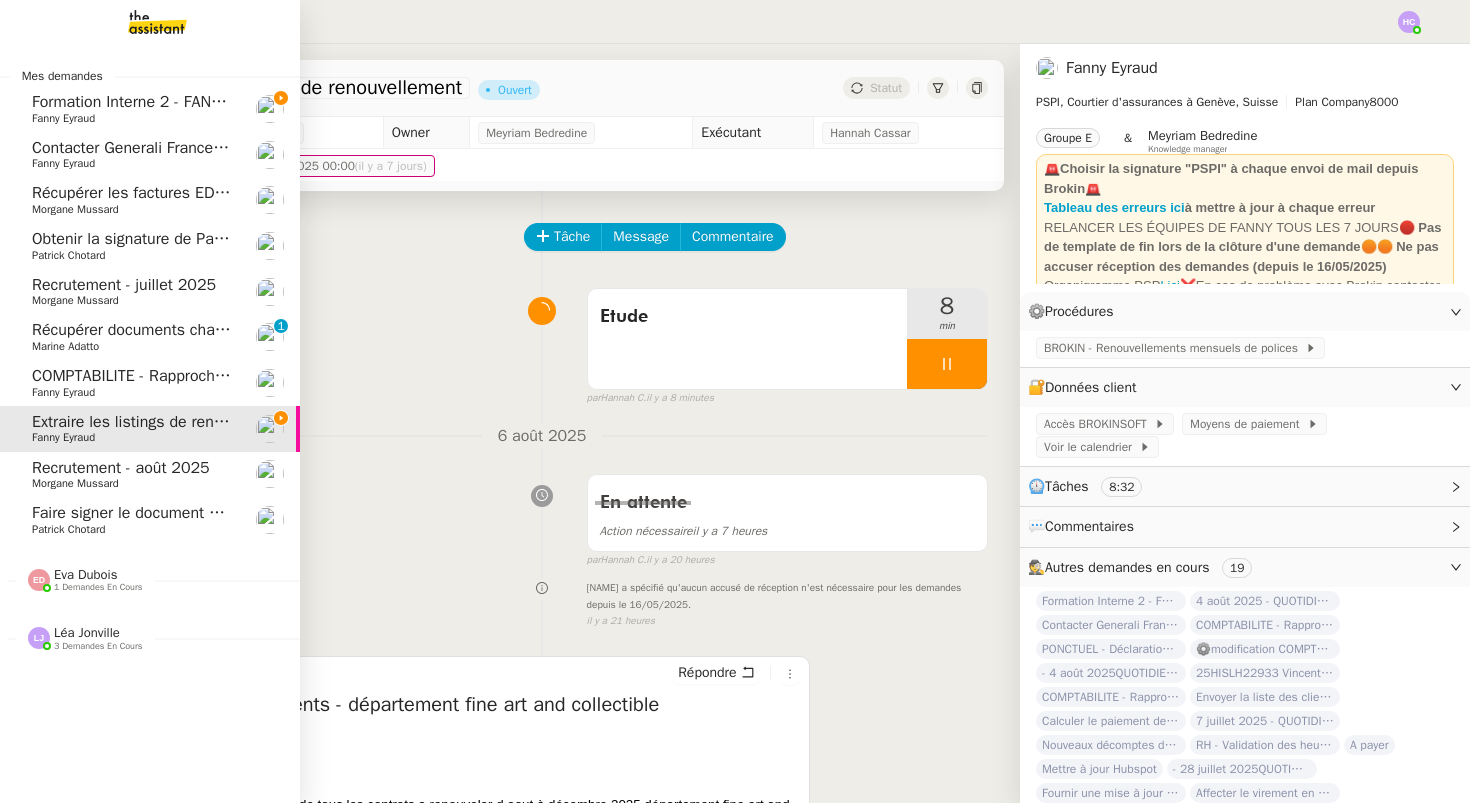 click on "Récupérer documents changement de siège social" 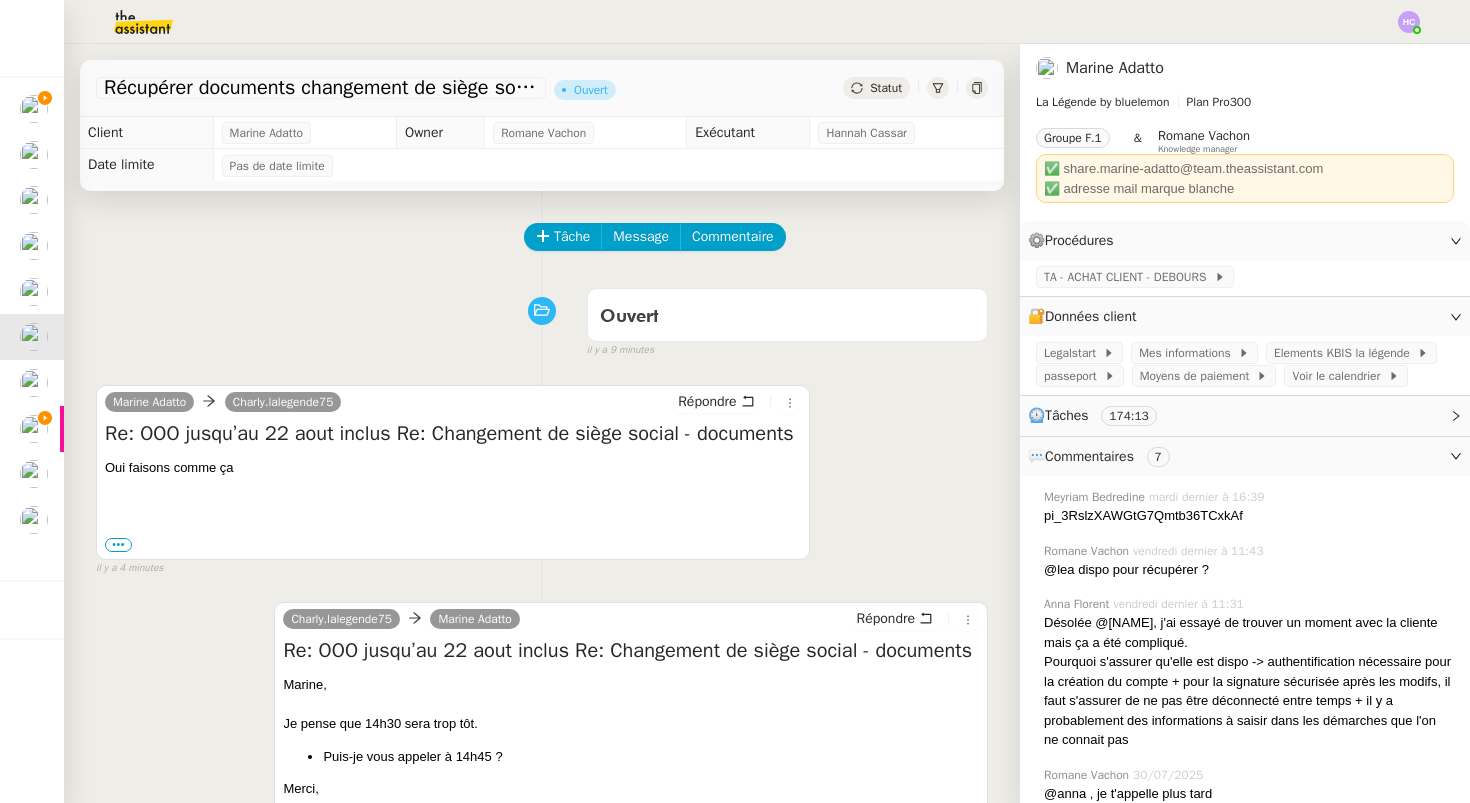 scroll, scrollTop: 1, scrollLeft: 0, axis: vertical 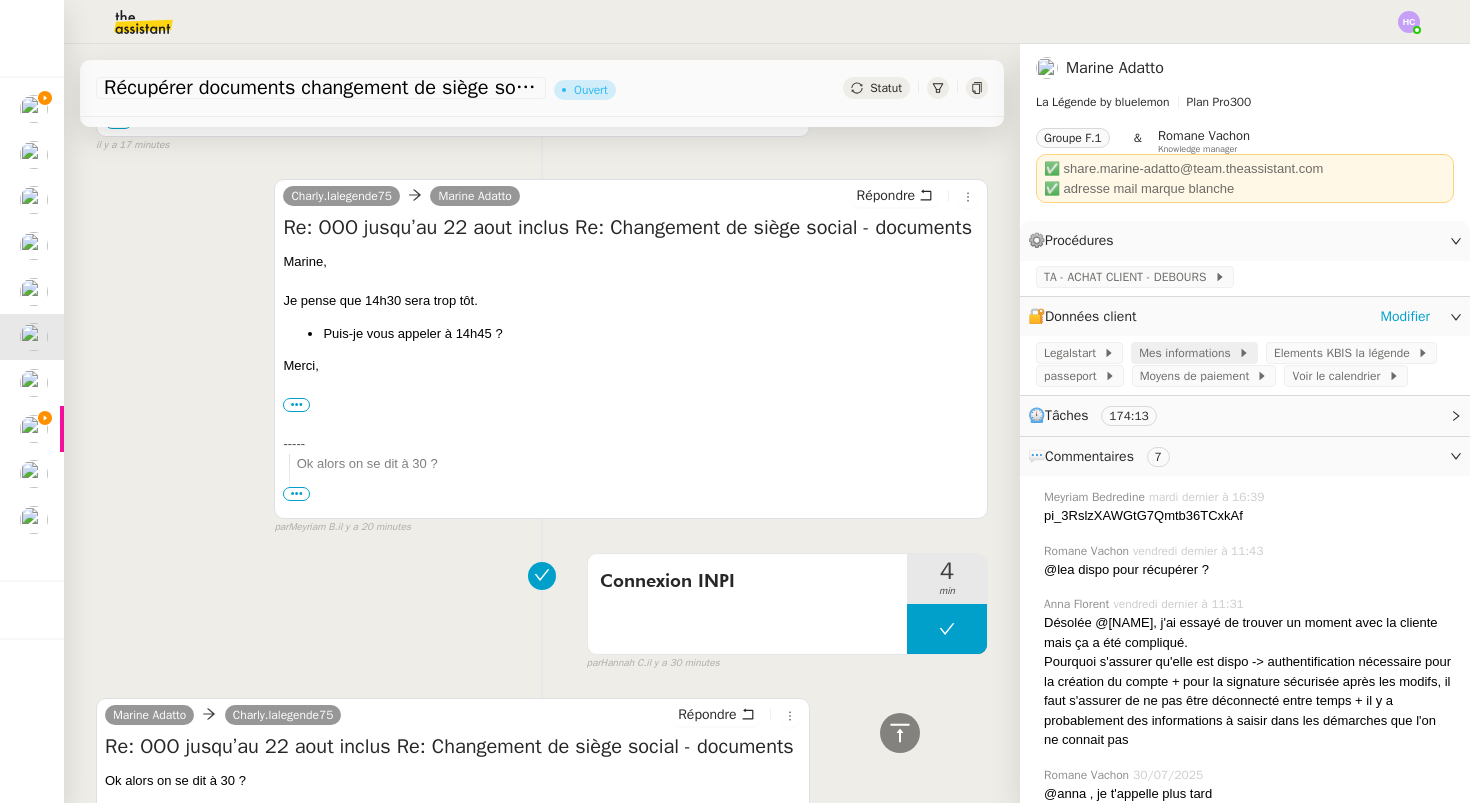 click on "Mes informations" 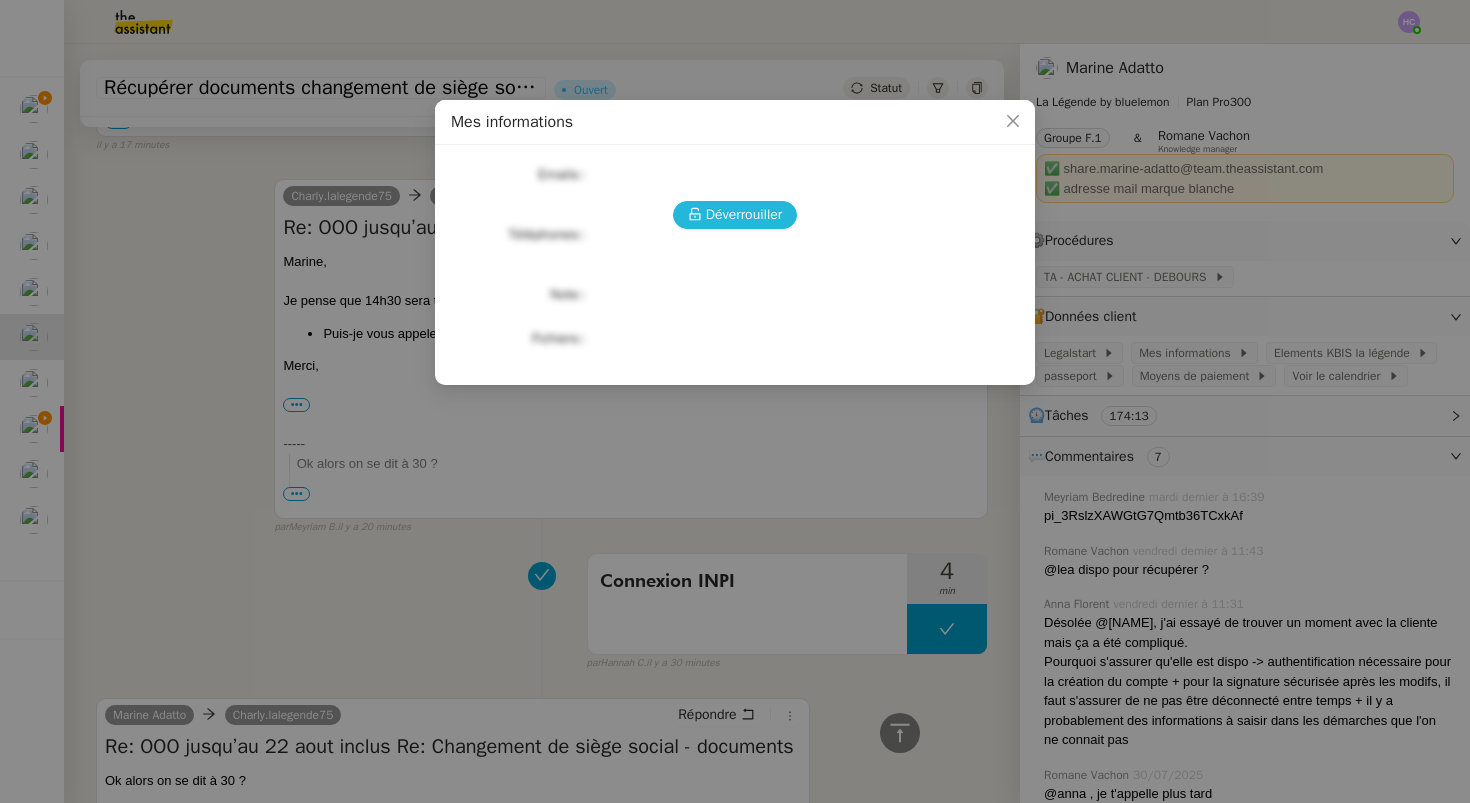 click on "Déverrouiller" at bounding box center [744, 214] 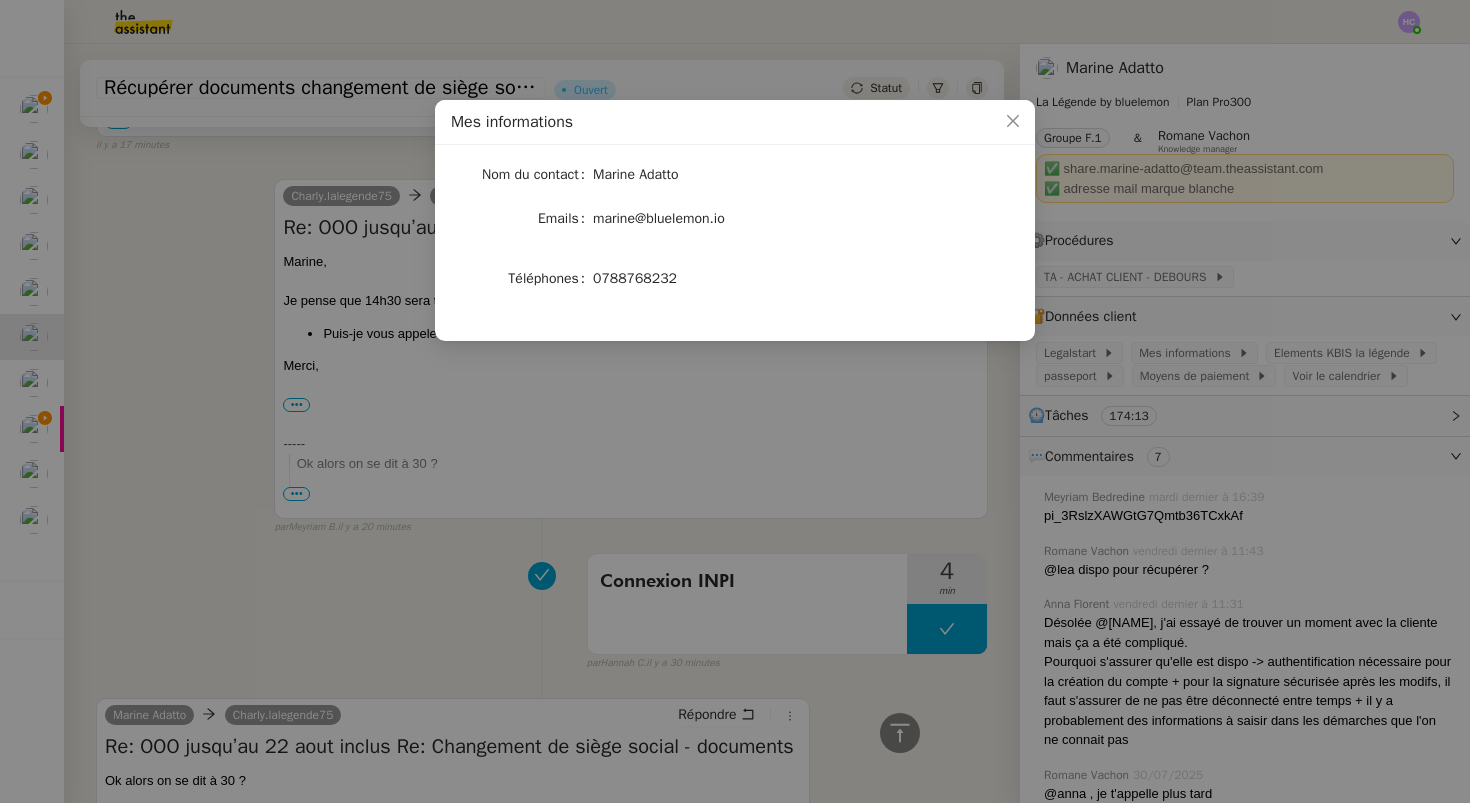 click on "0788768232" 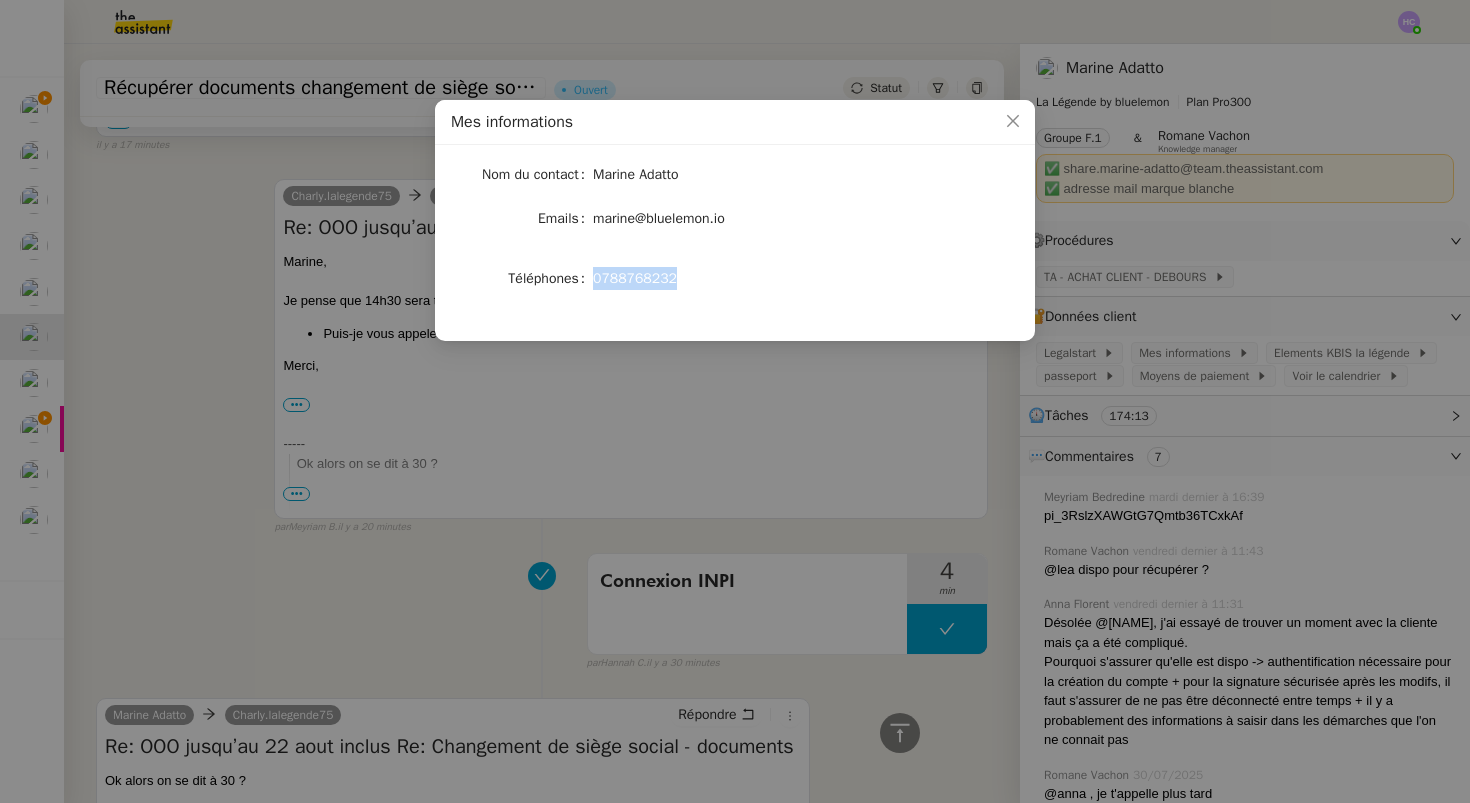 click on "0788768232" 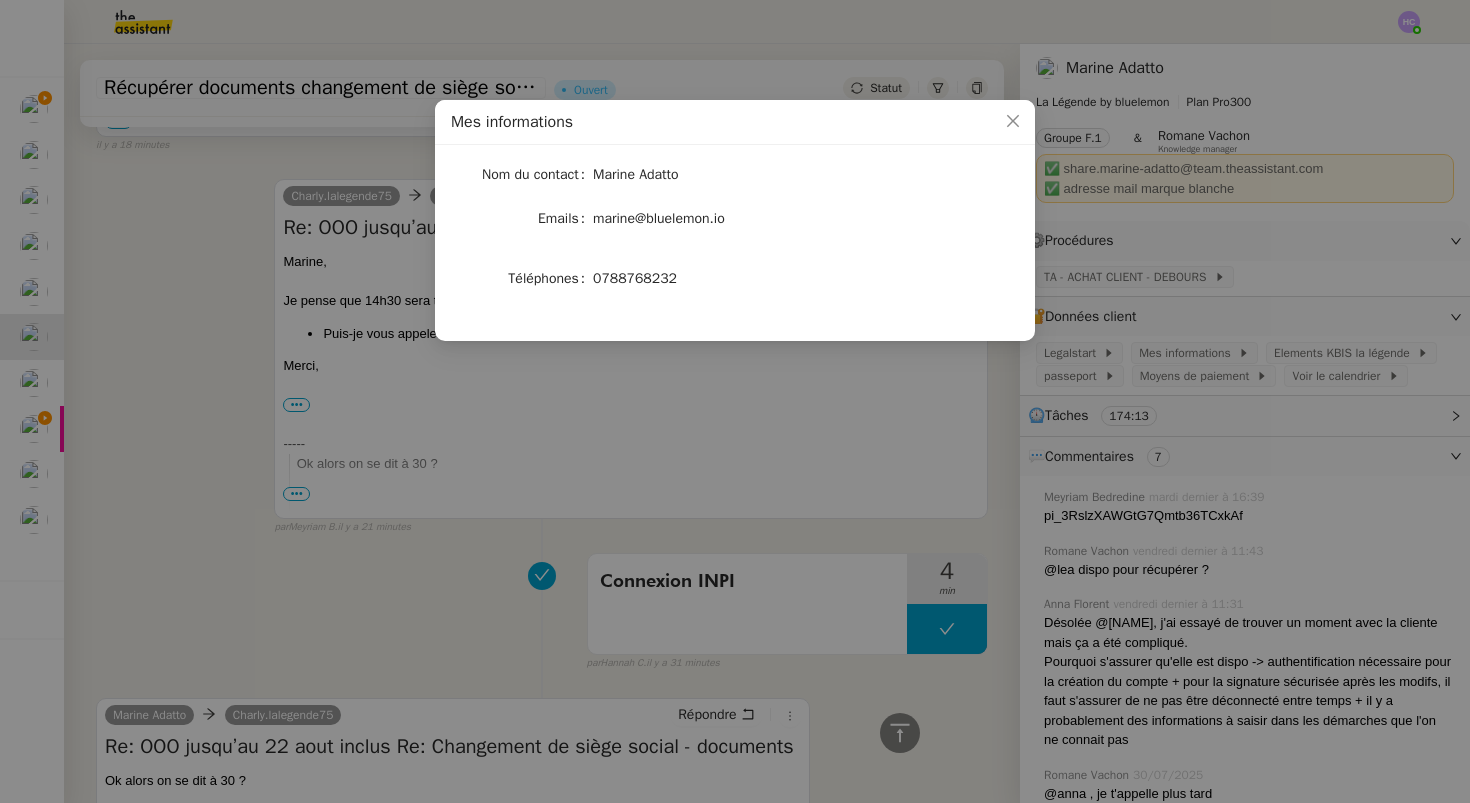 click on "Mes informations Nom du contact [FIRST] [LAST] Emails [EMAIL] Téléphones [PHONE]" at bounding box center (735, 401) 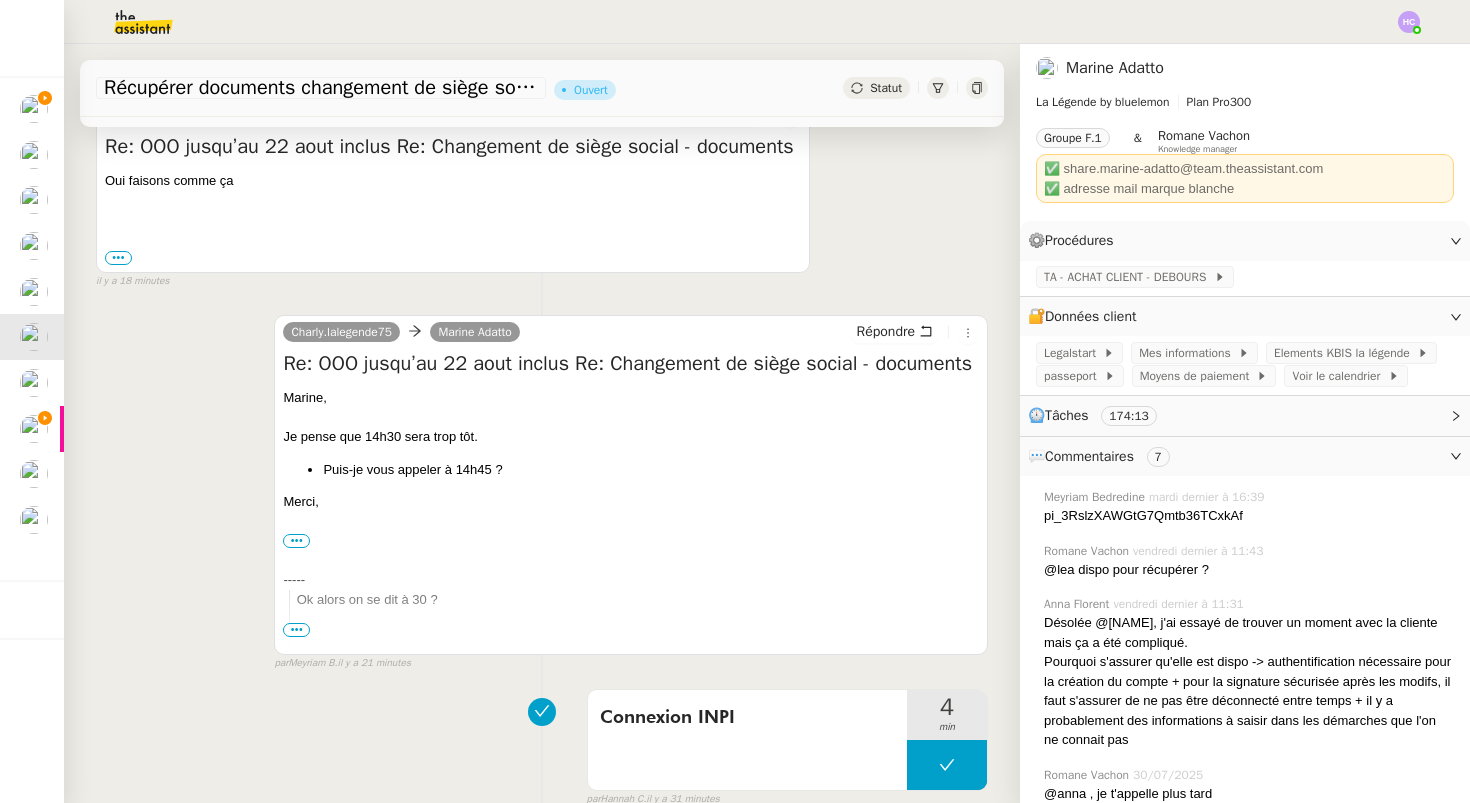 scroll, scrollTop: 140, scrollLeft: 0, axis: vertical 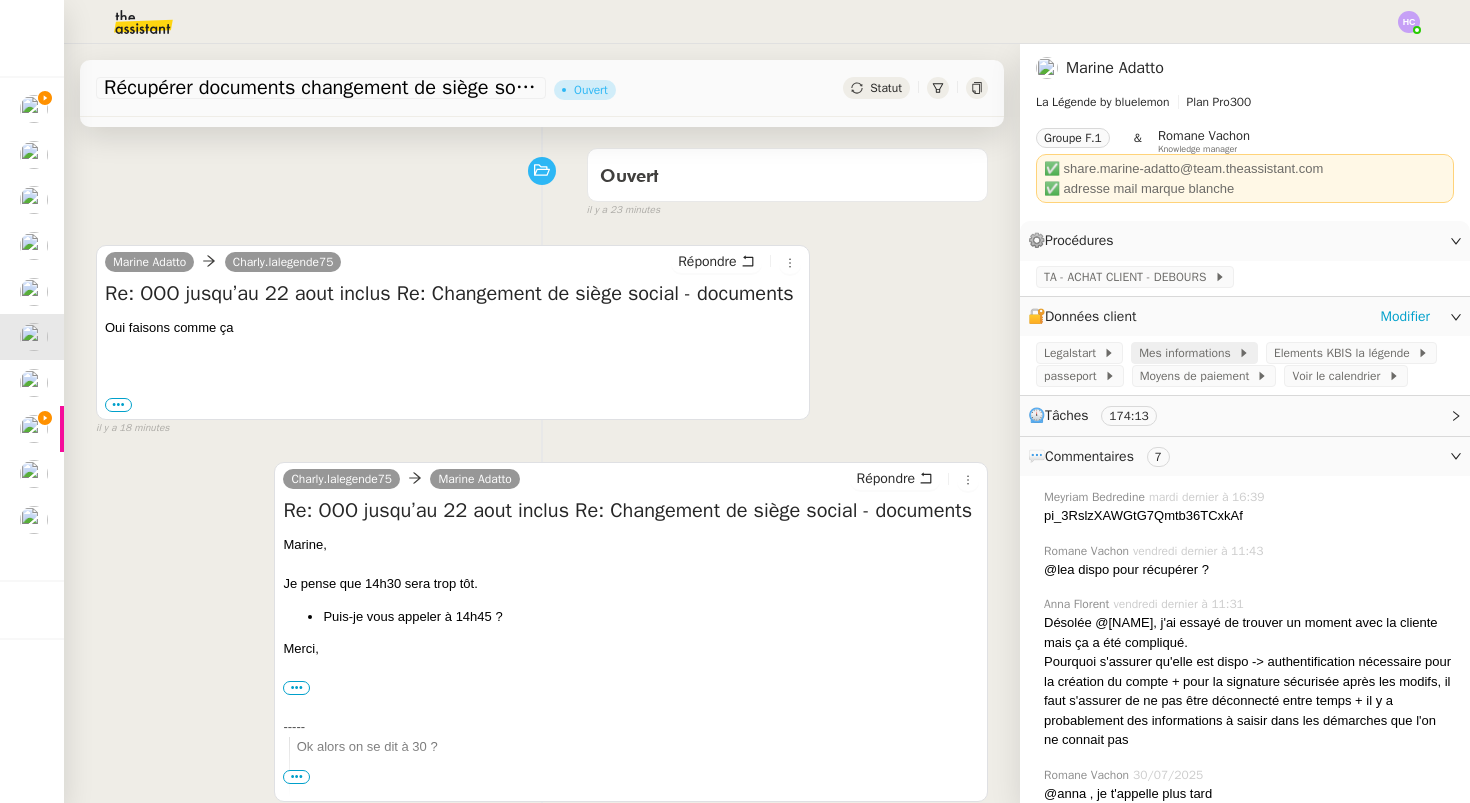 click on "Mes informations" 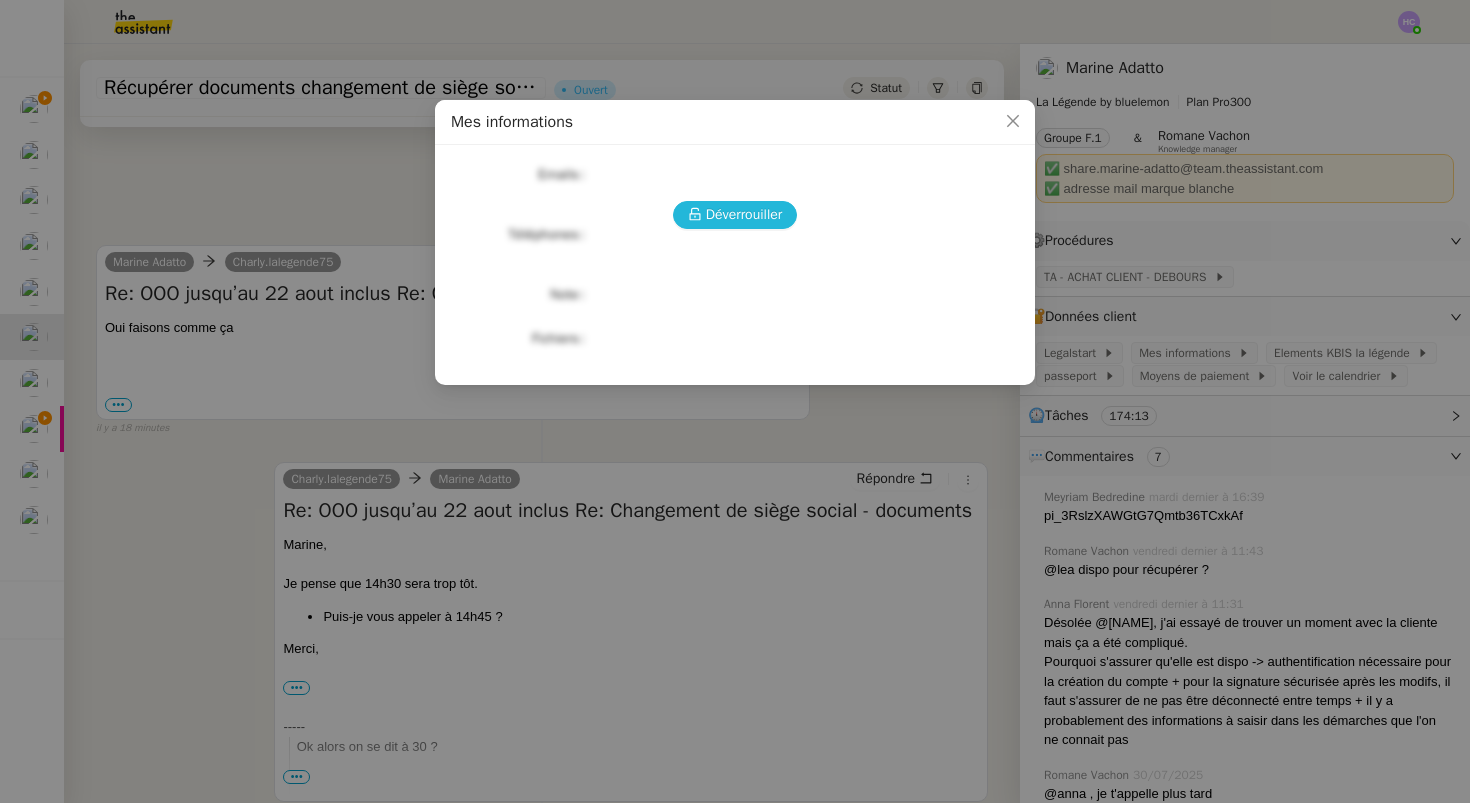 click on "Déverrouiller" at bounding box center [744, 214] 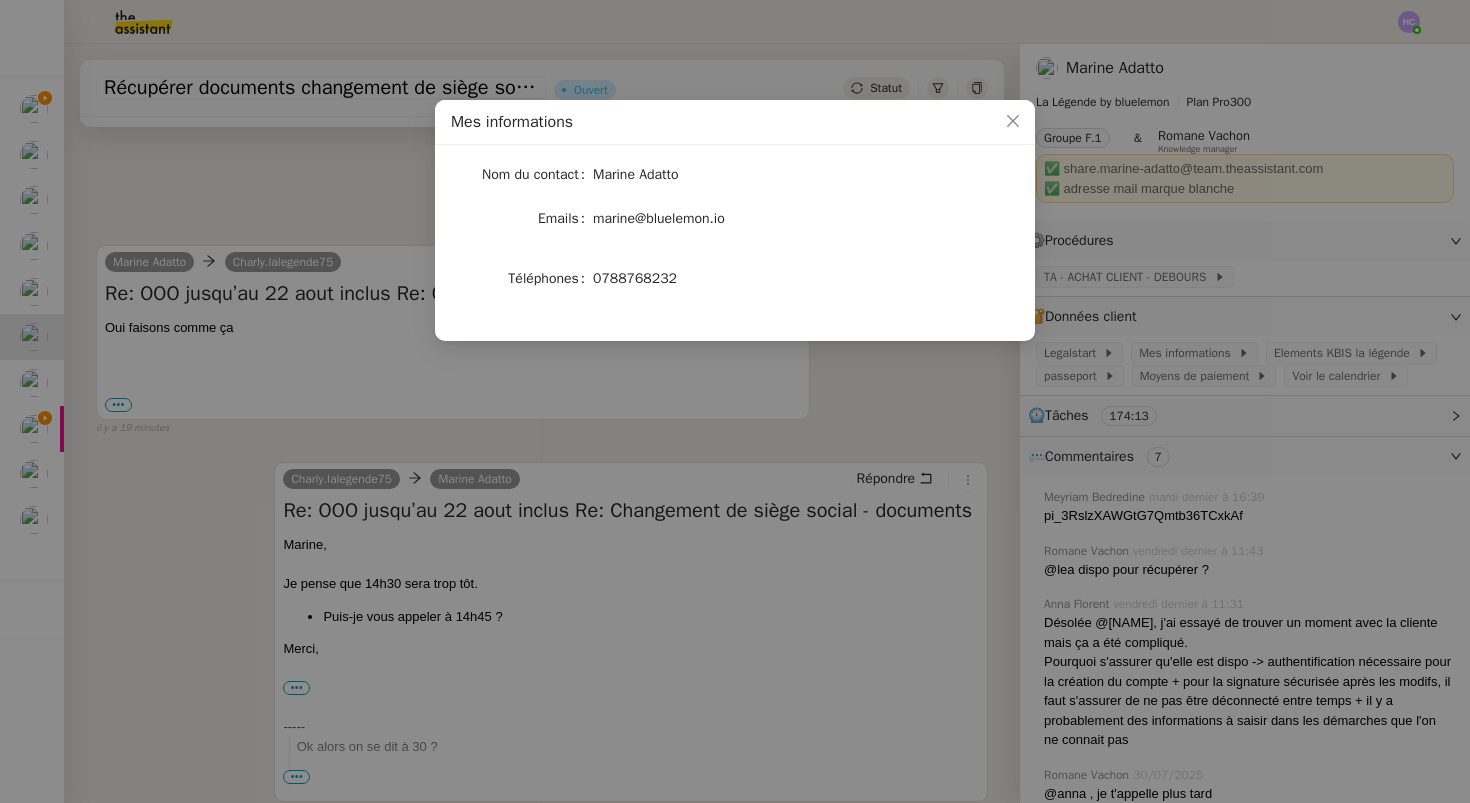 click on "0788768232" 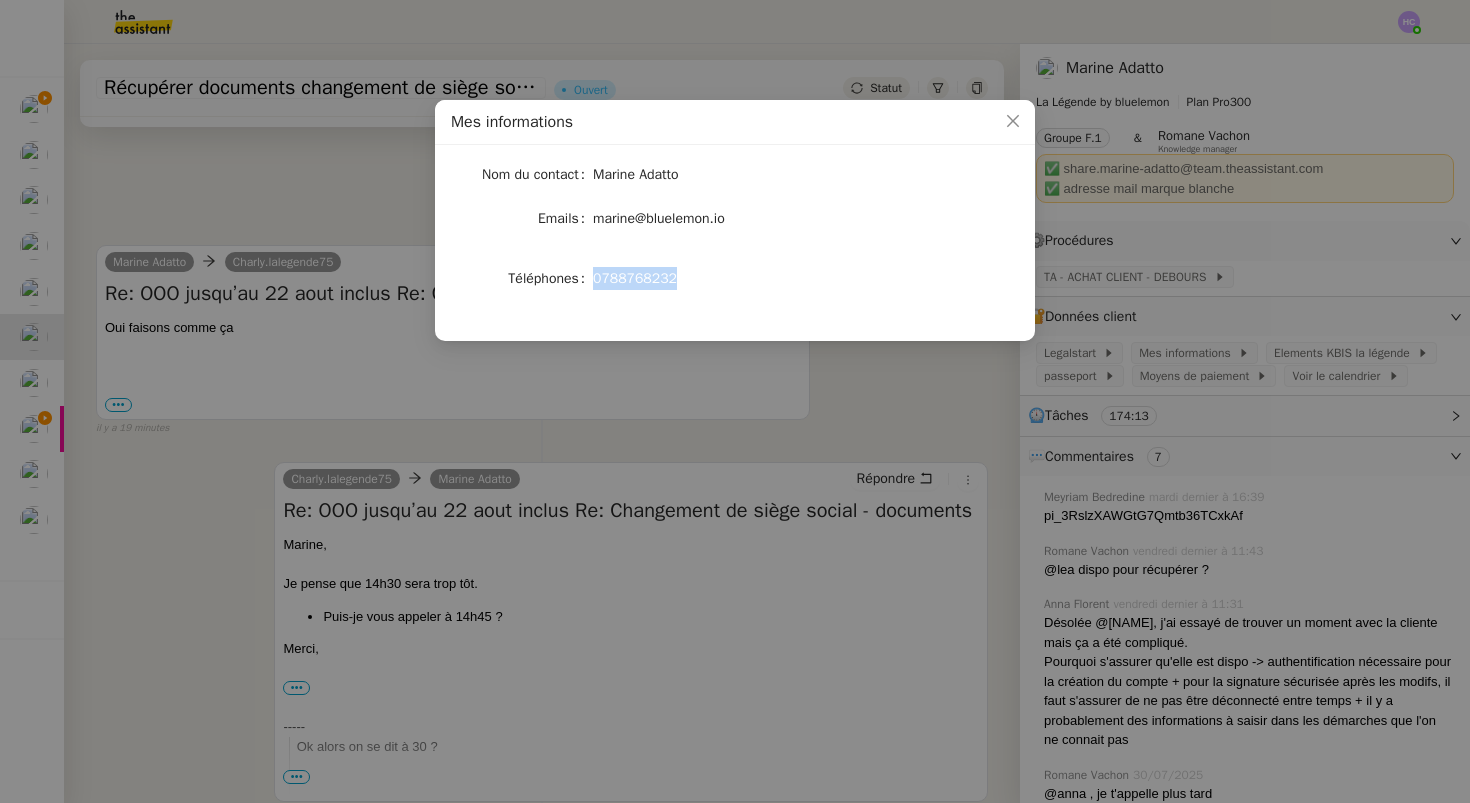 click on "0788768232" 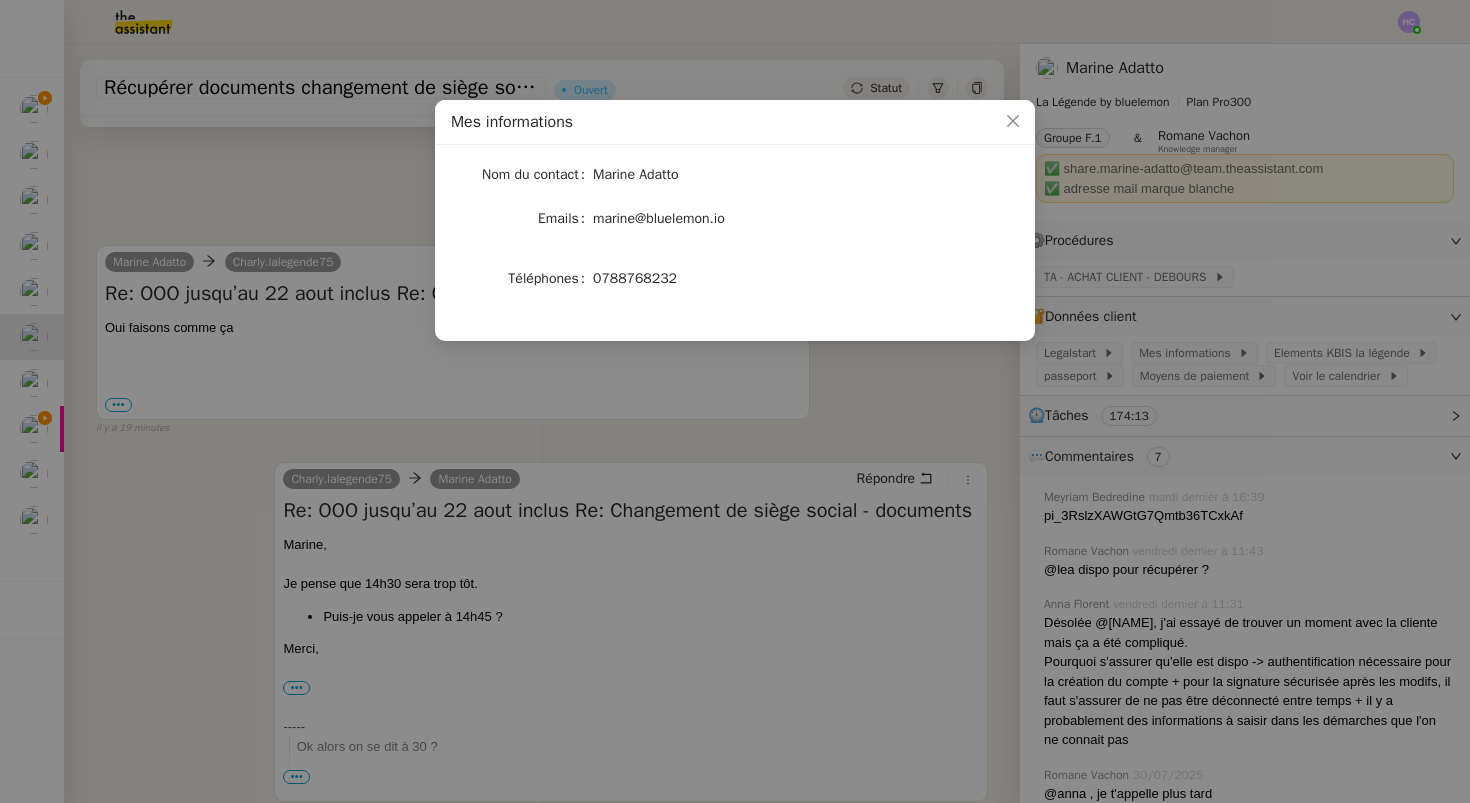 click on "Mes informations Nom du contact [FIRST] [LAST] Emails [EMAIL] Téléphones [PHONE]" at bounding box center [735, 401] 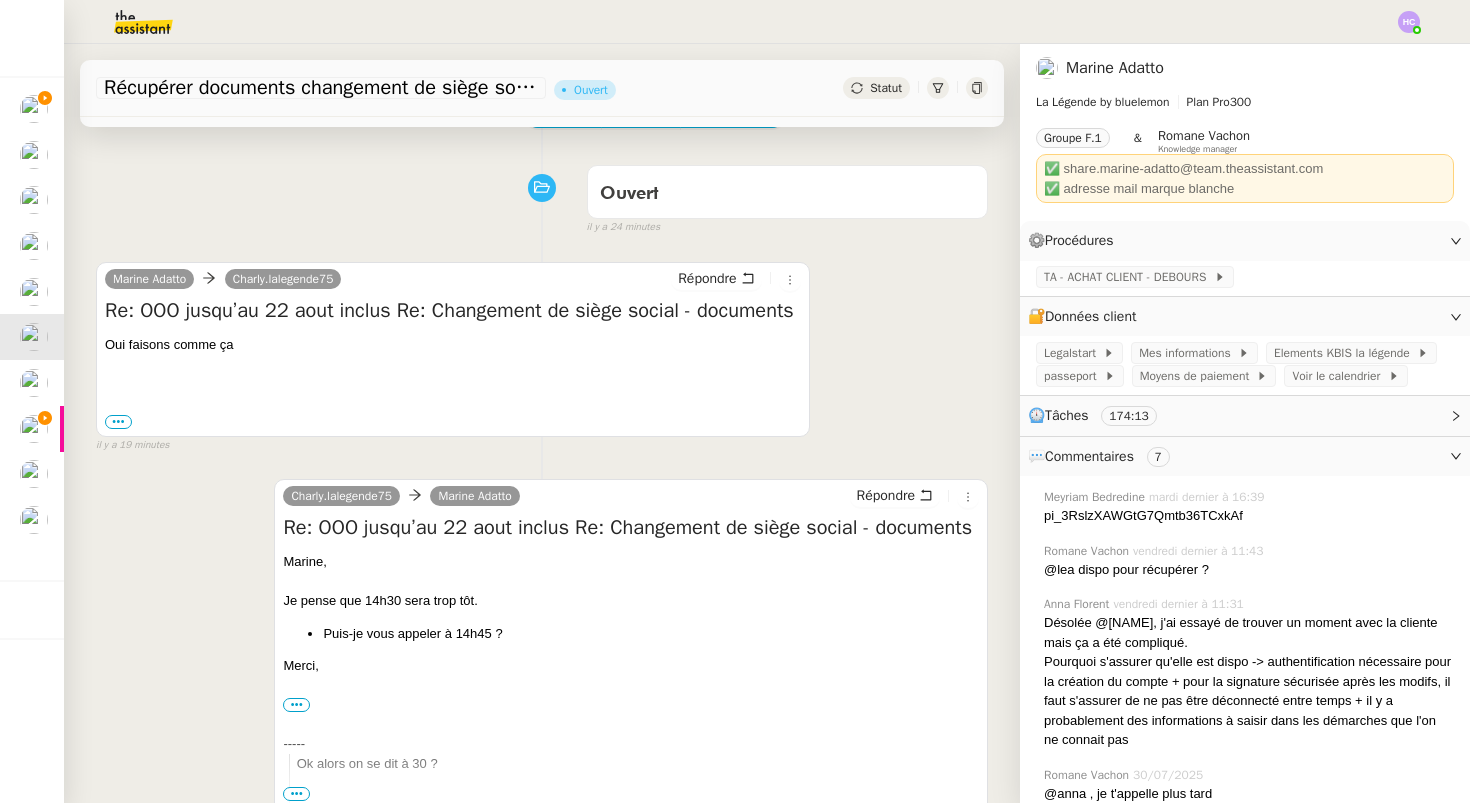 scroll, scrollTop: 125, scrollLeft: 0, axis: vertical 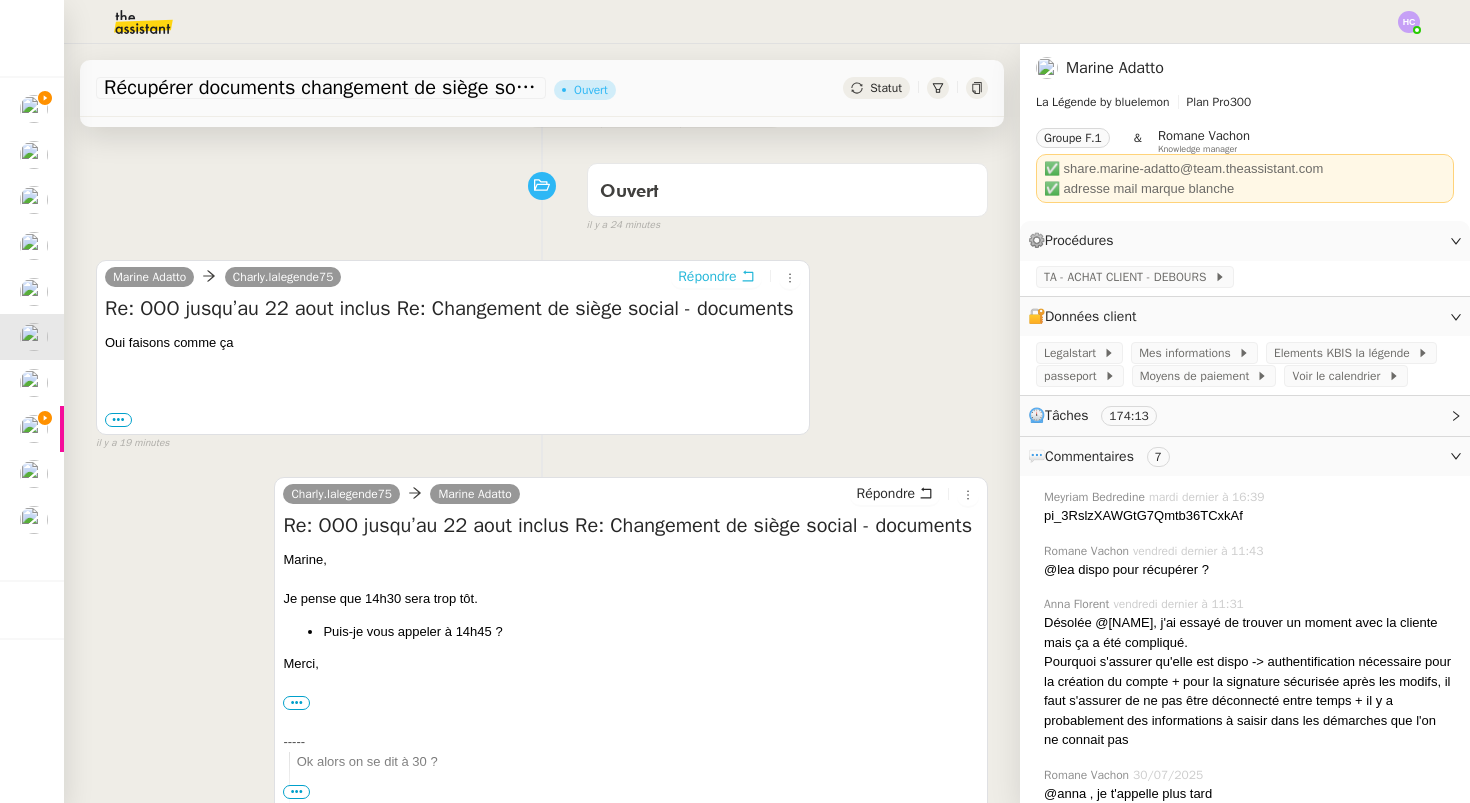 click on "Répondre" at bounding box center [707, 277] 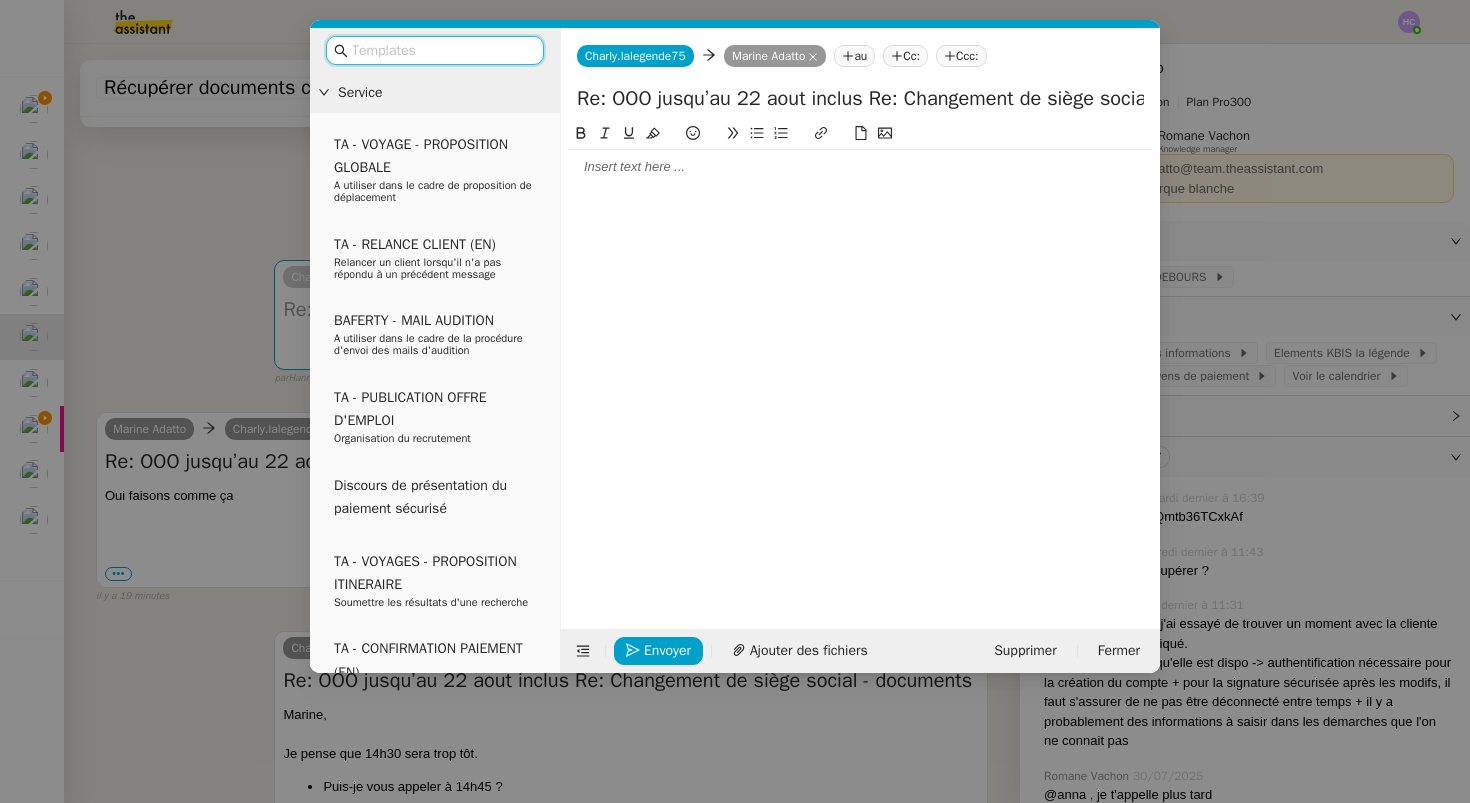 click 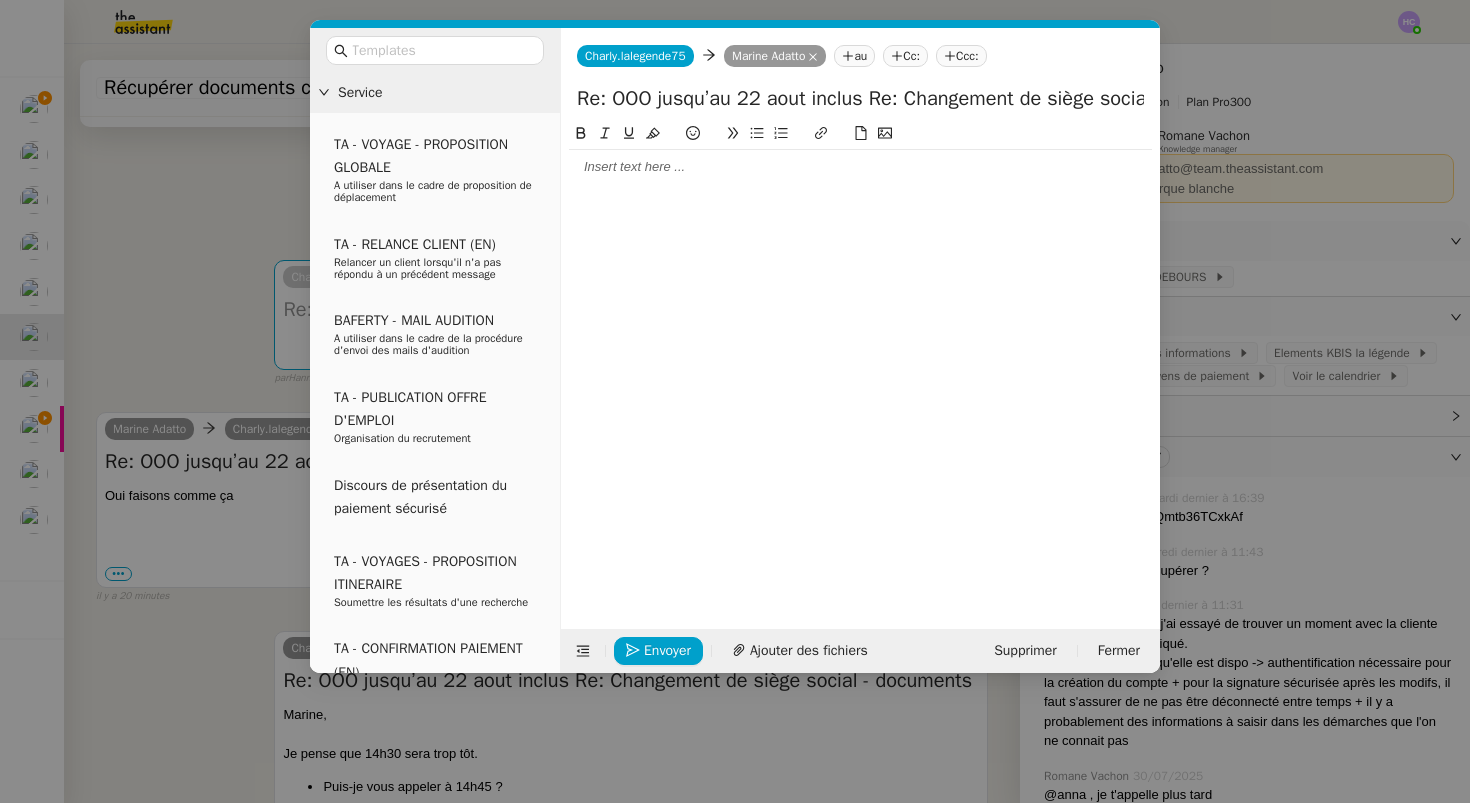 click 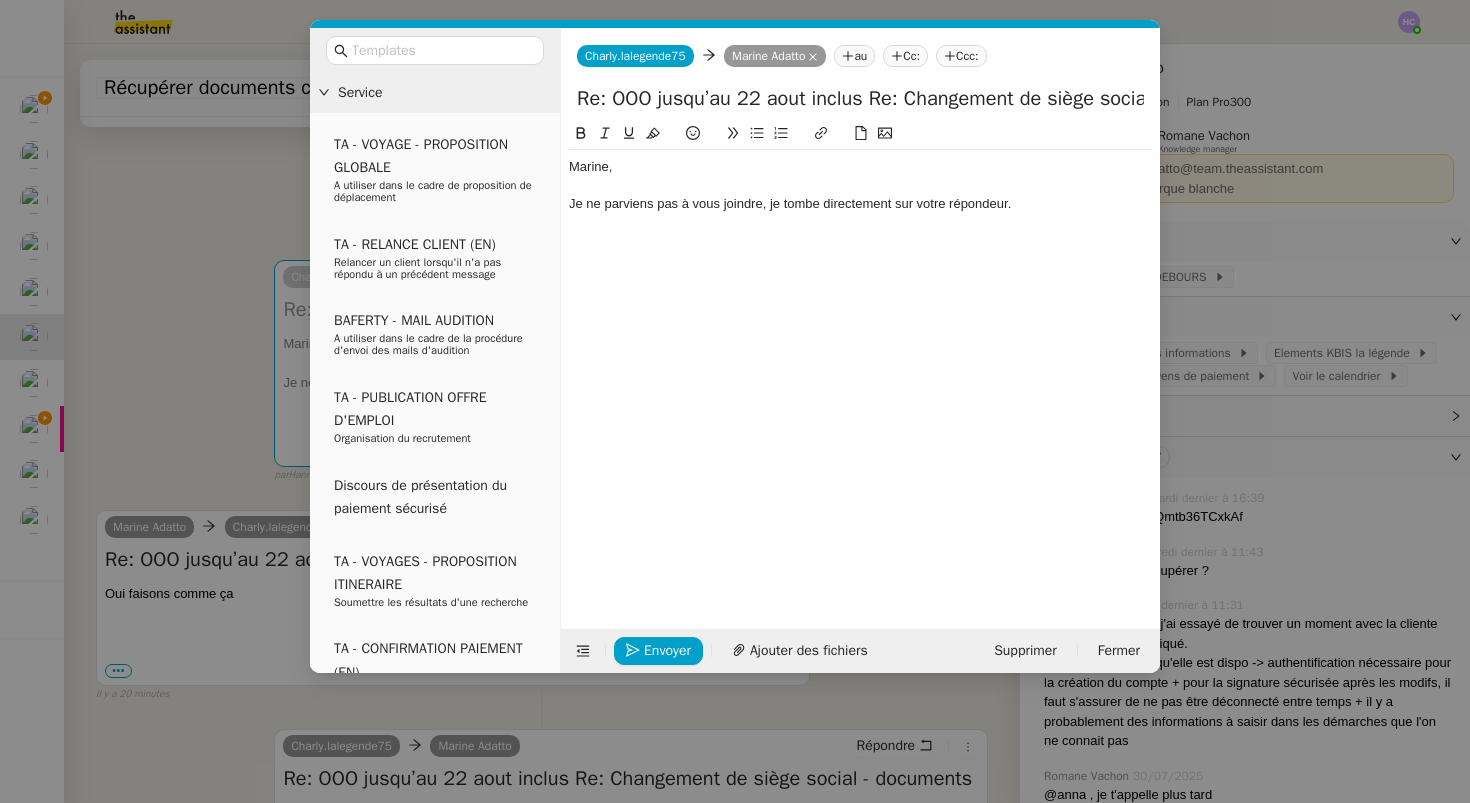click on "Service TA - VOYAGE - PROPOSITION GLOBALE    A utiliser dans le cadre de proposition de déplacement TA - RELANCE CLIENT (EN)    Relancer un client lorsqu'il n'a pas répondu à un précédent message BAFERTY - MAIL AUDITION    A utiliser dans le cadre de la procédure d'envoi des mails d'audition TA - PUBLICATION OFFRE D'EMPLOI     Organisation du recrutement Discours de présentation du paiement sécurisé    TA - VOYAGES - PROPOSITION ITINERAIRE    Soumettre les résultats d'une recherche TA - CONFIRMATION PAIEMENT (EN)    Confirmer avec le client de modèle de transaction - Attention Plan Pro nécessaire. TA - COURRIER EXPEDIE (recommandé)    A utiliser dans le cadre de l'envoi d'un courrier recommandé TA - PARTAGE DE CALENDRIER (EN)    A utiliser pour demander au client de partager son calendrier afin de faciliter l'accès et la gestion PSPI - Appel de fonds MJL    A utiliser dans le cadre de la procédure d'appel de fonds MJL TA - RELANCE CLIENT    Virement bancaire Qonto Perso" at bounding box center [735, 401] 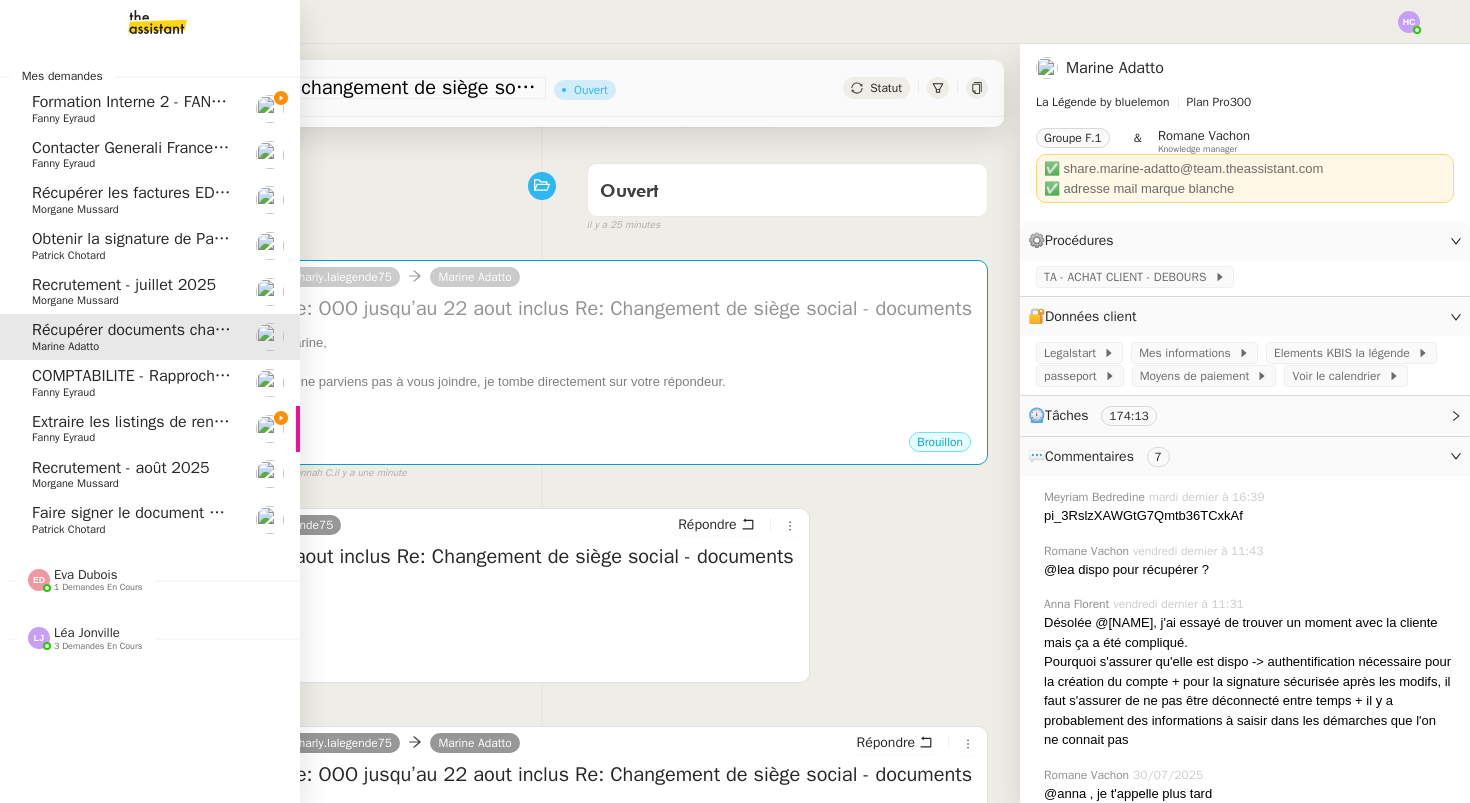 click on "Extraire les listings de renouvellement" 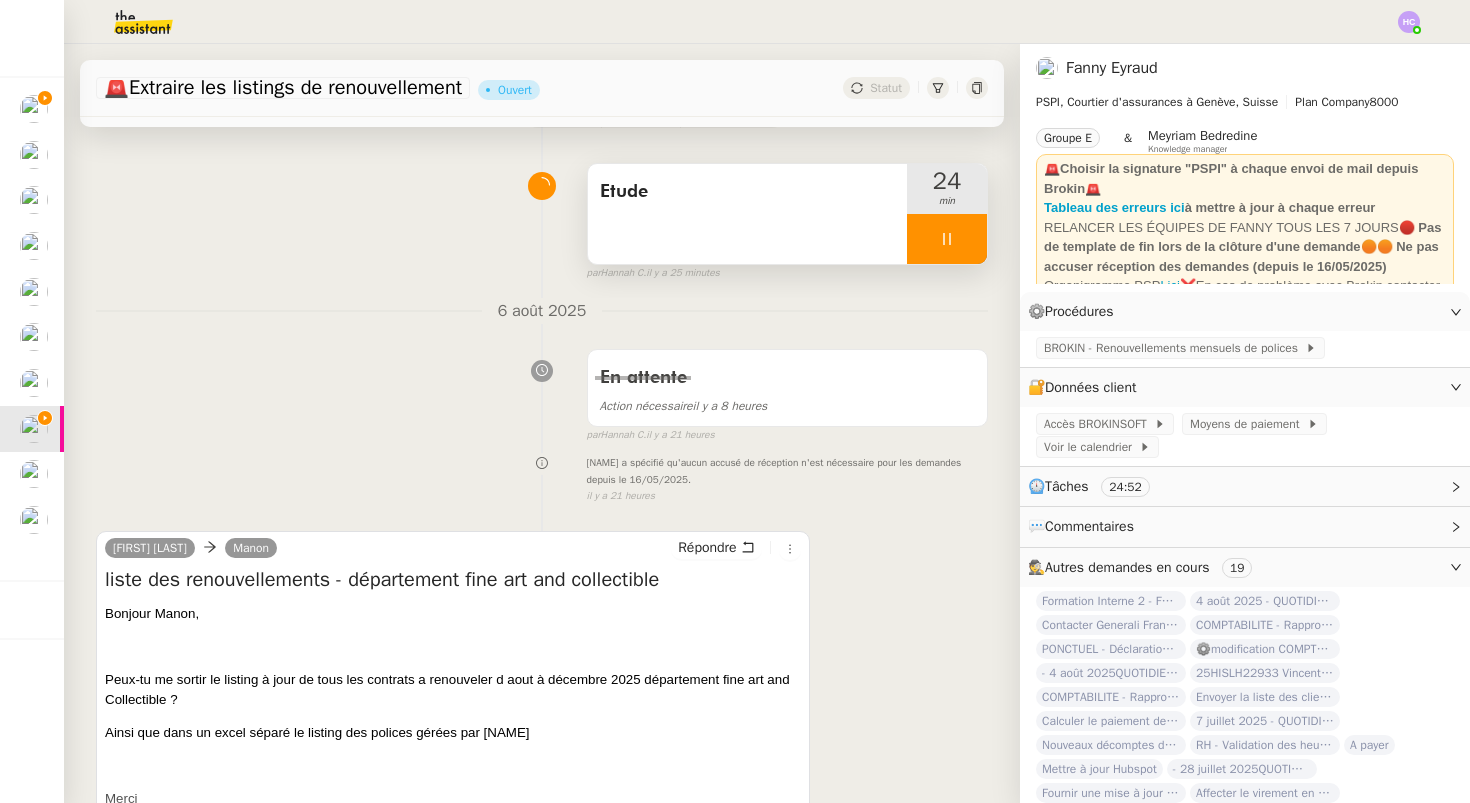 click 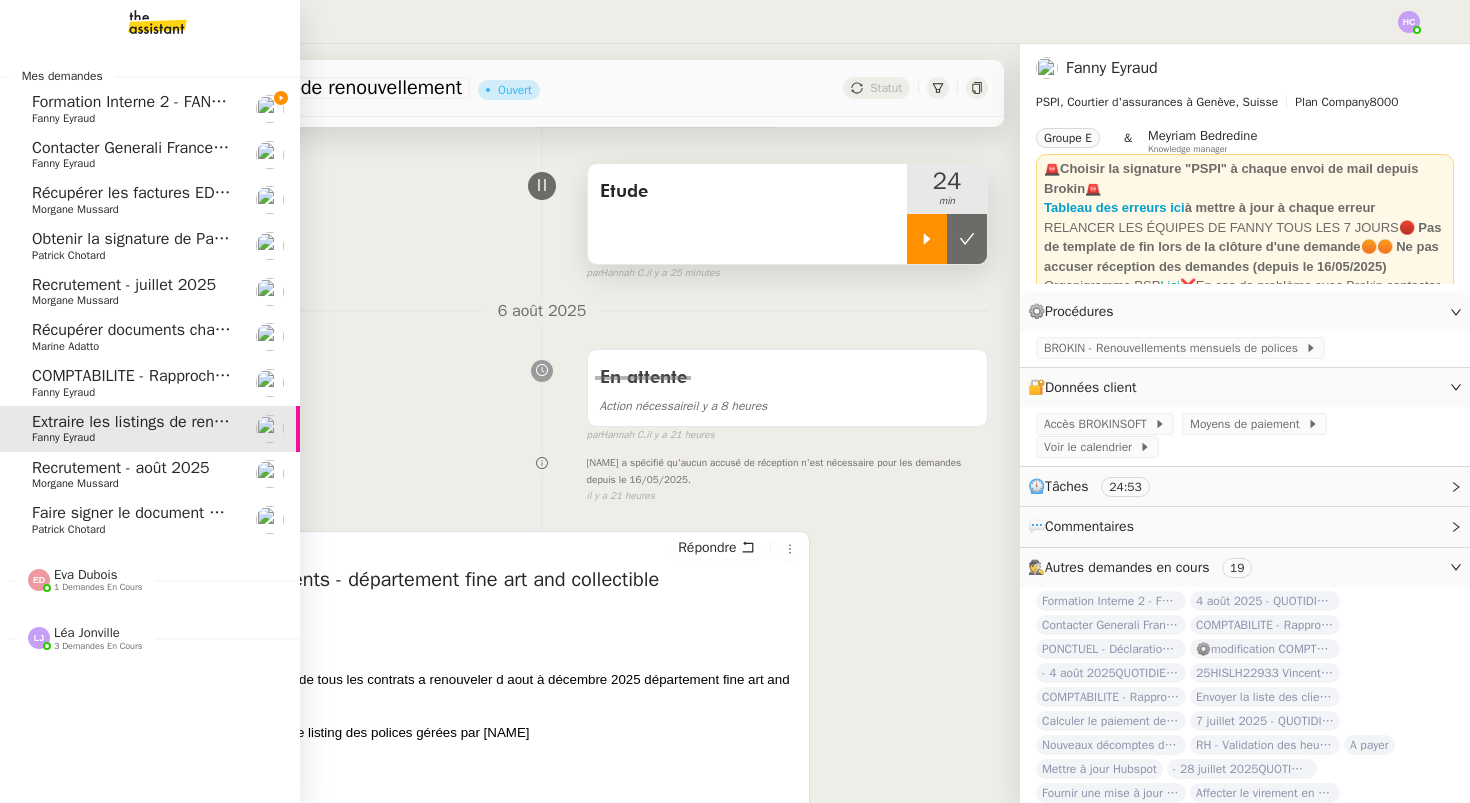 click on "Récupérer documents changement de siège social" 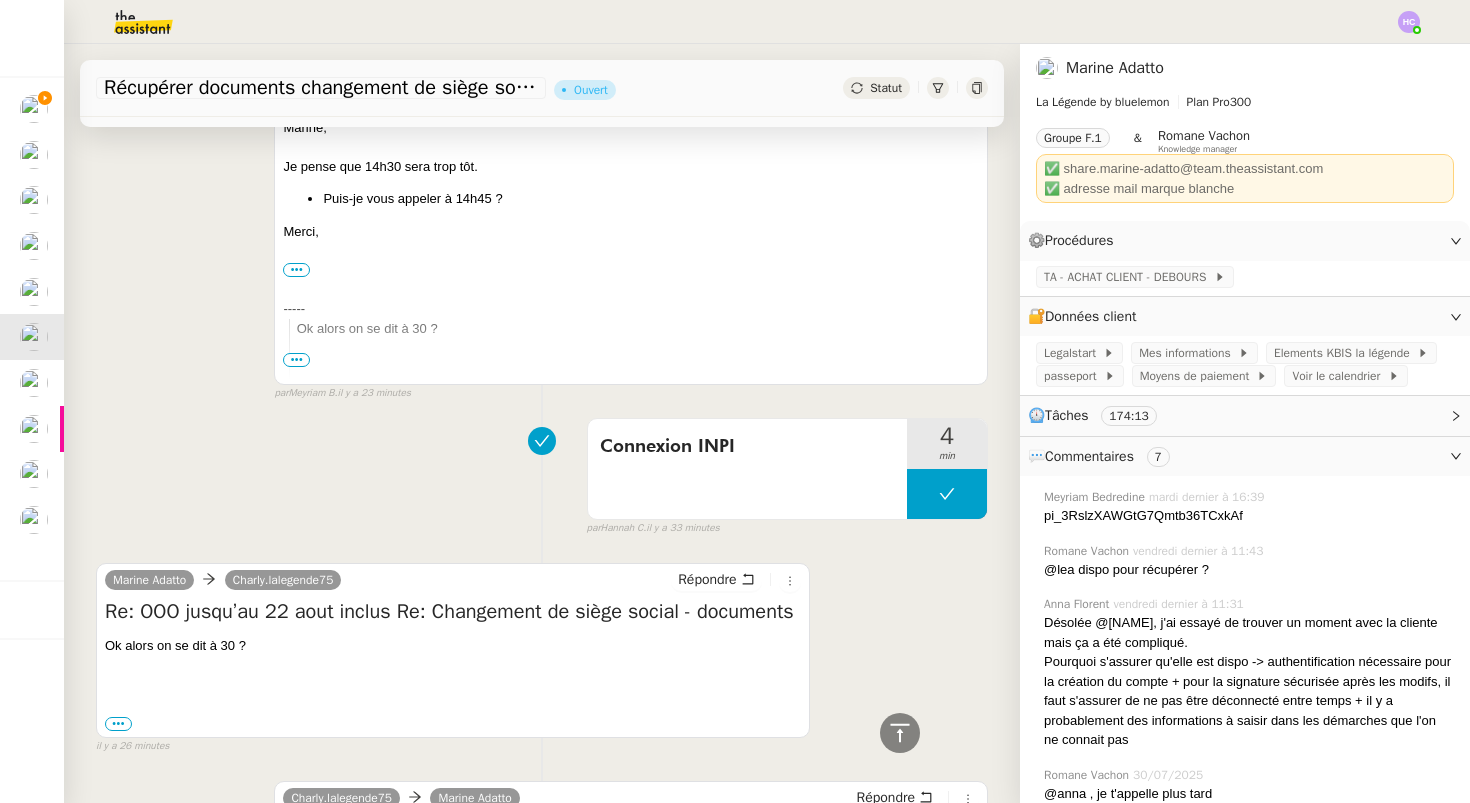 scroll, scrollTop: 845, scrollLeft: 0, axis: vertical 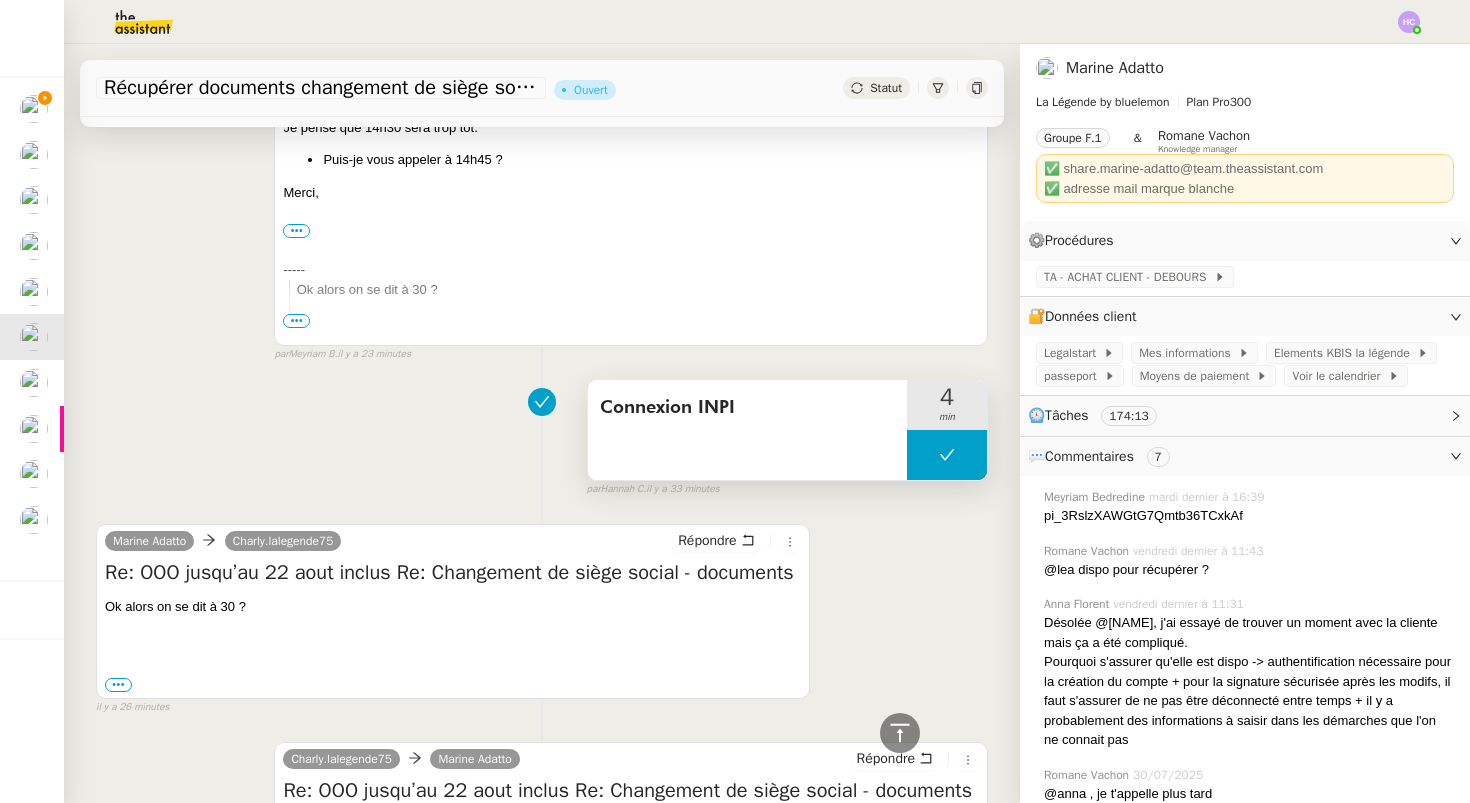 click at bounding box center (947, 455) 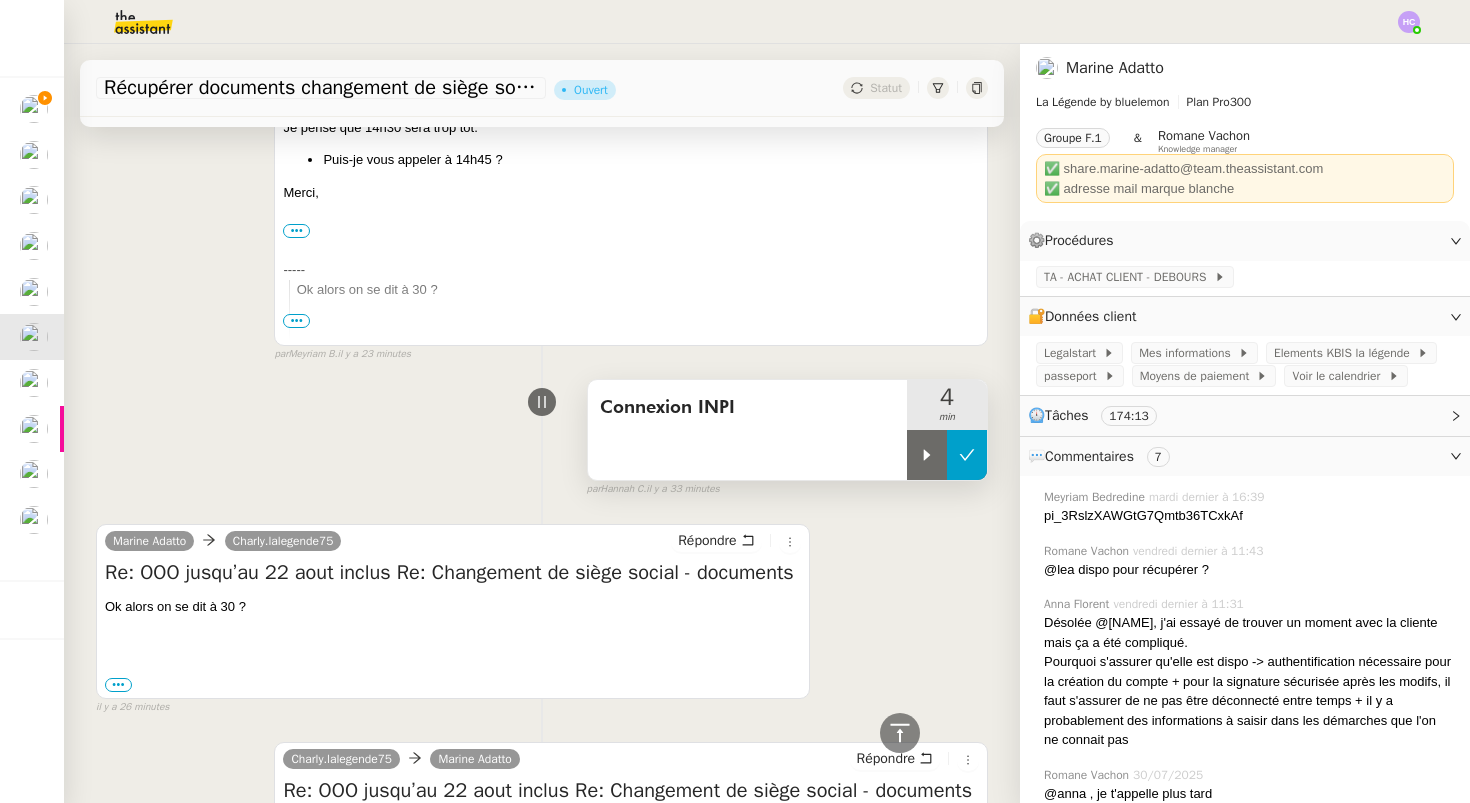 click at bounding box center [927, 455] 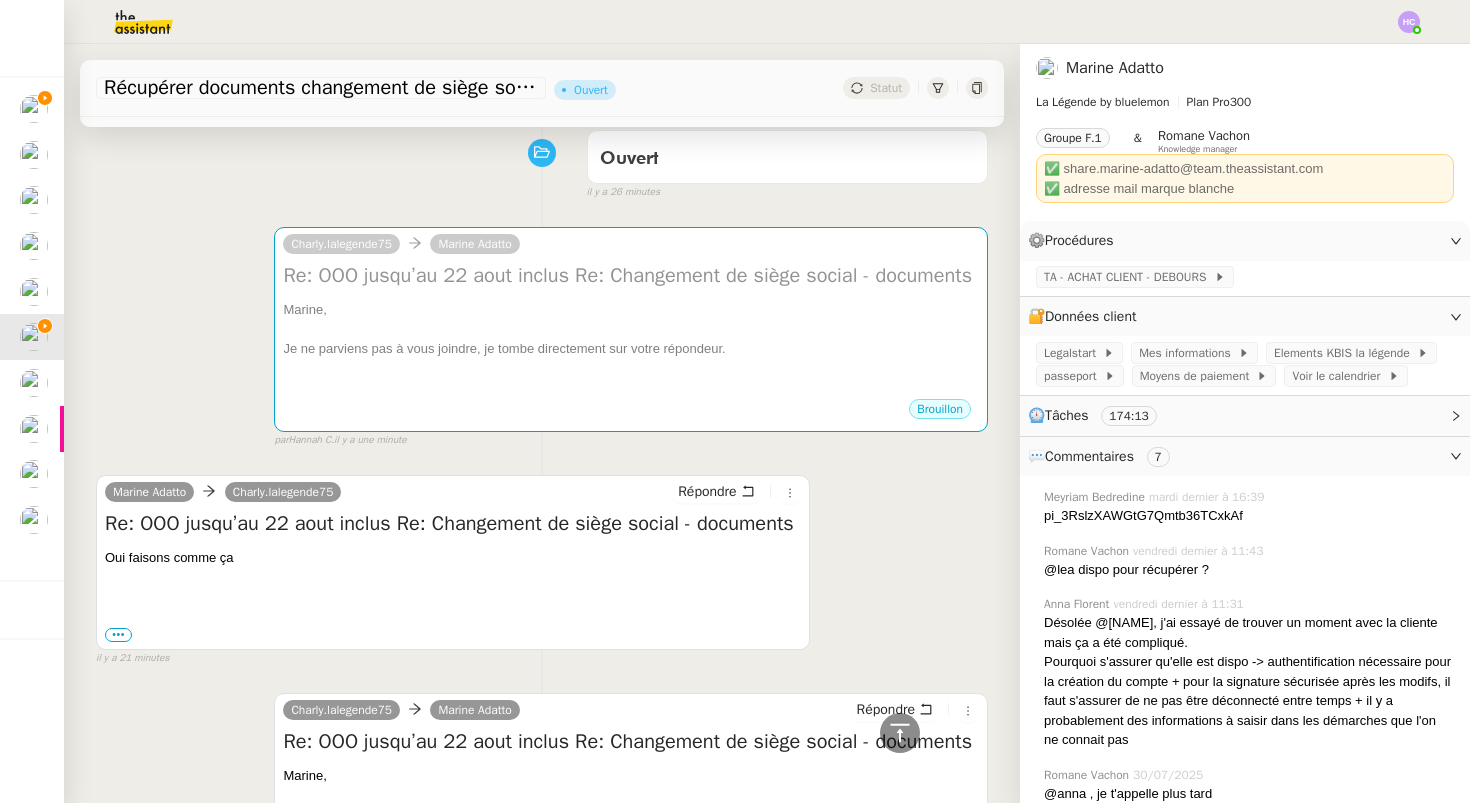 scroll, scrollTop: 0, scrollLeft: 0, axis: both 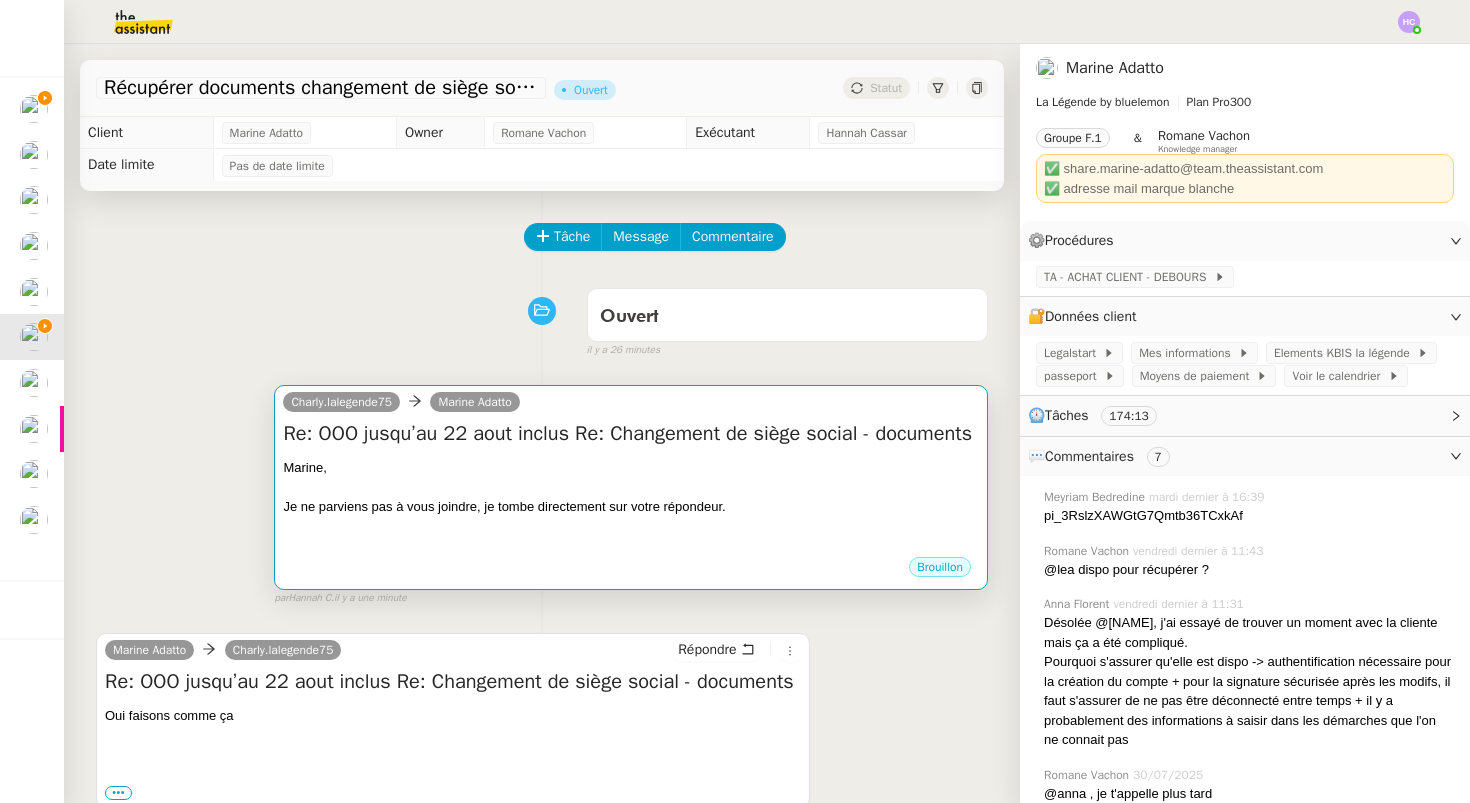 click on "Re: OOO jusqu’au 22 aout inclus Re: Changement de siège social - documents
Marine,  Je ne parviens pas à vous joindre, je tombe directement sur votre répondeur.  •••" at bounding box center (631, 488) 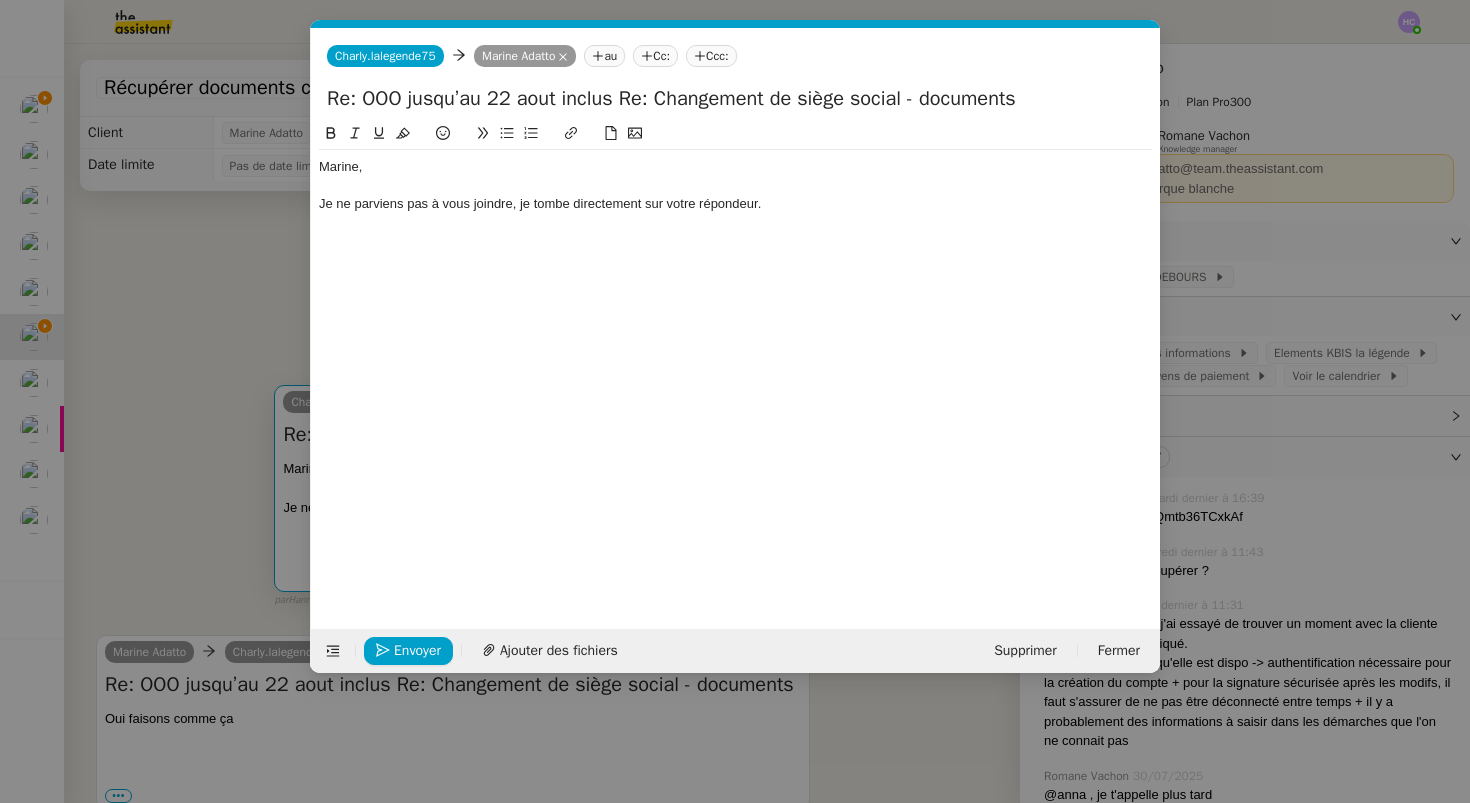 scroll, scrollTop: 0, scrollLeft: 42, axis: horizontal 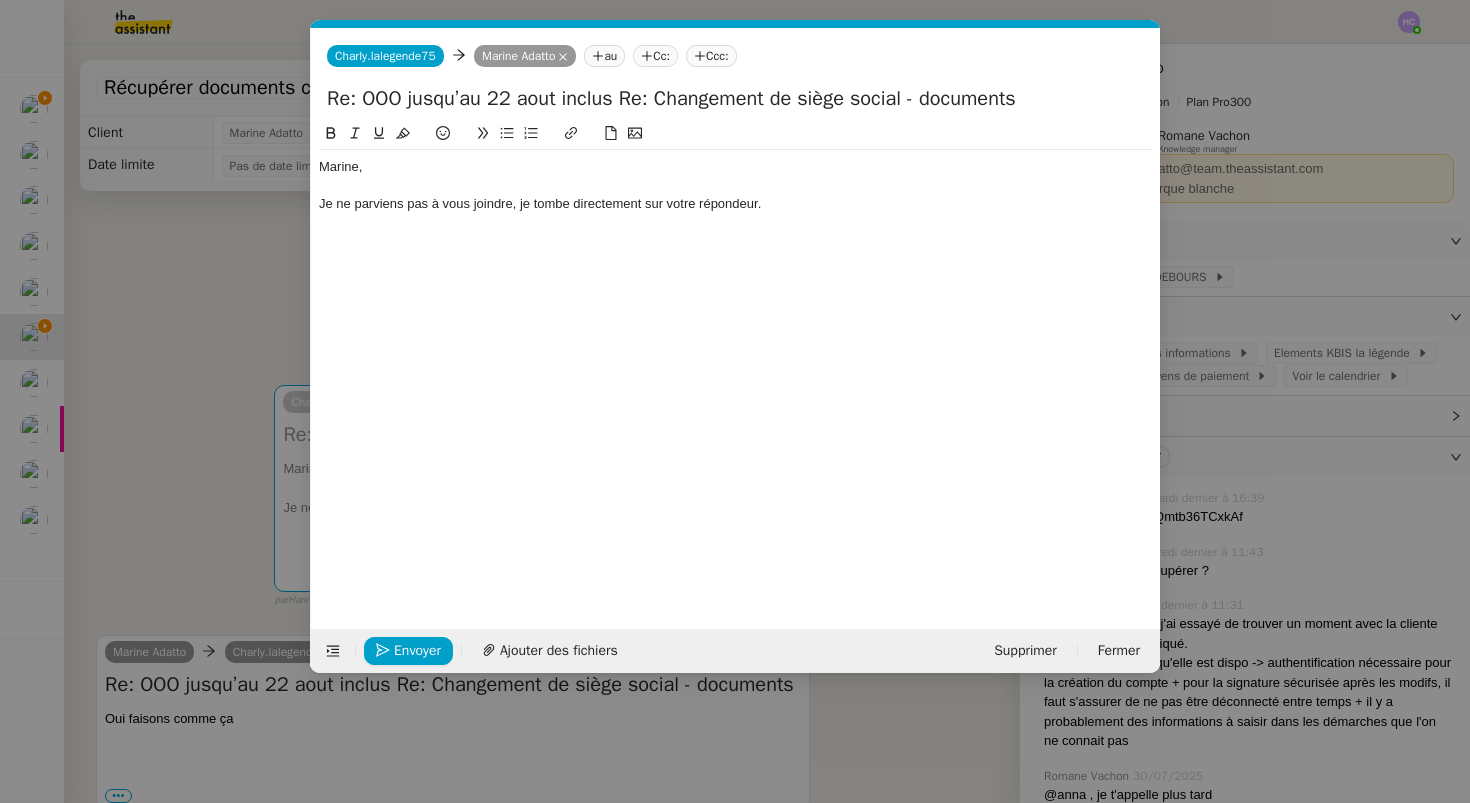 click on "Je ne parviens pas à vous joindre, je tombe directement sur votre répondeur." 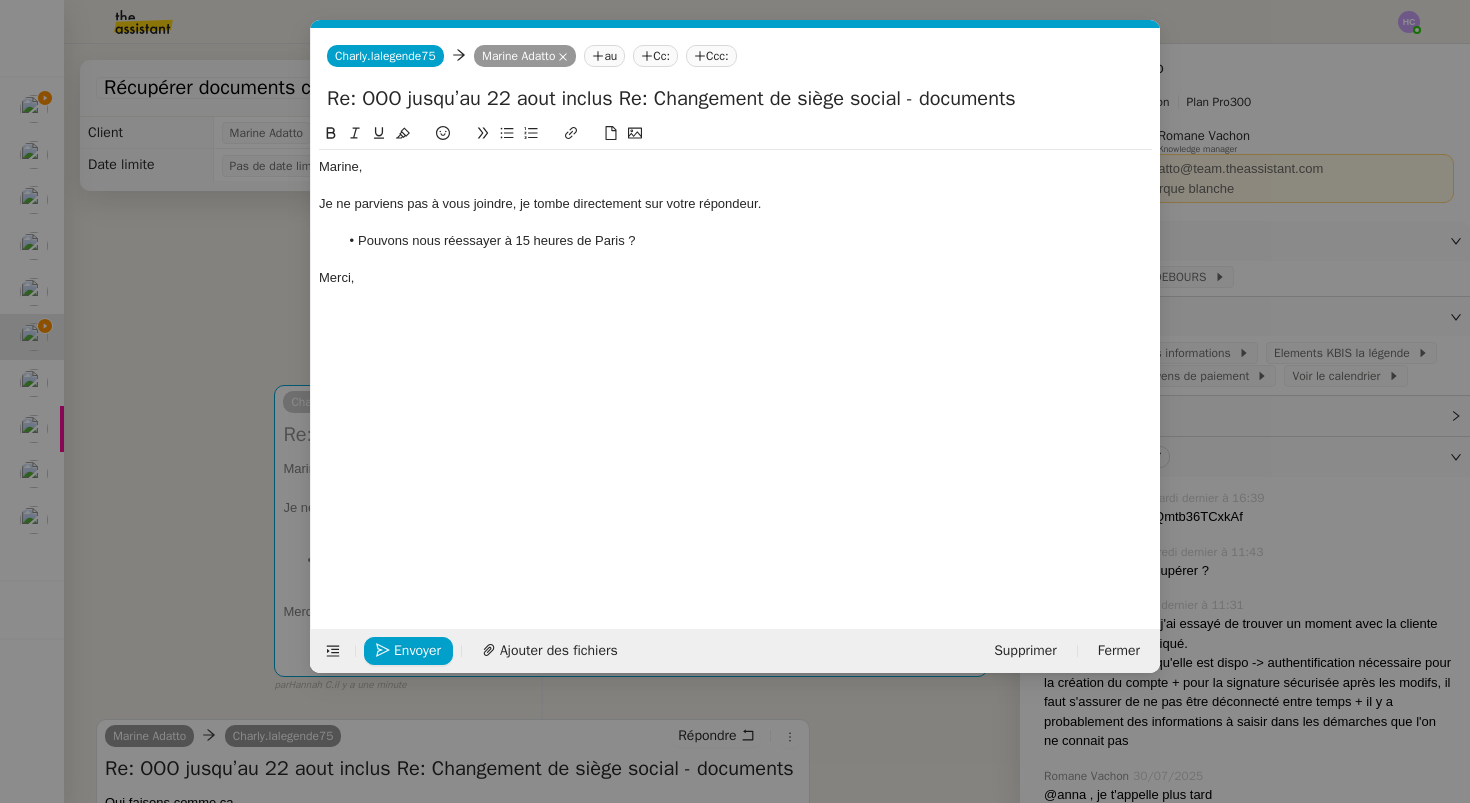click on "Pouvons nous réessayer à 15 heures de Paris ?" 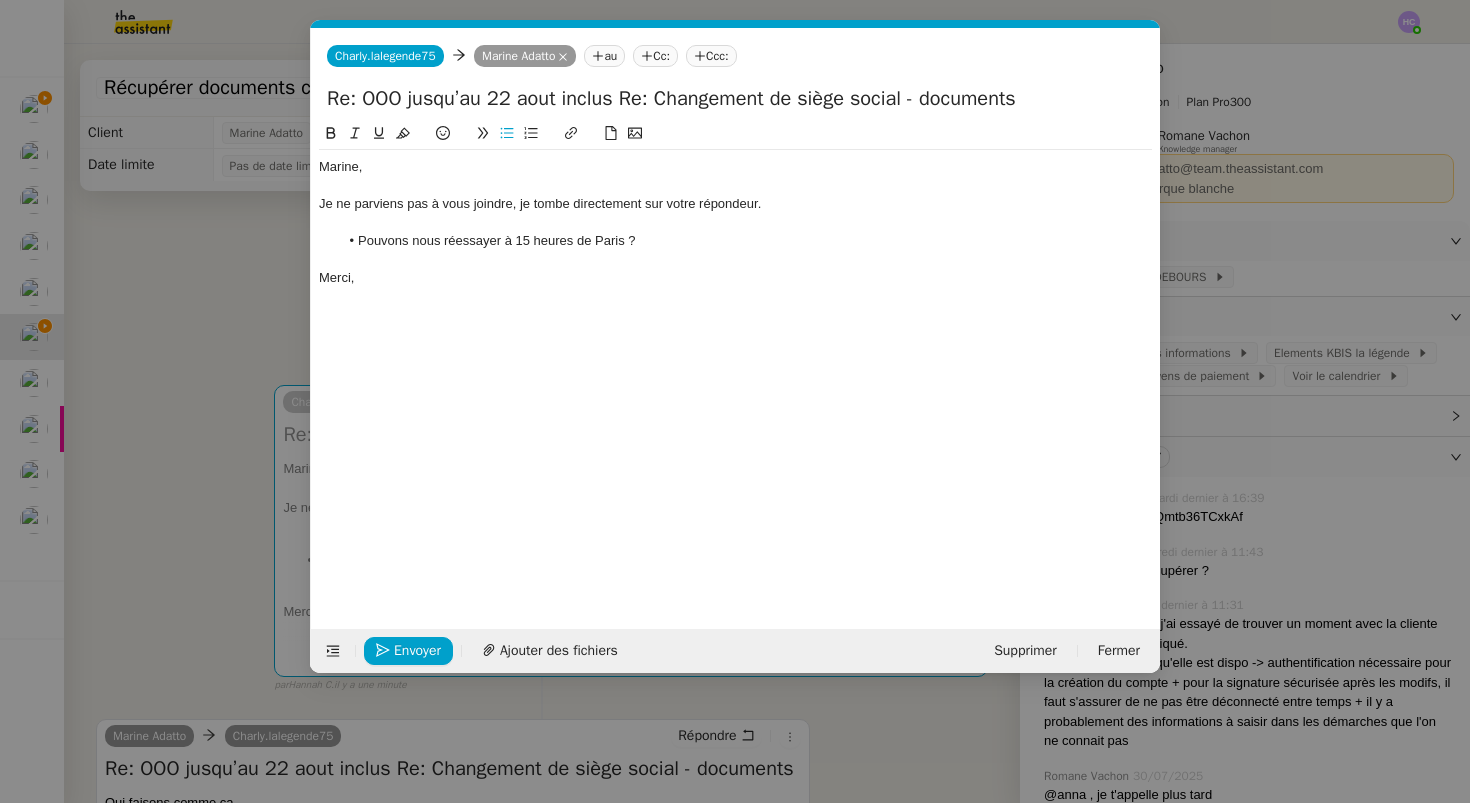 click on "Pouvons-nous" 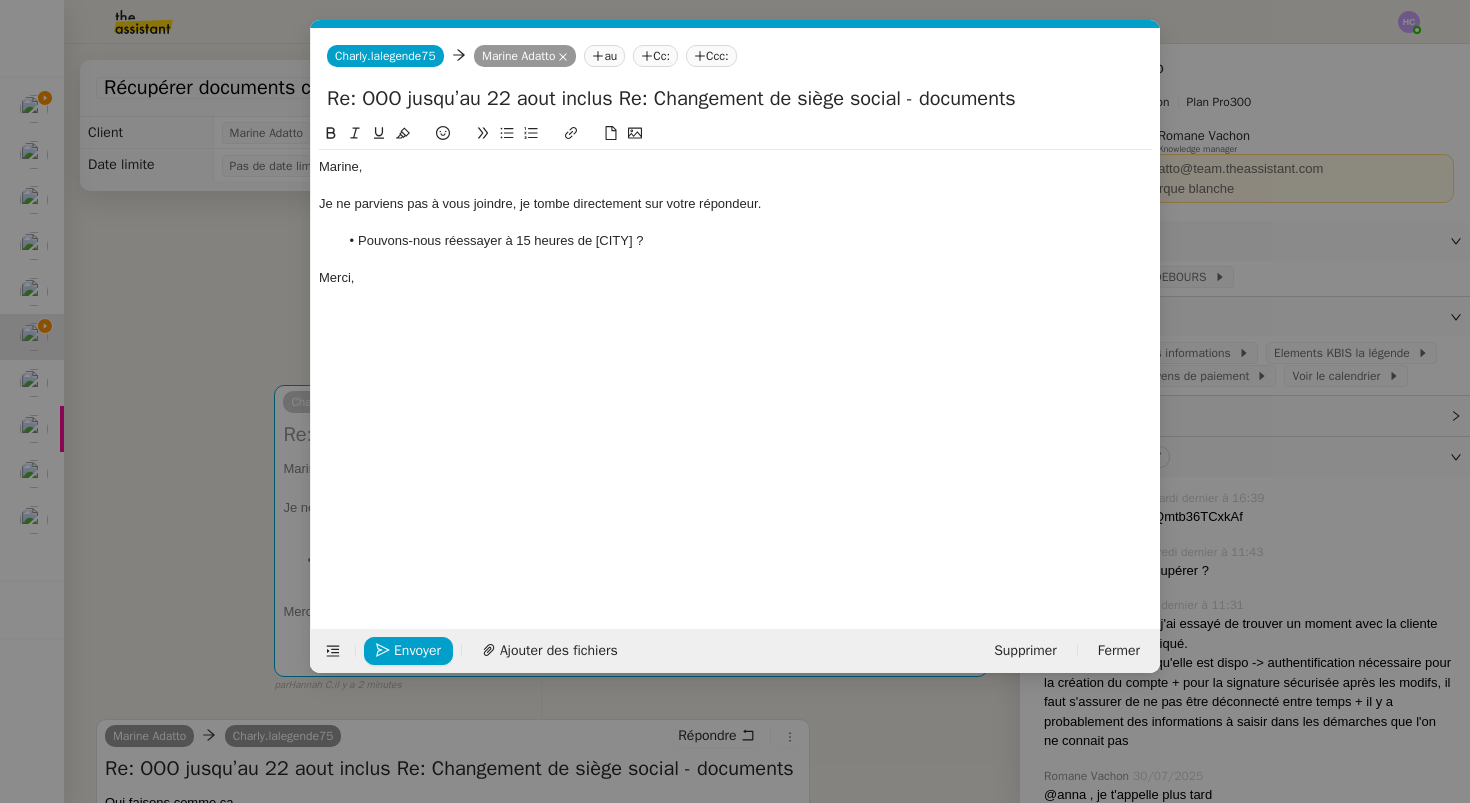click on "Pouvons-nous réessayer à 15 heures de Paris ?" 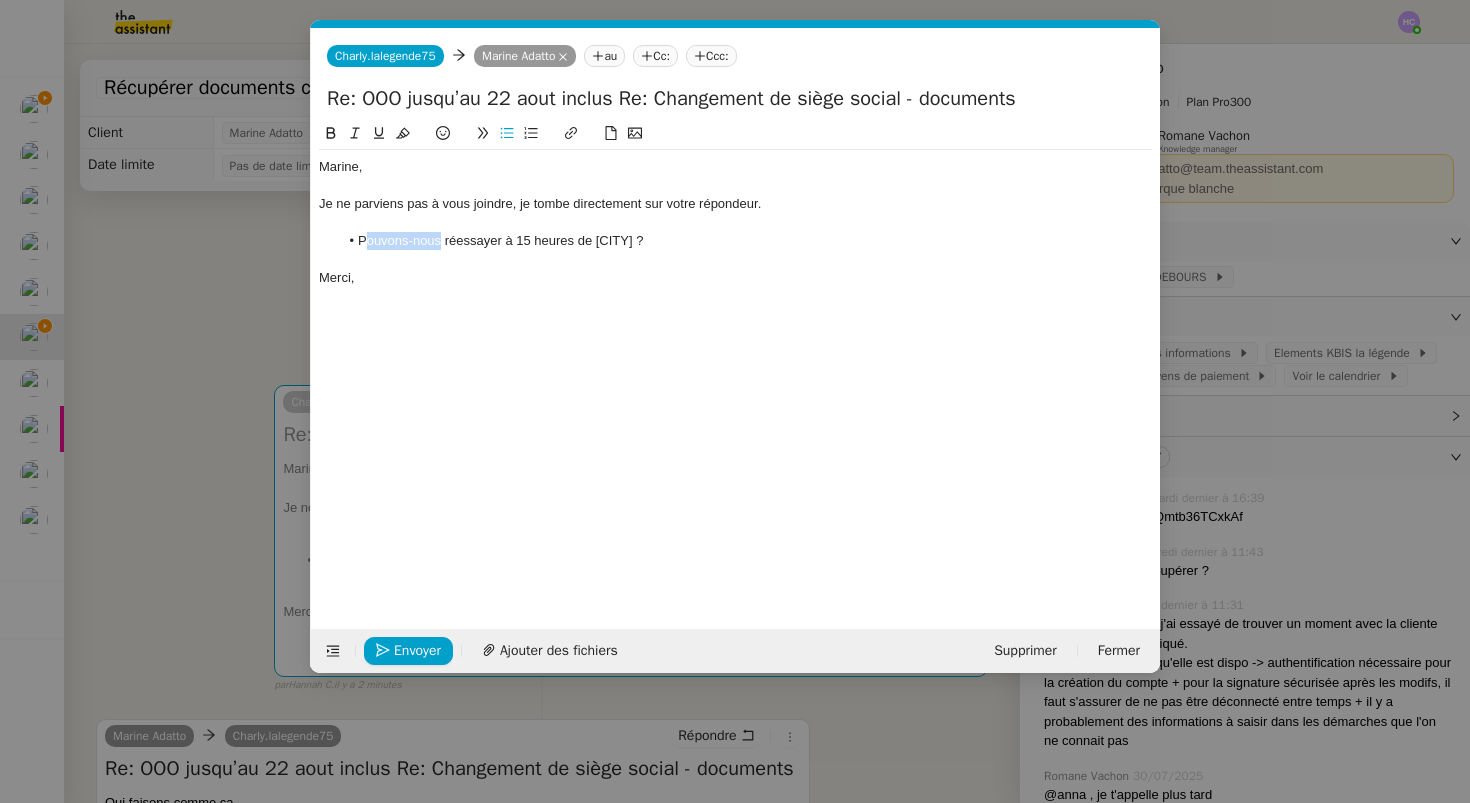 drag, startPoint x: 440, startPoint y: 245, endPoint x: 367, endPoint y: 244, distance: 73.00685 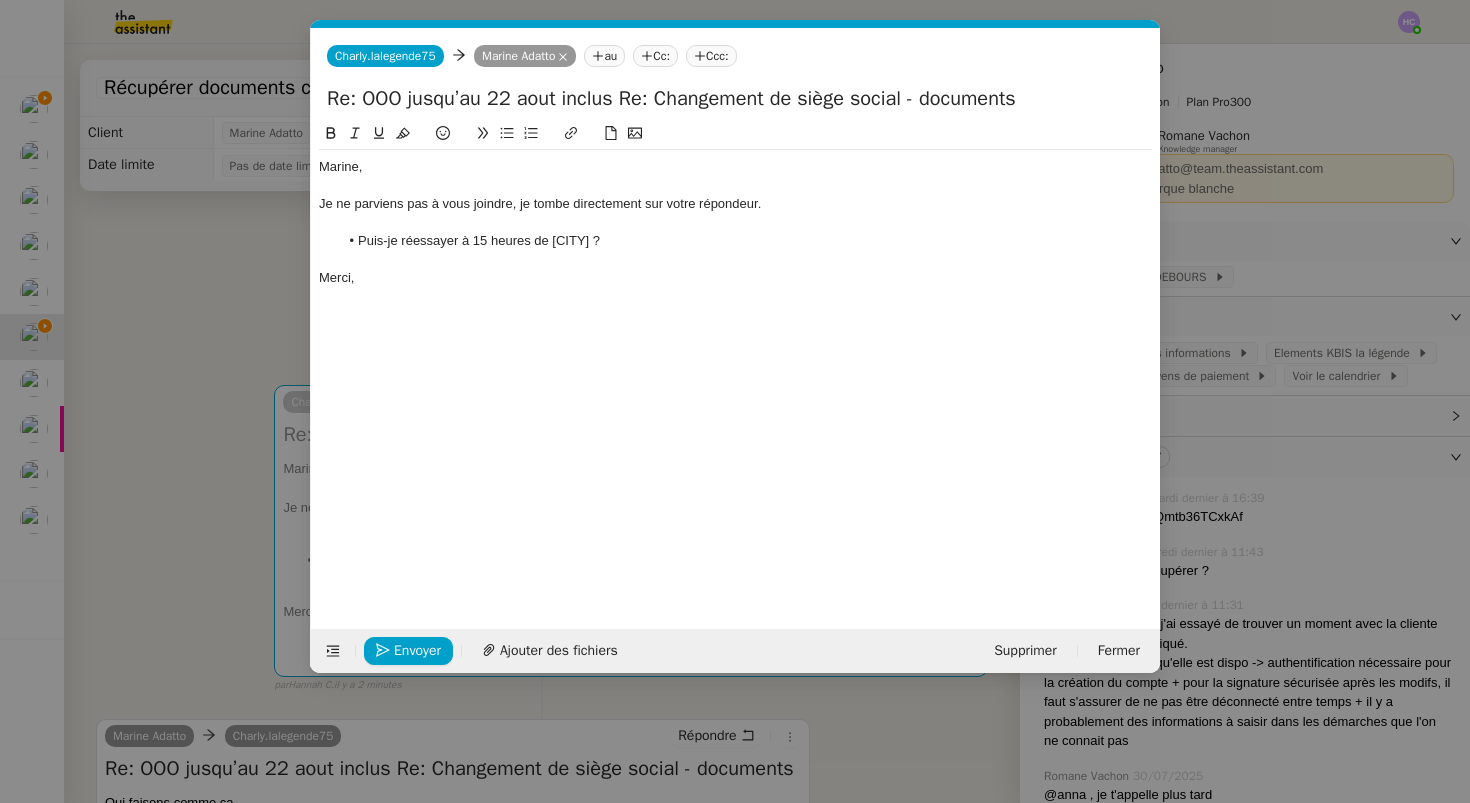 click on "Puis-je réessayer à 15 heures de Paris ?" 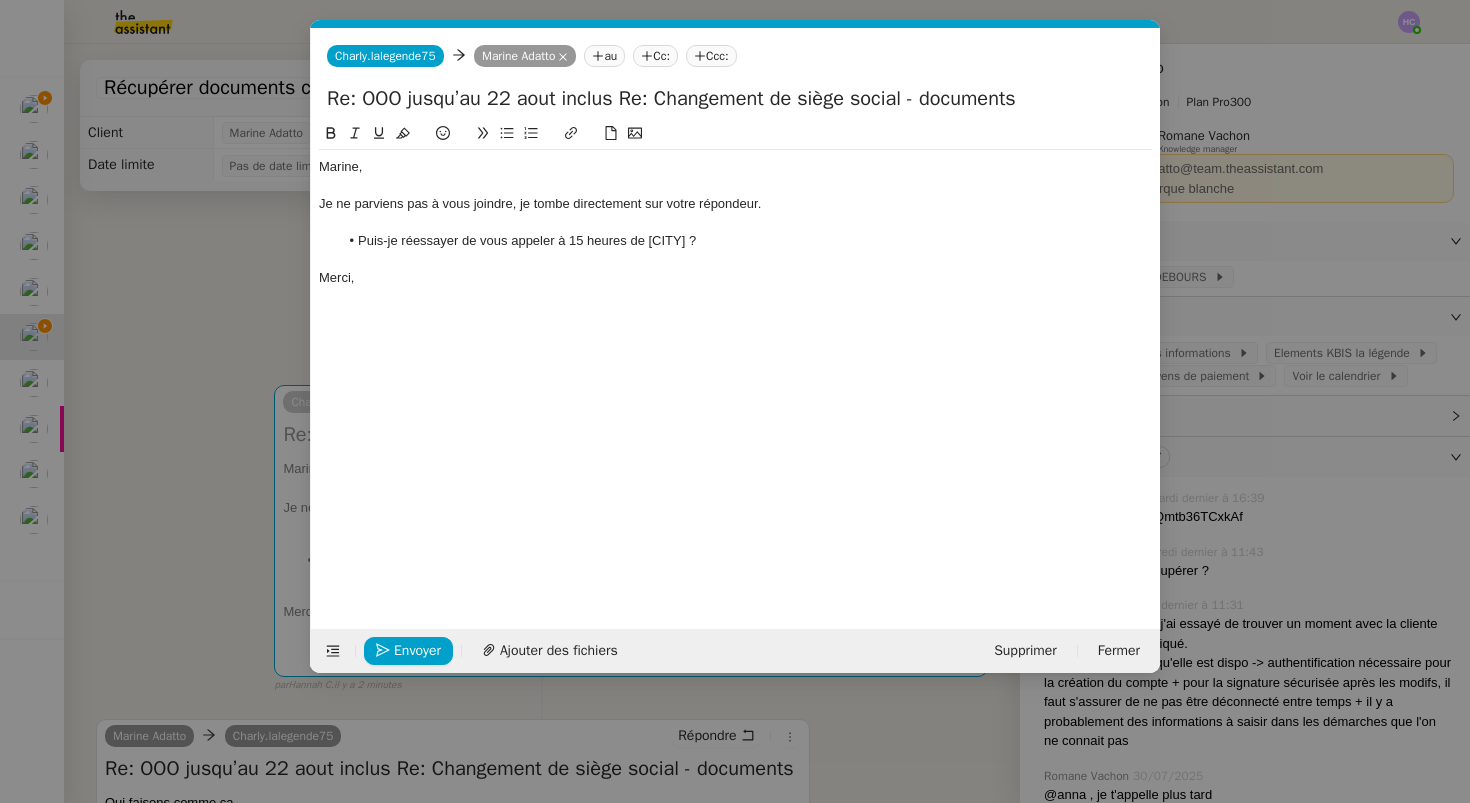 click on "Puis-je réessayer de vous appeler à 15 heures de Paris ?" 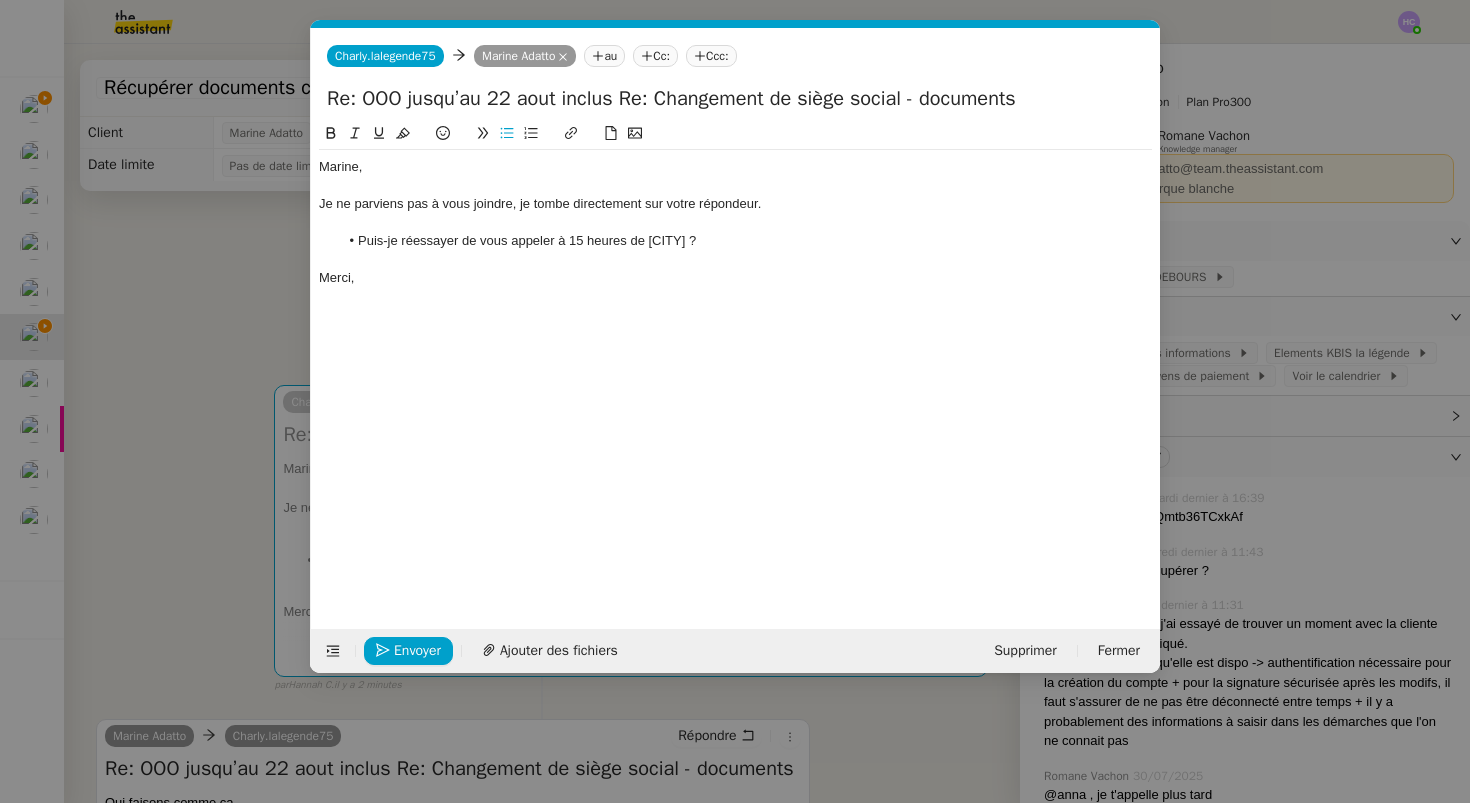 click on "Puis-je réessayer de vous appeler à 15 heures de Paris ?" 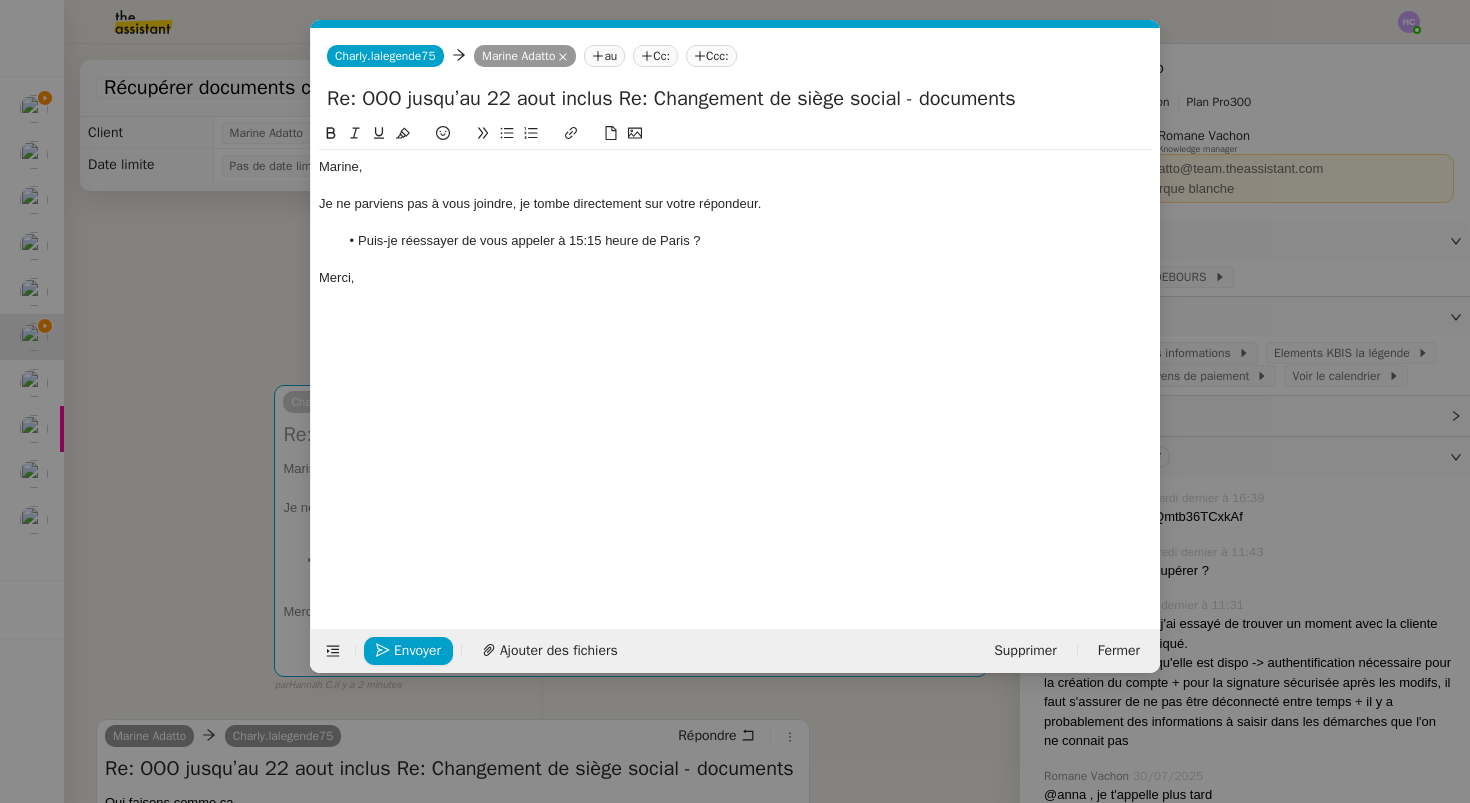 click on "Puis-je réessayer de vous appeler à 15:15 heure de Paris ?" 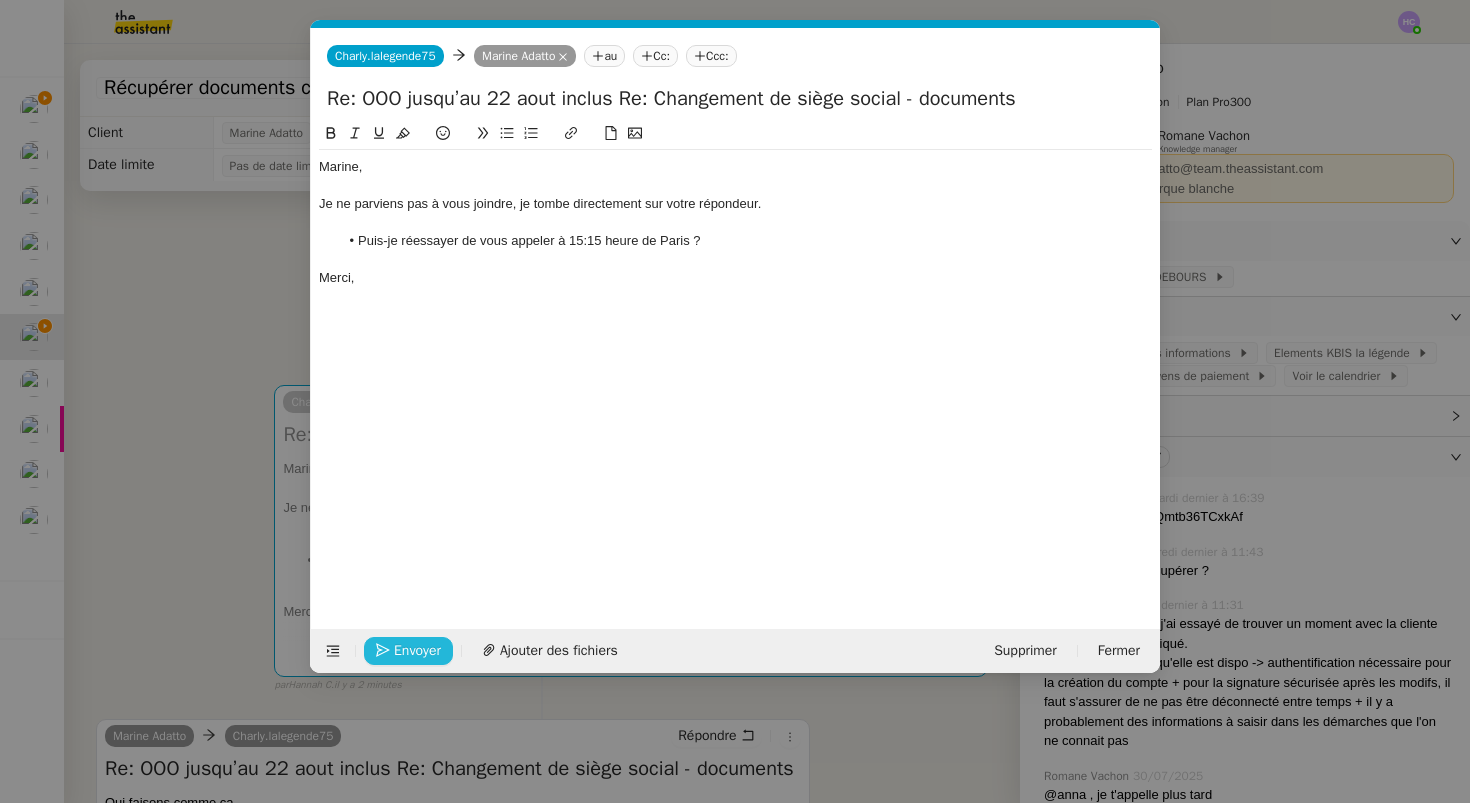 click on "Envoyer" 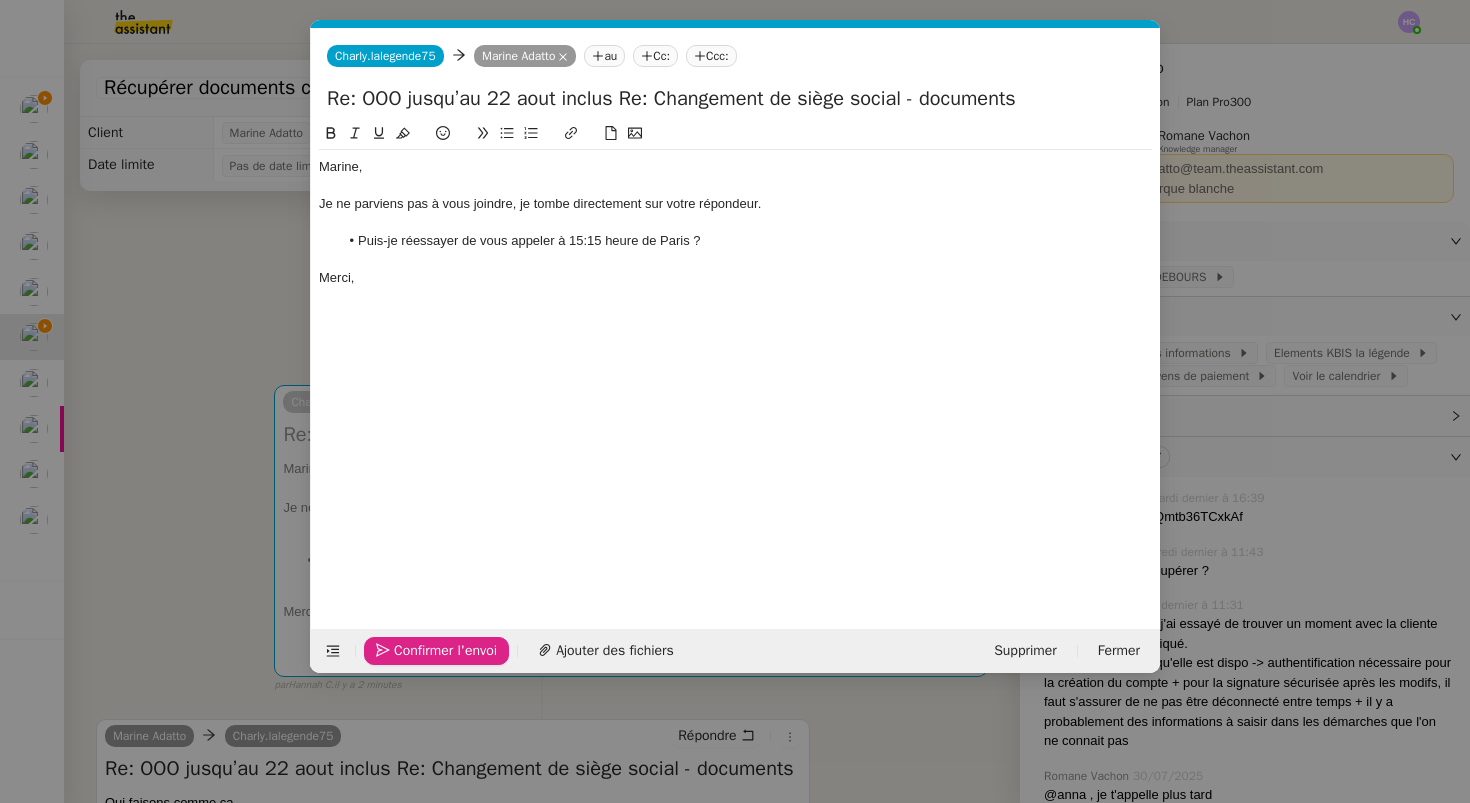click on "Confirmer l'envoi" 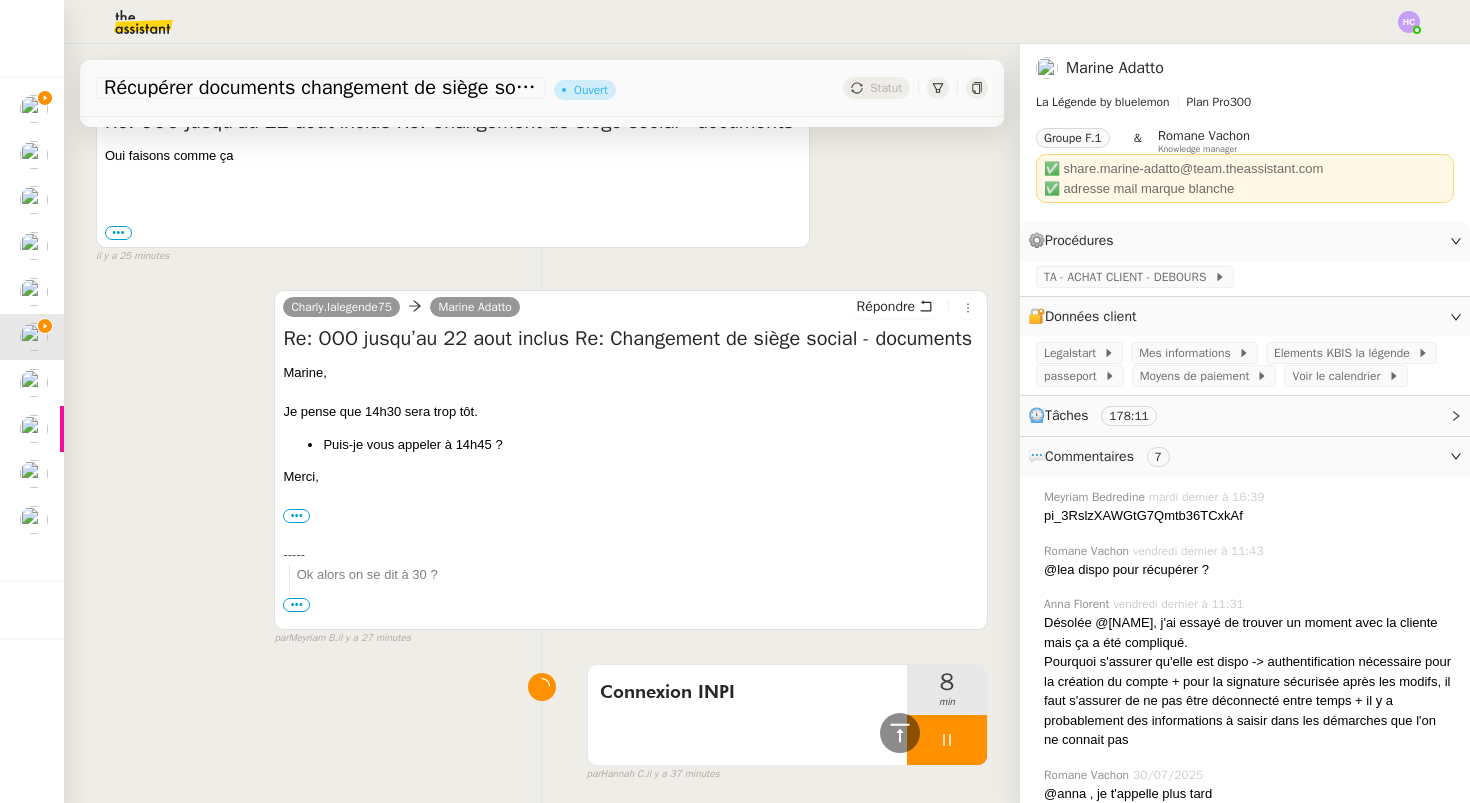 scroll, scrollTop: 1223, scrollLeft: 0, axis: vertical 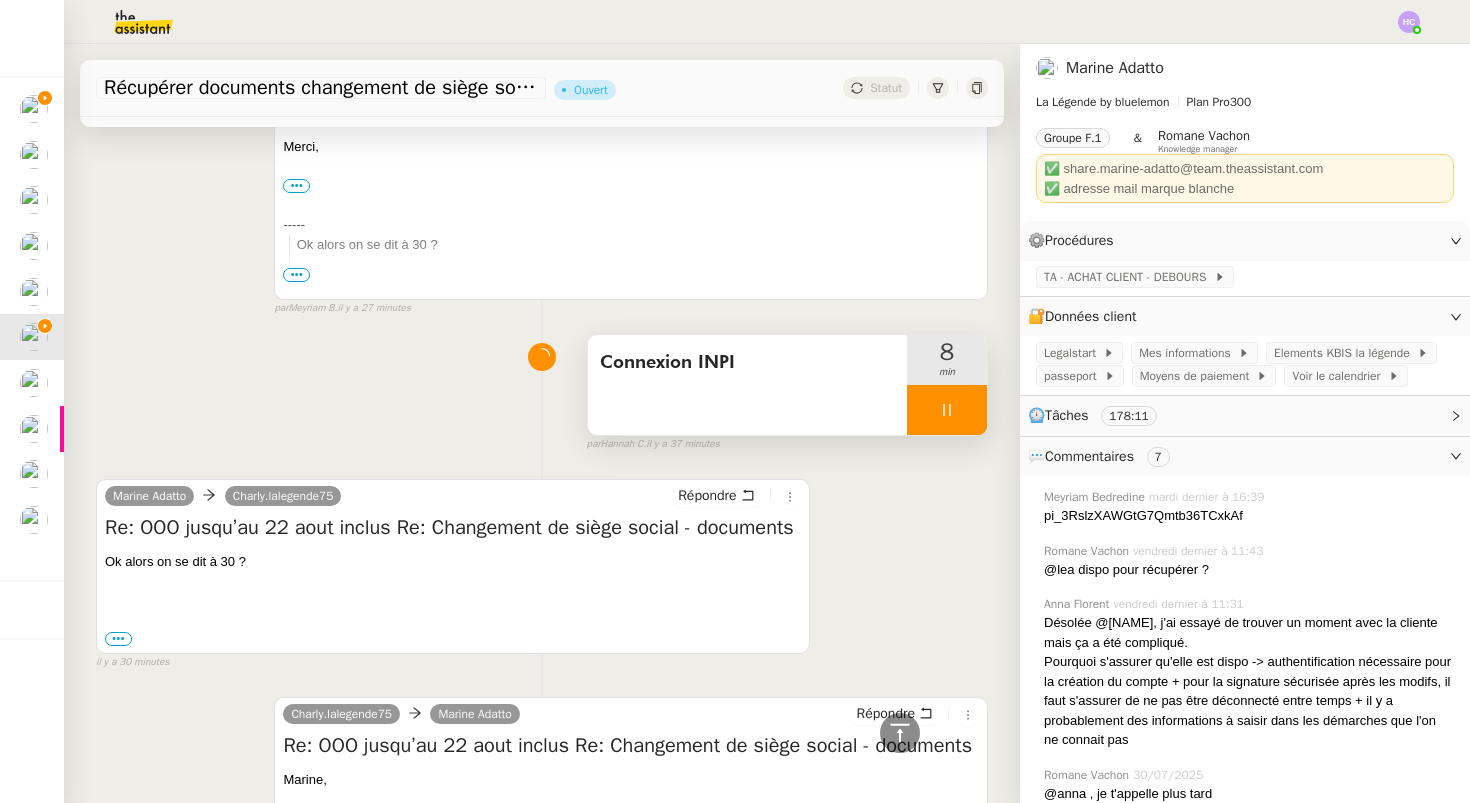 click at bounding box center (947, 410) 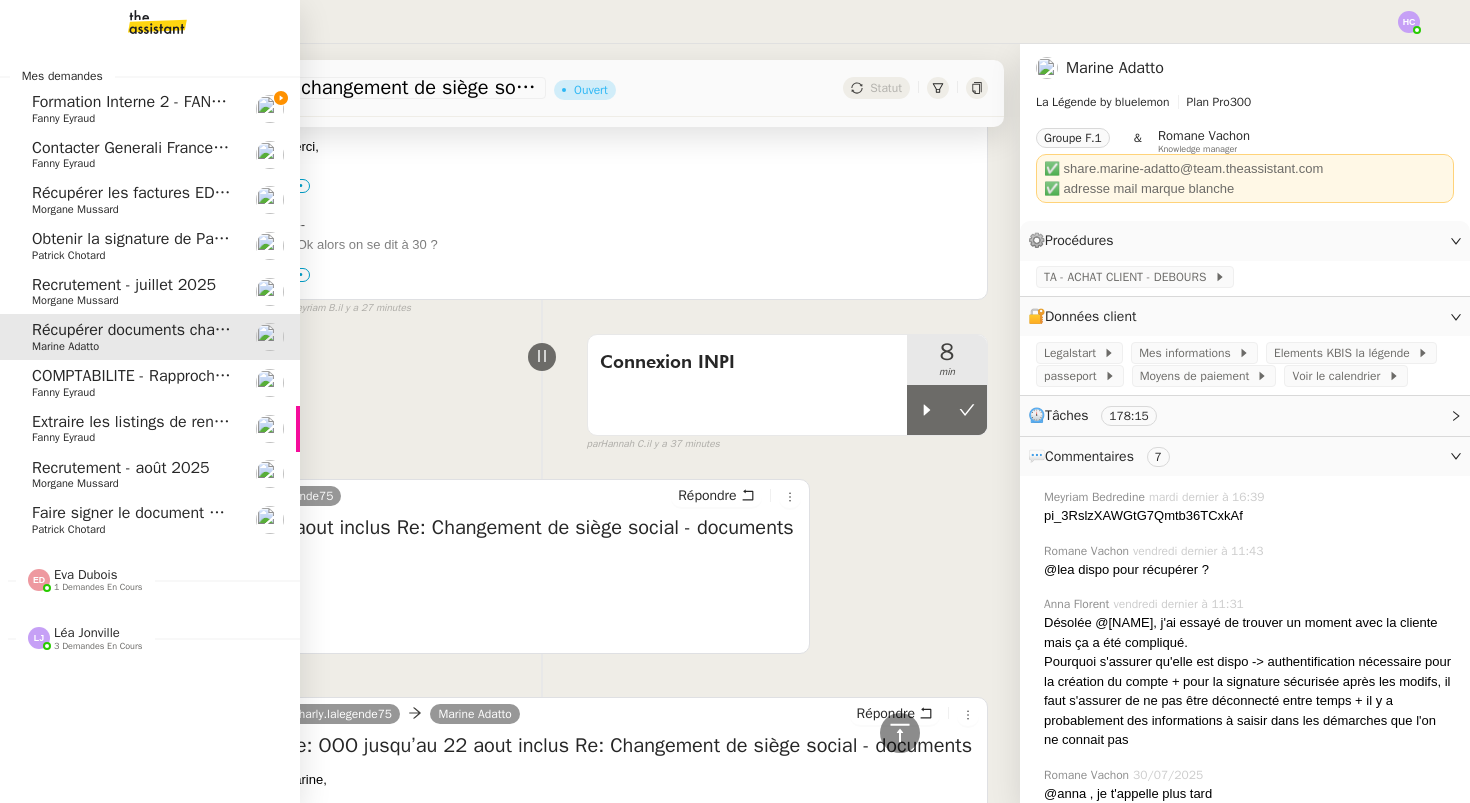 click on "Extraire les listings de renouvellement" 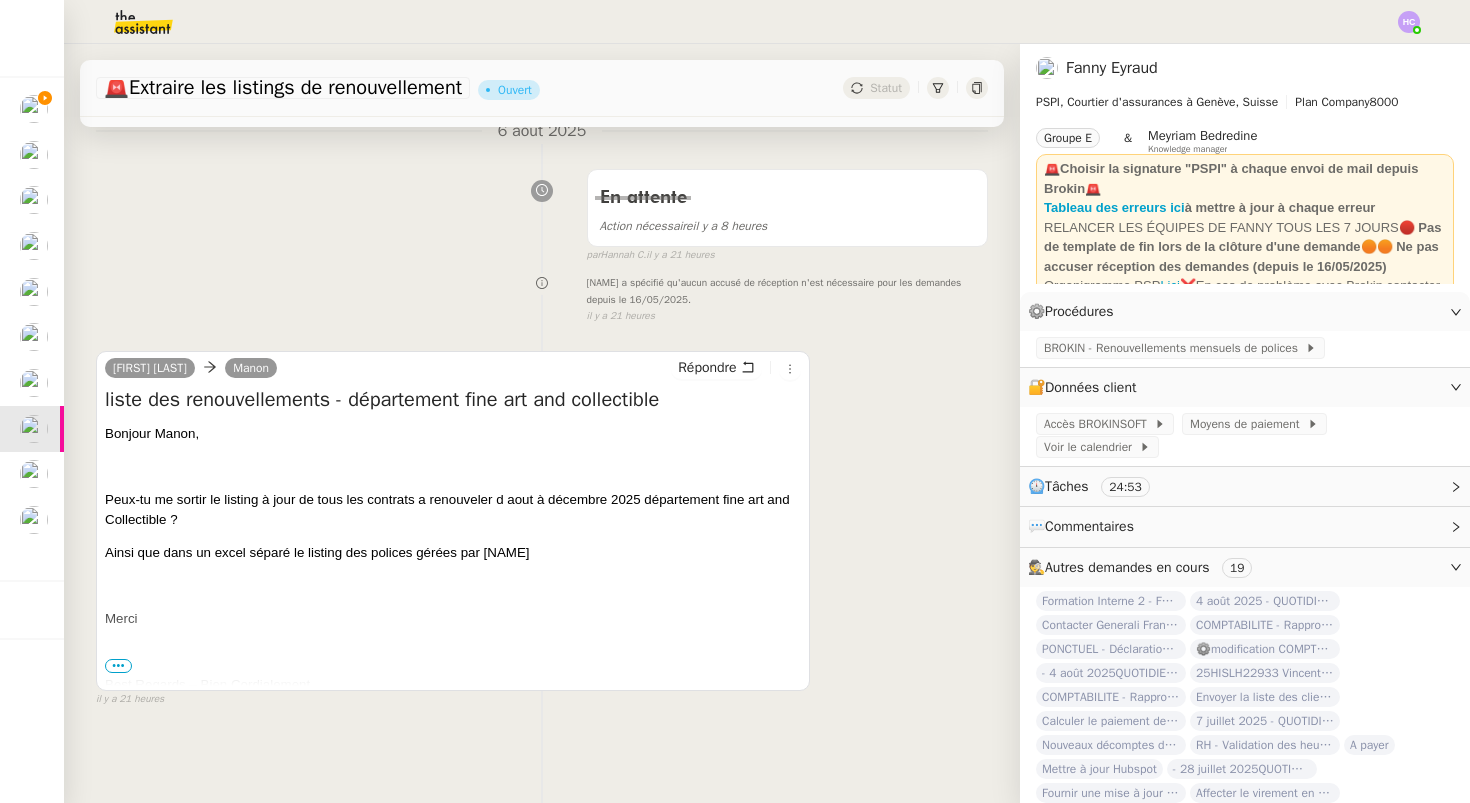 scroll, scrollTop: 0, scrollLeft: 0, axis: both 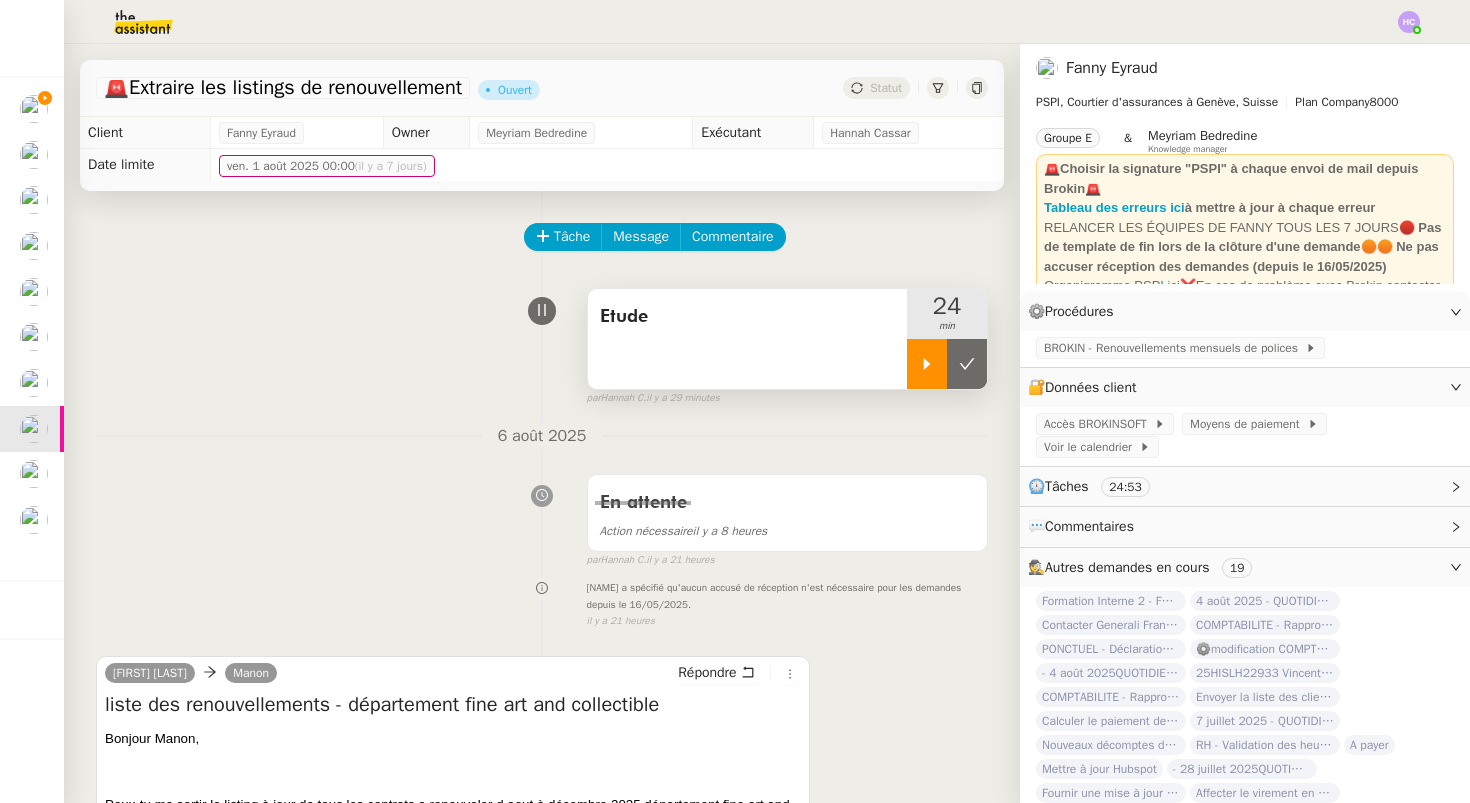 click 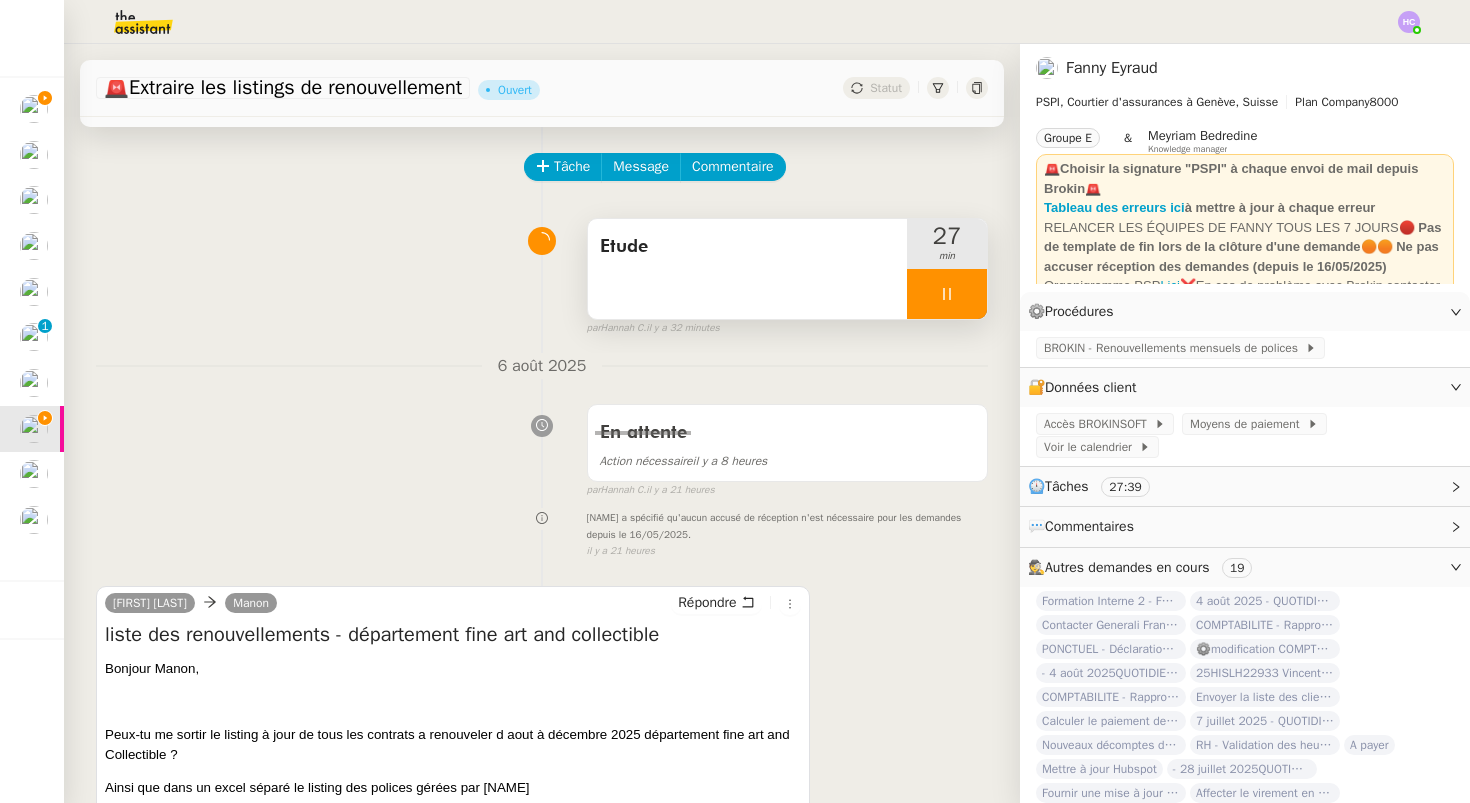 scroll, scrollTop: 0, scrollLeft: 0, axis: both 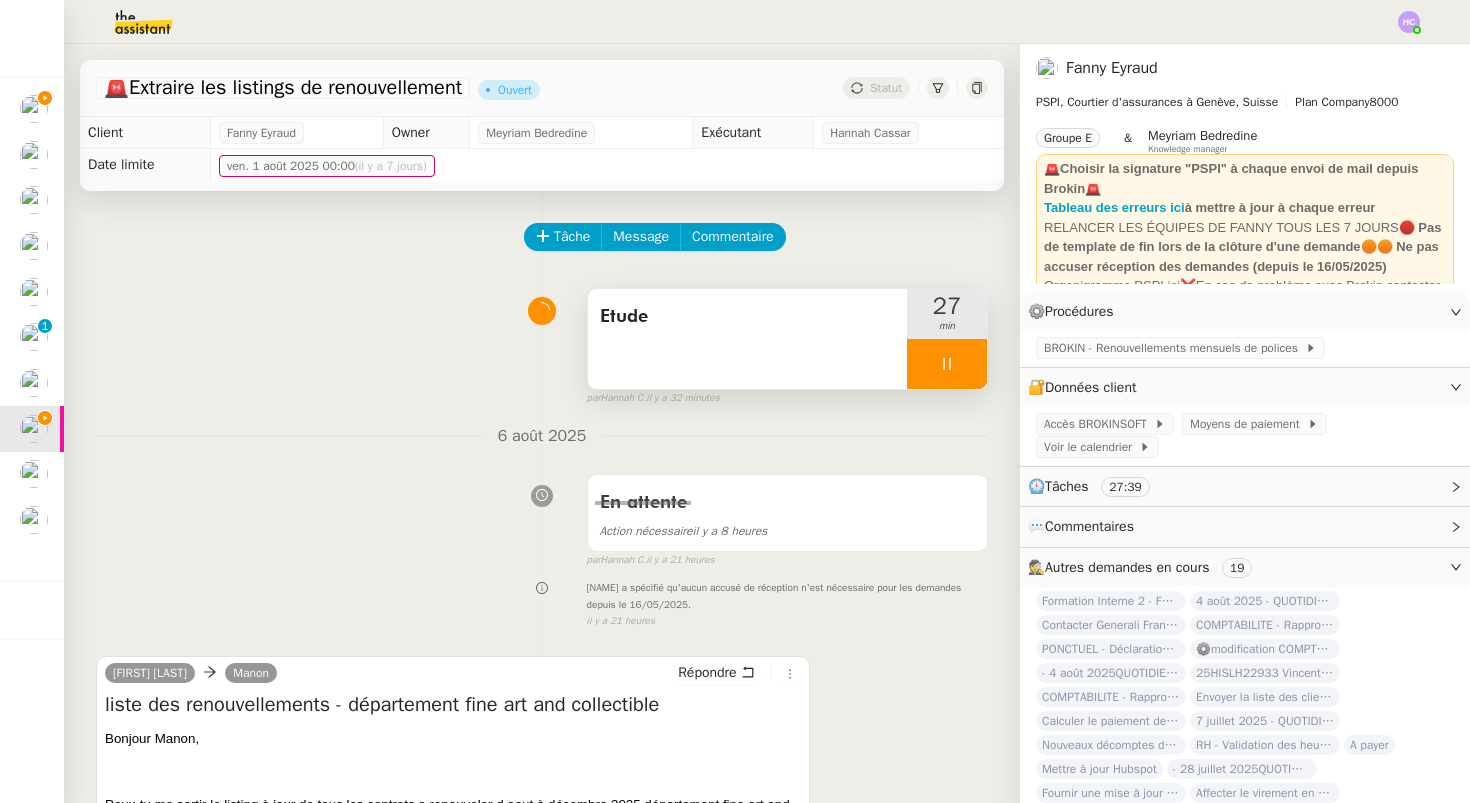 click on "Etude" at bounding box center [747, 317] 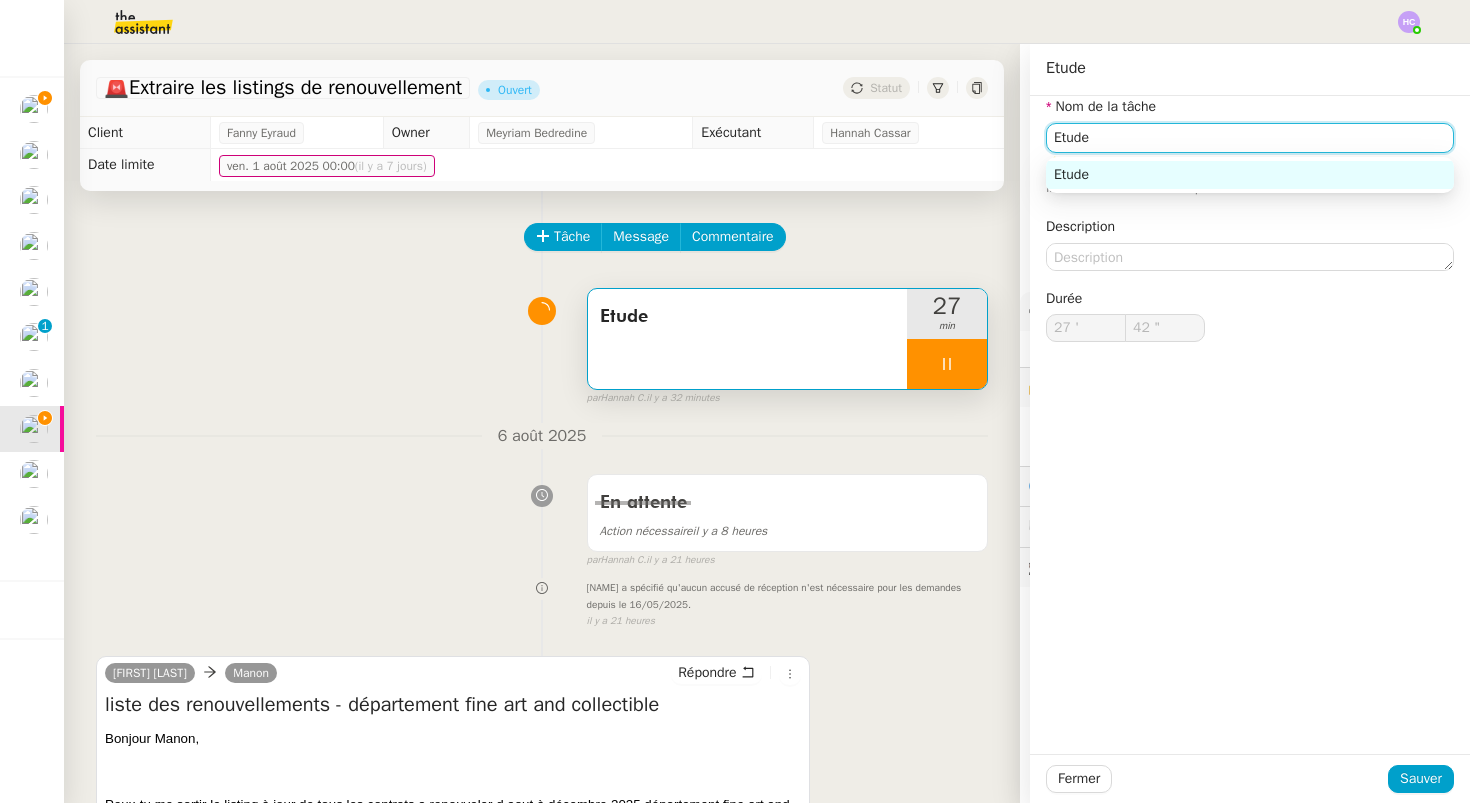 type on "43 "" 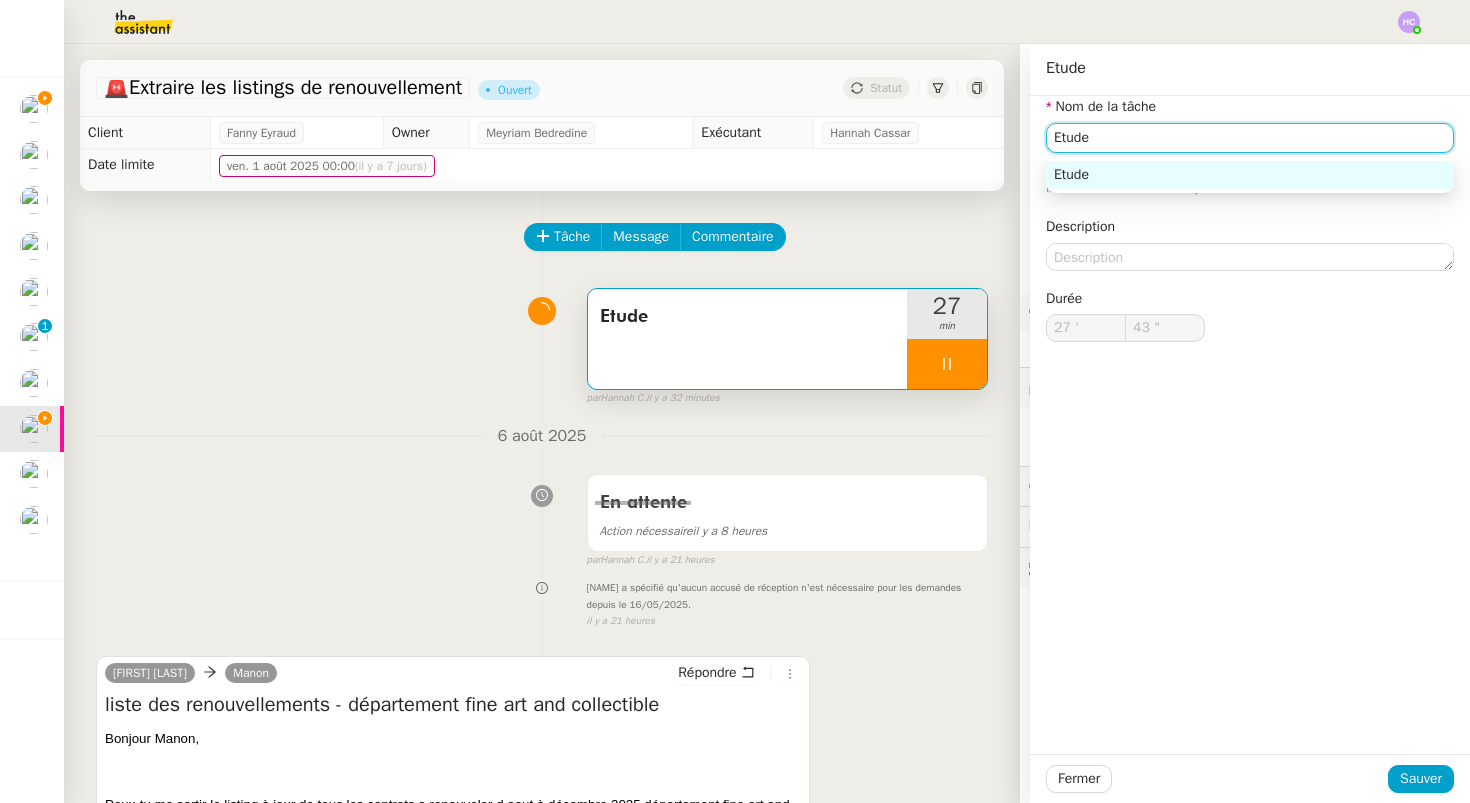 drag, startPoint x: 1143, startPoint y: 138, endPoint x: 995, endPoint y: 136, distance: 148.01352 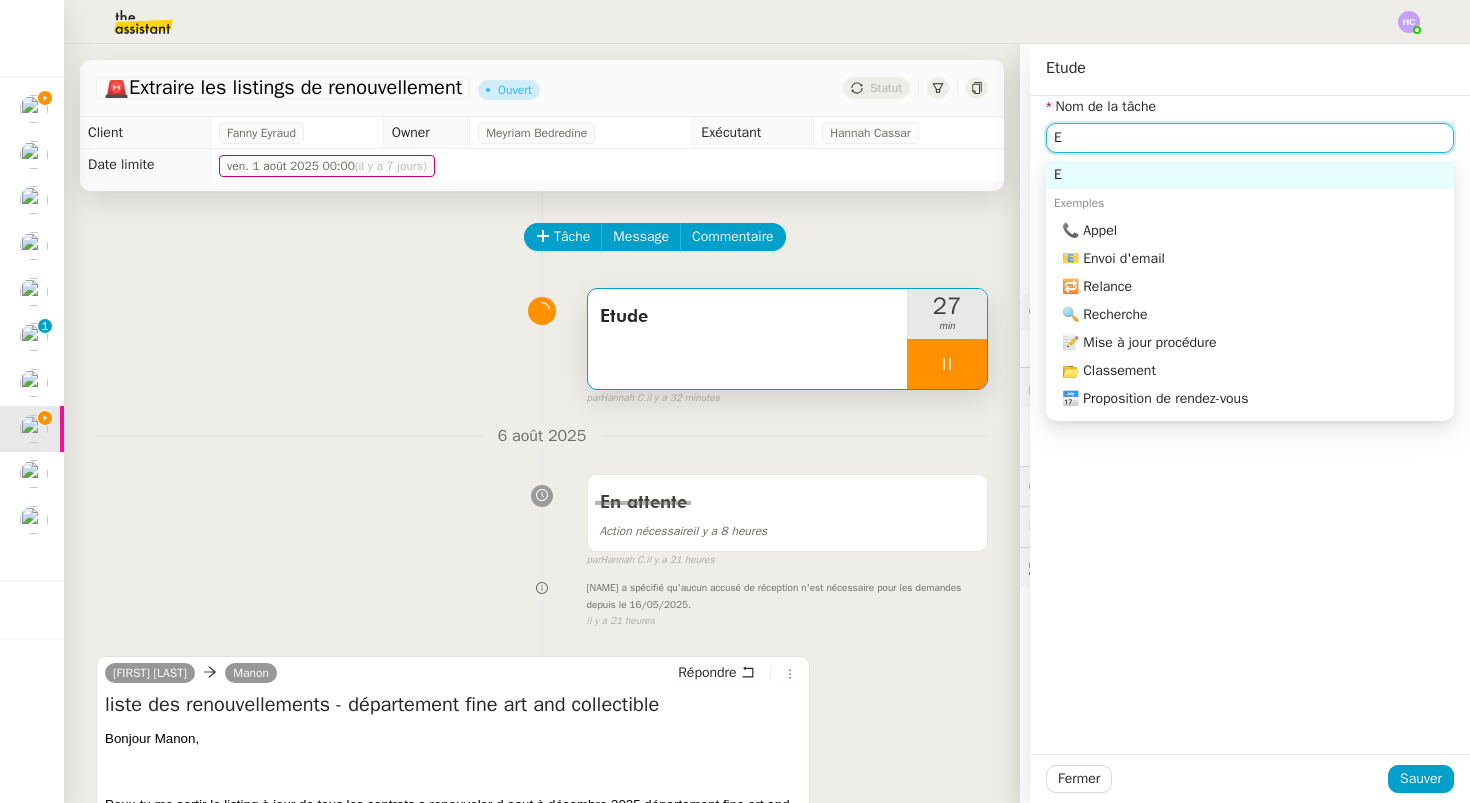 type on "Ex" 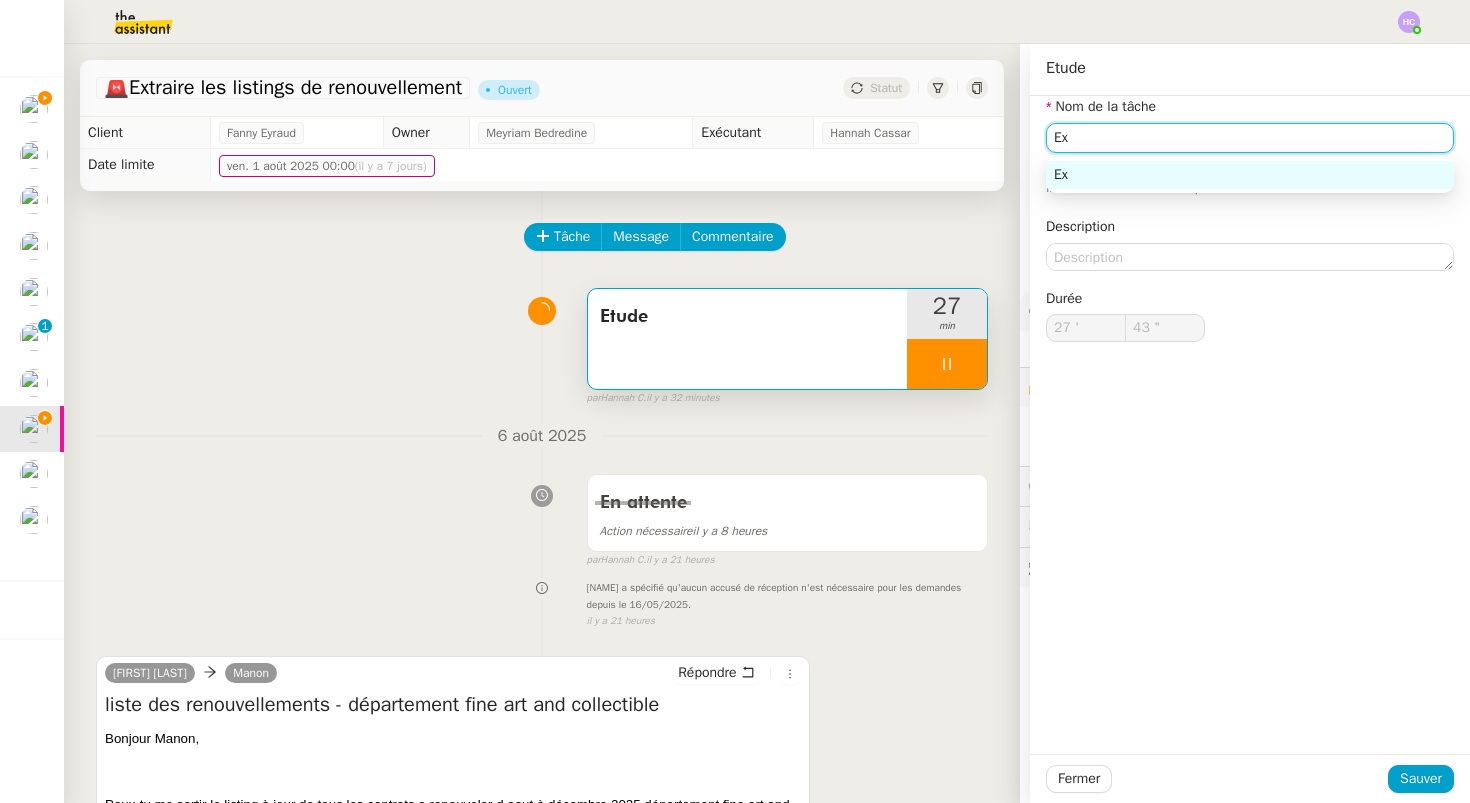 type on "44 "" 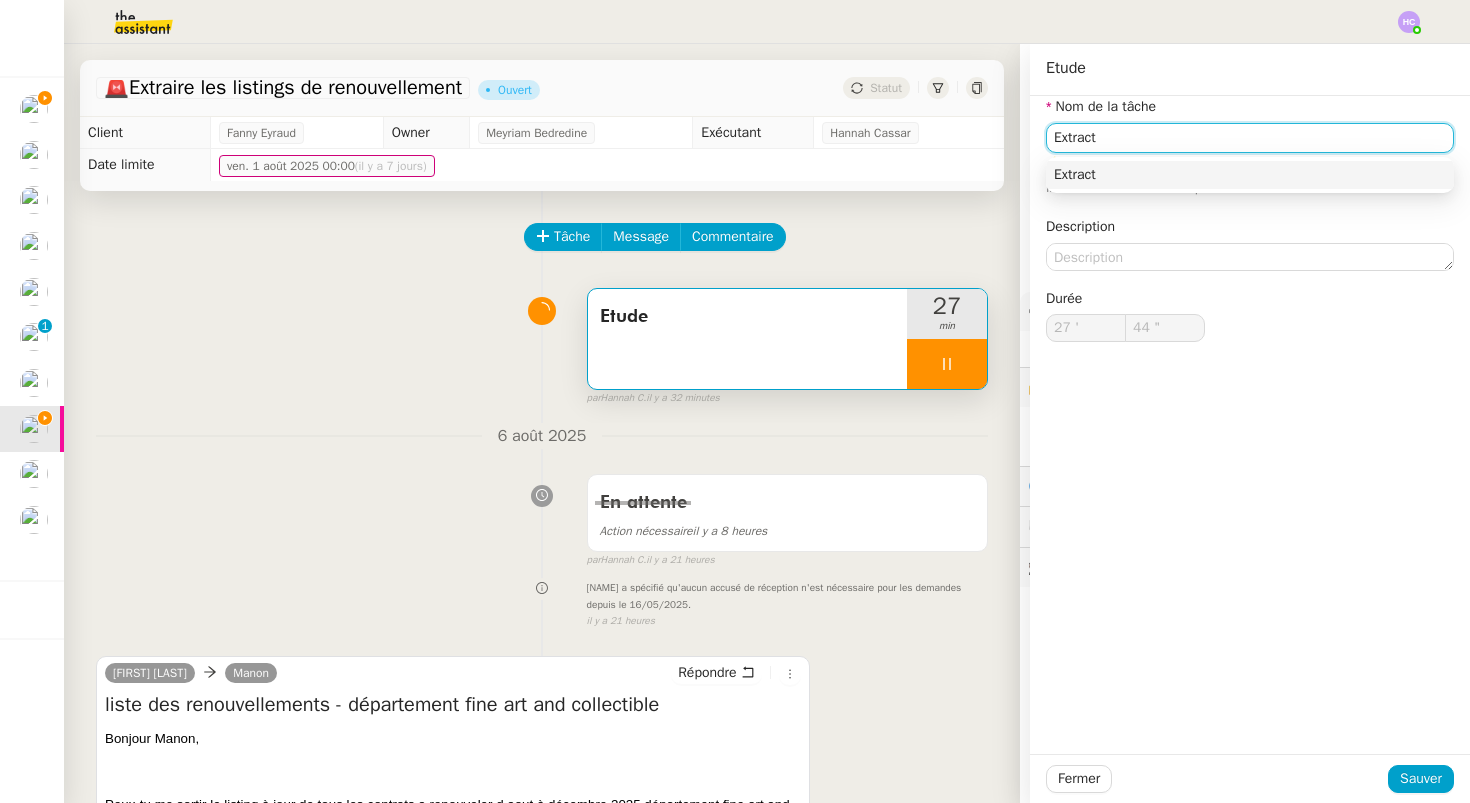 type on "Extracti" 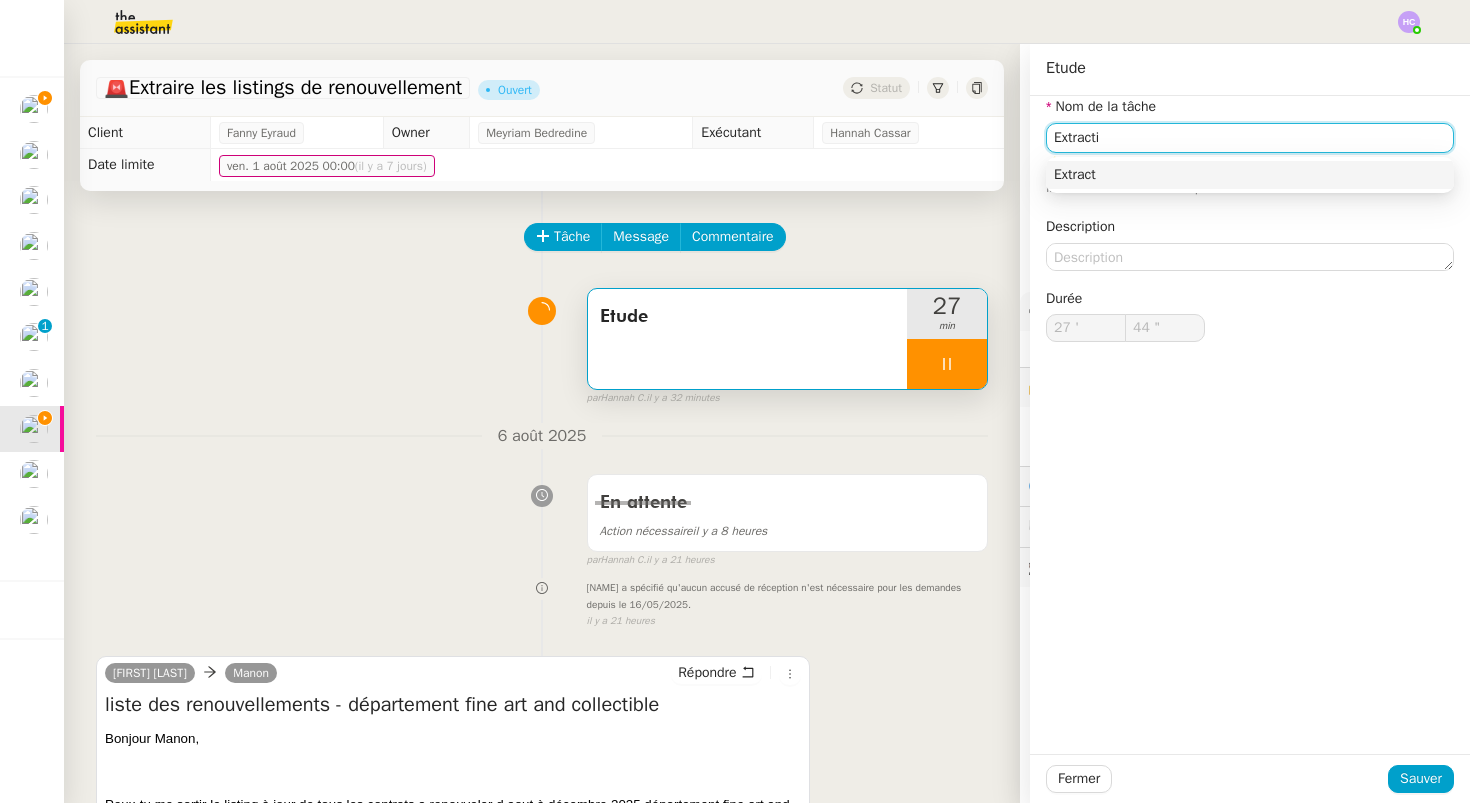 type on "45 "" 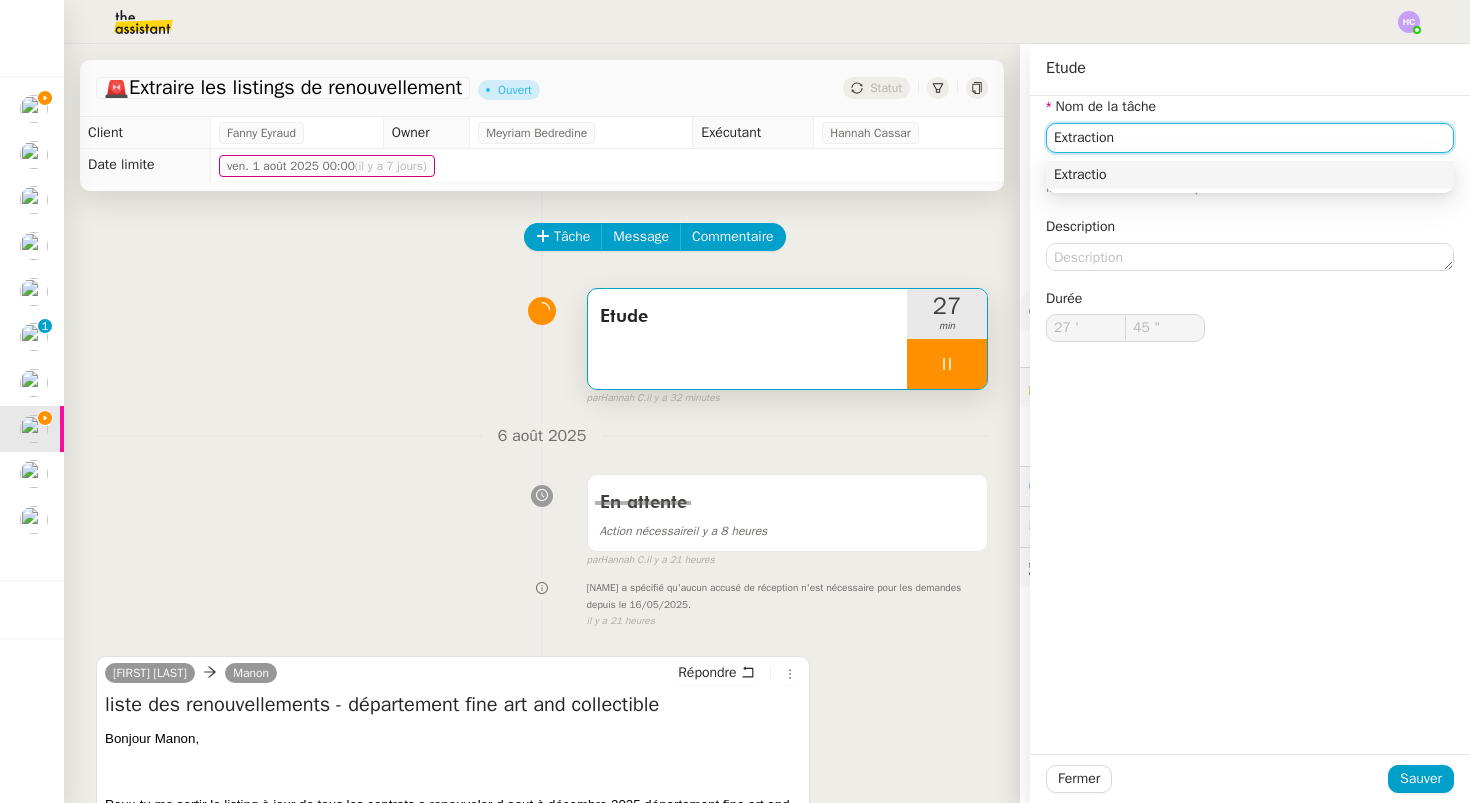 type on "Extraction" 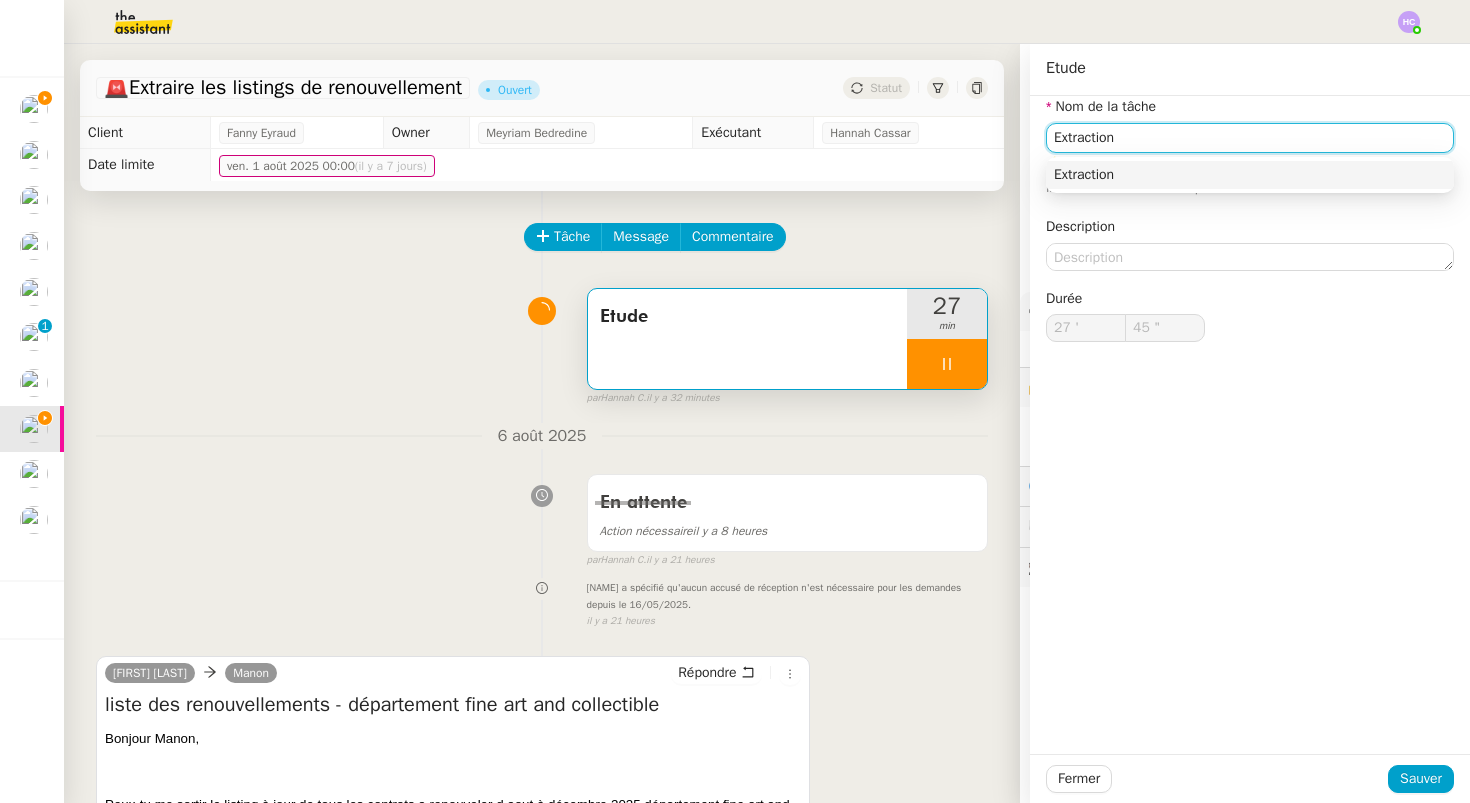 type on "46 "" 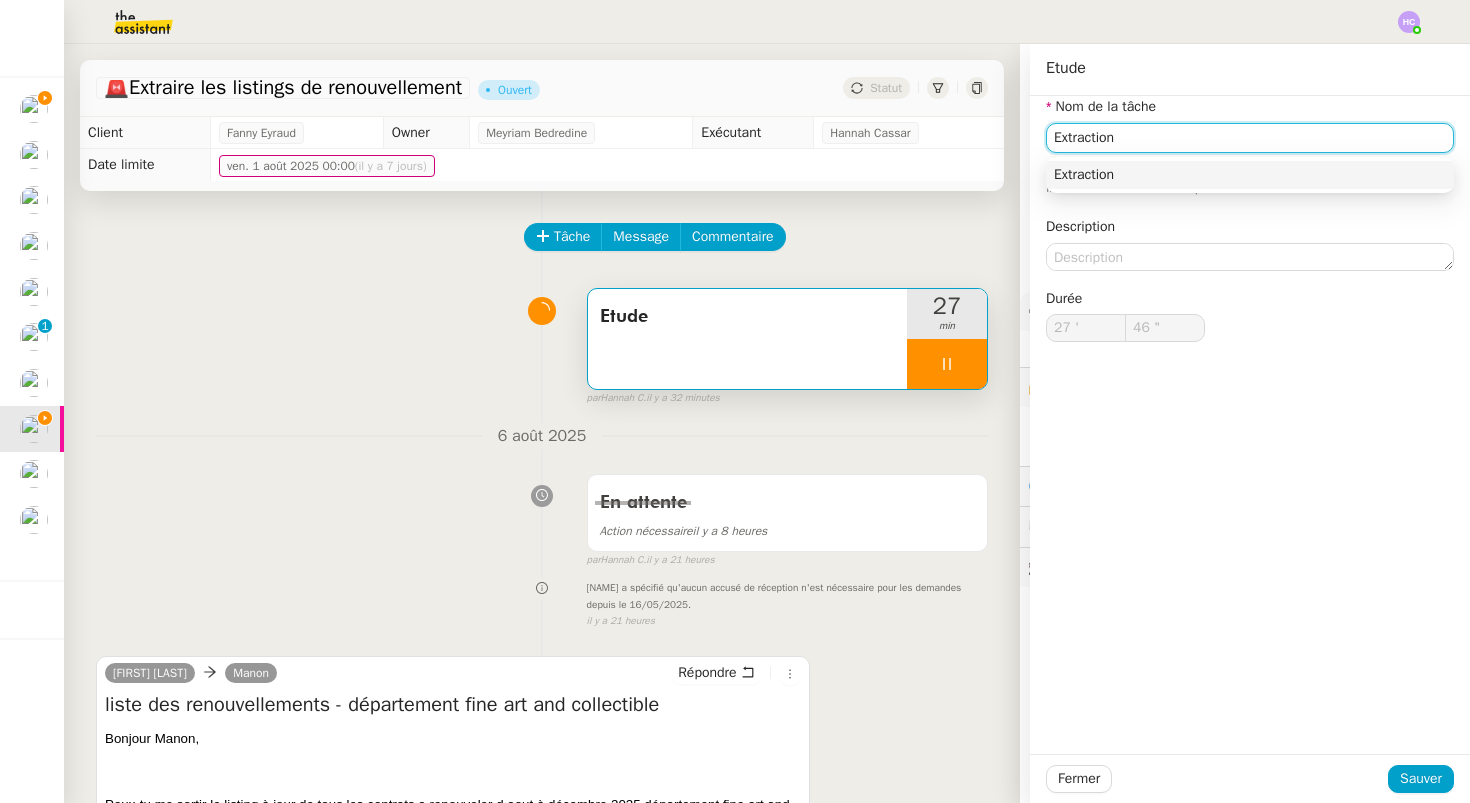 type on "Extraction d" 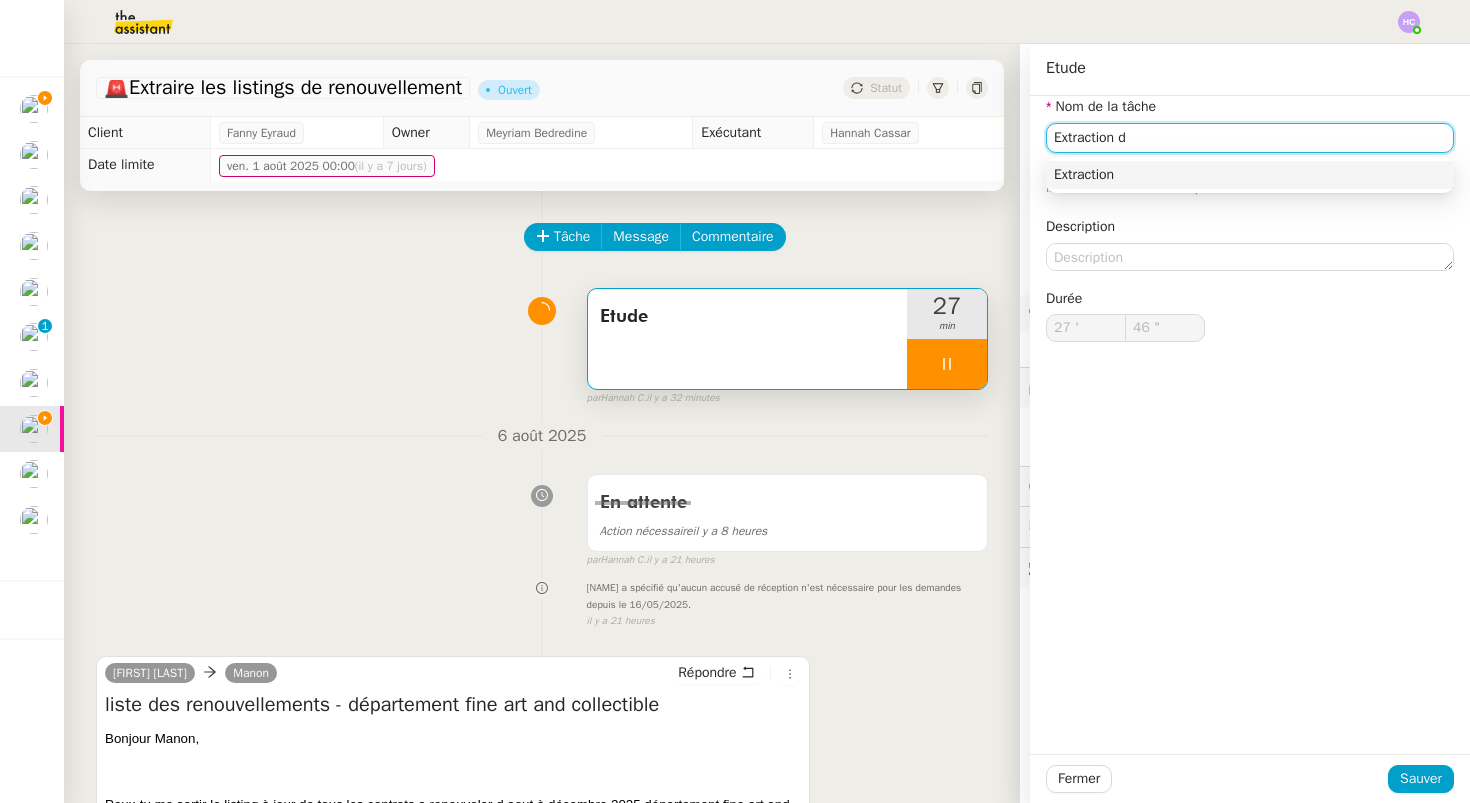 type on "47 "" 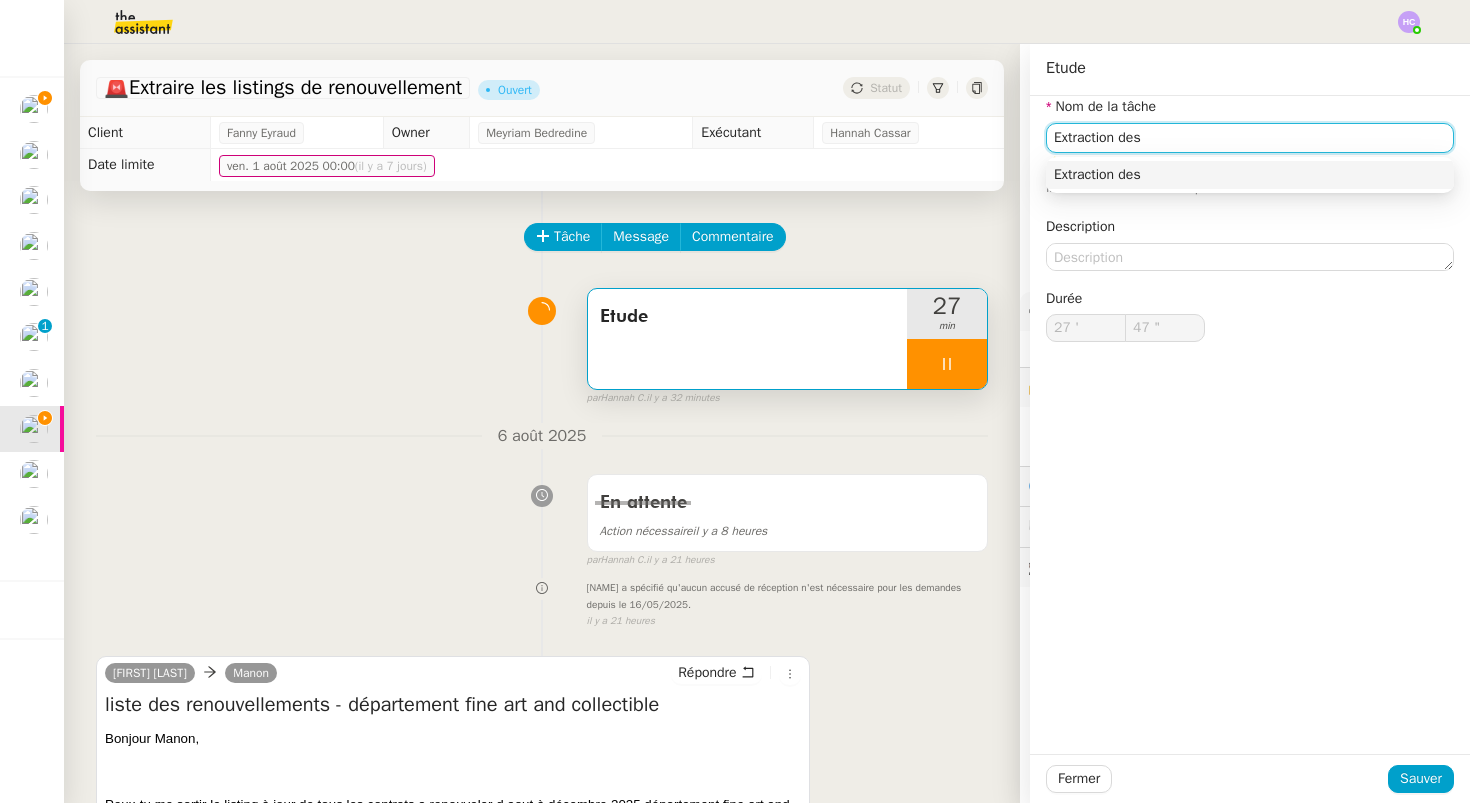 type on "Extraction des p" 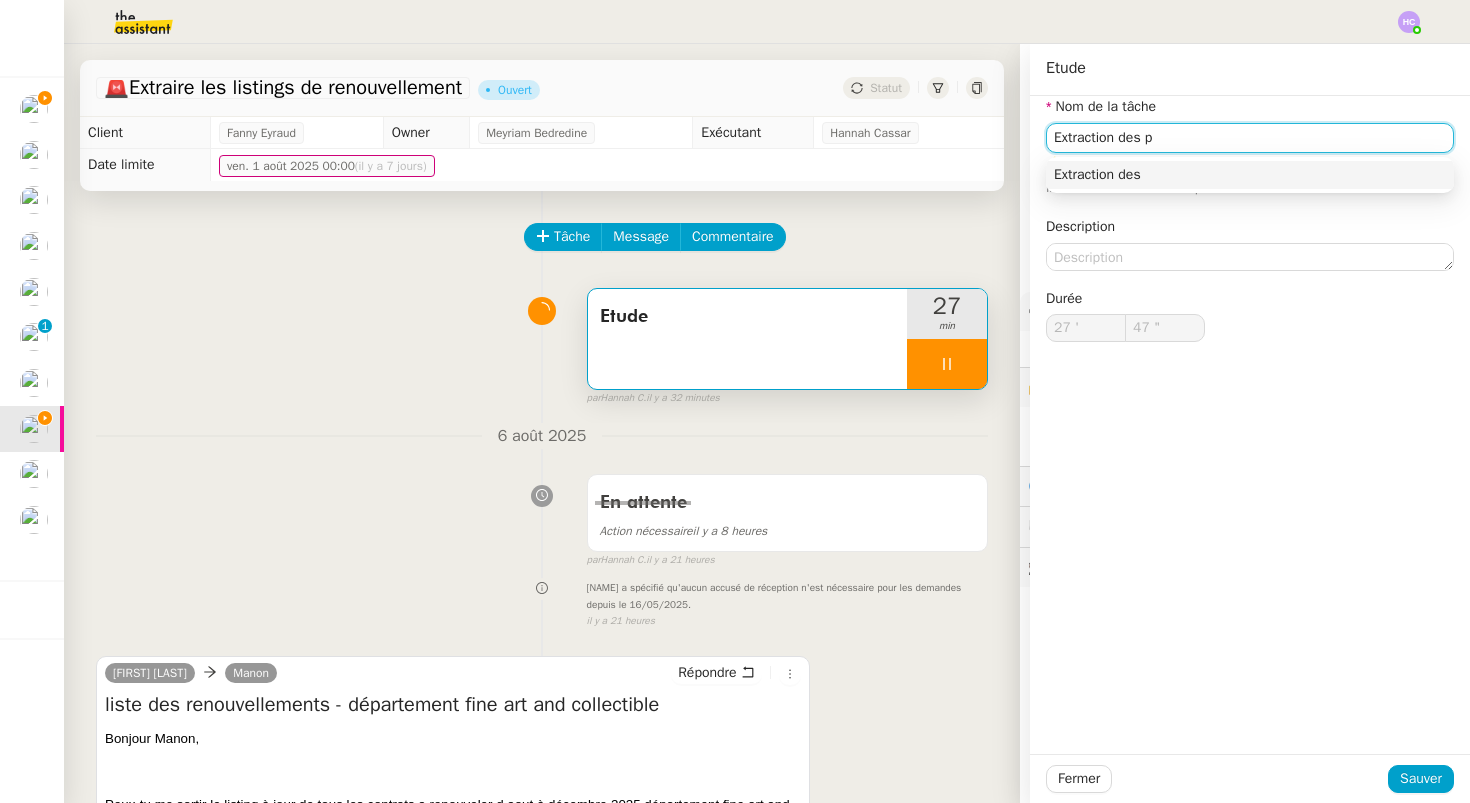 type on "48 "" 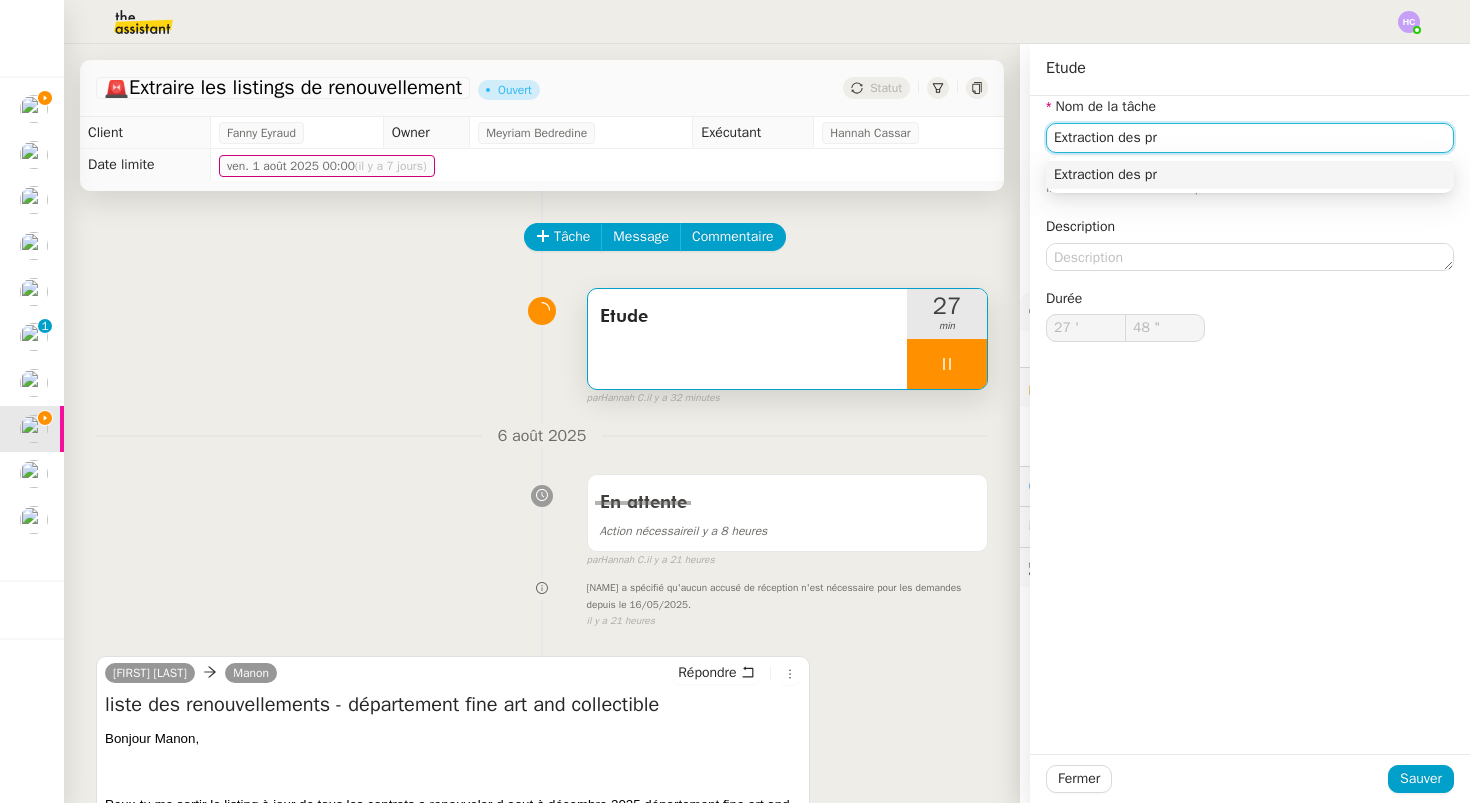 type on "Extraction des pro" 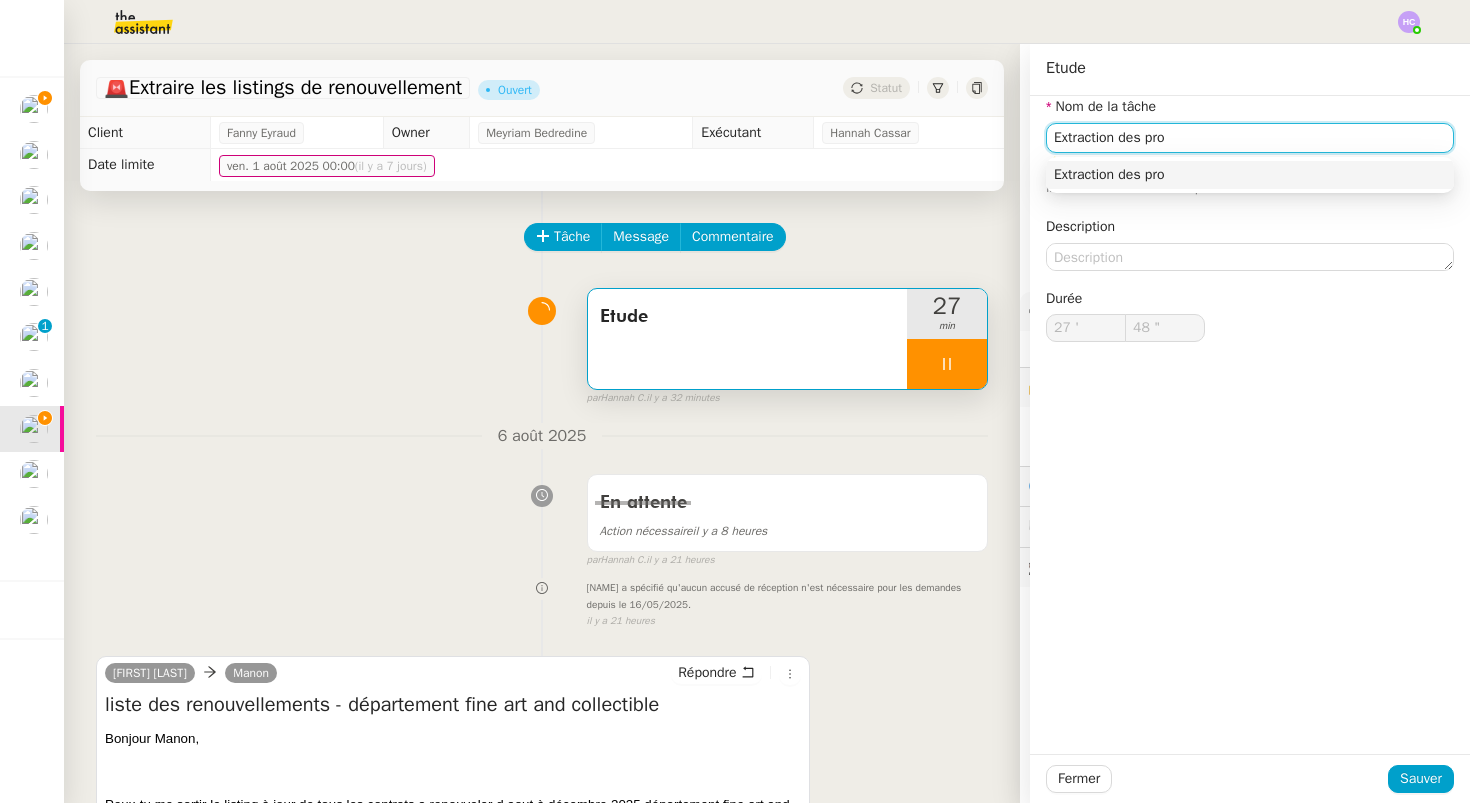 type on "49 "" 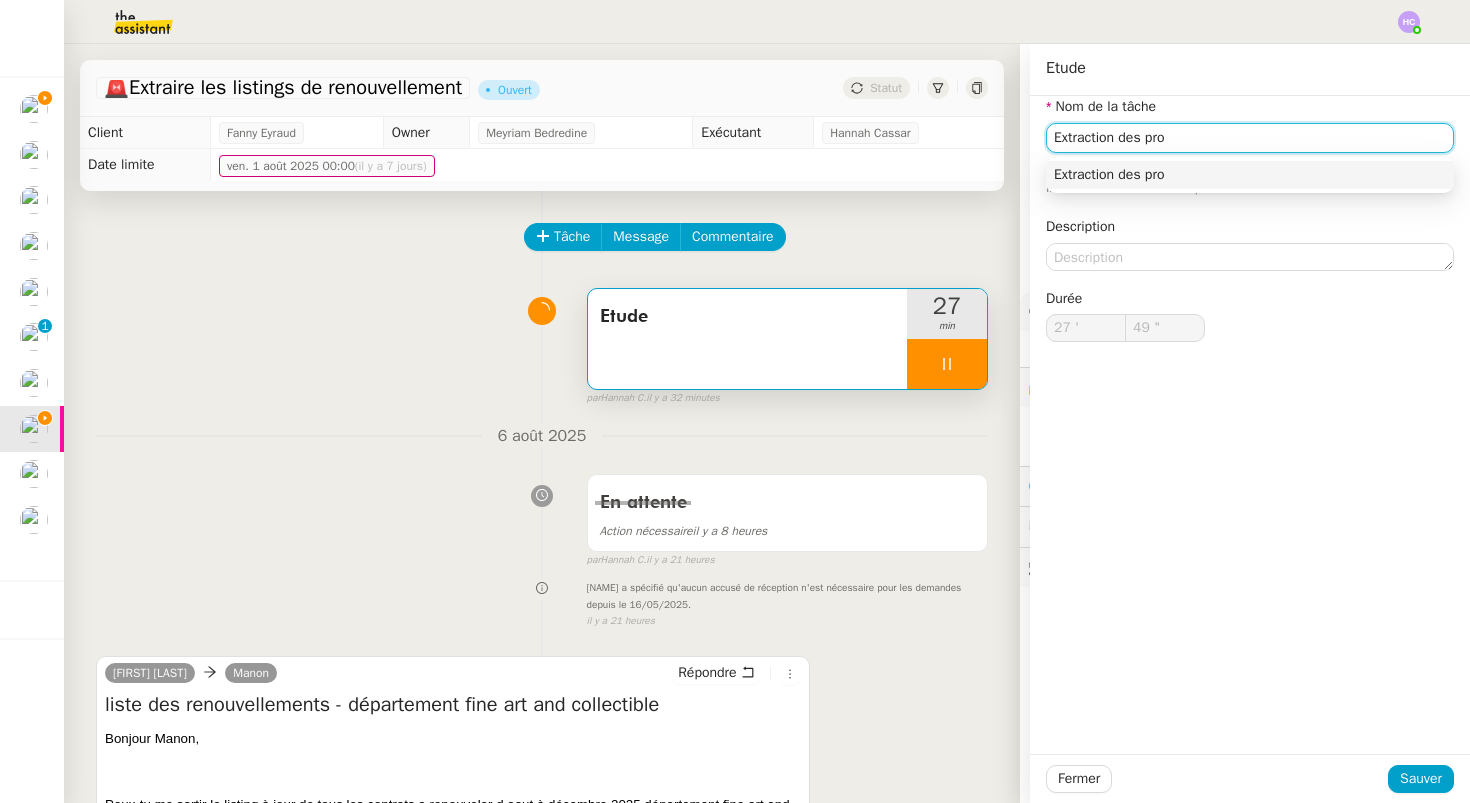 type on "Extraction des pr" 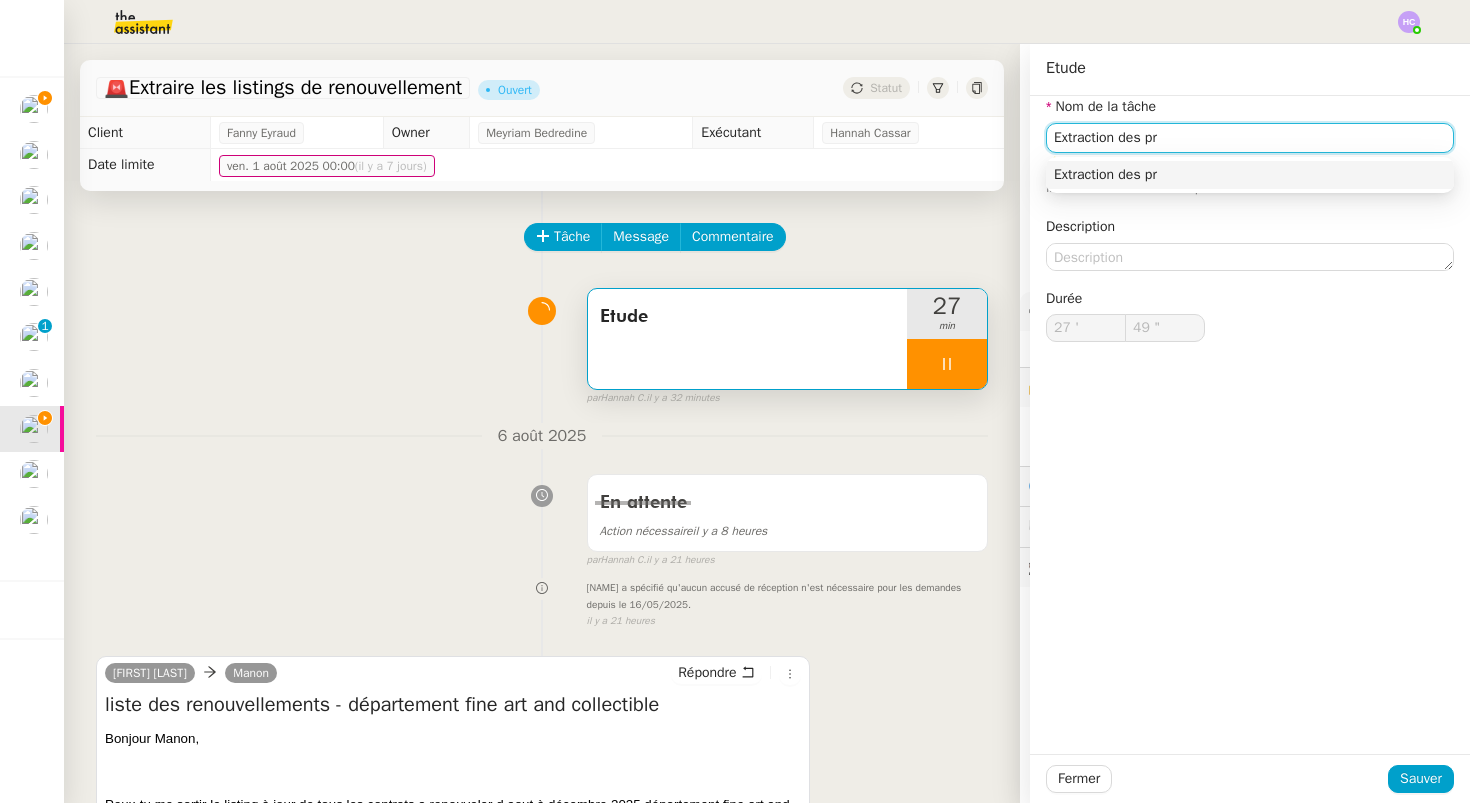 type on "50 "" 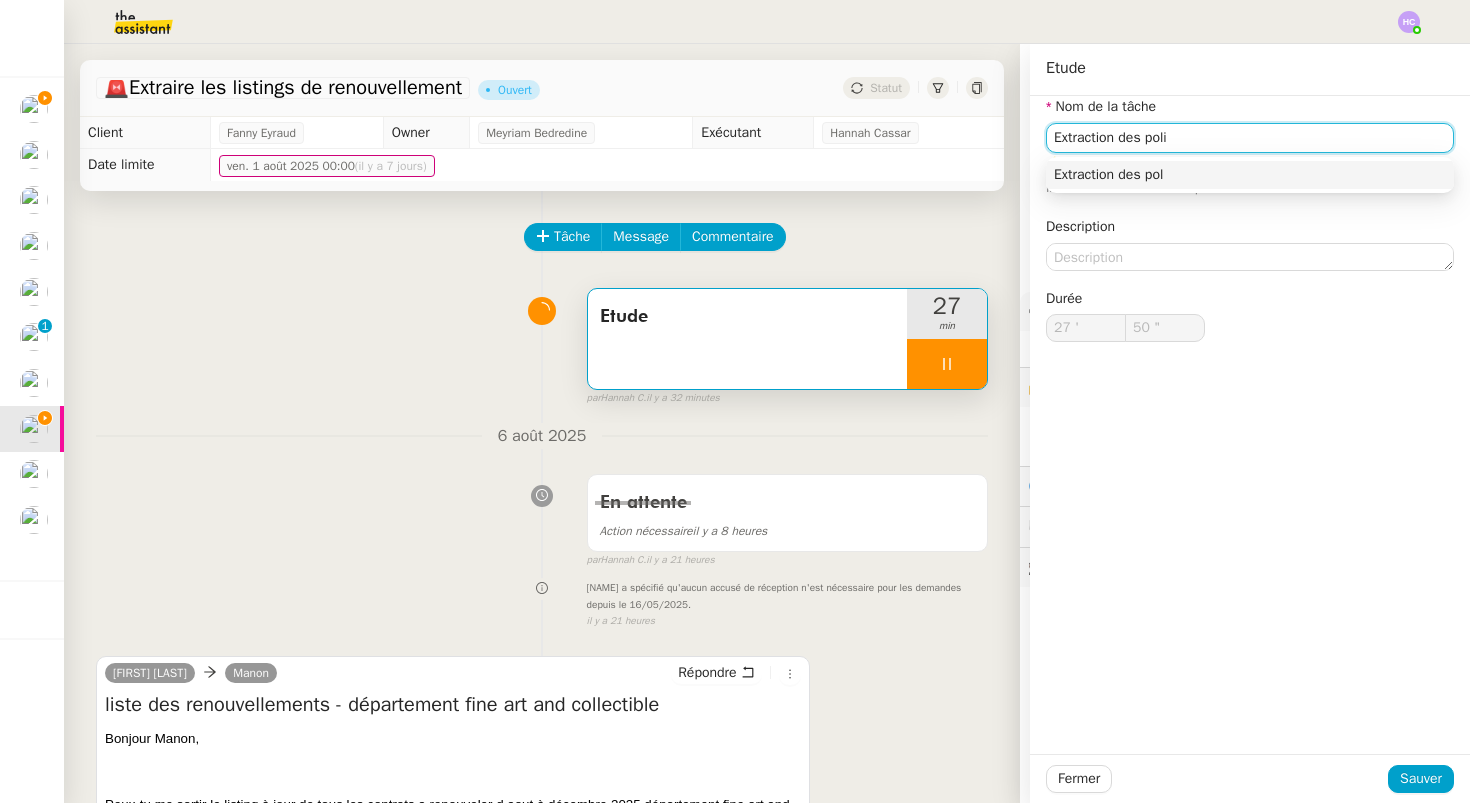 type on "Extraction des polic" 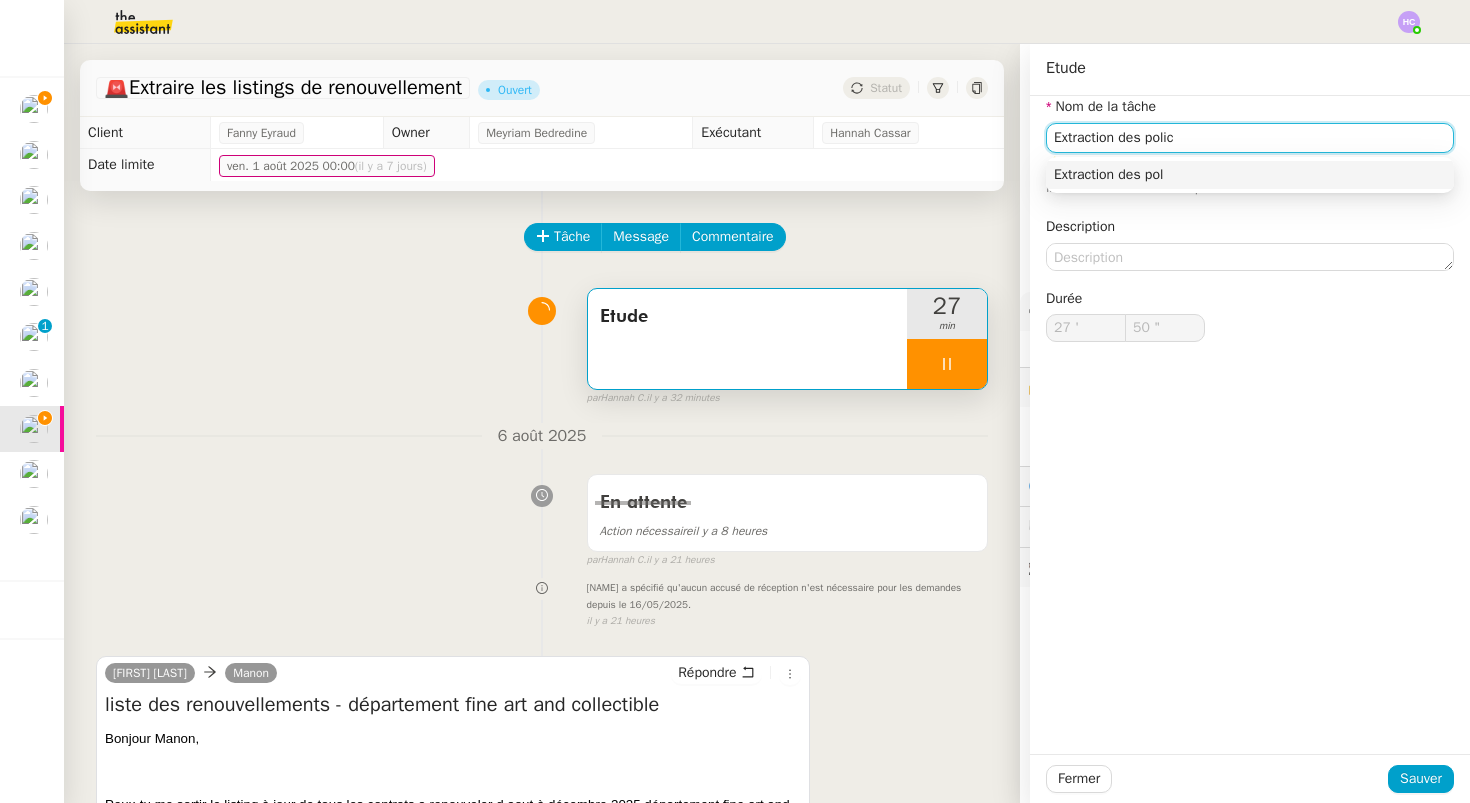 type on "51 "" 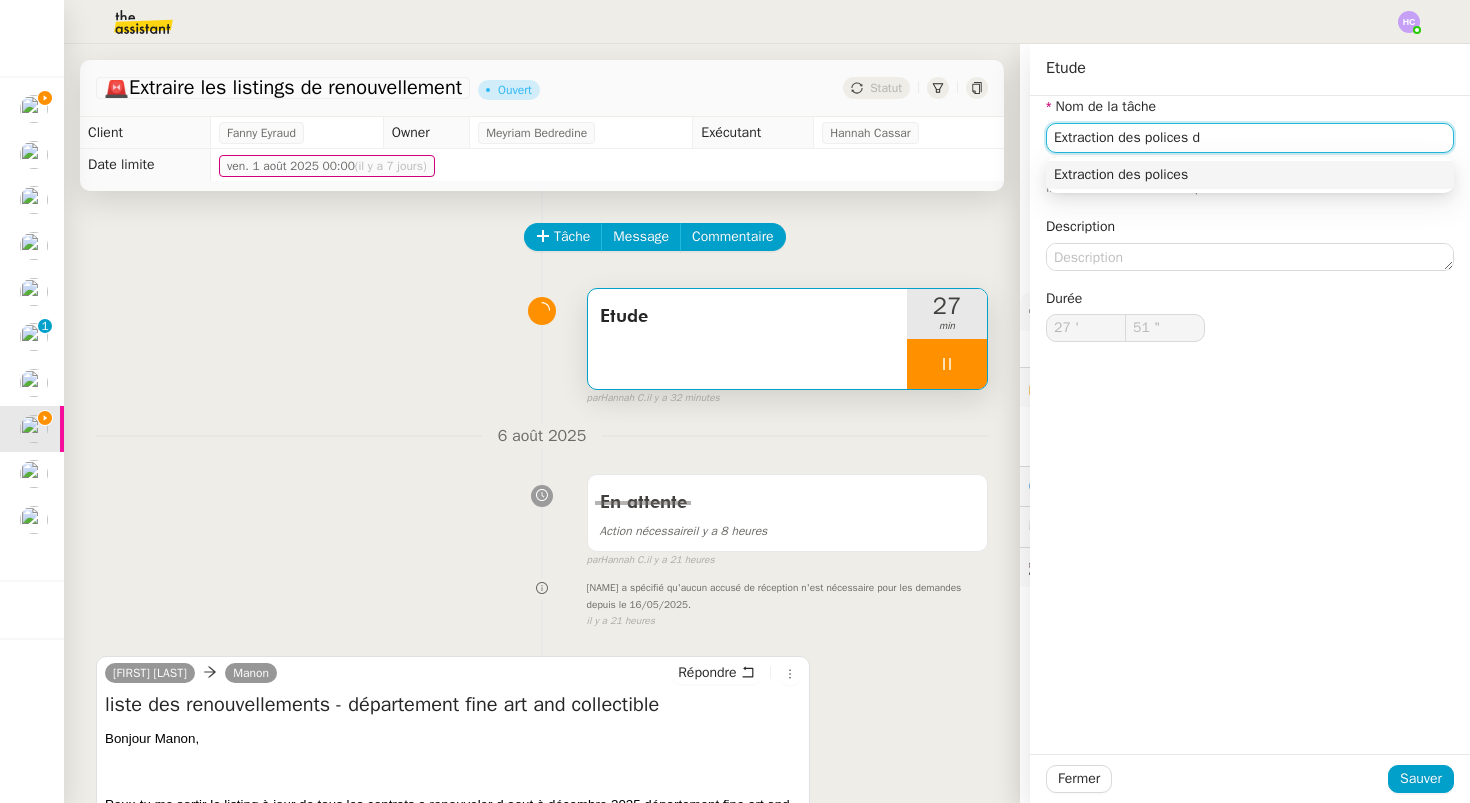 type on "Extraction des polices d'" 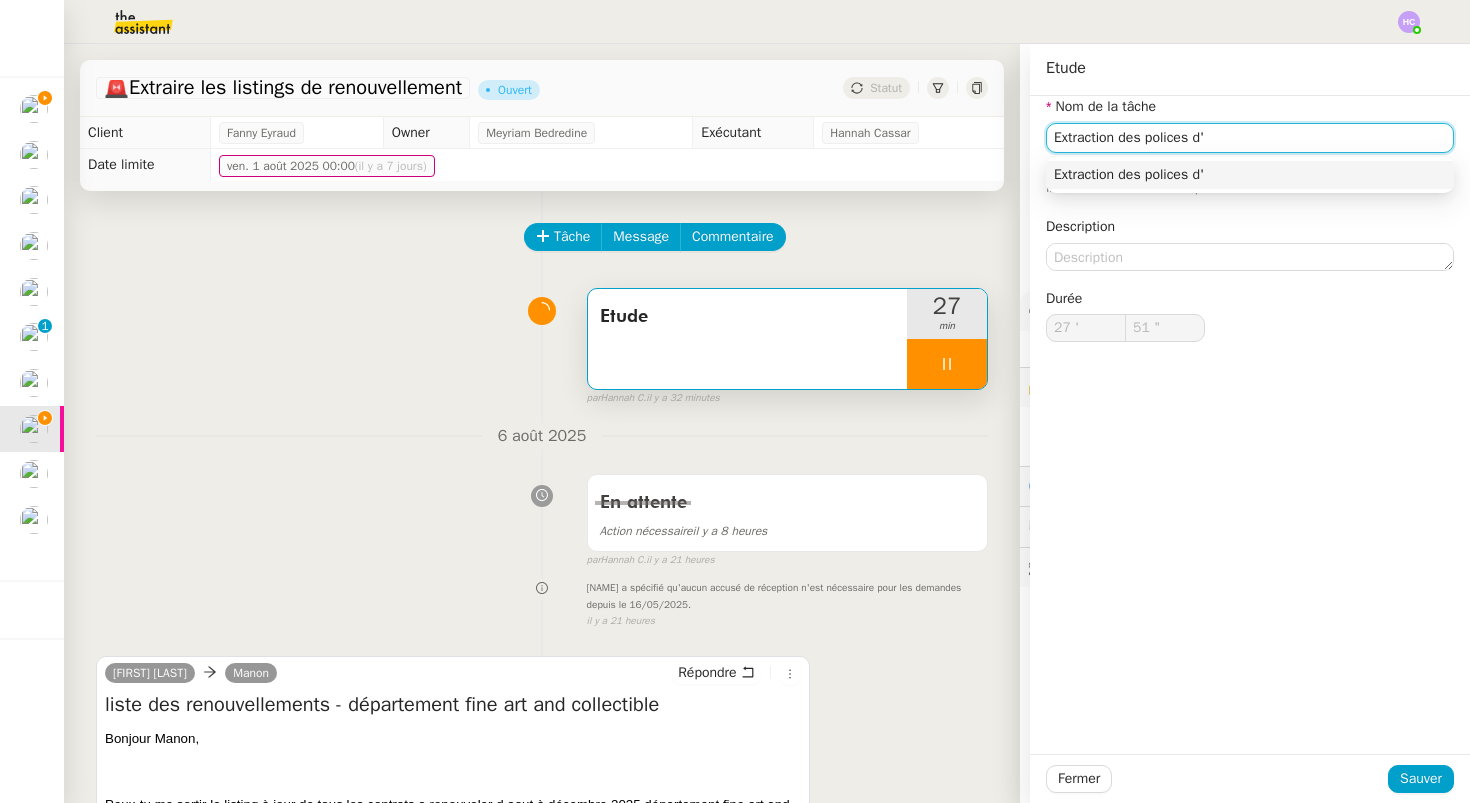 type on "52 "" 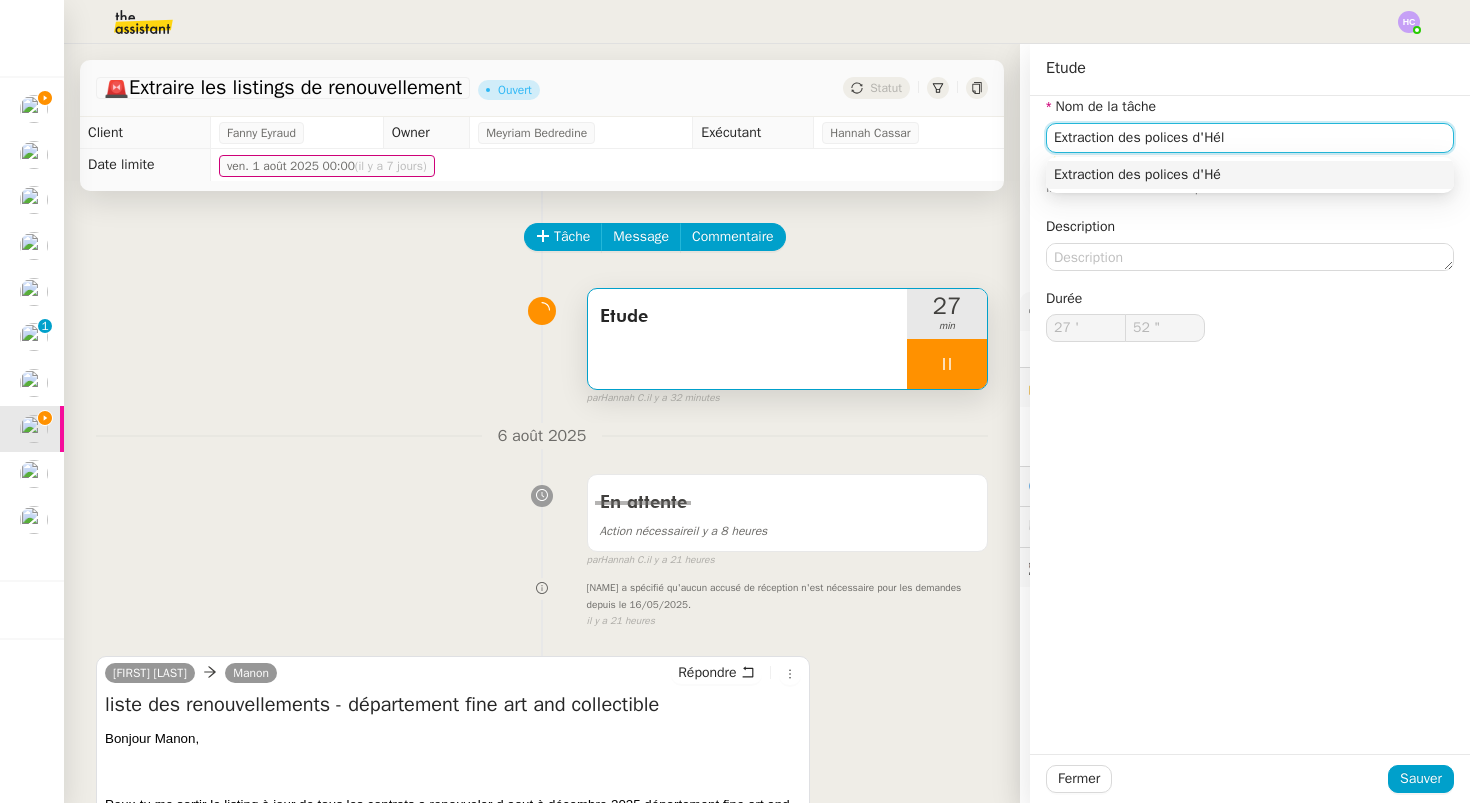 type on "Extraction des polices d'Hélo" 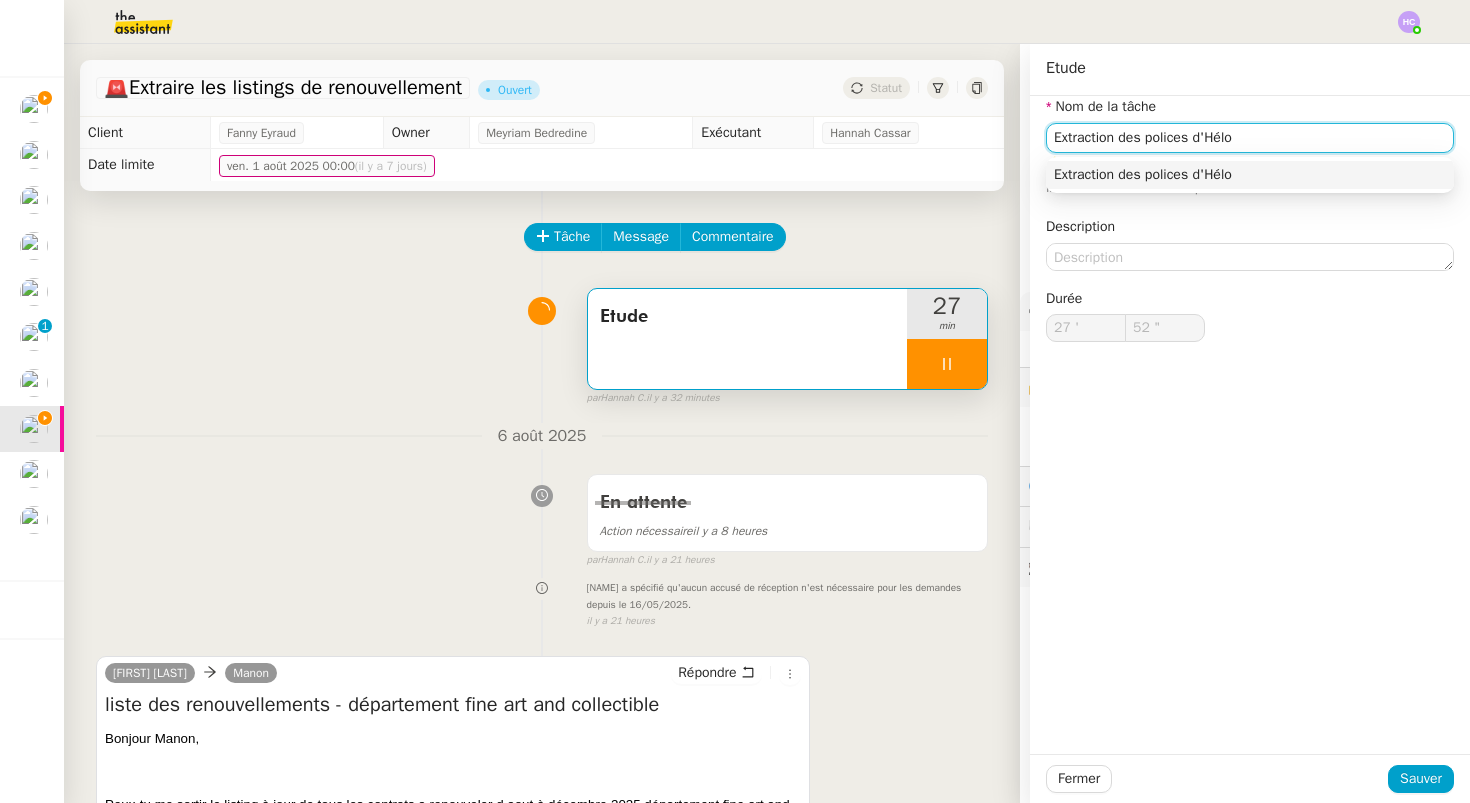 type on "53 "" 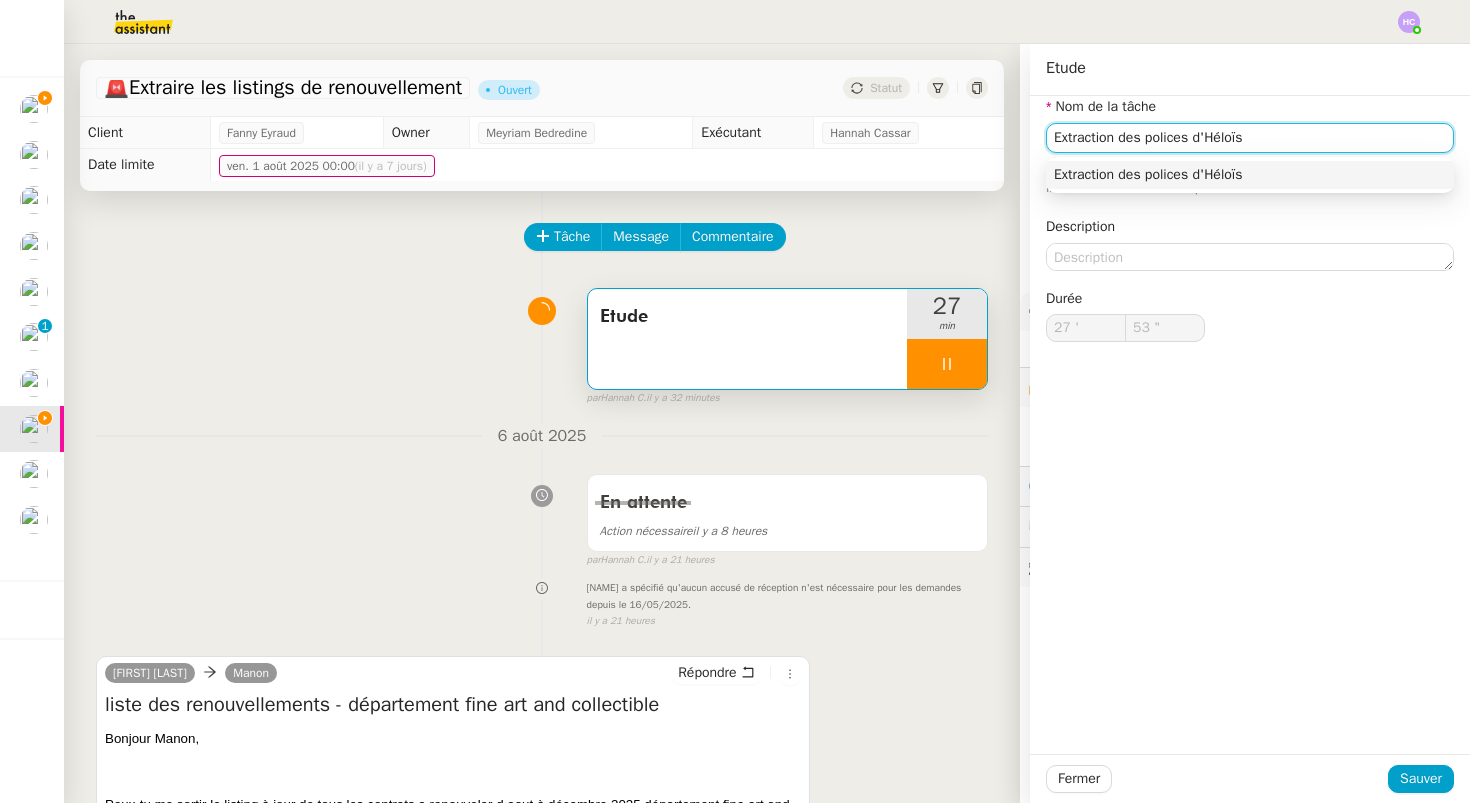 type on "Extraction des polices d'Héloïse" 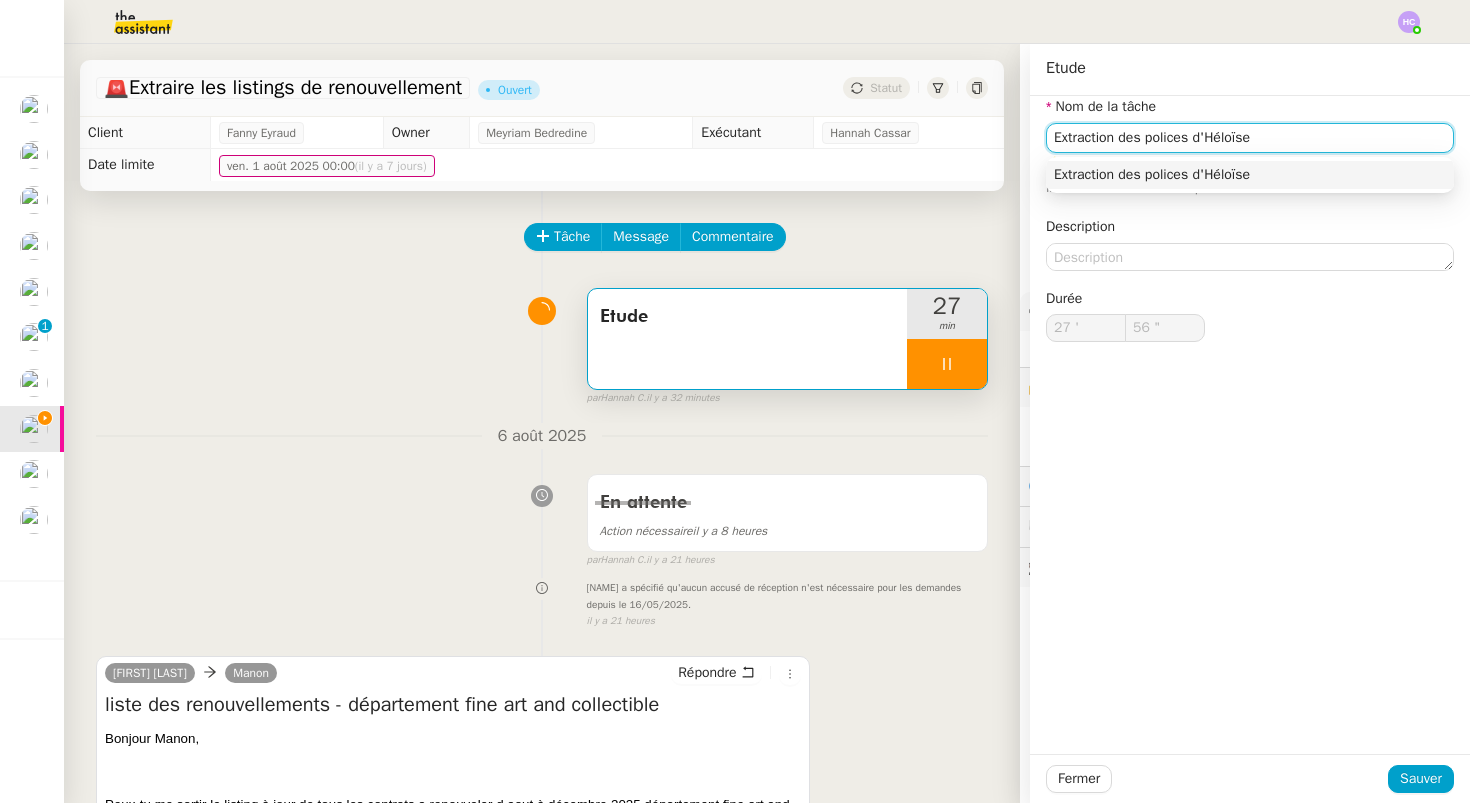 type on "57 "" 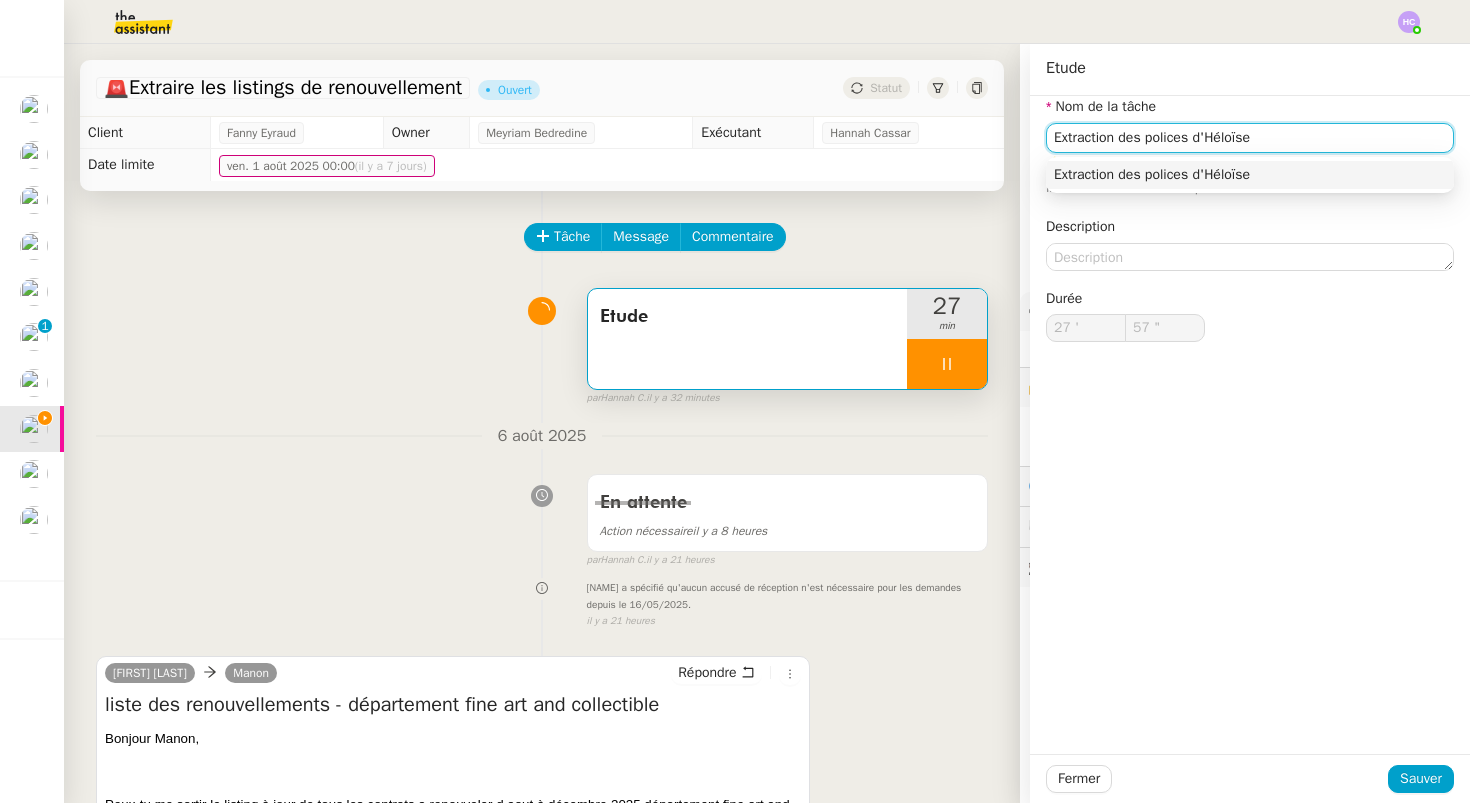drag, startPoint x: 1196, startPoint y: 141, endPoint x: 1363, endPoint y: 141, distance: 167 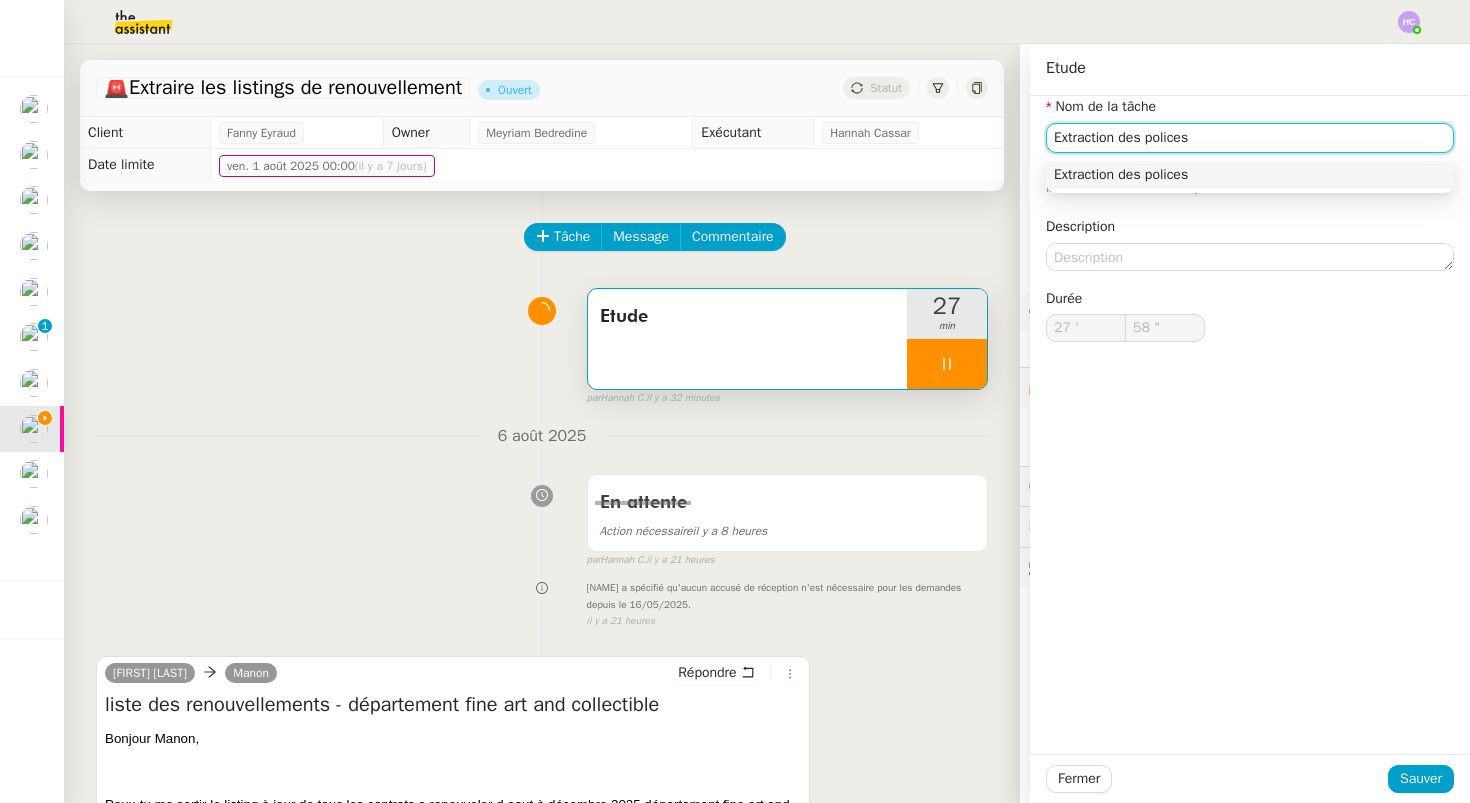 click on "Extraction des polices" at bounding box center (1250, 175) 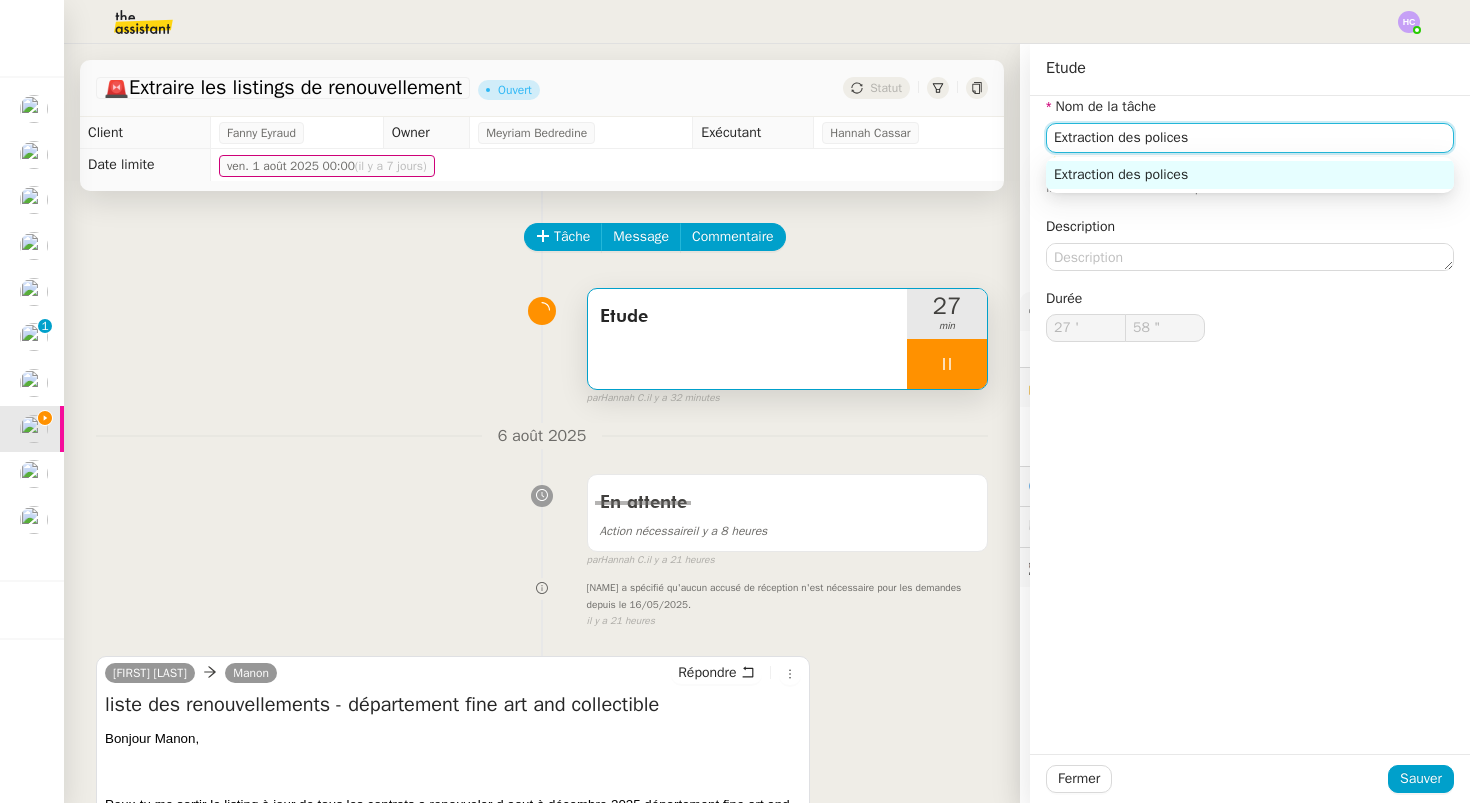 type on "59 "" 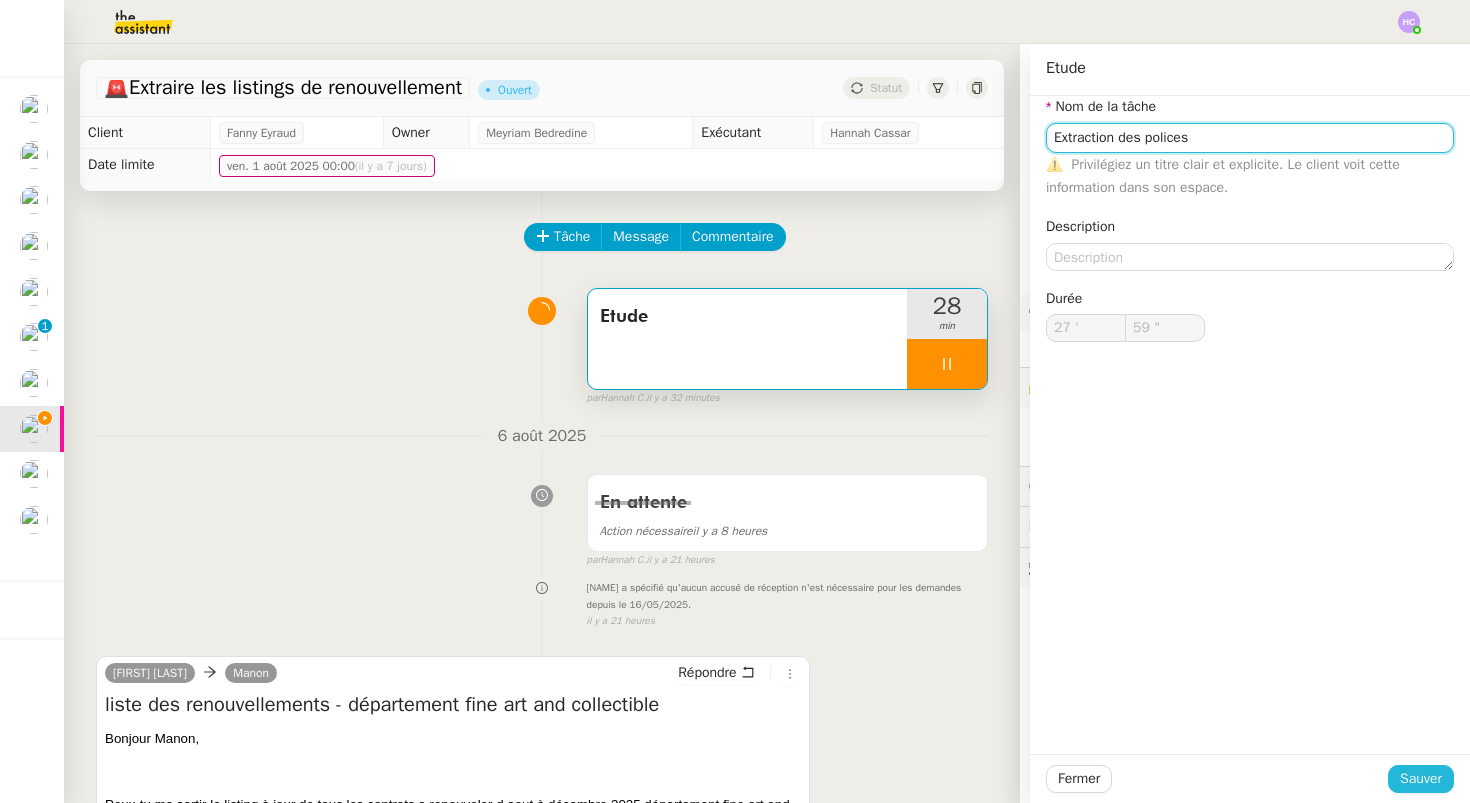 type on "Extraction des polices" 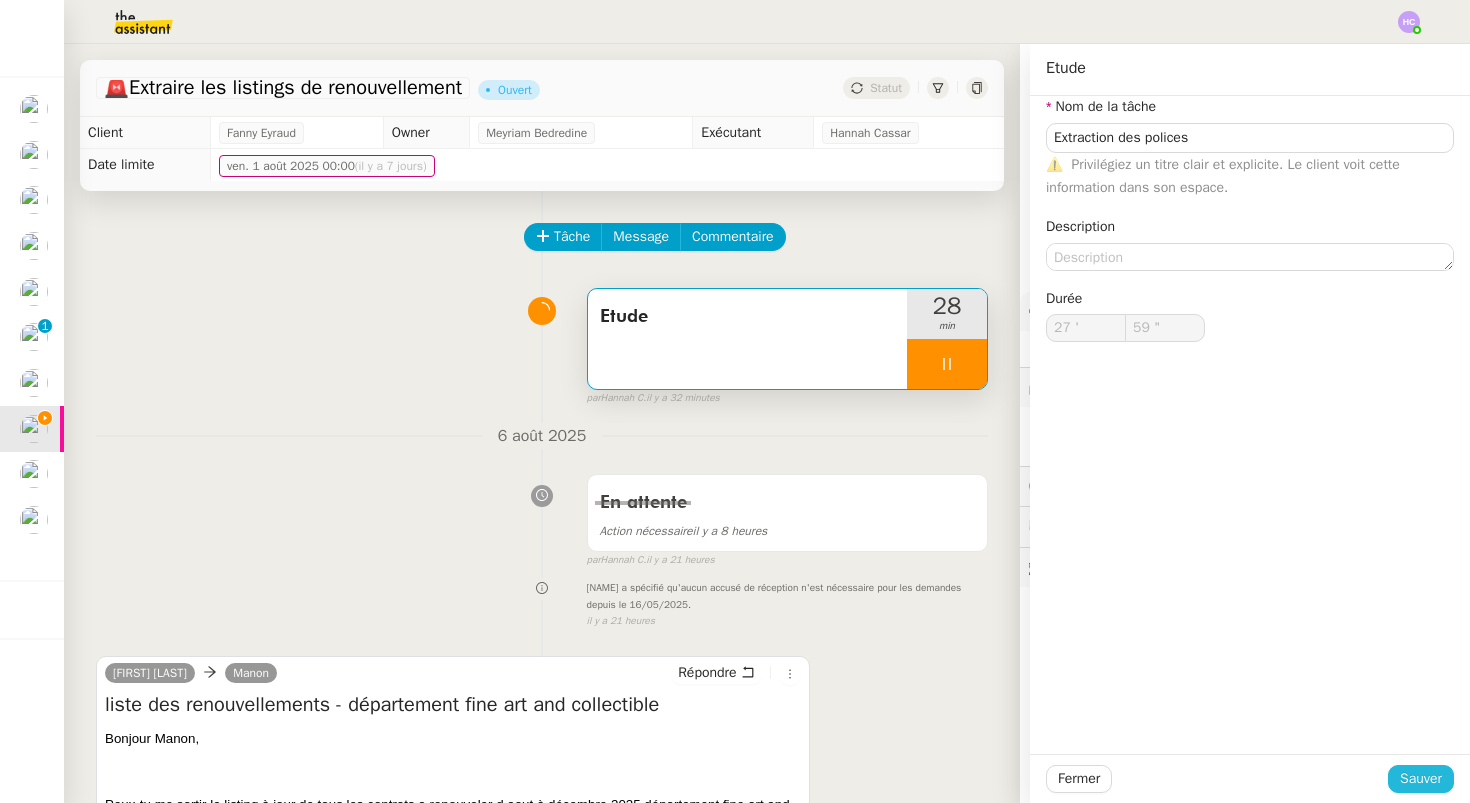 click on "Sauver" 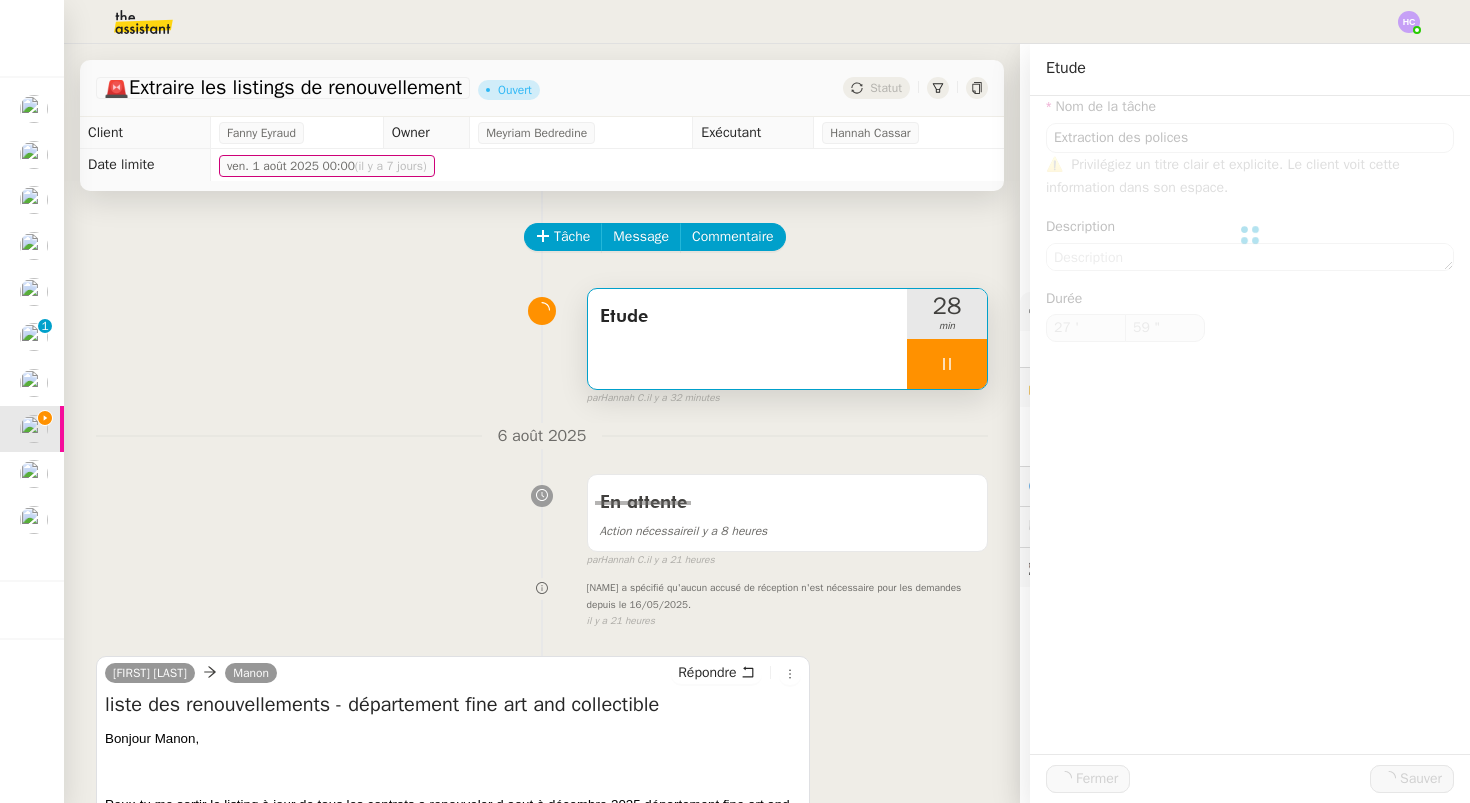 type on "28 '" 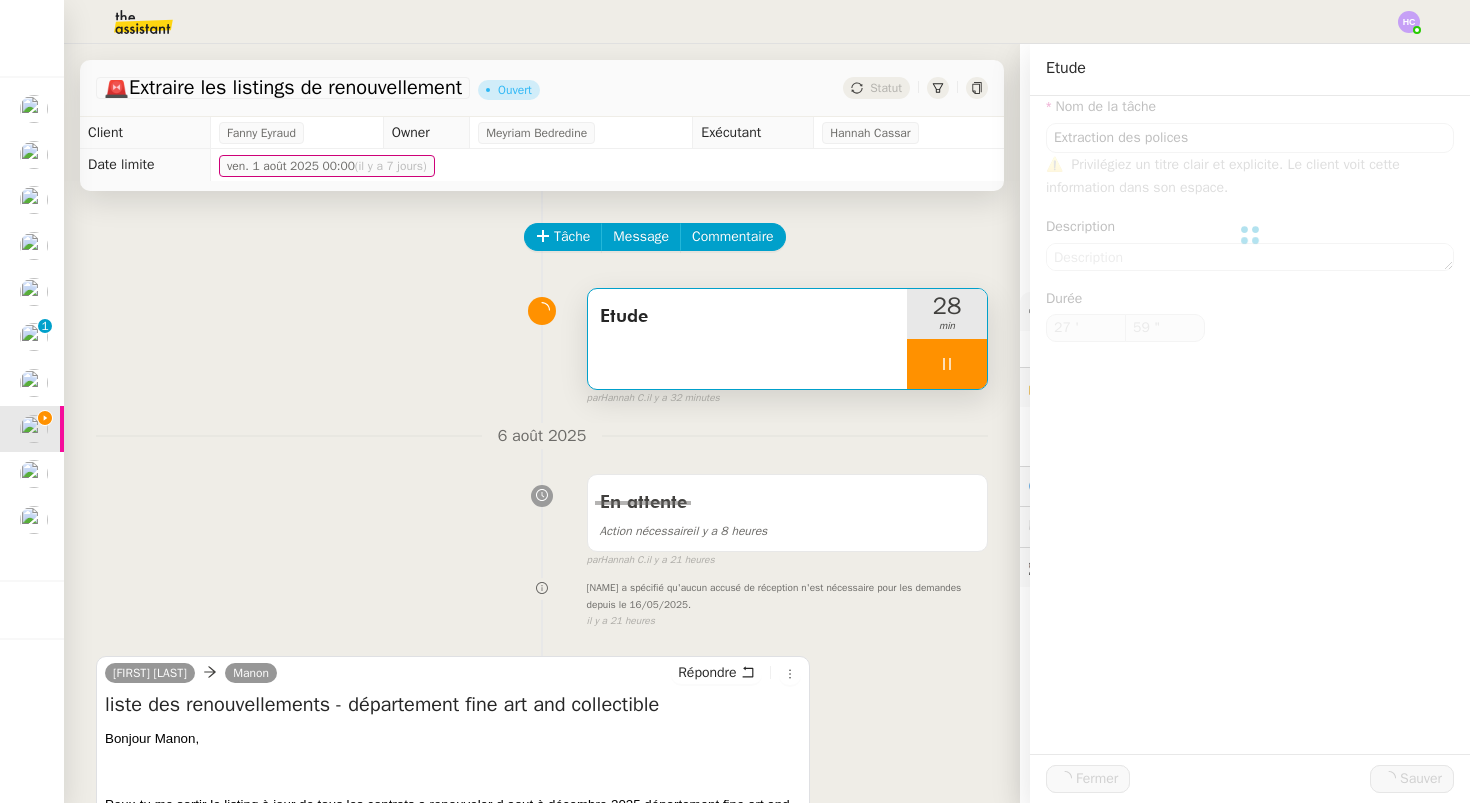 type on "0 "" 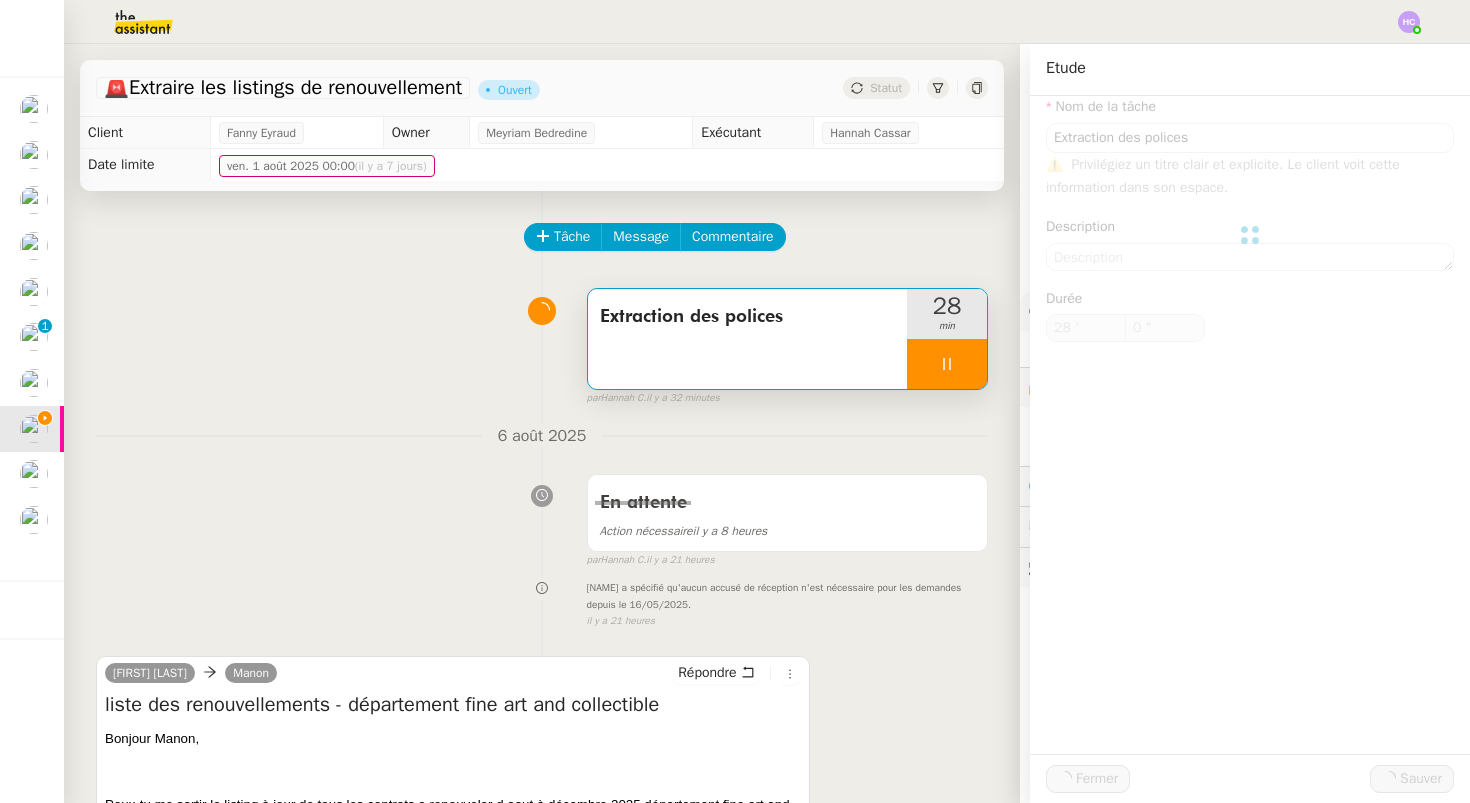 type on "Extraction des polices" 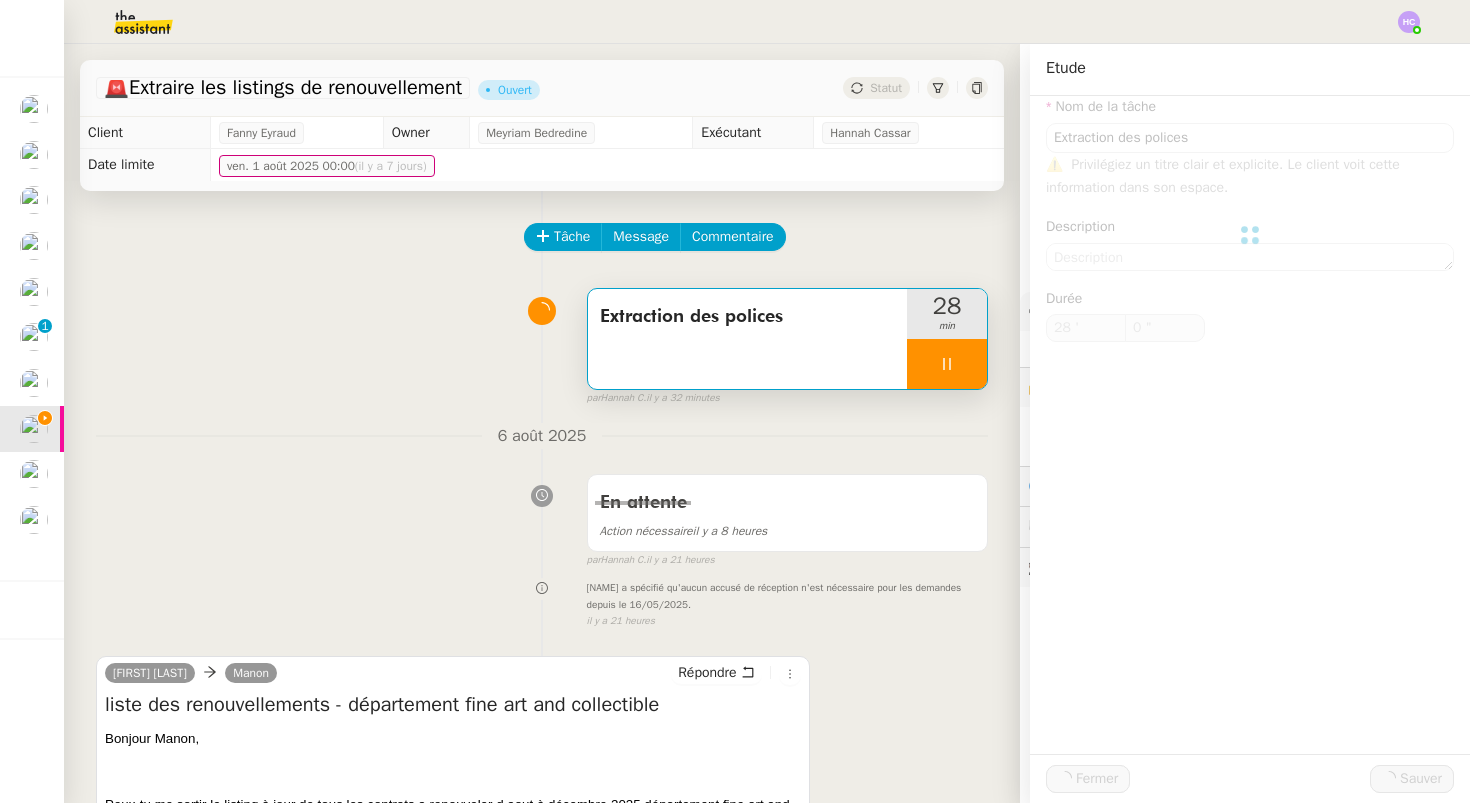 type on "28 '" 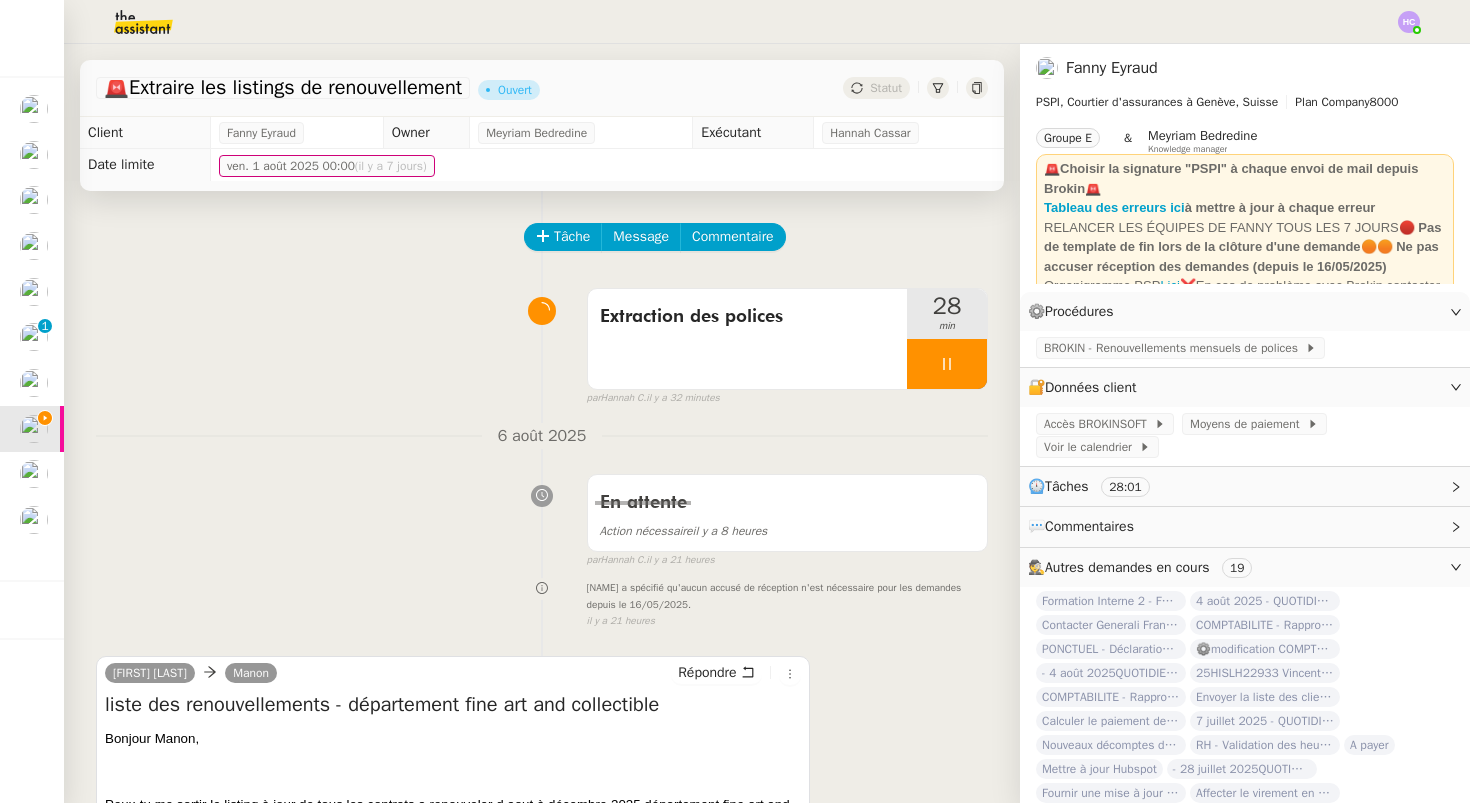 click 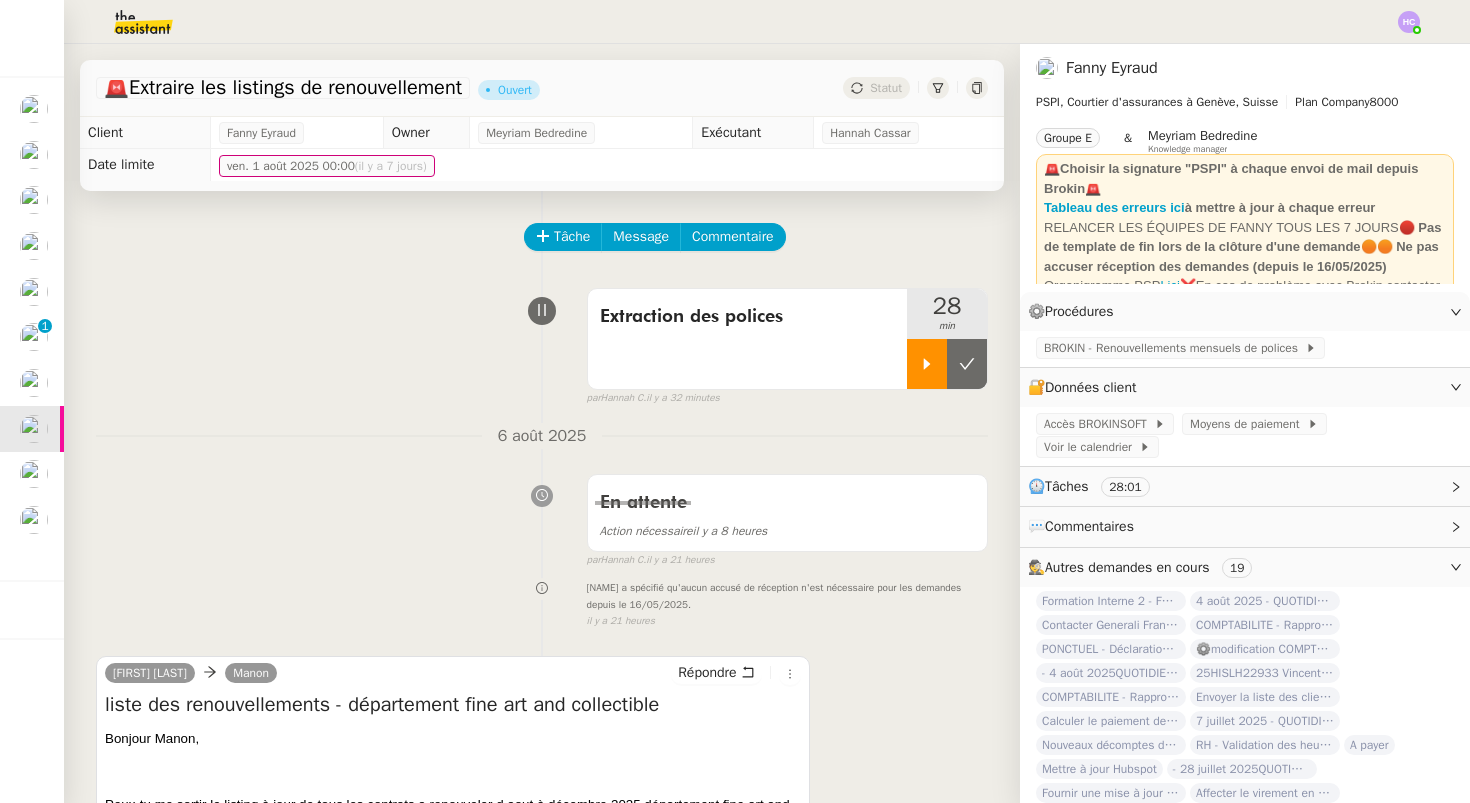 click at bounding box center (967, 364) 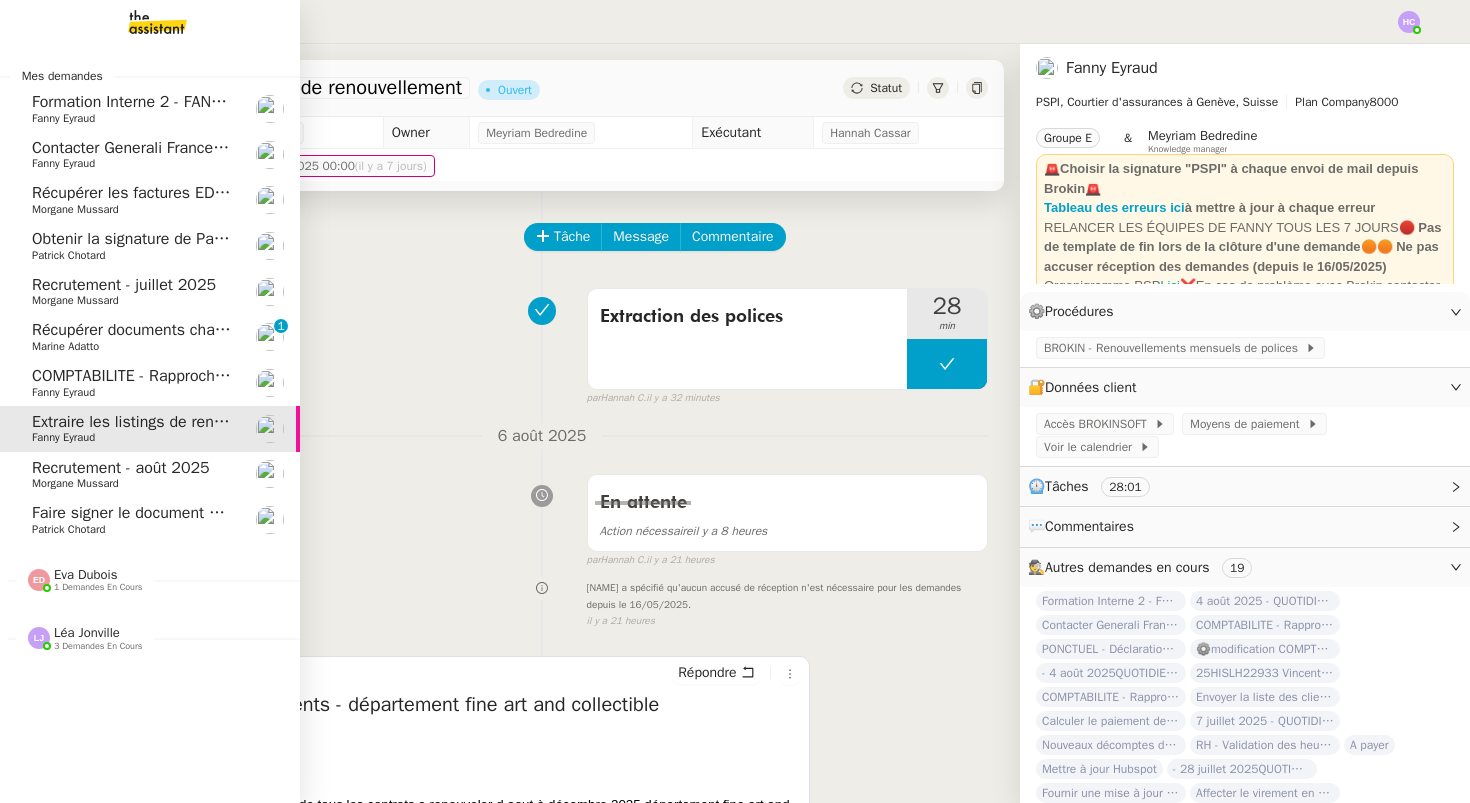 click on "Marine Adatto" 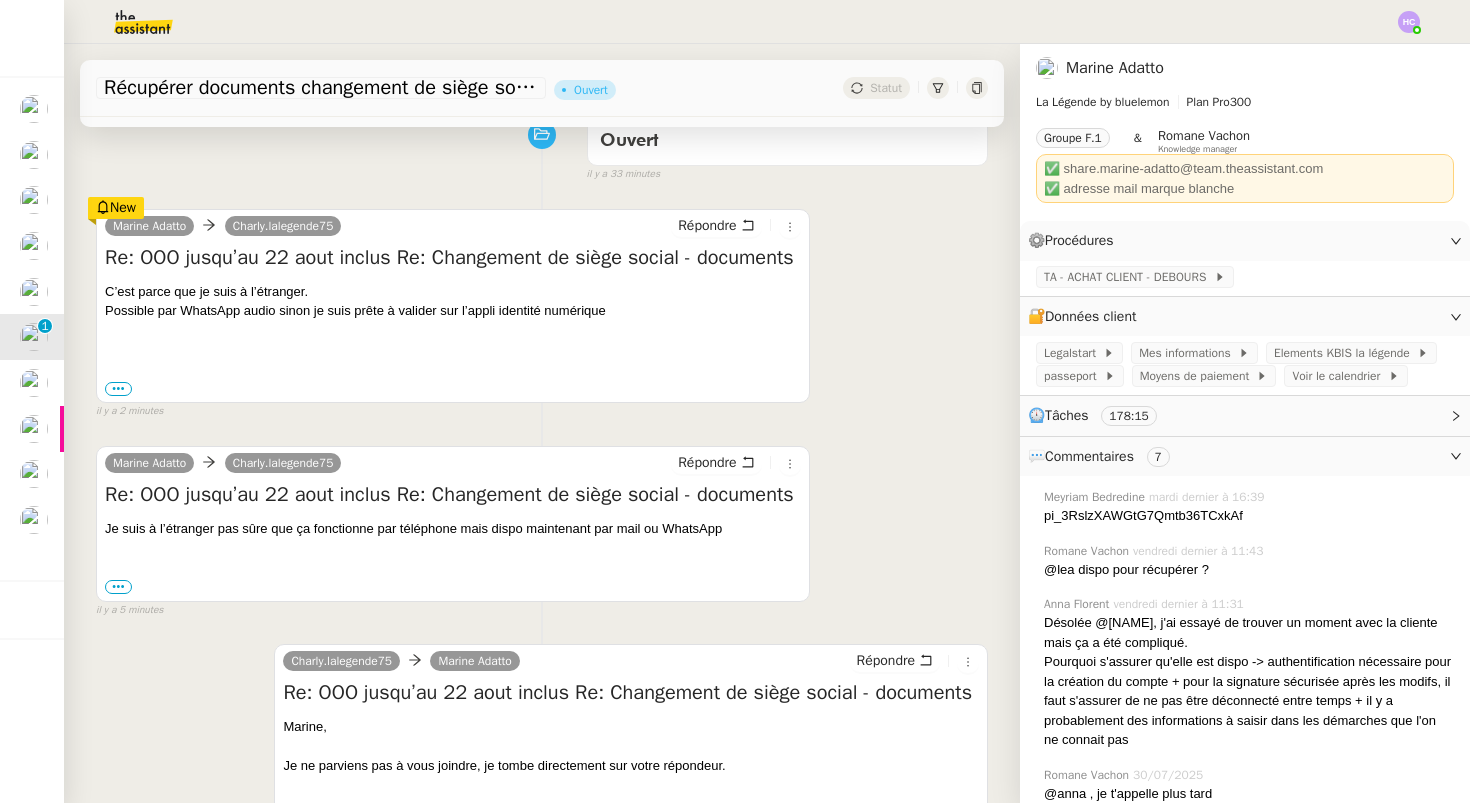 scroll, scrollTop: 180, scrollLeft: 0, axis: vertical 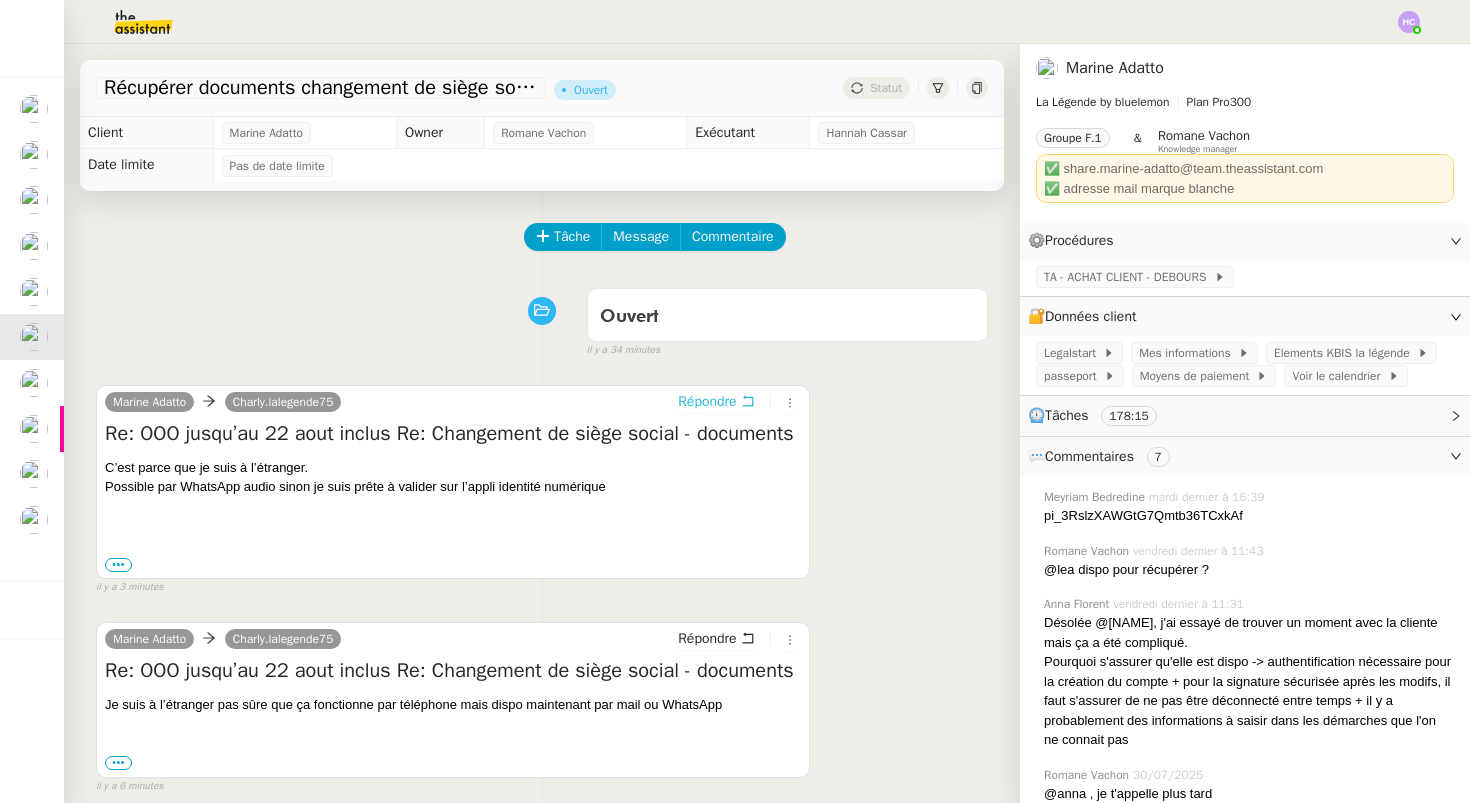 click on "Répondre" at bounding box center (707, 402) 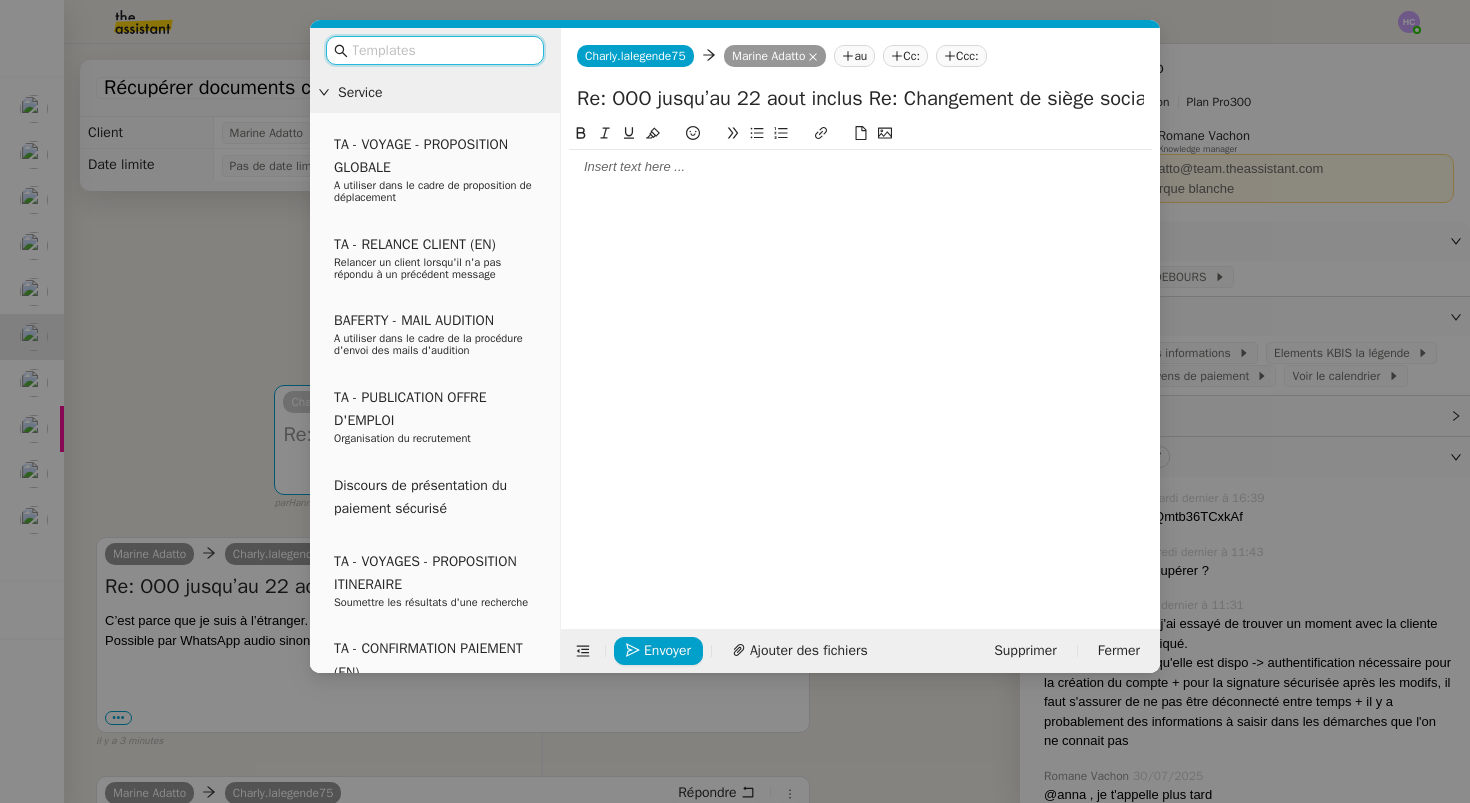 click 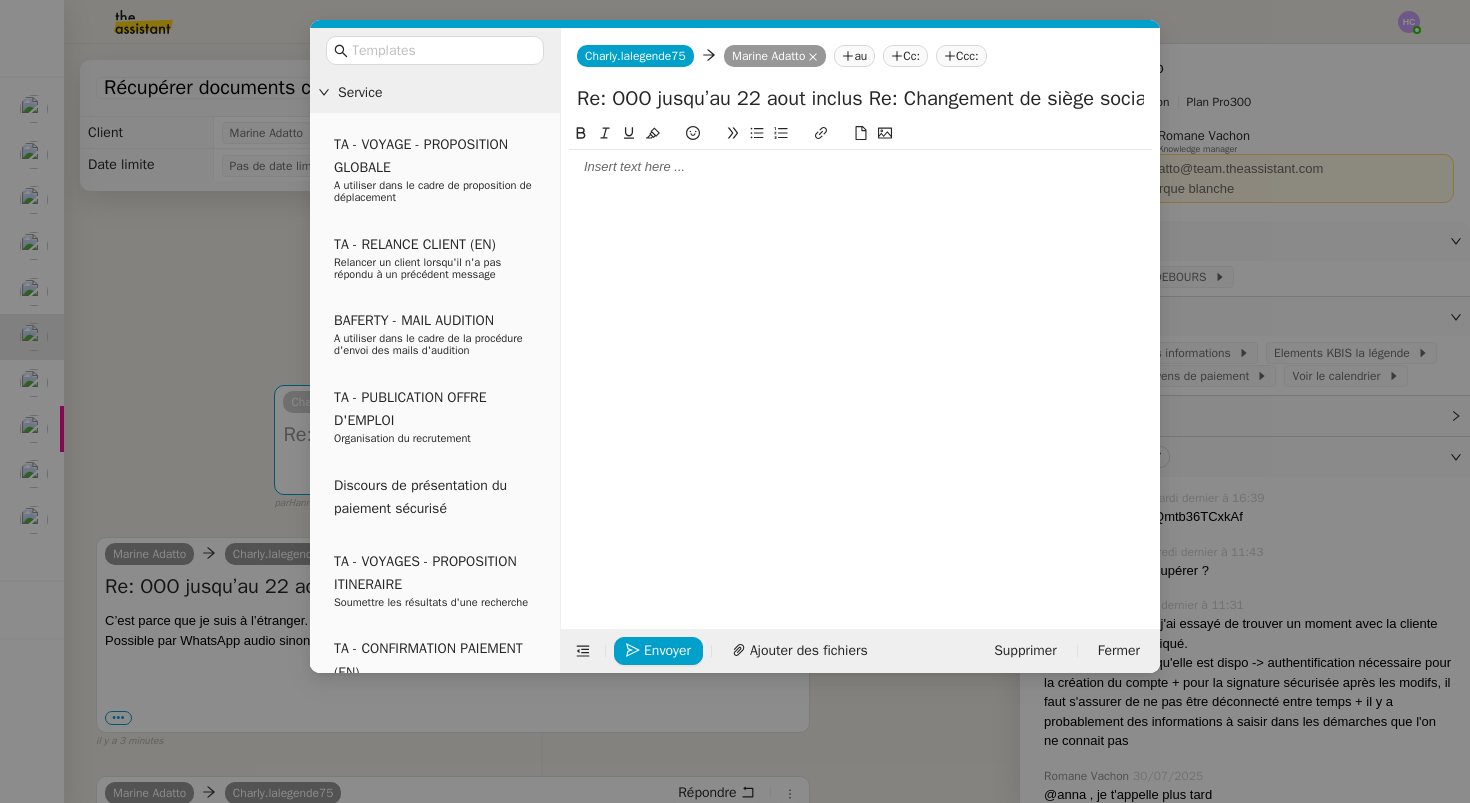 type 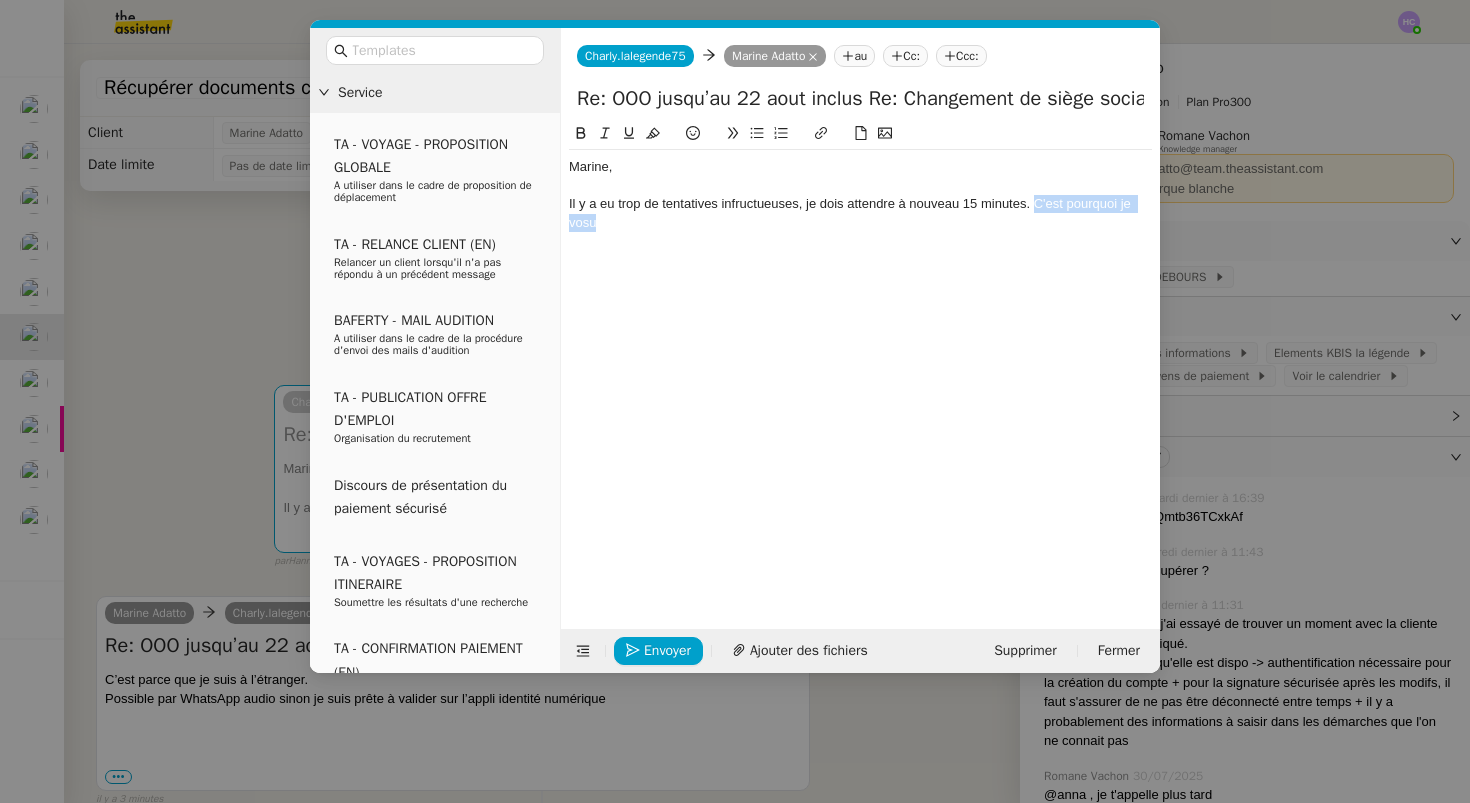 drag, startPoint x: 1038, startPoint y: 205, endPoint x: 1044, endPoint y: 217, distance: 13.416408 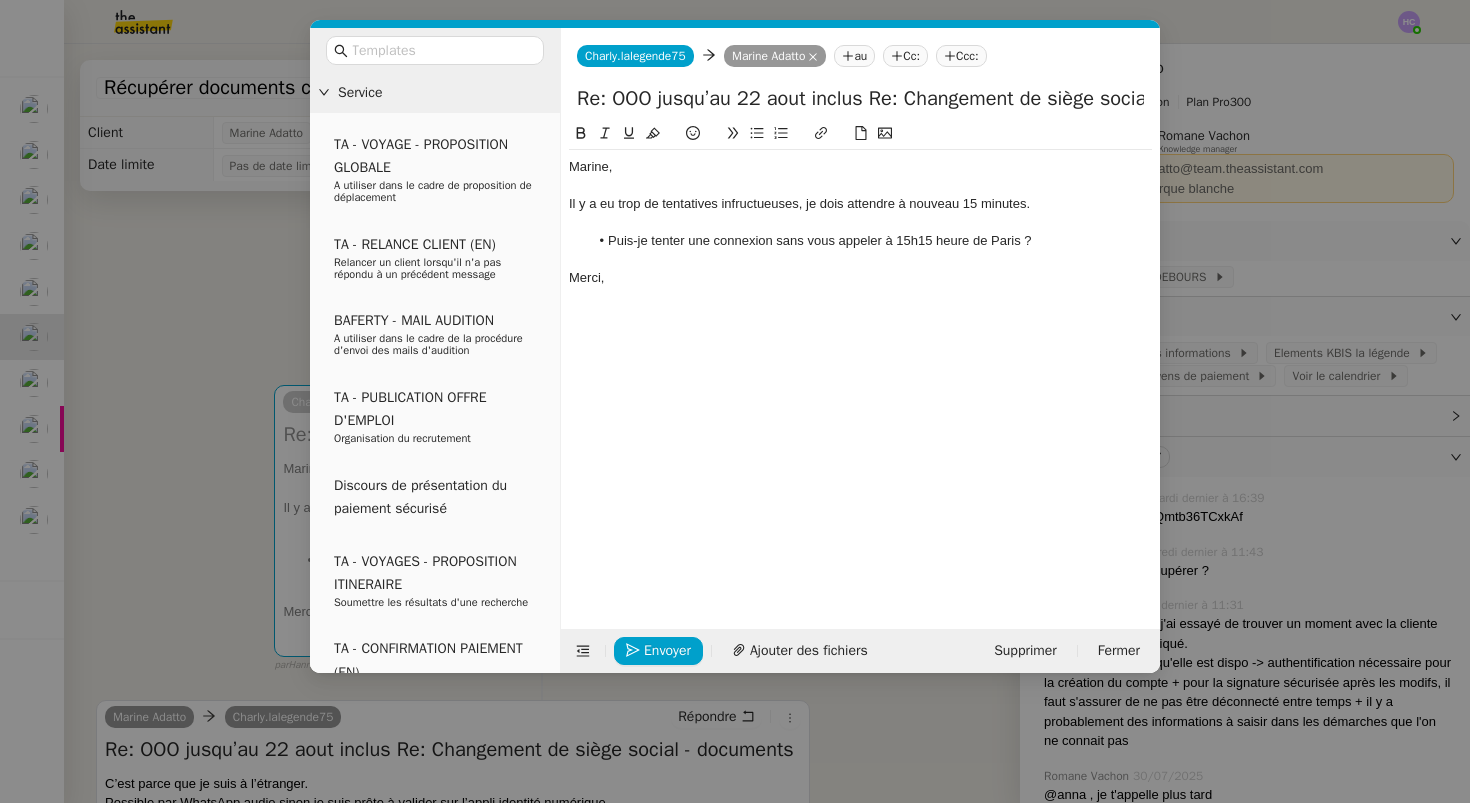 click on "Il y a eu trop de tentatives infructueuses, je dois attendre à nouveau 15 minutes." 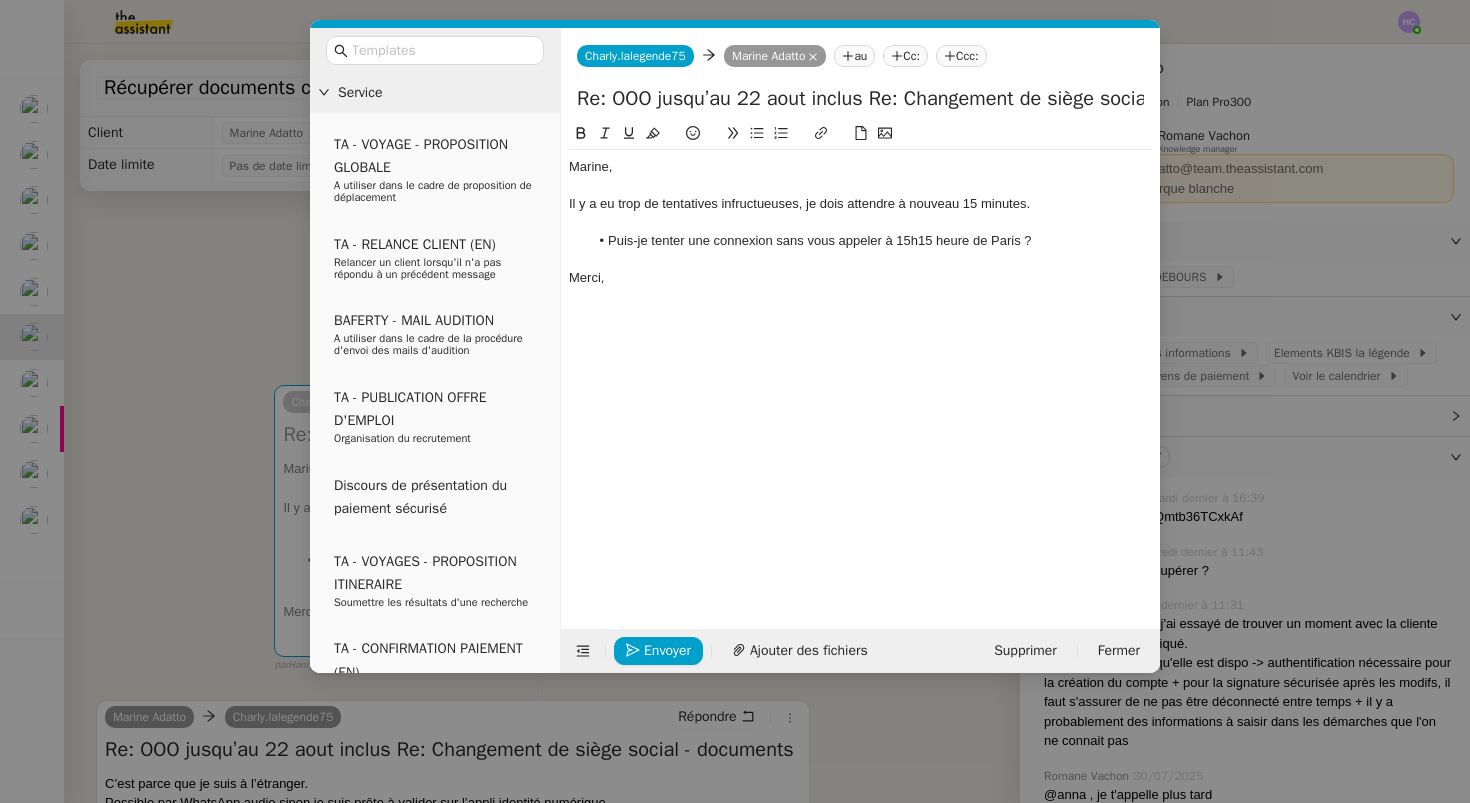 click 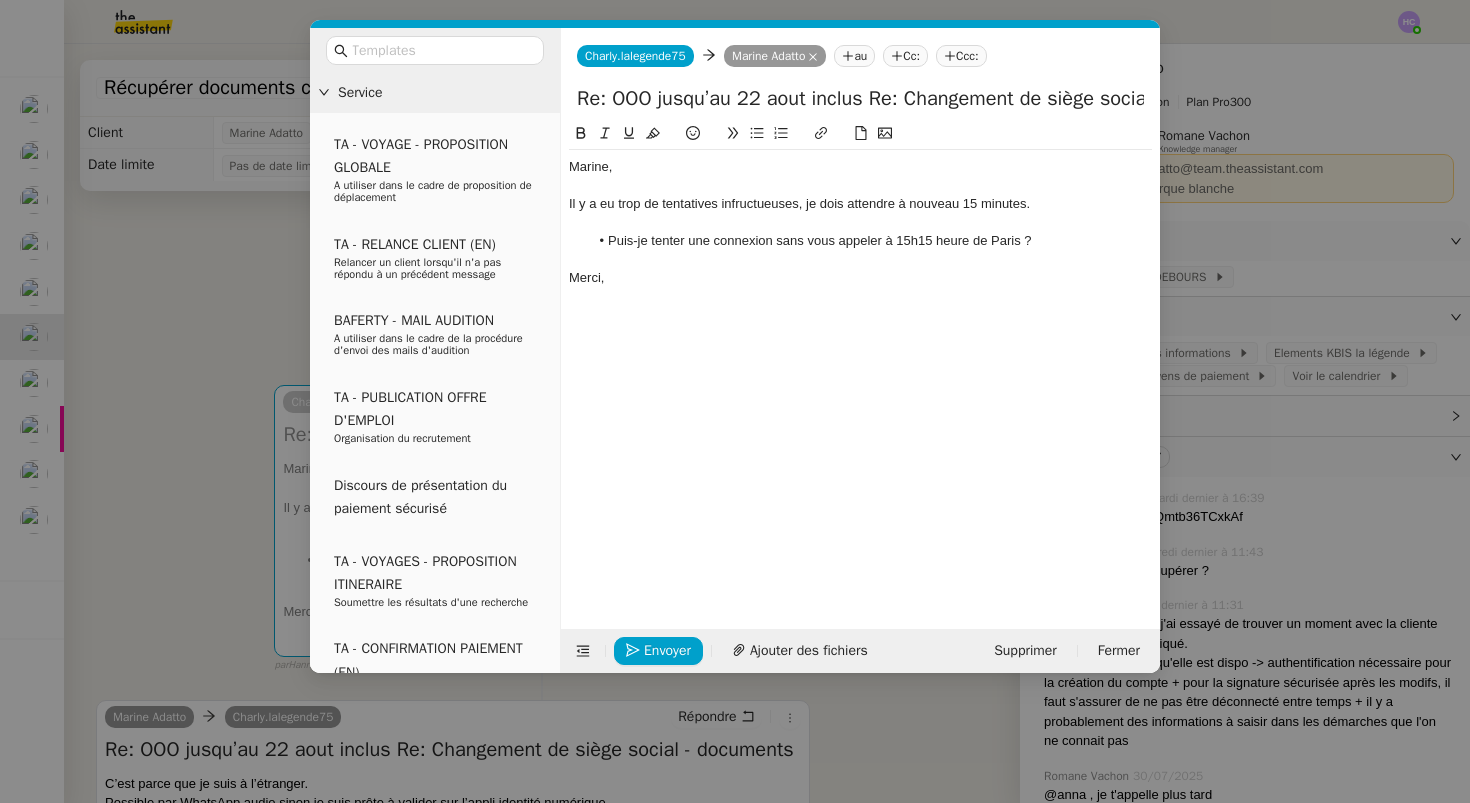 click on "Puis-je tenter une connexion sans vous appeler à 15h15 heure de Paris ?" 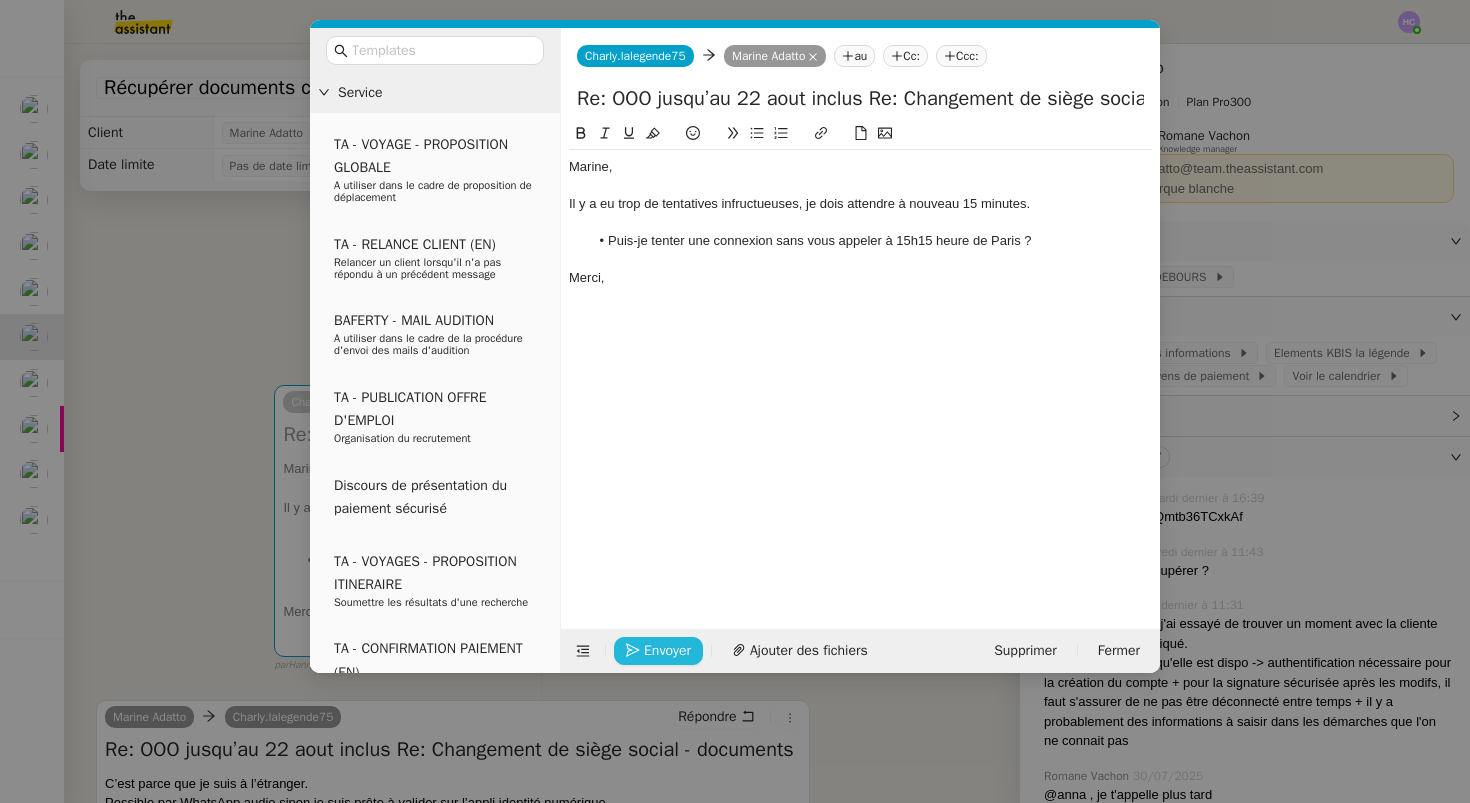 click 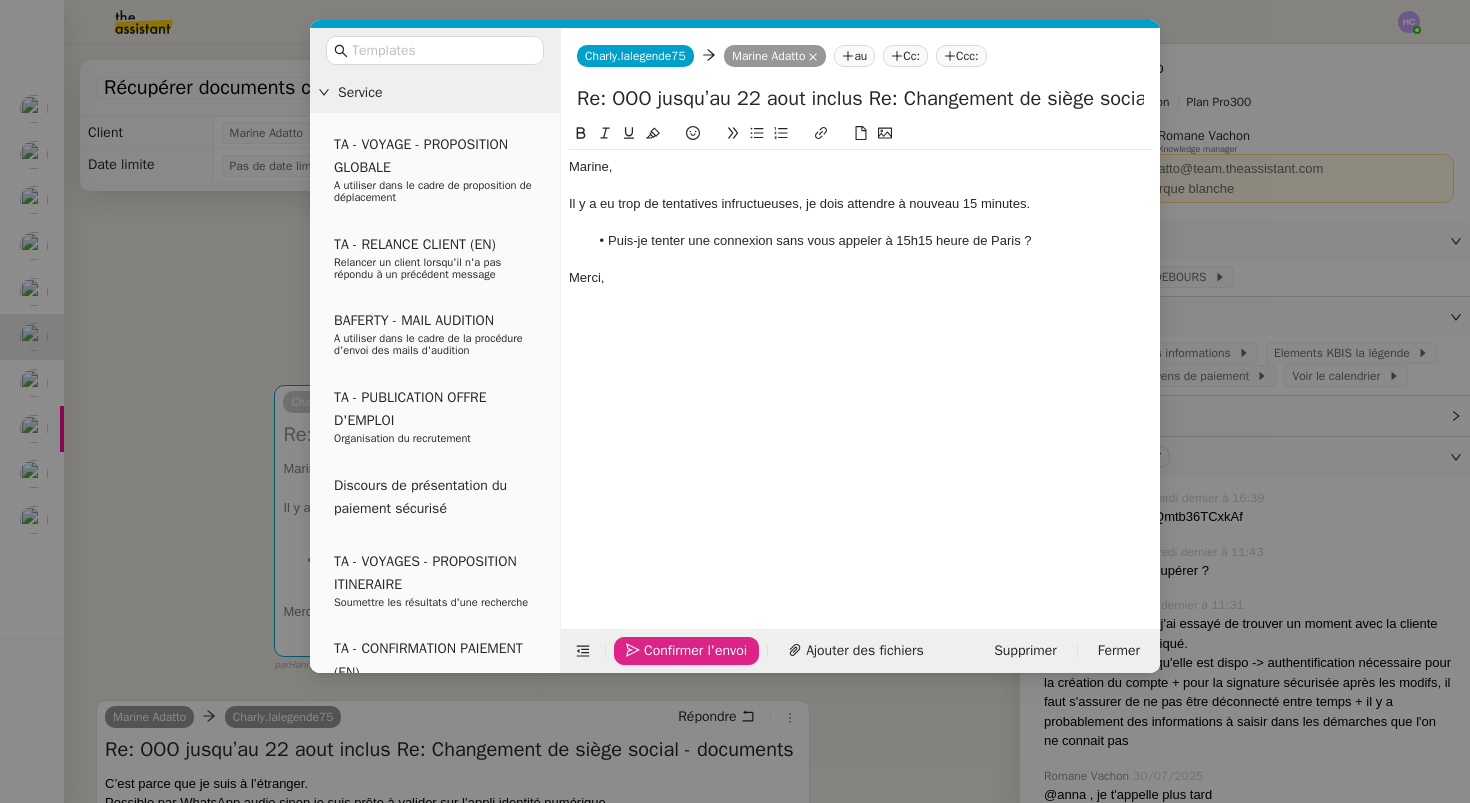 click 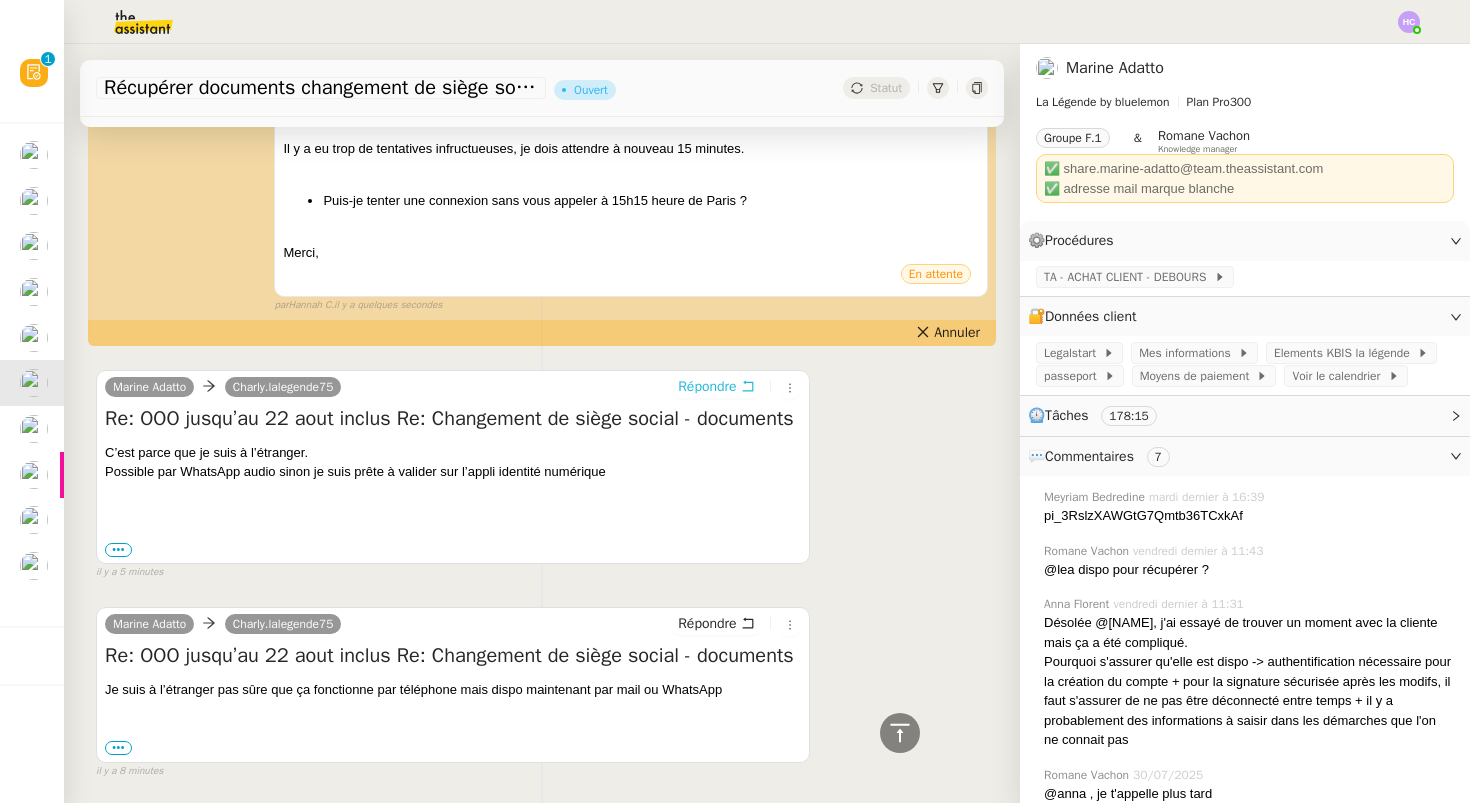 scroll, scrollTop: 0, scrollLeft: 0, axis: both 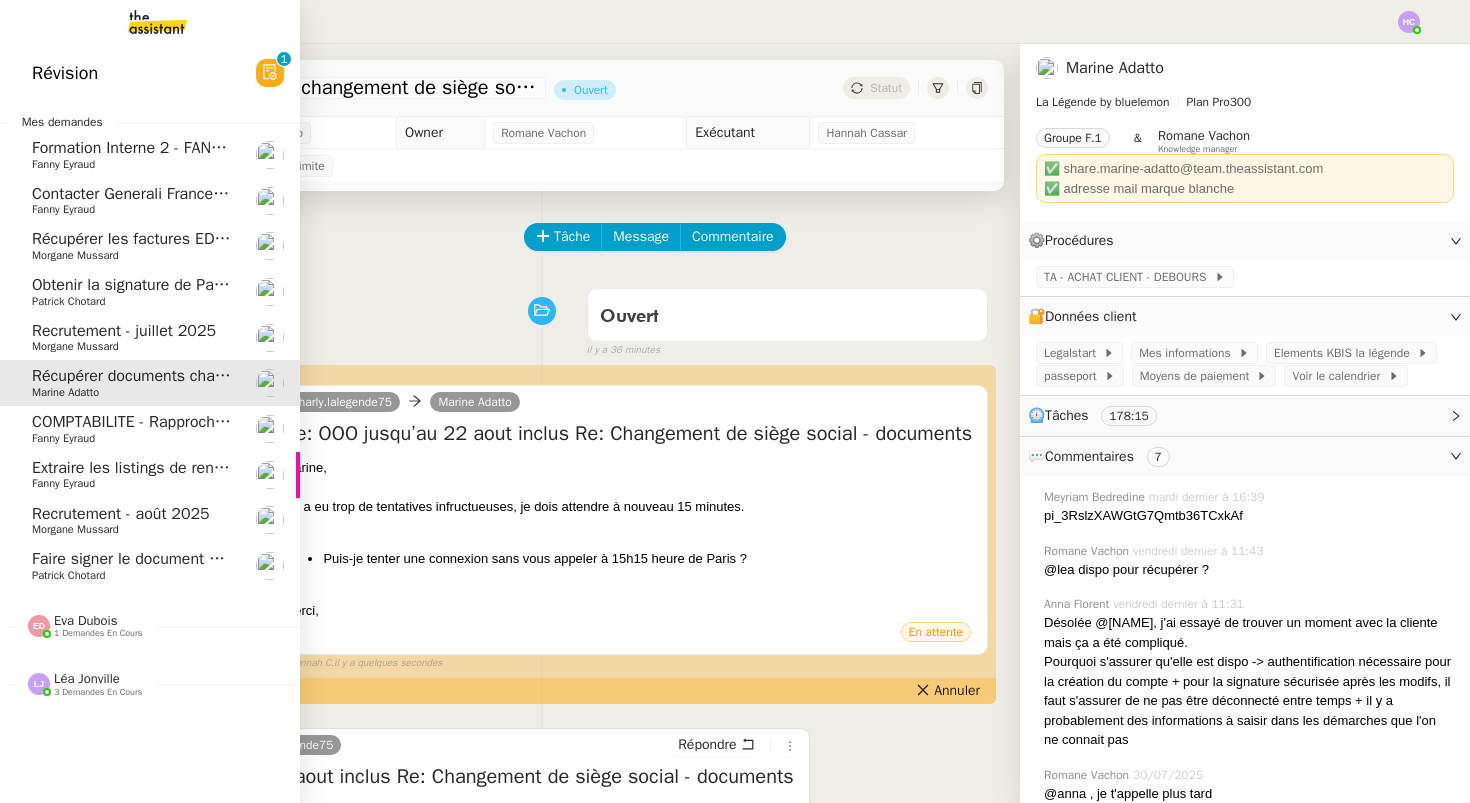 click on "Contacter Generali France pour demande AU094424" 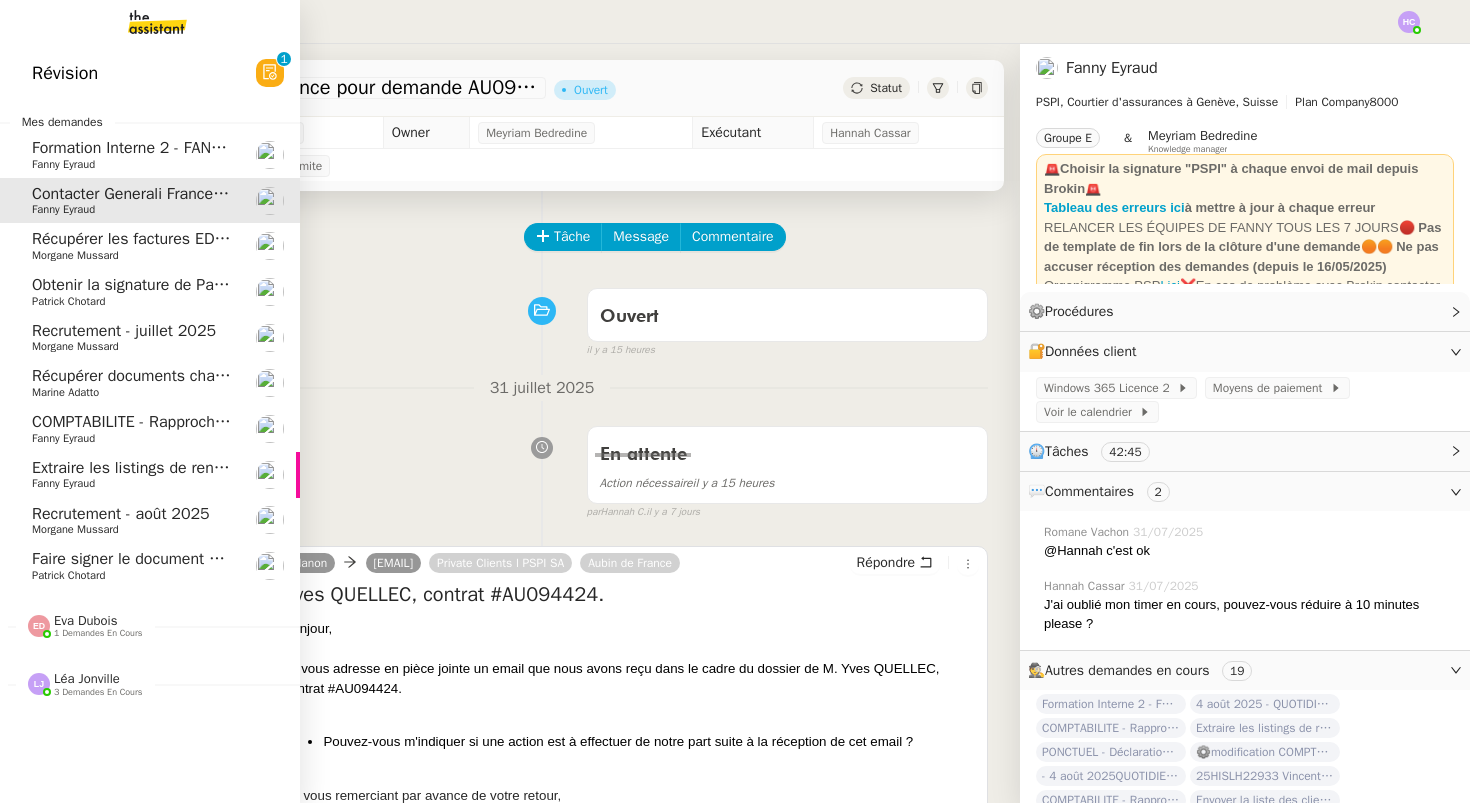 click on "Morgane Mussard" 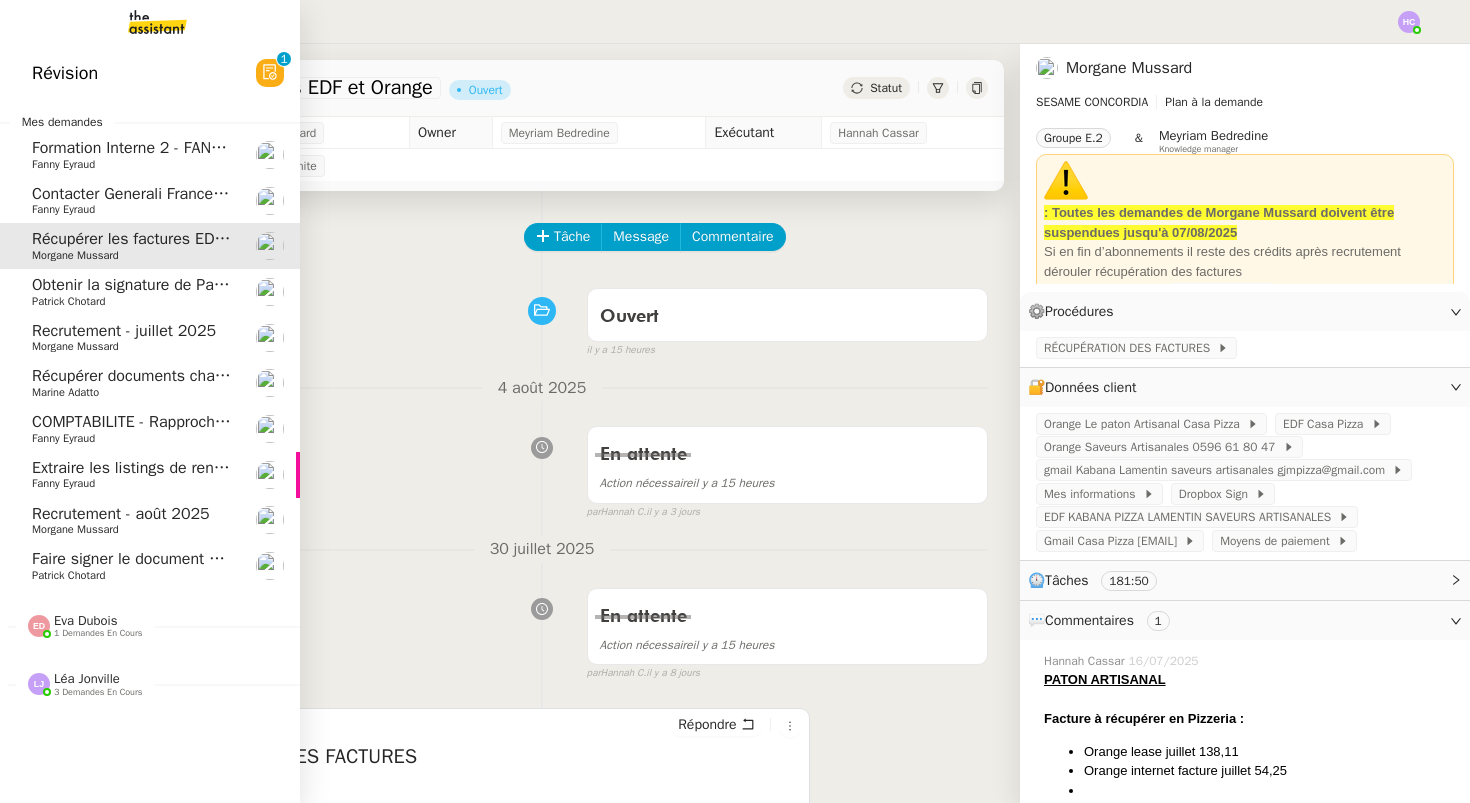click on "Obtenir la signature de Patrick" 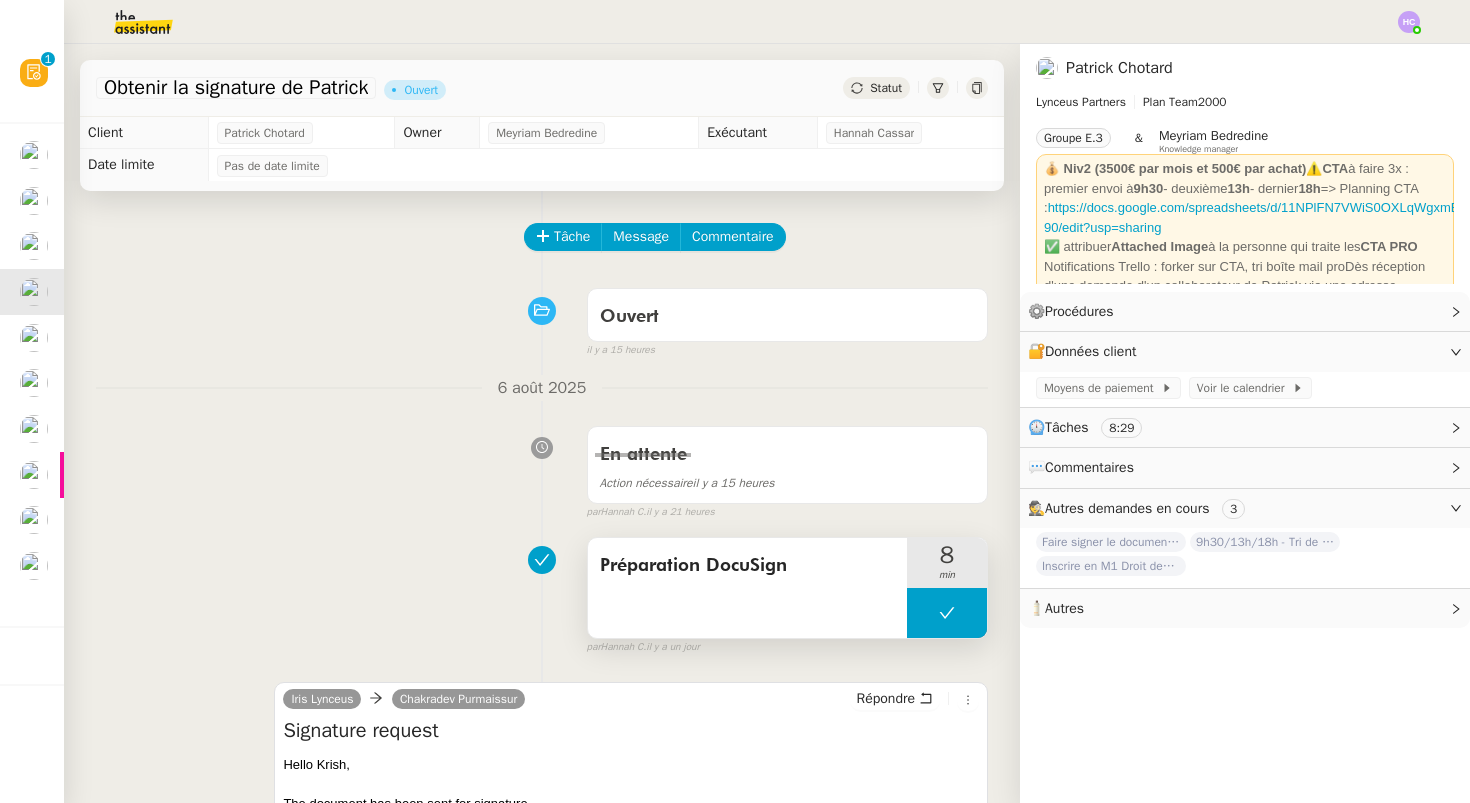 click at bounding box center [947, 613] 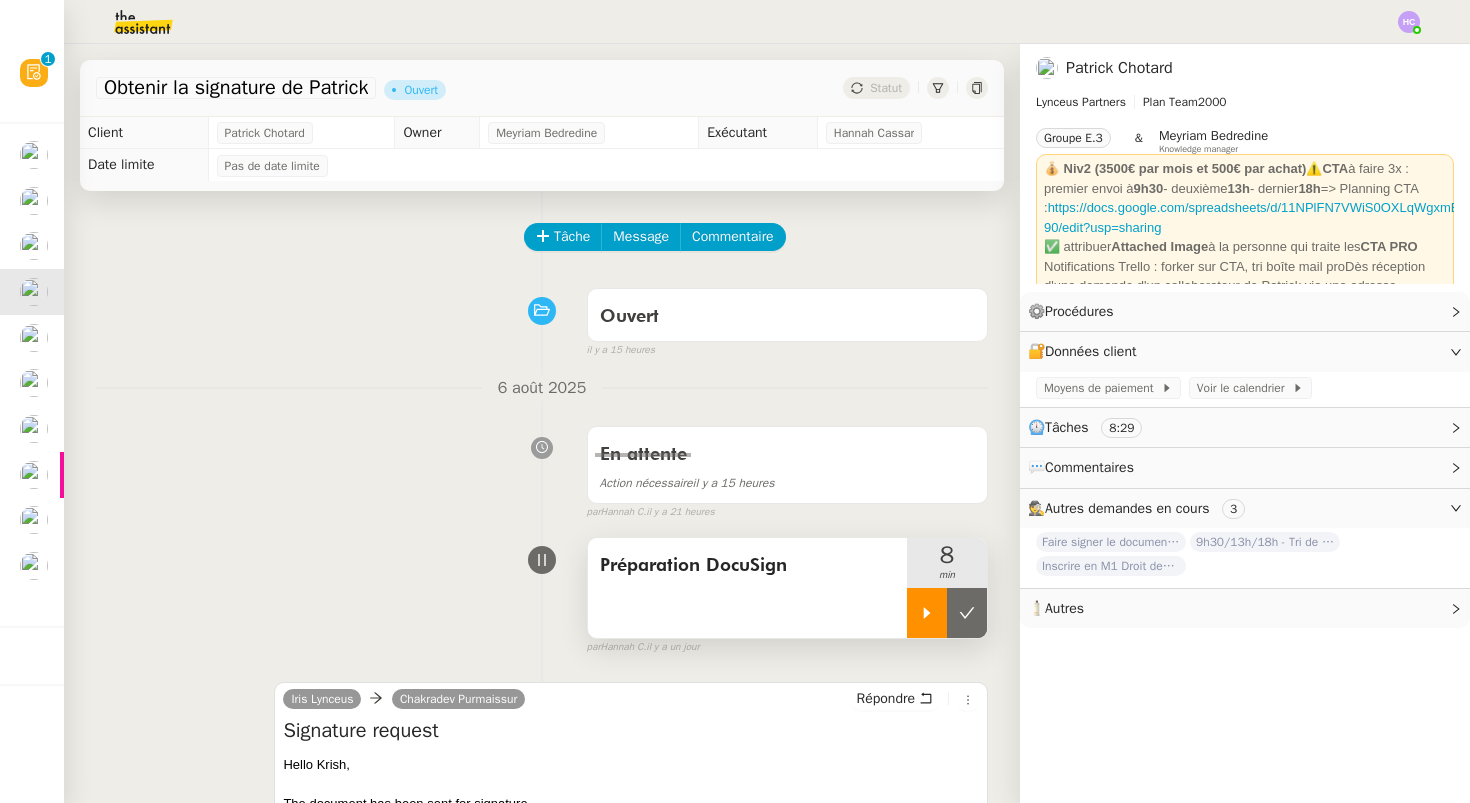click 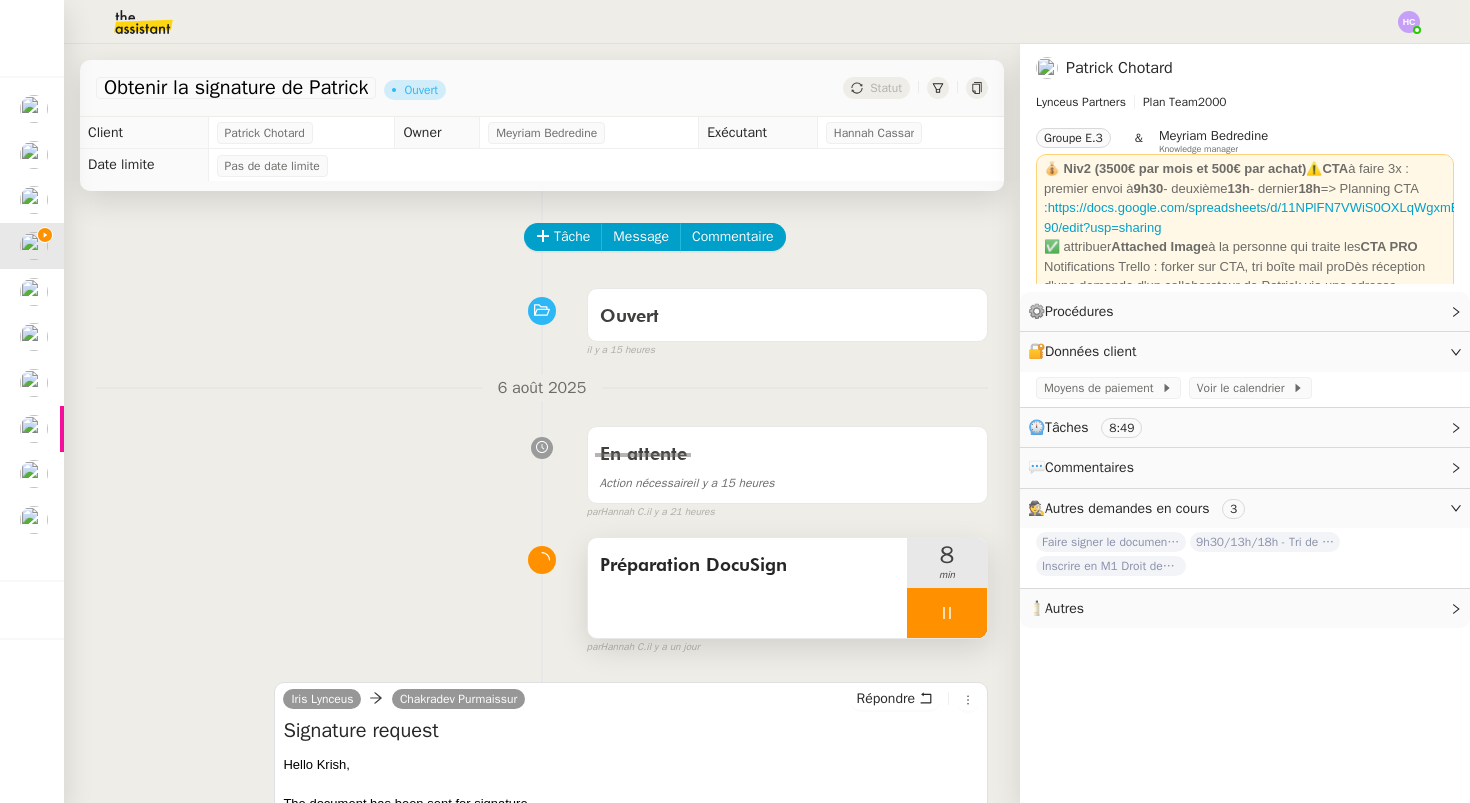 click at bounding box center (947, 613) 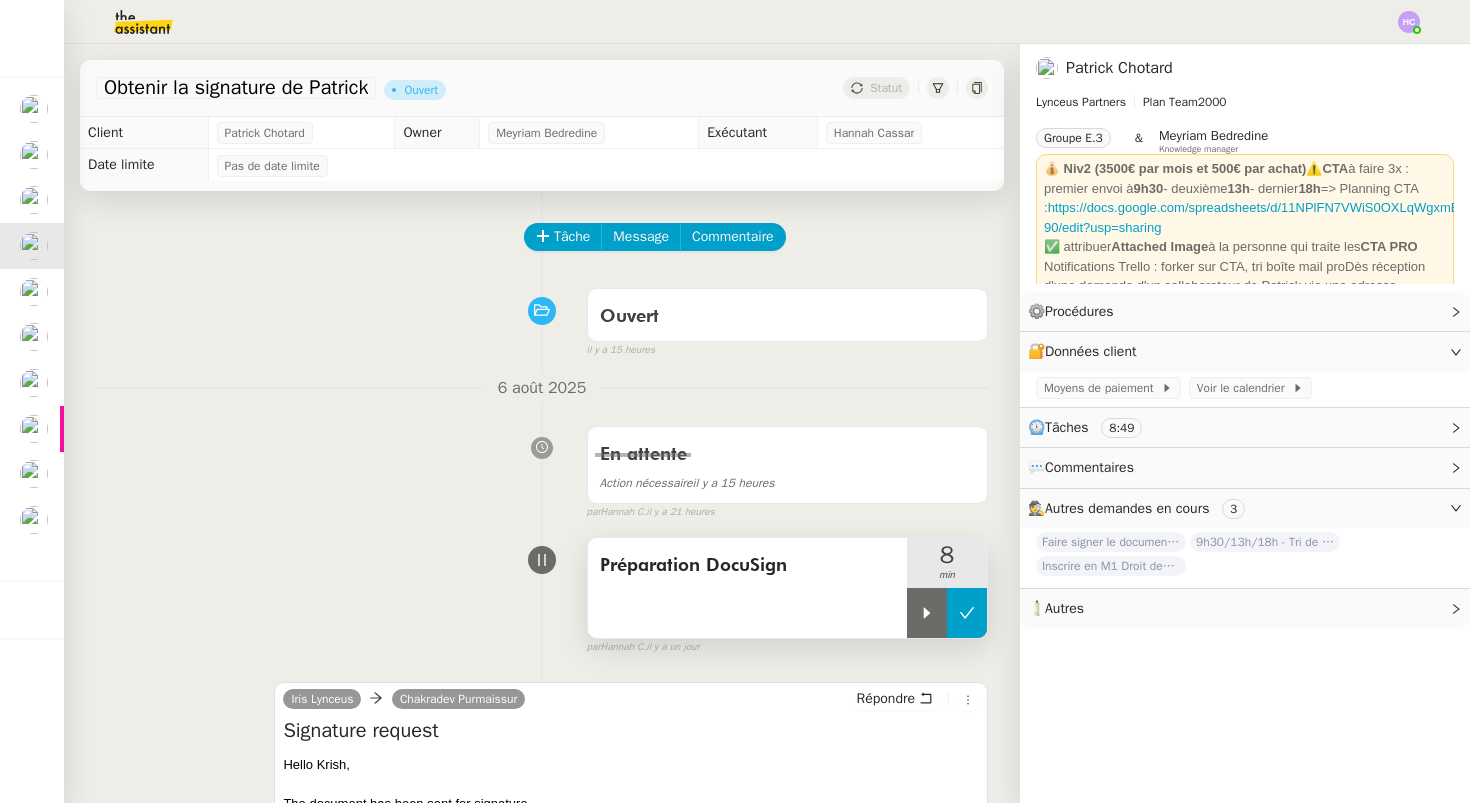 click at bounding box center (967, 613) 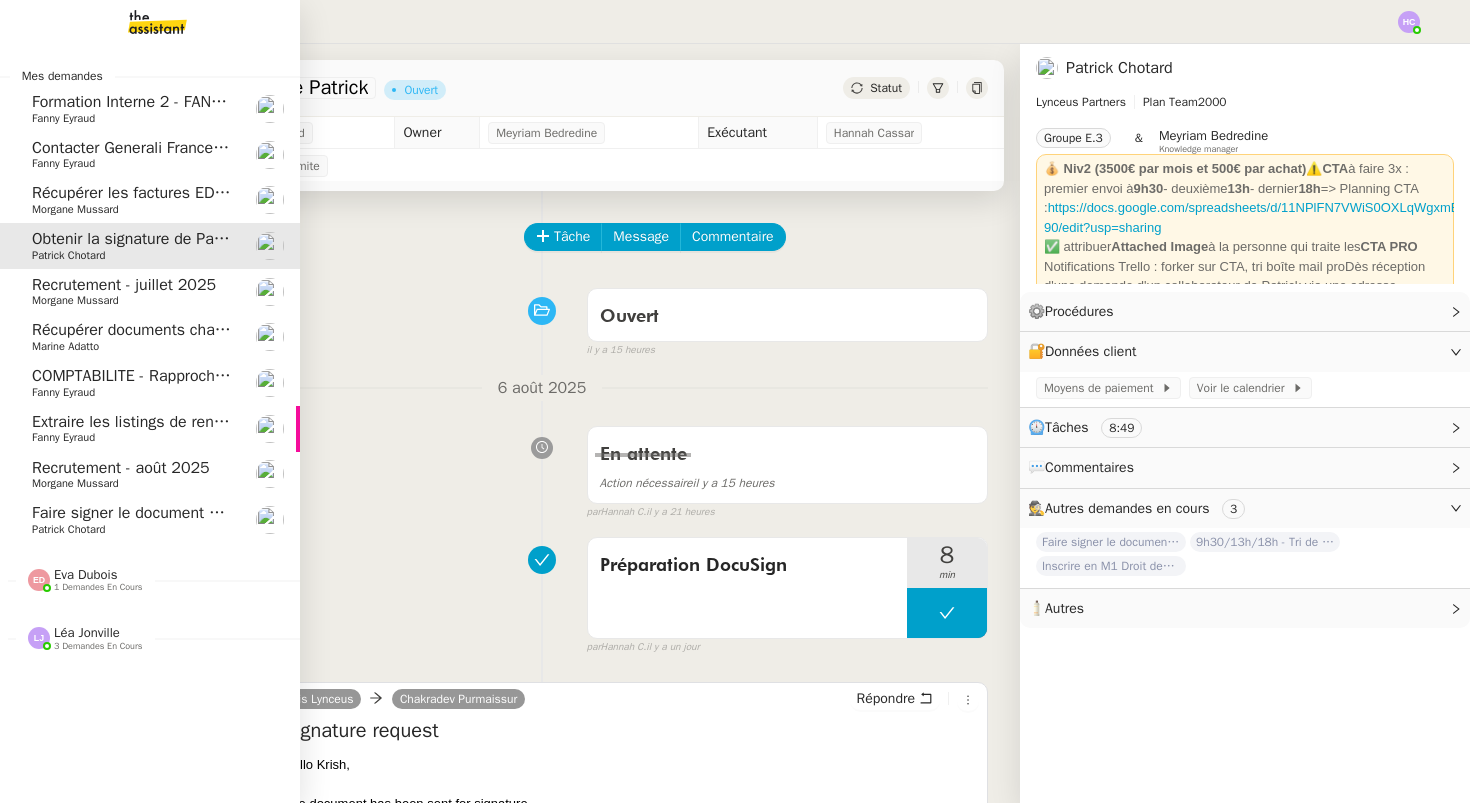 click on "Faire signer le document par Patrick" 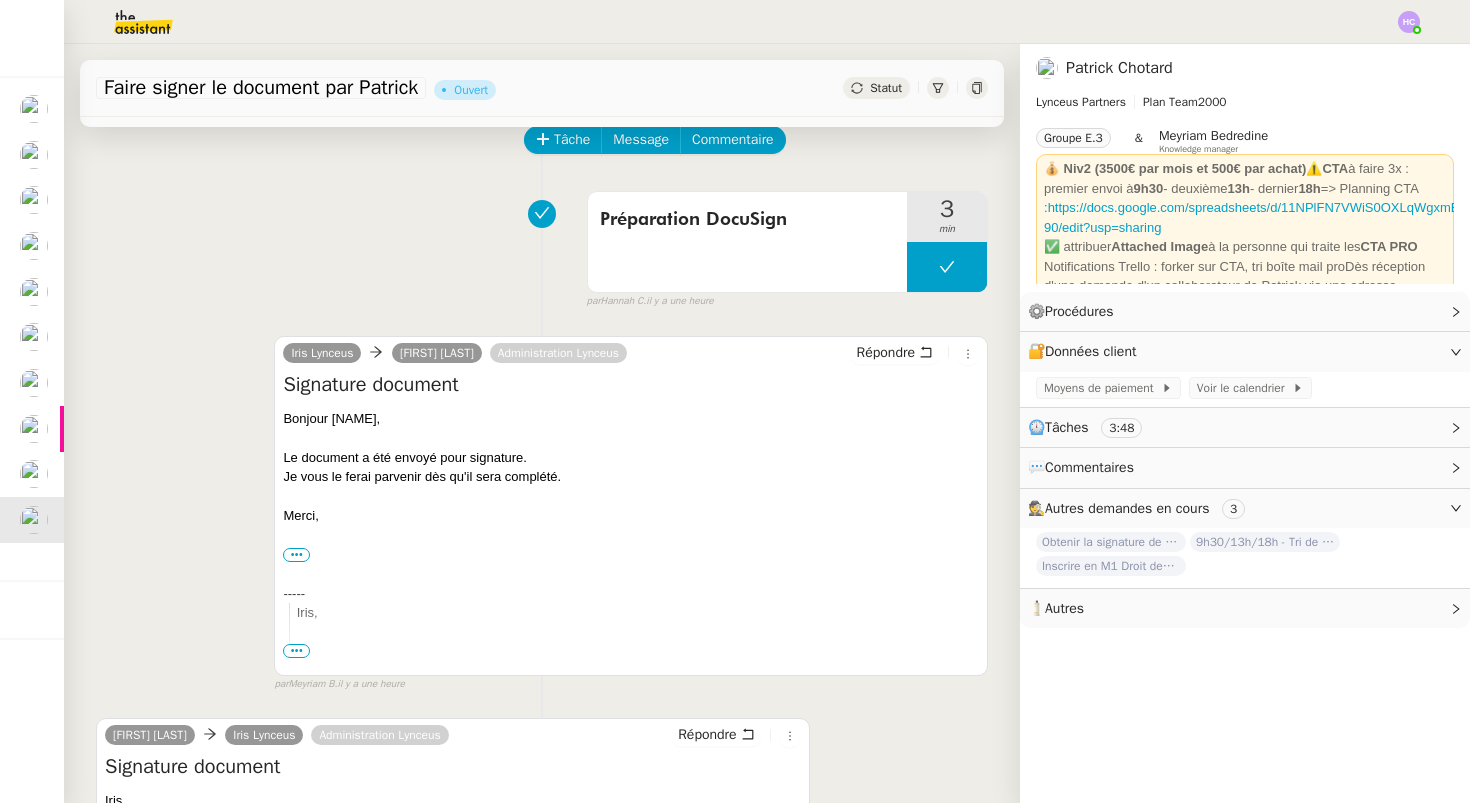 scroll, scrollTop: 136, scrollLeft: 0, axis: vertical 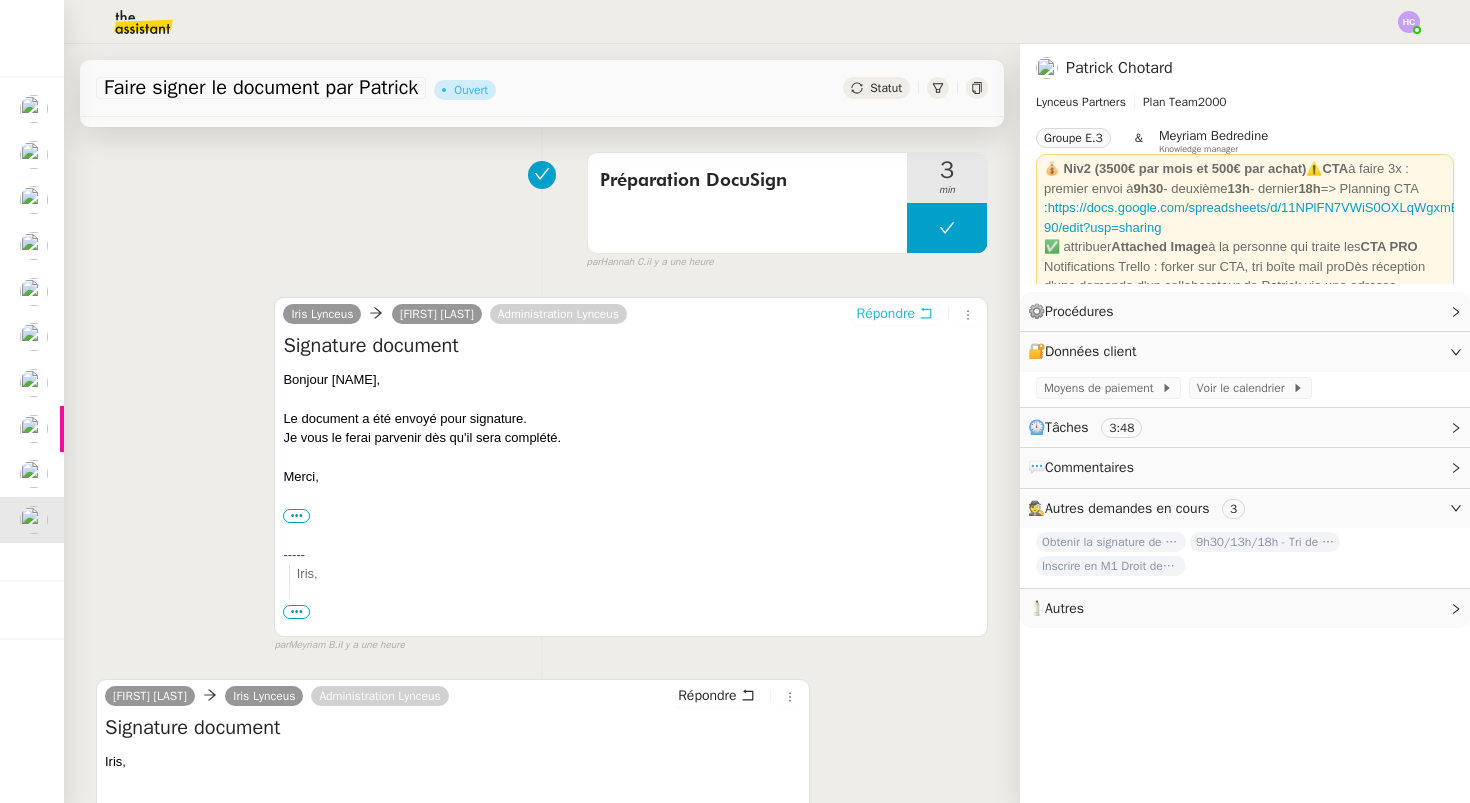 click on "Répondre" at bounding box center [886, 314] 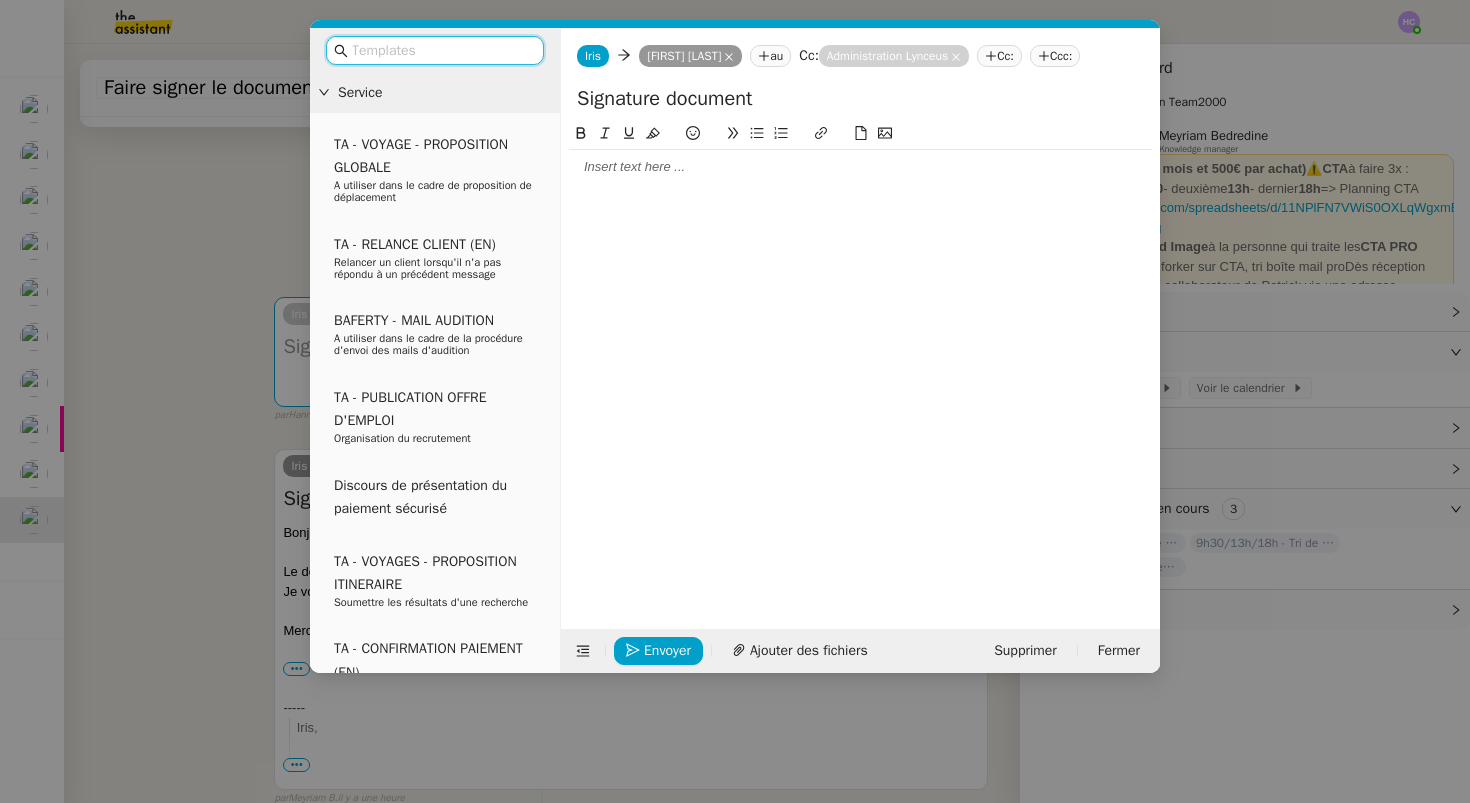 click 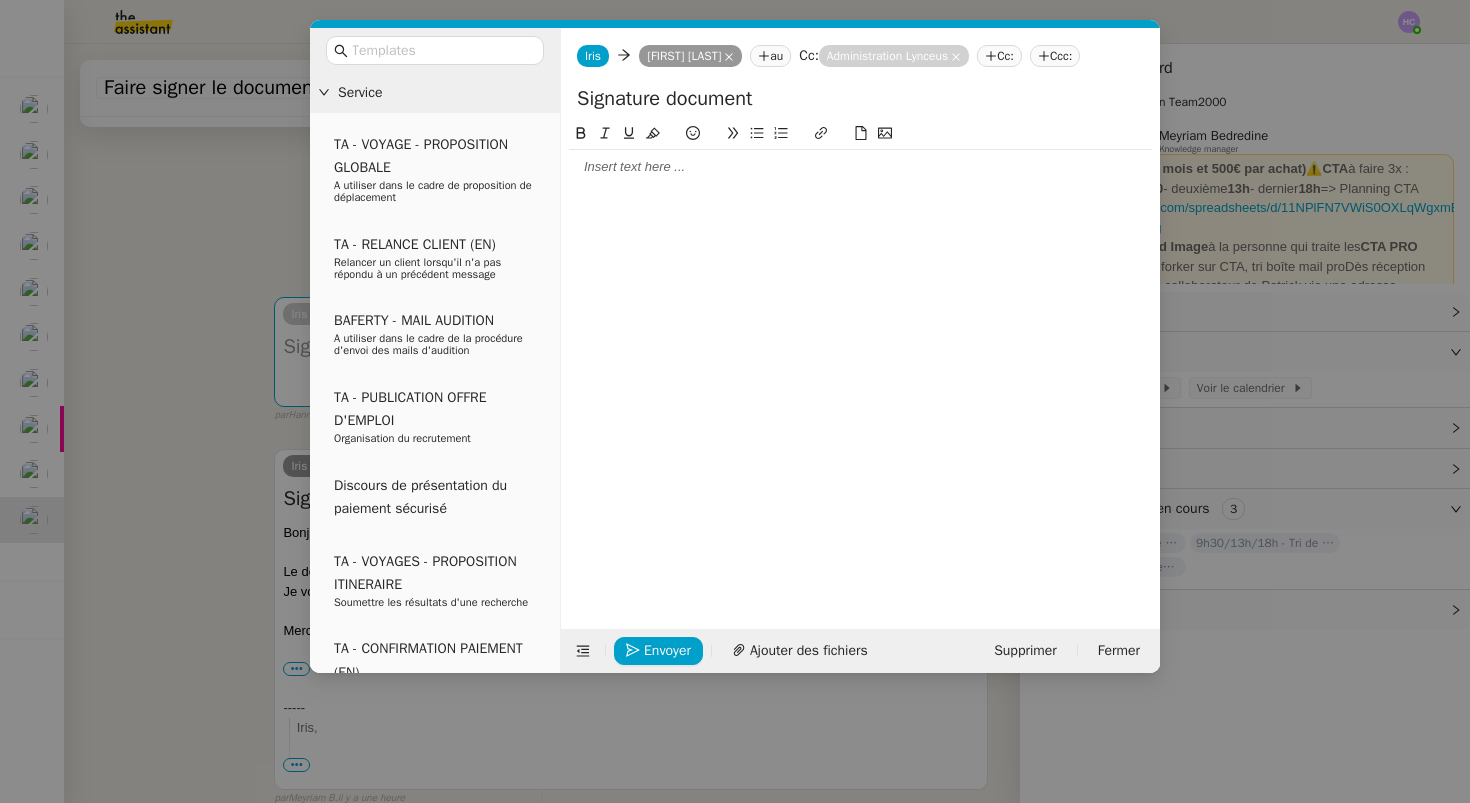 type 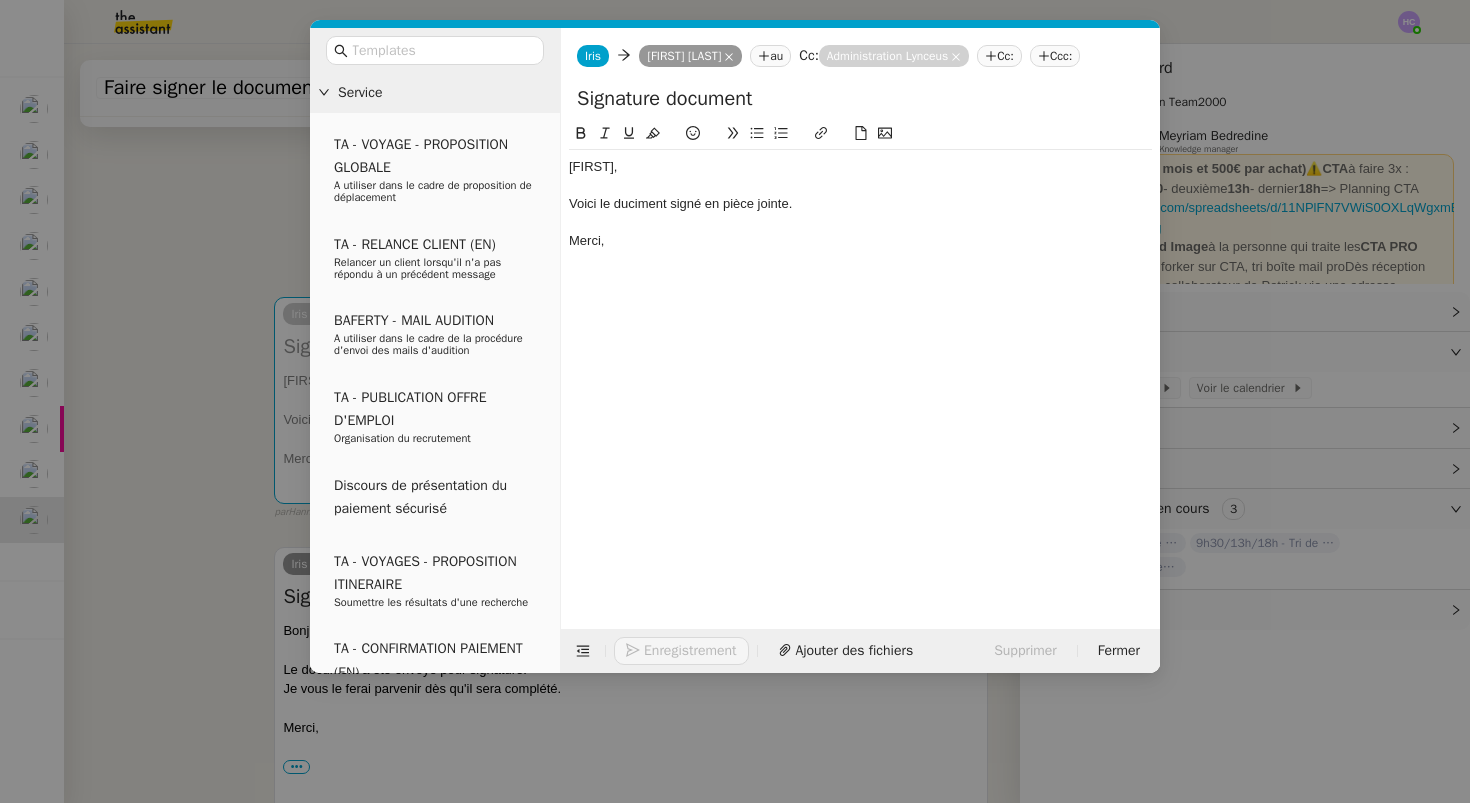 click on "Voici le duciment signé en pièce jointe." 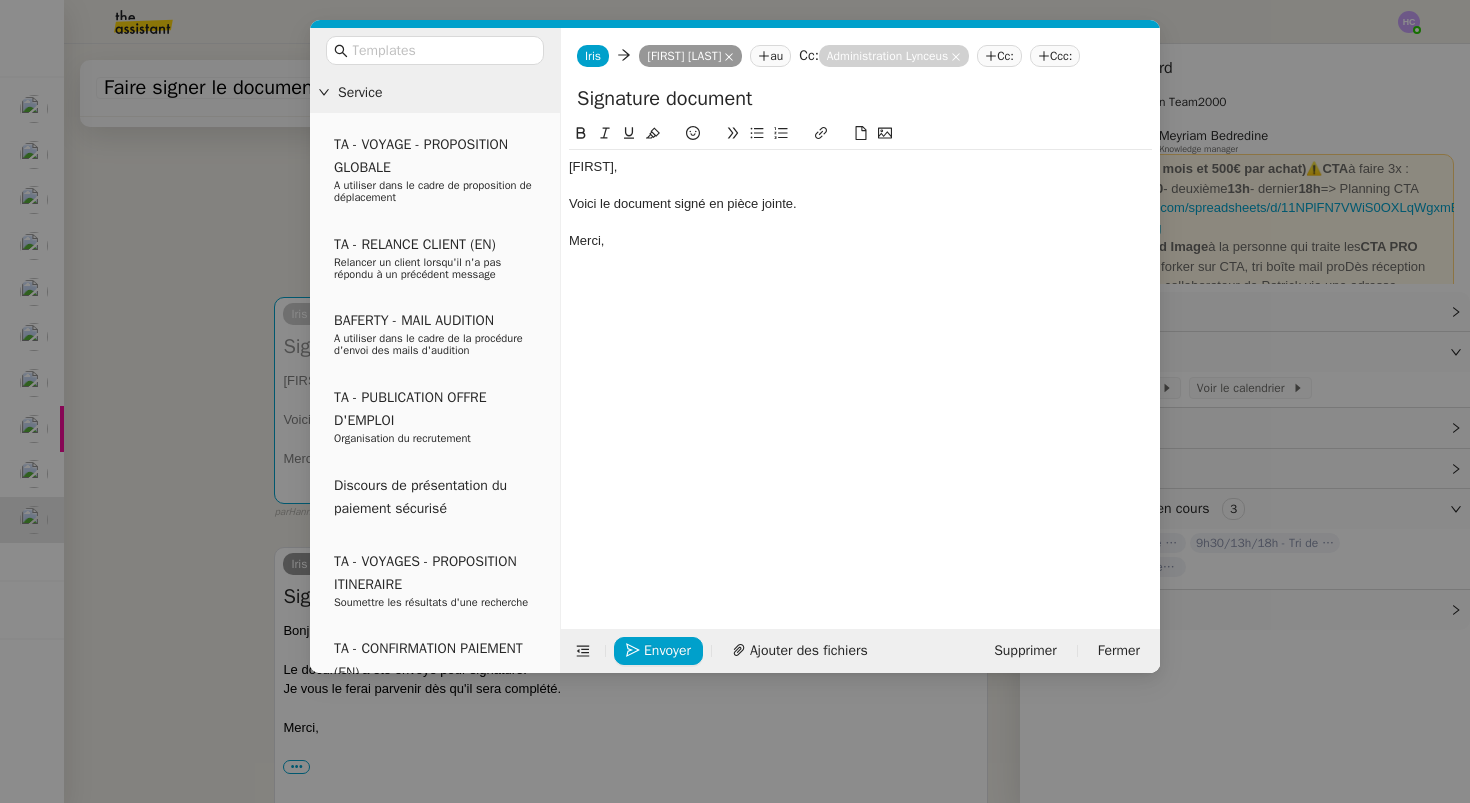 click on "Davinie," 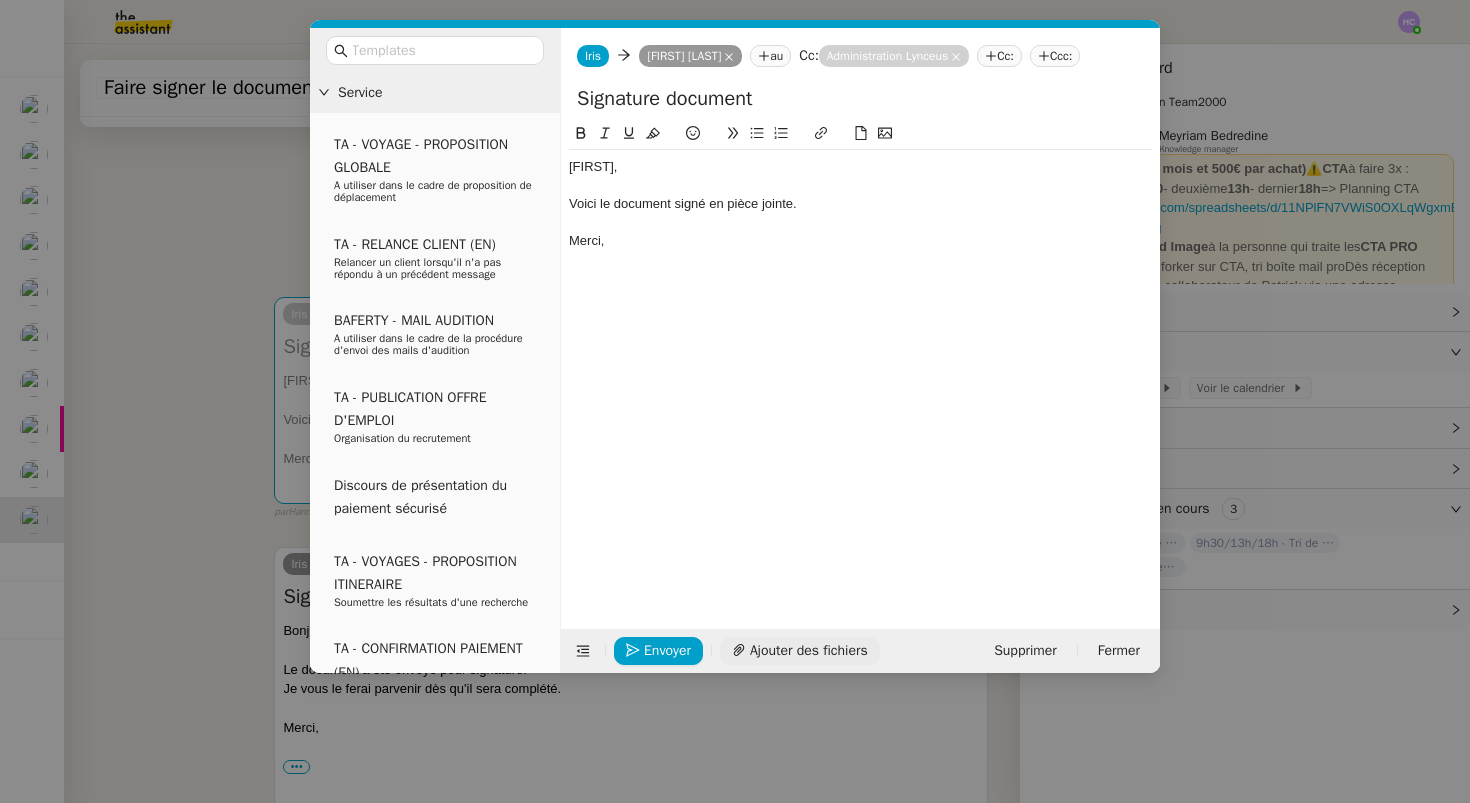 click on "Ajouter des fichiers" 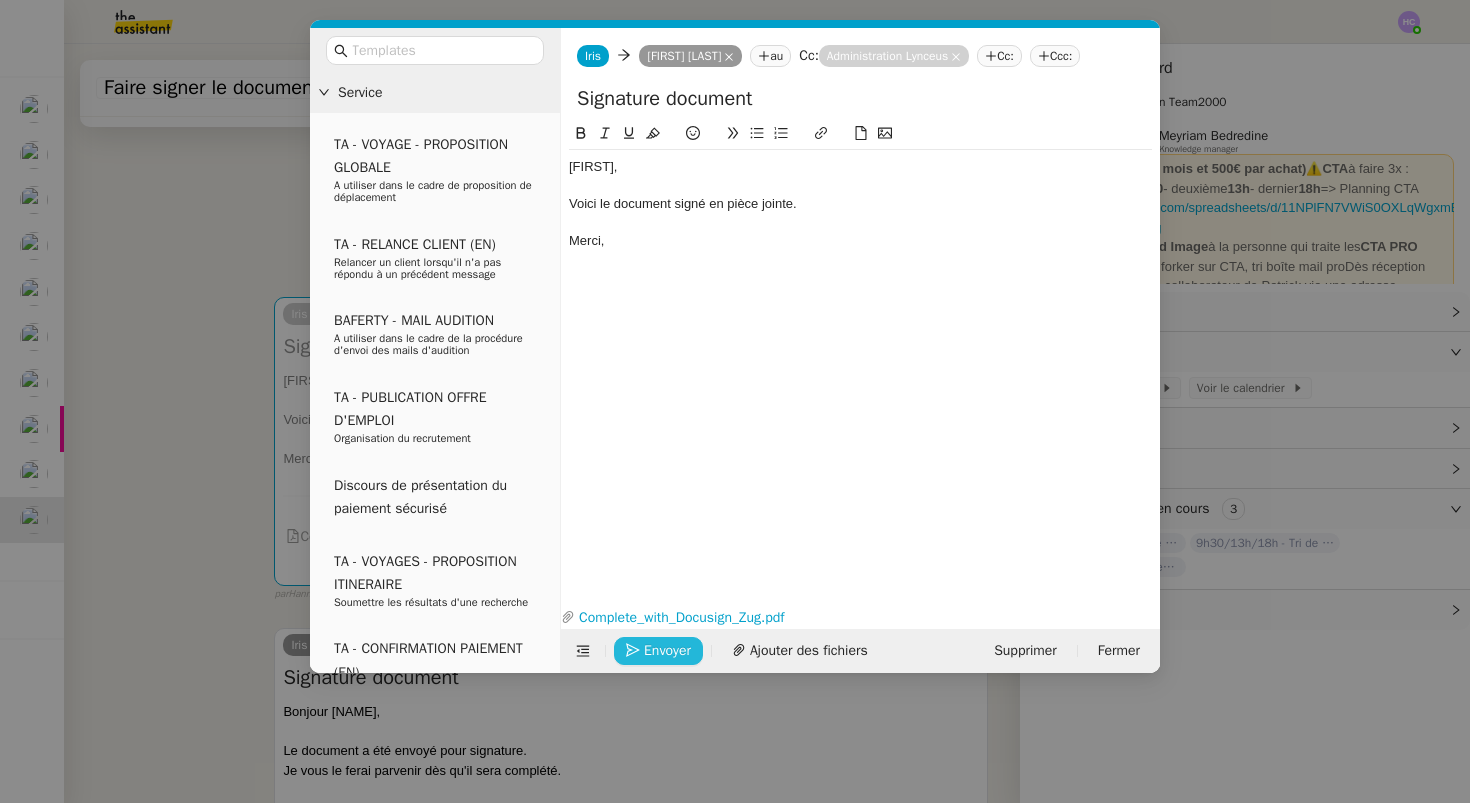 click on "Envoyer" 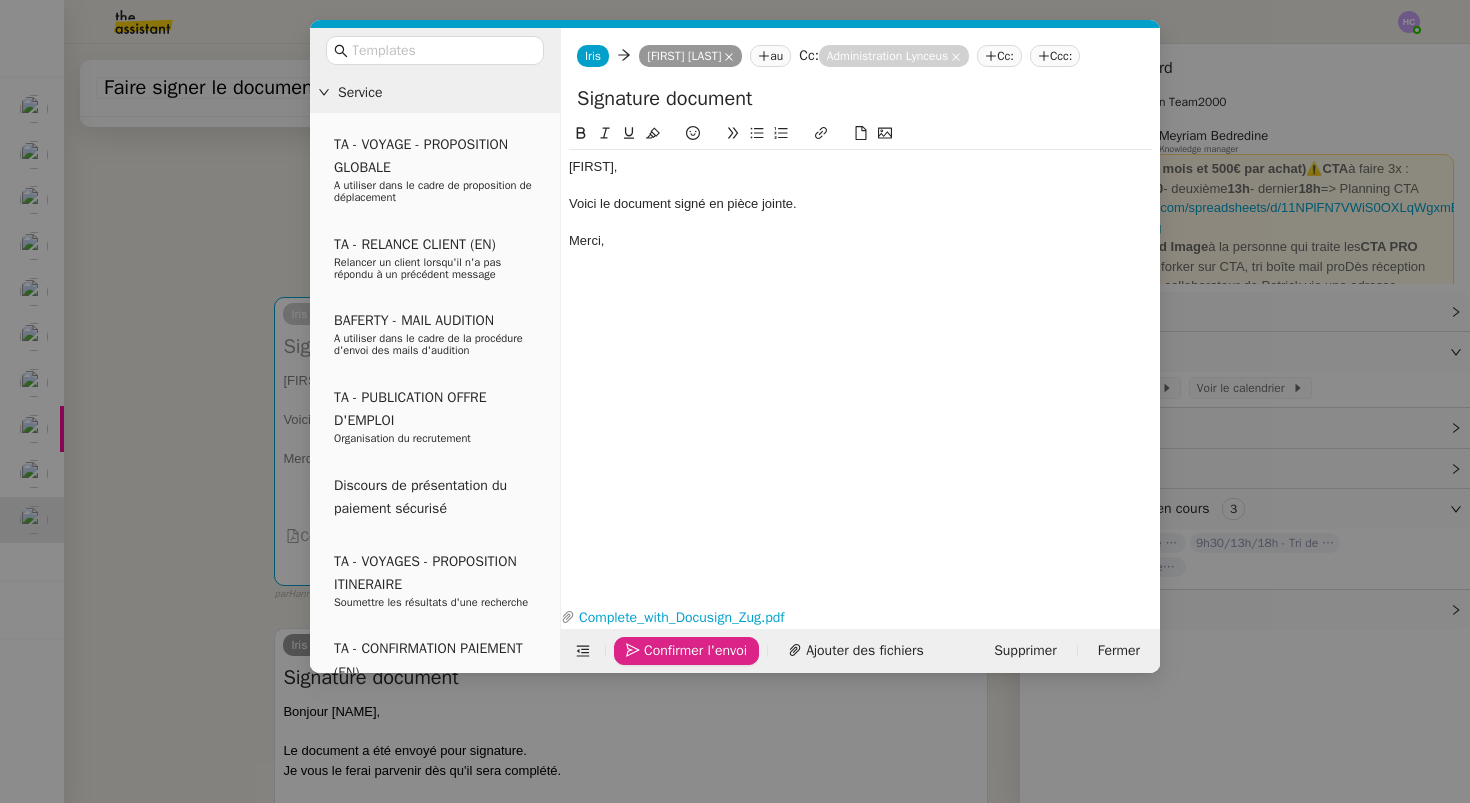 click on "Confirmer l'envoi" 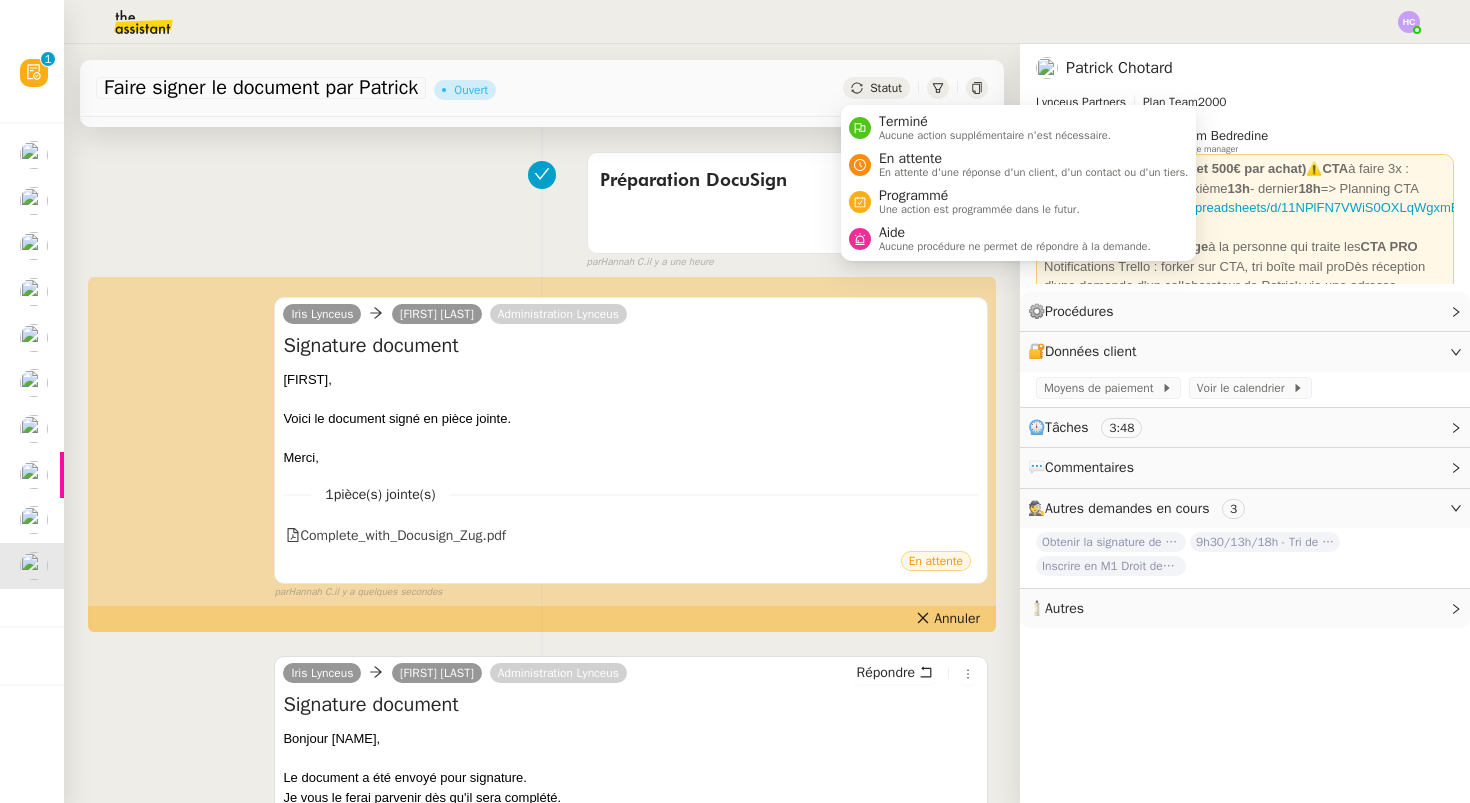 click on "Statut" 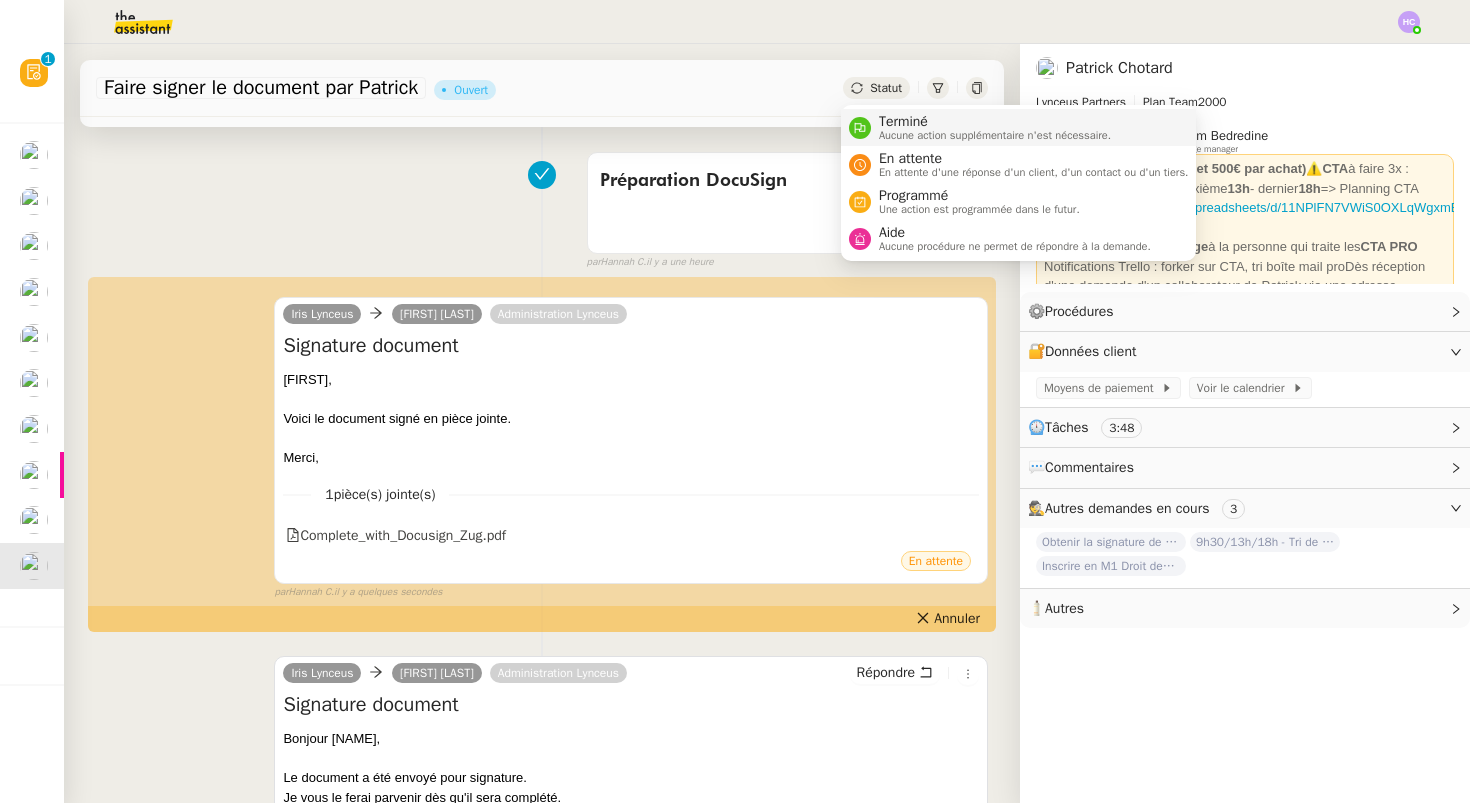 click on "Terminé" at bounding box center (995, 122) 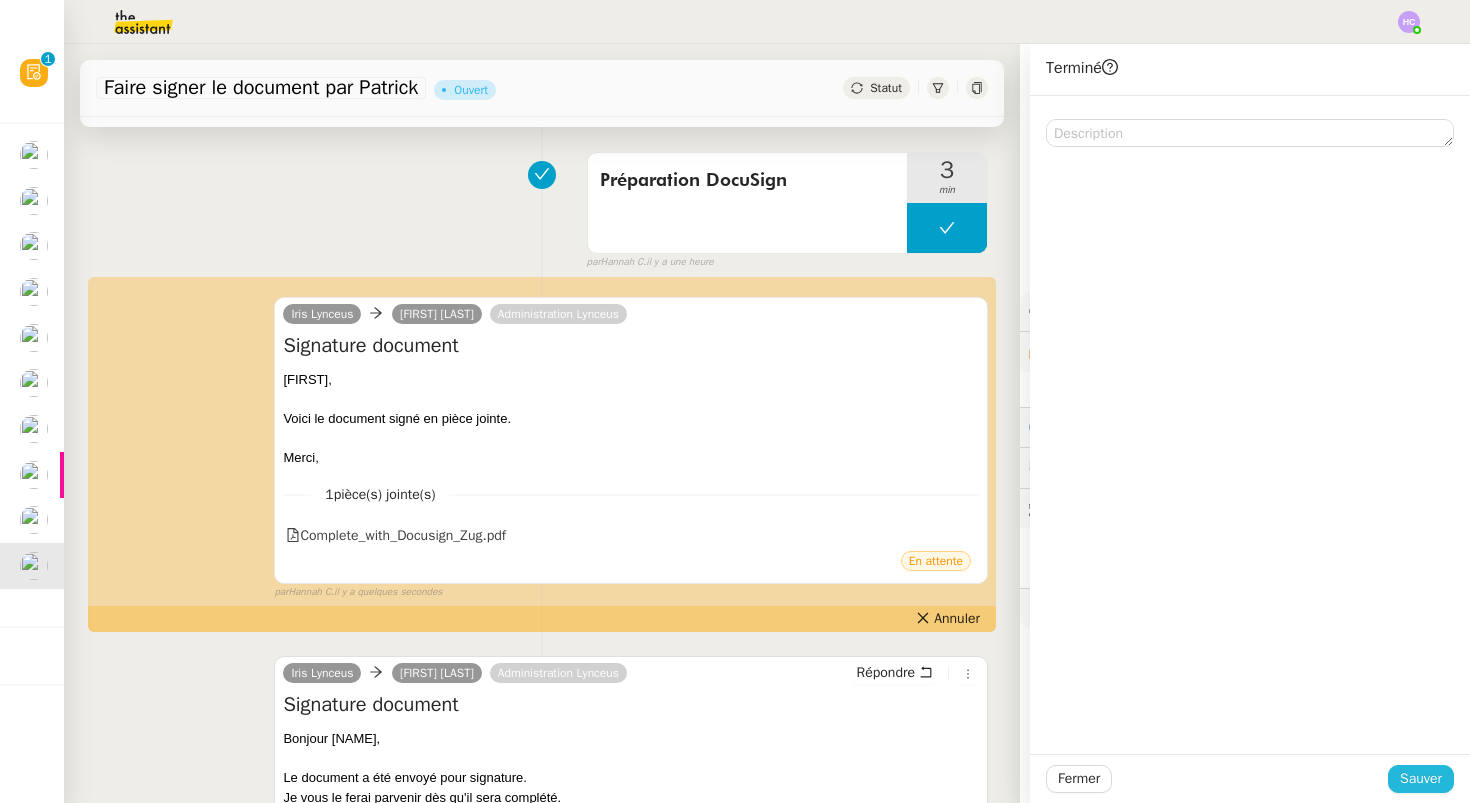 click on "Sauver" 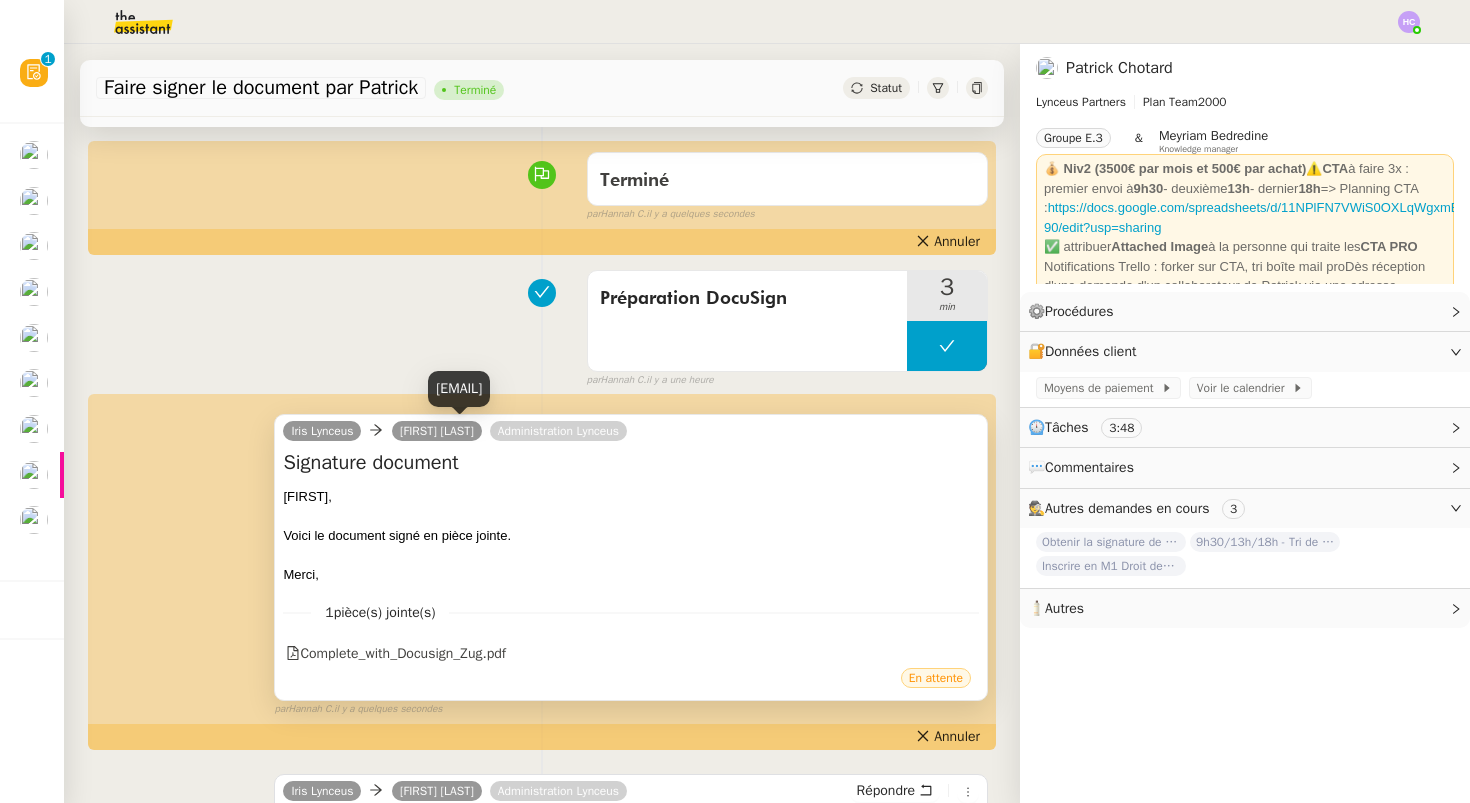 scroll, scrollTop: 0, scrollLeft: 0, axis: both 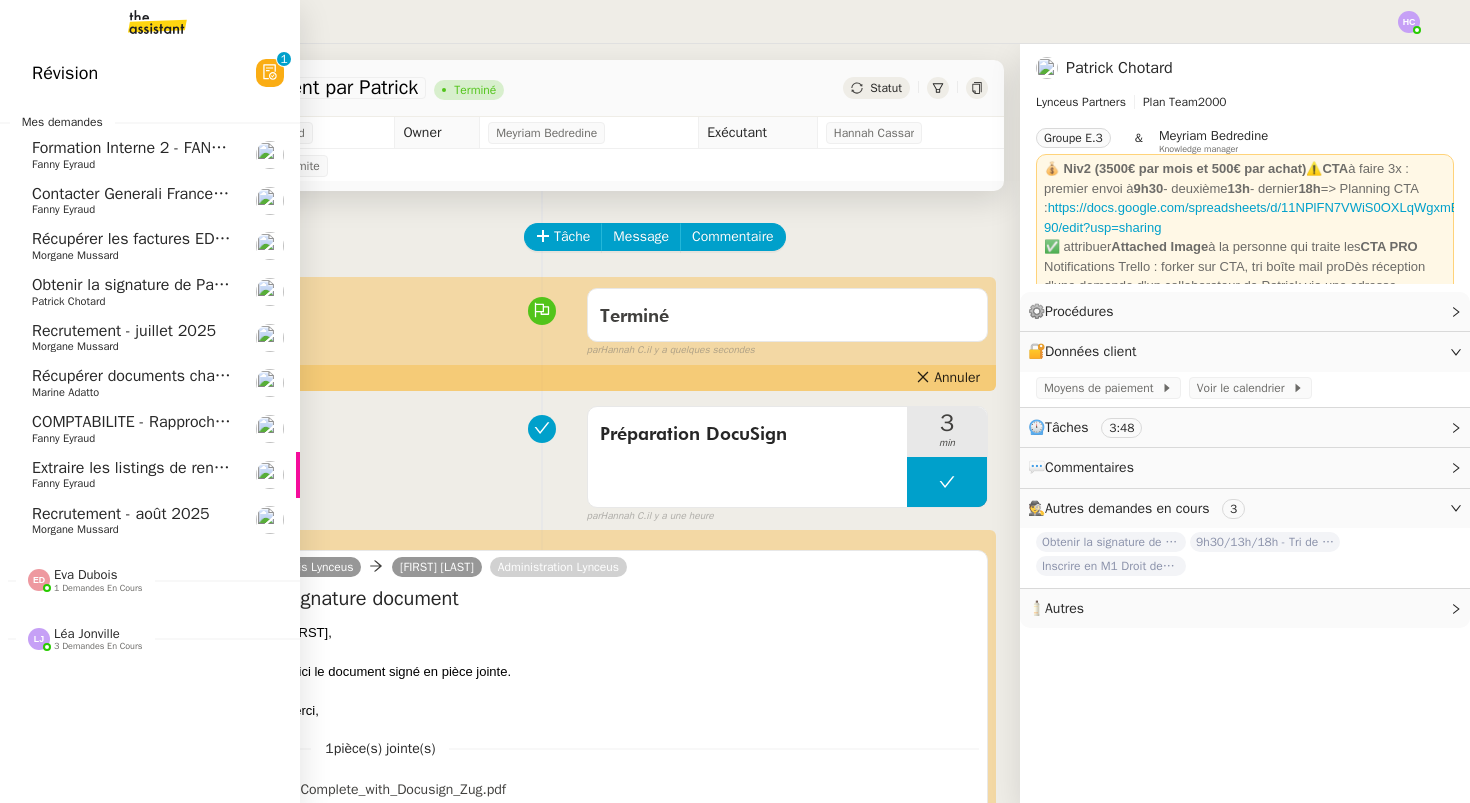 click on "Recrutement - juillet 2025" 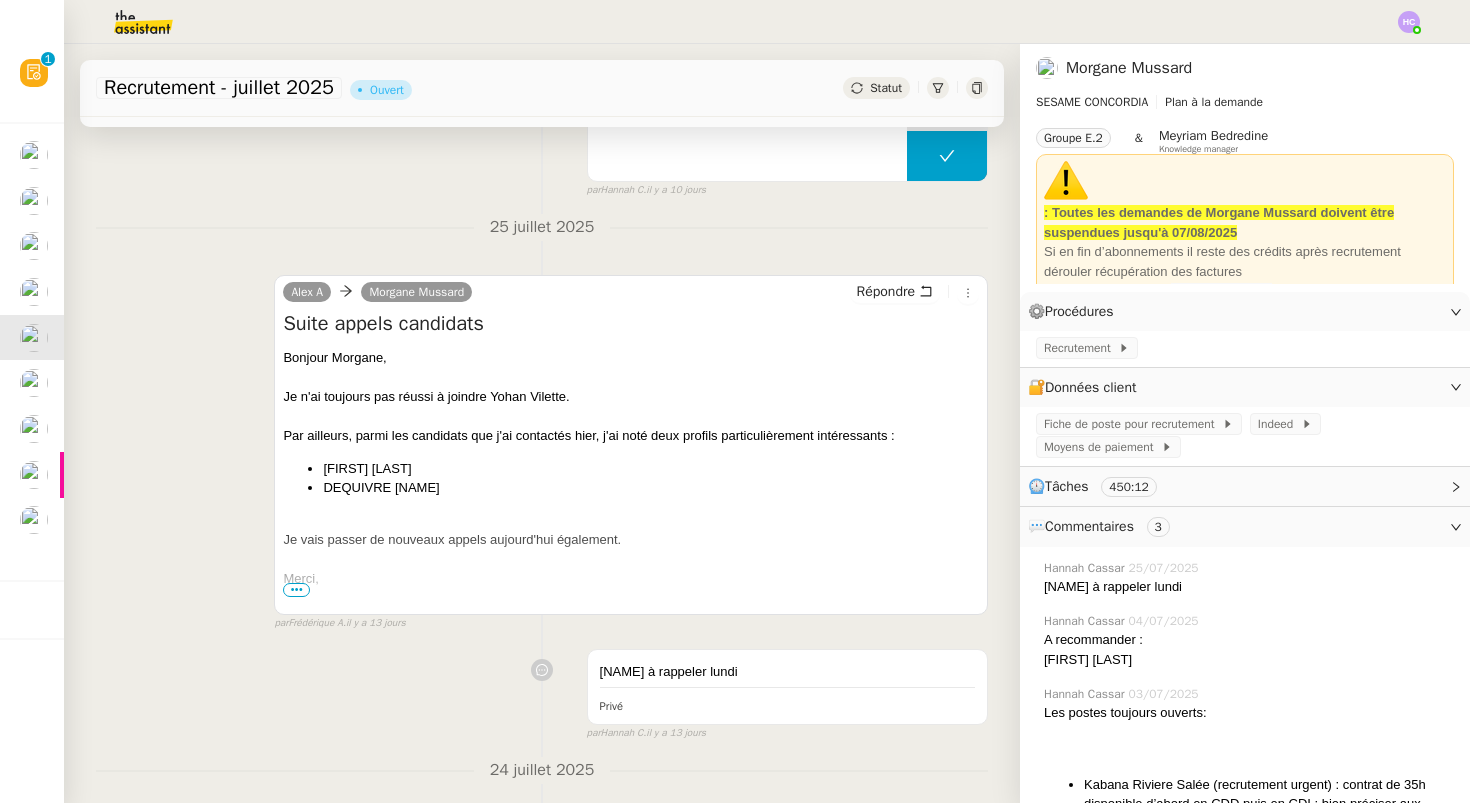 scroll, scrollTop: 549, scrollLeft: 0, axis: vertical 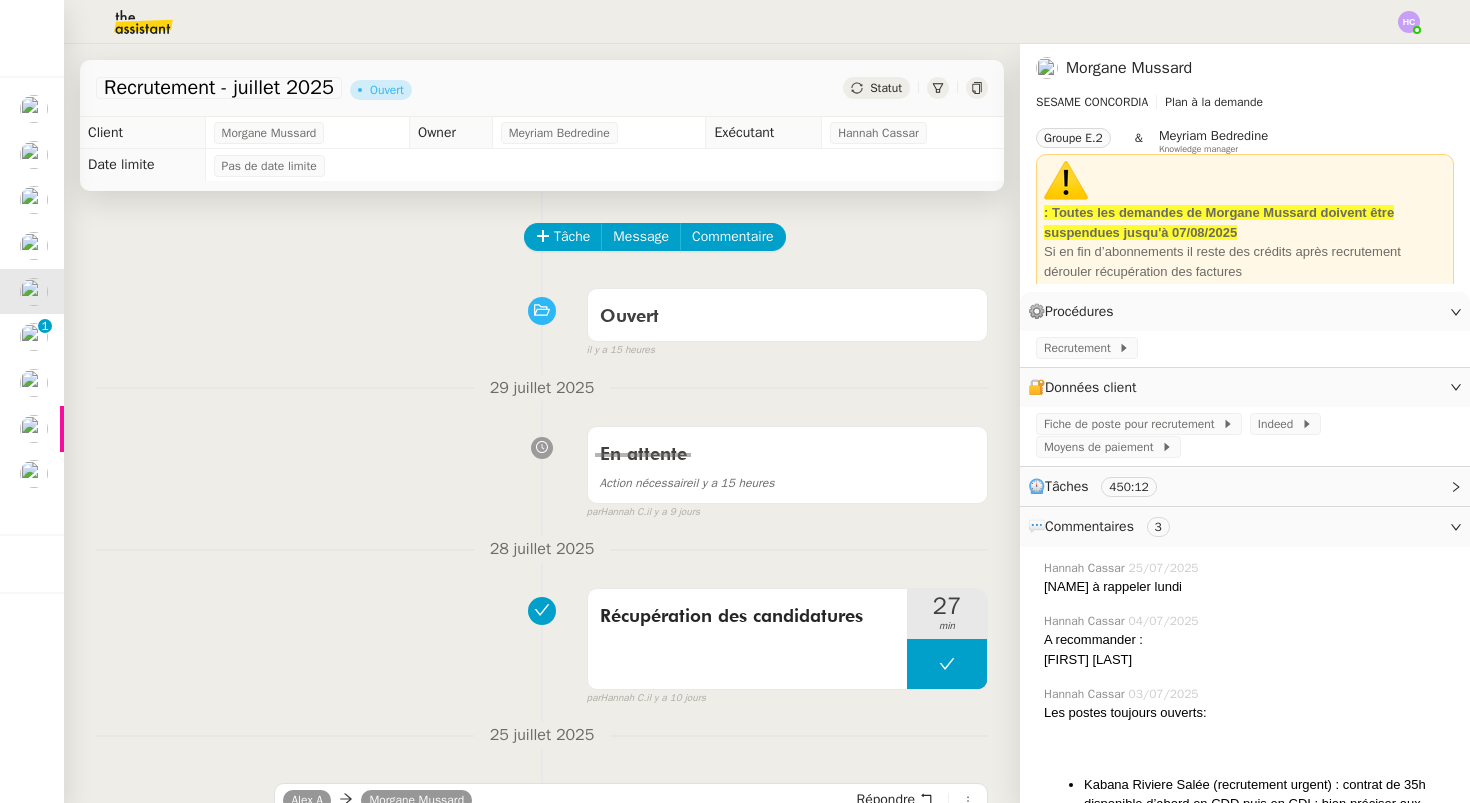 click on "Statut" 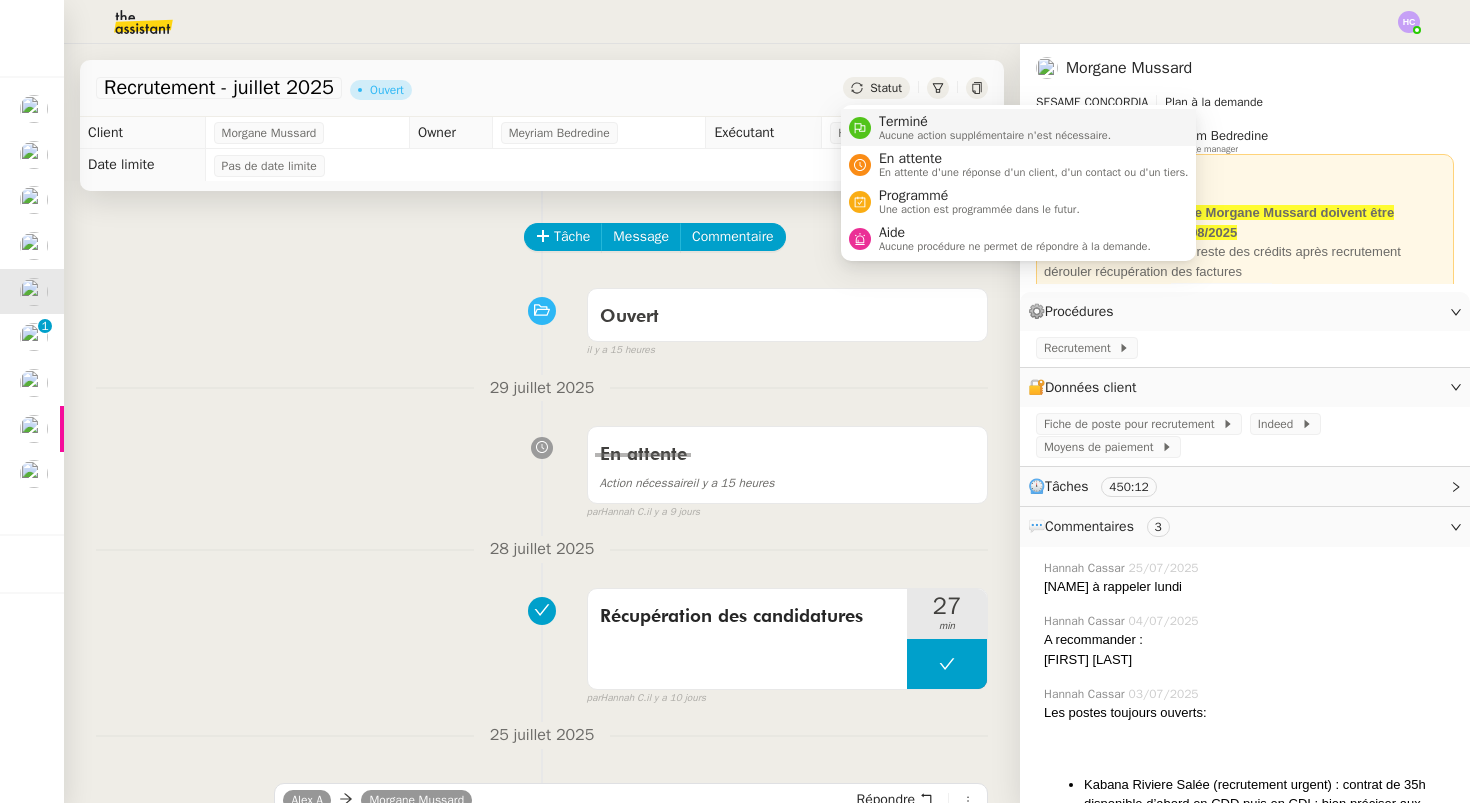 click on "Terminé" at bounding box center [995, 122] 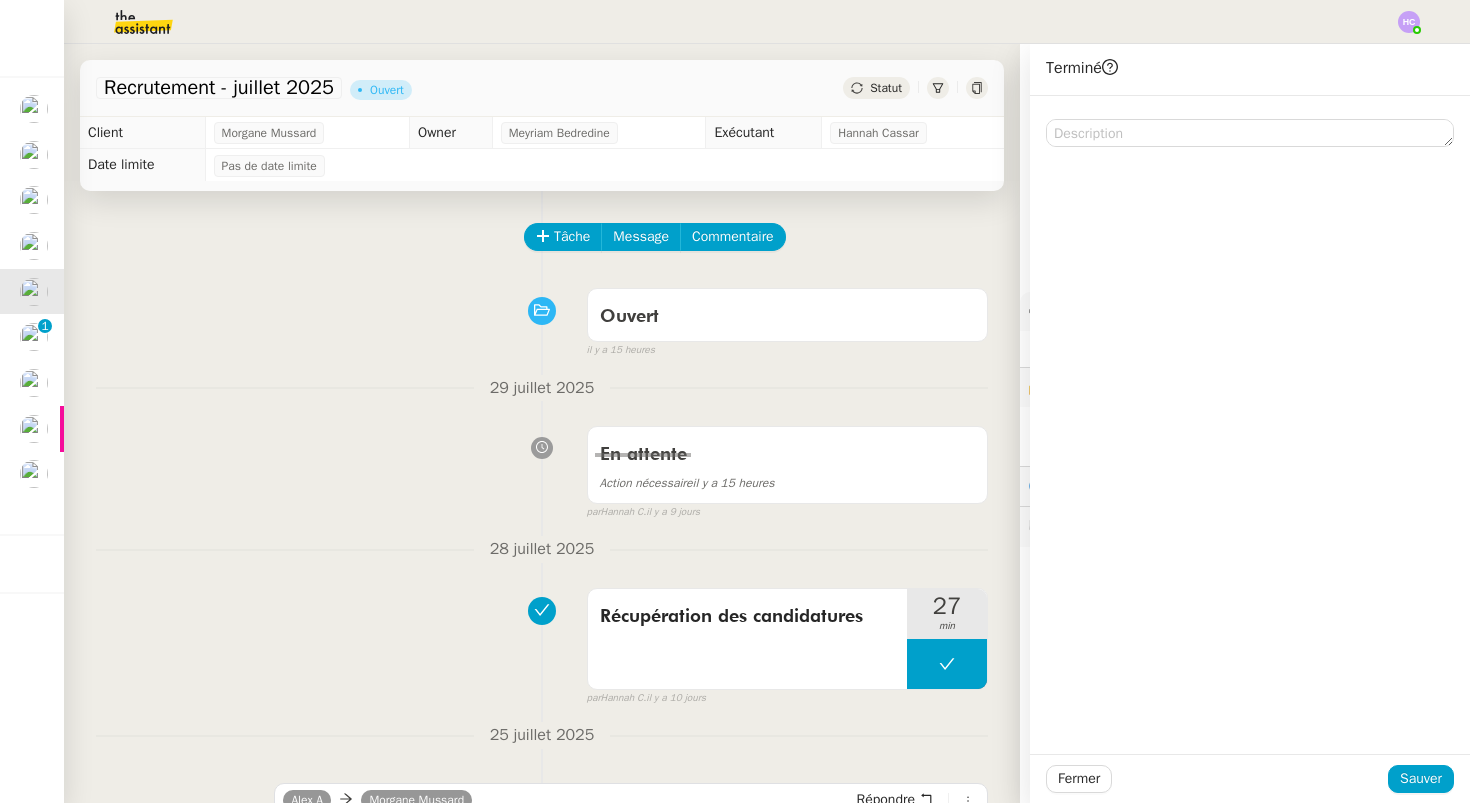 click on "Tâche Message Commentaire" 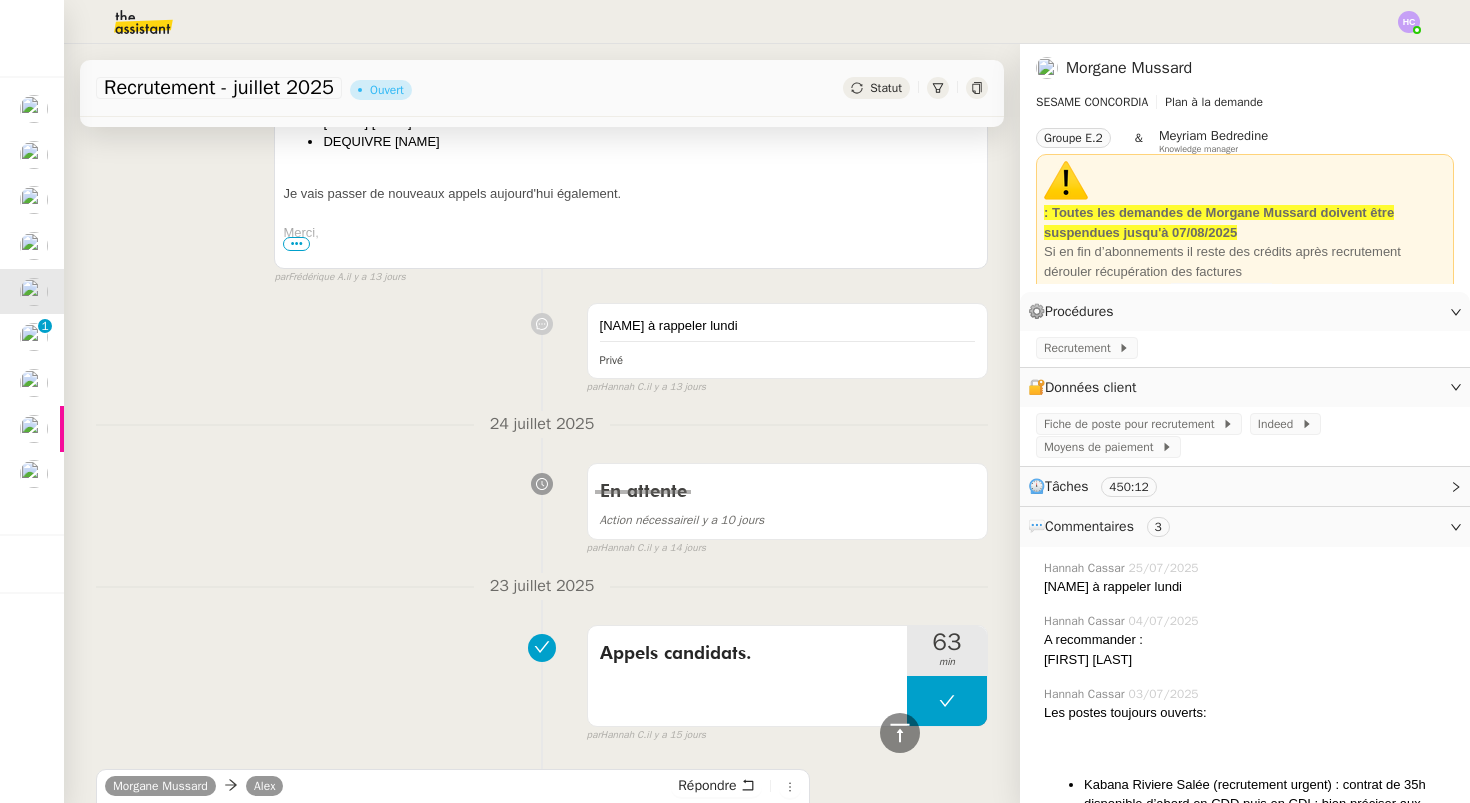 scroll, scrollTop: 0, scrollLeft: 0, axis: both 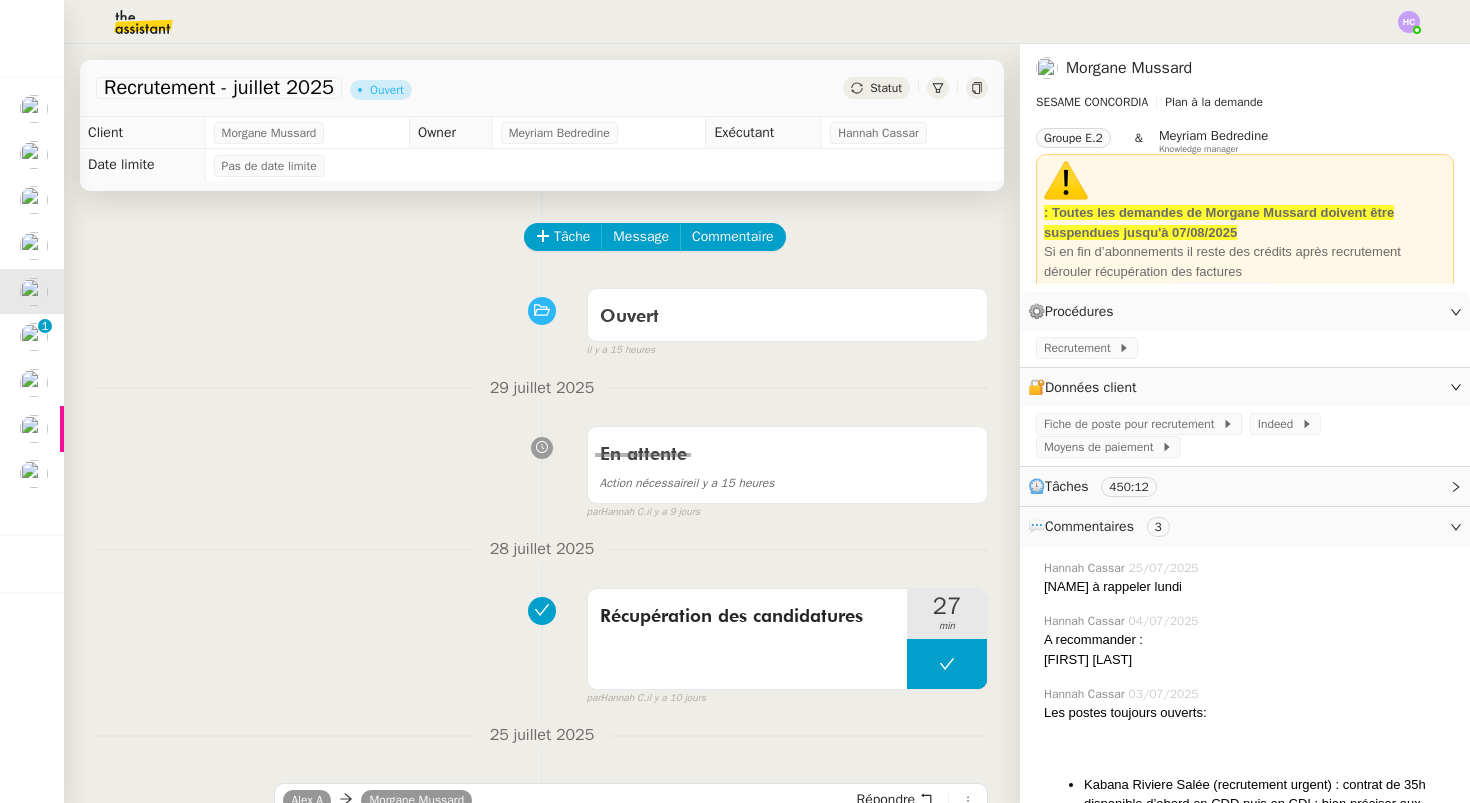 click on "Statut" 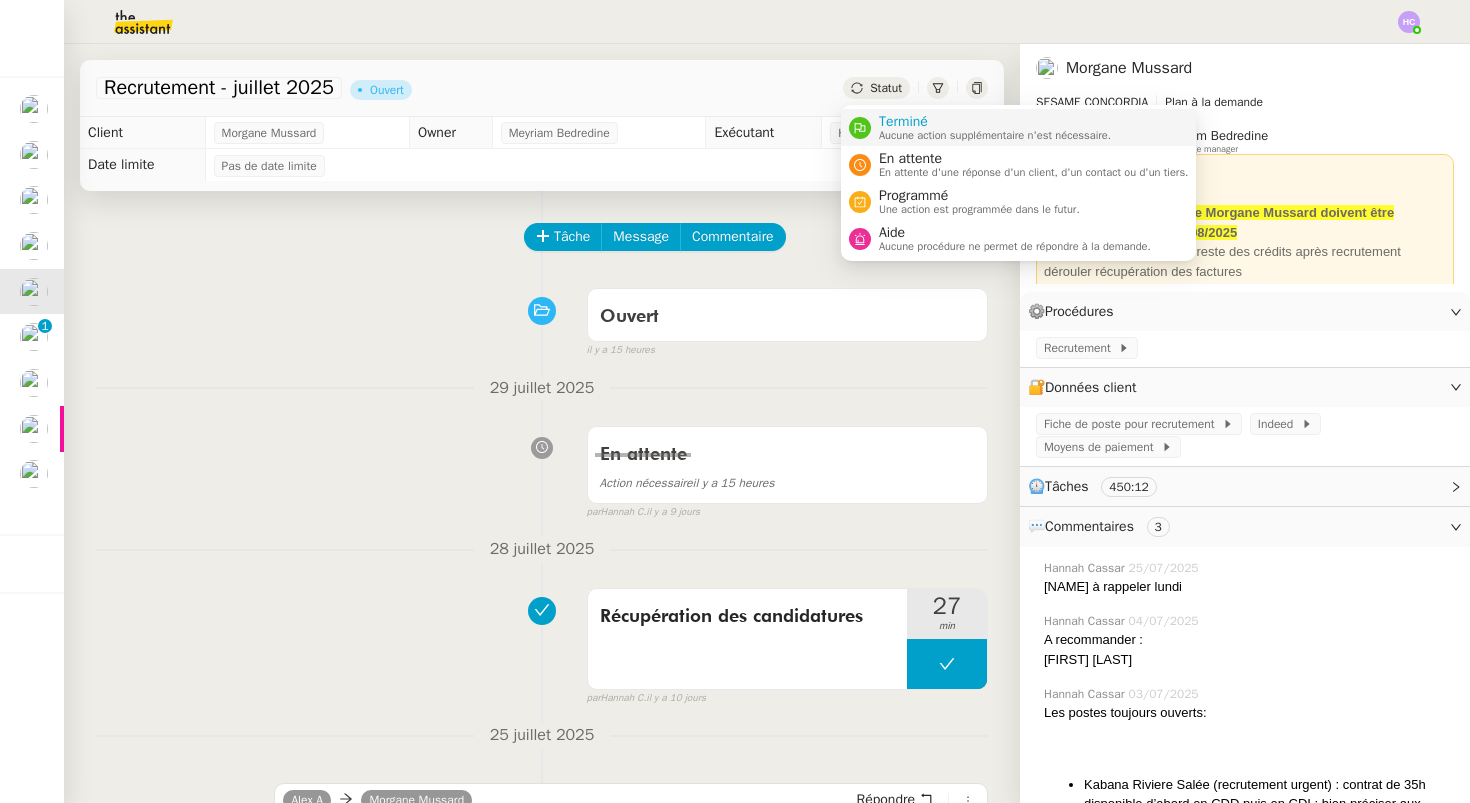click on "Terminé" at bounding box center [995, 122] 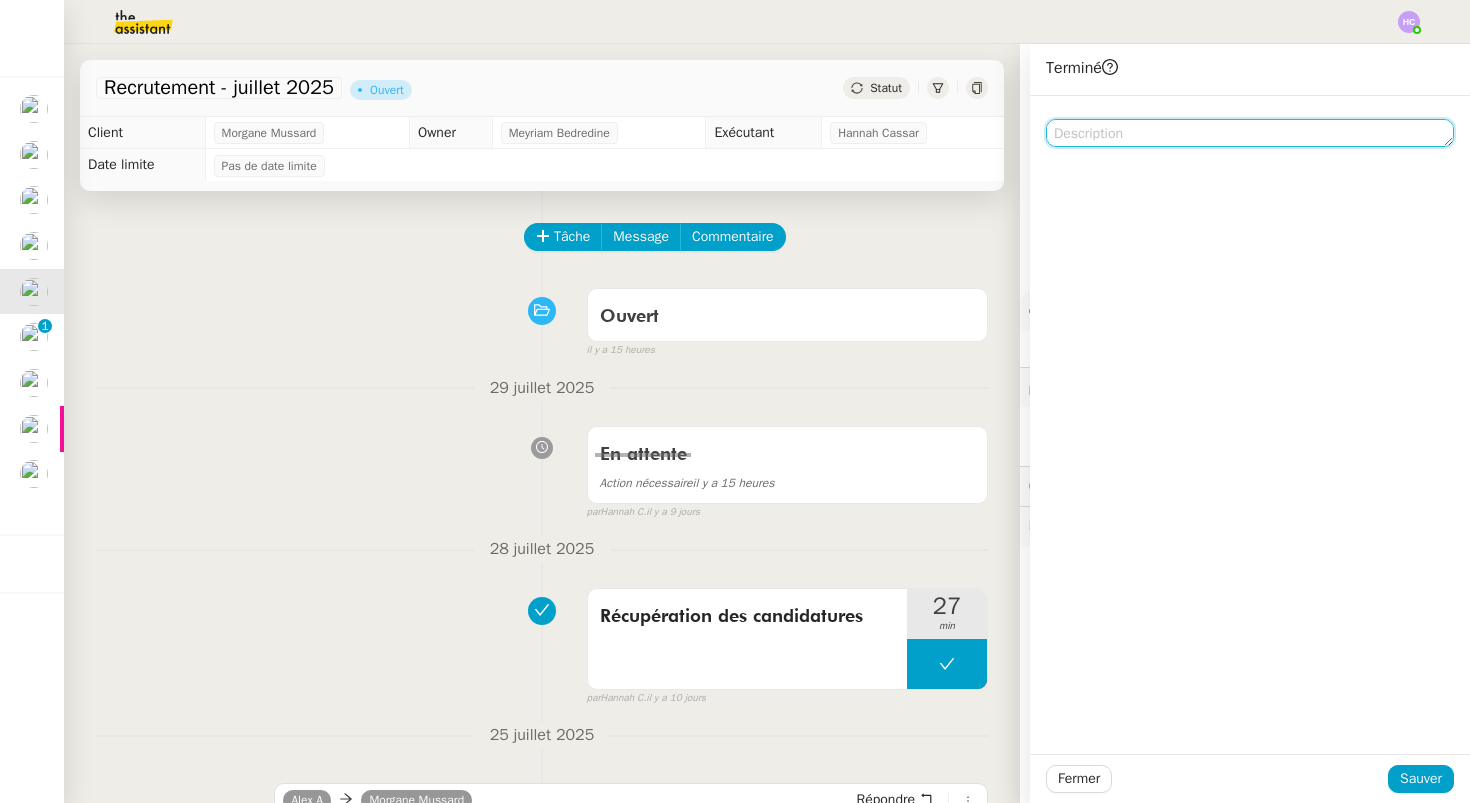 click 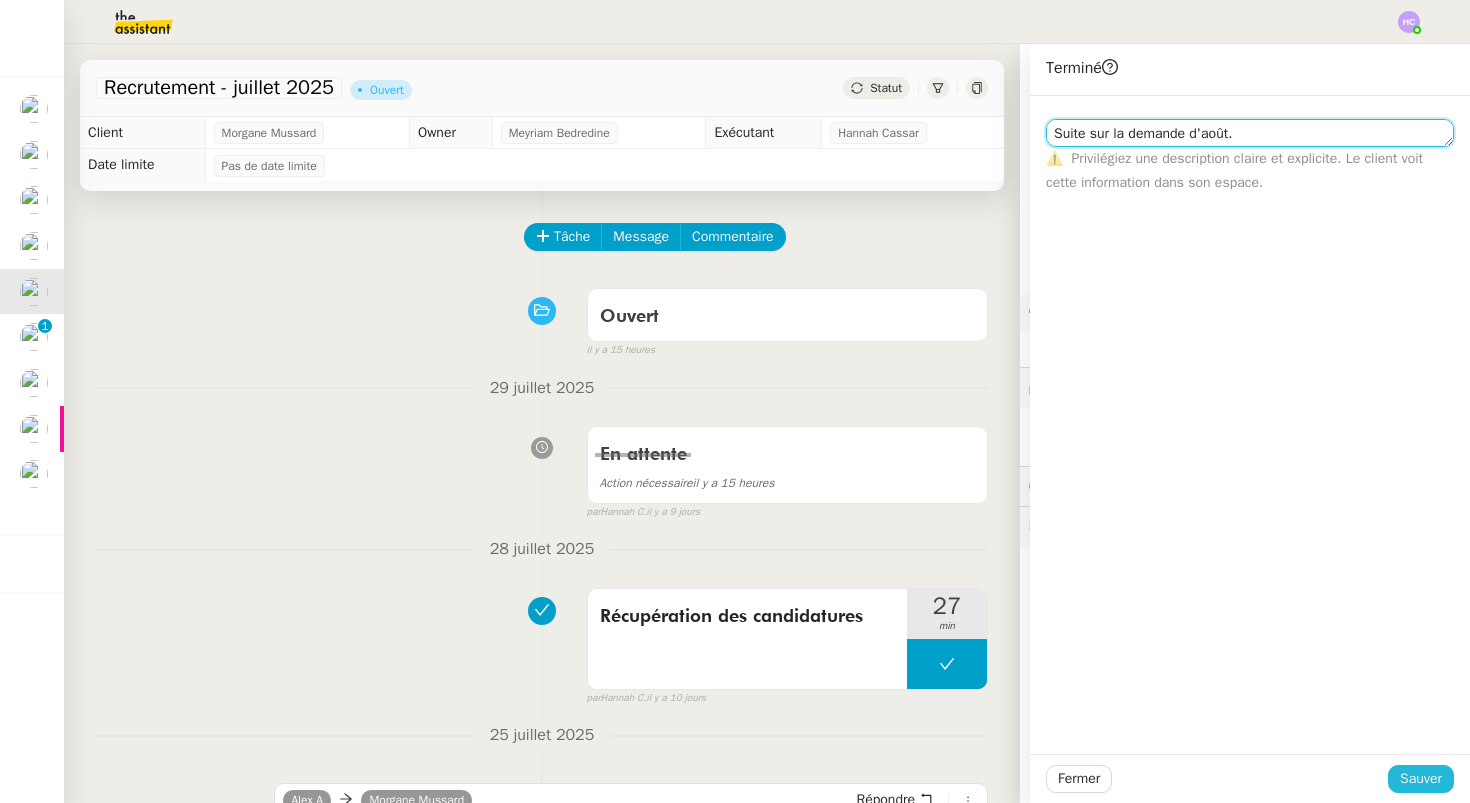 type on "Suite sur la demande d'août." 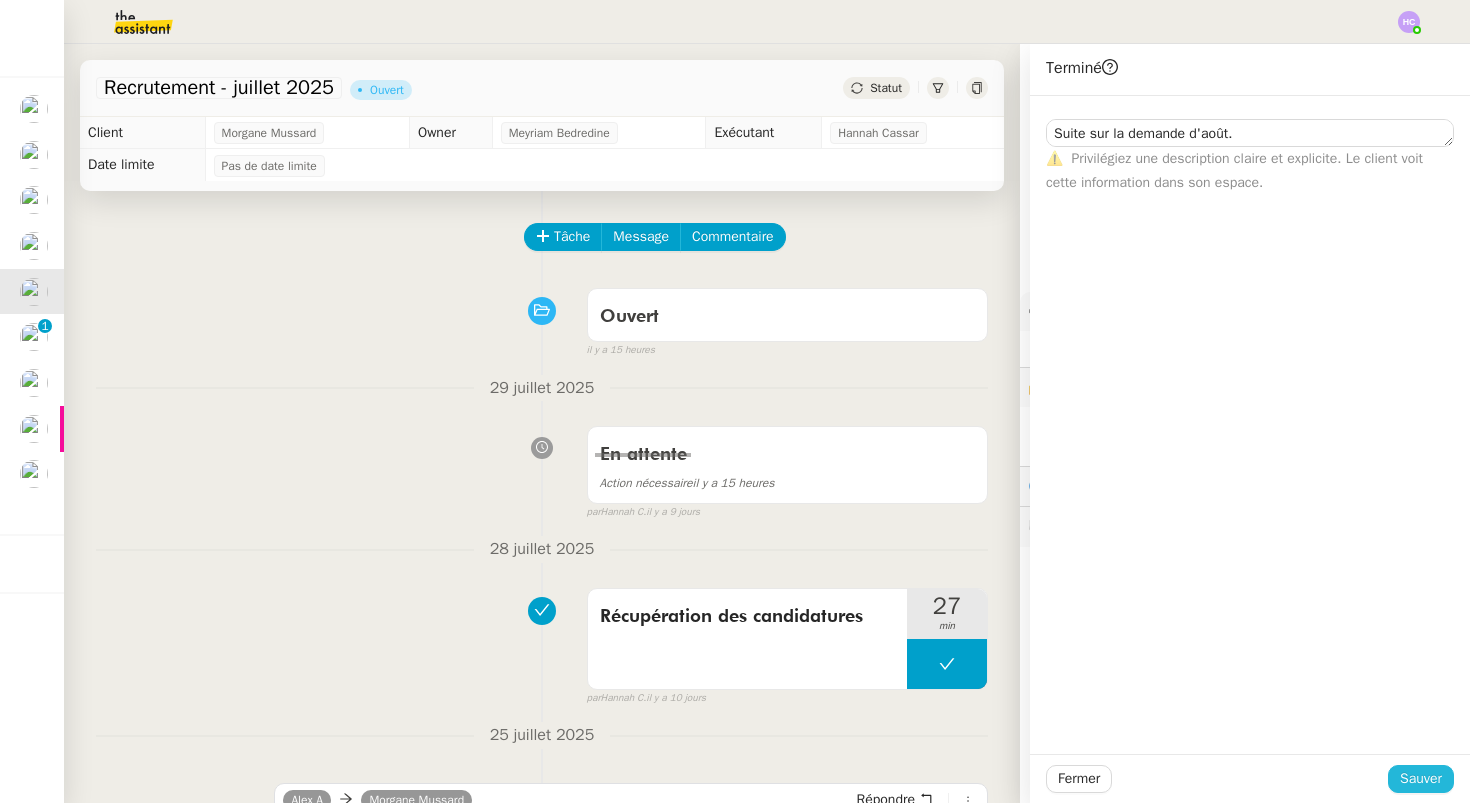 click on "Sauver" 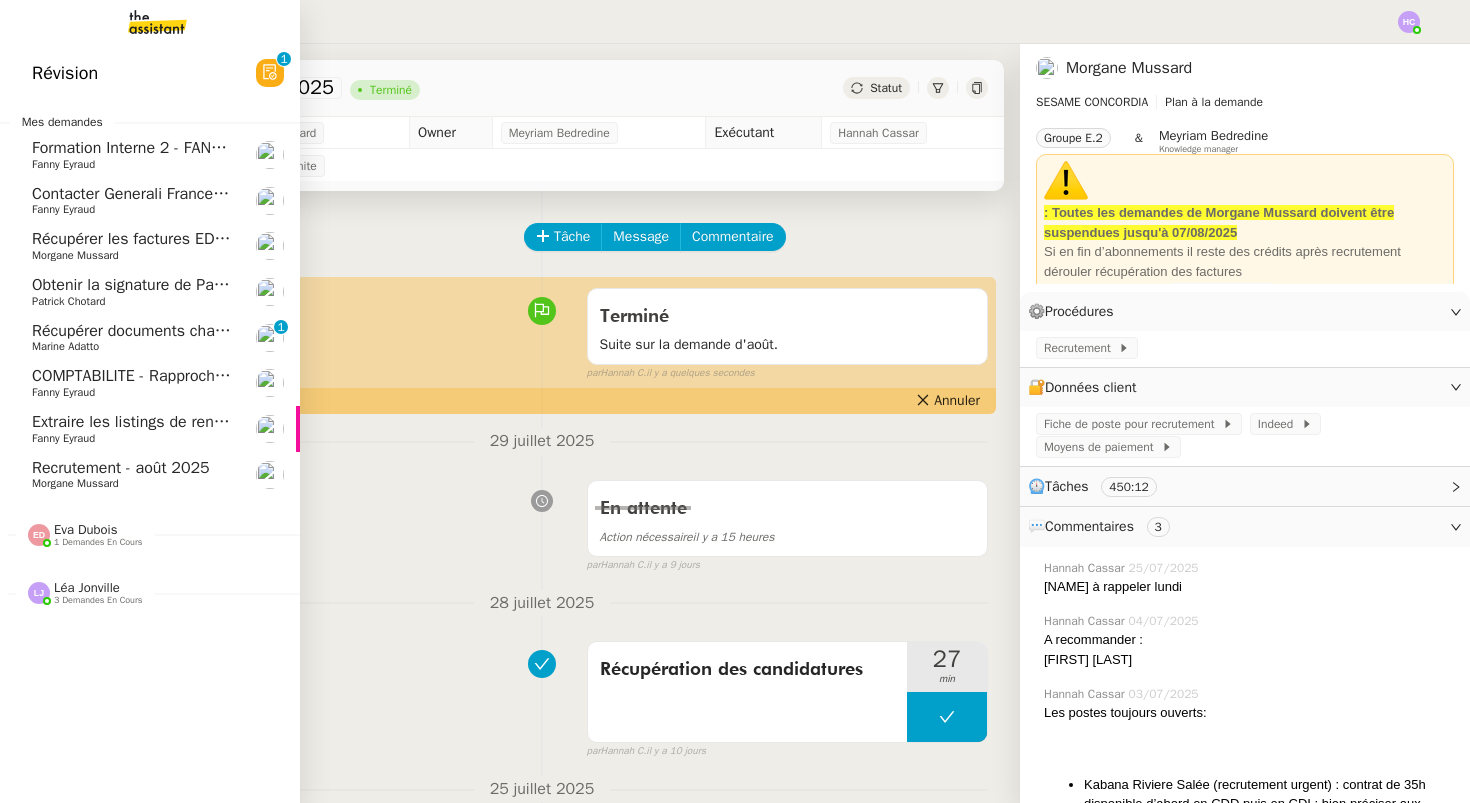 click on "Récupérer documents changement de siège social" 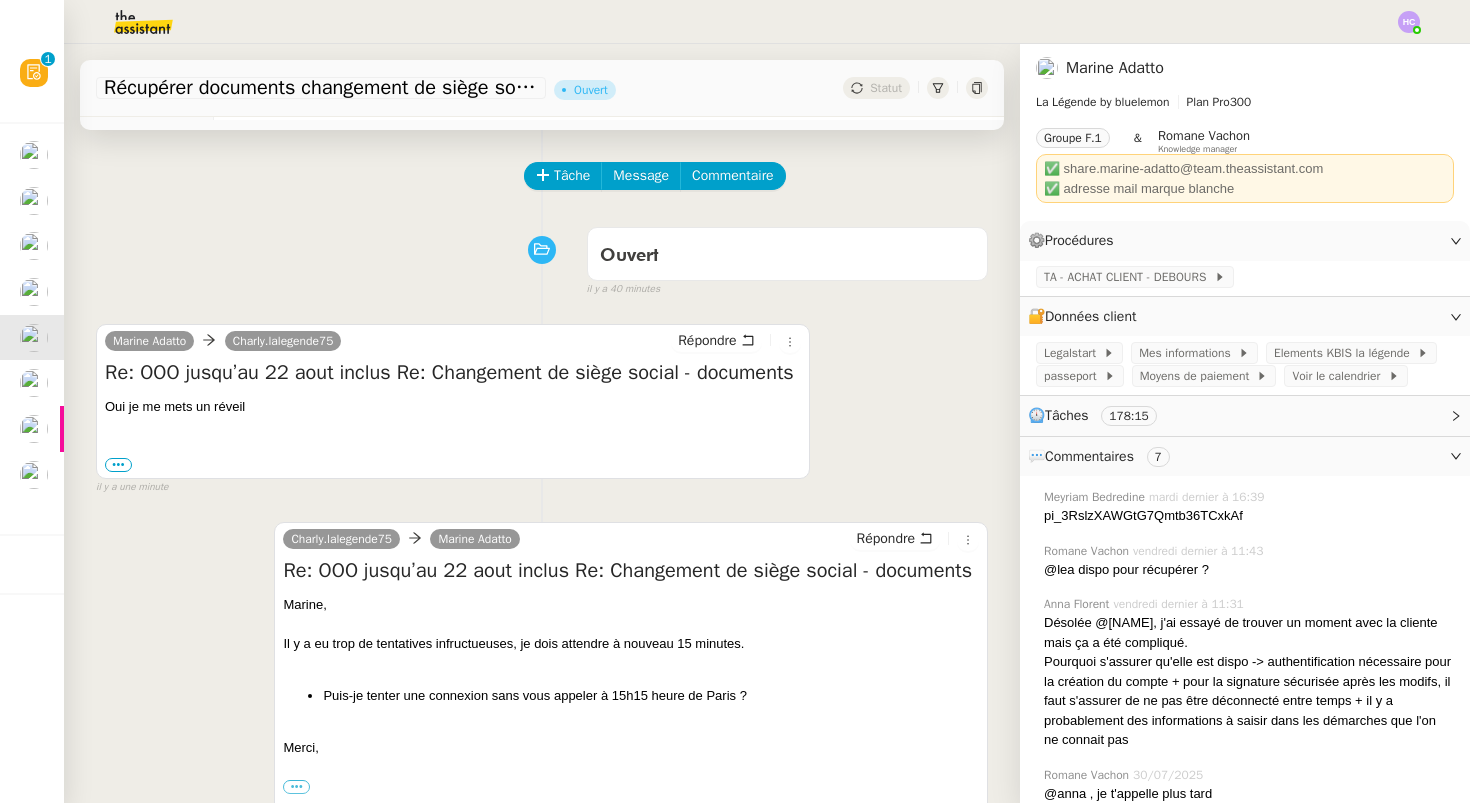 scroll, scrollTop: 0, scrollLeft: 0, axis: both 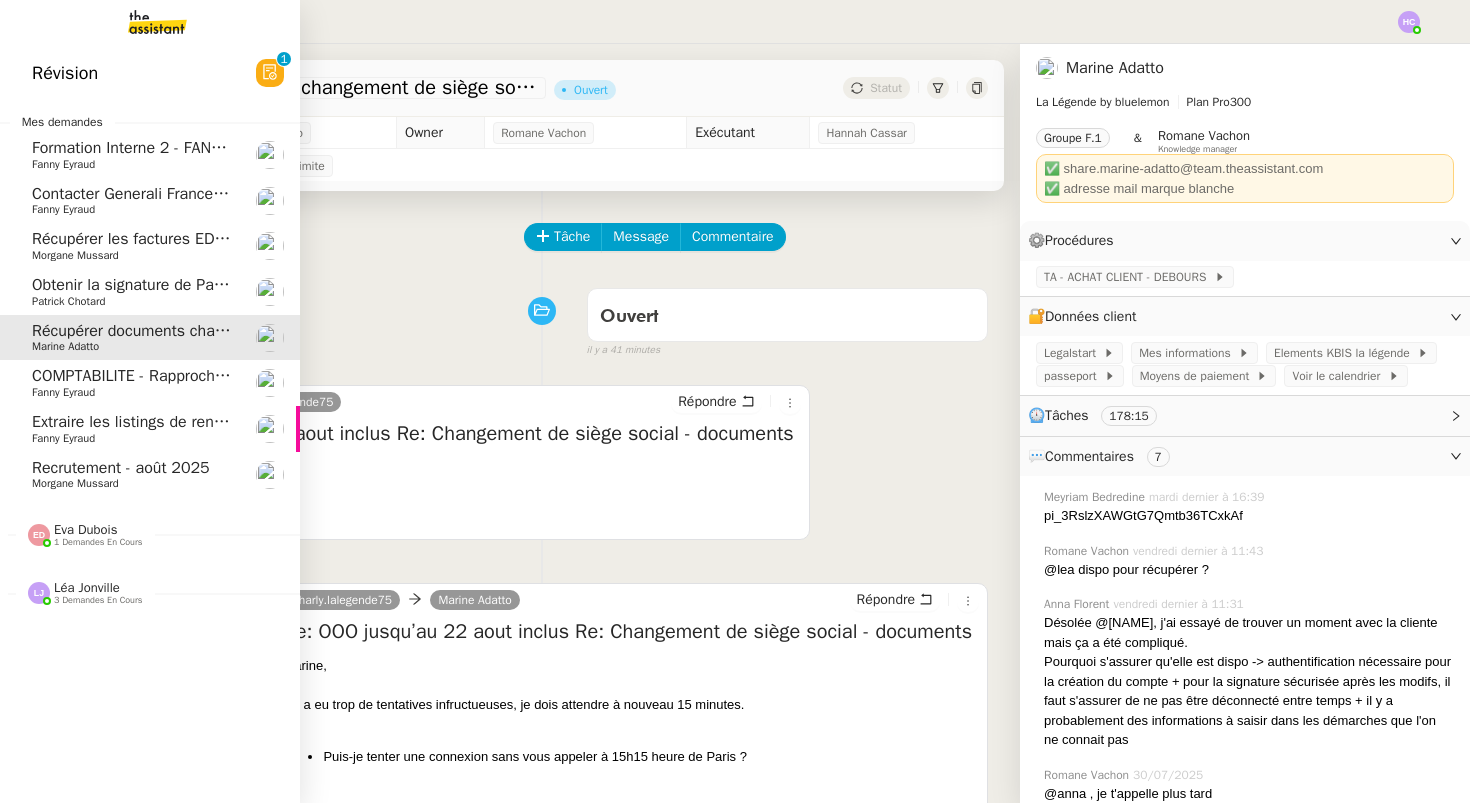 click on "Fanny Eyraud" 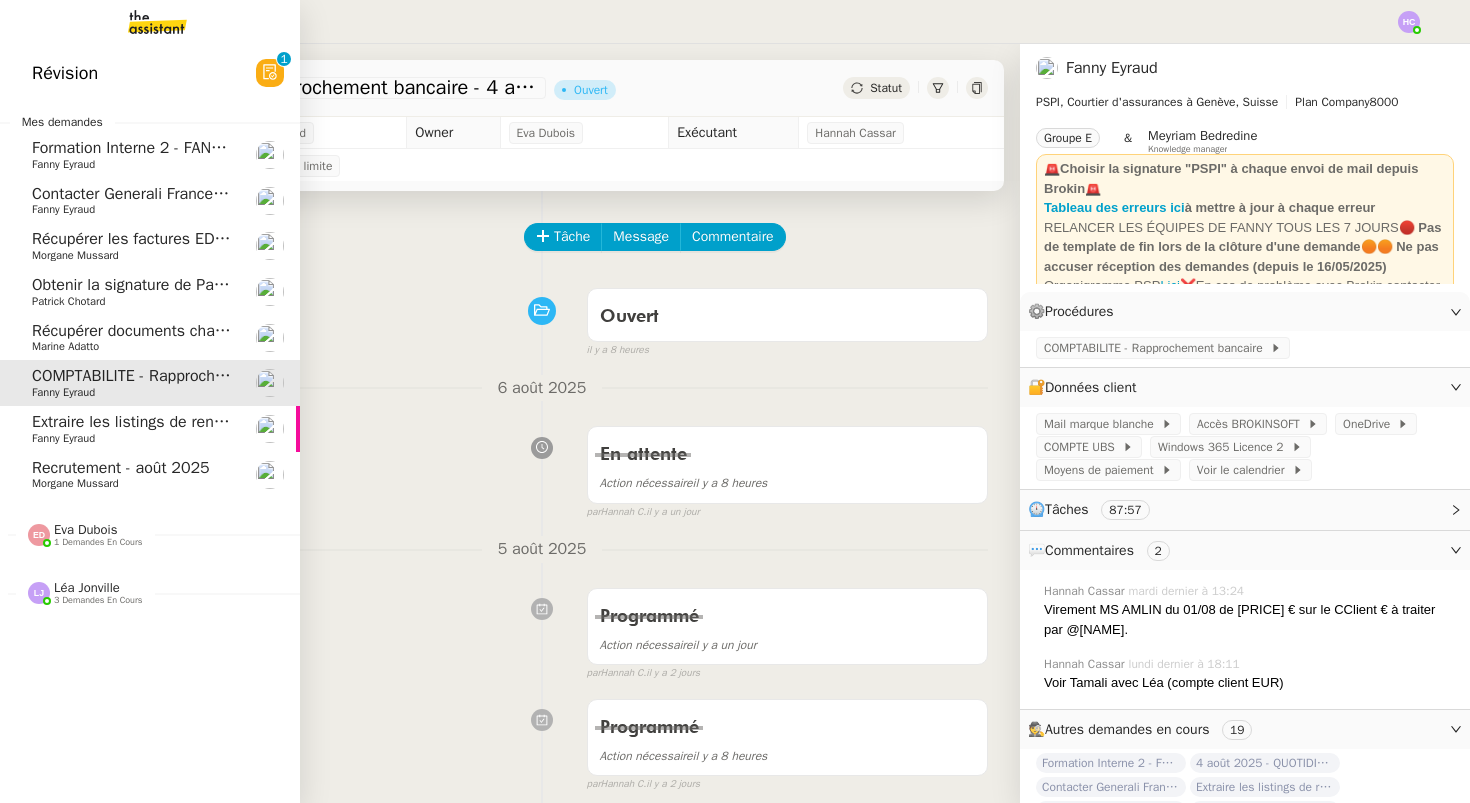 click on "COMPTABILITE - Rapprochement bancaire - 4 août 2025" 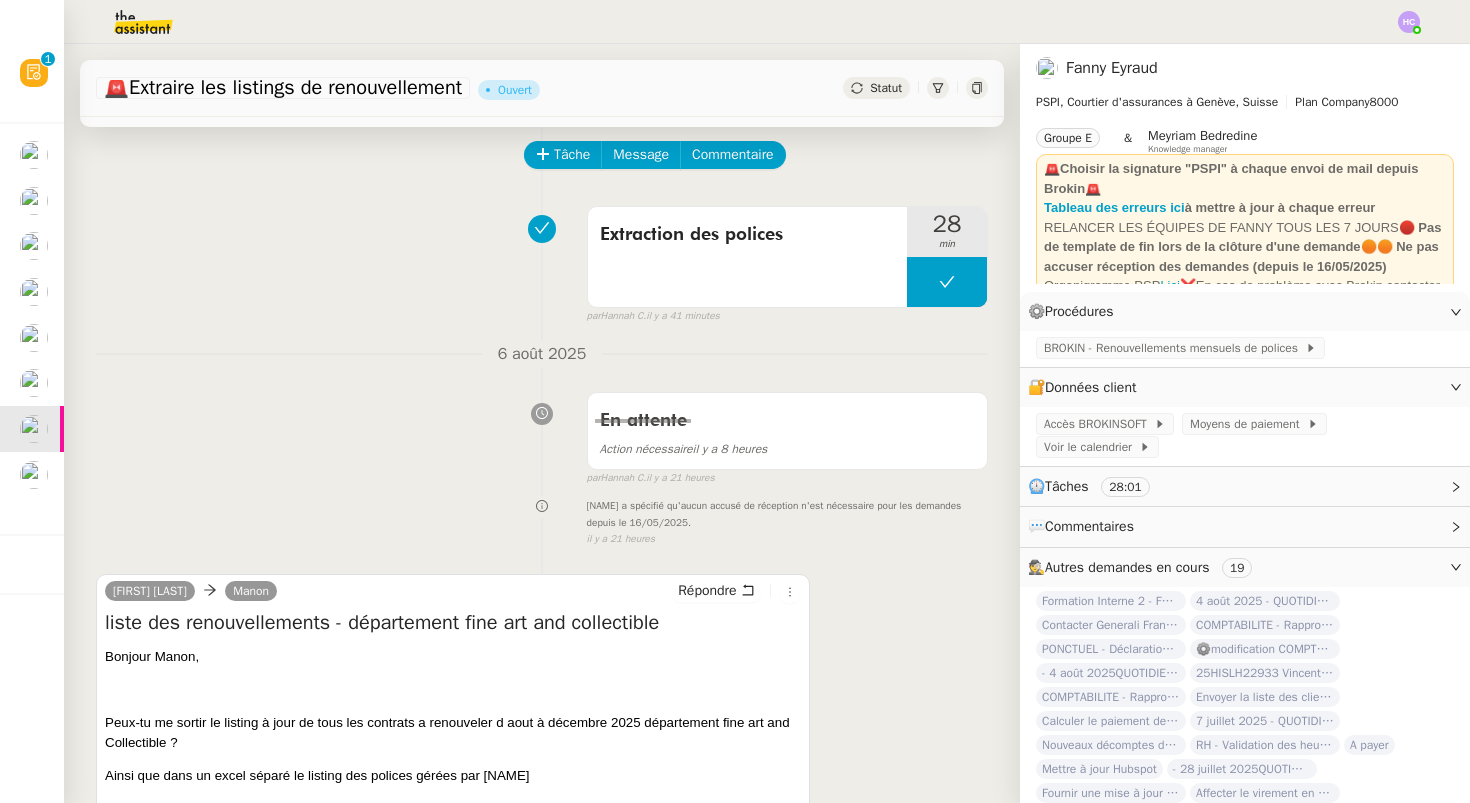 scroll, scrollTop: 0, scrollLeft: 0, axis: both 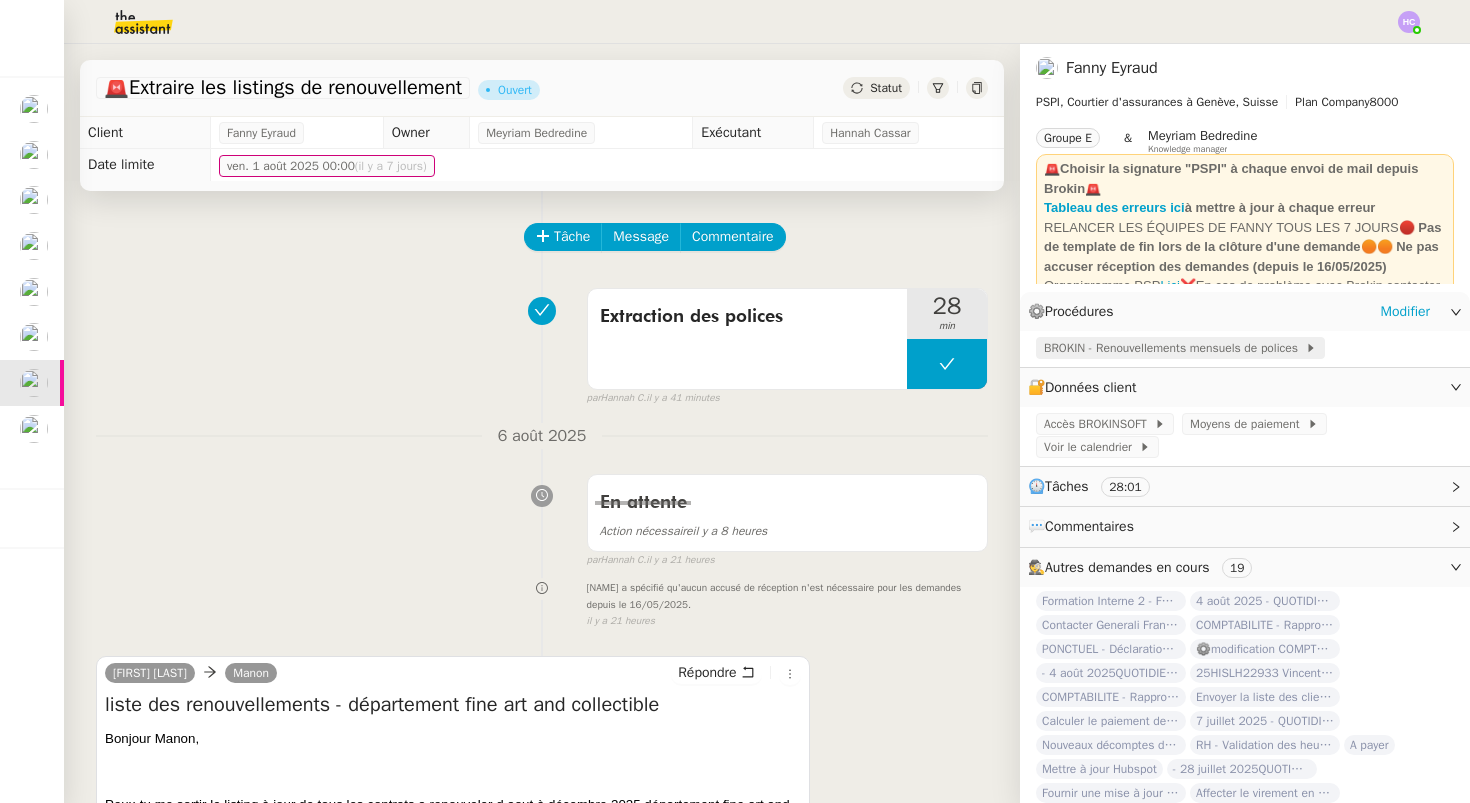click on "BROKIN - Renouvellements mensuels de polices" 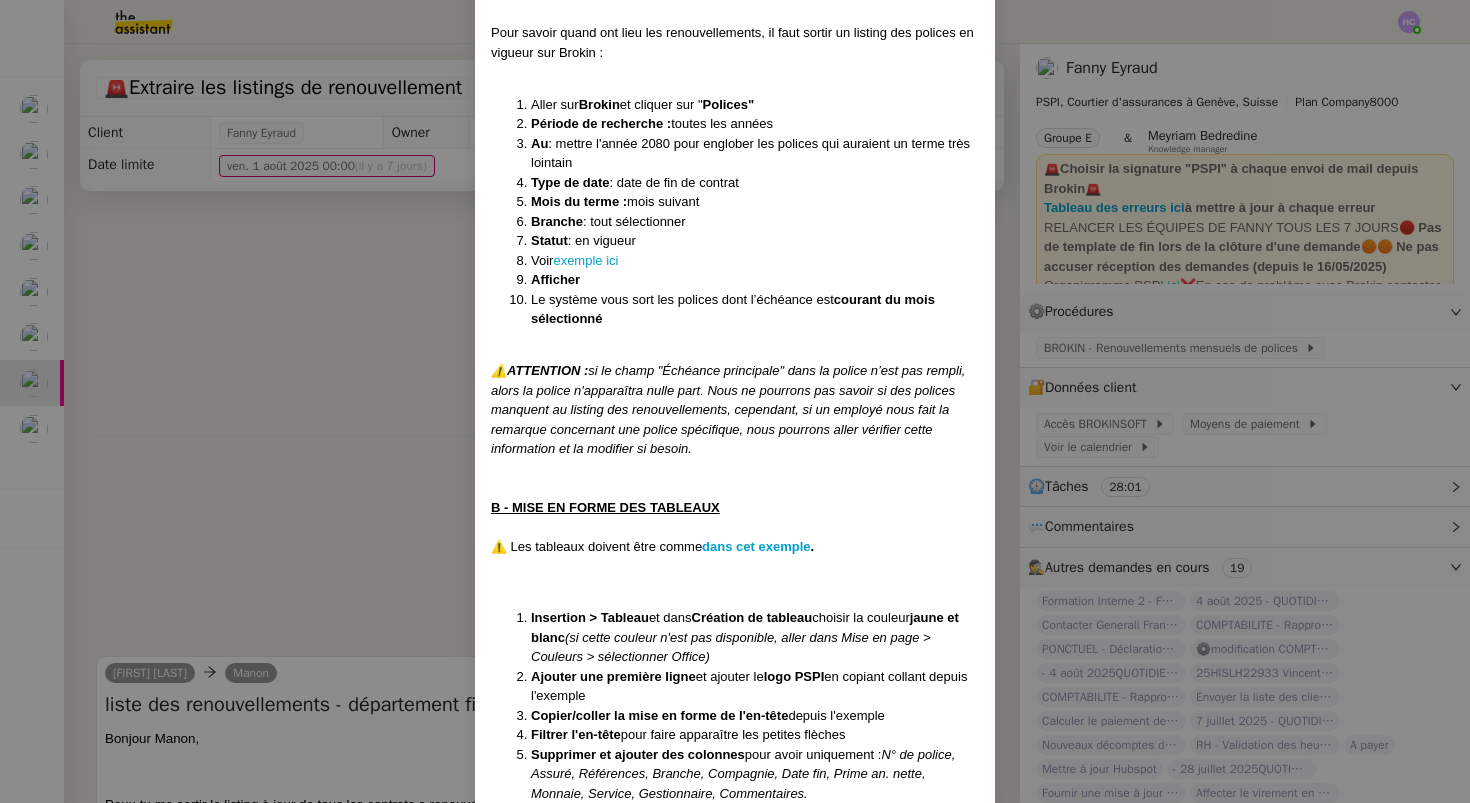 scroll, scrollTop: 380, scrollLeft: 0, axis: vertical 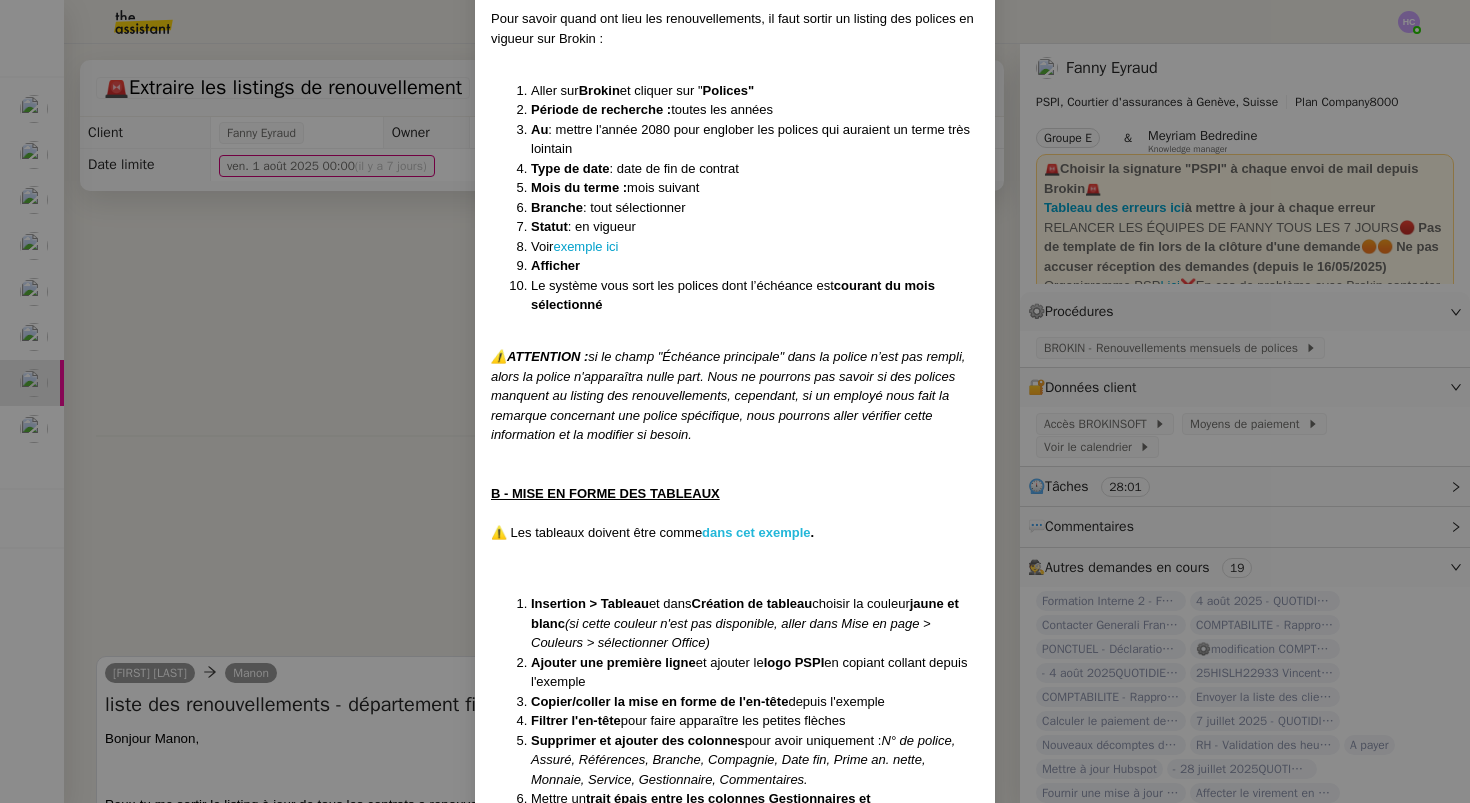 click on "dans cet exemple" at bounding box center (756, 532) 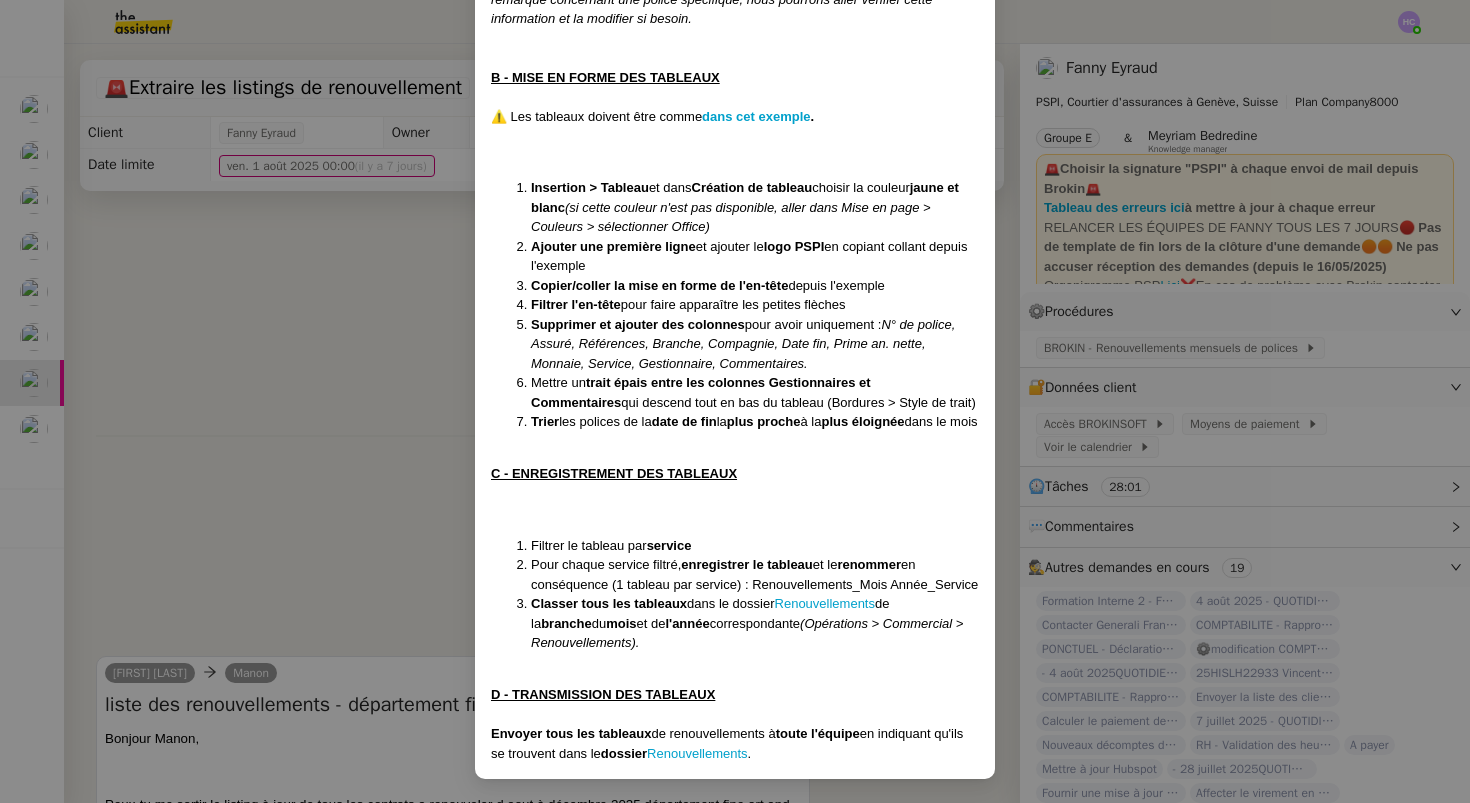 scroll, scrollTop: 835, scrollLeft: 0, axis: vertical 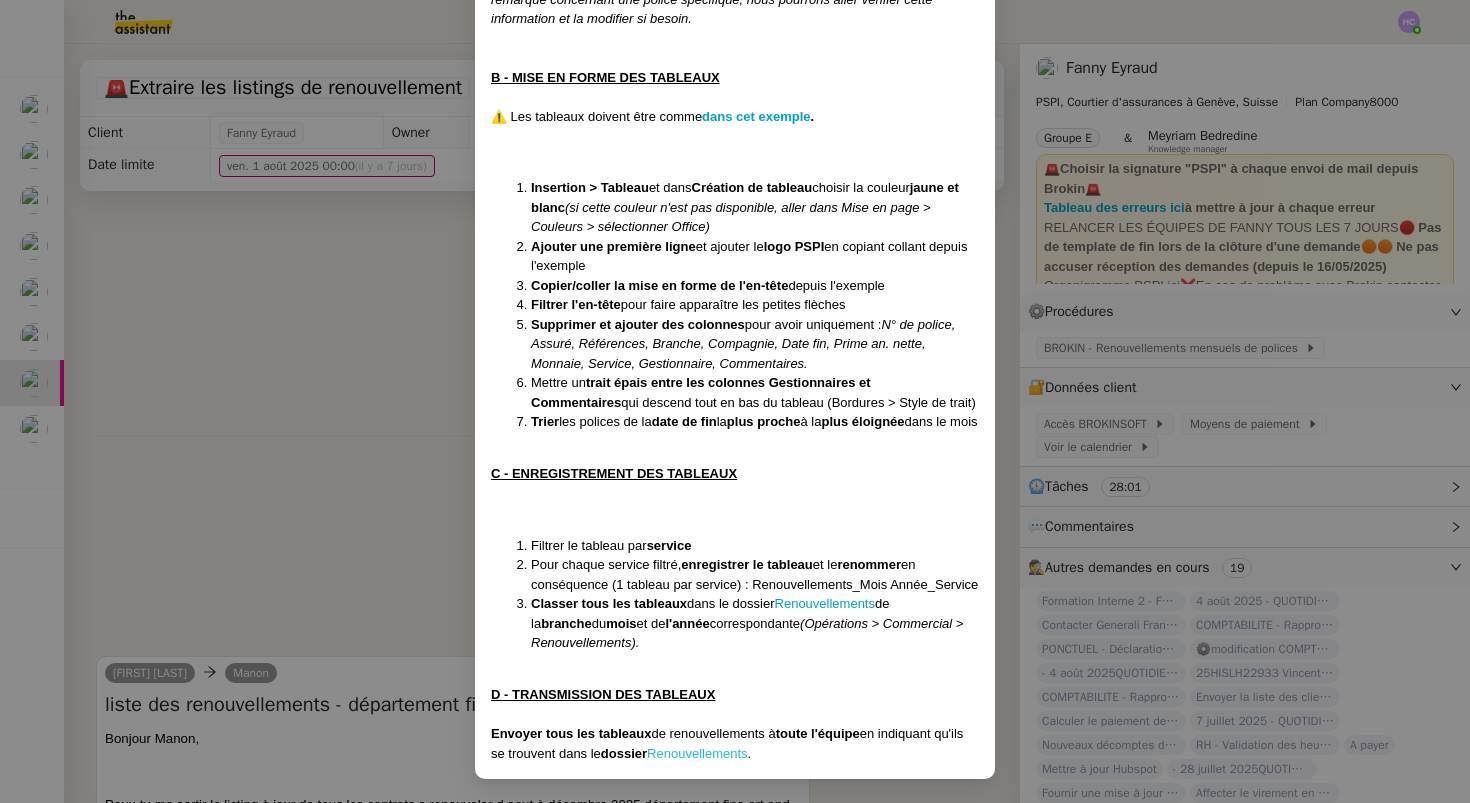 click on "Renouvellements" at bounding box center [697, 753] 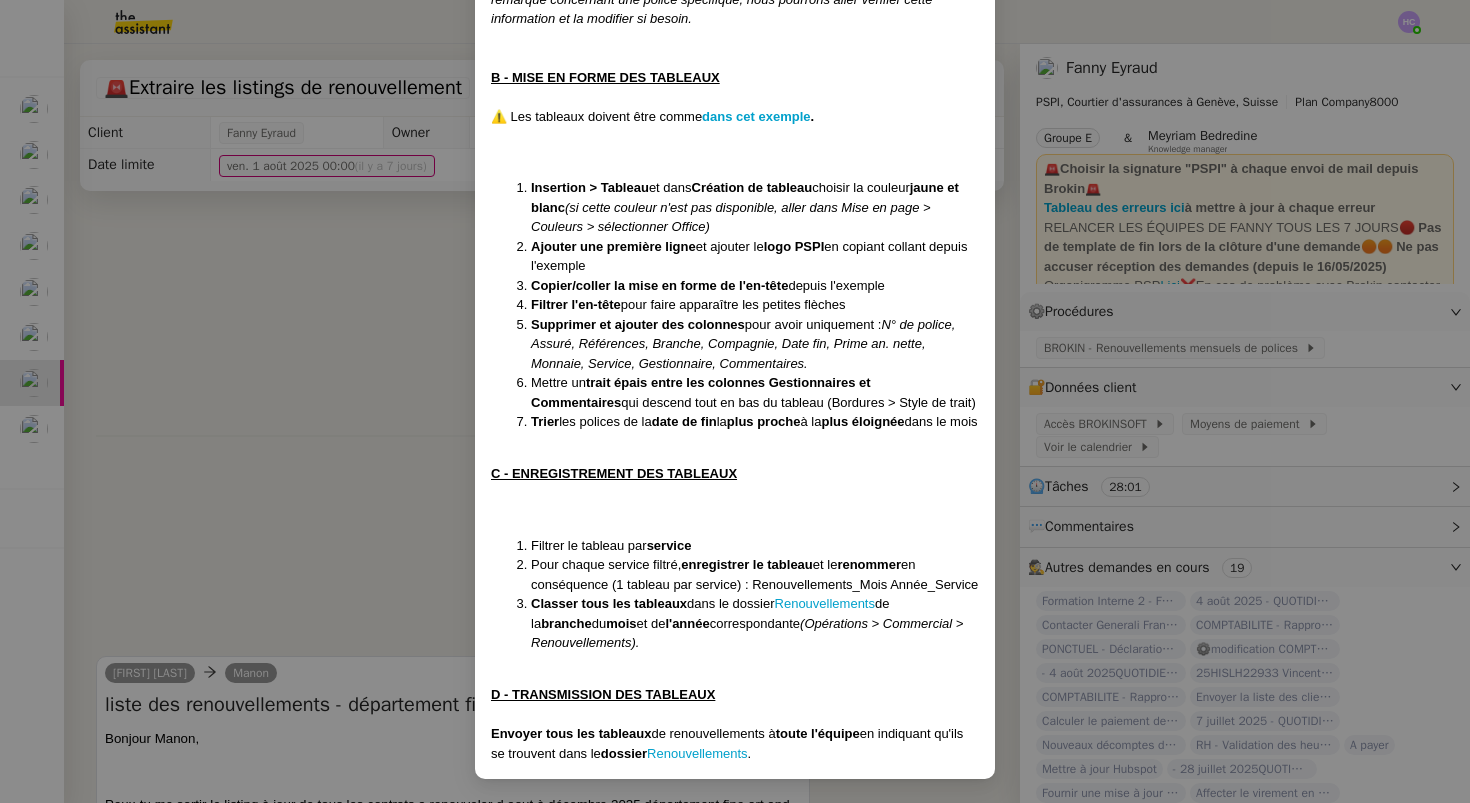 click on "Créée le 01/10/2024 MAJ le 21/07/2025 Contexte  :   Il s’agit de compiler  sur un fichier Excel  toutes les polices qui arrivent à échéance   afin de ne pas rater leur renouvellement.  Récurrence  :  Tous les 5 du mois pour le mois suivant + sur demande exceptionnelle d'un employé PROCÉDURE A - SORTIR LISTE DES RENOUVELLEMENTS Pour savoir quand ont lieu les renouvellements, il faut sortir un listing des polices en vigueur sur Brokin : Aller sur  Brokin  et cliquer sur " Polices"   Période de recherche :  toutes les années Au  : mettre l'année 2080 pour englober les polices qui auraient un terme très lointain Type de date  : date de fin de contrat Mois   du terme :  mois suivant Branche  : tout sélectionner Statut  : en vigueur Voir  exemple ici Afficher Le système vous sort les polices dont l’échéance est  courant du mois sélectionné ⚠️ ATTENTION :  B - MISE EN FORME DES TABLEAUX ⚠️ Les tableaux doivent être comme  dans cet exemple . Insertion > Tableau  et dans" at bounding box center (735, 401) 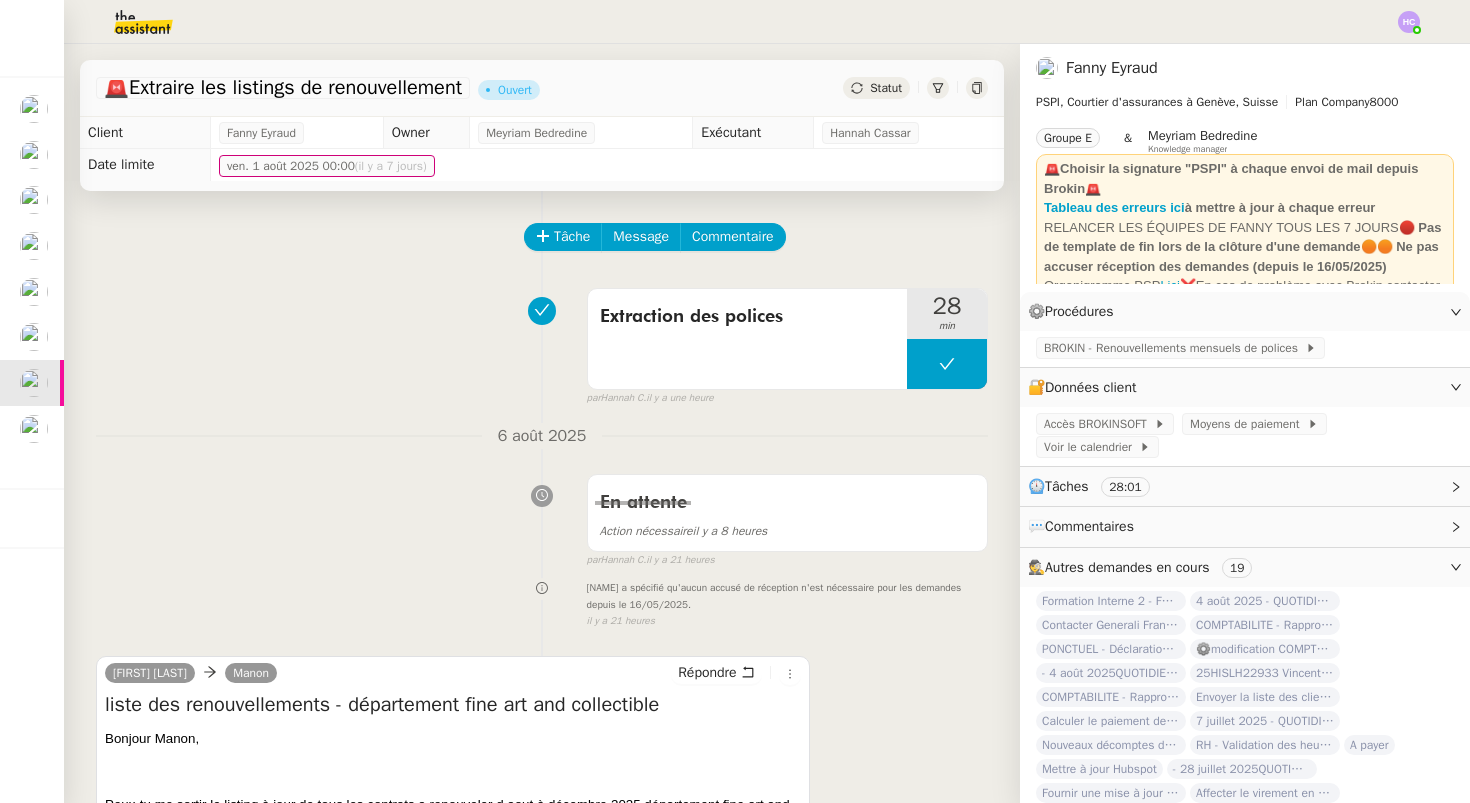 scroll, scrollTop: 735, scrollLeft: 0, axis: vertical 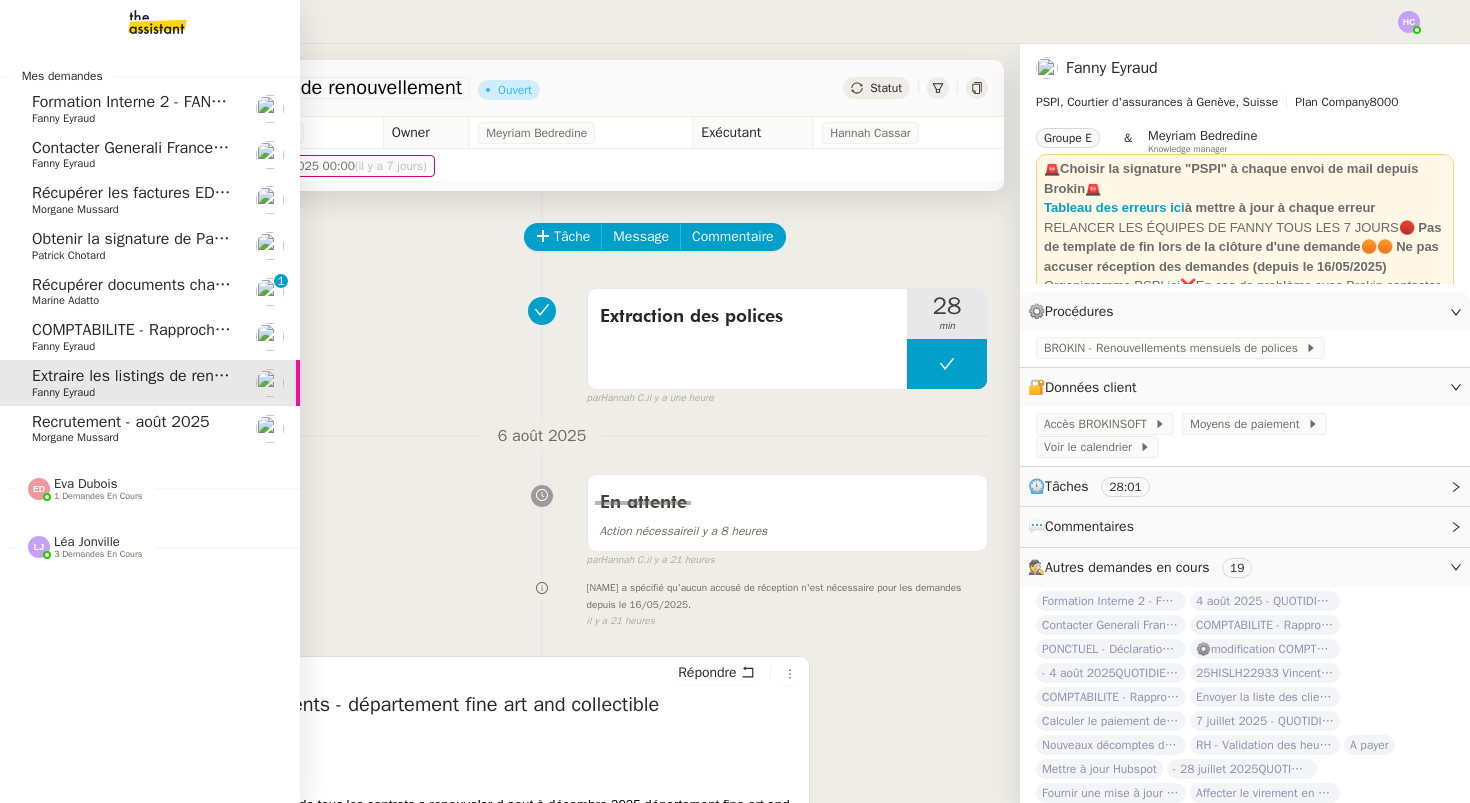 click on "Récupérer documents changement de siège social" 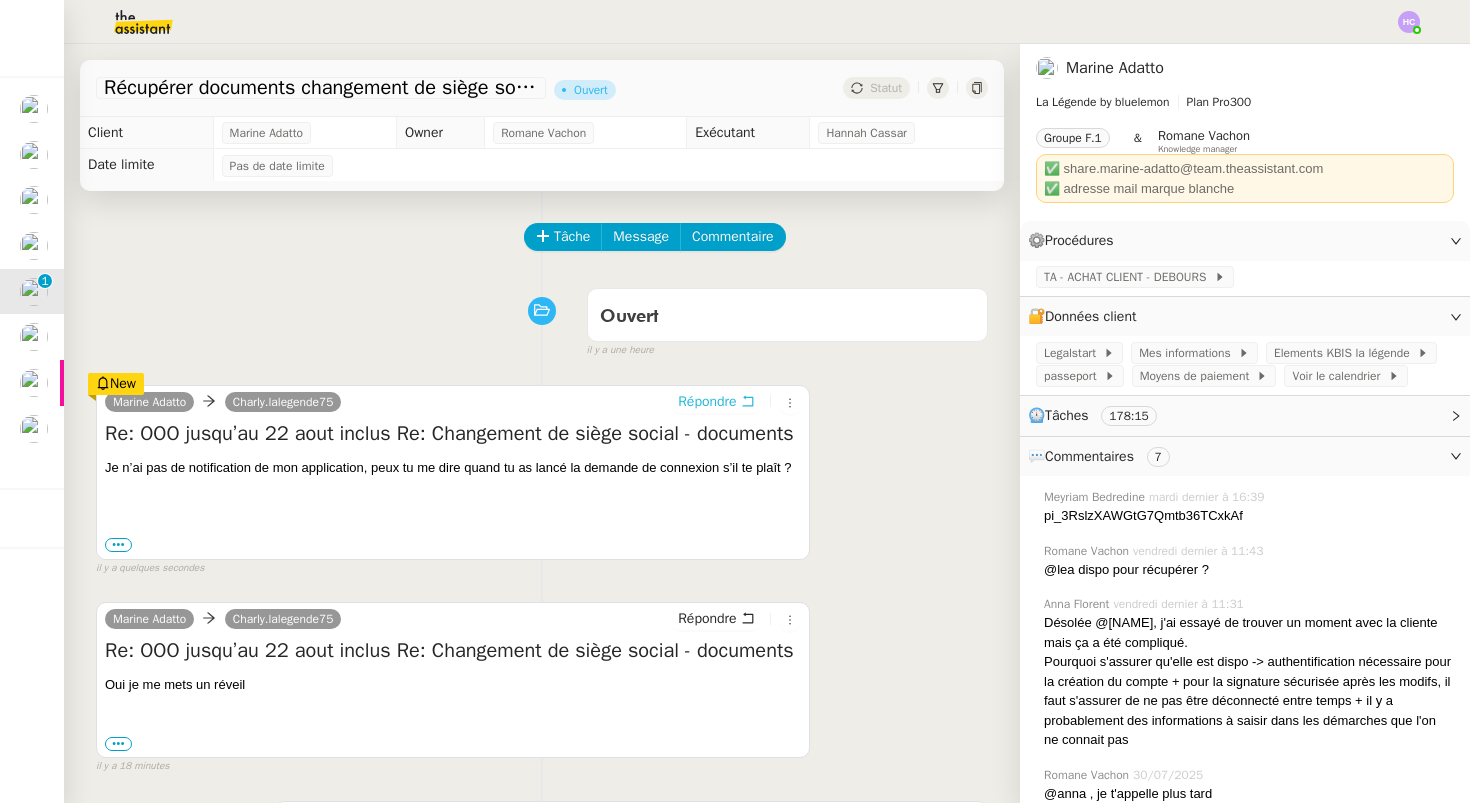 click on "Répondre" at bounding box center (707, 402) 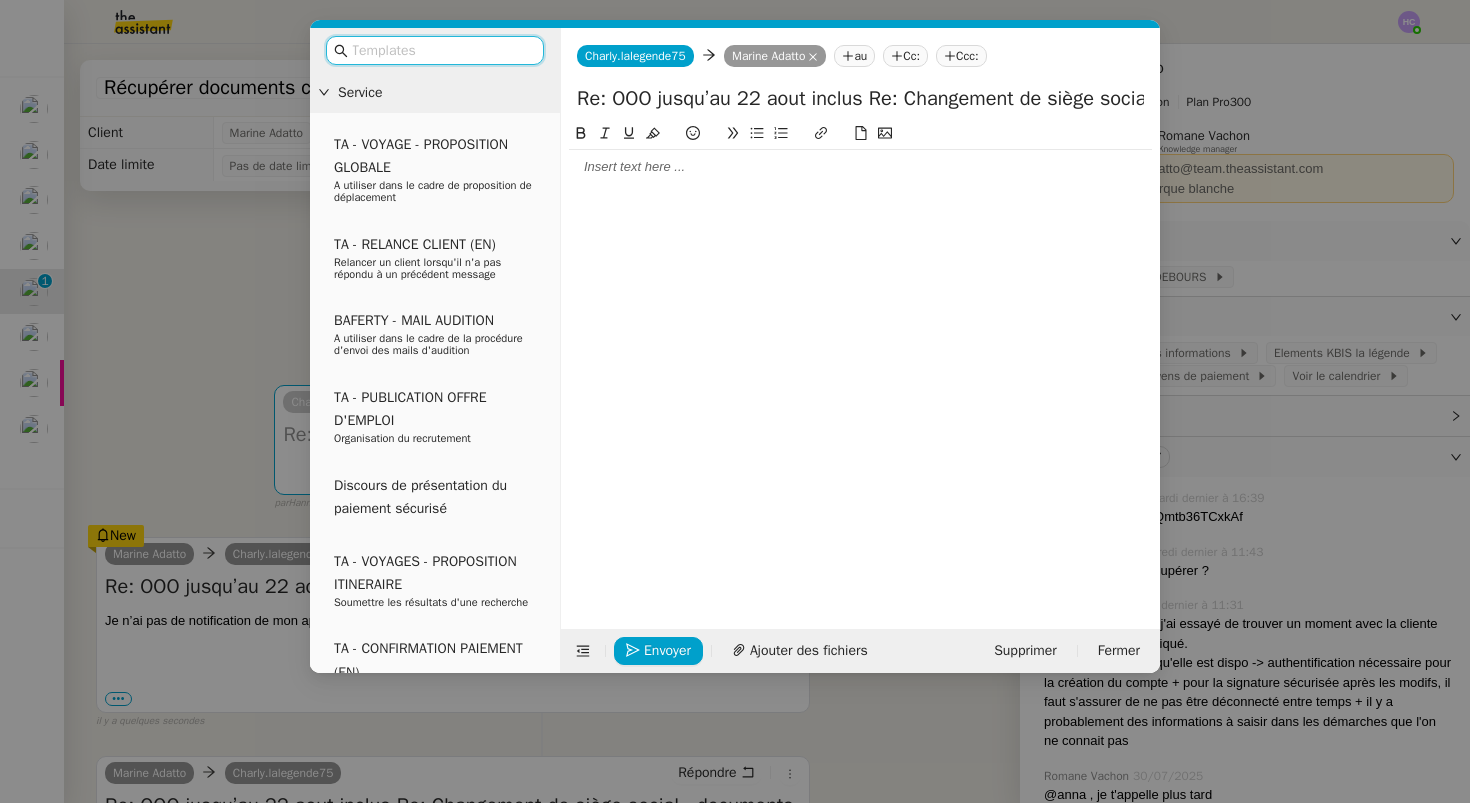 click 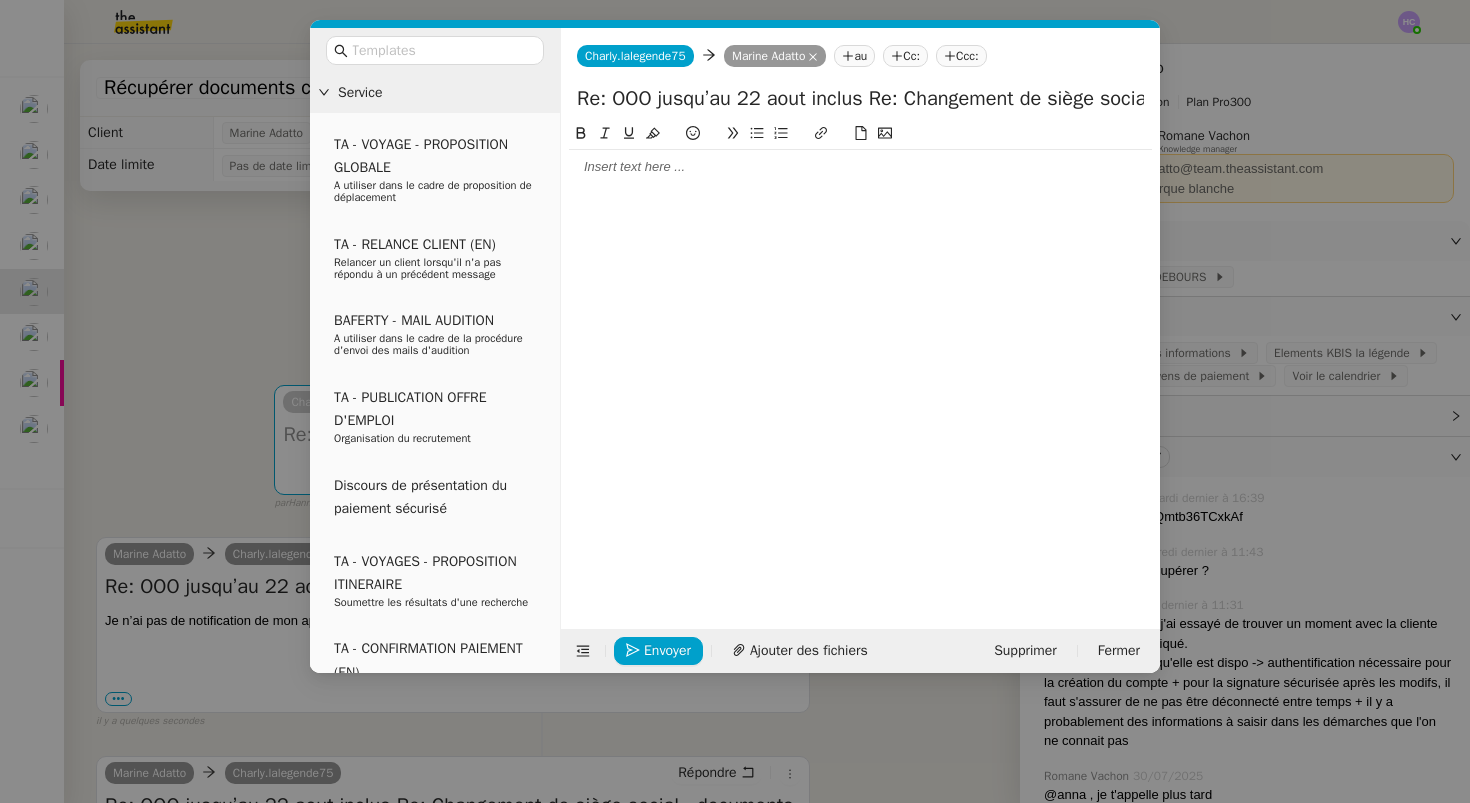 type 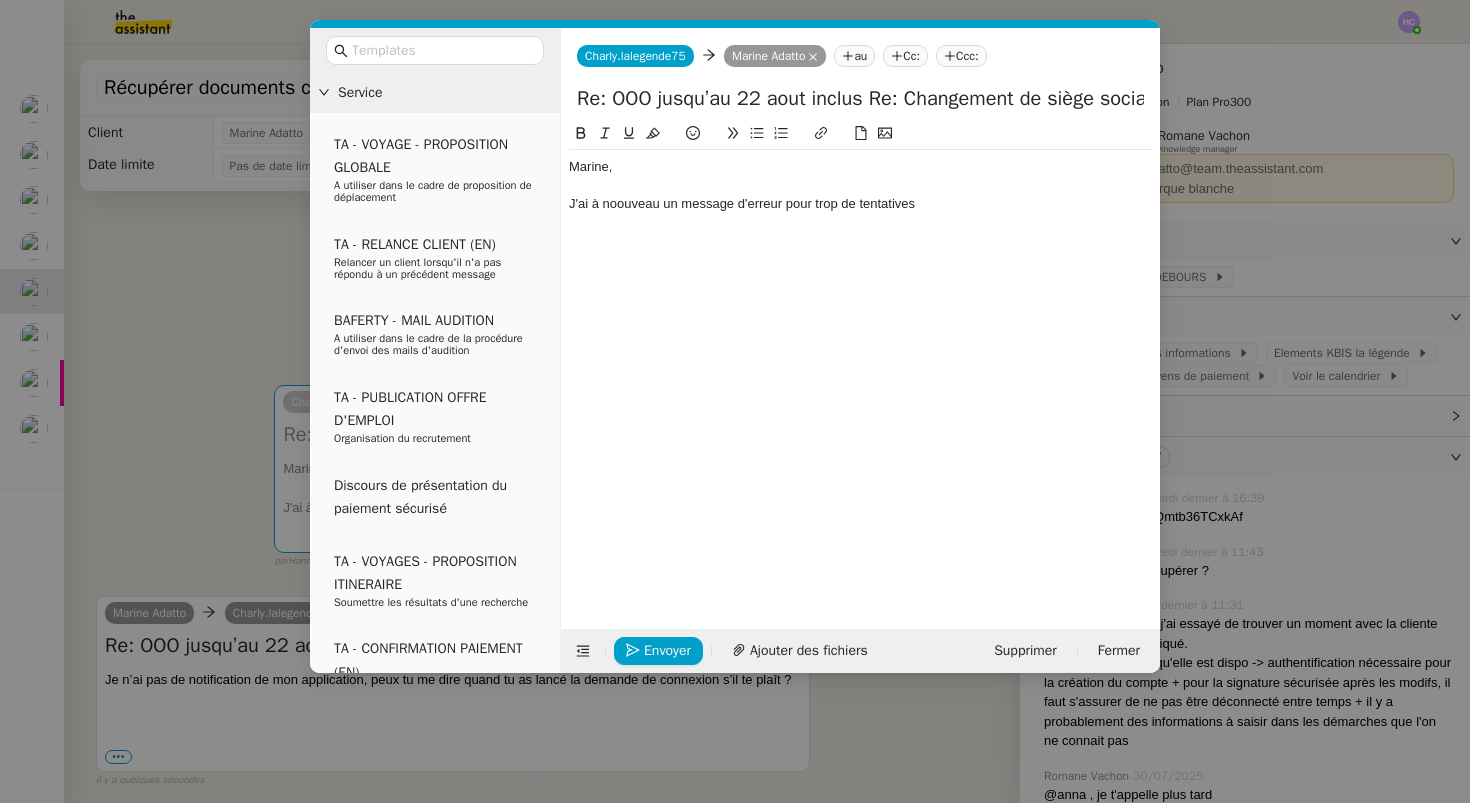 click on "J'ai à noouveau un message d'erreur pour trop de tentatives" 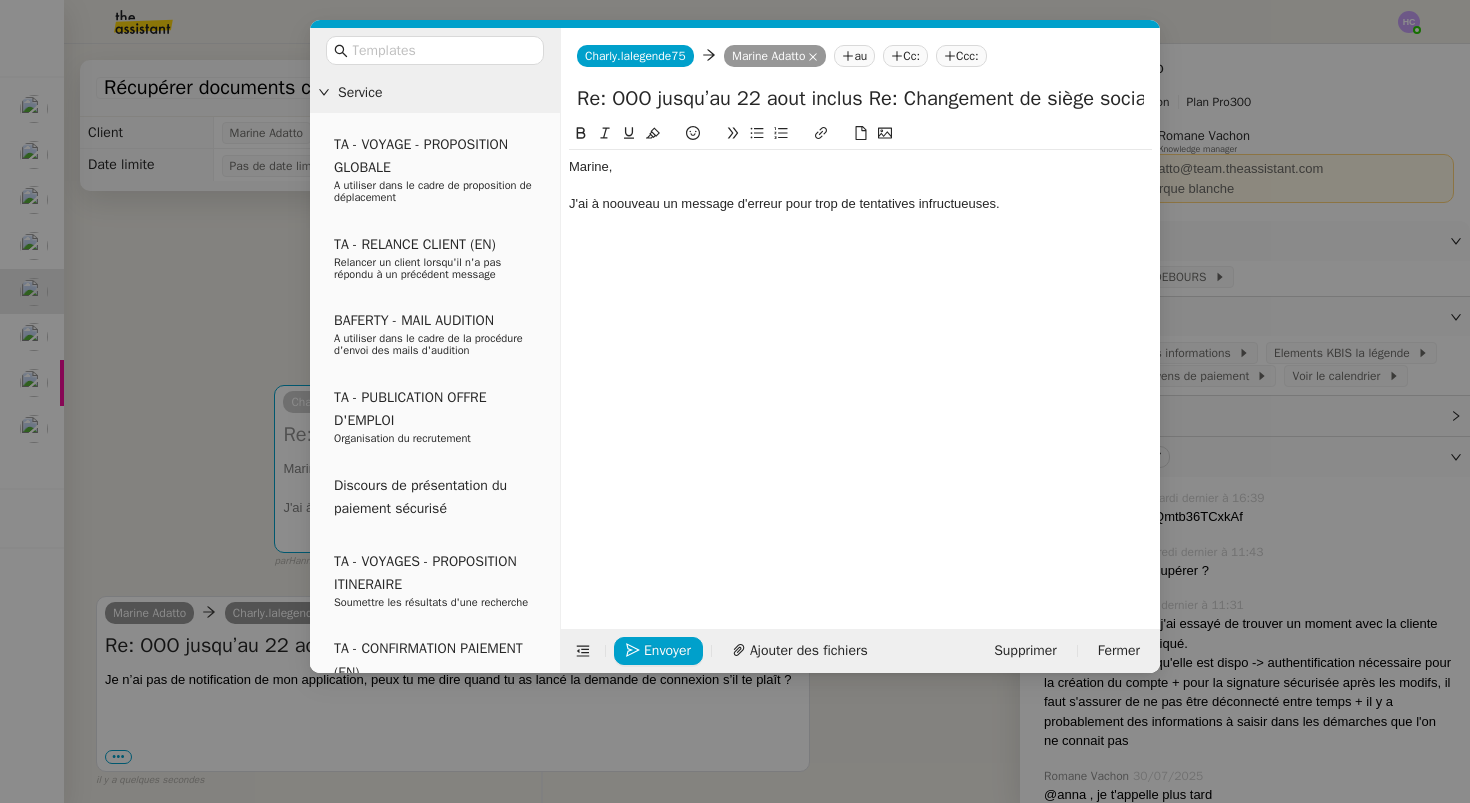 click on "J'ai à noouveau un message d'erreur pour trop de tentatives infructueuses." 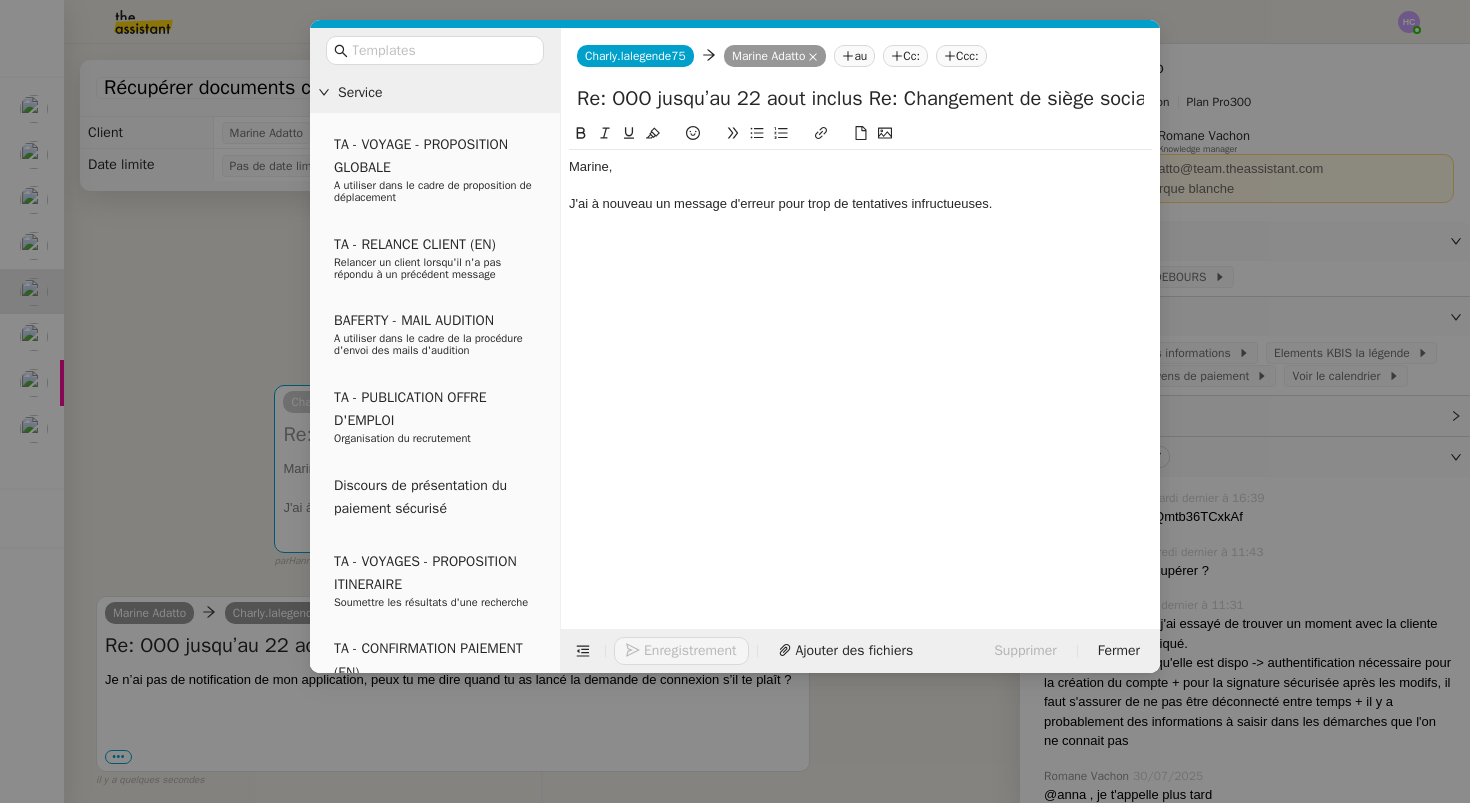 click on "J'ai à nouveau un message d'erreur pour trop de tentatives infructueuses." 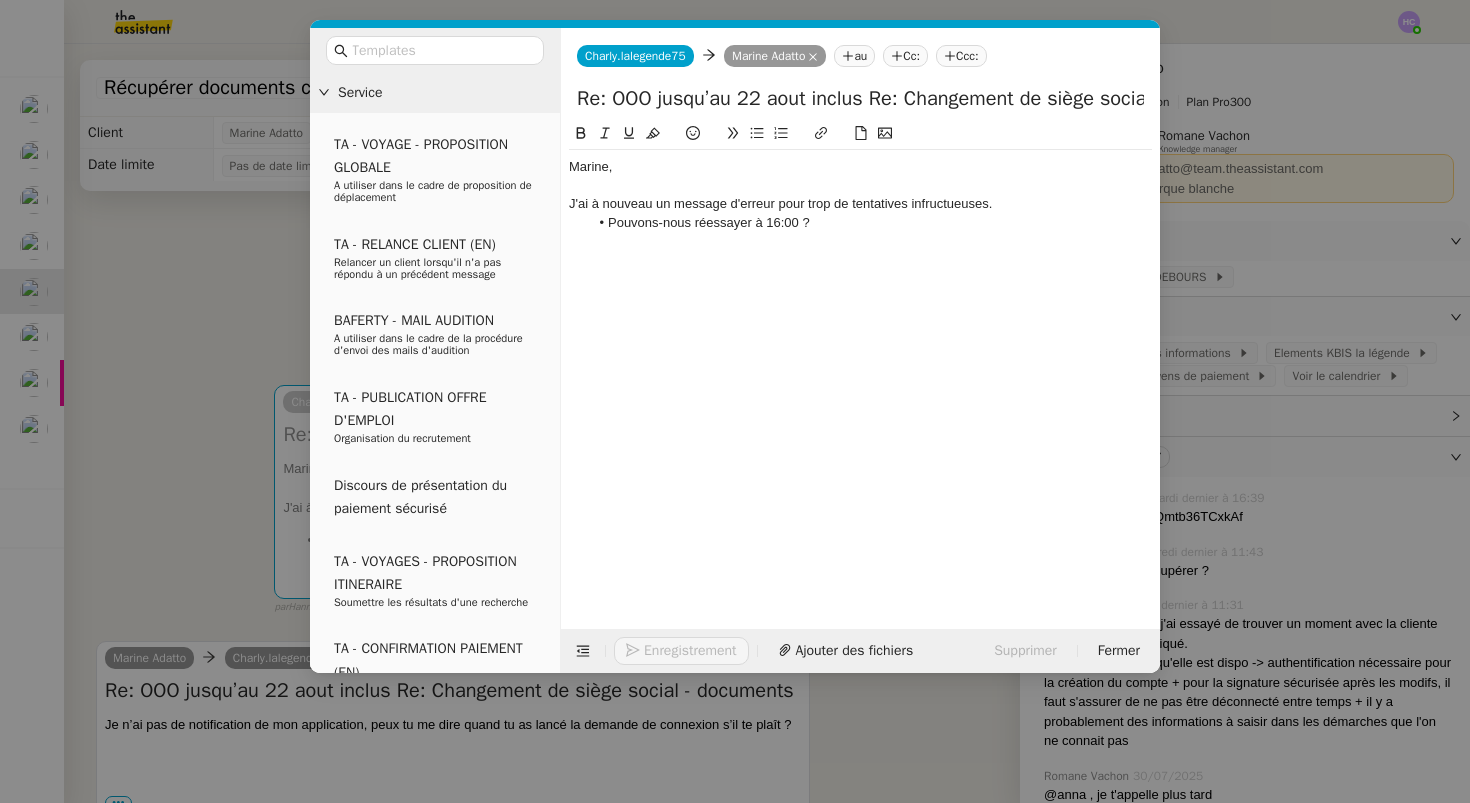 click on "J'ai à nouveau un message d'erreur pour trop de tentatives infructueuses." 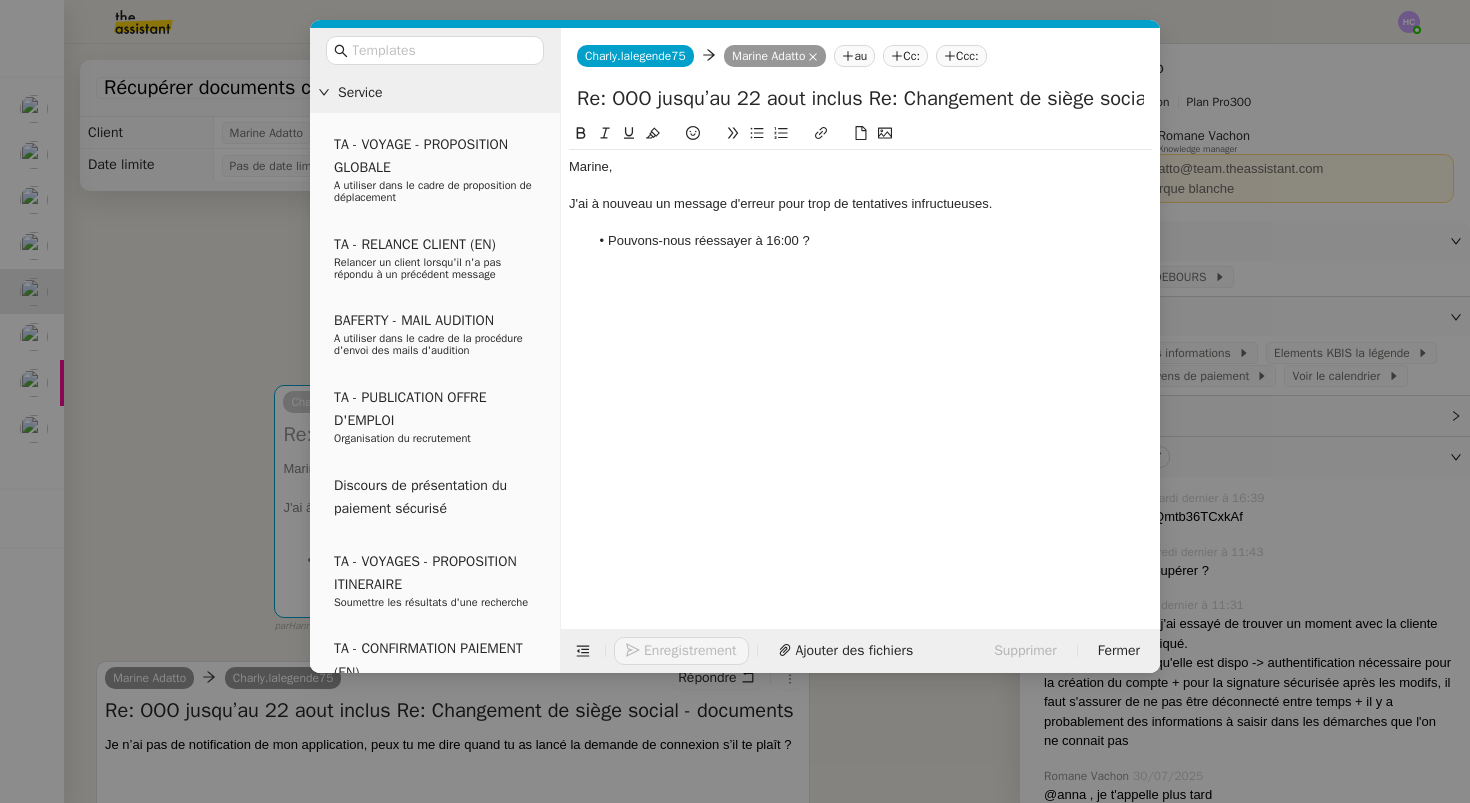 click on "Pouvons-nous réessayer à 16:00 ?" 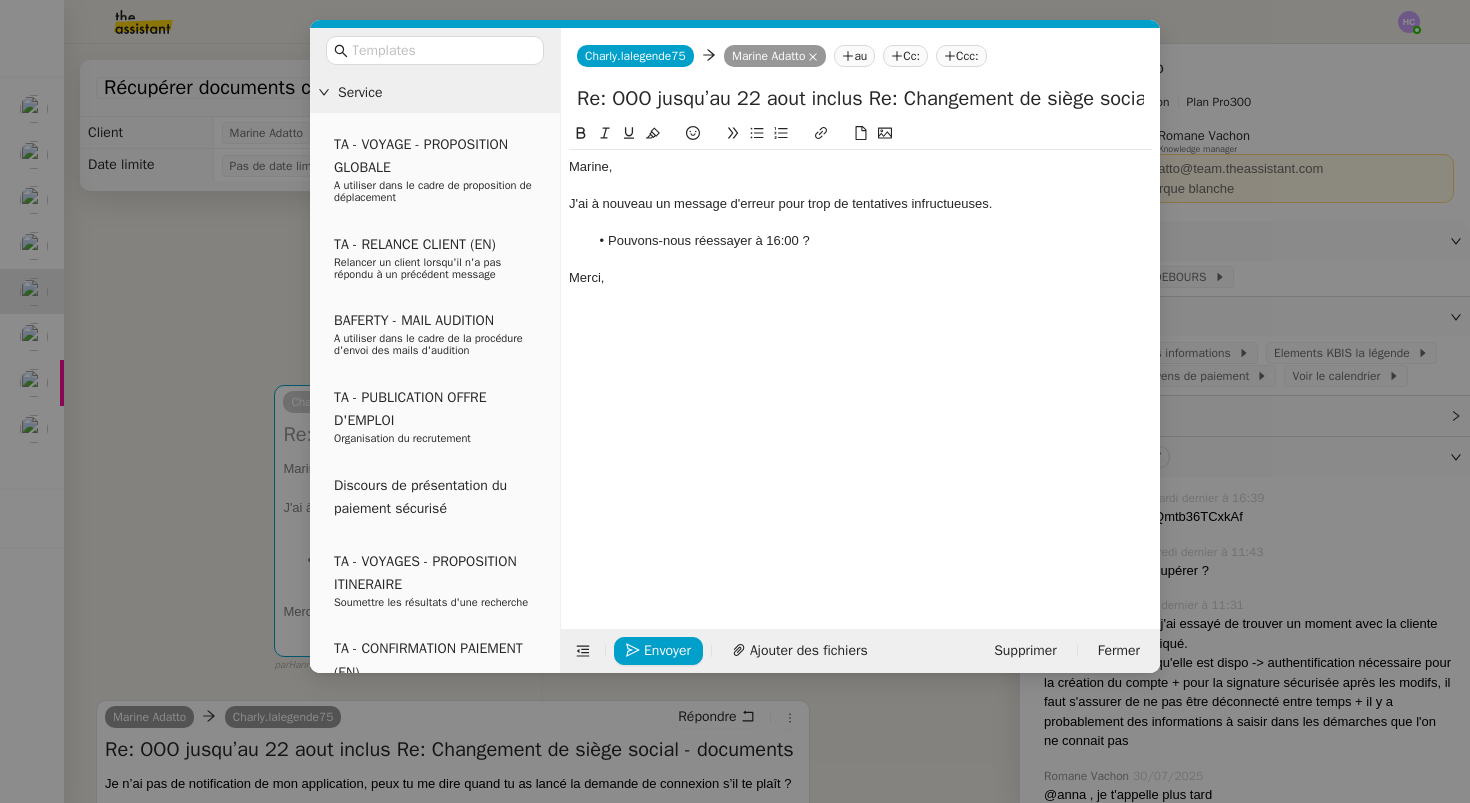 click on "Pouvons-nous réessayer à 16:00 ?" 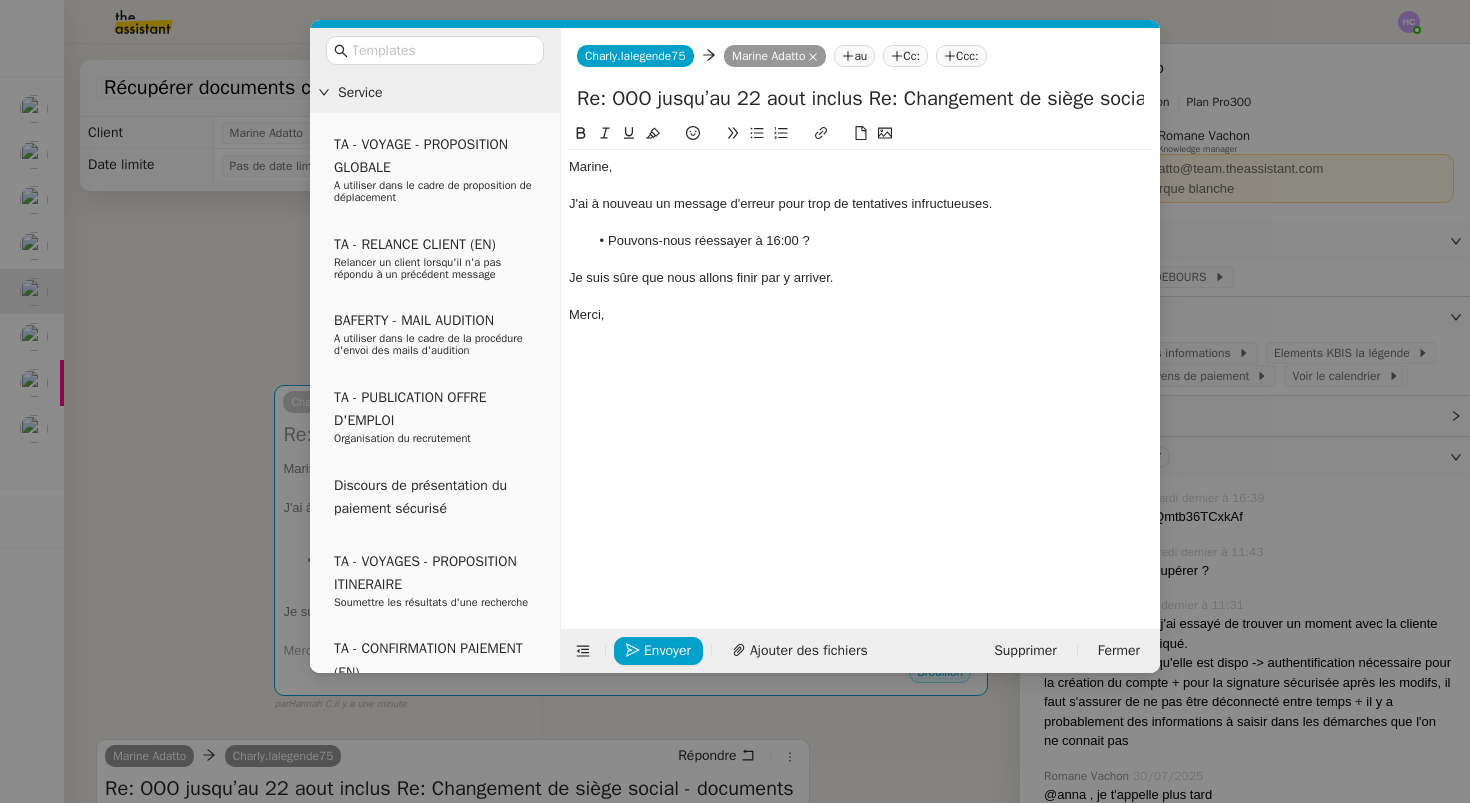 click on "Je suis sûre que nous allons finir par y arriver." 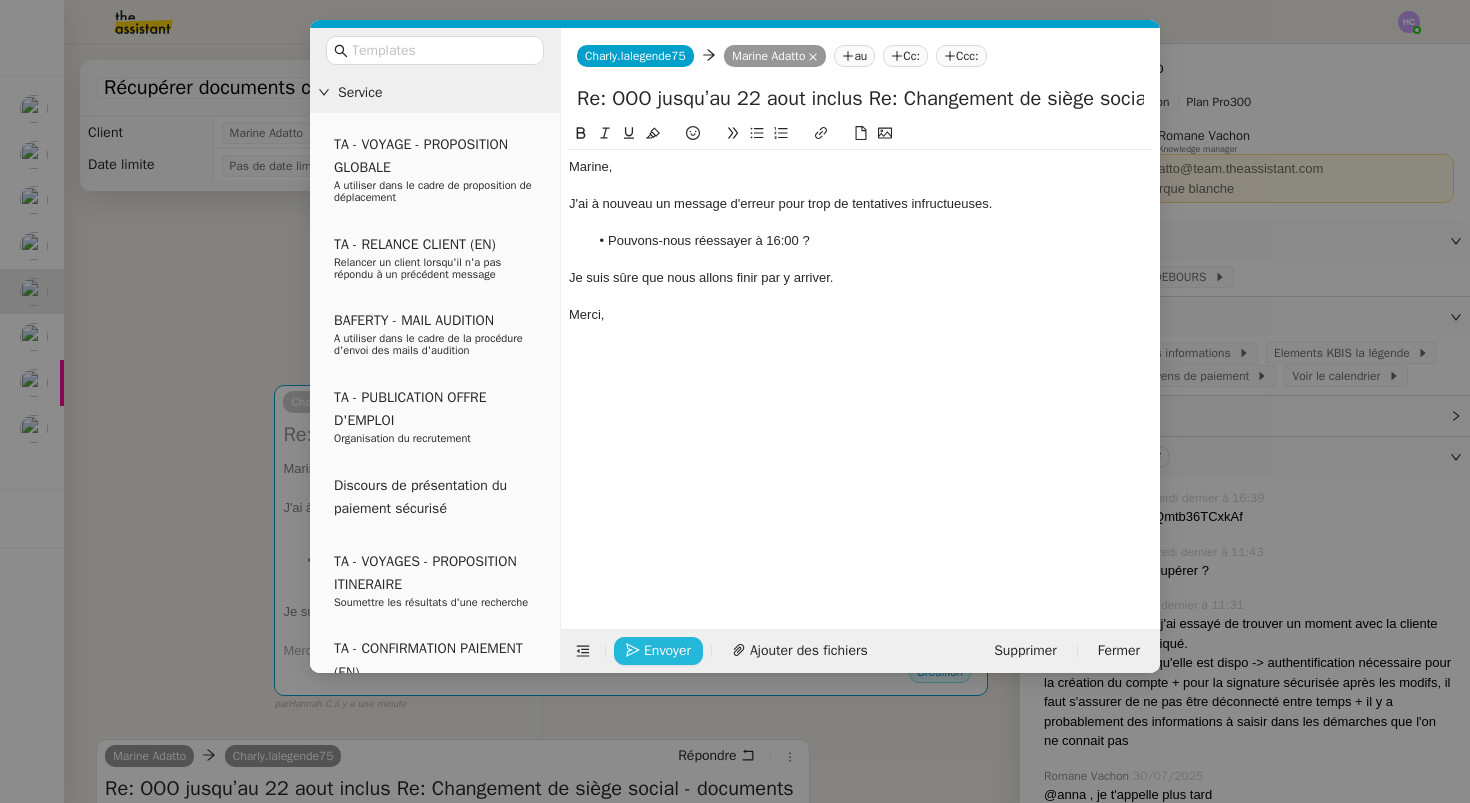 click on "Envoyer" 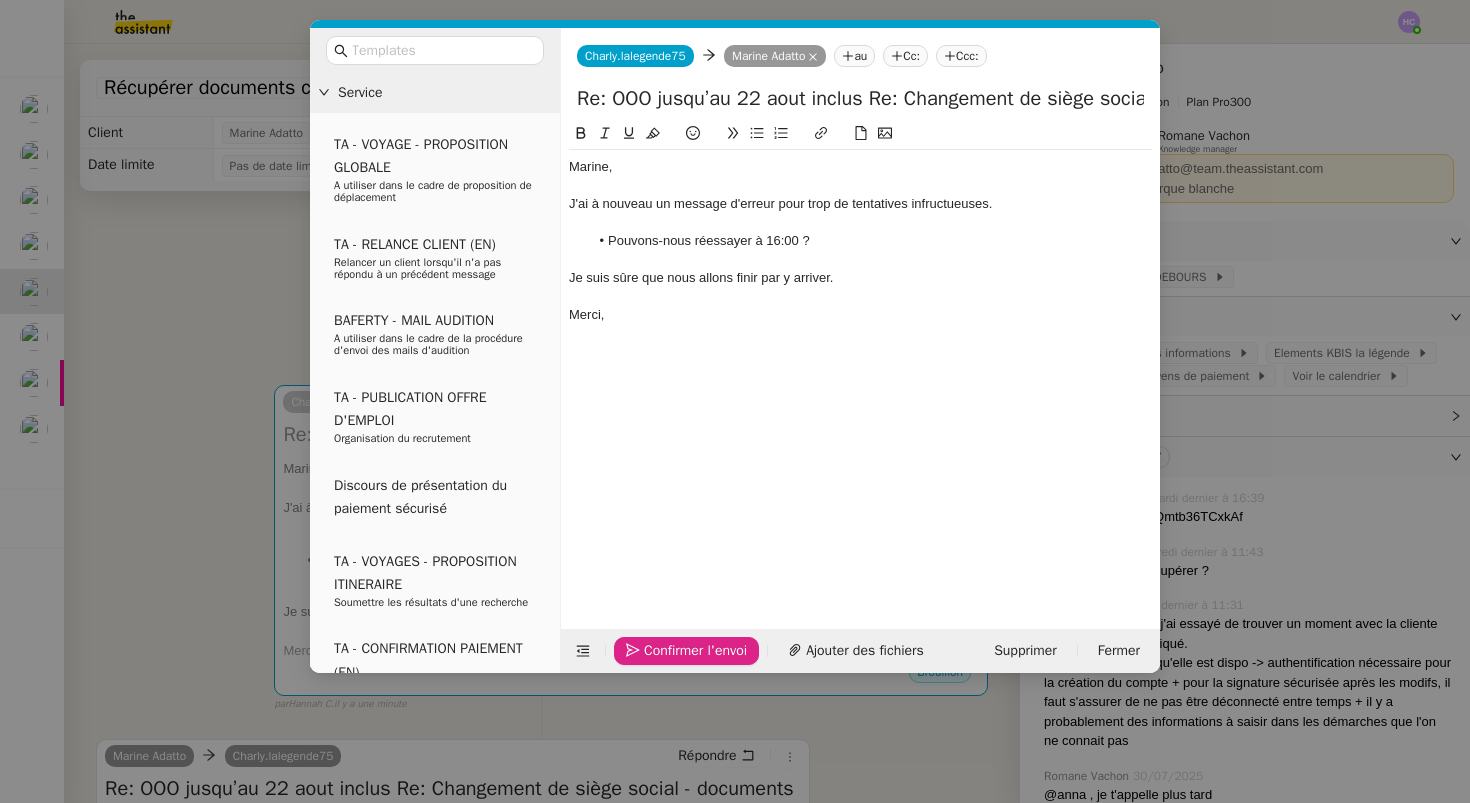 click on "Confirmer l'envoi" 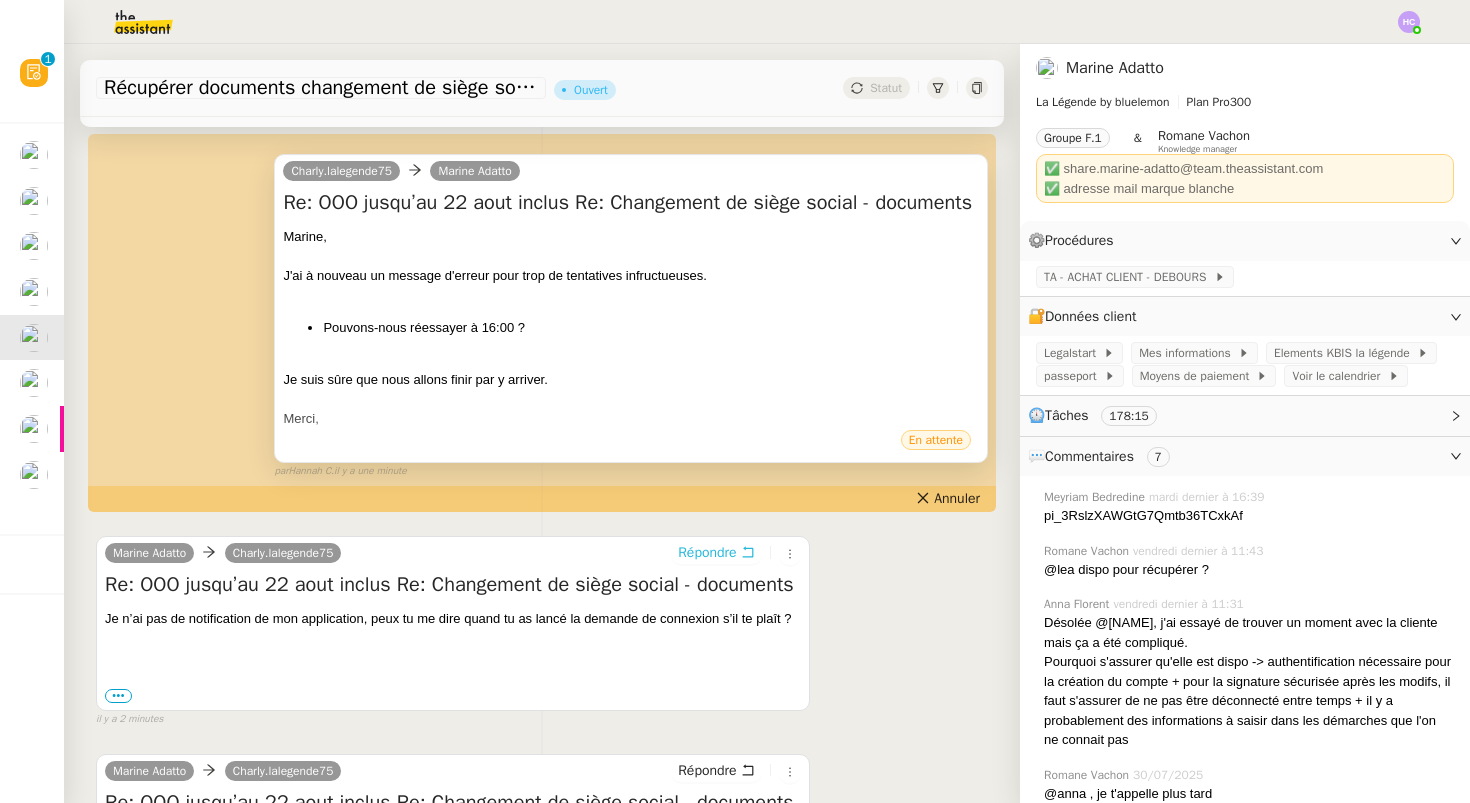 scroll, scrollTop: 0, scrollLeft: 0, axis: both 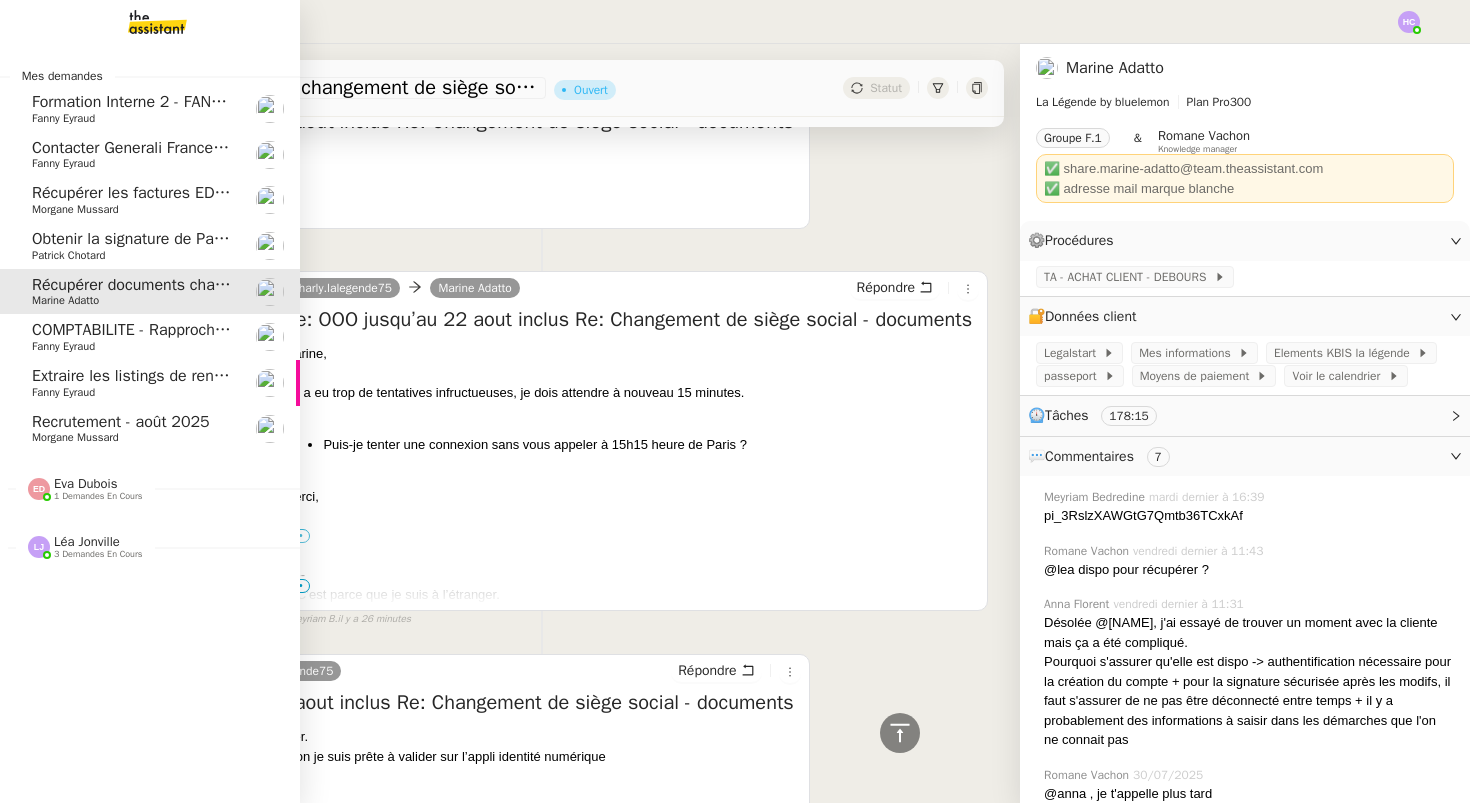 click on "Contacter Generali France pour demande AU094424" 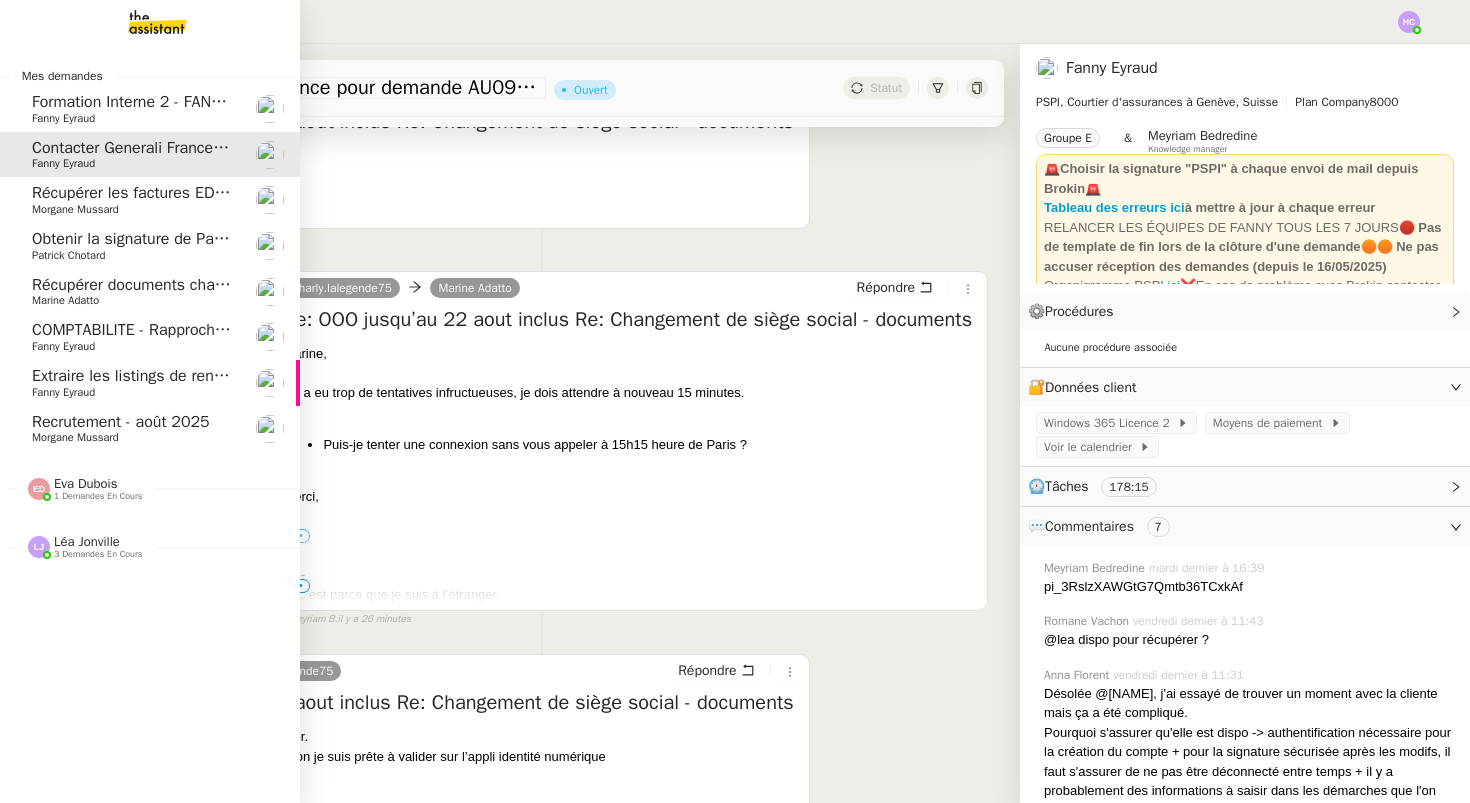 scroll, scrollTop: 332, scrollLeft: 0, axis: vertical 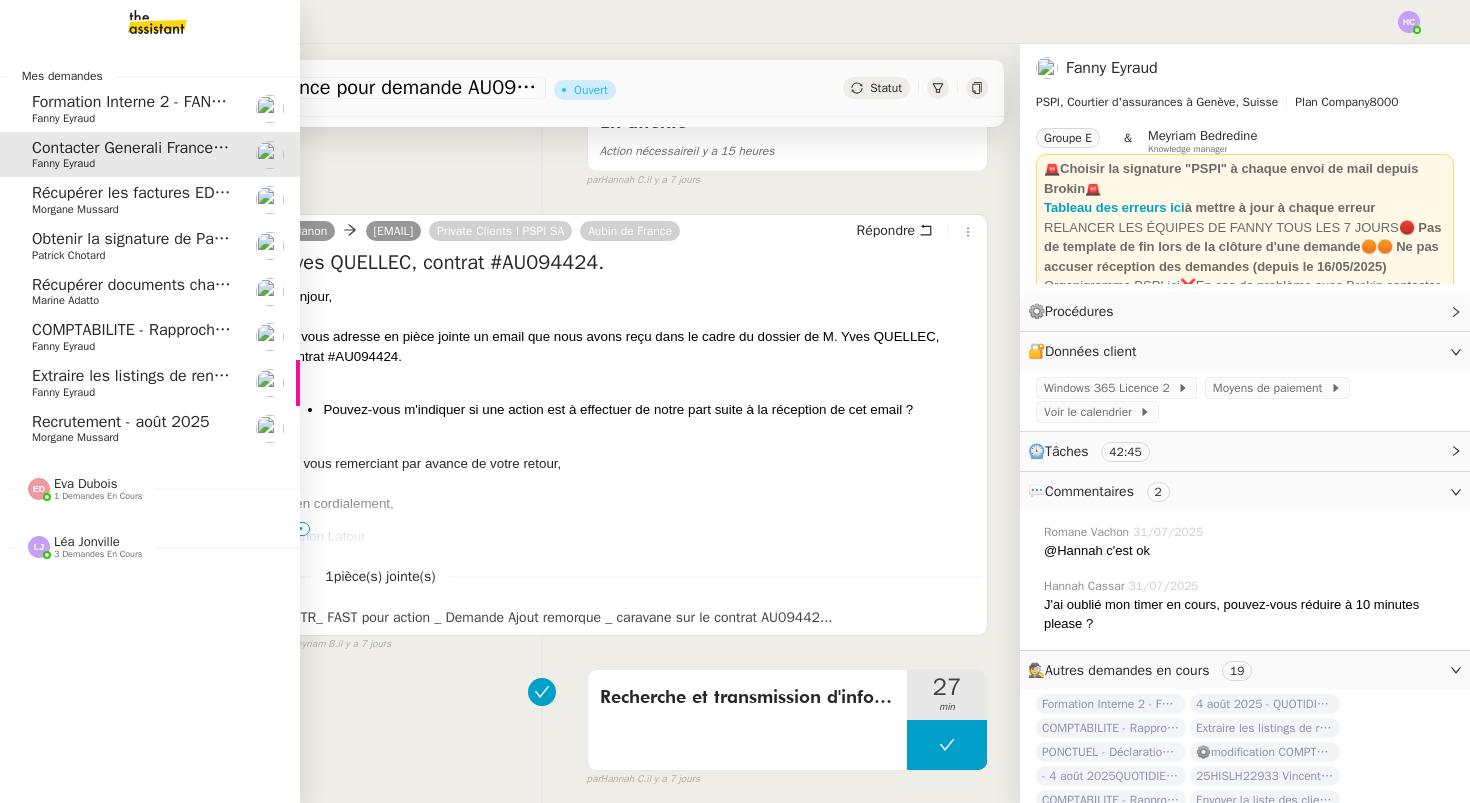 click on "Extraire les listings de renouvellement" 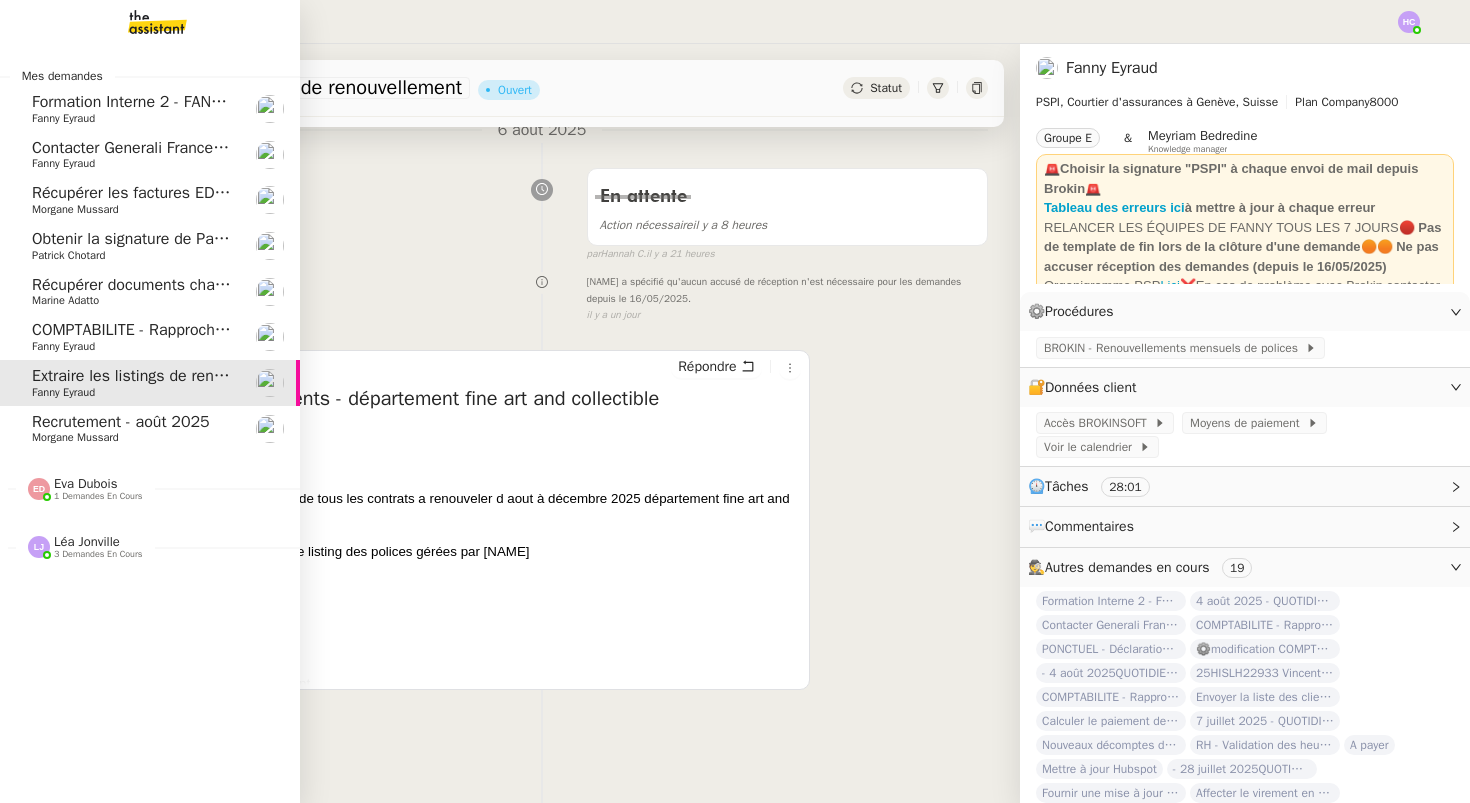 scroll, scrollTop: 305, scrollLeft: 0, axis: vertical 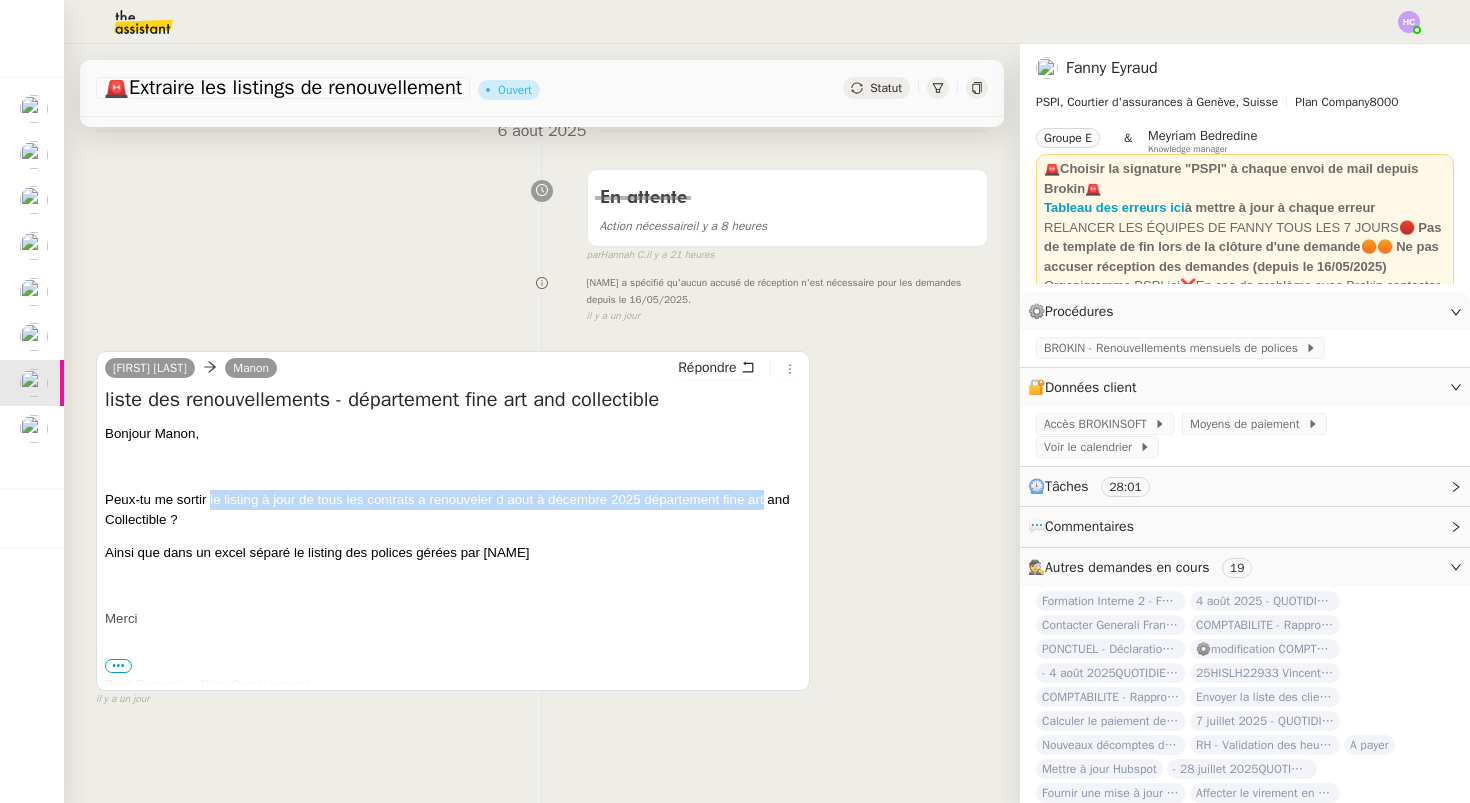 drag, startPoint x: 210, startPoint y: 499, endPoint x: 765, endPoint y: 503, distance: 555.0144 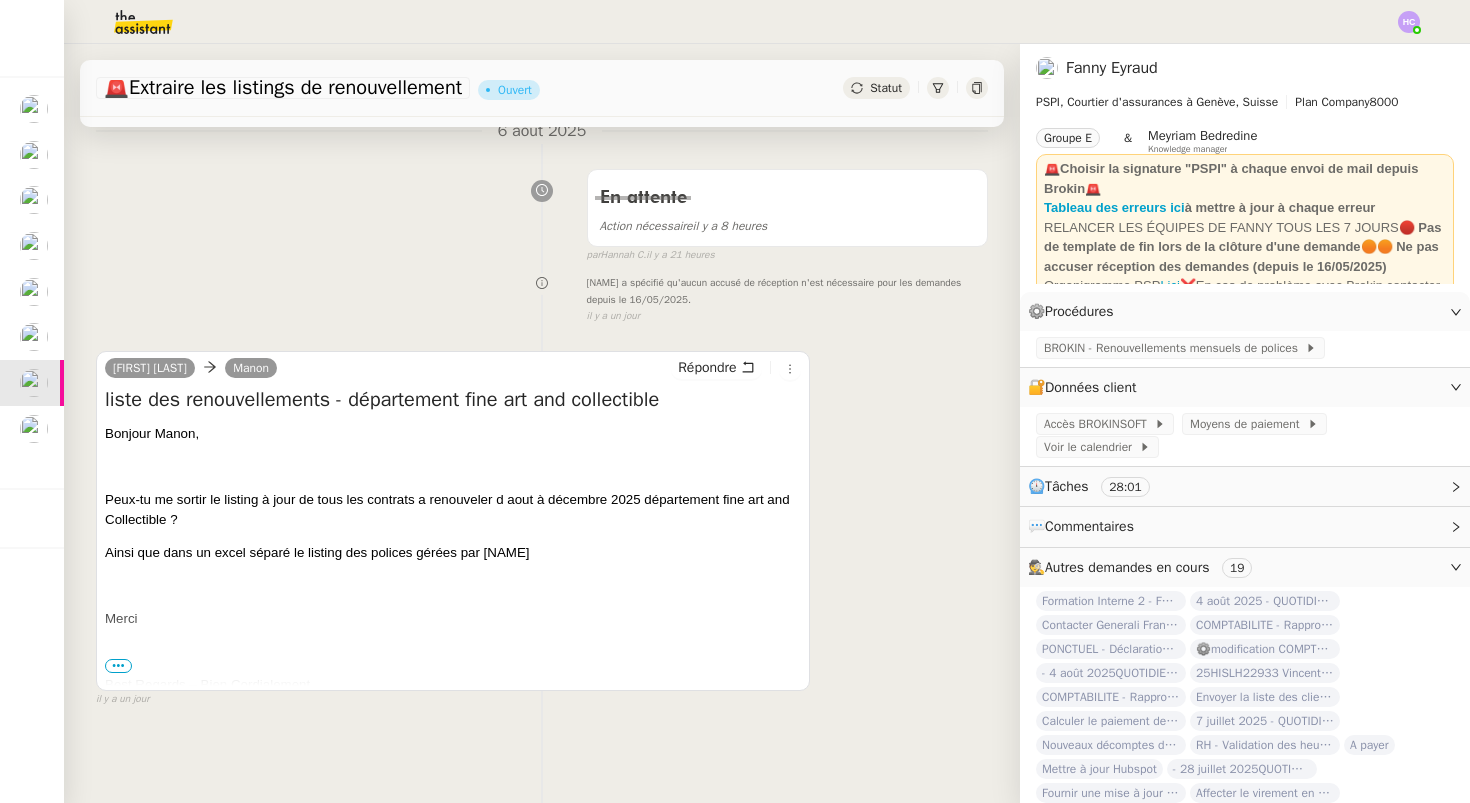 click on "Bonjour Manon,   Peux-tu me sortir le listing à jour de tous les contrats a renouveler d aout à décembre 2025 département fine art and Collectible ?  Ainsi que dans un excel séparé le listing des polices gérées par Heloise Decroq Mosnier   Merci    Best Regards – Bien Cordialement _________ Sarah HAJ Head of Fine Arts & Collectibles department   PSPI SA Rue du Prince 10 1204 Geneva Switzerland   Office :+41 22 317 78 50 sarah@pspi.ch   ,  www.pspi.ch" at bounding box center (453, 808) 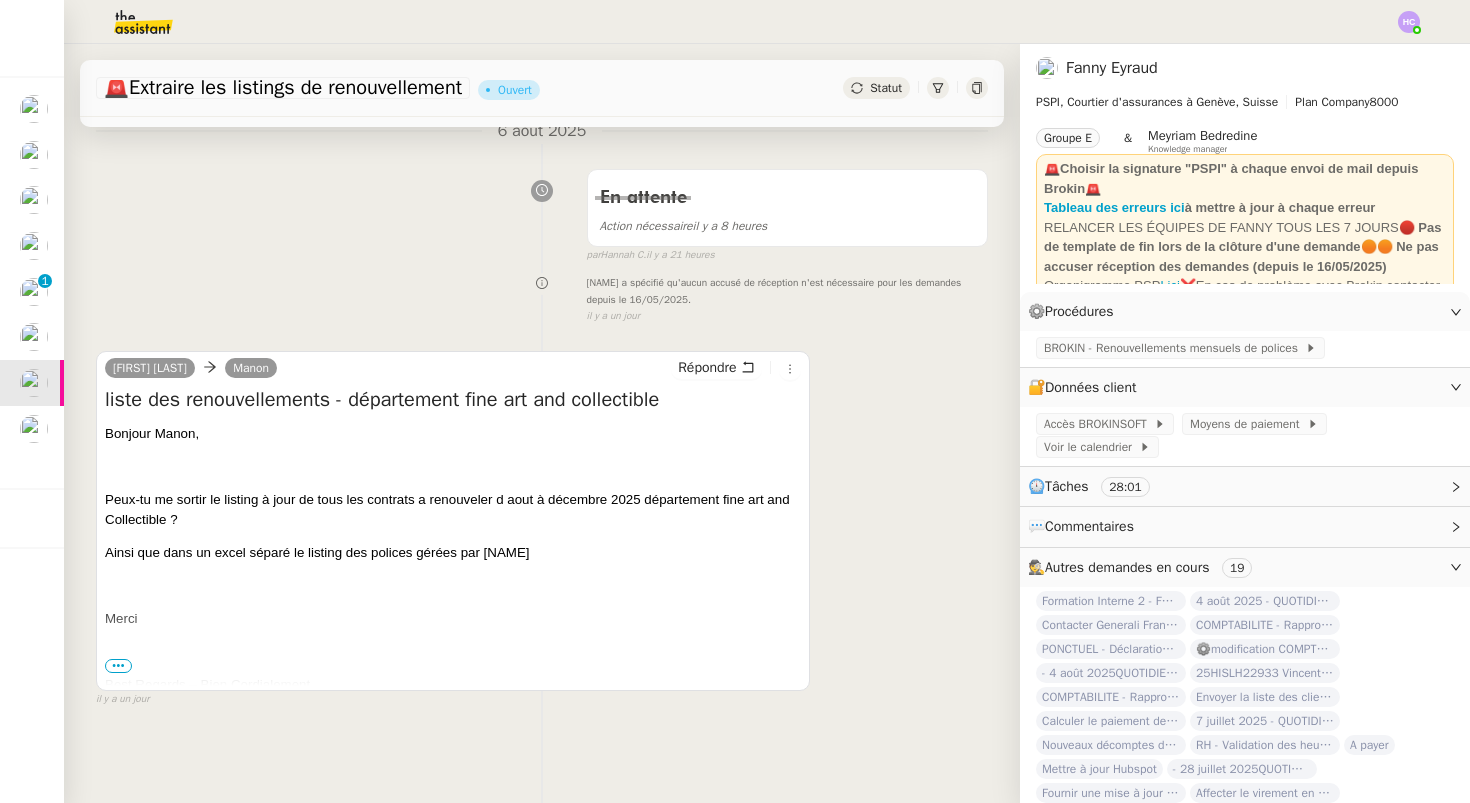 click on "Peux-tu me sortir le listing à jour de tous les contrats a renouveler d aout à décembre 2025 département fine art and Collectible ?" at bounding box center (447, 509) 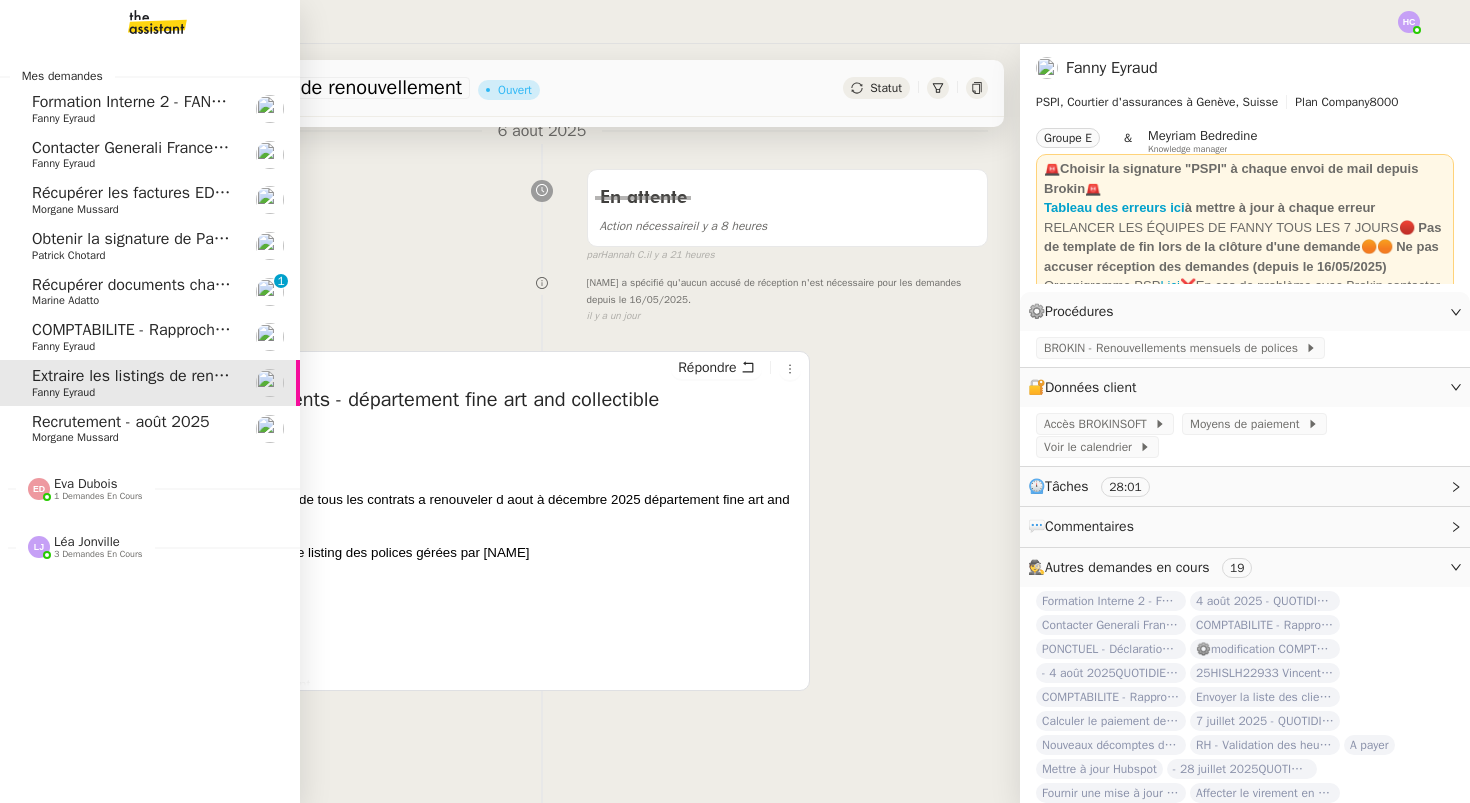 click on "Marine Adatto" 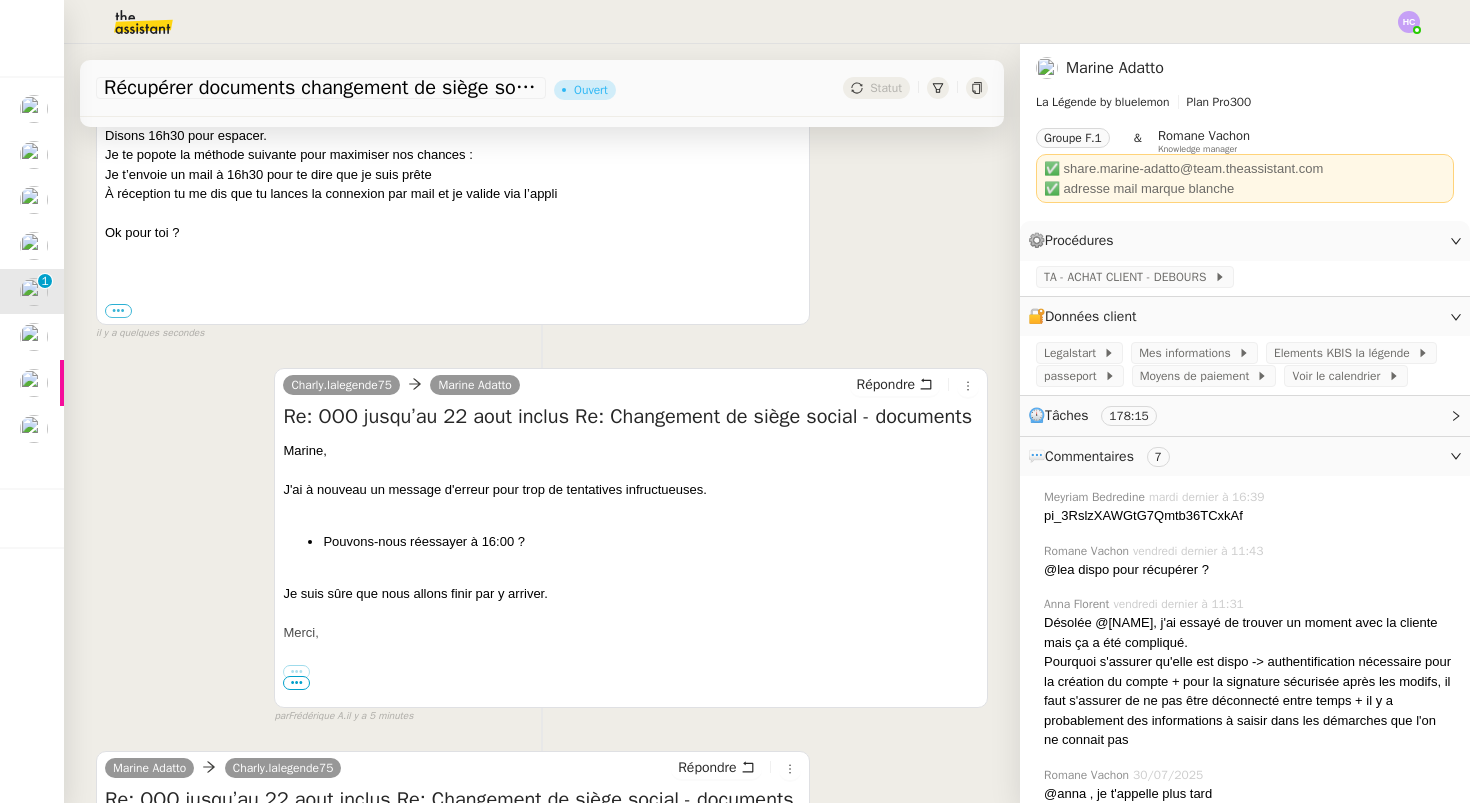 scroll, scrollTop: 0, scrollLeft: 0, axis: both 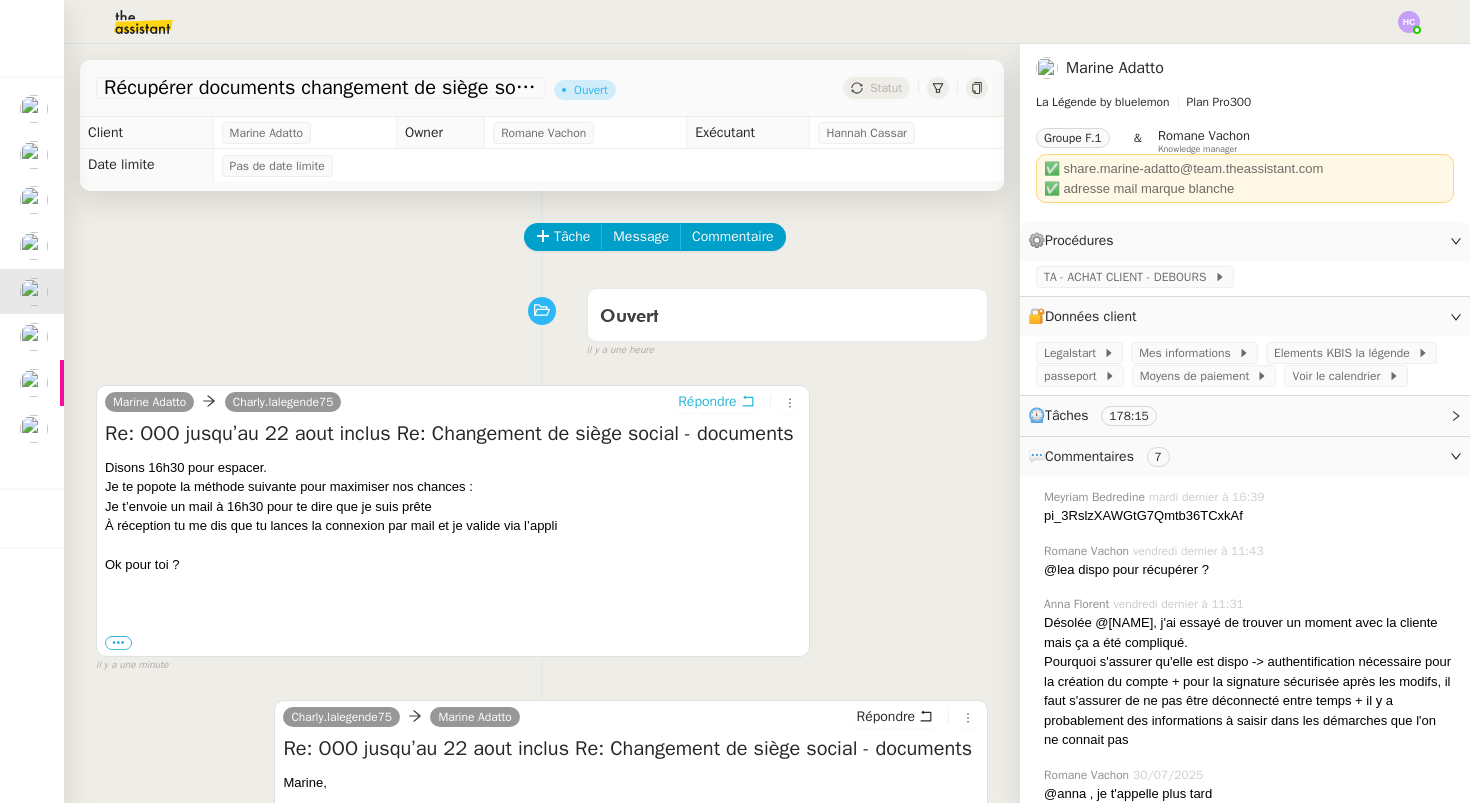 click on "Répondre" at bounding box center (707, 402) 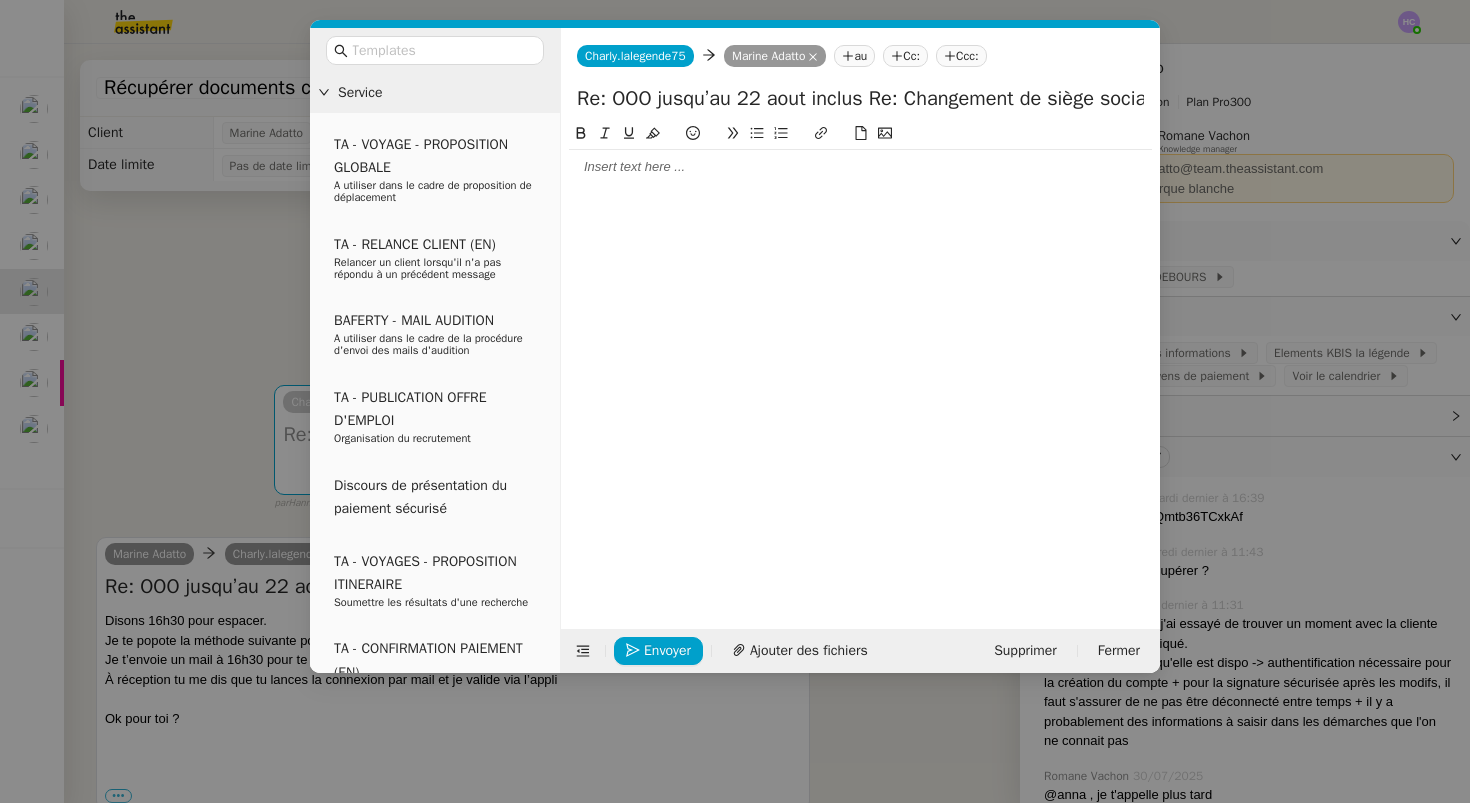 click 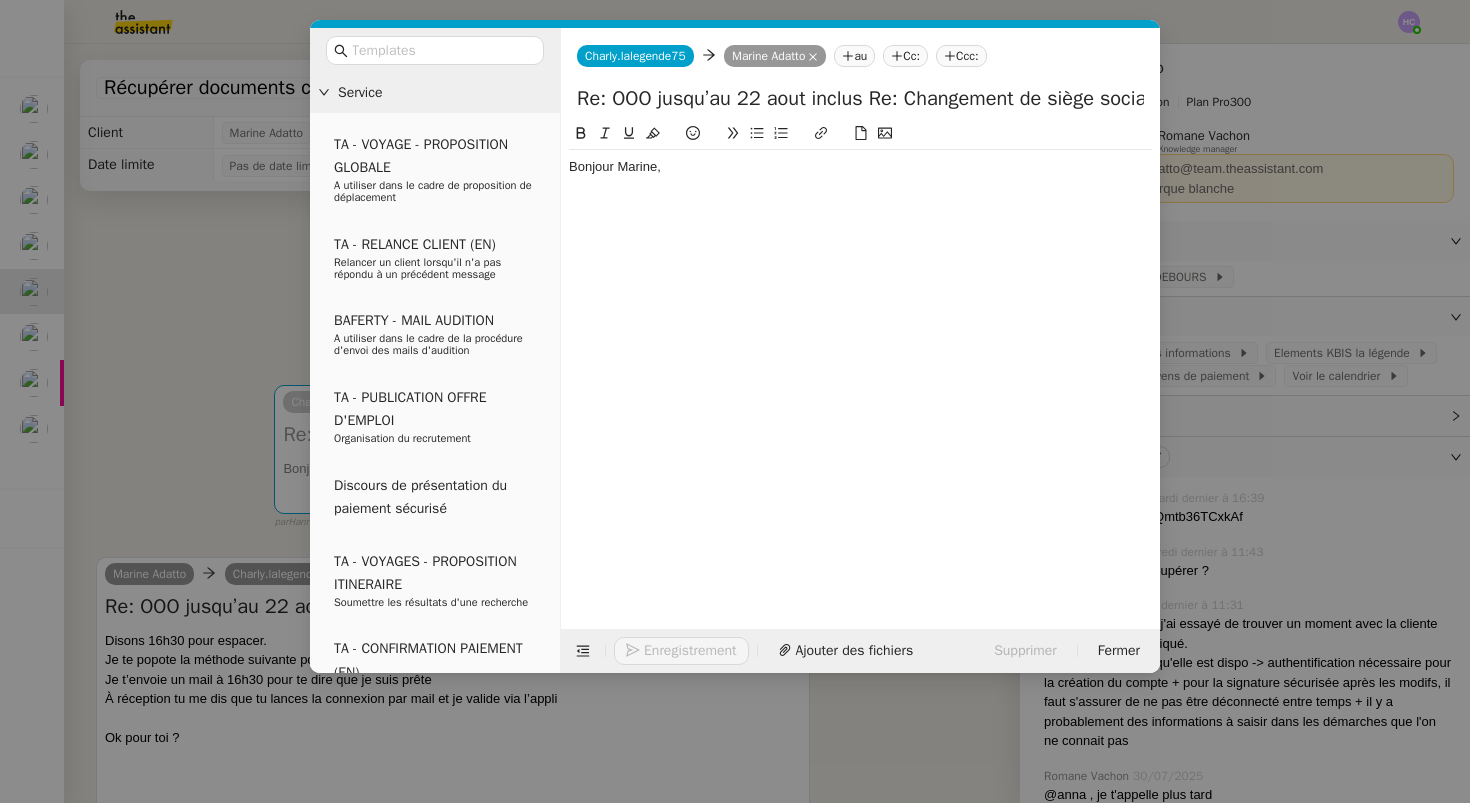 click on "Bonjour Marine," 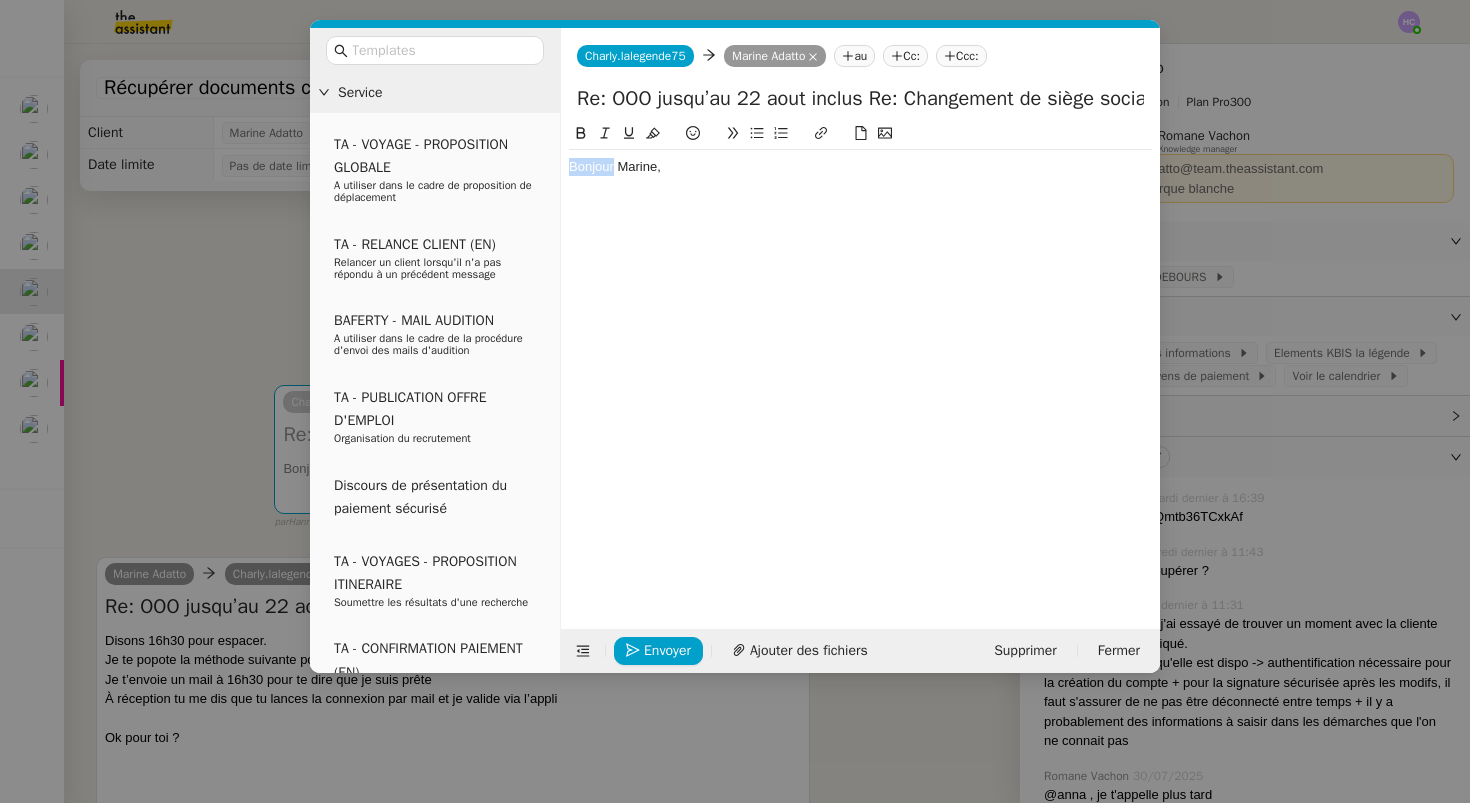 click on "Bonjour Marine," 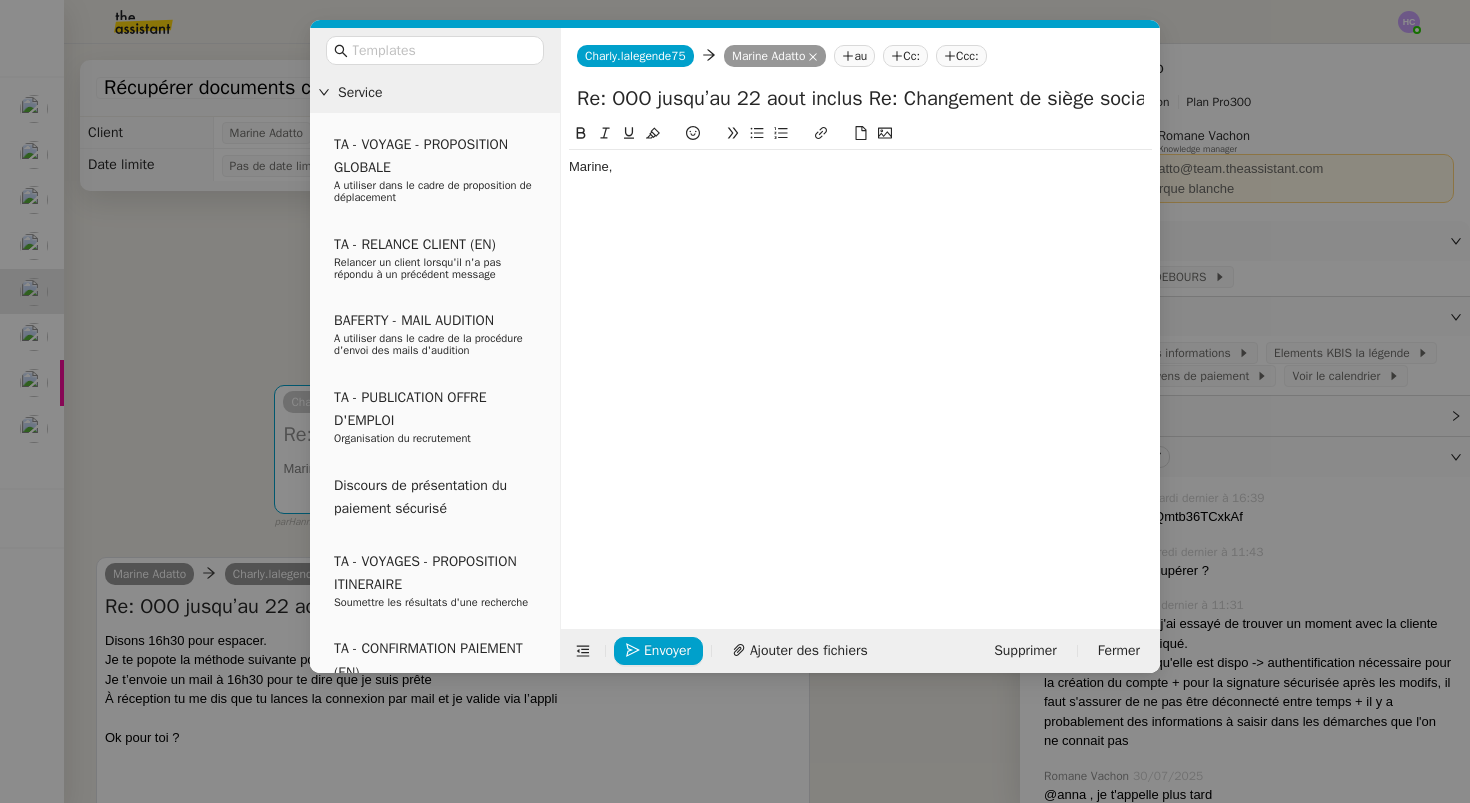 click on "Marine," 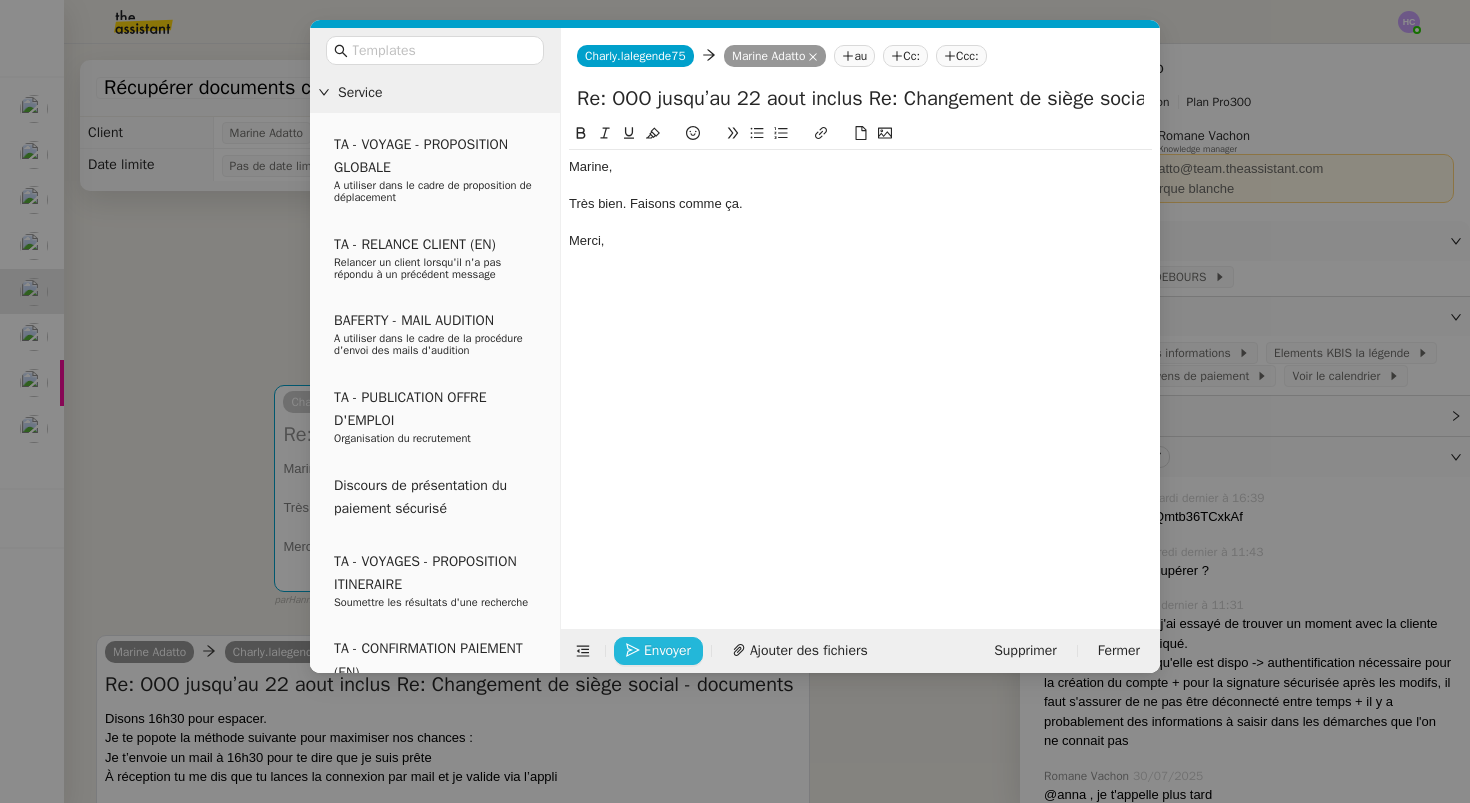 click on "Envoyer" 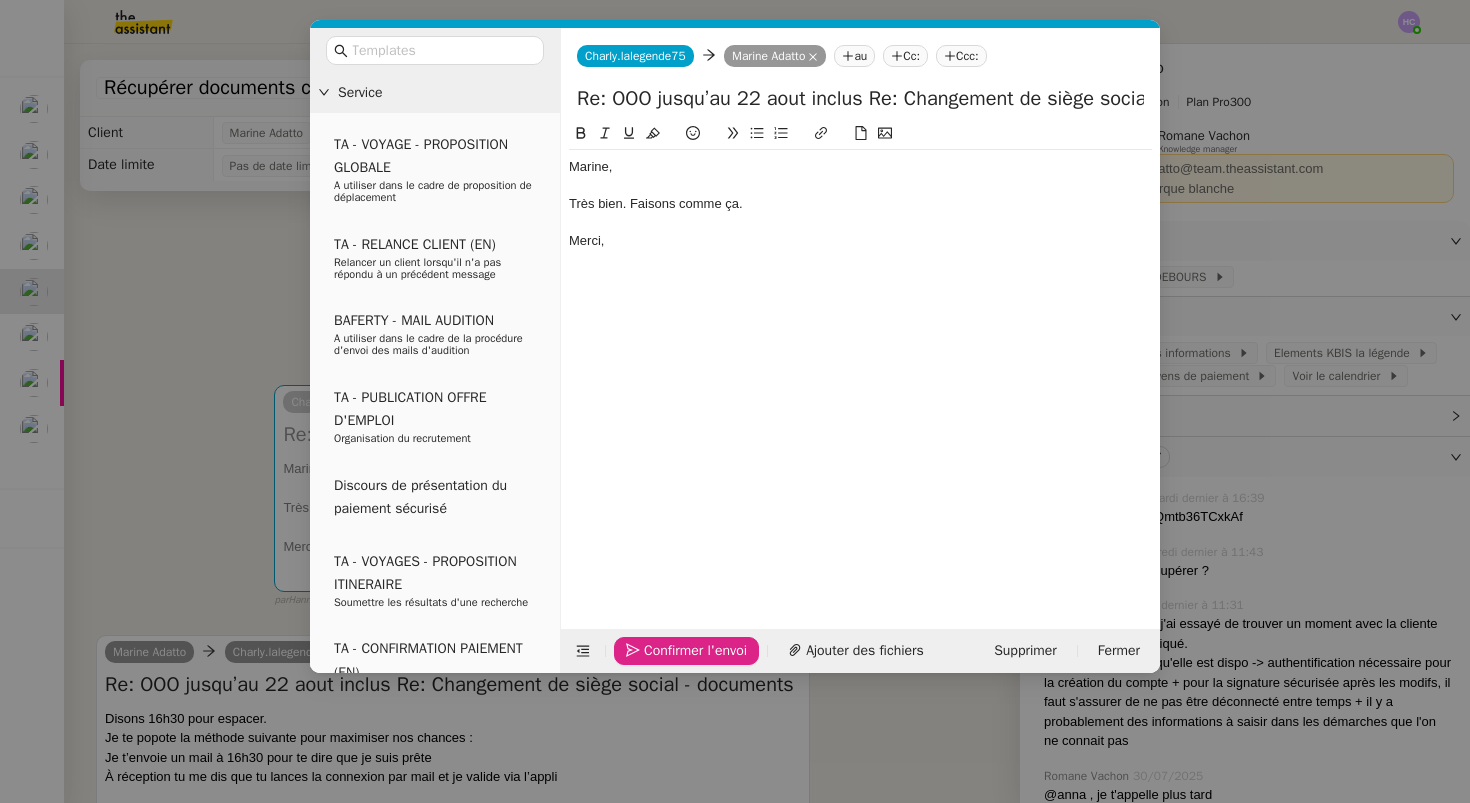 click on "Confirmer l'envoi" 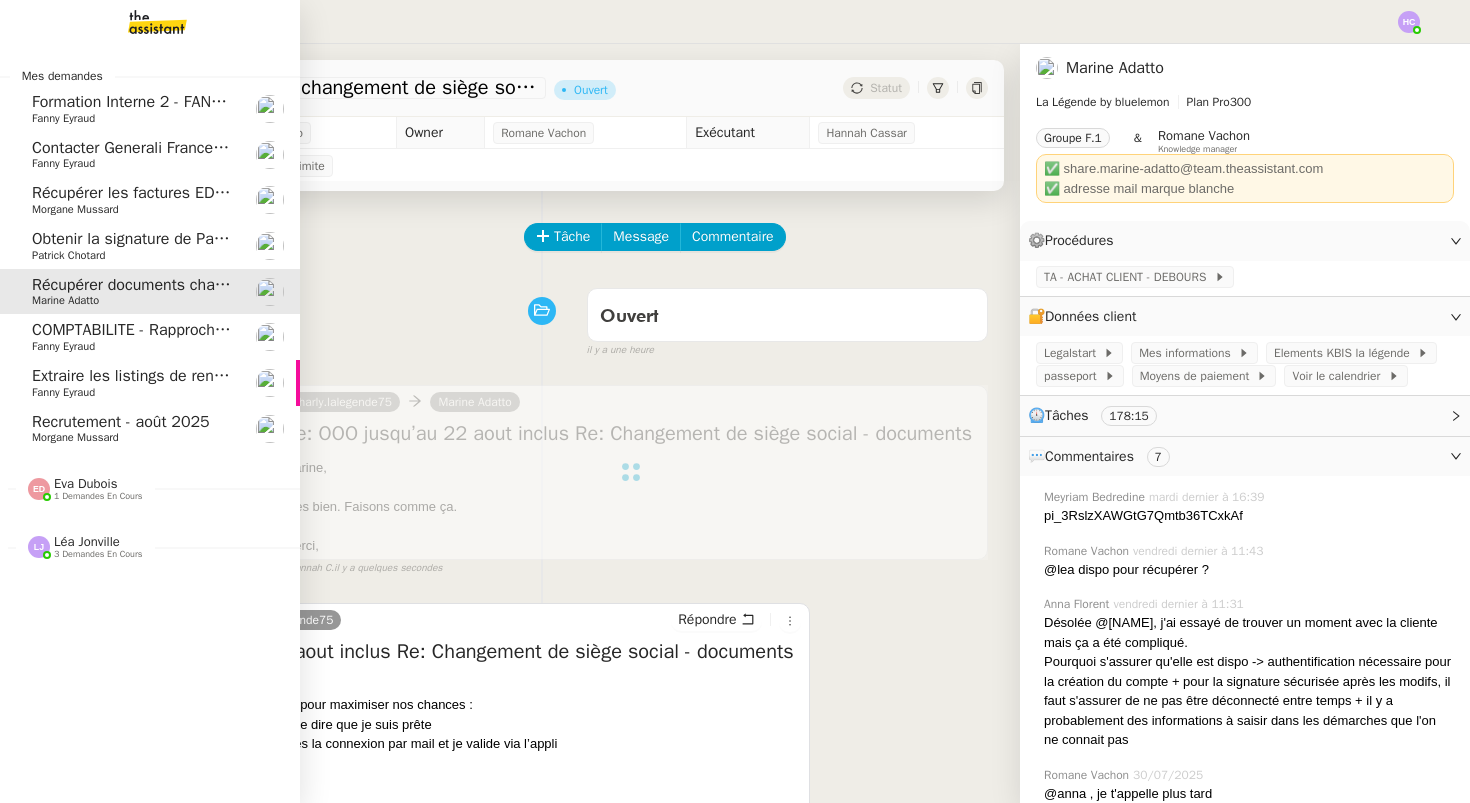 click on "Extraire les listings de renouvellement" 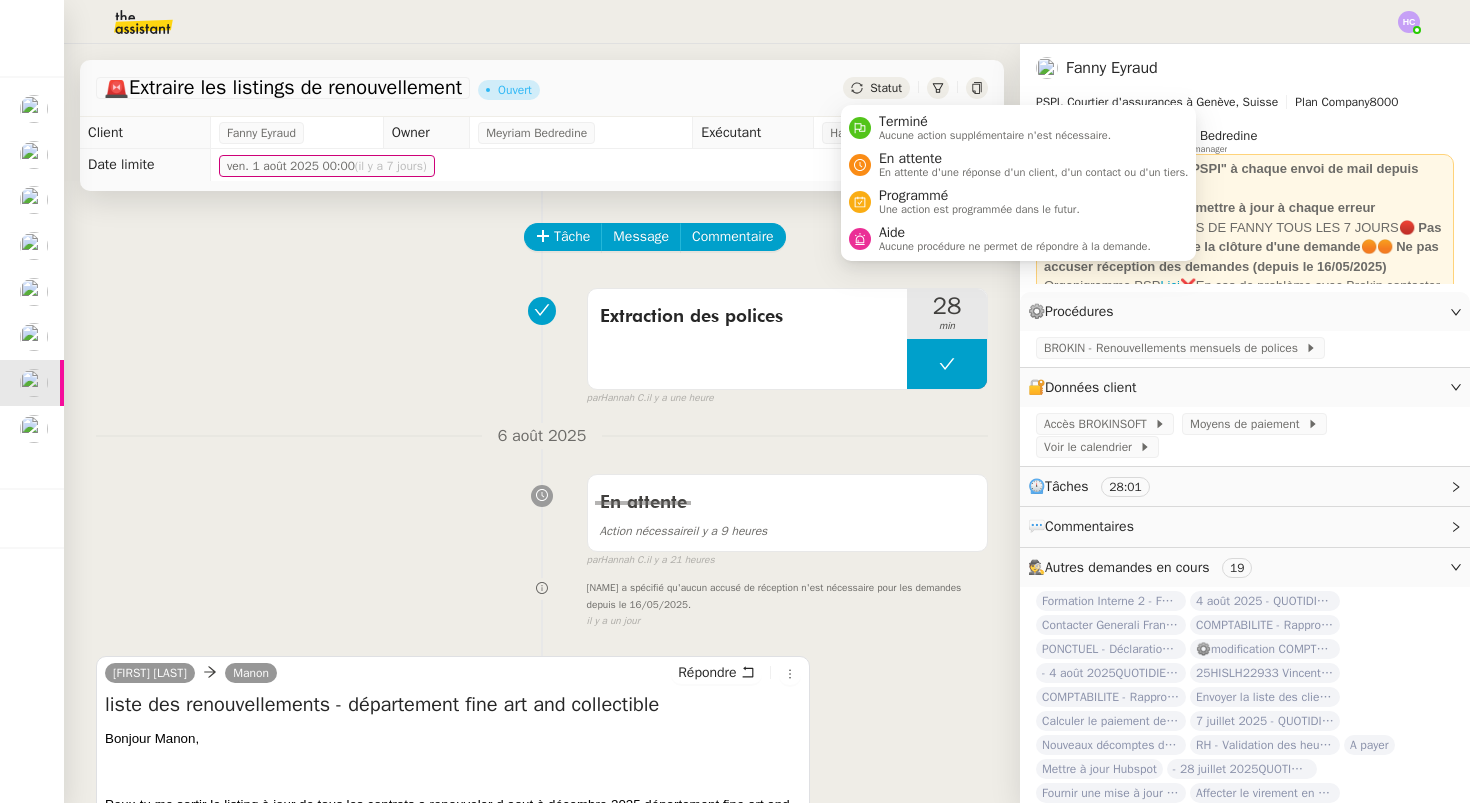click on "Statut" 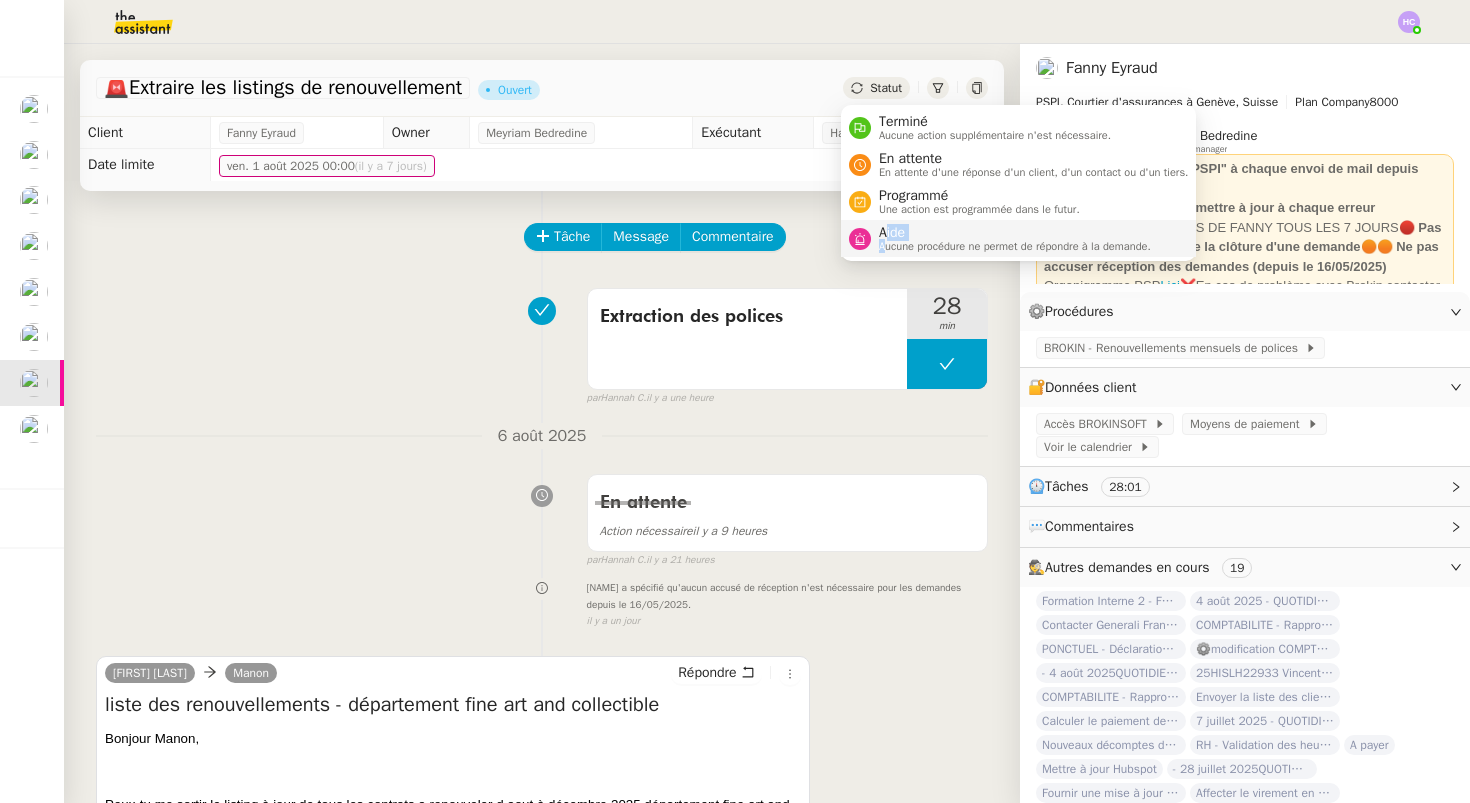 click on "Aide Aucune procédure ne permet de répondre à la demande." at bounding box center (1011, 238) 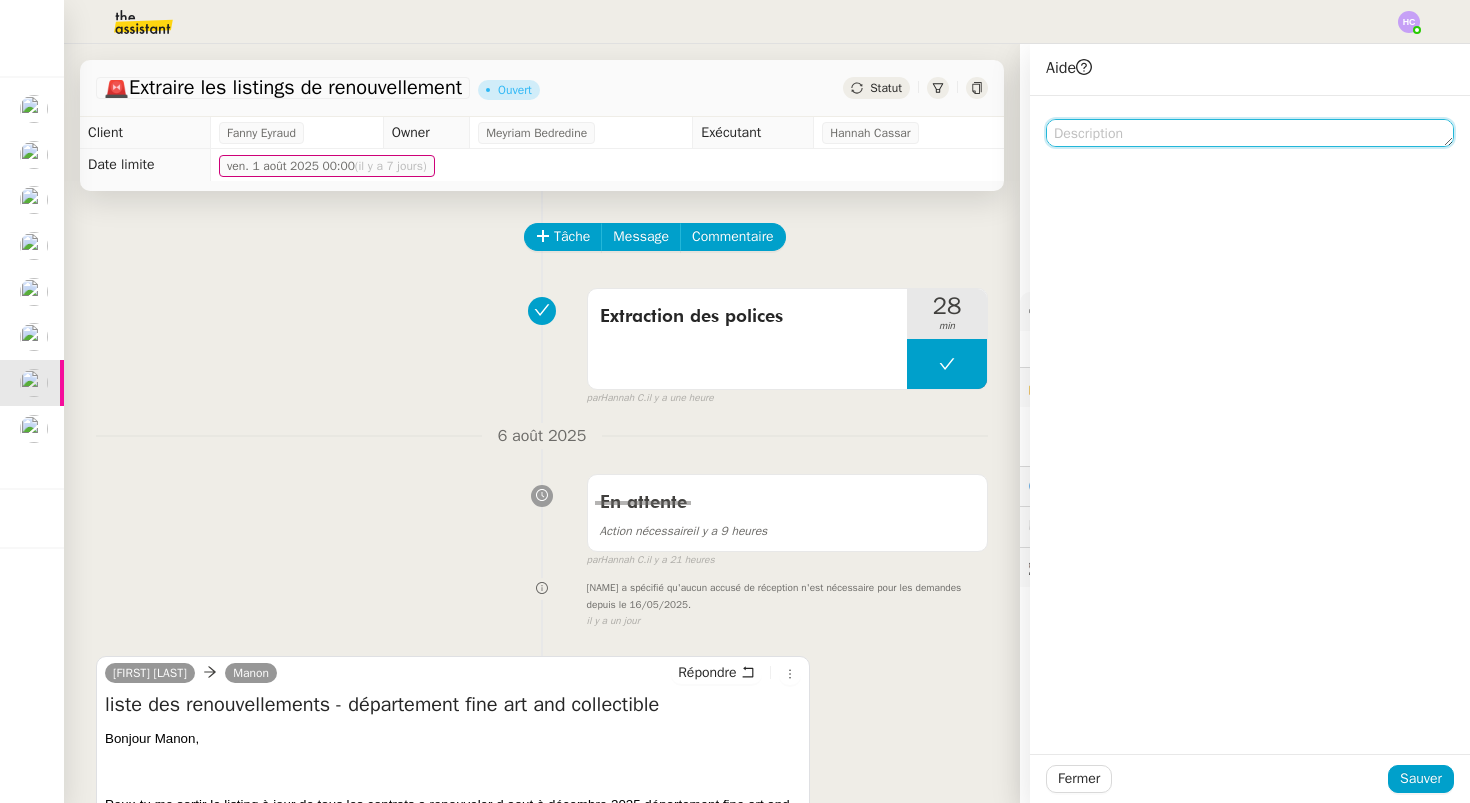 click 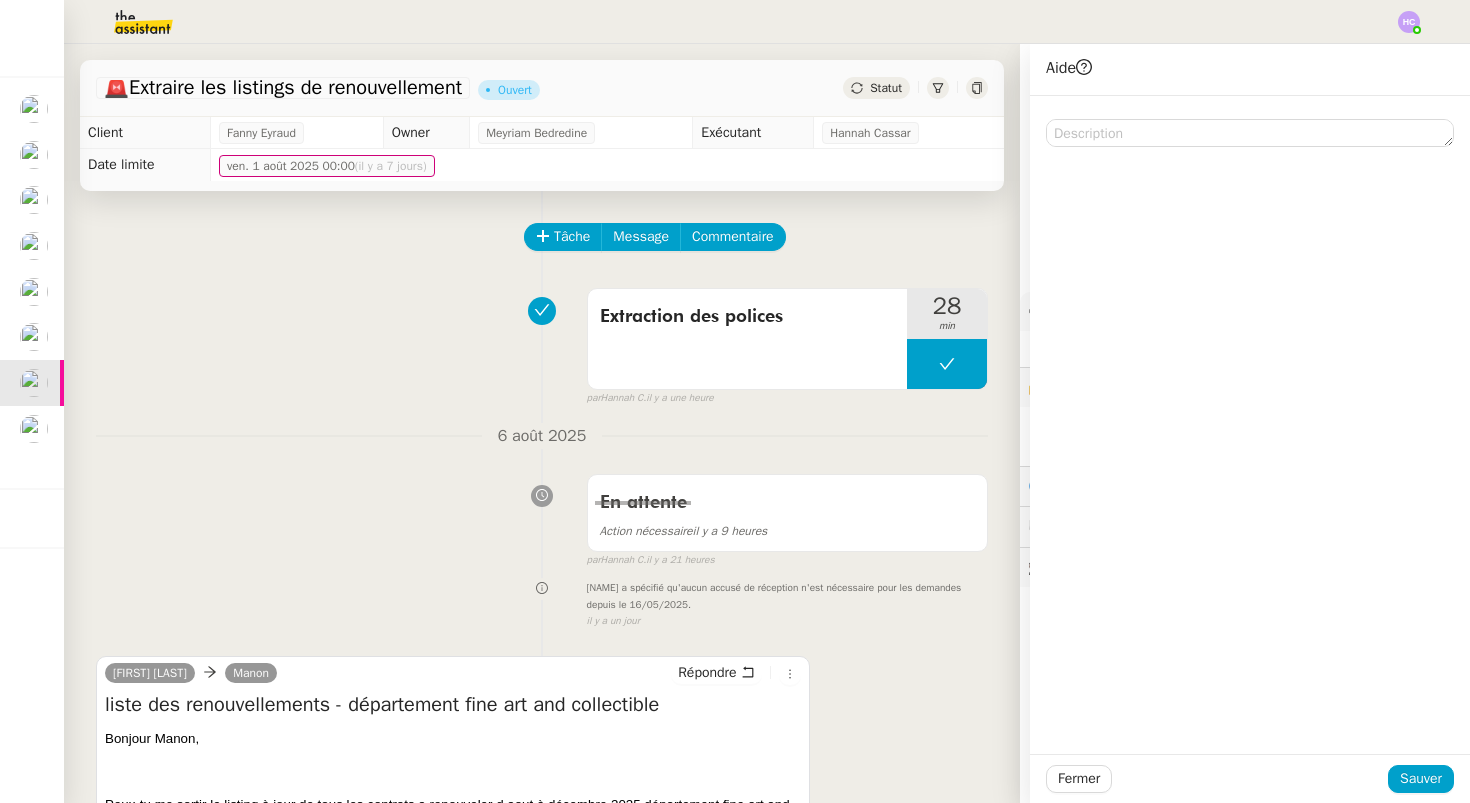 click on "Tâche Message Commentaire Veuillez patienter une erreur s'est produite 👌👌👌 message envoyé ✌️✌️✌️ Veuillez d'abord attribuer un client Une erreur s'est produite, veuillez réessayer  Extraction des polices     28 min false par   Hannah C.   il y a une heure 👌👌👌 message envoyé ✌️✌️✌️ une erreur s'est produite 👌👌👌 message envoyé ✌️✌️✌️ Votre message va être revu ✌️✌️✌️ une erreur s'est produite La taille des fichiers doit être de 10Mb au maximum. 6 août 2025 En attente Action nécessaire  il y a 9 heures  false par   Hannah C.   il y a 21 heures 👌👌👌 message envoyé ✌️✌️✌️ une erreur s'est produite 👌👌👌 message envoyé ✌️✌️✌️ Votre message va être revu ✌️✌️✌️ une erreur s'est produite La taille des fichiers doit être de 10Mb au maximum.  Fanny Eyraud a spécifié qu'aucun accusé de réception n'est nécessaire pour les demandes depuis le 16/05/2025.  false il y a un jour" 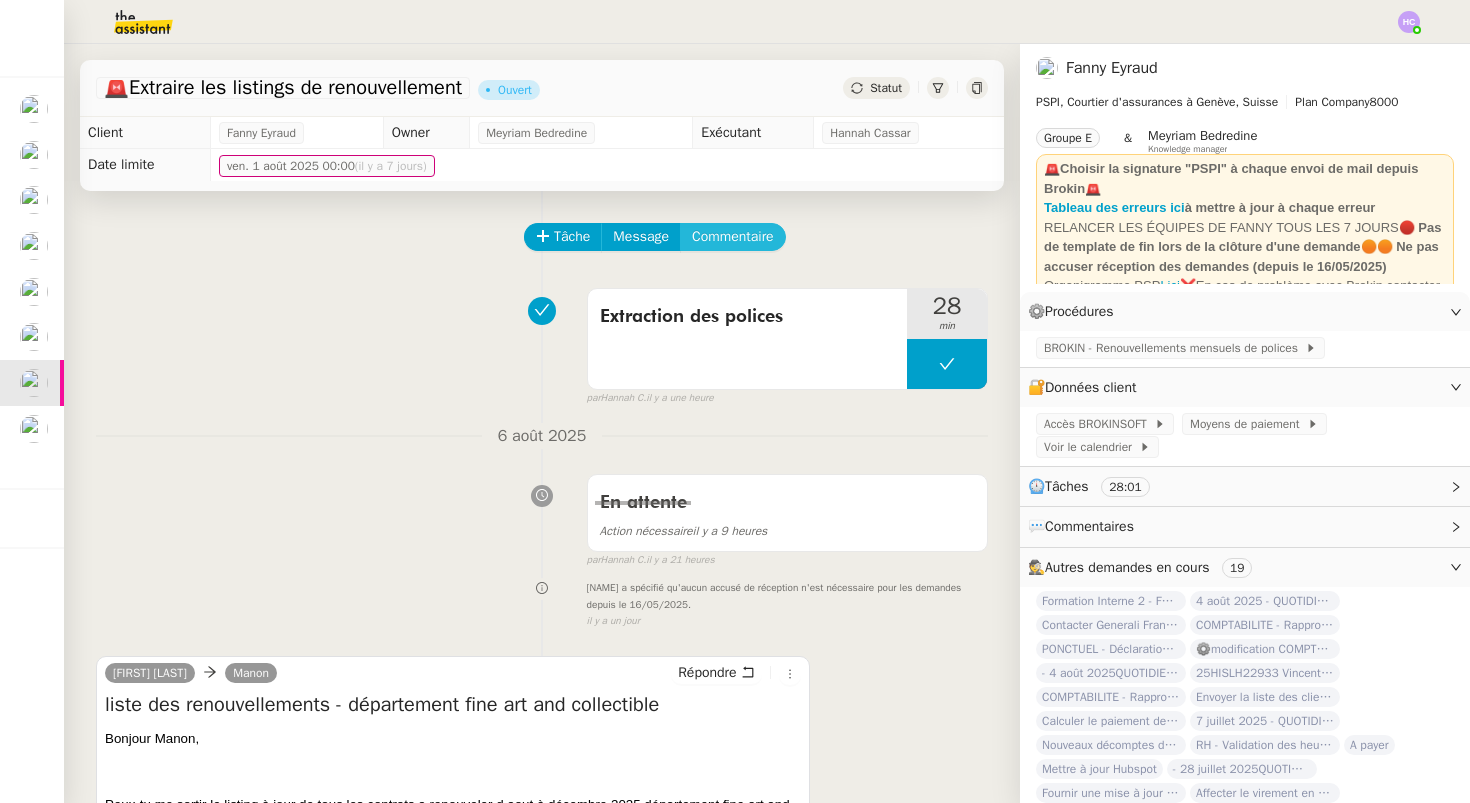 click on "Commentaire" 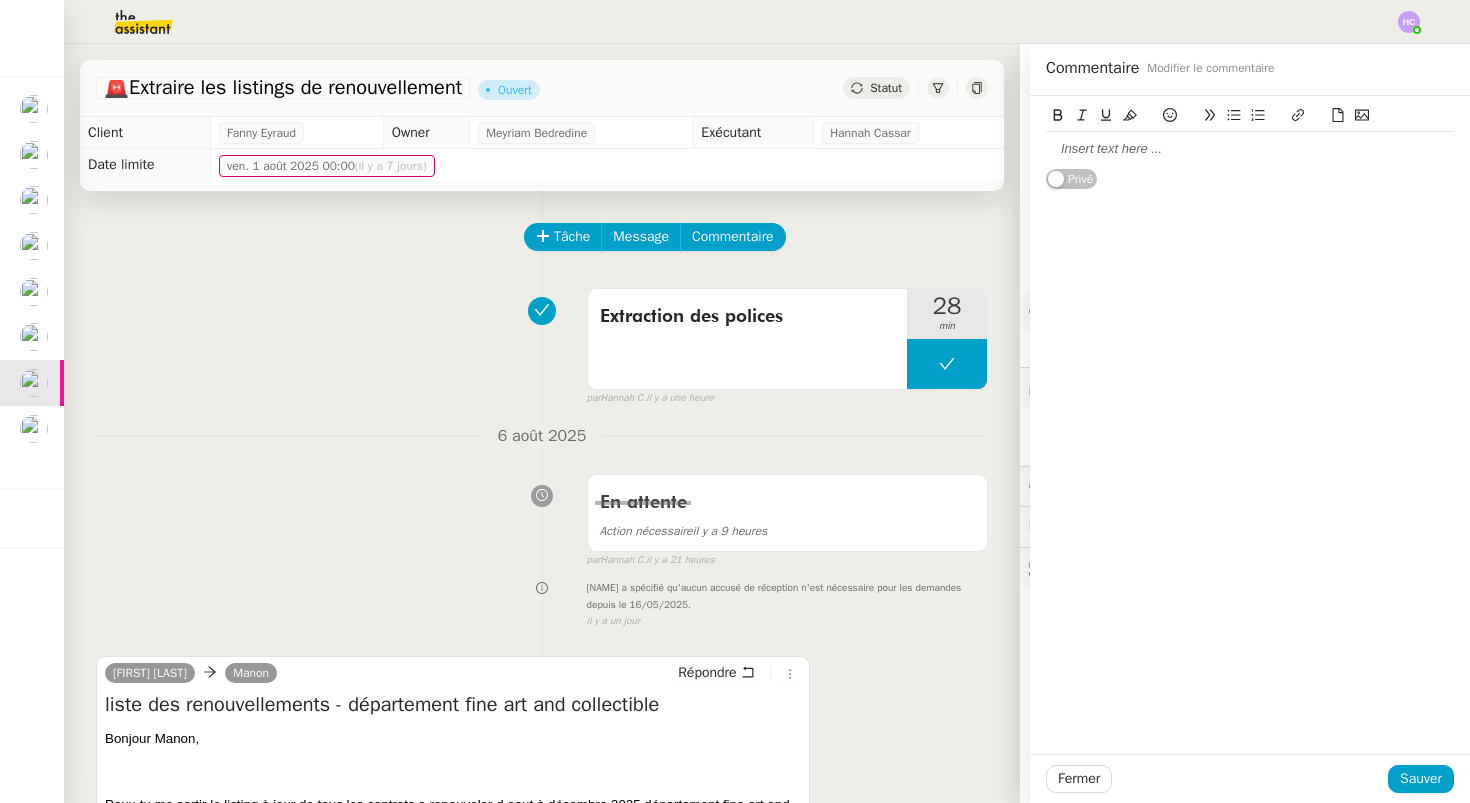 click 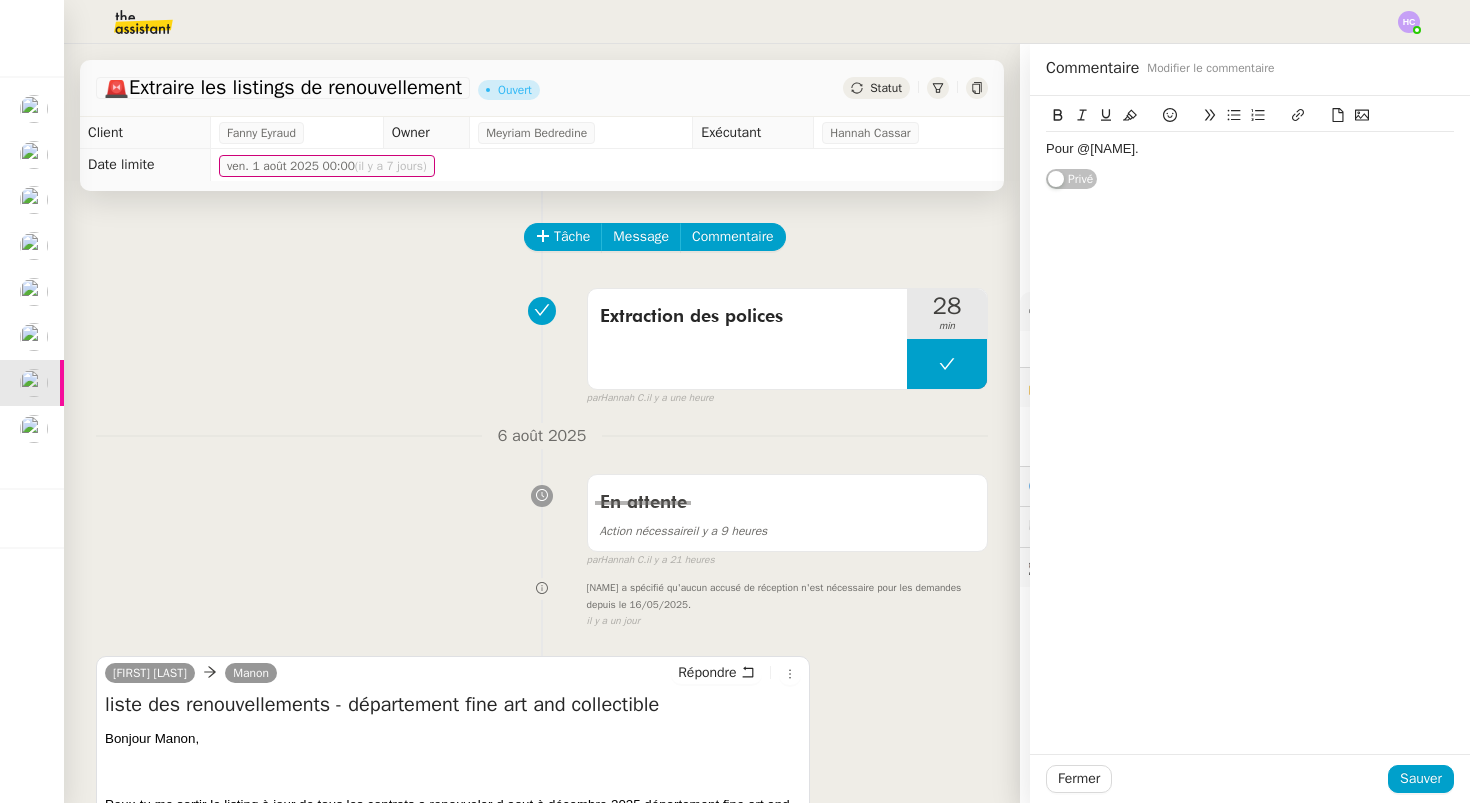 click on "Pour Léa." 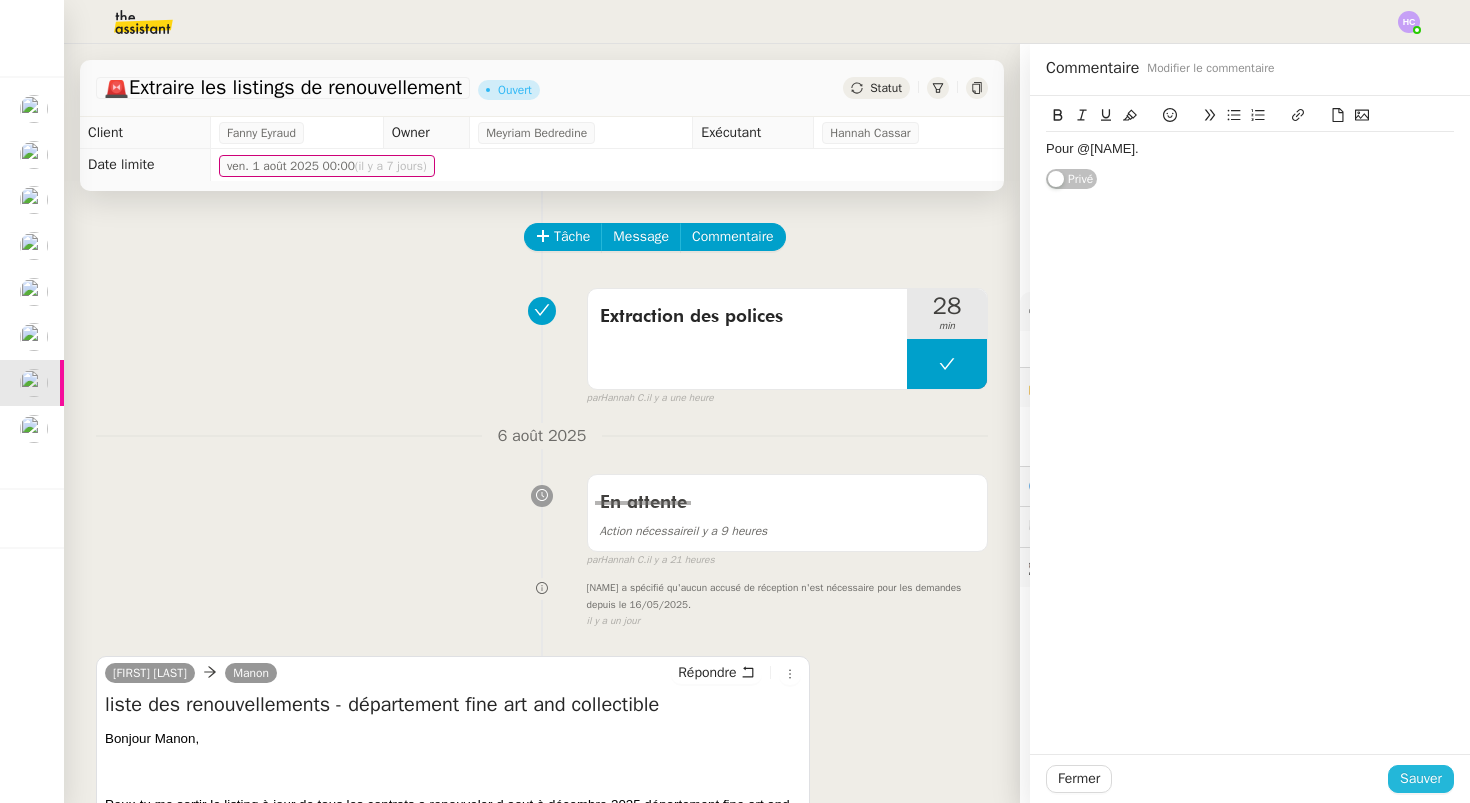 click on "Sauver" 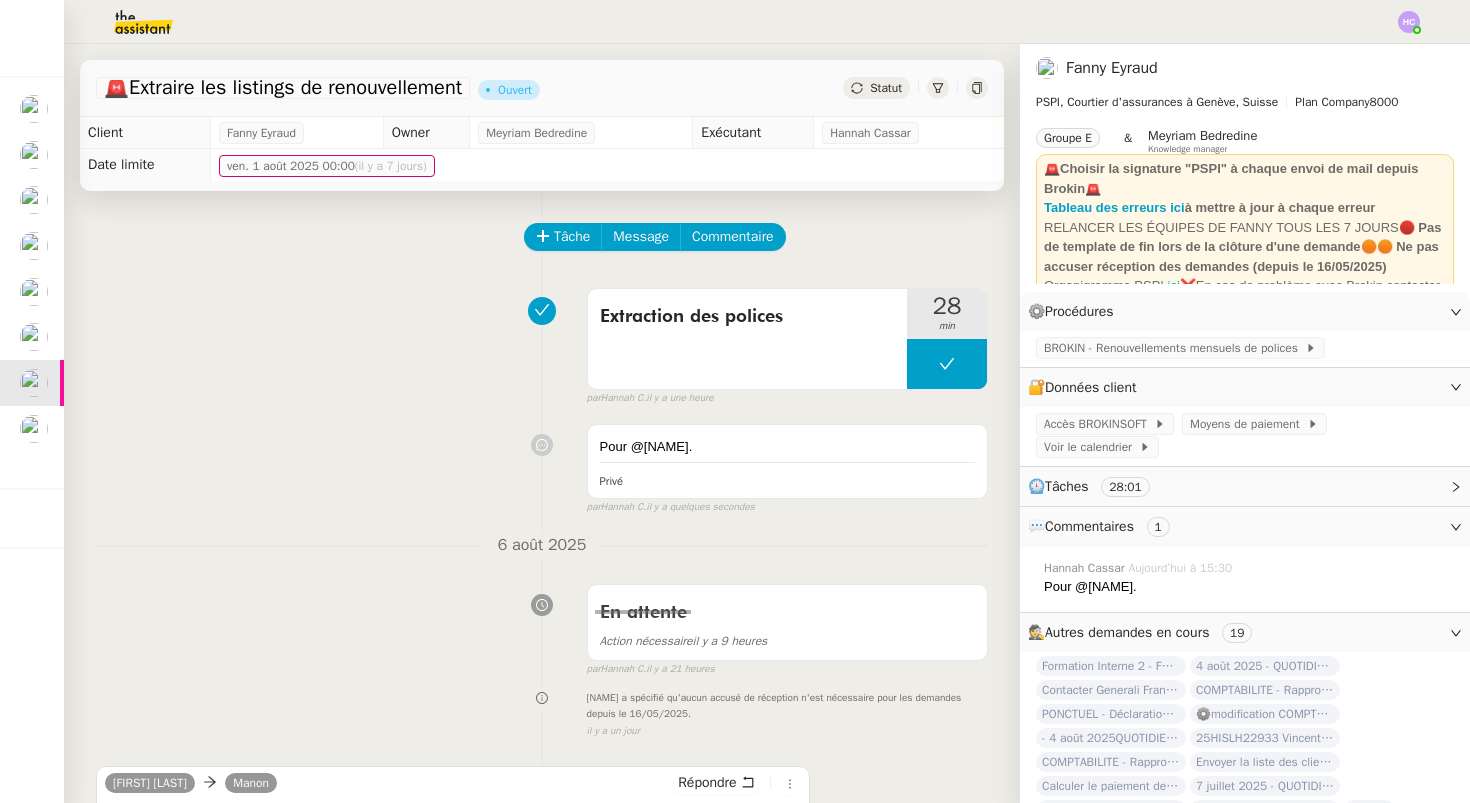 click on "Statut" 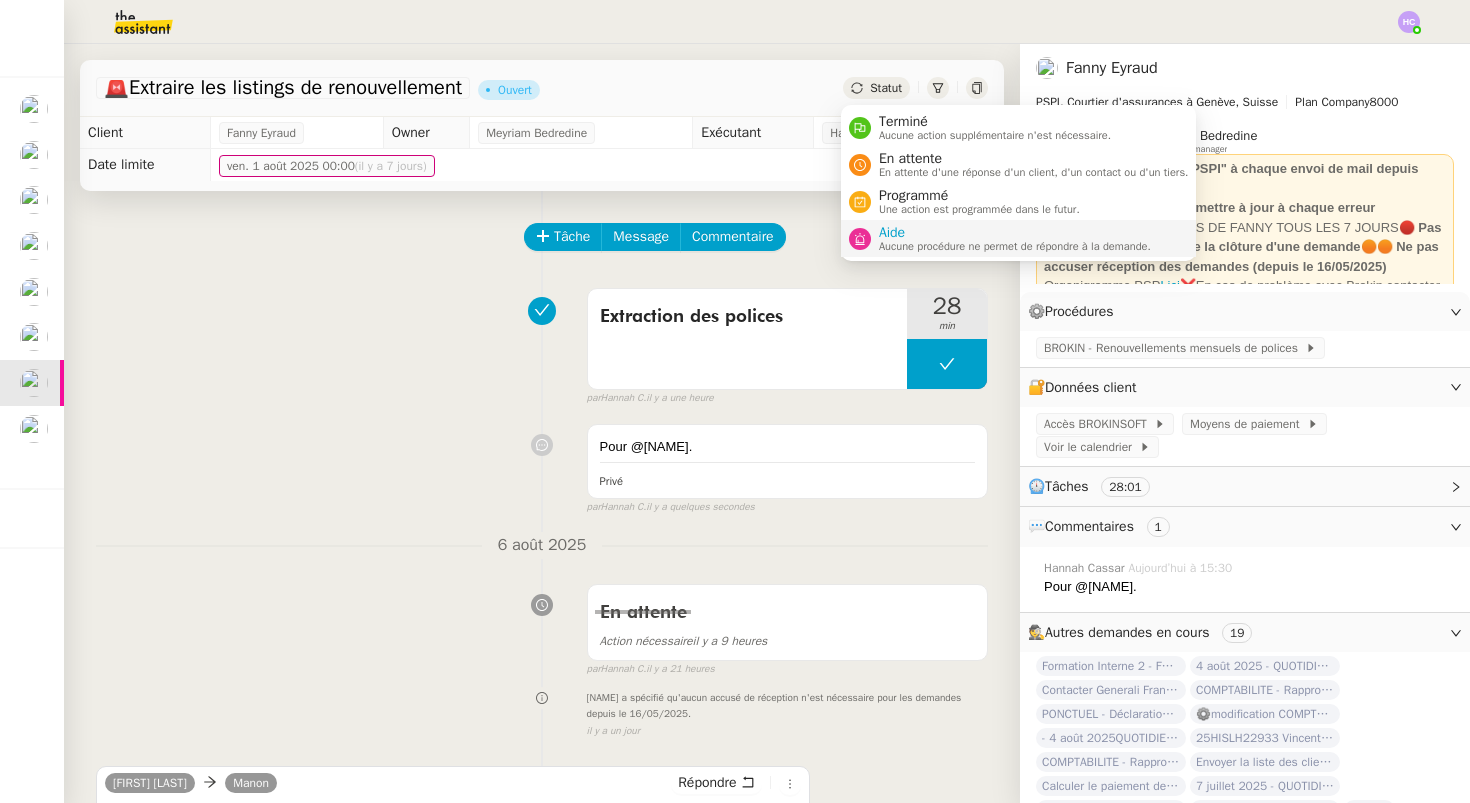 click on "Aide" at bounding box center [1015, 233] 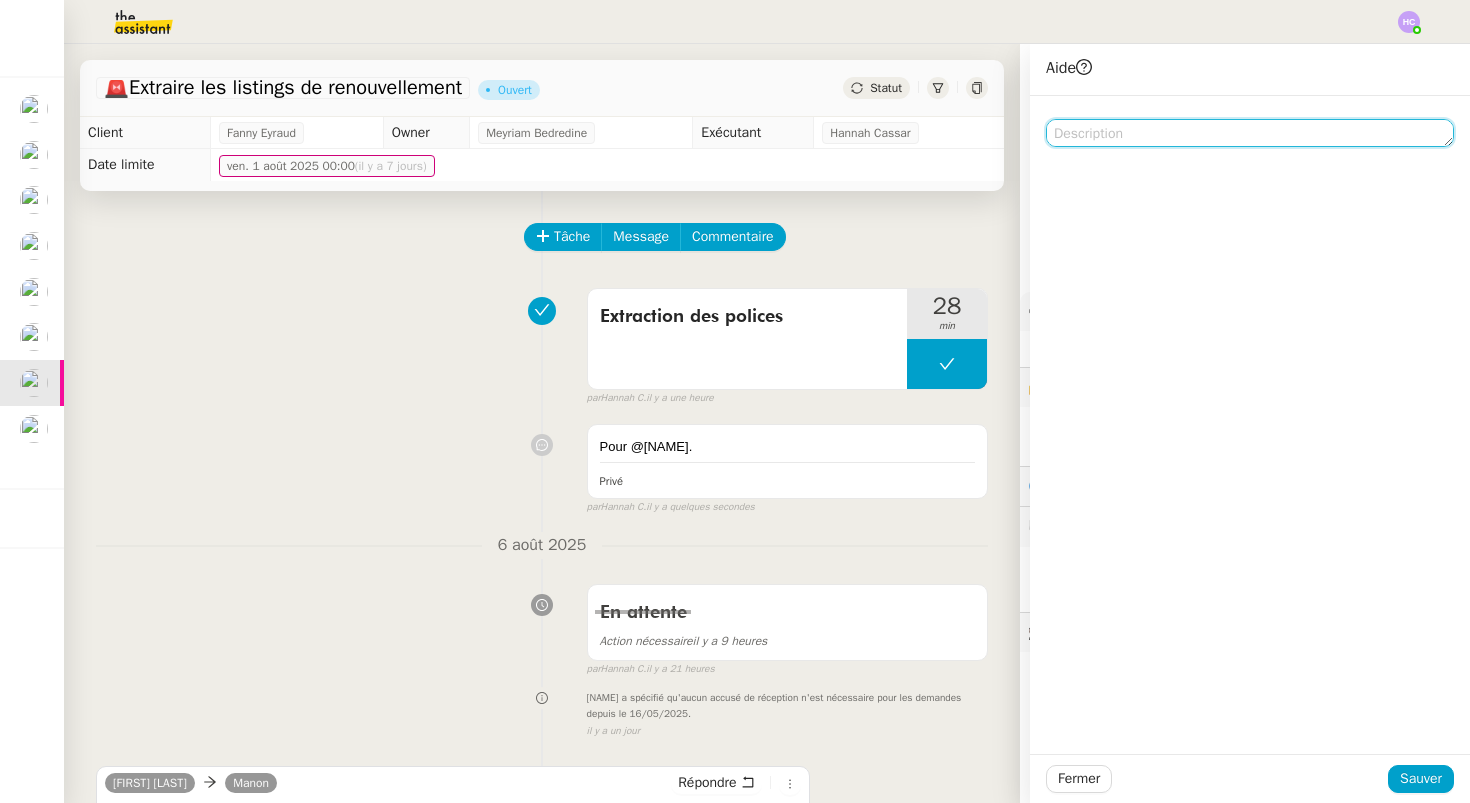 click 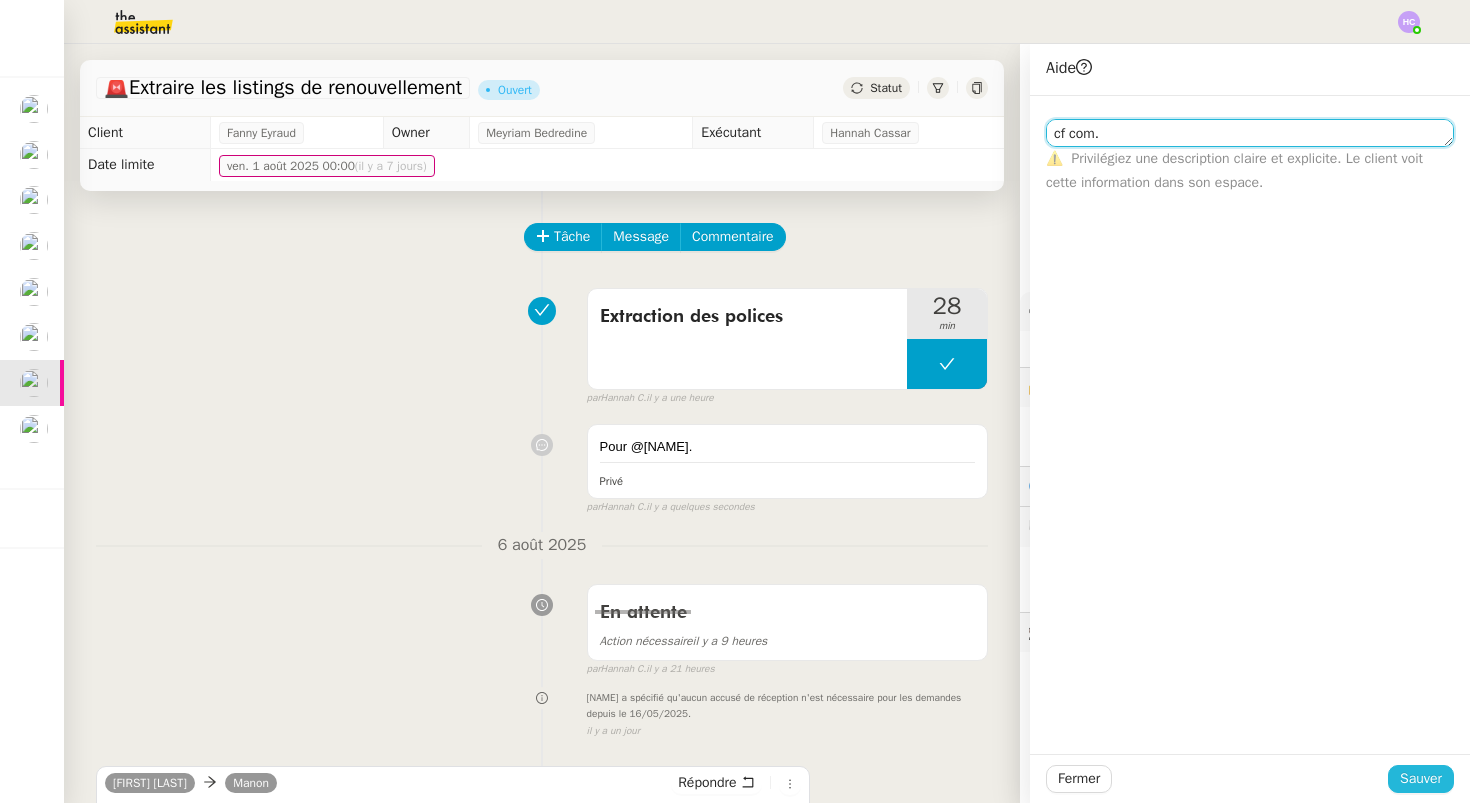 type on "cf com." 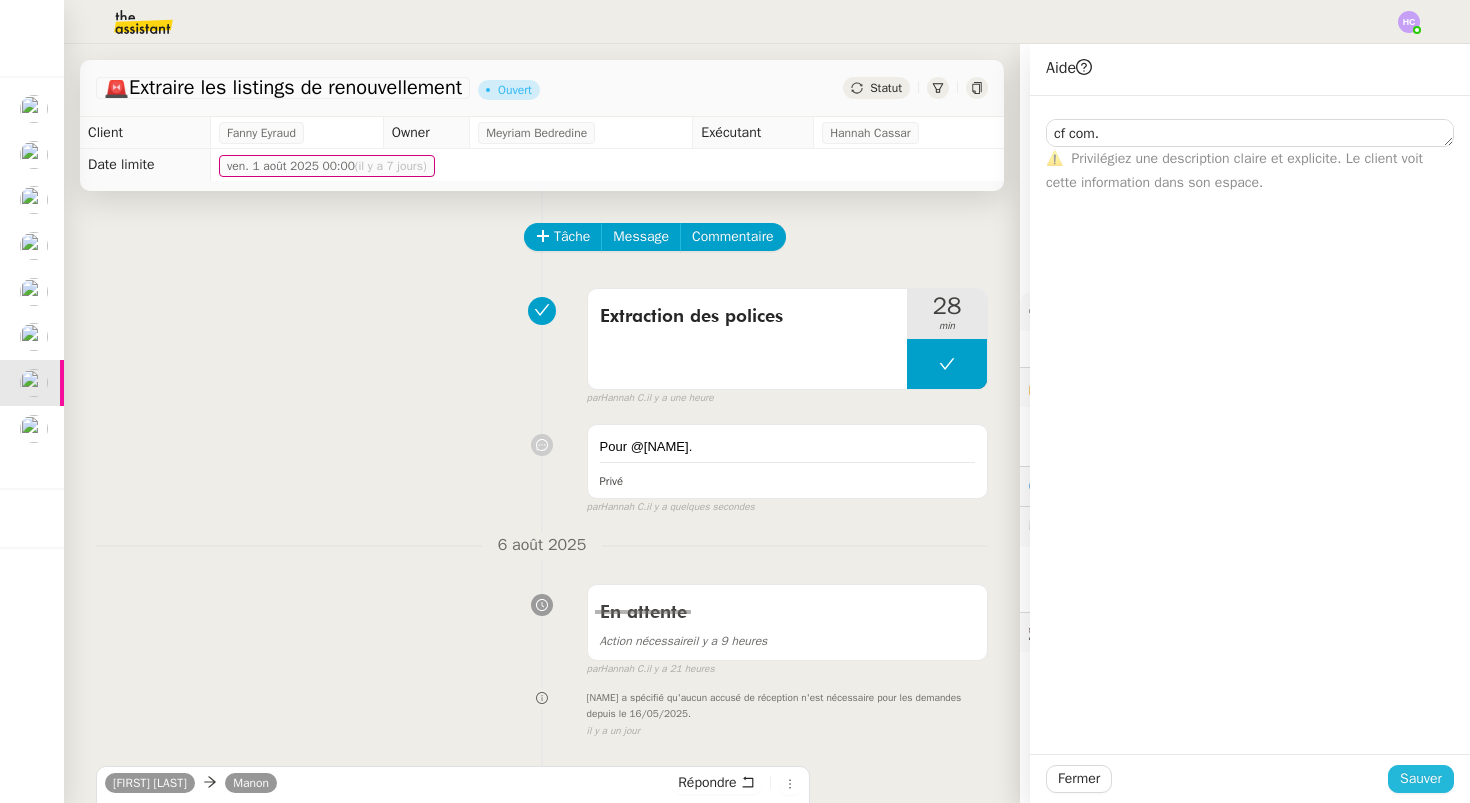 click on "Sauver" 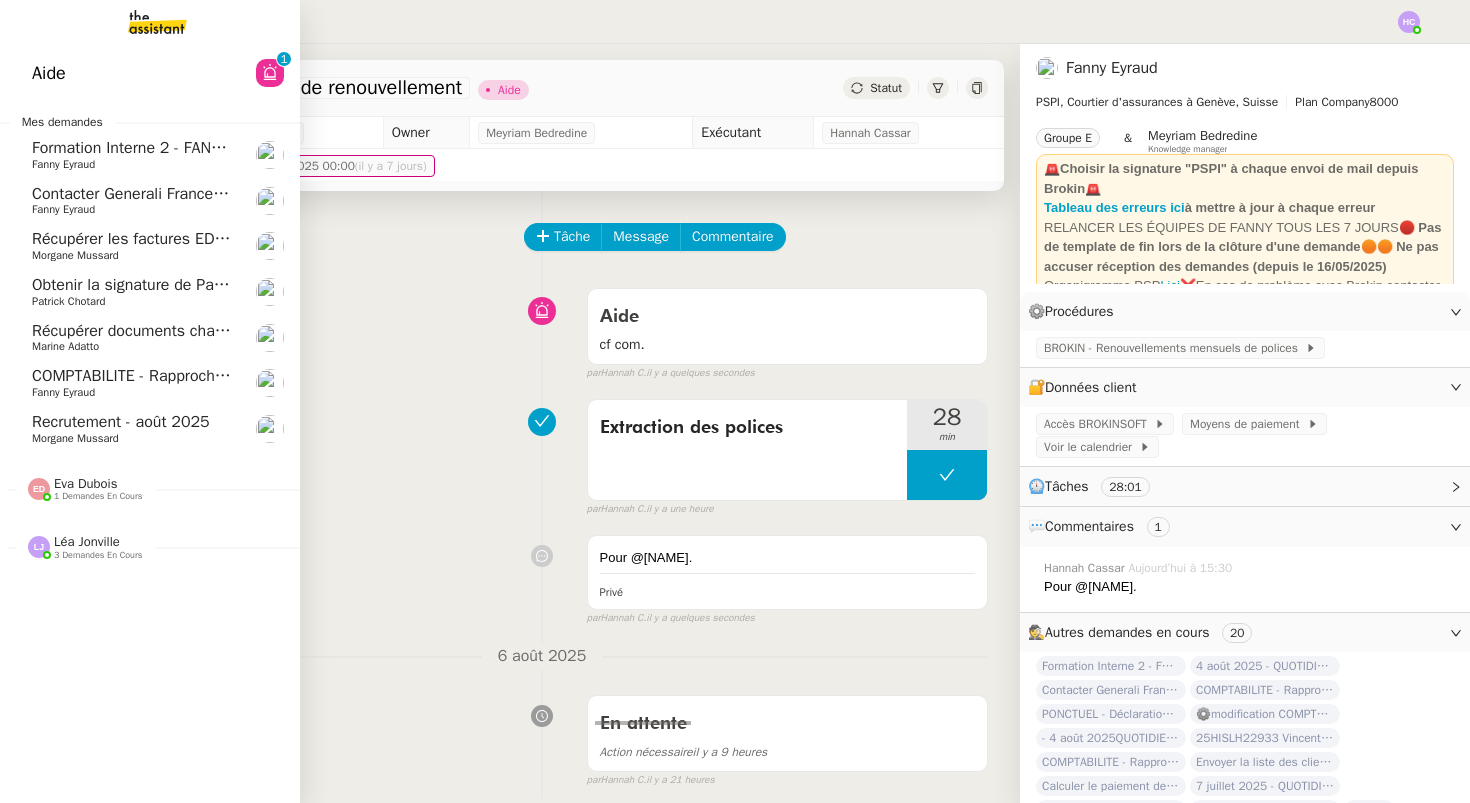 click on "Contacter Generali France pour demande AU094424" 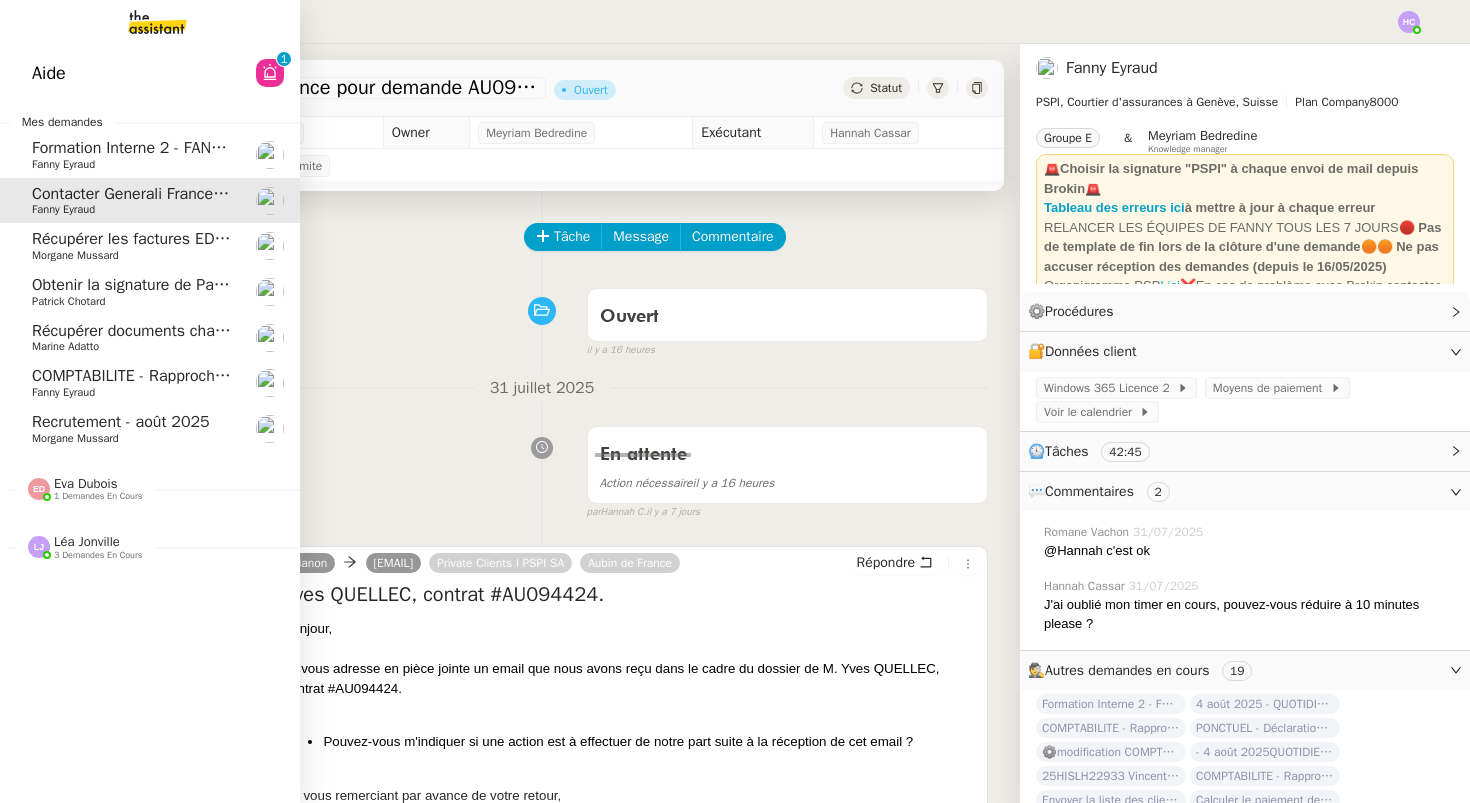click on "Morgane Mussard" 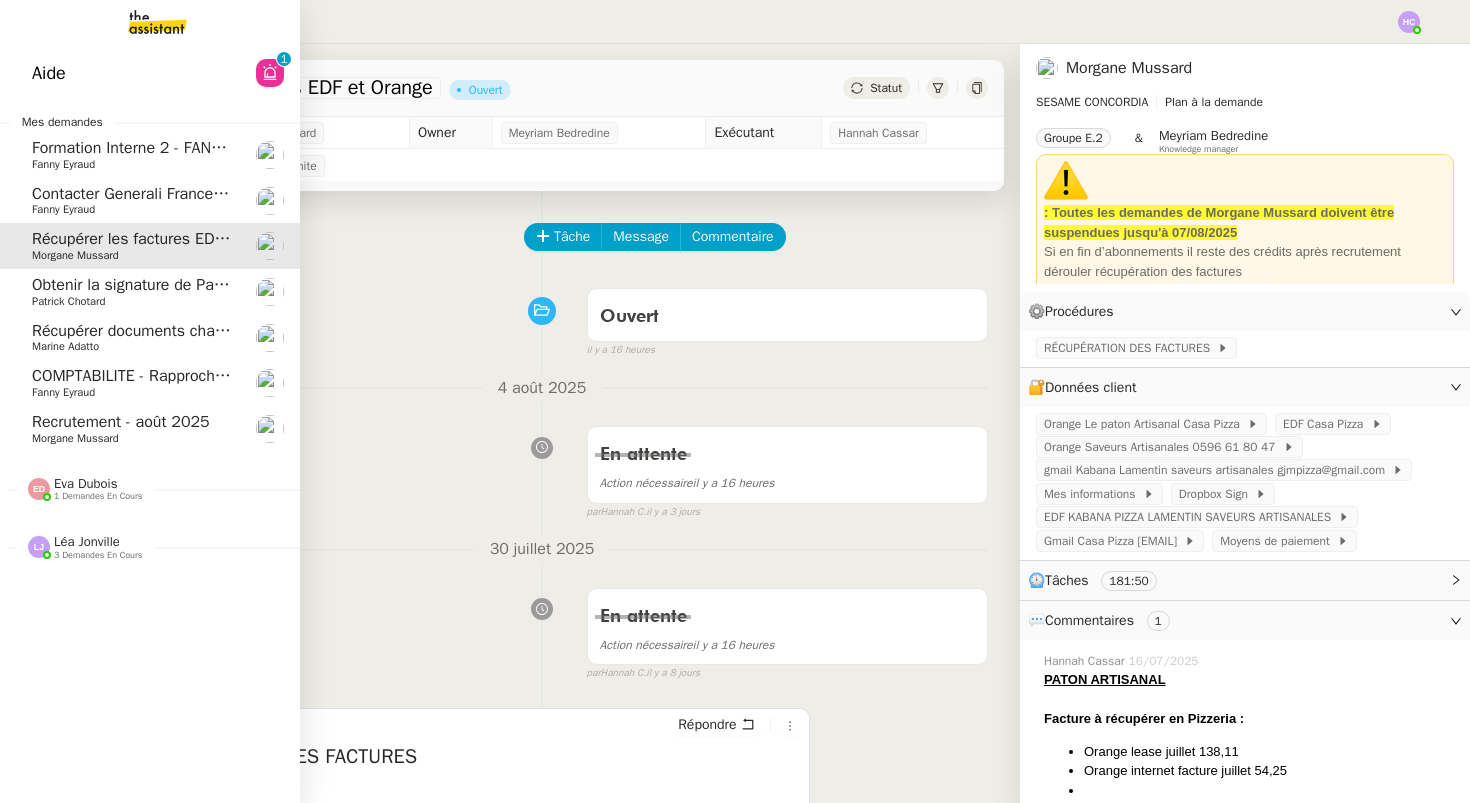 click on "Patrick Chotard" 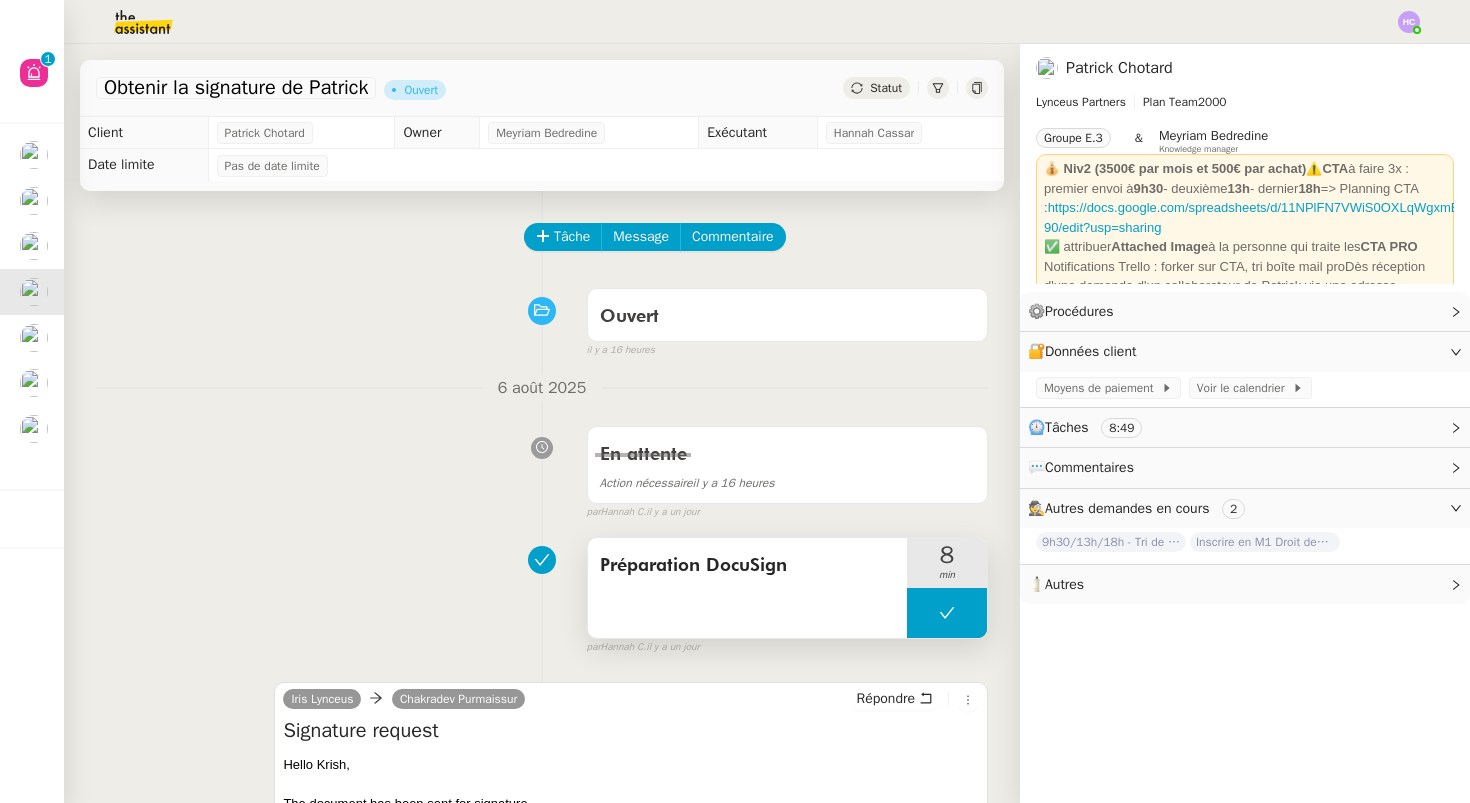 click at bounding box center (947, 613) 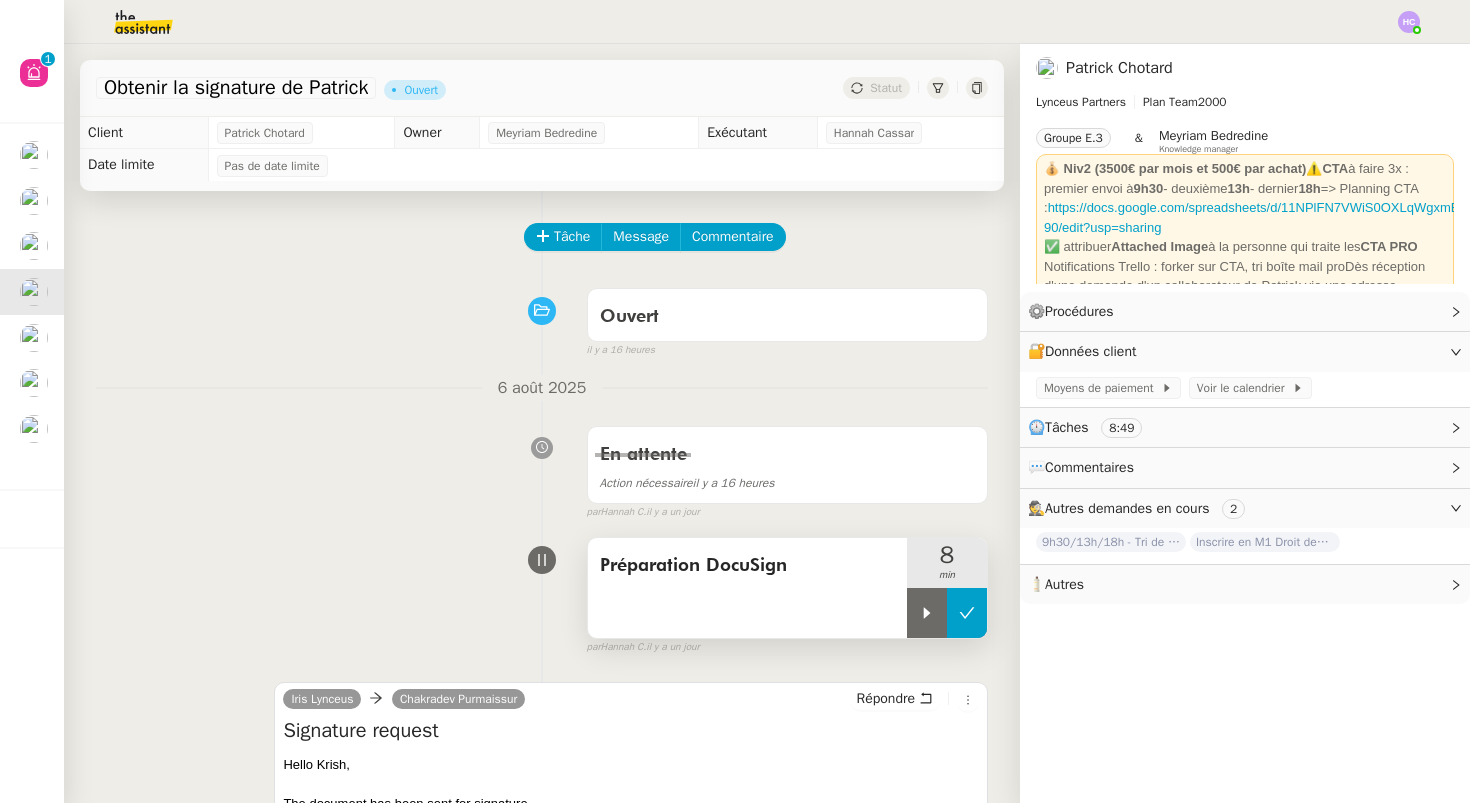 click at bounding box center (927, 613) 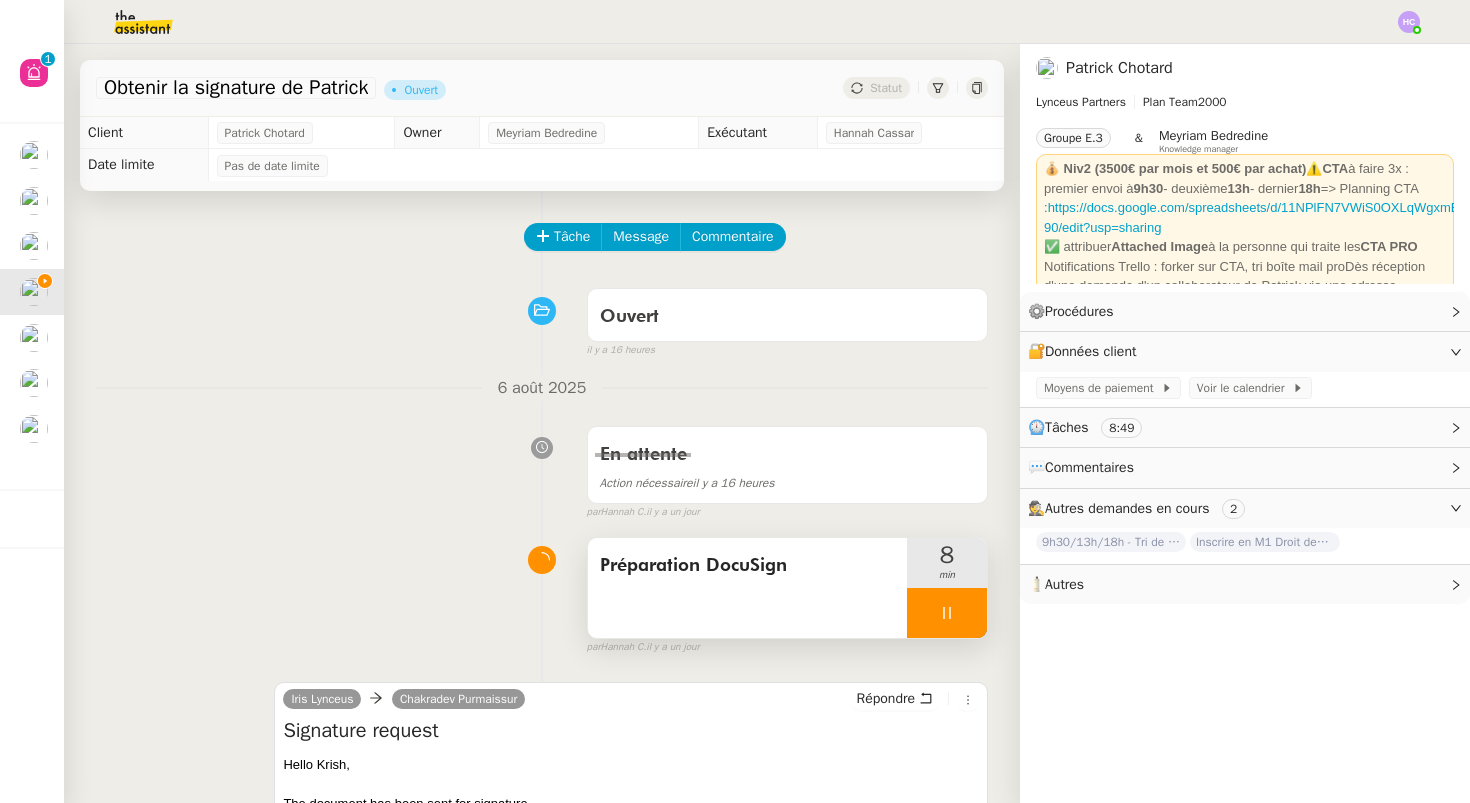 click on "Préparation DocuSign" at bounding box center [747, 566] 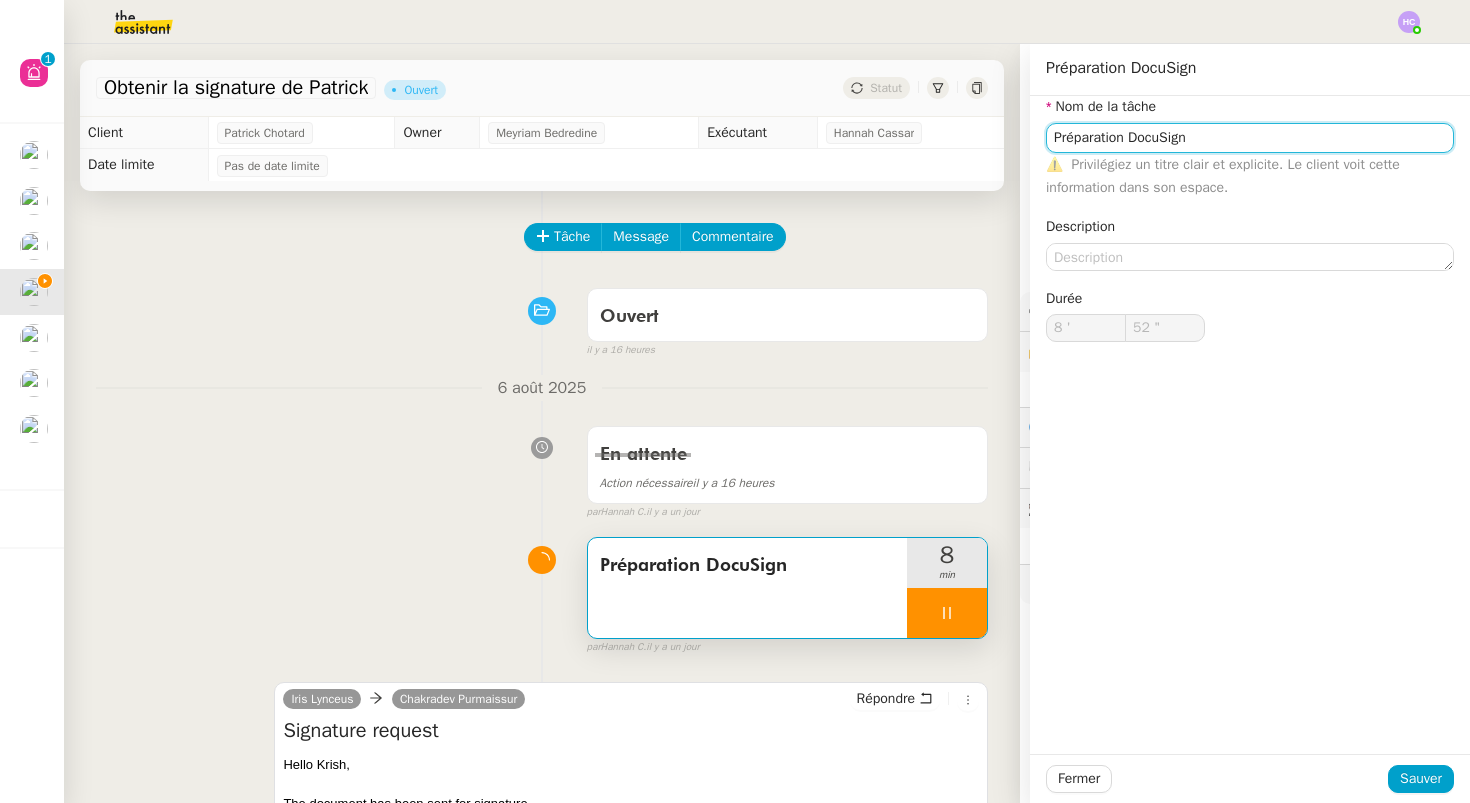 click on "Préparation DocuSign" 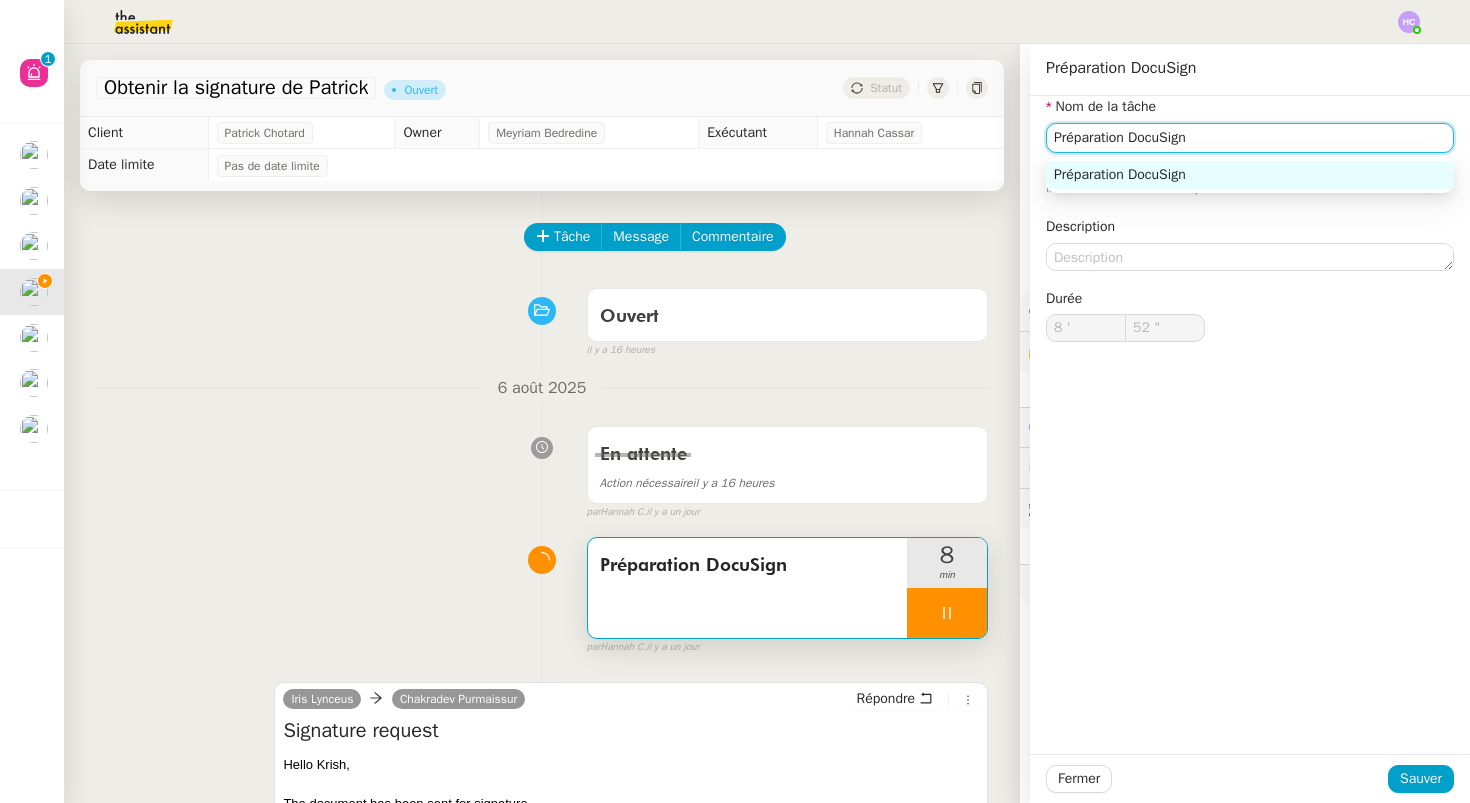 type on "53 "" 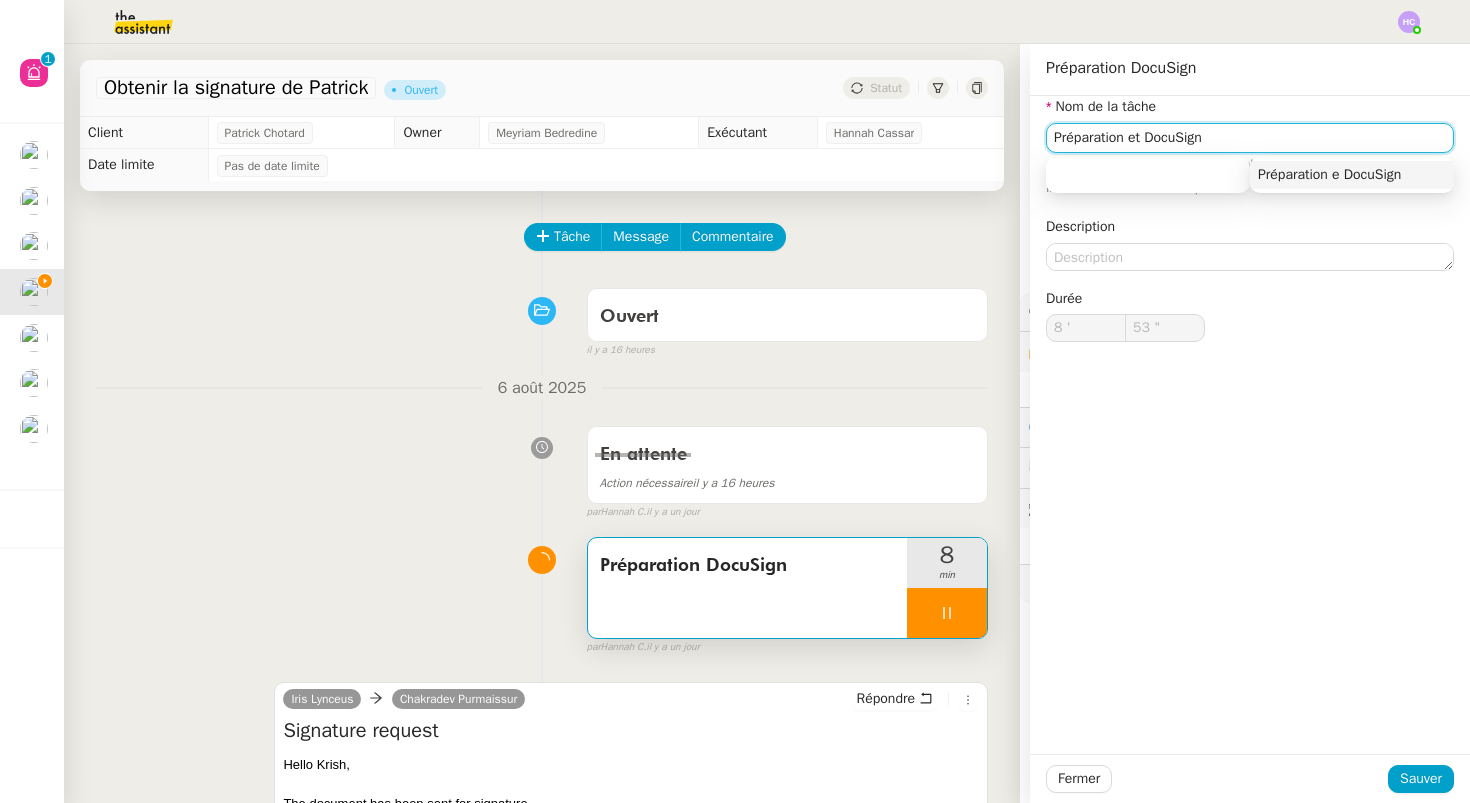 type on "Préparation et  DocuSign" 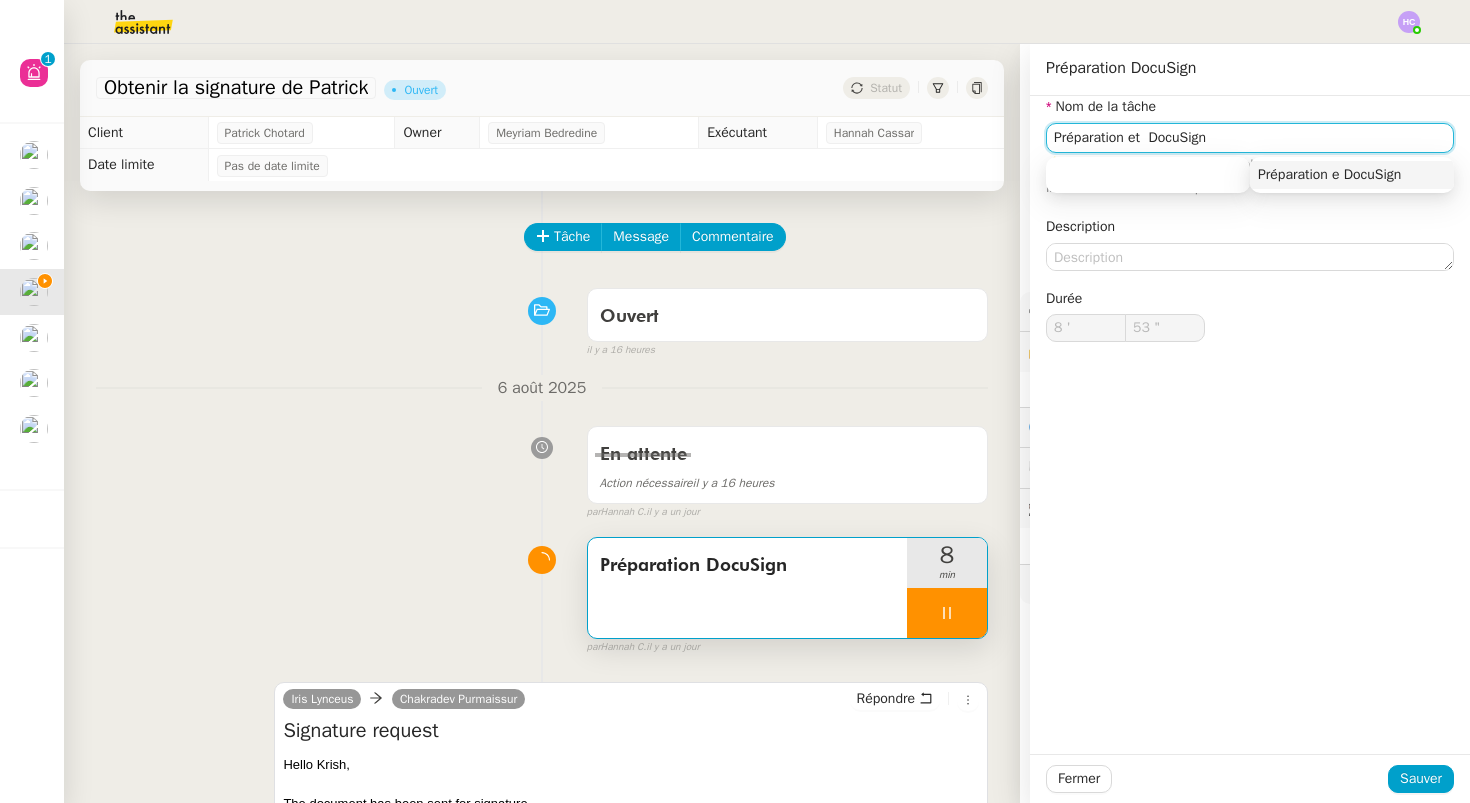 type on "54 "" 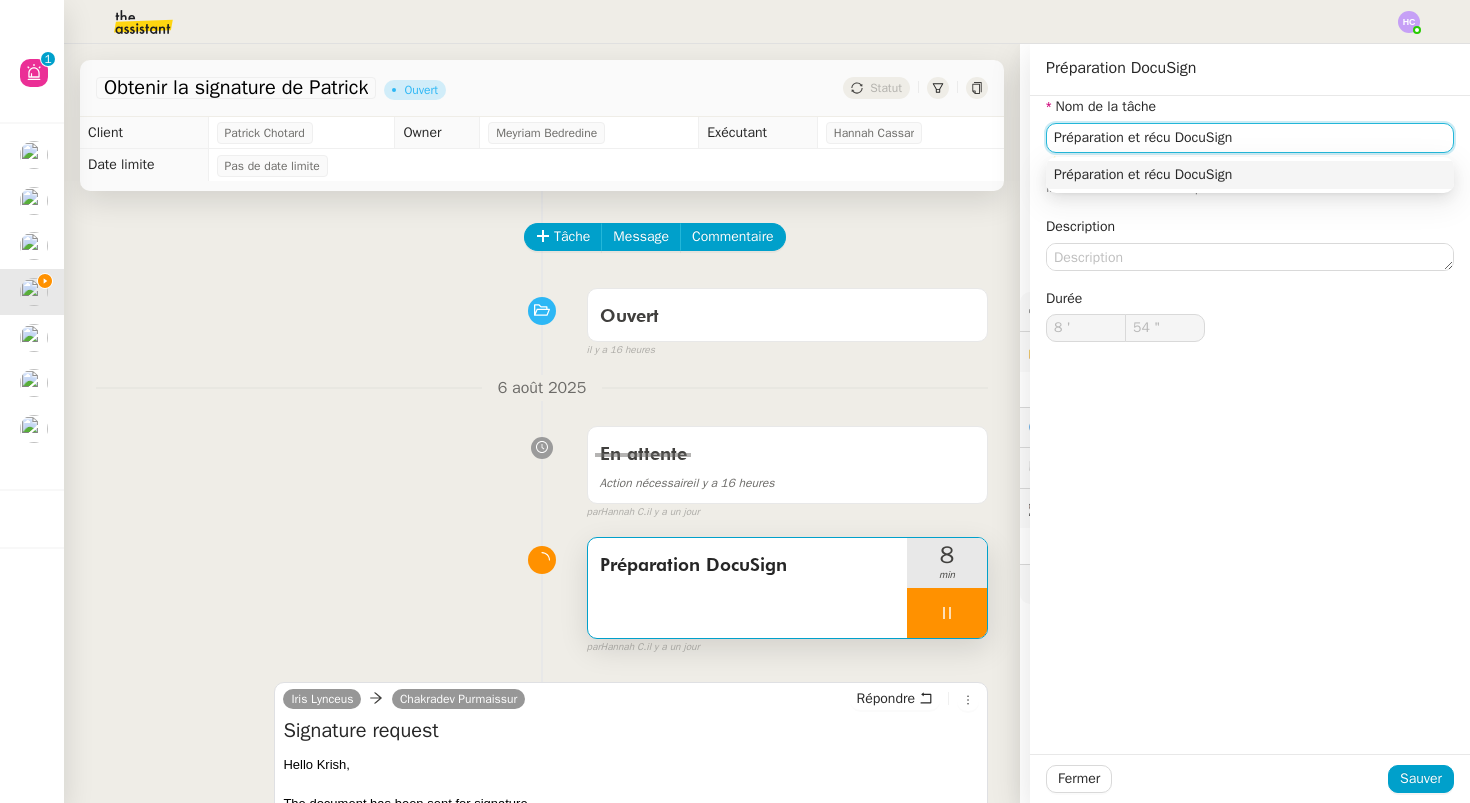 type on "Préparation et récup DocuSign" 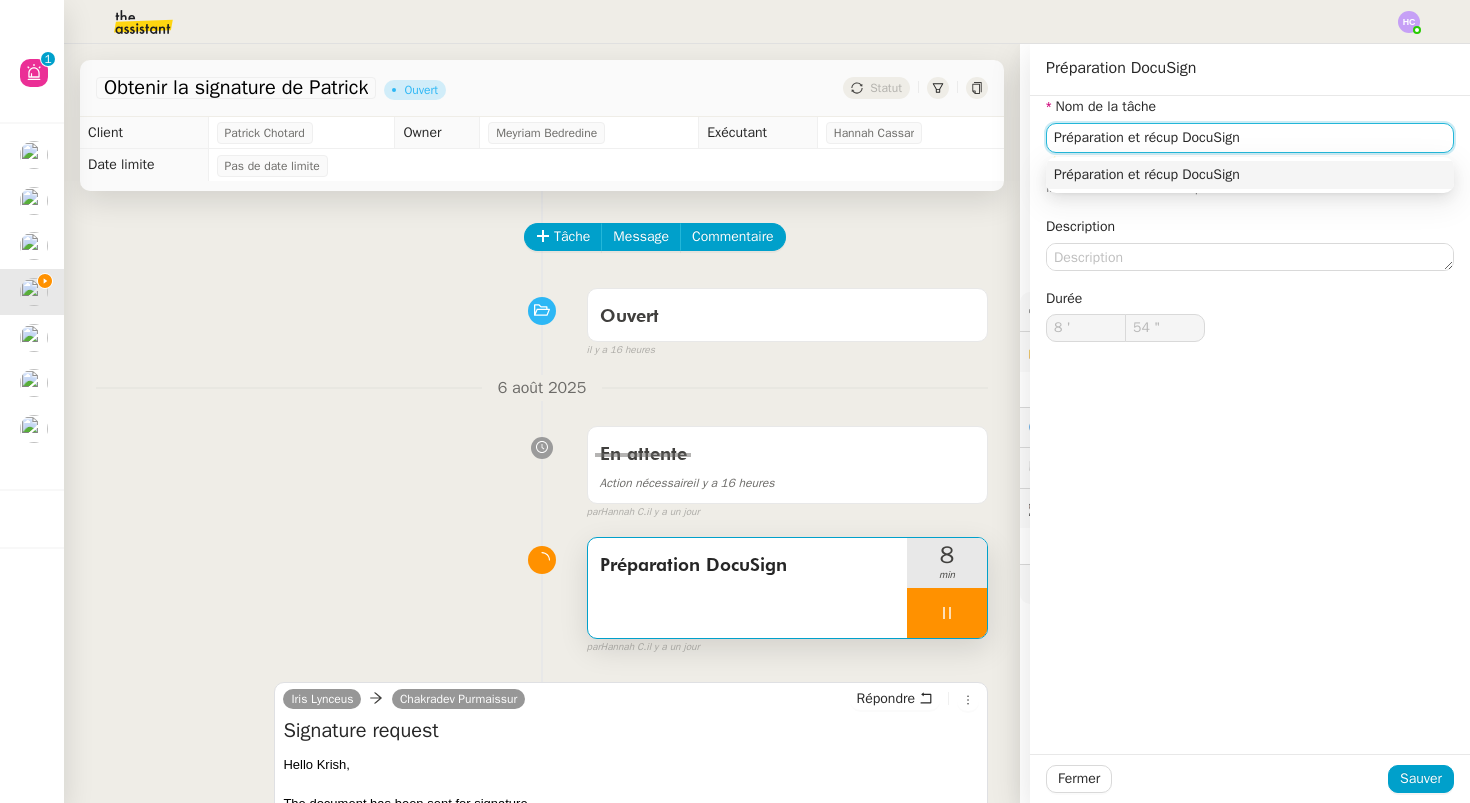 type on "55 "" 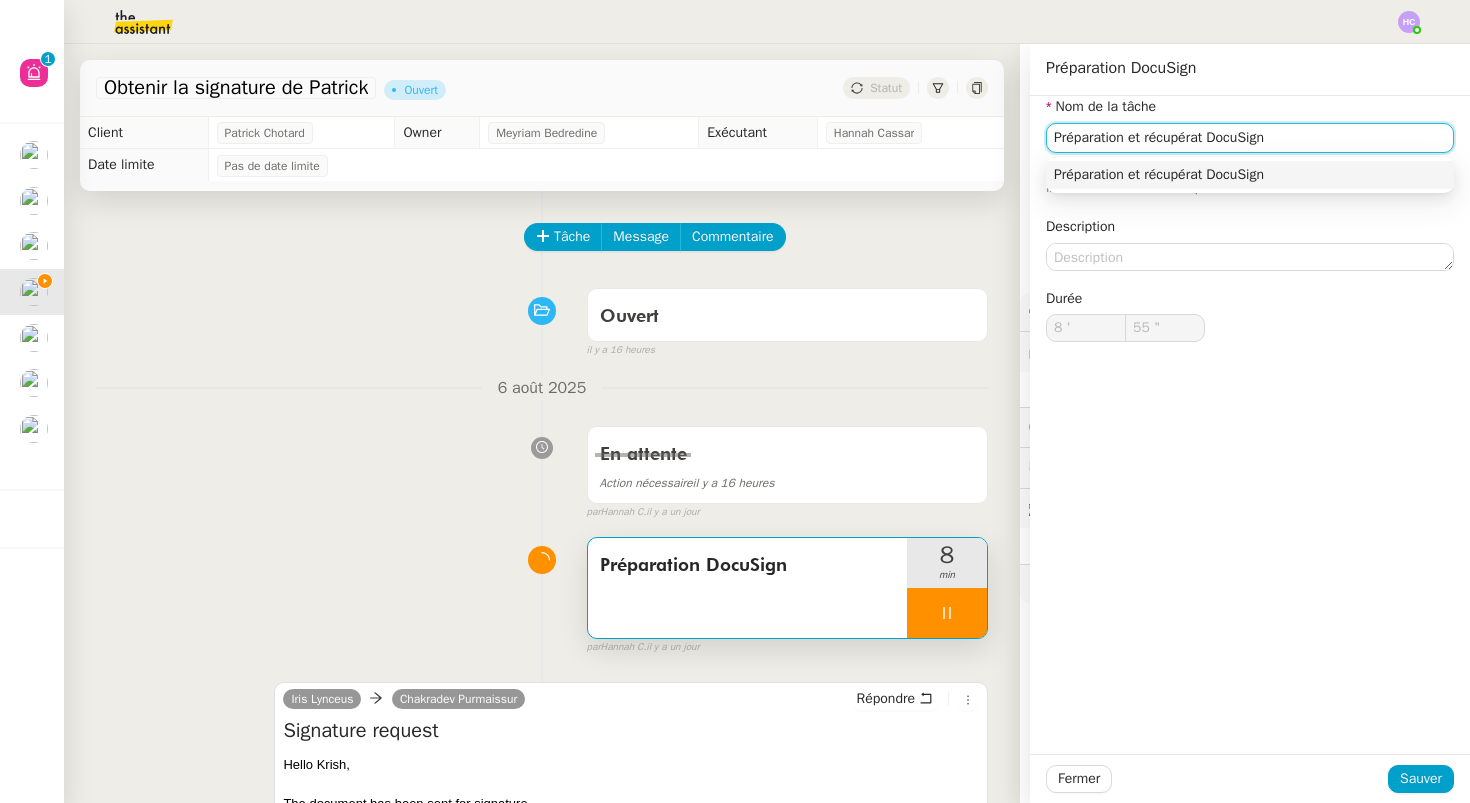 type on "Préparation et récupérati DocuSign" 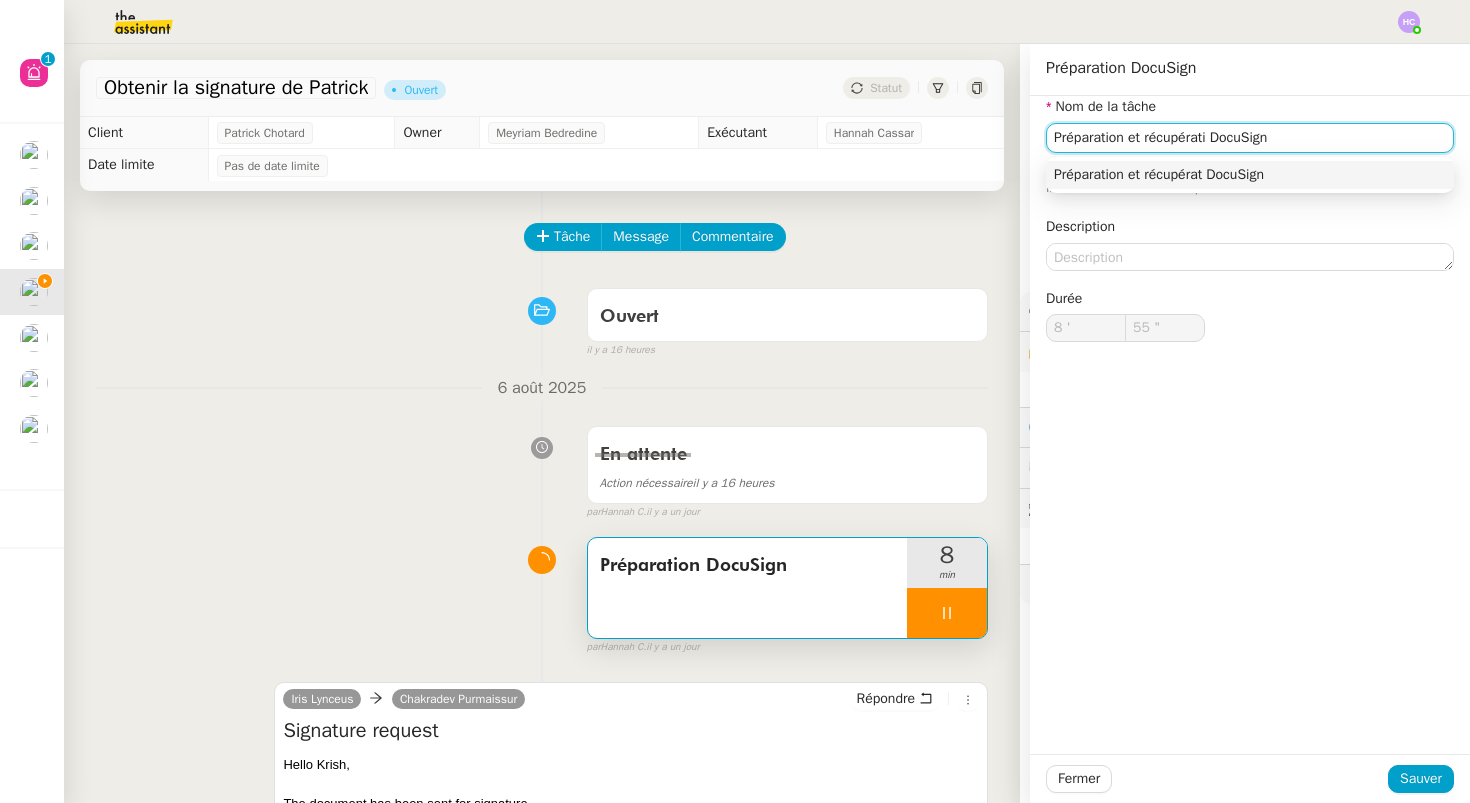 type on "56 "" 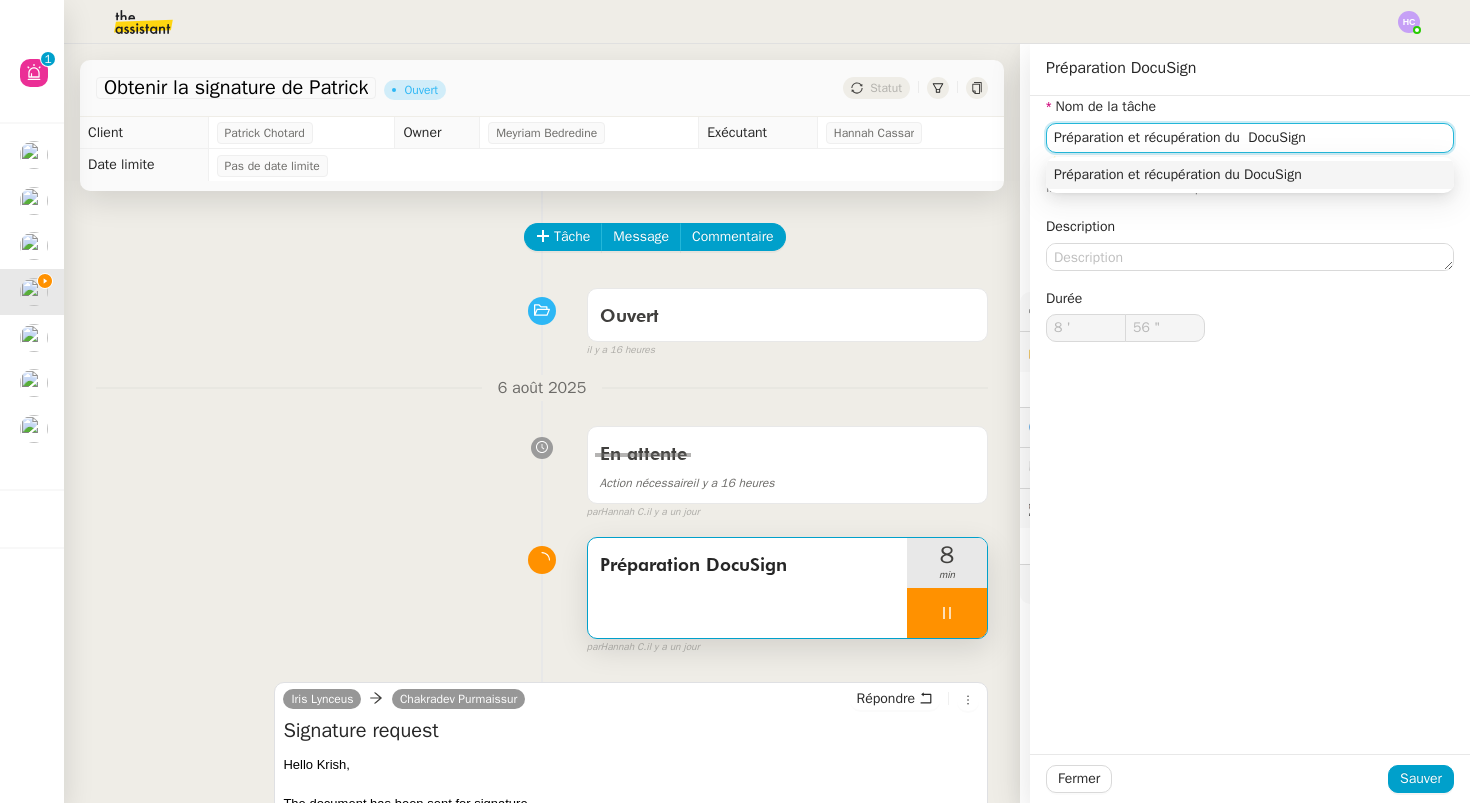 type on "Préparation et récupération du d DocuSign" 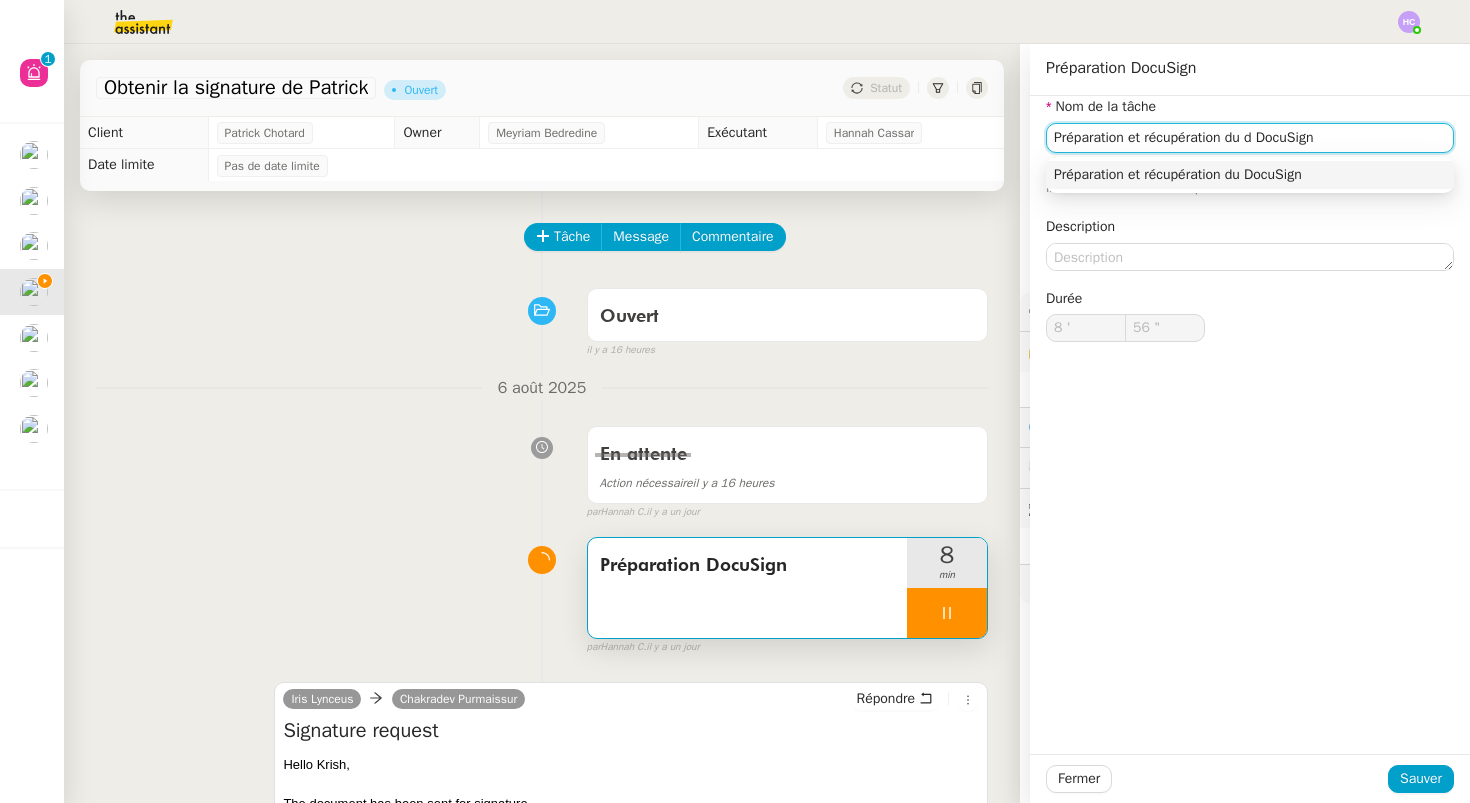type on "57 "" 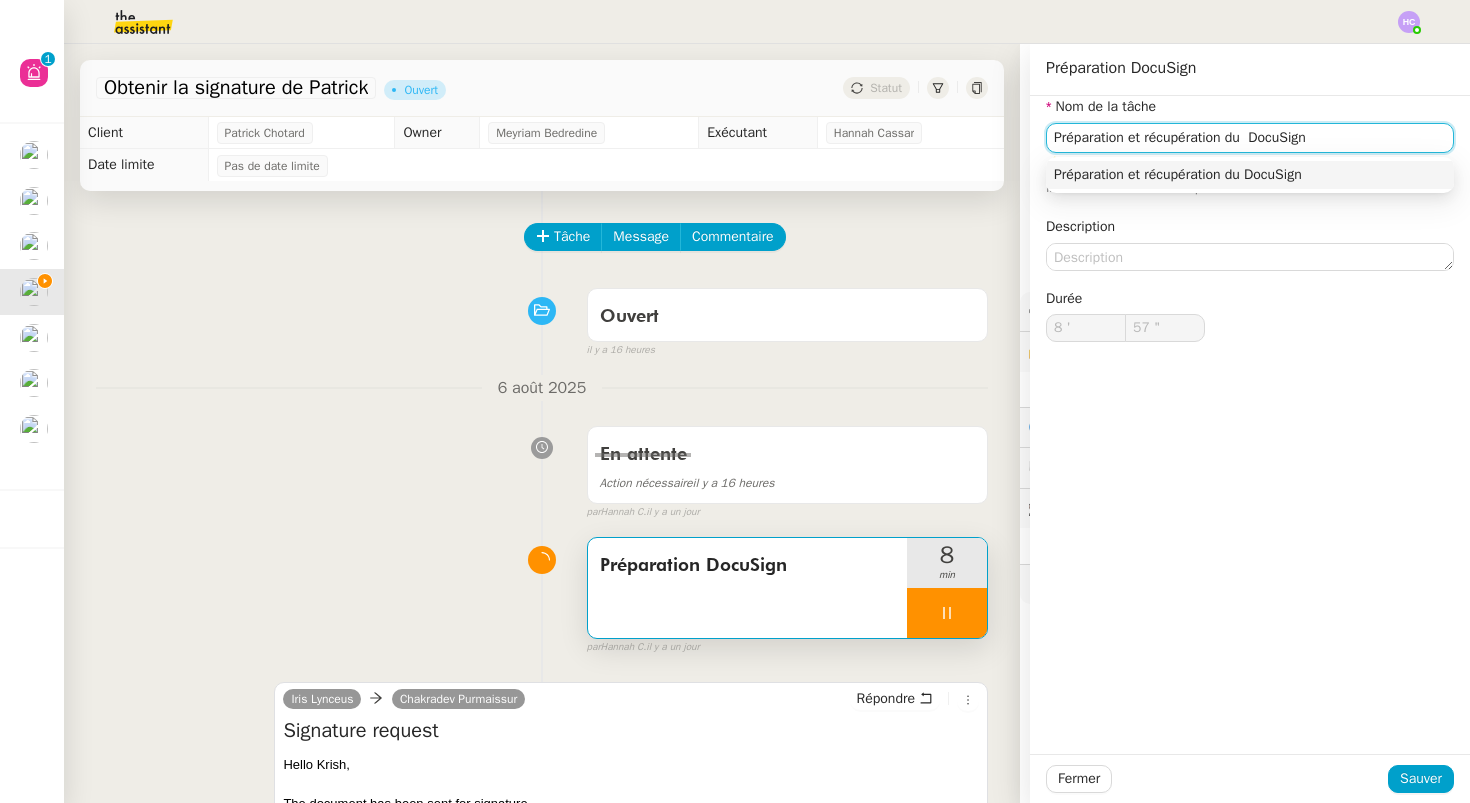 type on "Préparation et récupération du DocuSign" 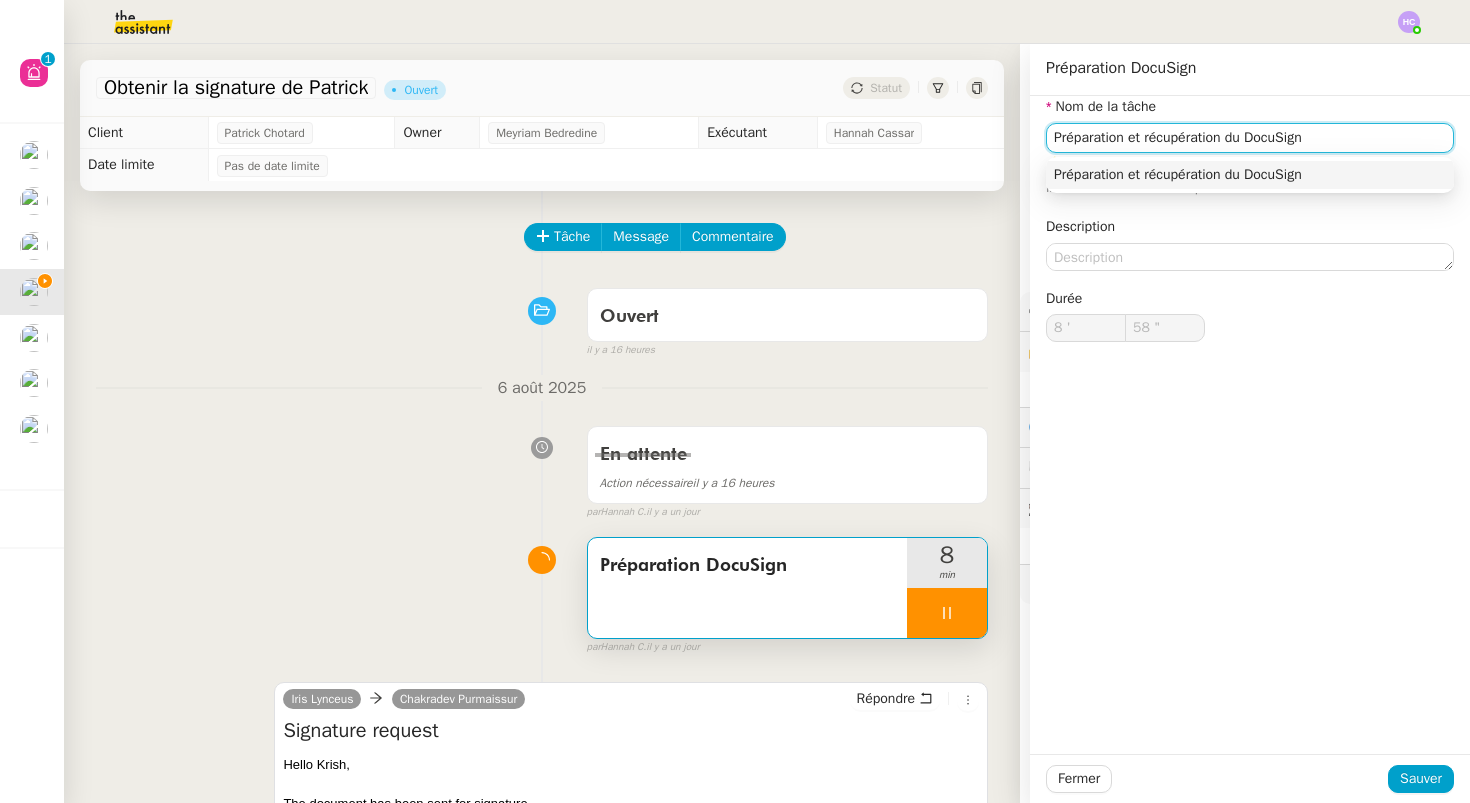 click on "Préparation et récupération du DocuSign" at bounding box center (1250, 175) 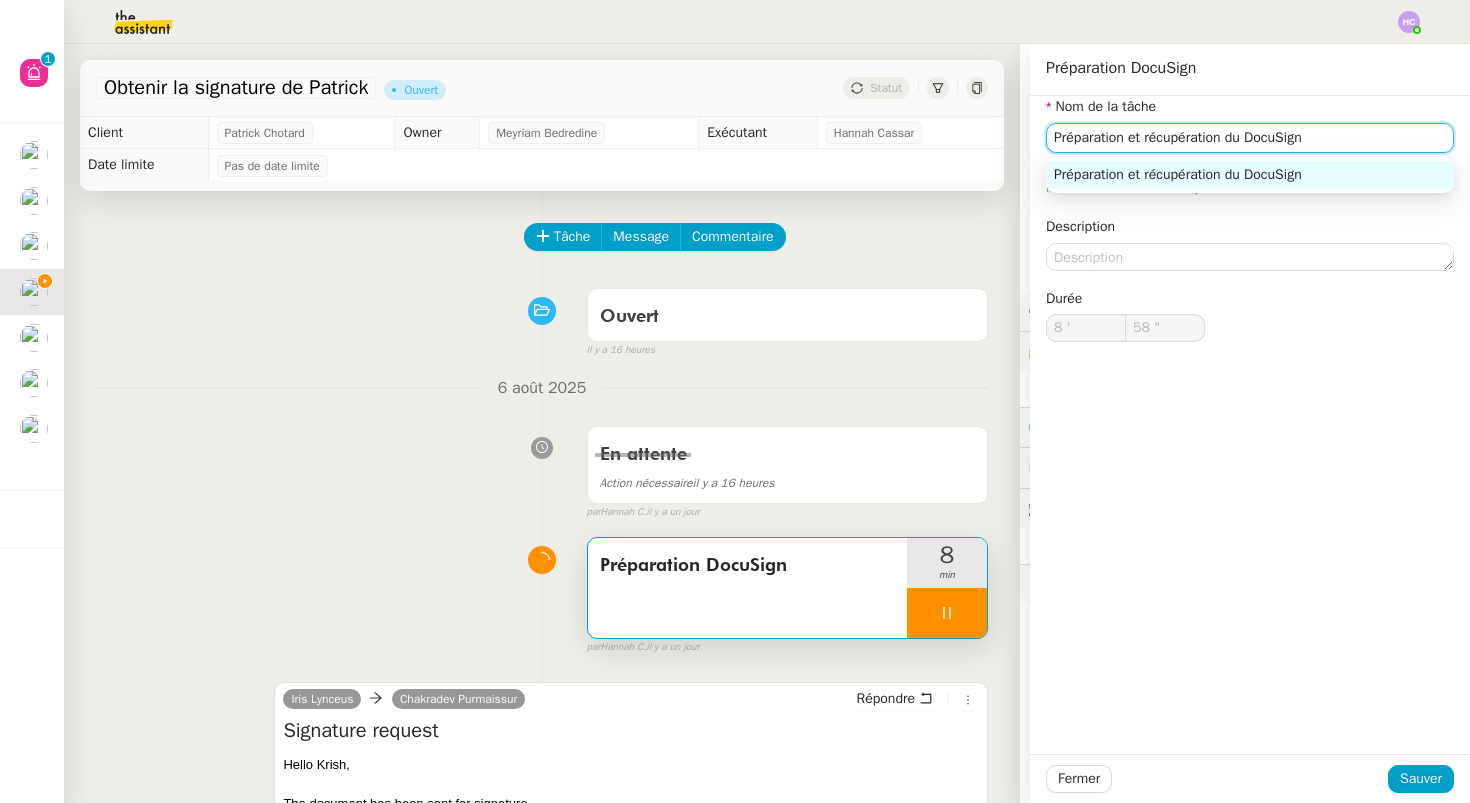 type on "59 "" 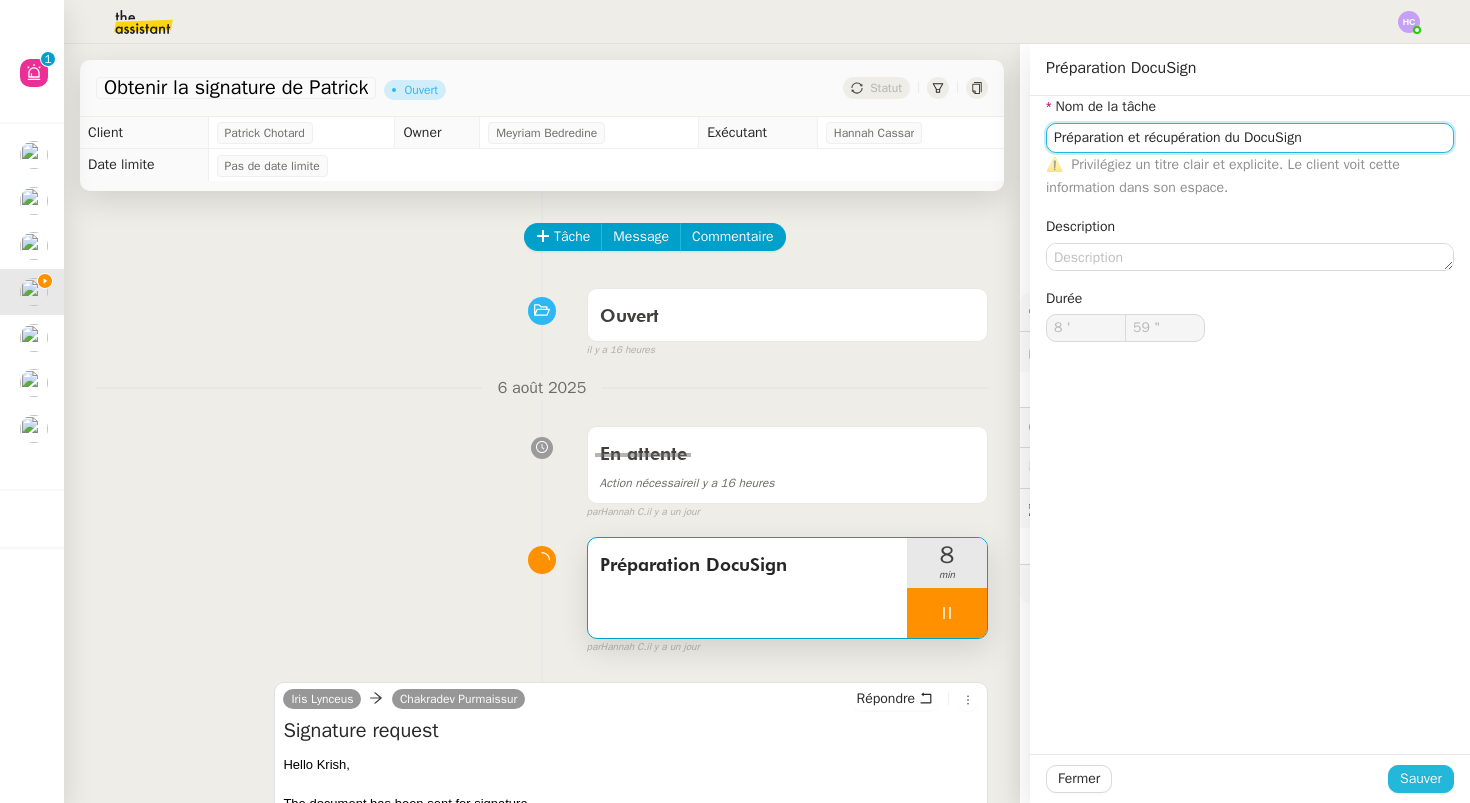 type on "Préparation et récupération du DocuSign" 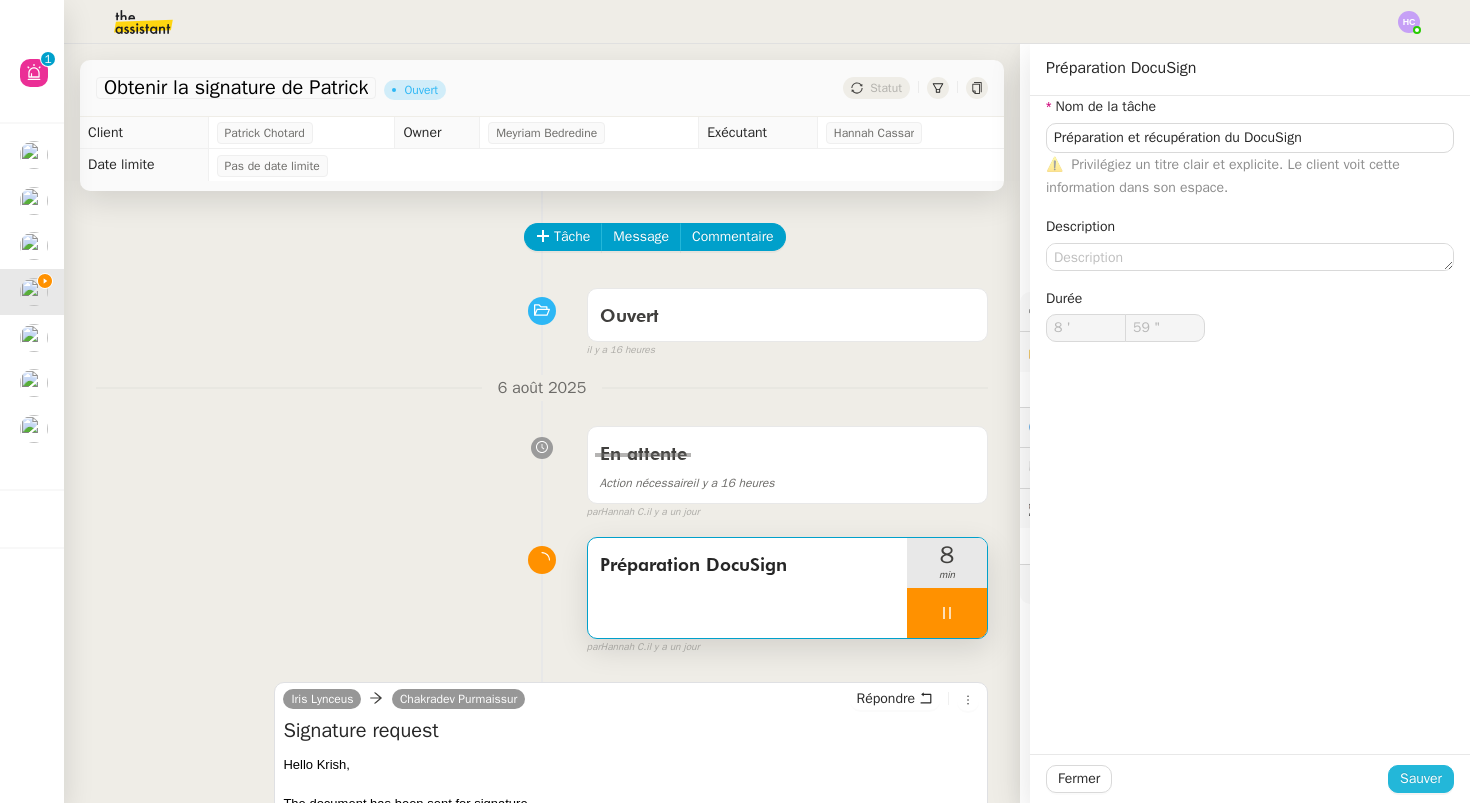 click on "Sauver" 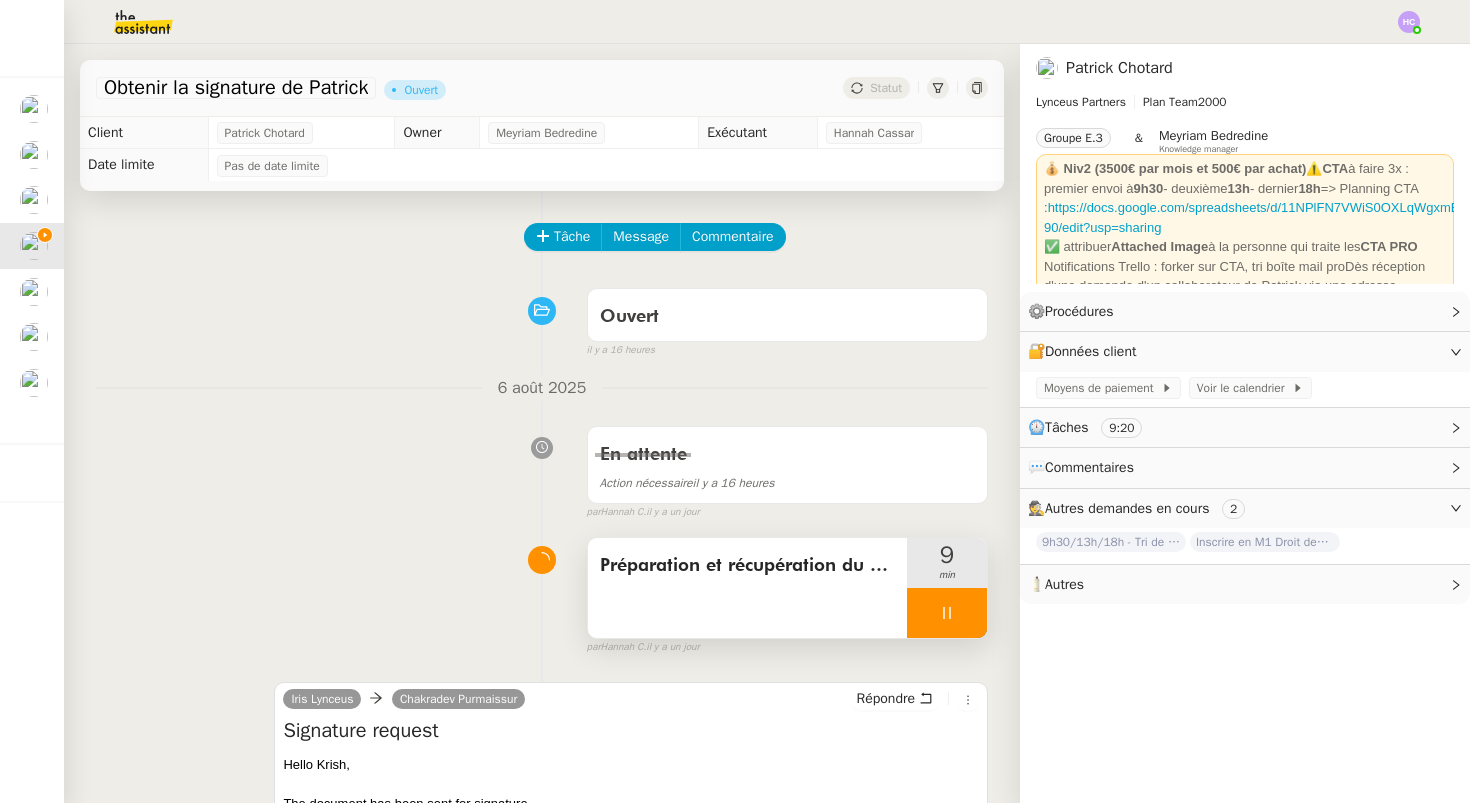 click at bounding box center [947, 613] 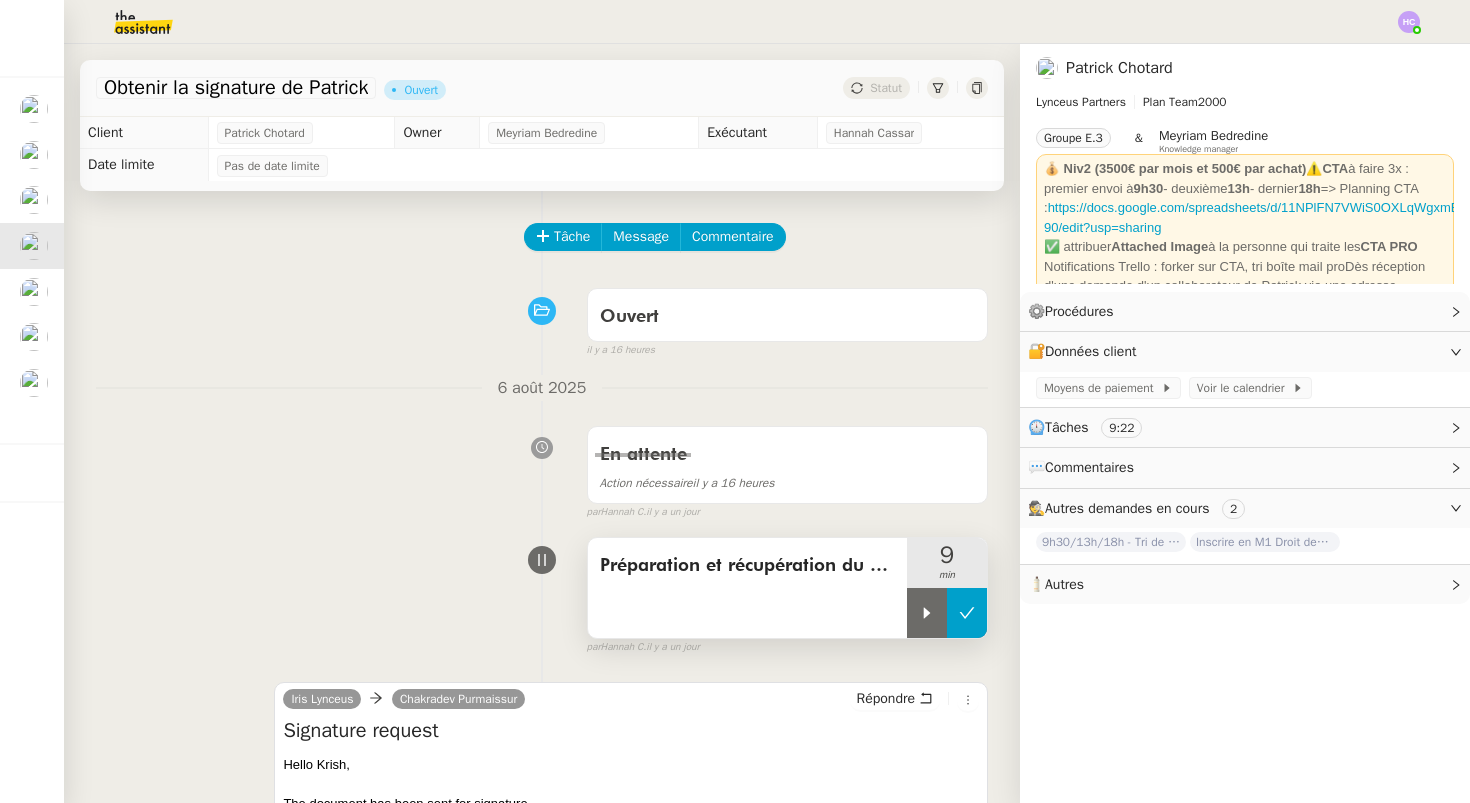 click 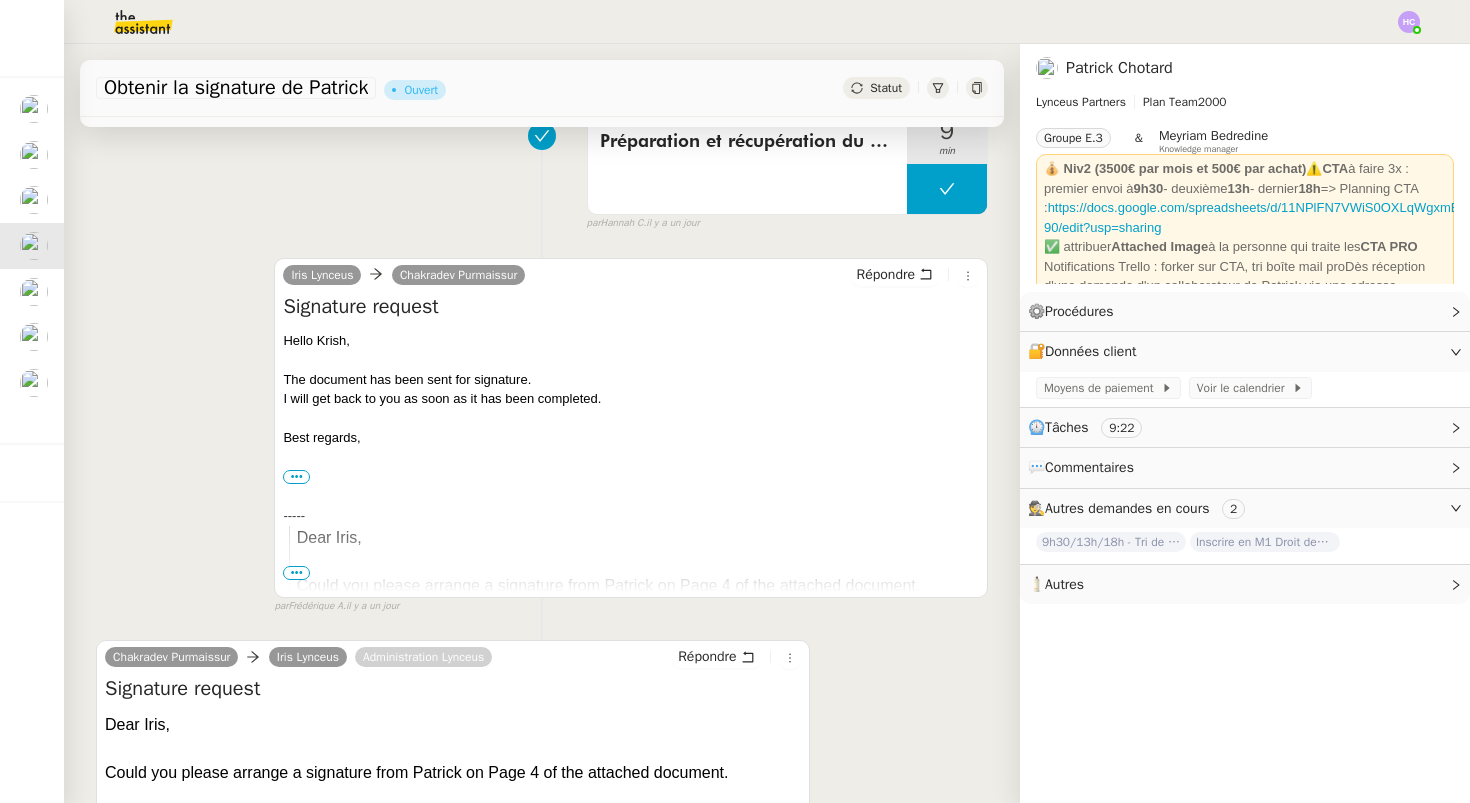 scroll, scrollTop: 0, scrollLeft: 0, axis: both 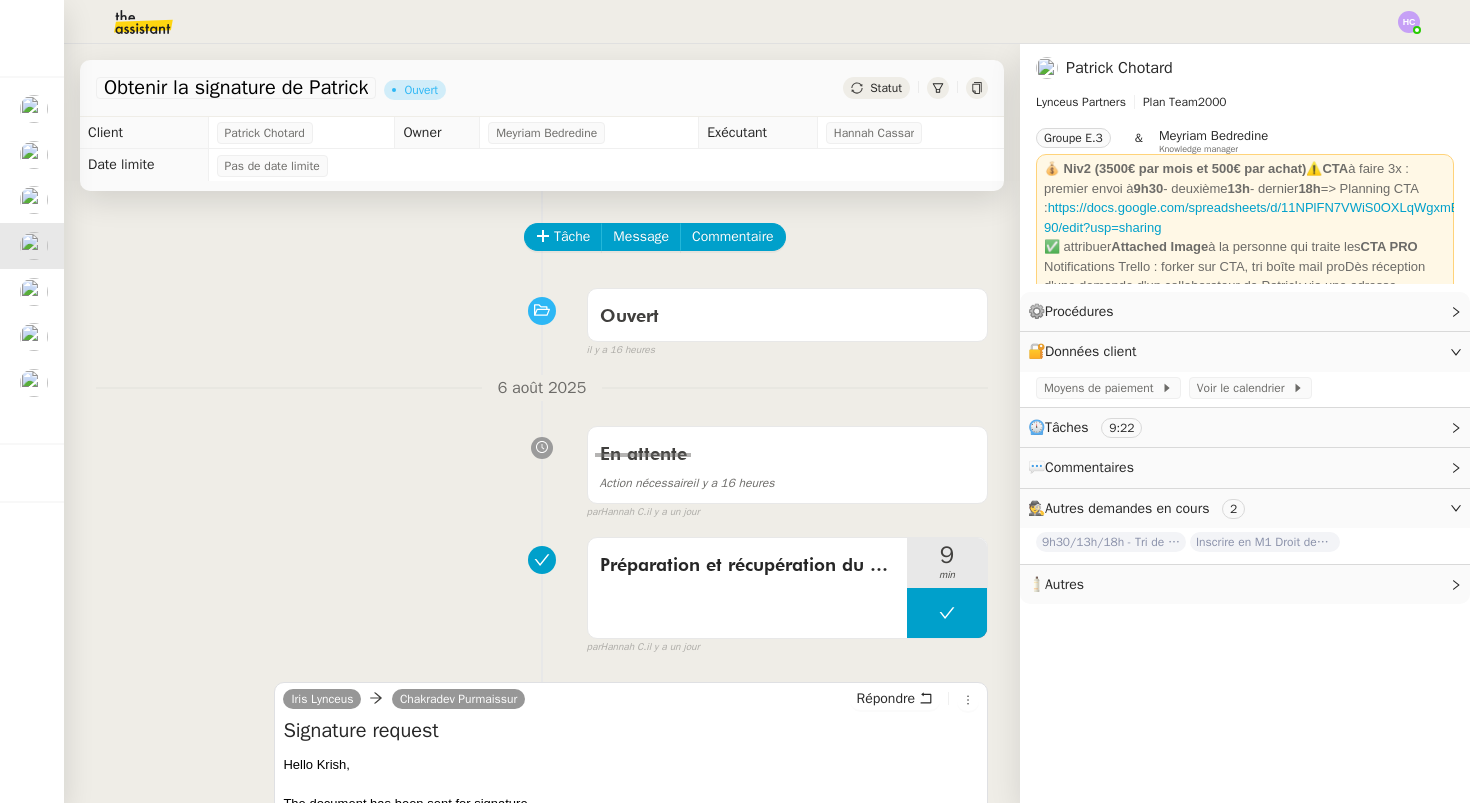 click 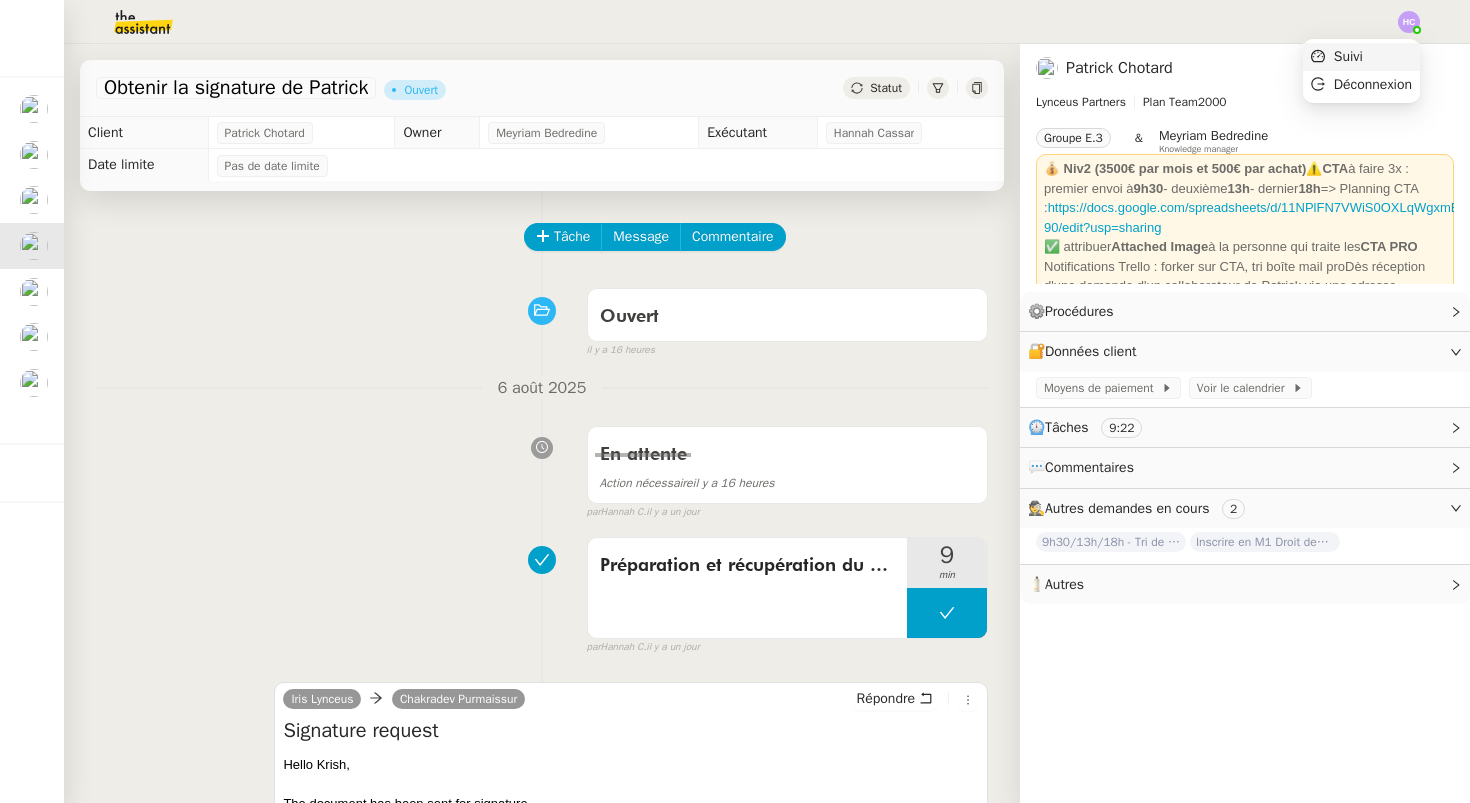 click on "Suivi" at bounding box center (1348, 56) 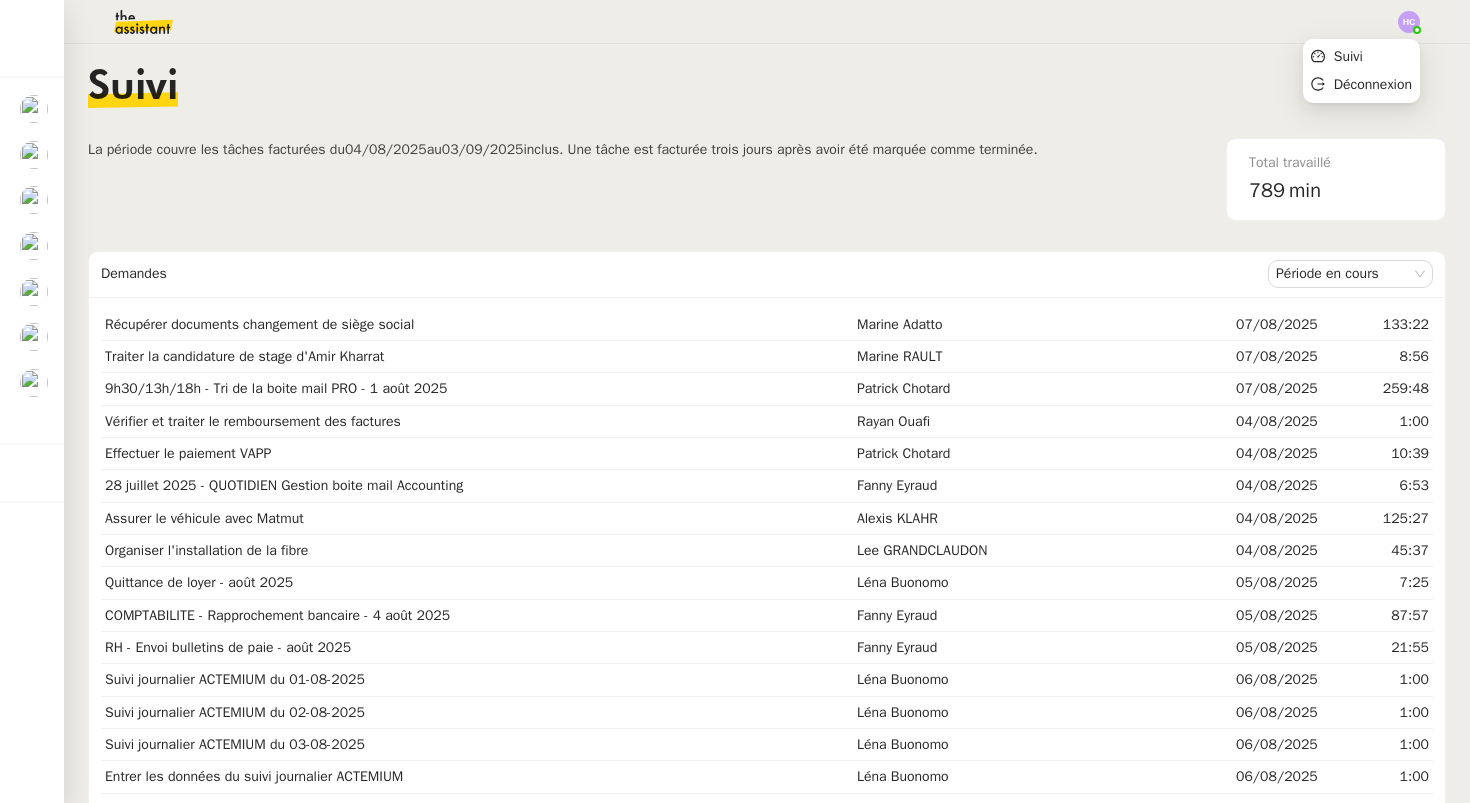 click 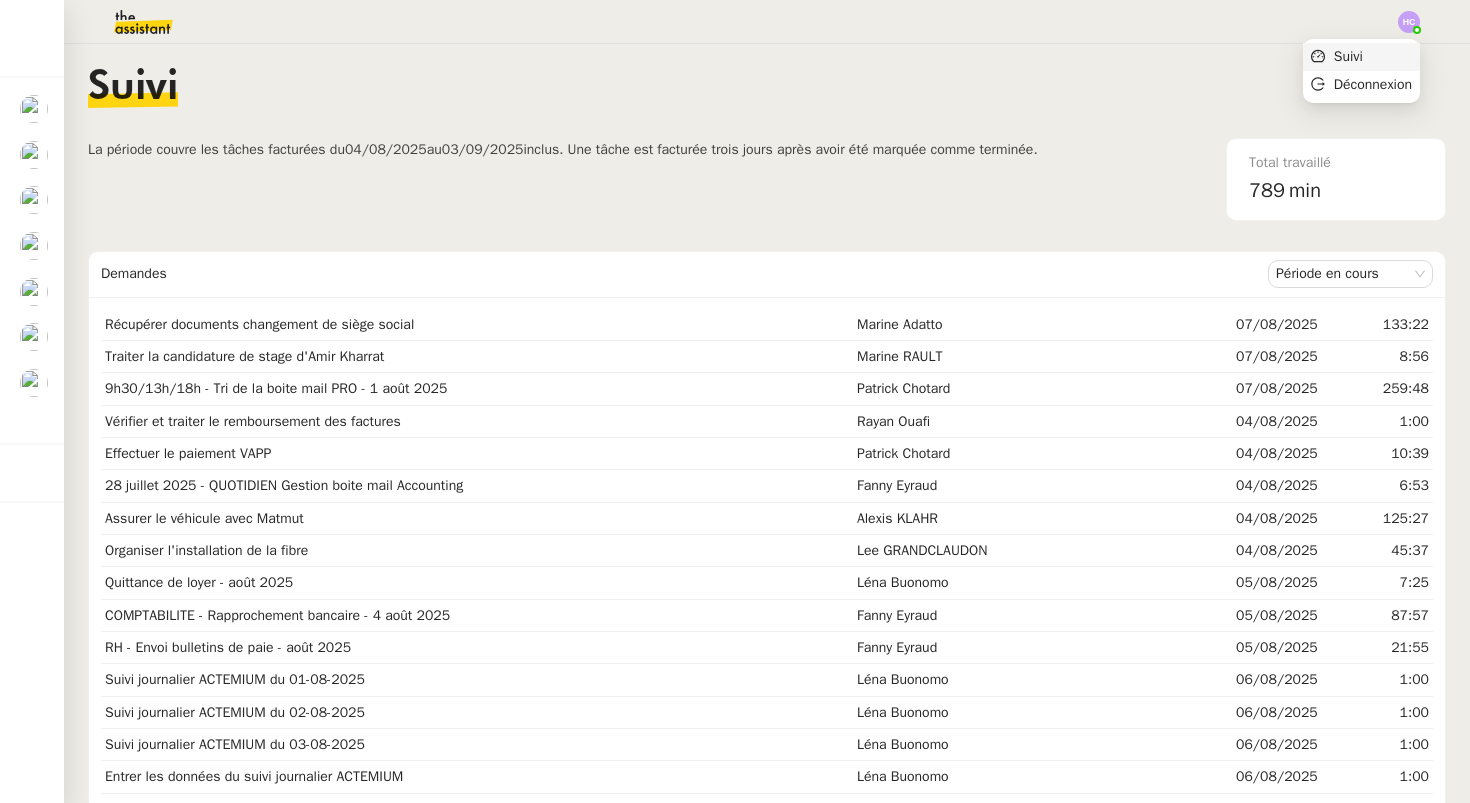 click on "Suivi" at bounding box center [1361, 57] 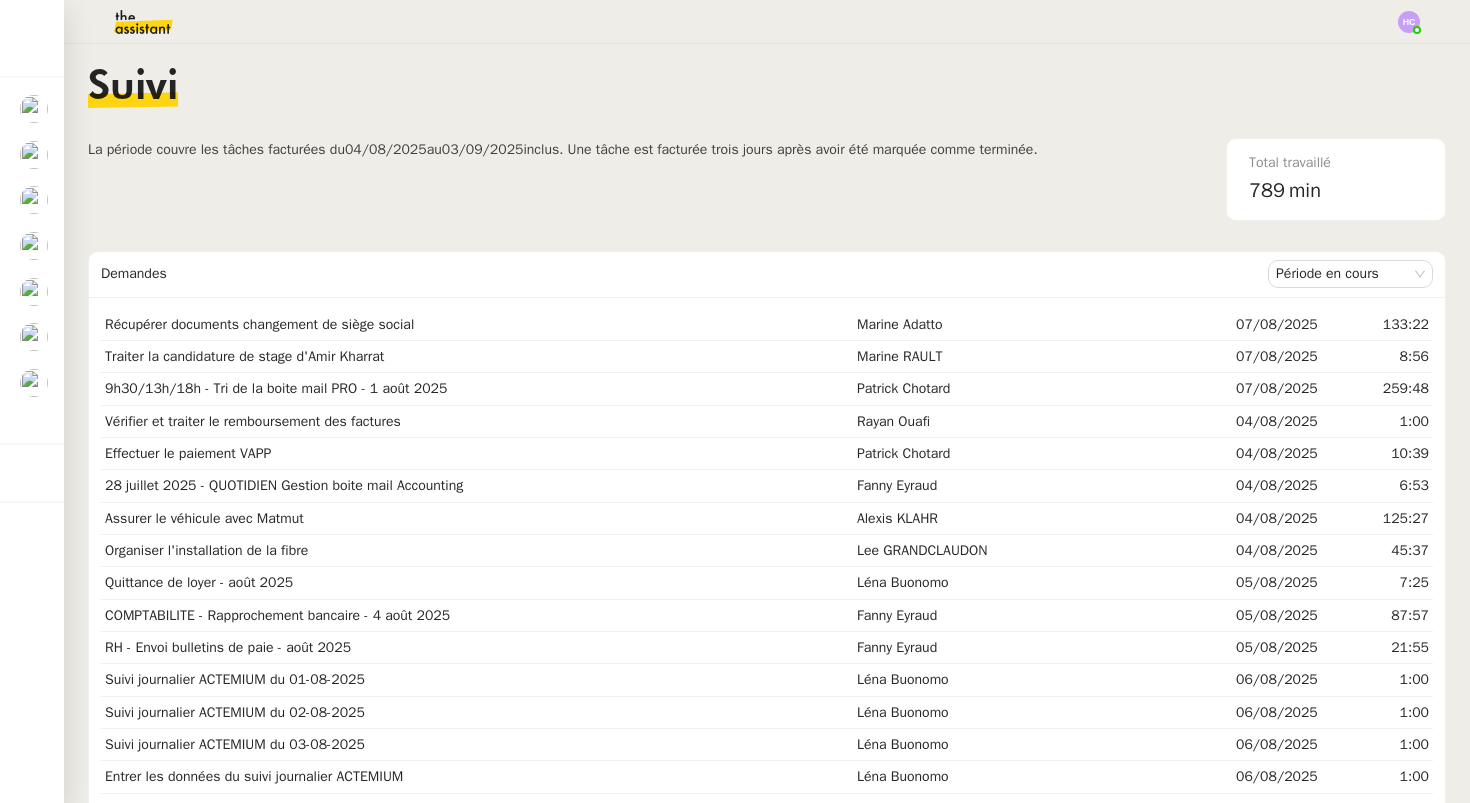 click on "Suivi" 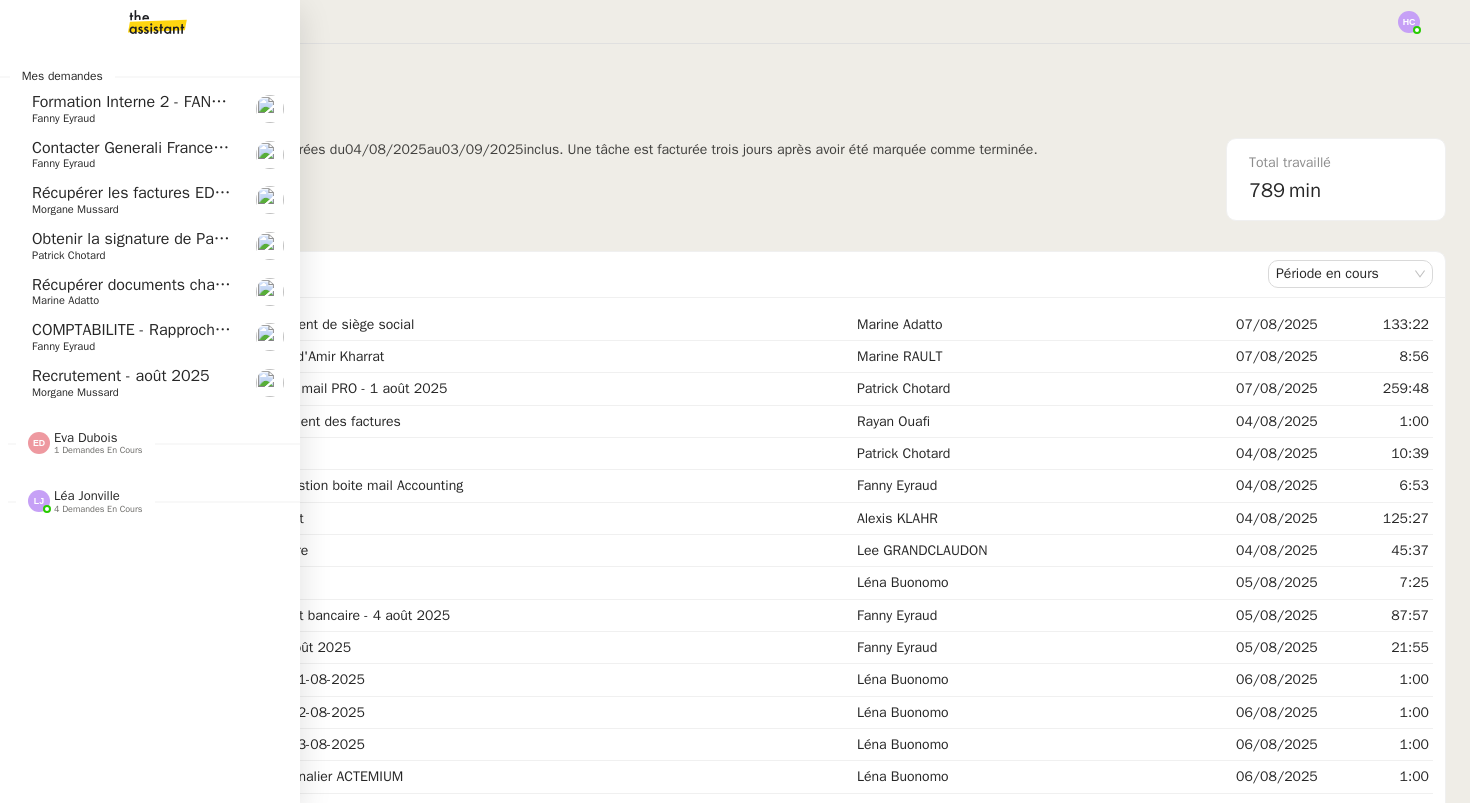 click on "Recrutement - août 2025" 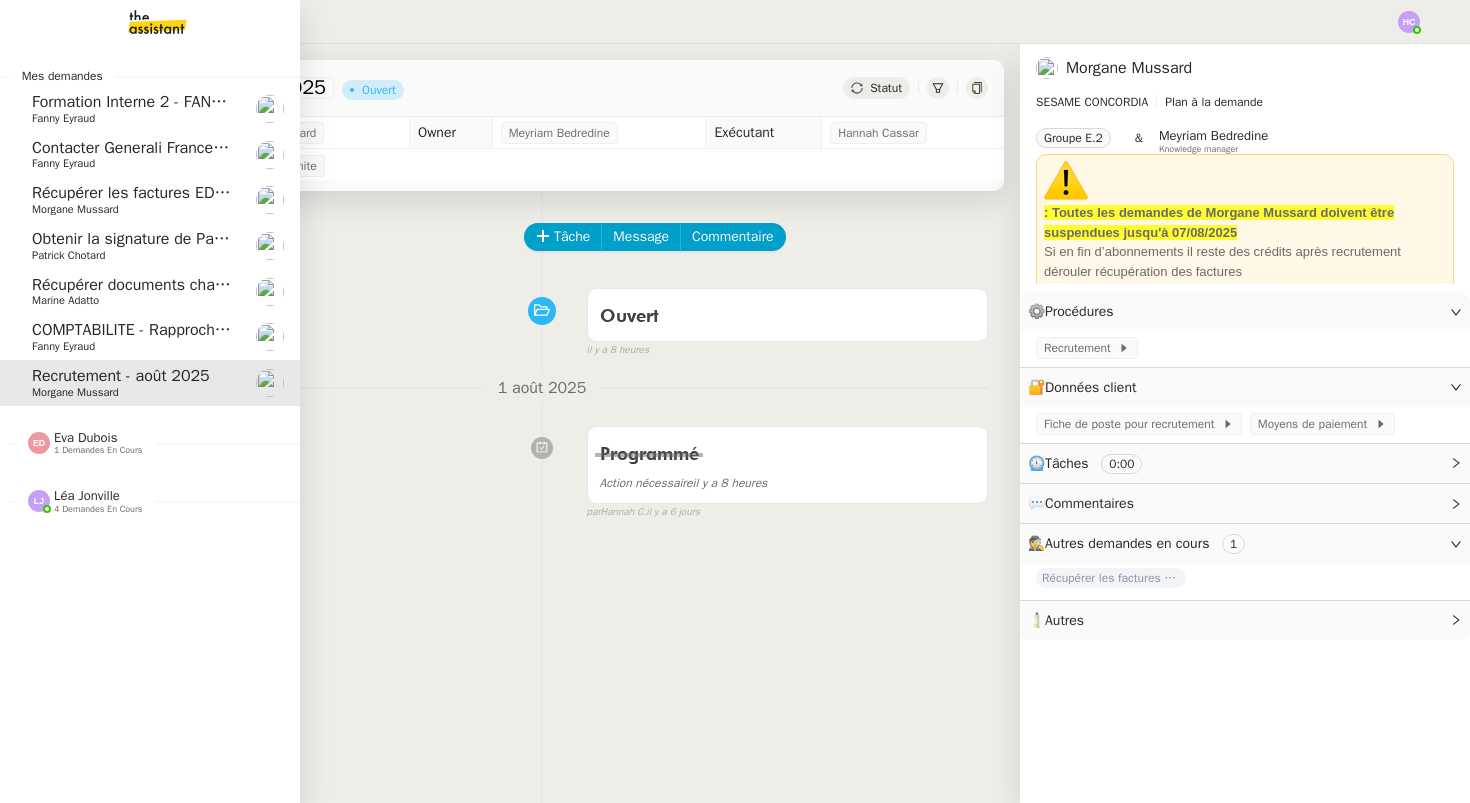 click on "COMPTABILITE - Rapprochement bancaire - 4 août 2025" 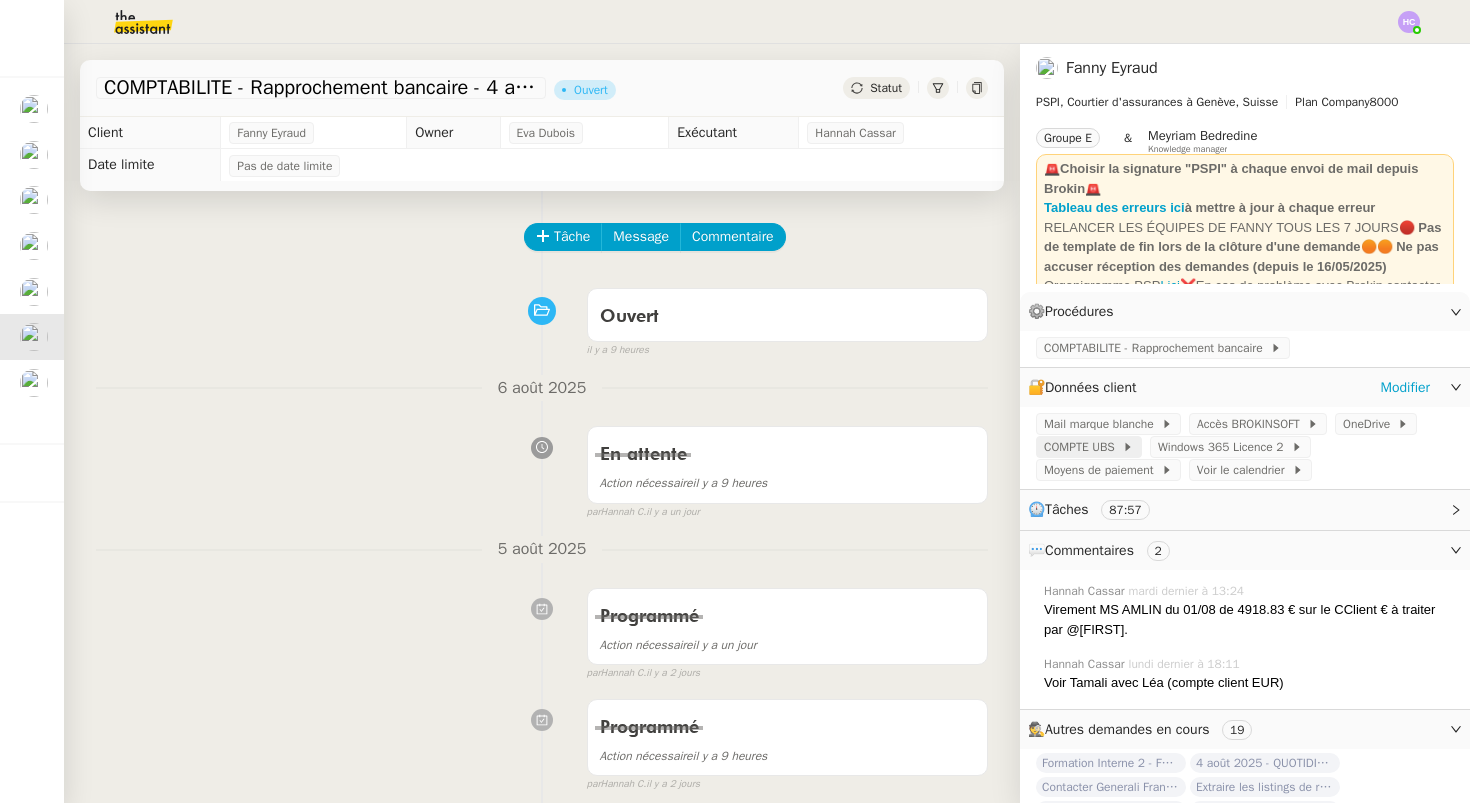 click on "COMPTE UBS" 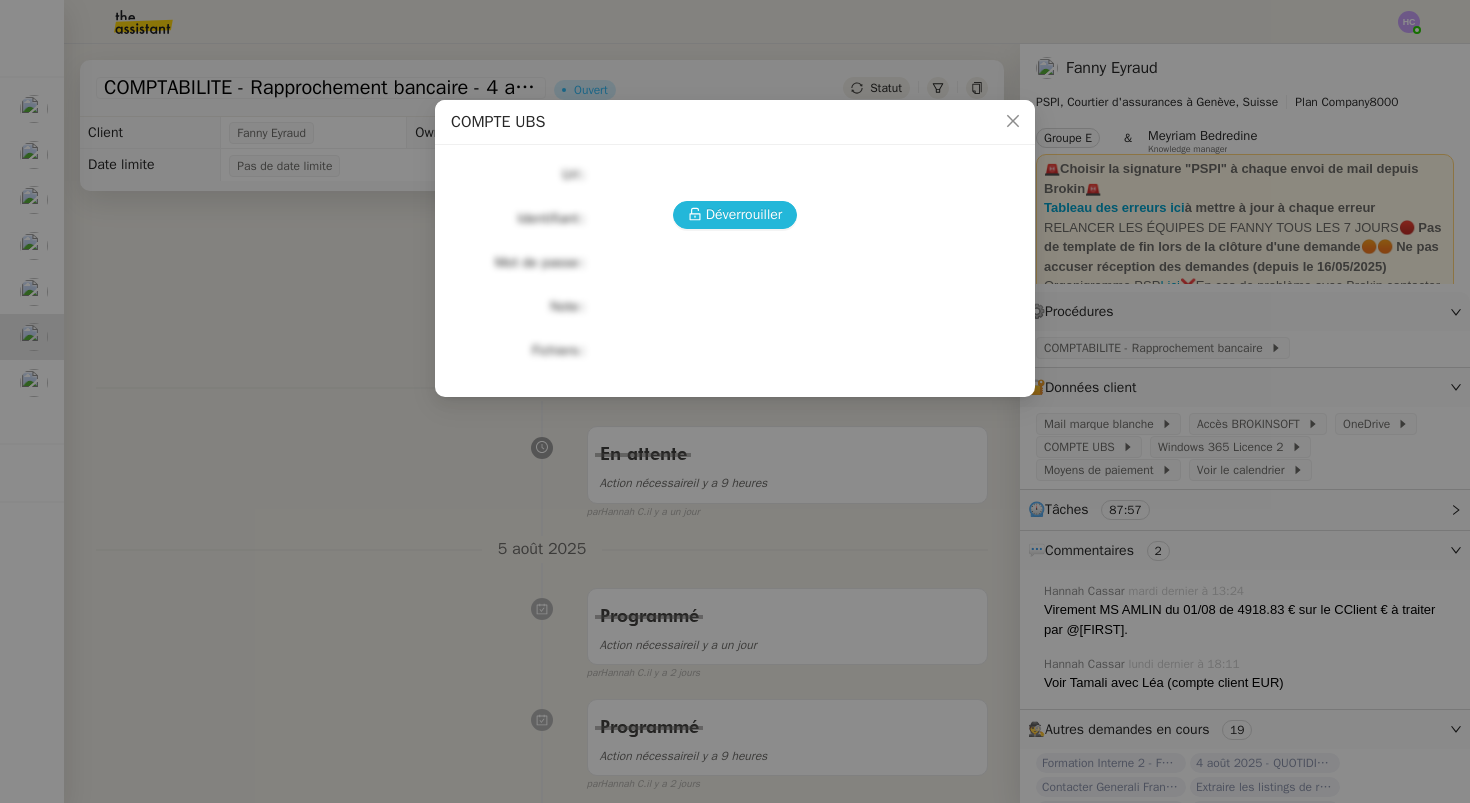 click on "Déverrouiller" at bounding box center (735, 215) 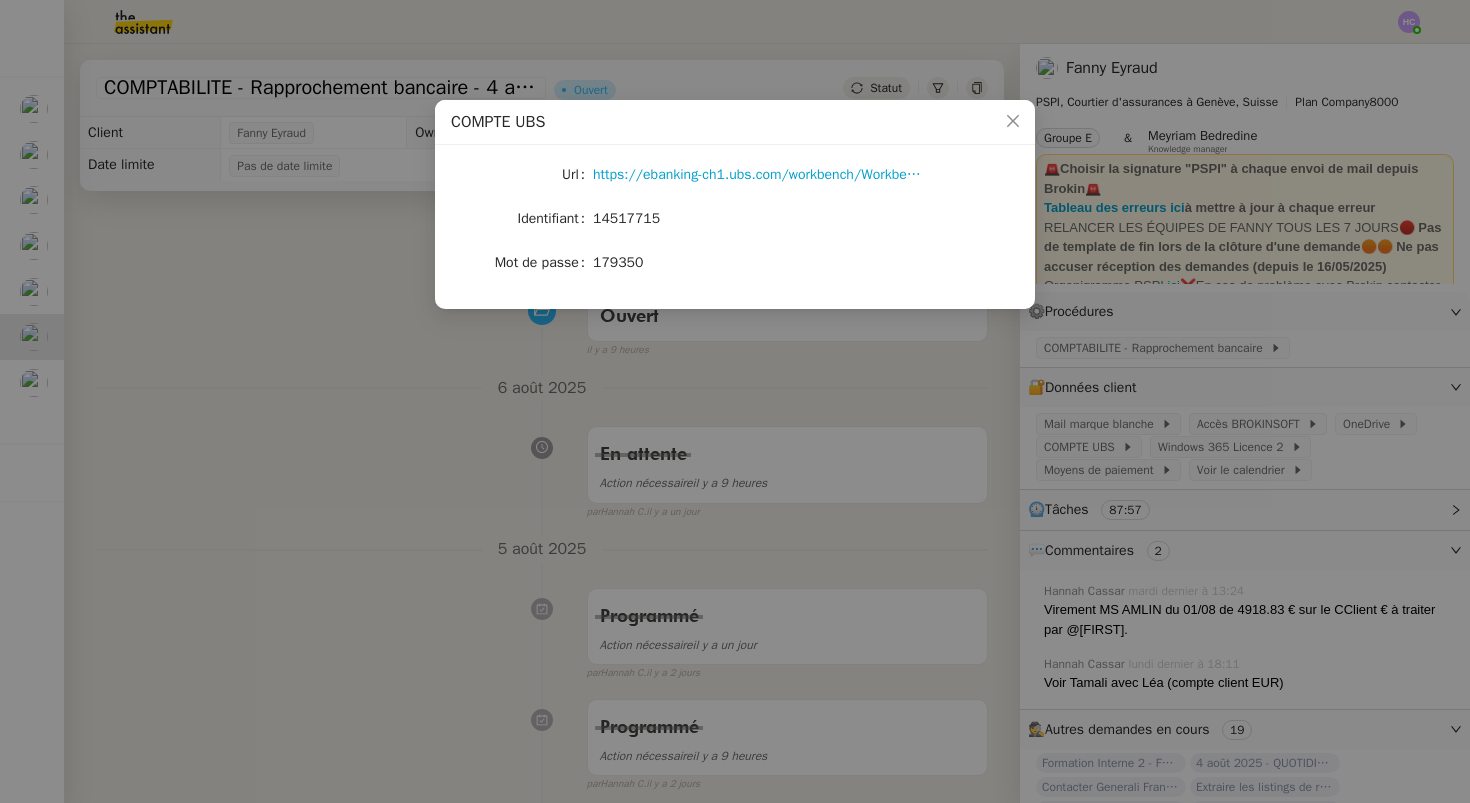 click on "14517715" 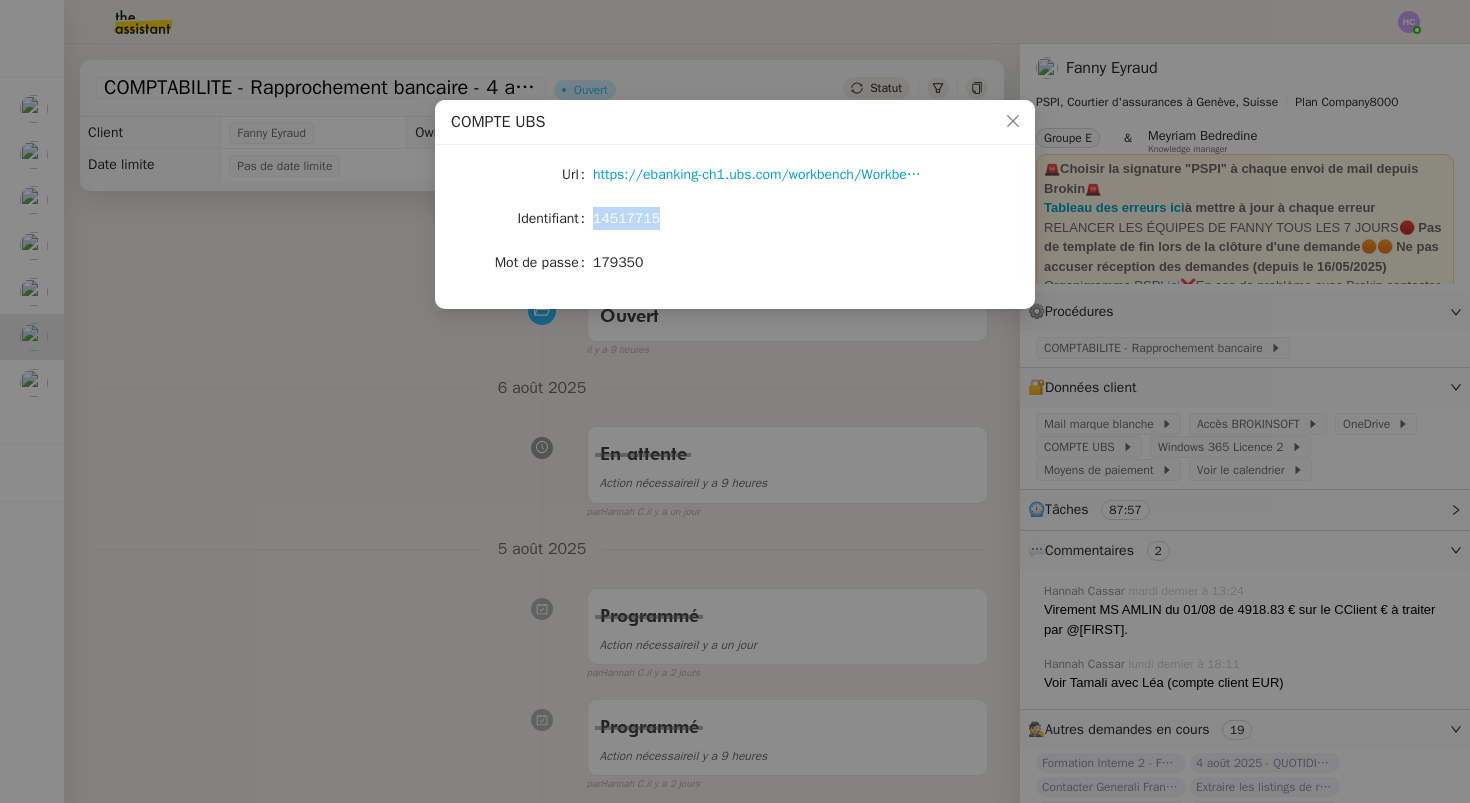 click on "14517715" 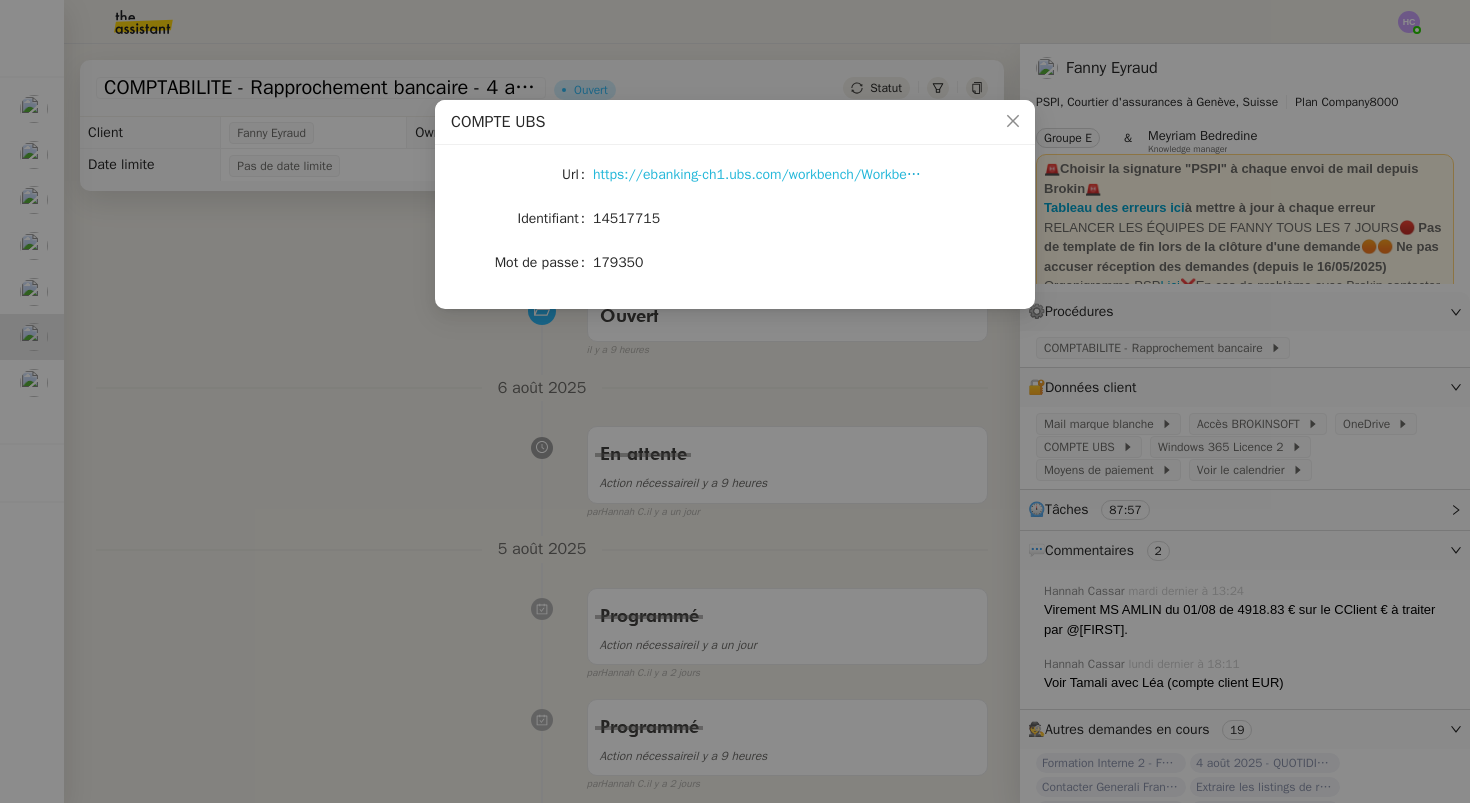 click on "https://ebanking-ch1.ubs.com/workbench/WorkbenchOpenAction.do?login#/home?navitemid=Home" 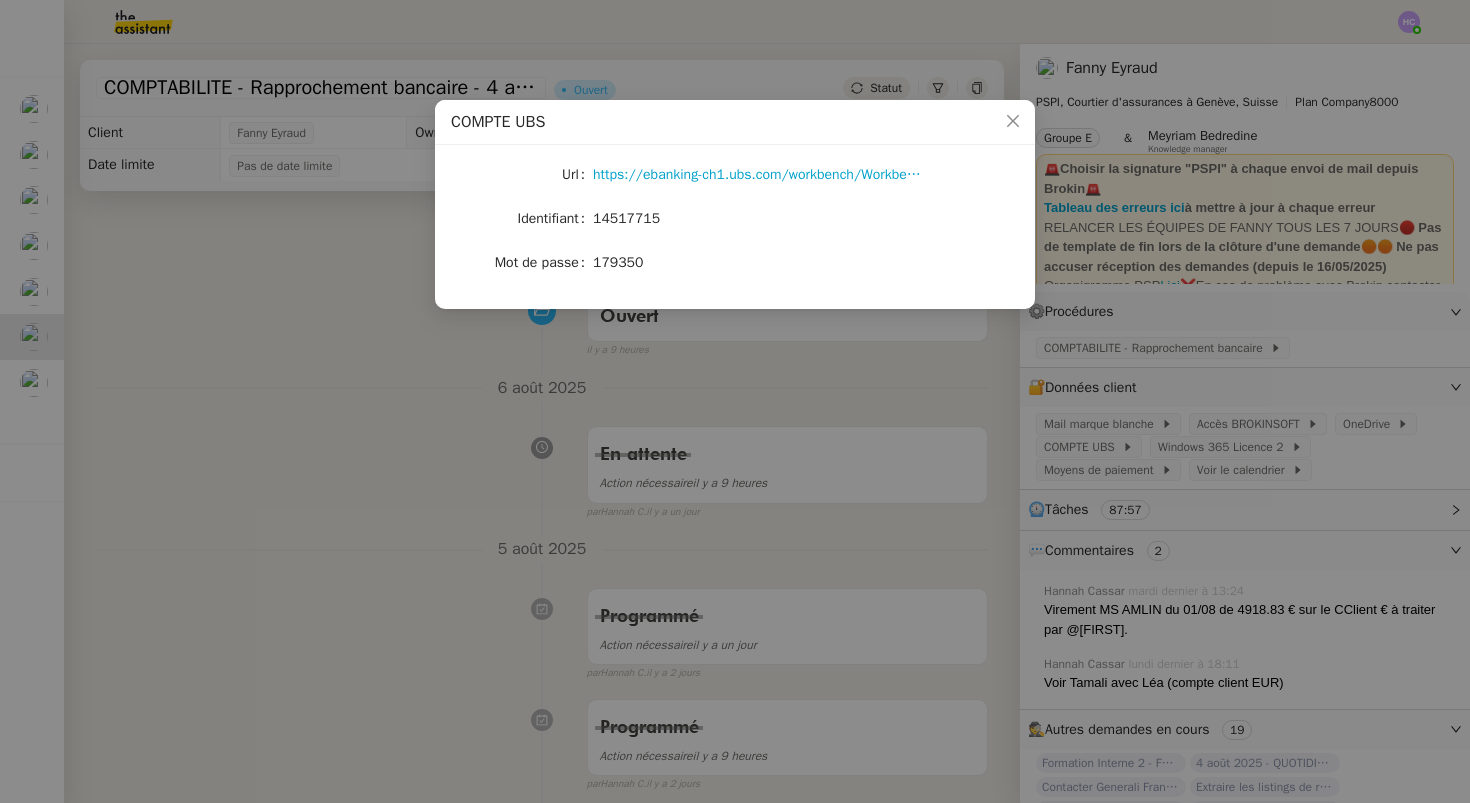 click on "COMPTE UBS Url https://ebanking-ch1.ubs.com/workbench/WorkbenchOpenAction.do?login#/home?navitemid=Home    Identifiant 14517715 Mot de passe 179350" at bounding box center [735, 401] 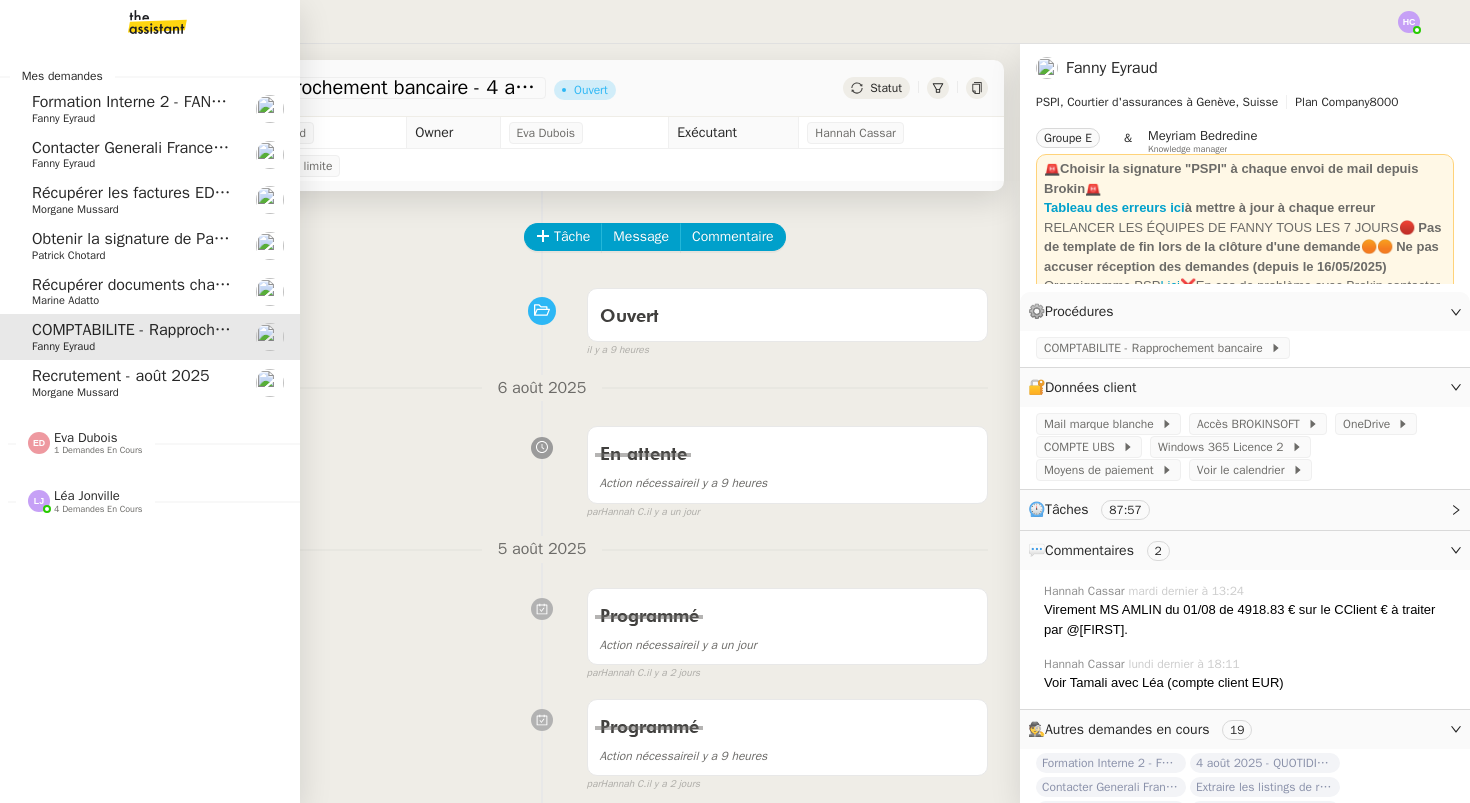 click on "Recrutement - août 2025" 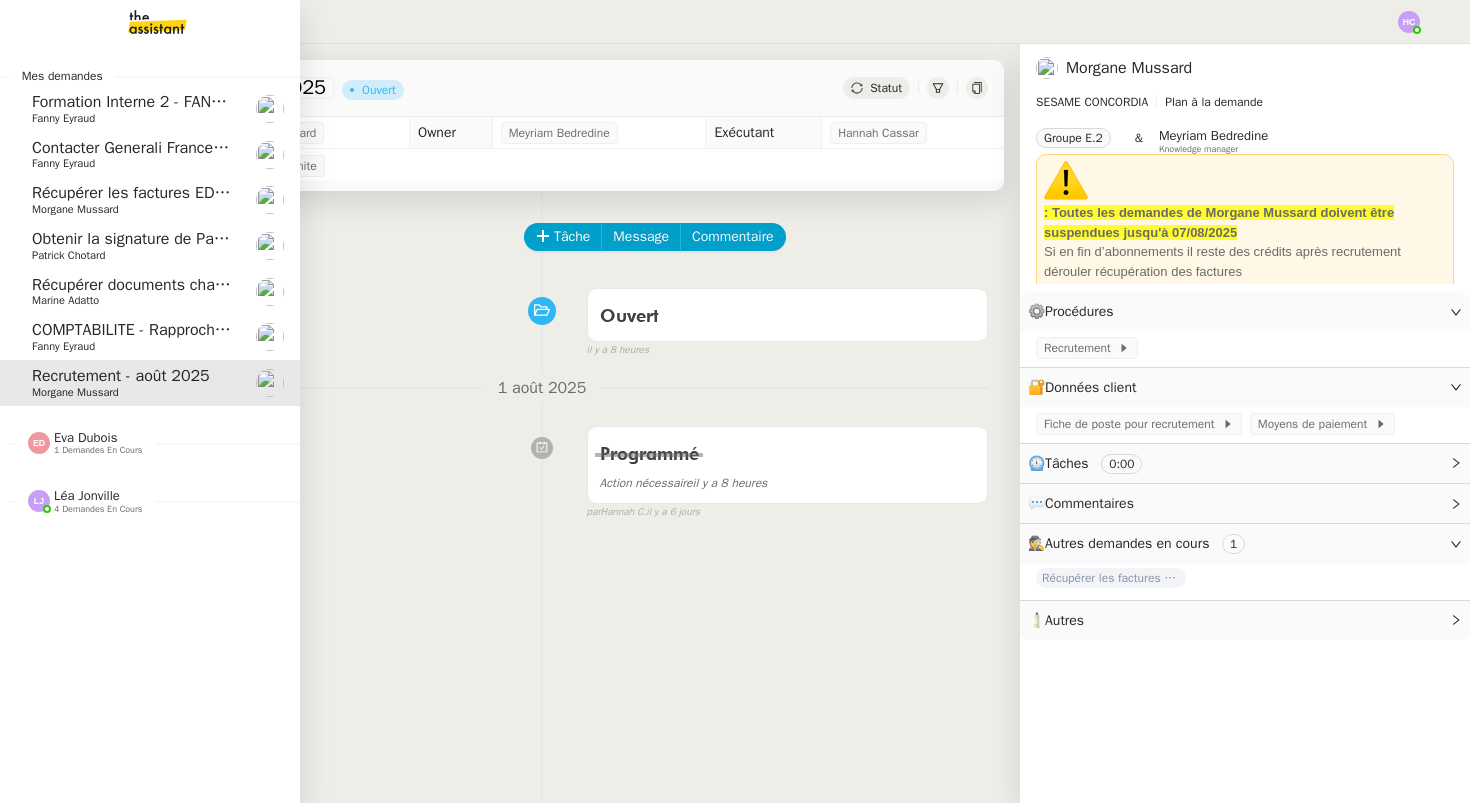 click on "Récupérer documents changement de siège social" 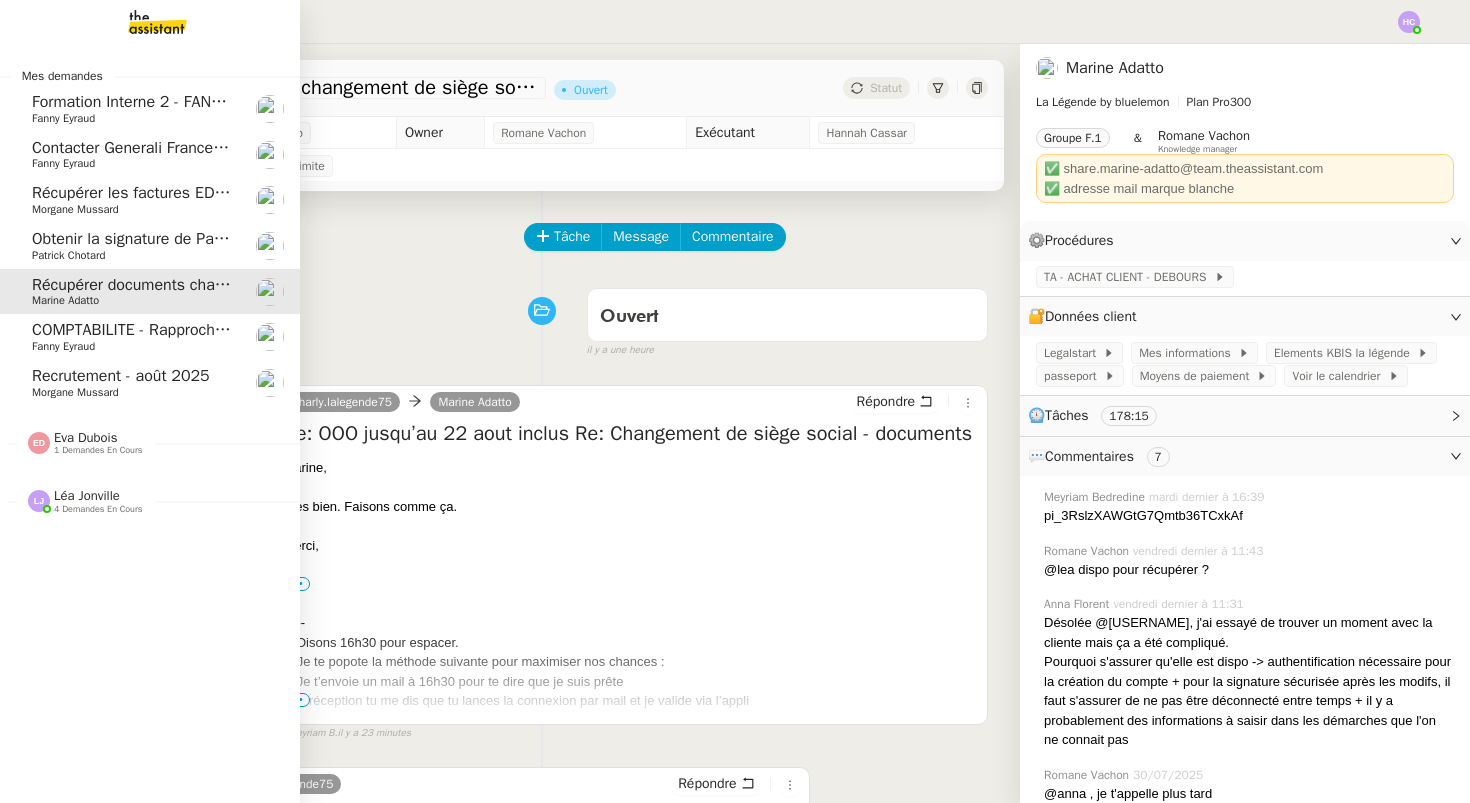 click on "Obtenir la signature de Patrick" 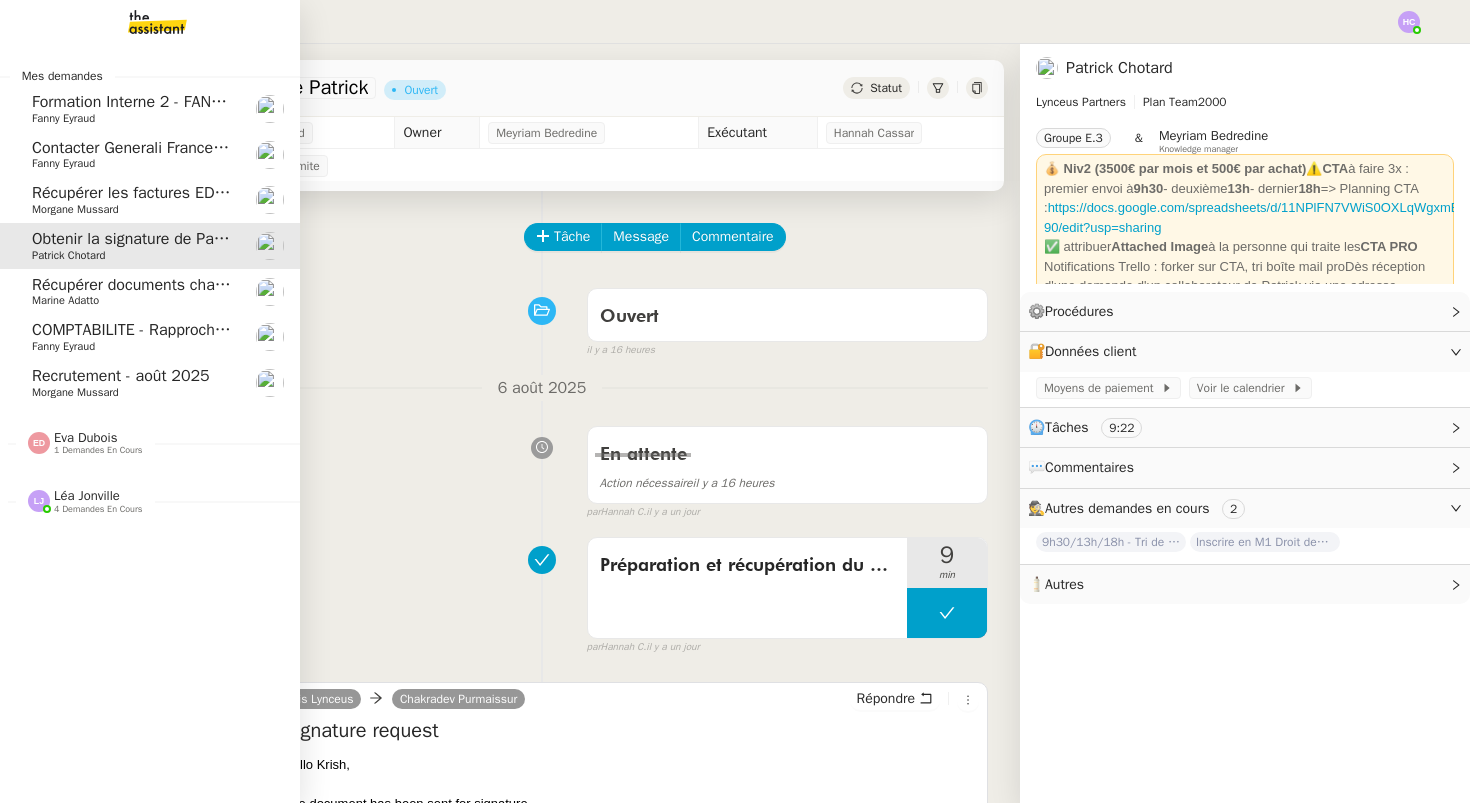 click on "Récupérer les factures EDF et Orange" 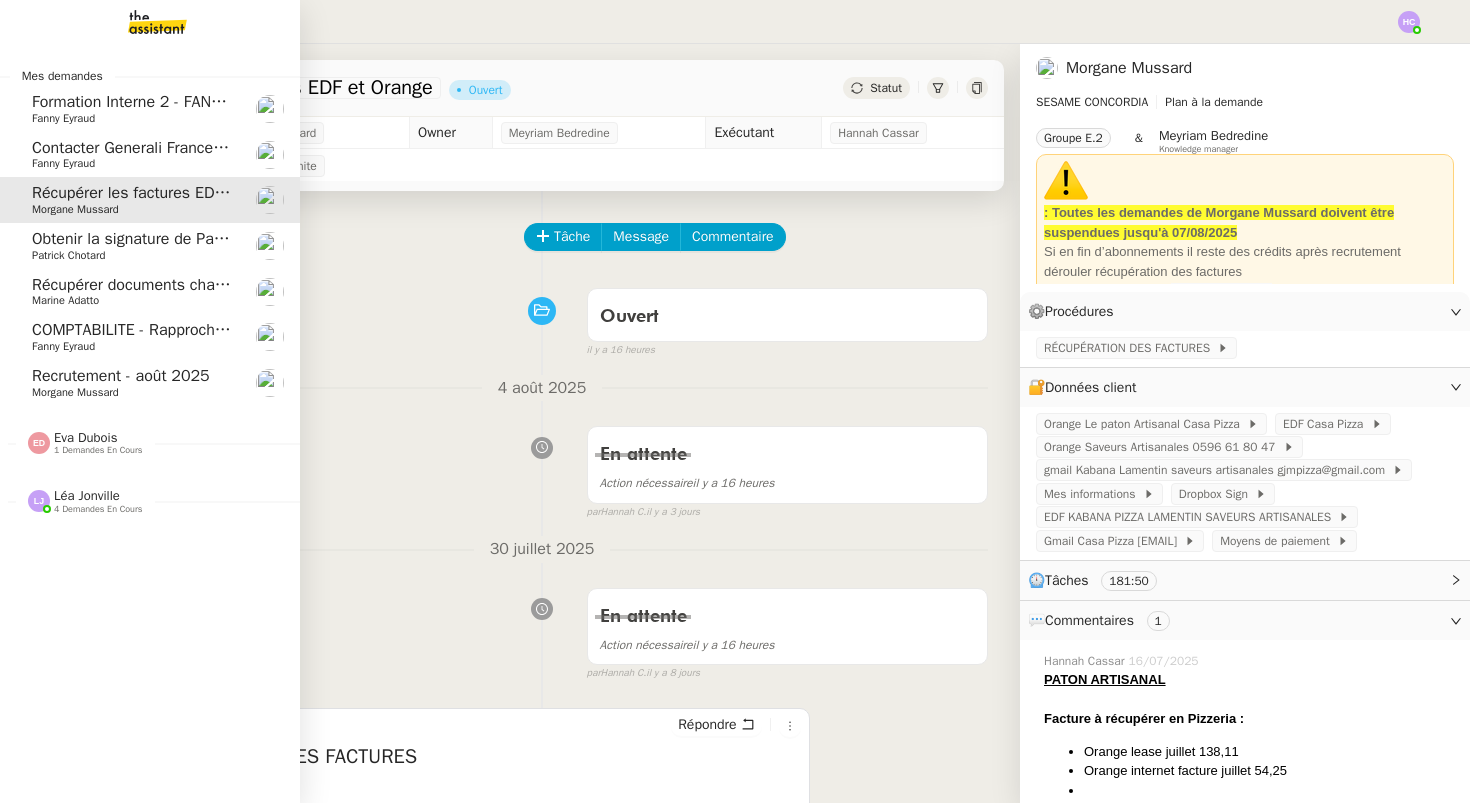 click on "Contacter Generali France pour demande AU094424" 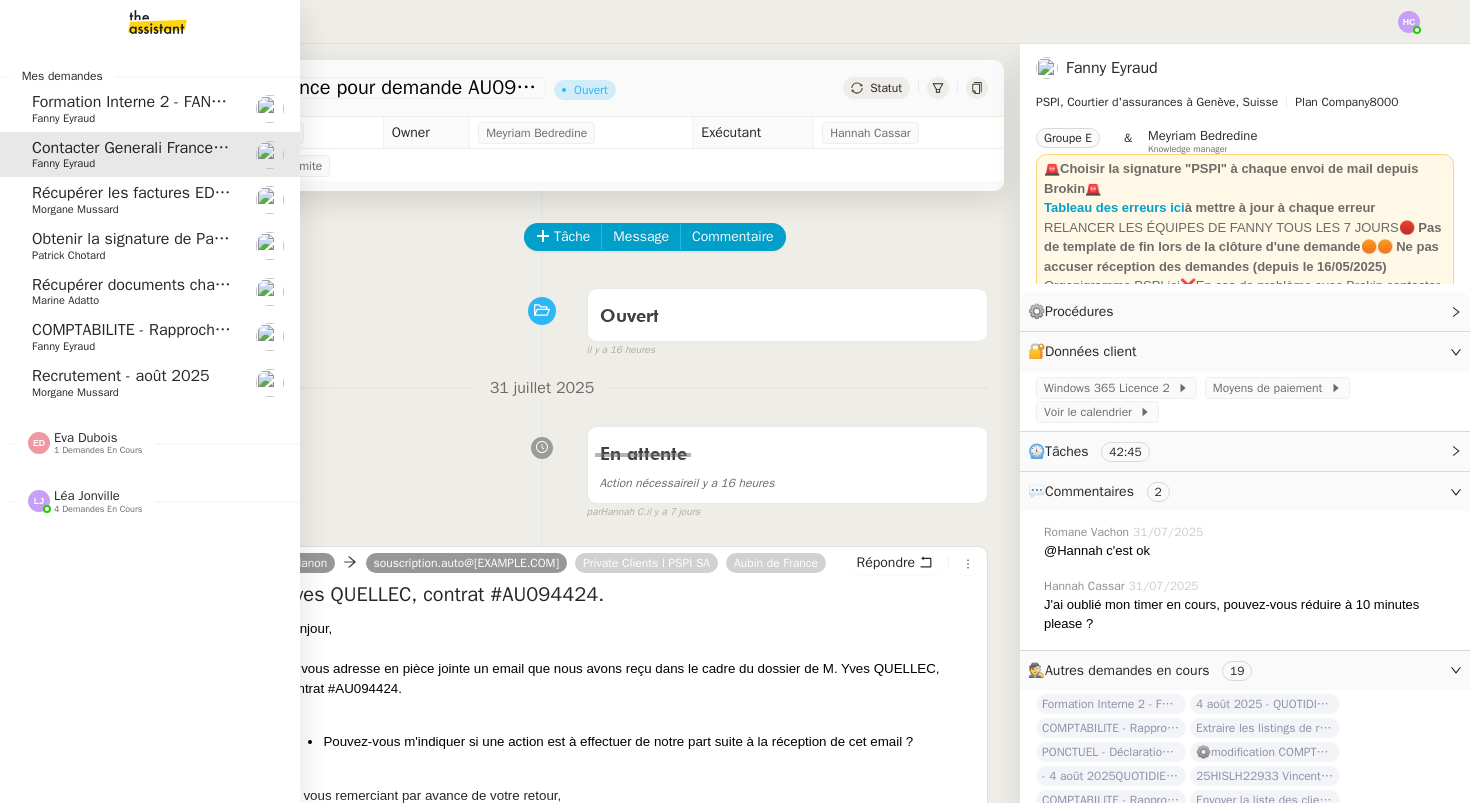 click on "Obtenir la signature de Patrick" 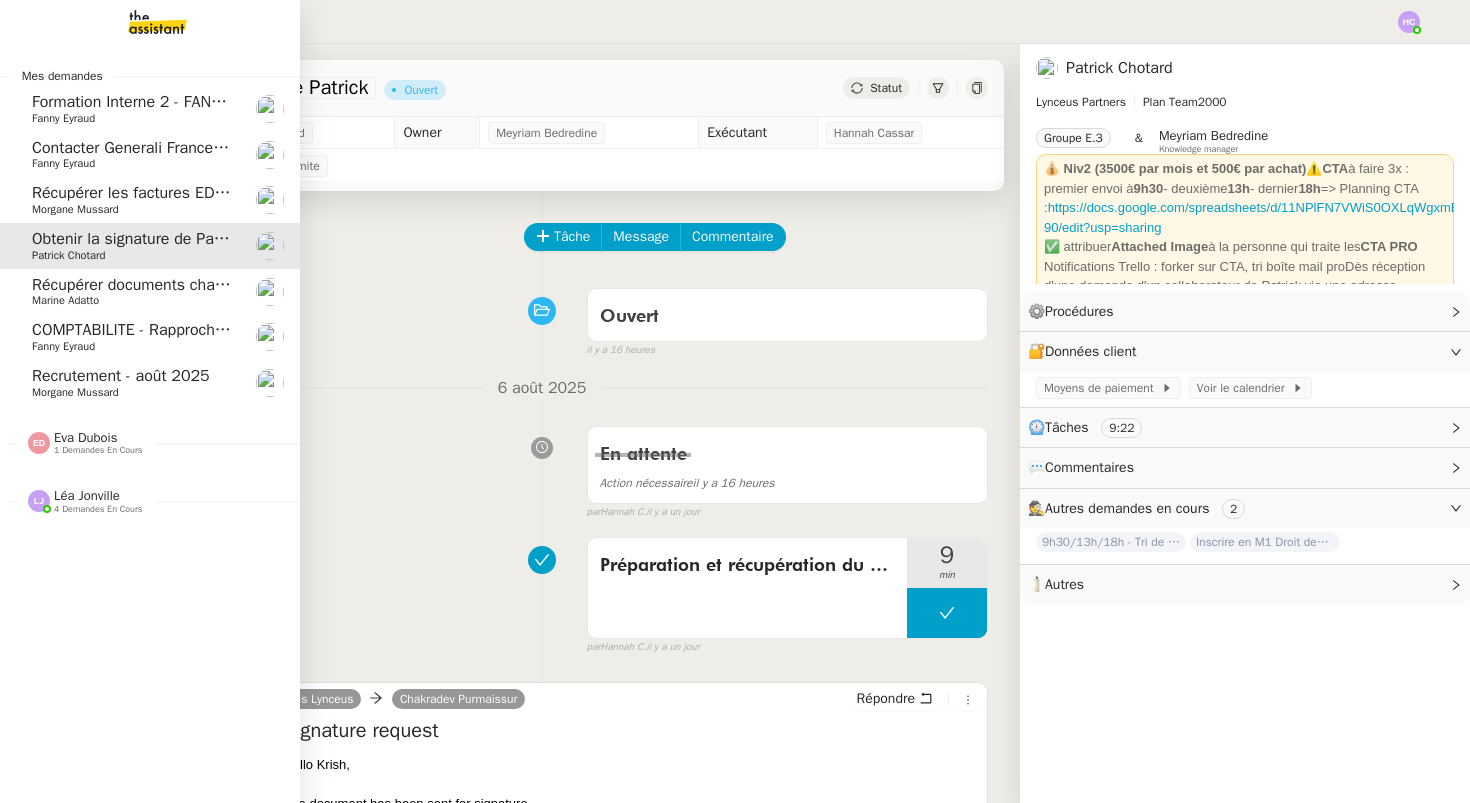 click on "Récupérer documents changement de siège social" 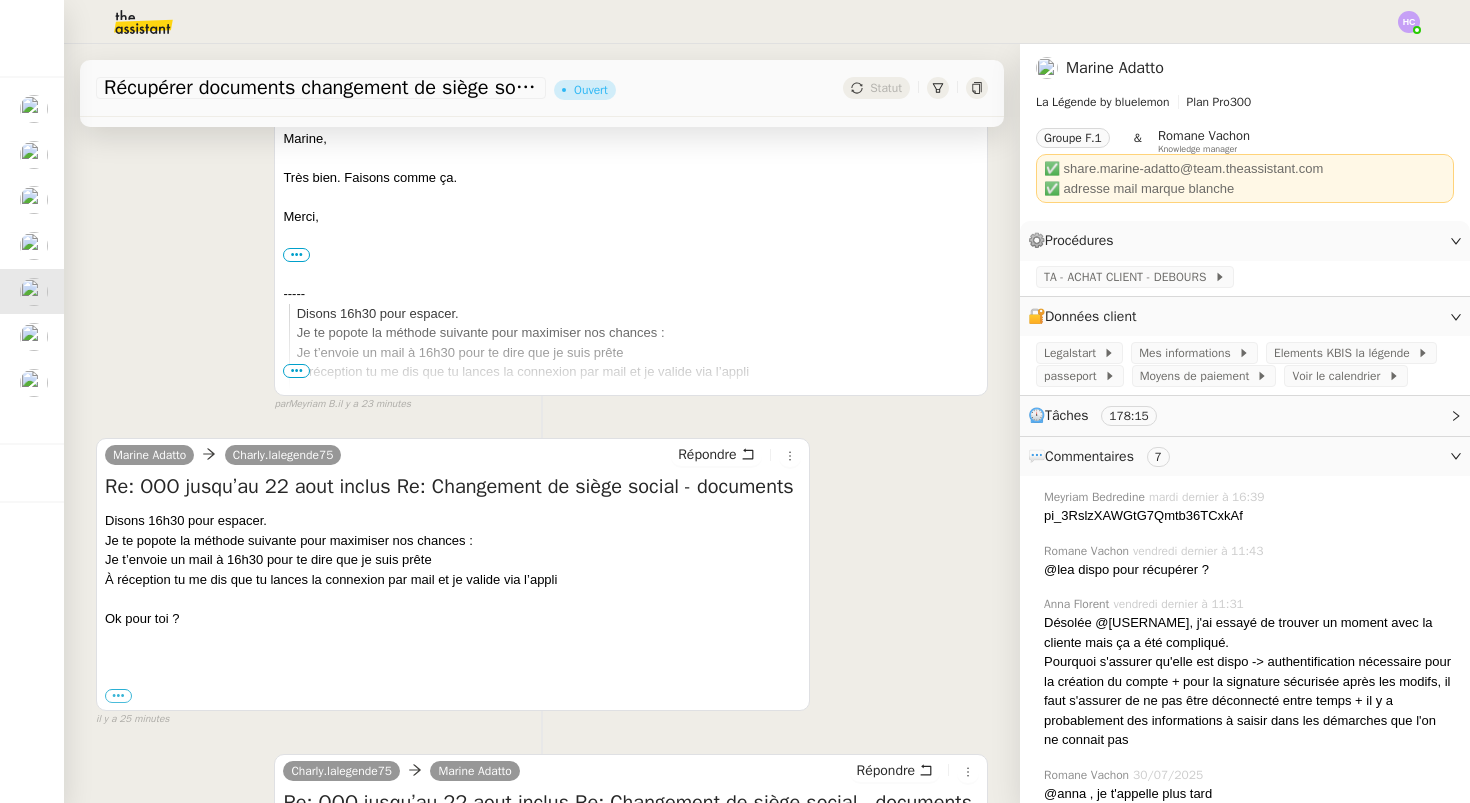 scroll, scrollTop: 396, scrollLeft: 0, axis: vertical 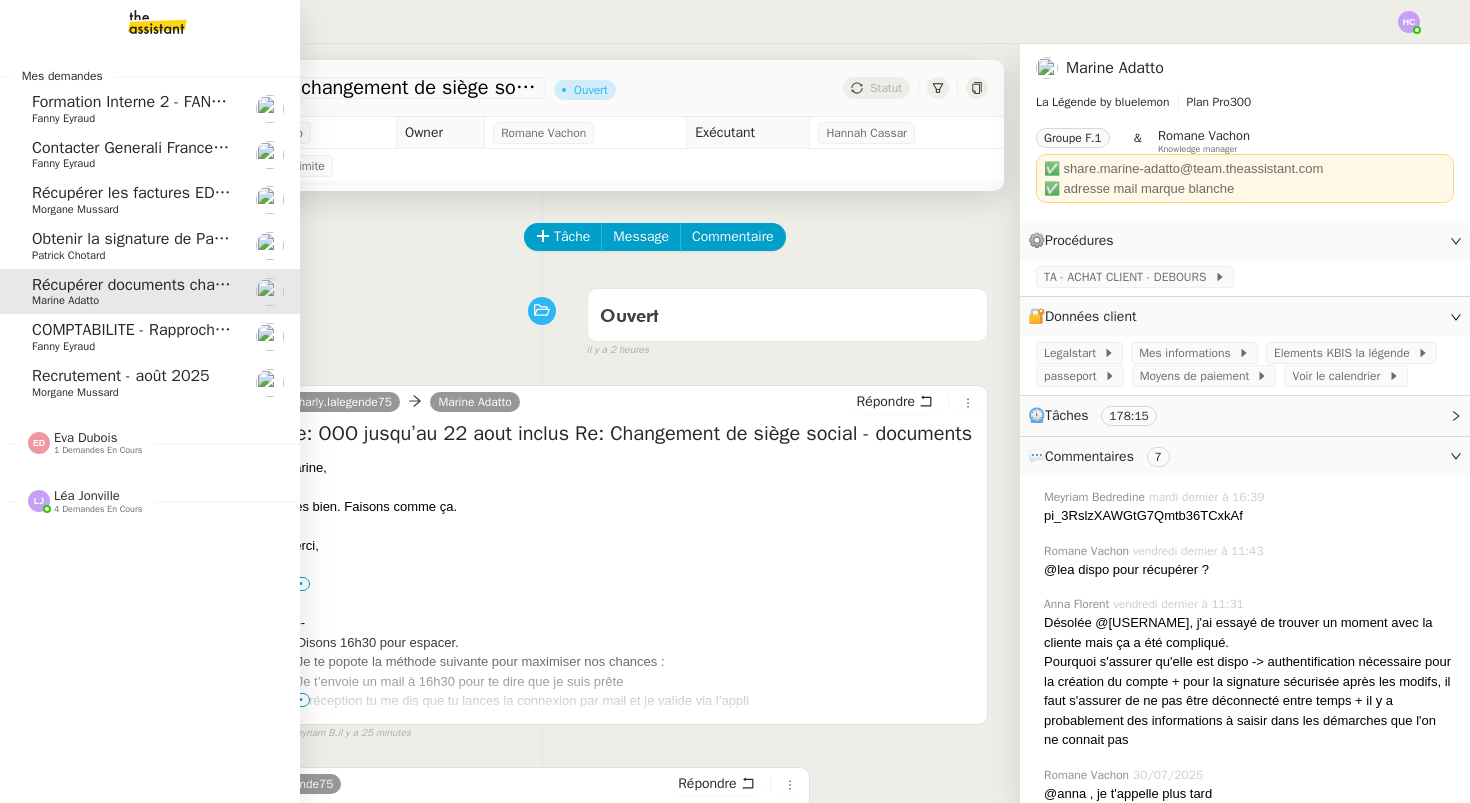 click on "COMPTABILITE - Rapprochement bancaire - 4 août 2025" 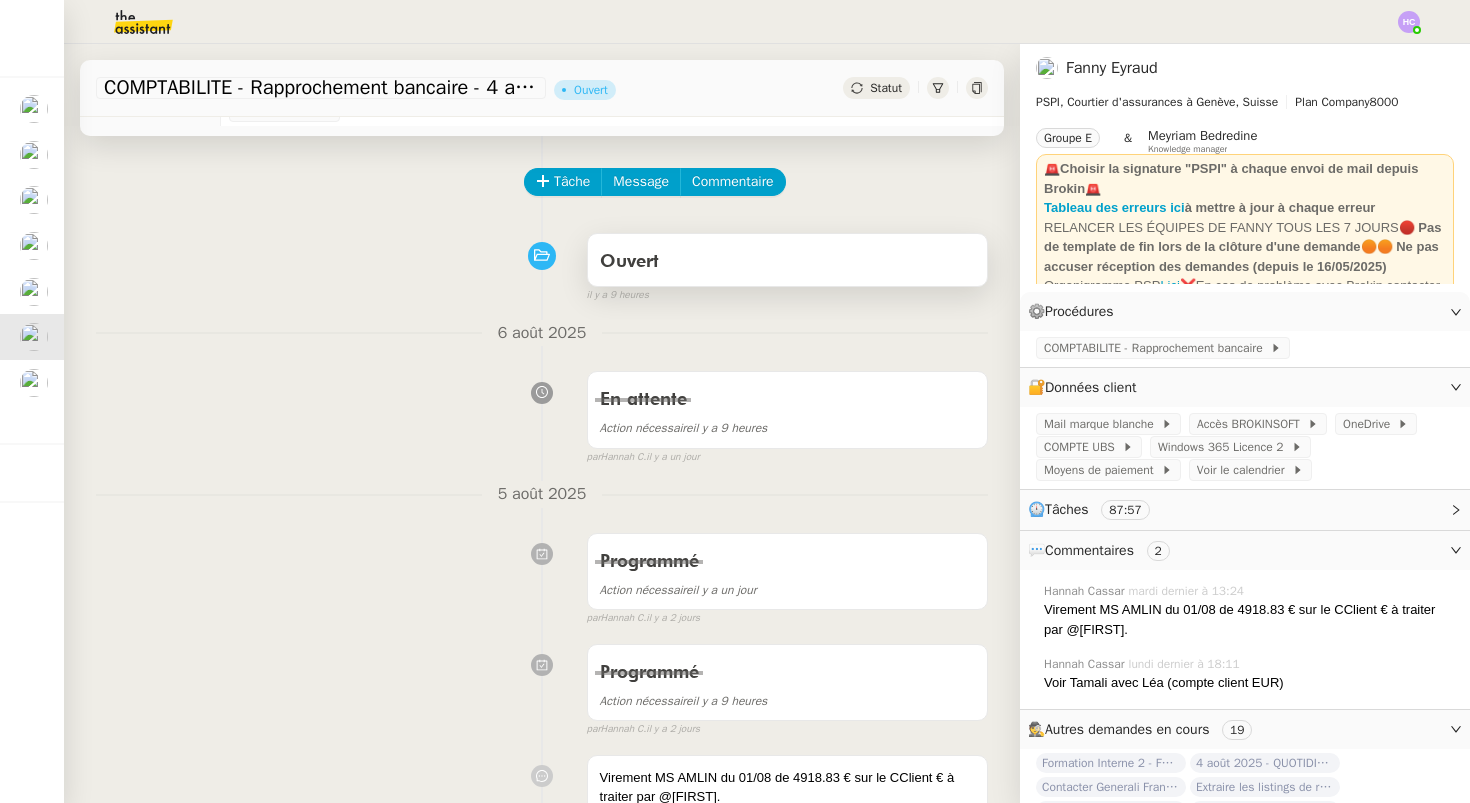 scroll, scrollTop: 0, scrollLeft: 0, axis: both 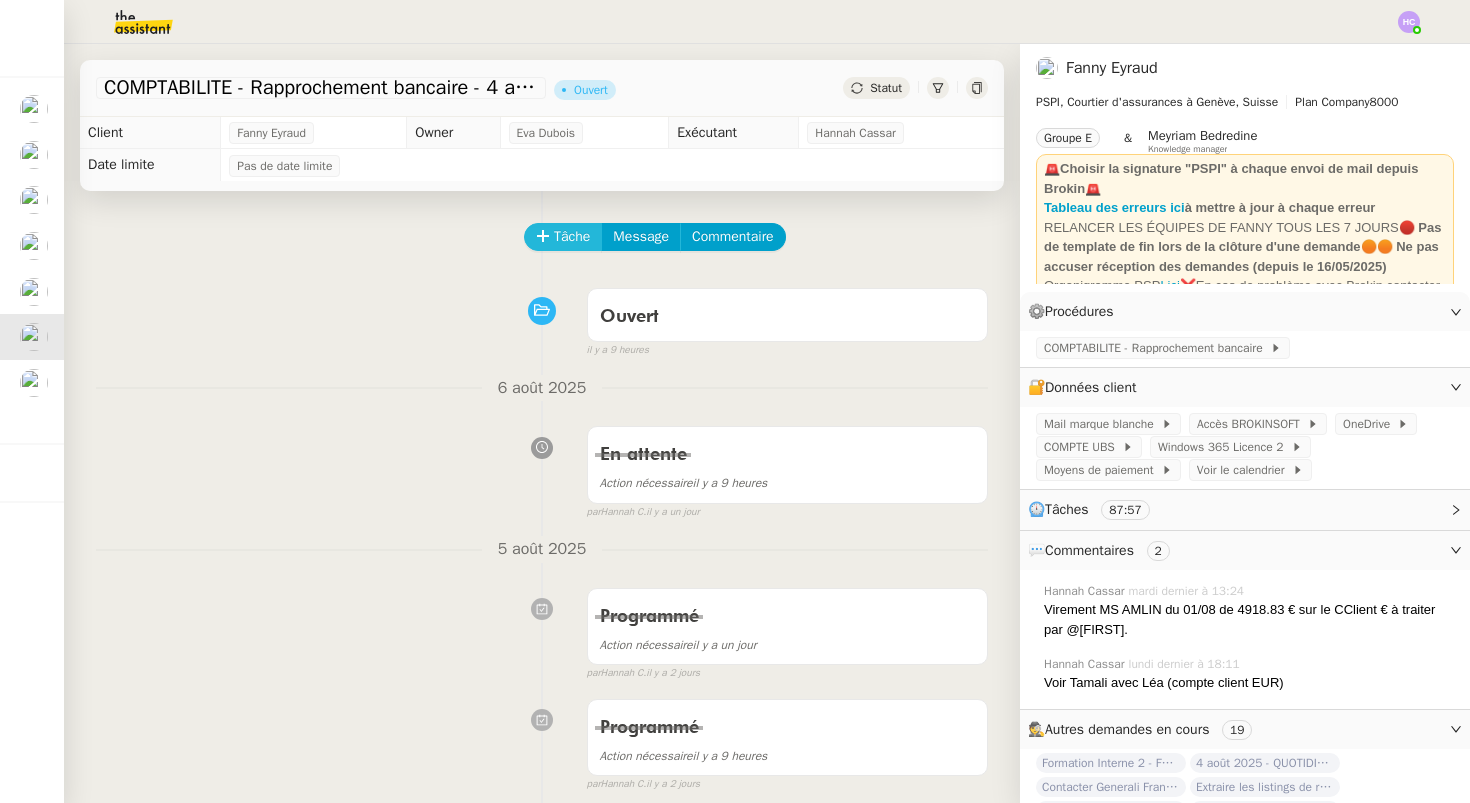click on "Tâche" 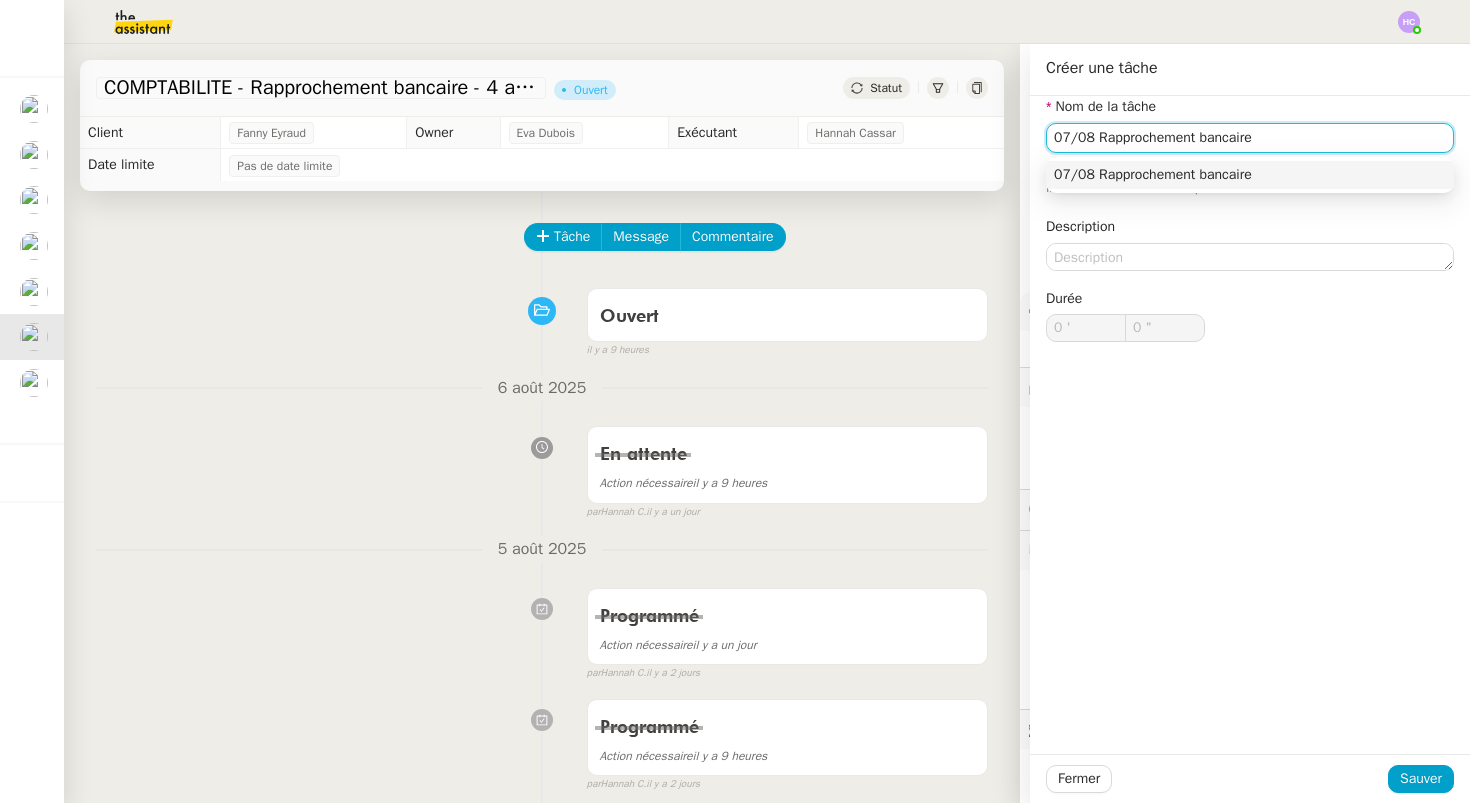 click on "07/08 Rapprochement bancaire" at bounding box center [1250, 175] 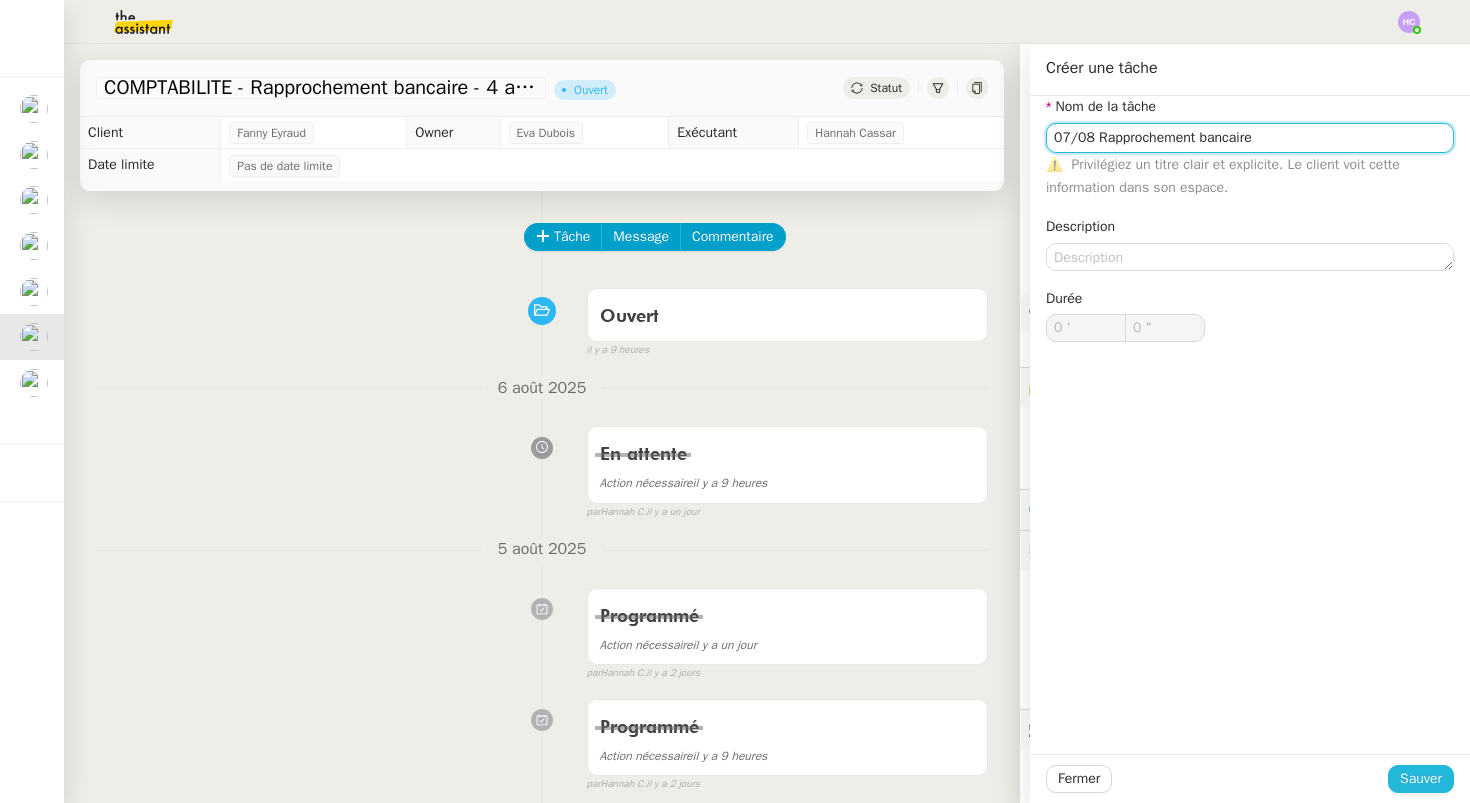 type on "07/08 Rapprochement bancaire" 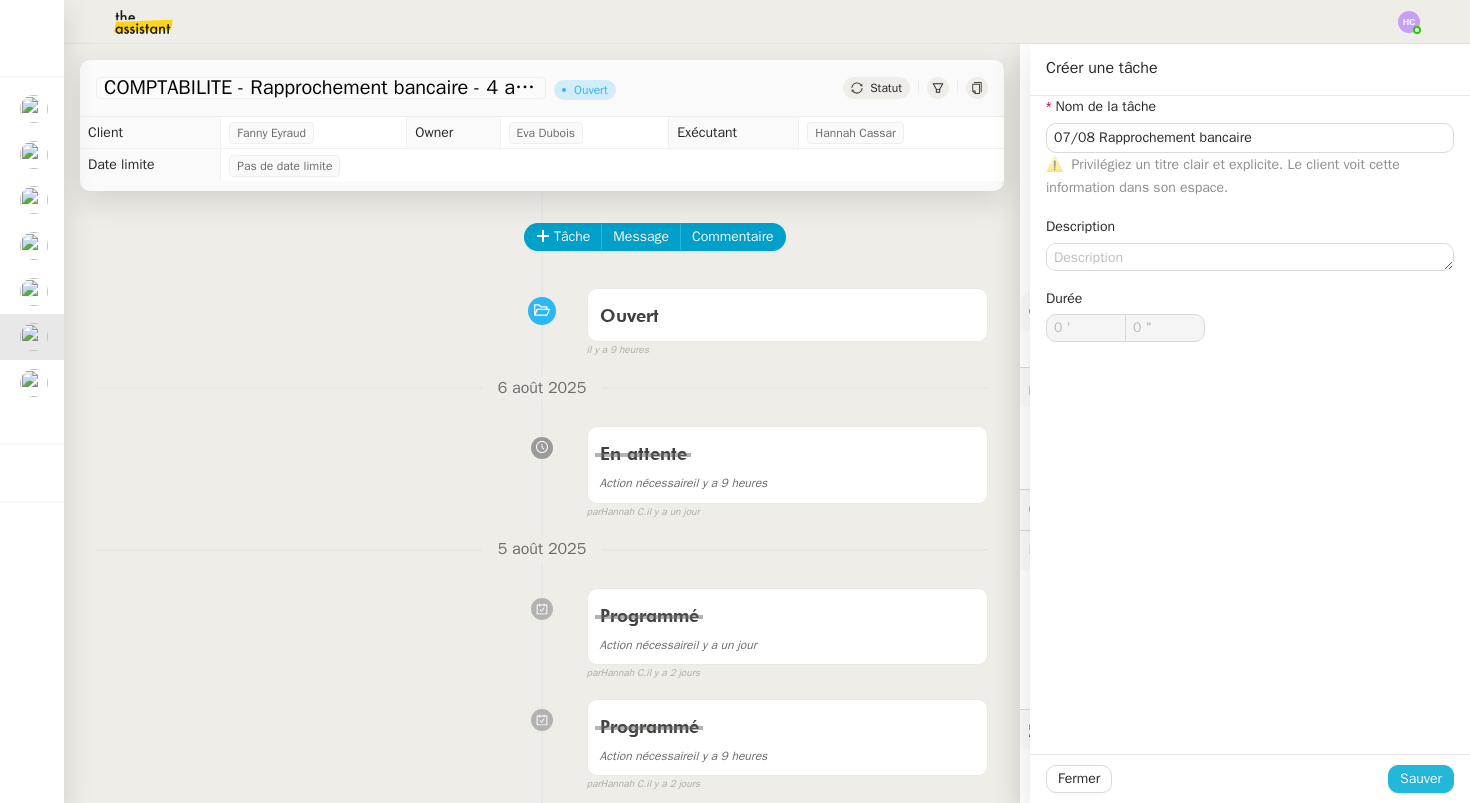 click on "Sauver" 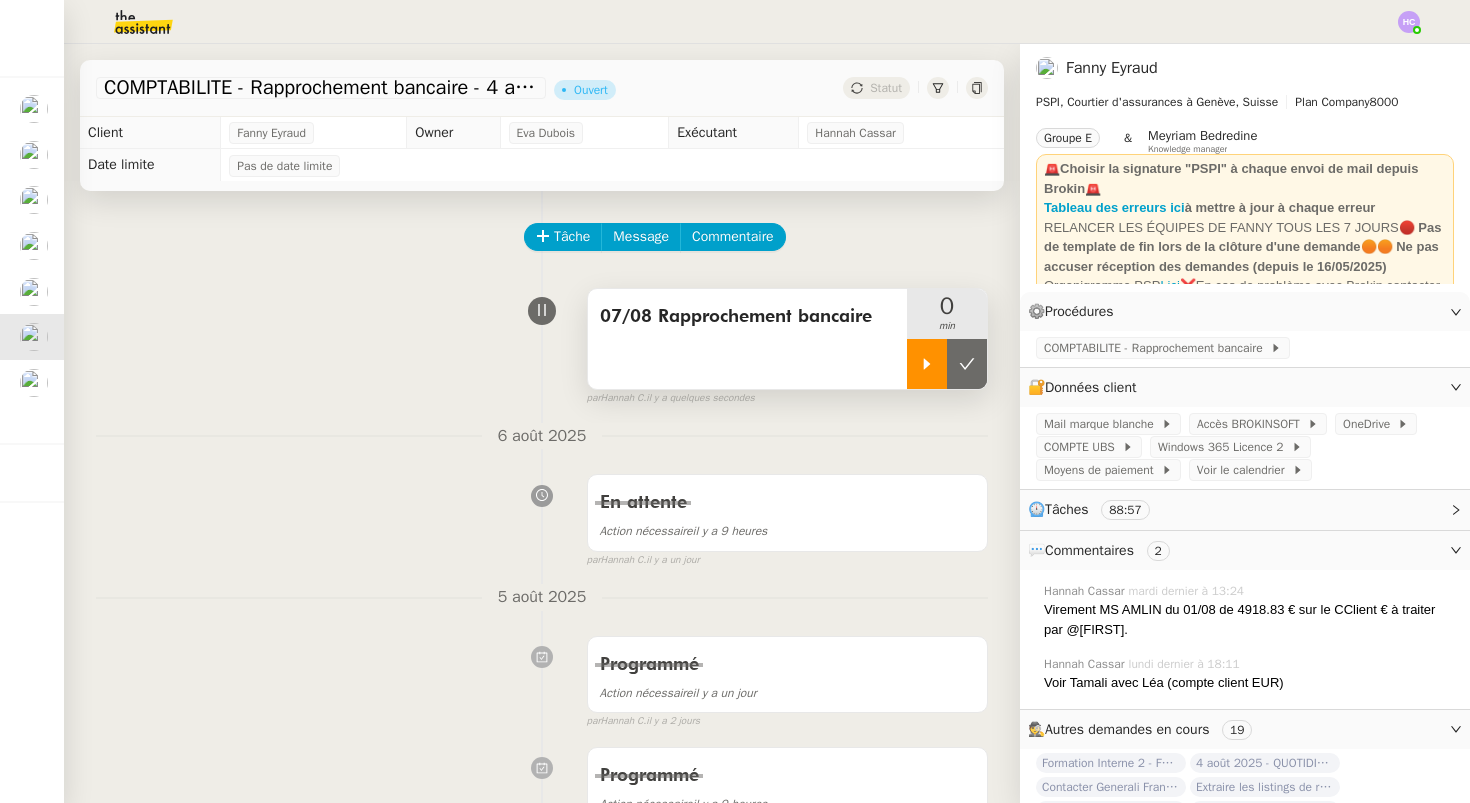 click 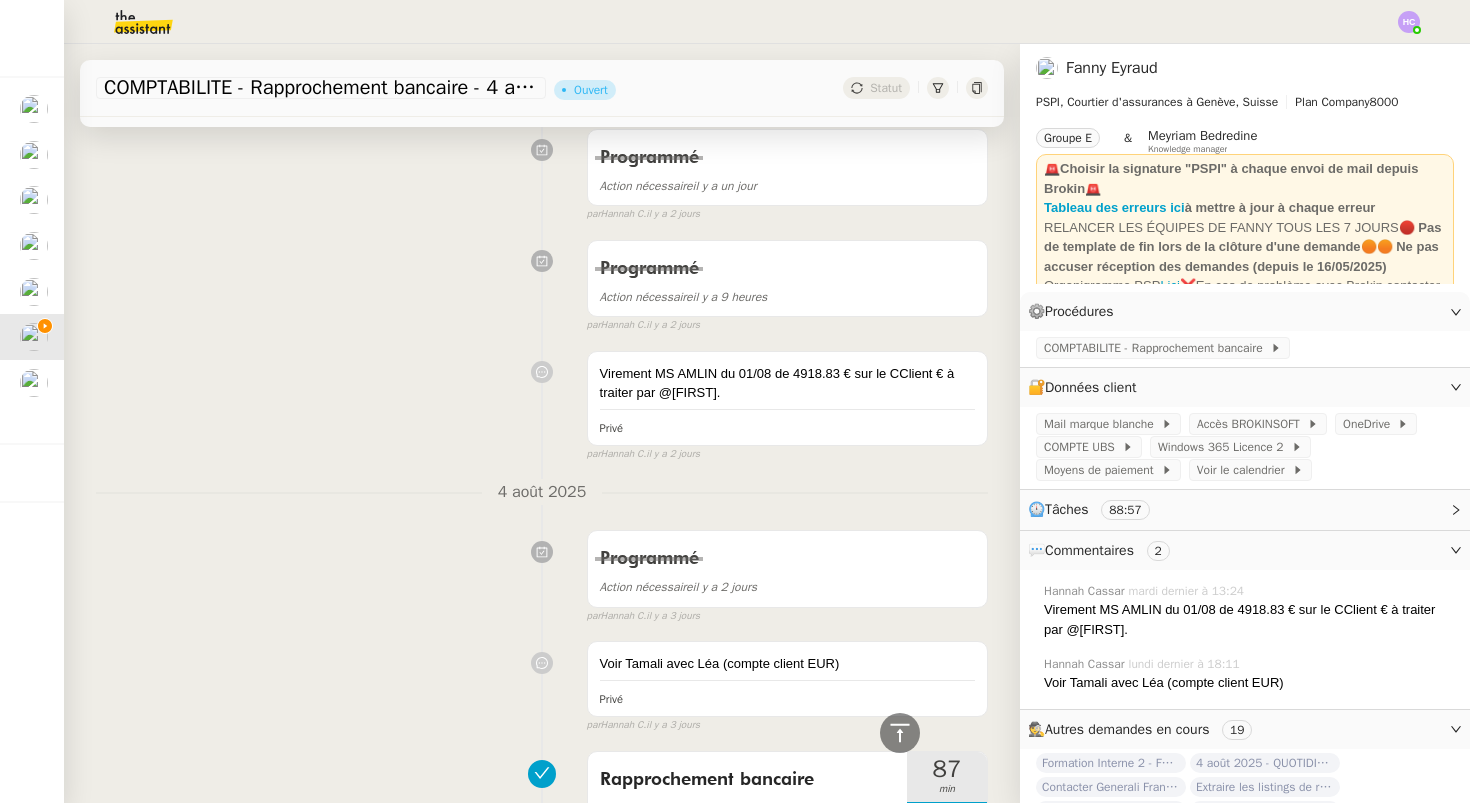 scroll, scrollTop: 0, scrollLeft: 0, axis: both 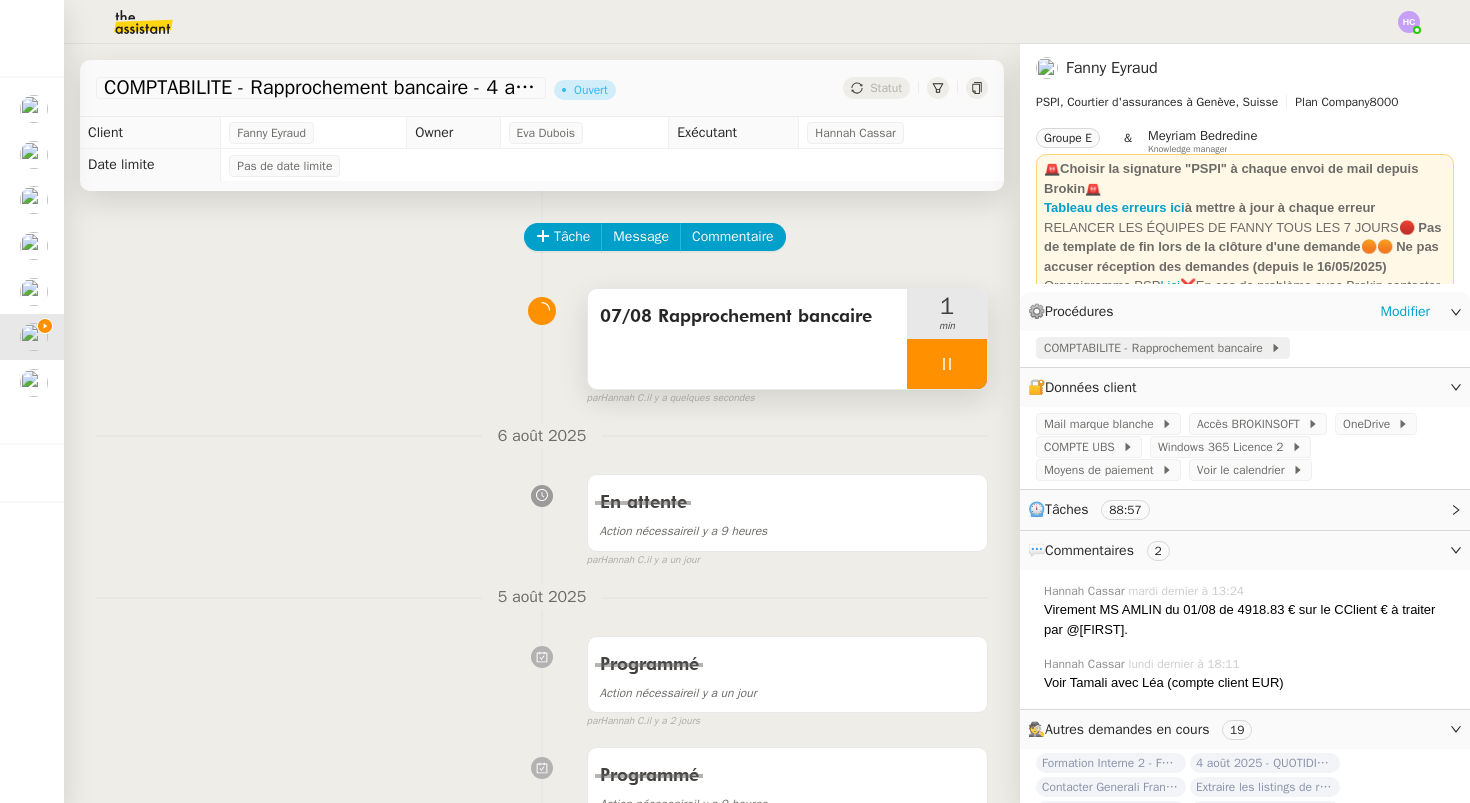 click on "COMPTABILITE - Rapprochement bancaire" 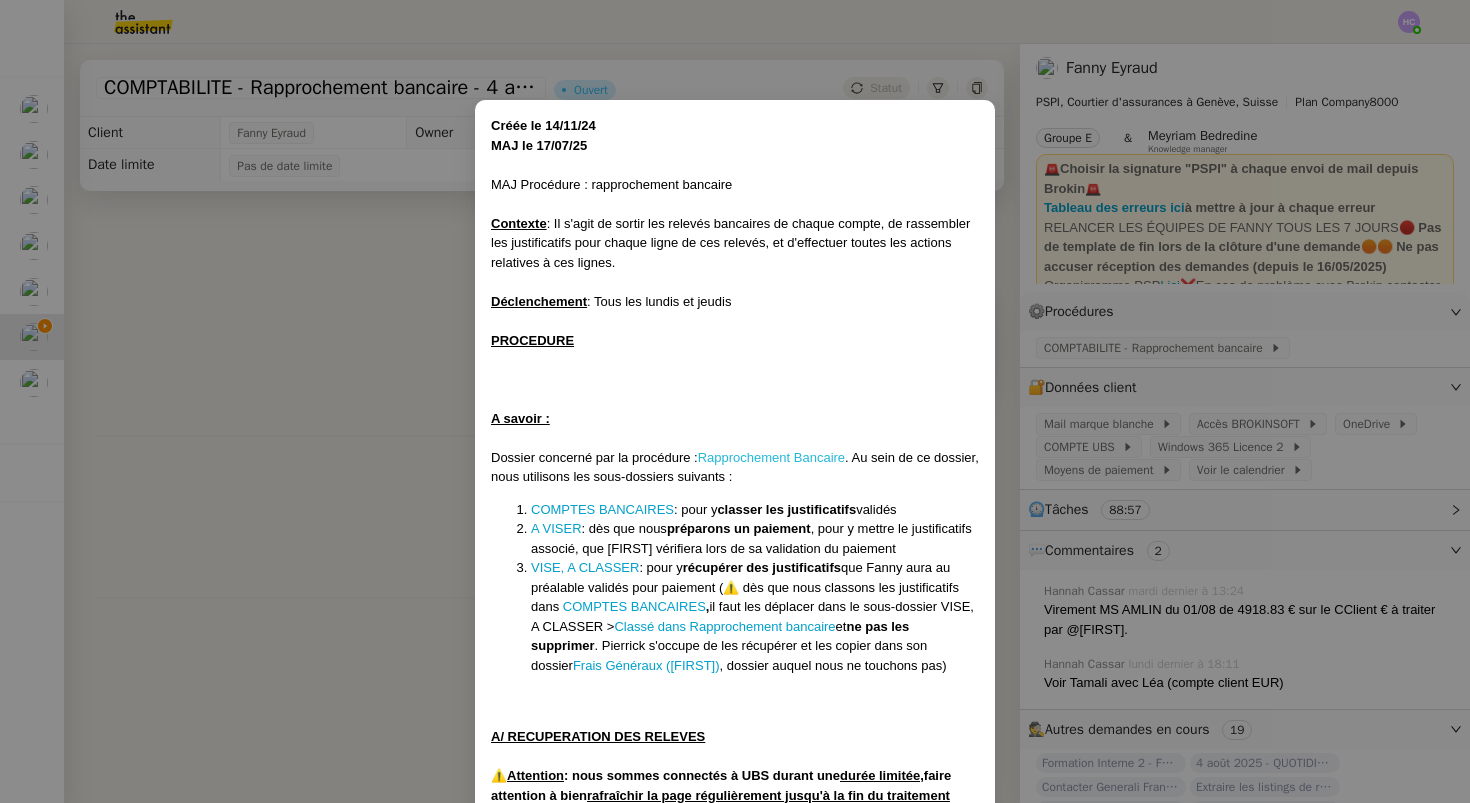 click on "Rapprochement Bancaire" at bounding box center [771, 457] 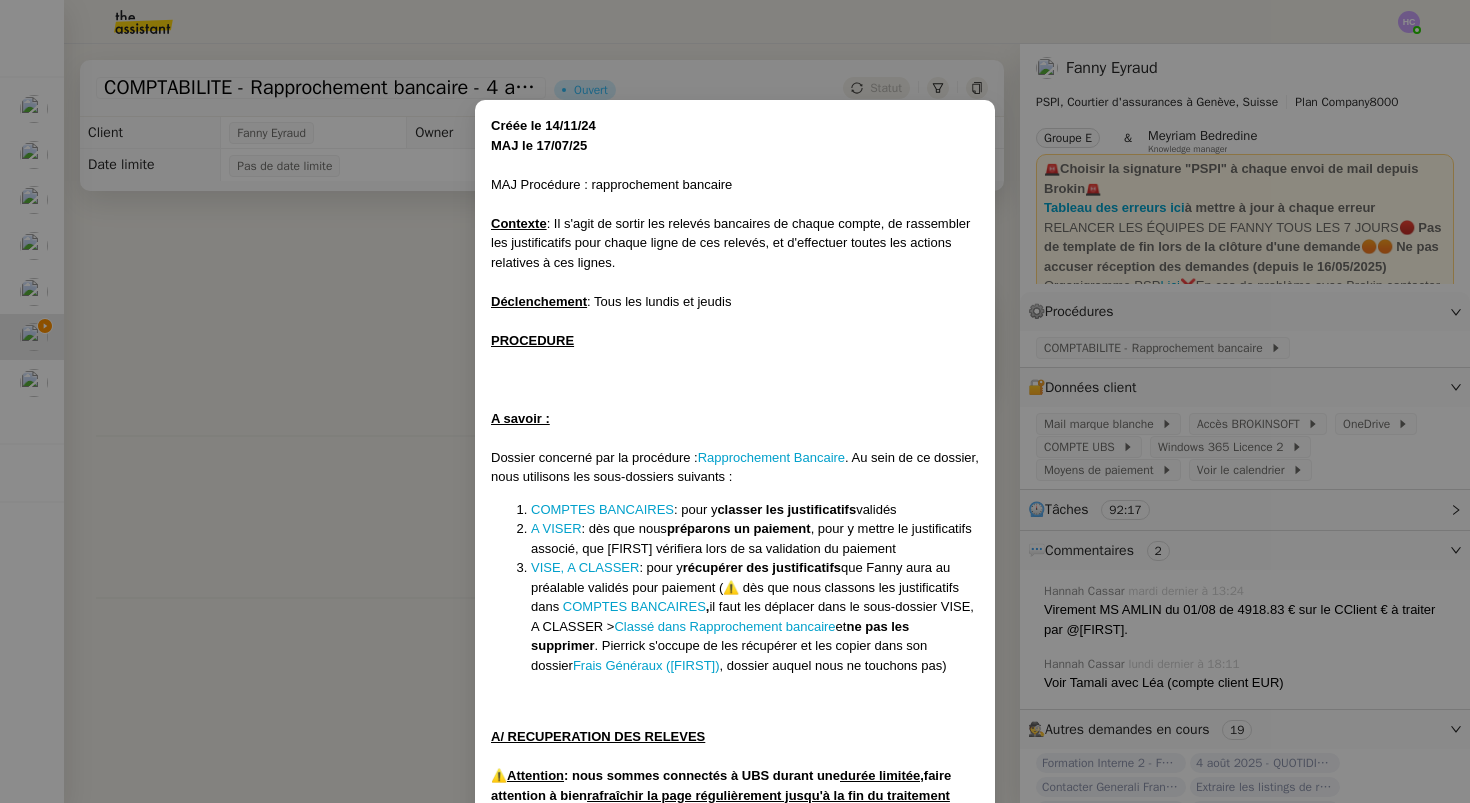 click on "Créée le 14/11/24  MAJ le 17/07/25 MAJ Procédure : rapprochement bancaire Contexte  : Il s'agit de sortir les relevés bancaires de chaque compte, de rassembler les justificatifs pour chaque ligne de ces relevés, et d'effectuer toutes les actions relatives à ces lignes. Déclenchement  : Tous les lundis et jeudis PROCEDURE A savoir :  Dossier concerné par la procédure :  Rapprochement Bancaire . Au sein de ce dossier, nous utilisons les sous-dossiers suivants : COMPTES BANCAIRES  : pour y  classer les justificatifs  validés A VISER  : dès que nous  préparons un paiement , pour y mettre le justificatifs associé, que Fanny vérifiera lors de sa validation du paiement VISE, A CLASSER  : pour y  récupérer des justificatifs  que Fanny aura au préalable validés pour paiement (⚠️ dès que nous classons les justificatifs dans   COMPTES BANCAIRES ,  il faut les déplacer dans le sous-dossier VISE, A CLASSER >  Classé dans Rapprochement bancaire  et  ne pas les supprimer ⚠️  Attention  . de" at bounding box center (735, 401) 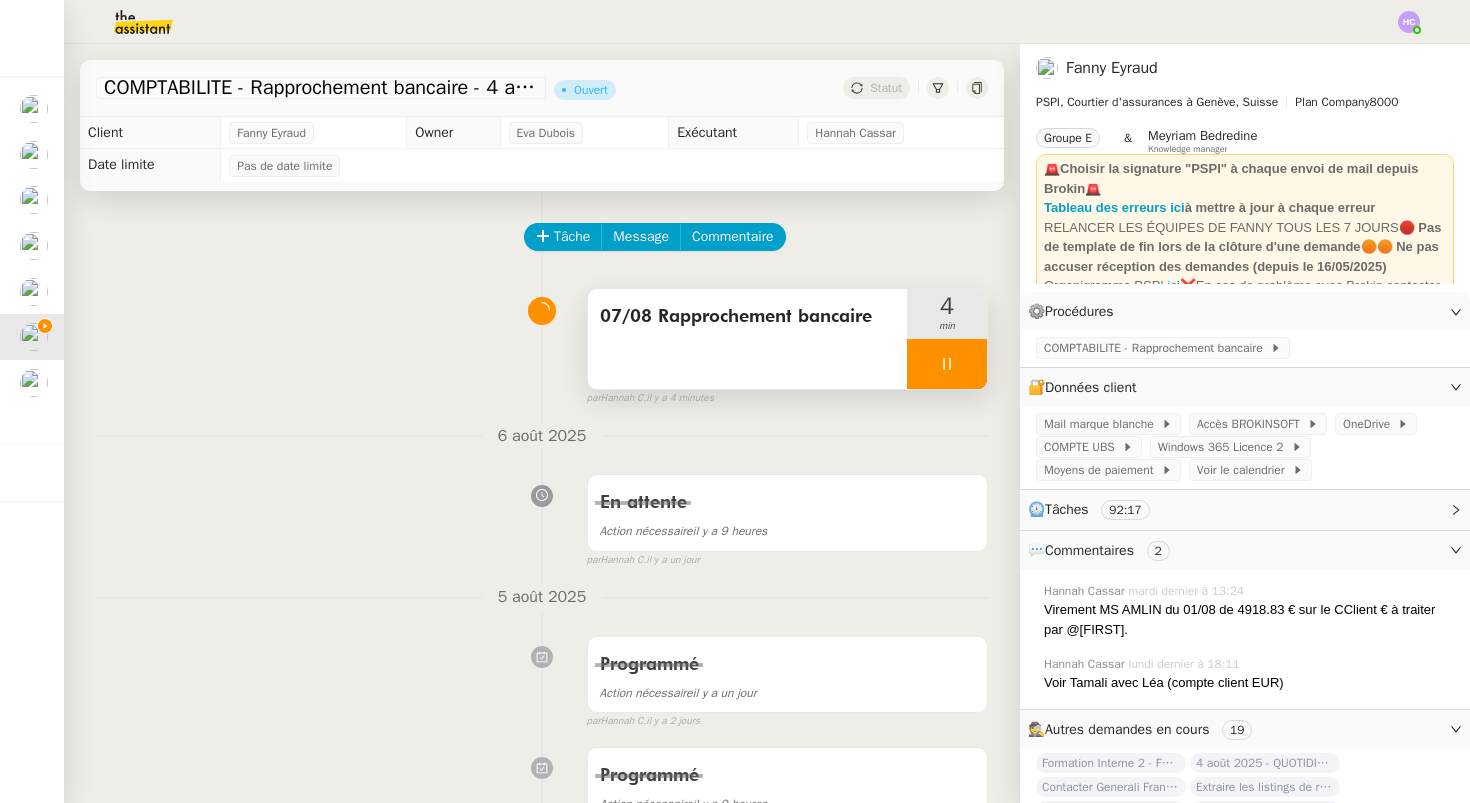 click 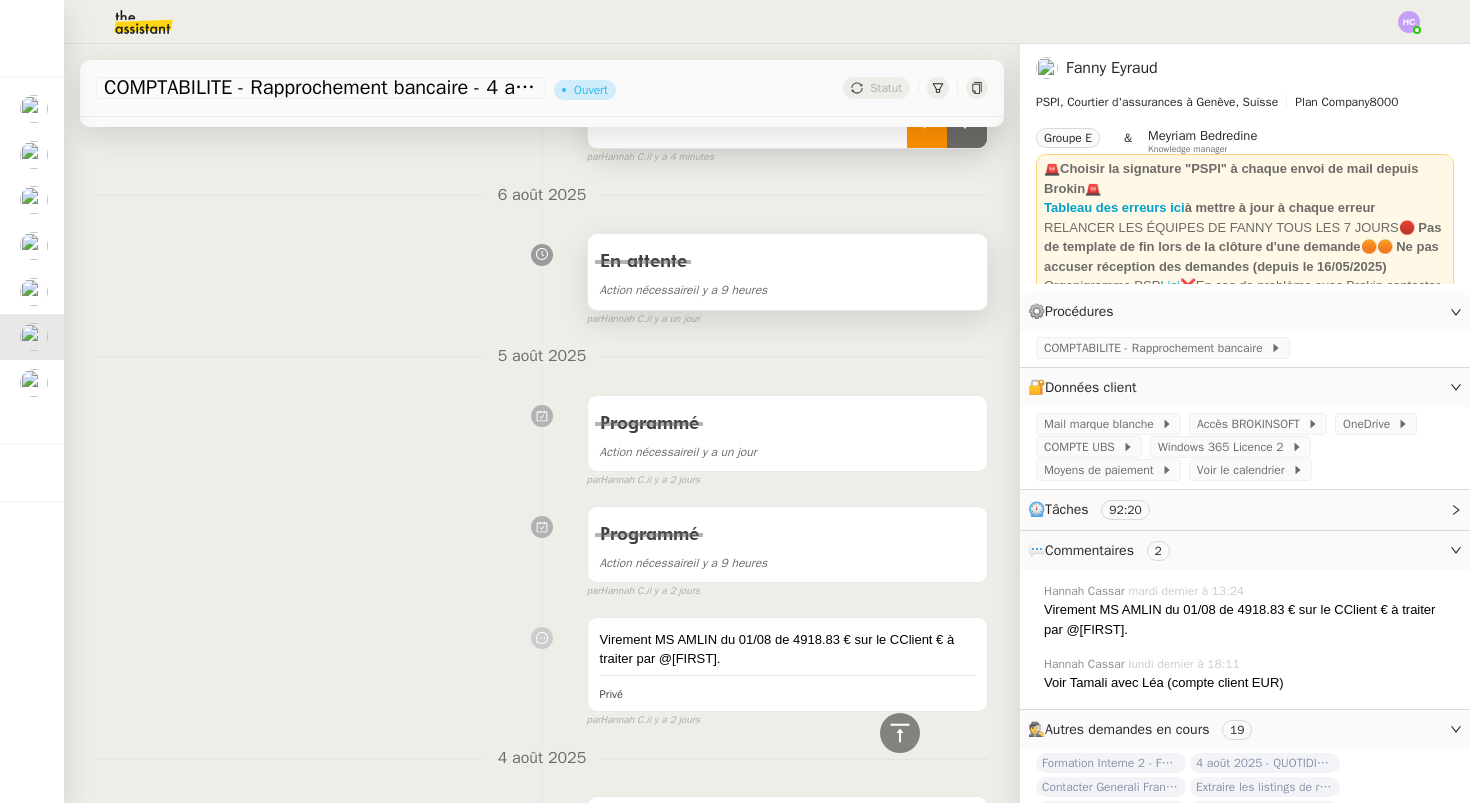 scroll, scrollTop: 0, scrollLeft: 0, axis: both 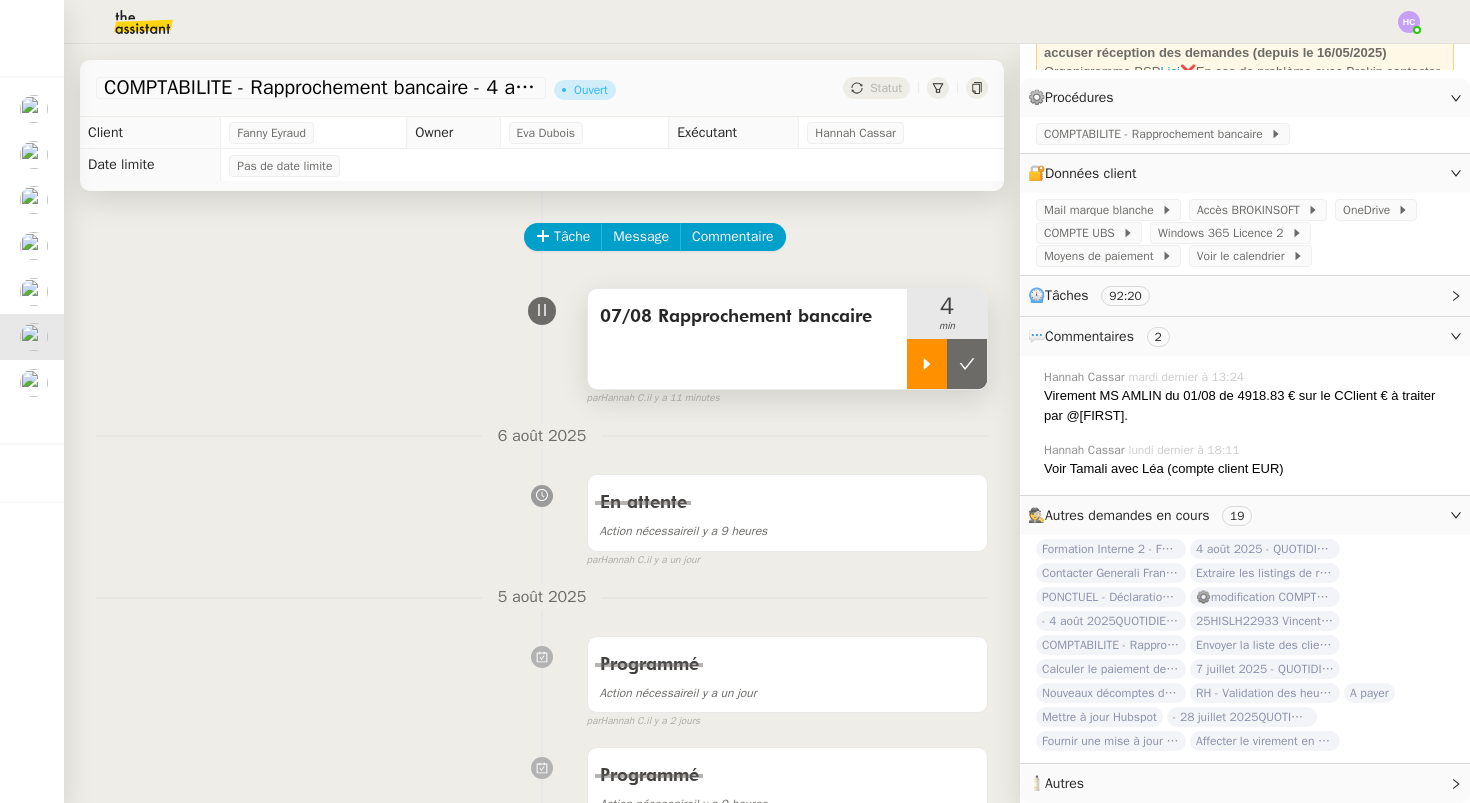 click 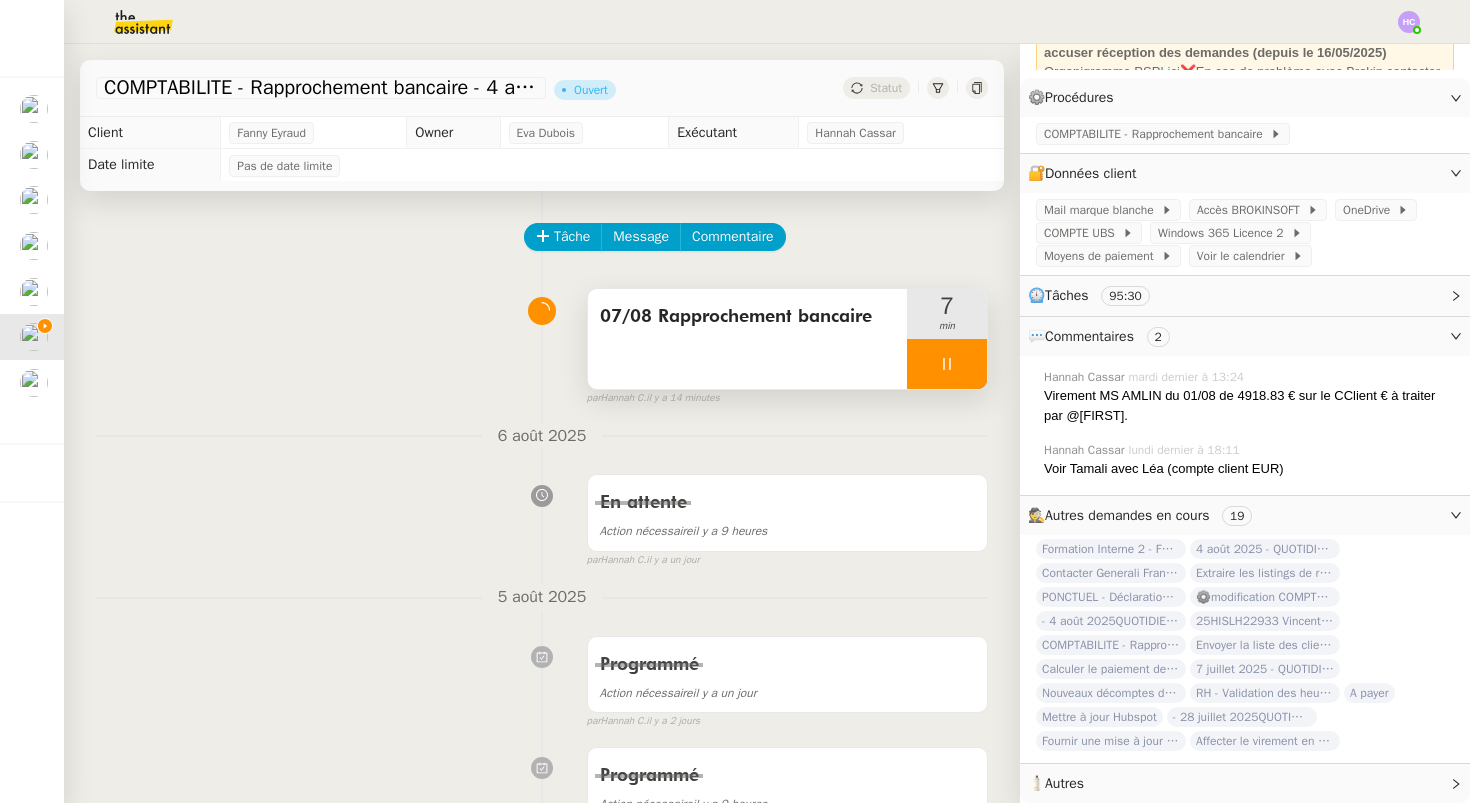 click at bounding box center (947, 364) 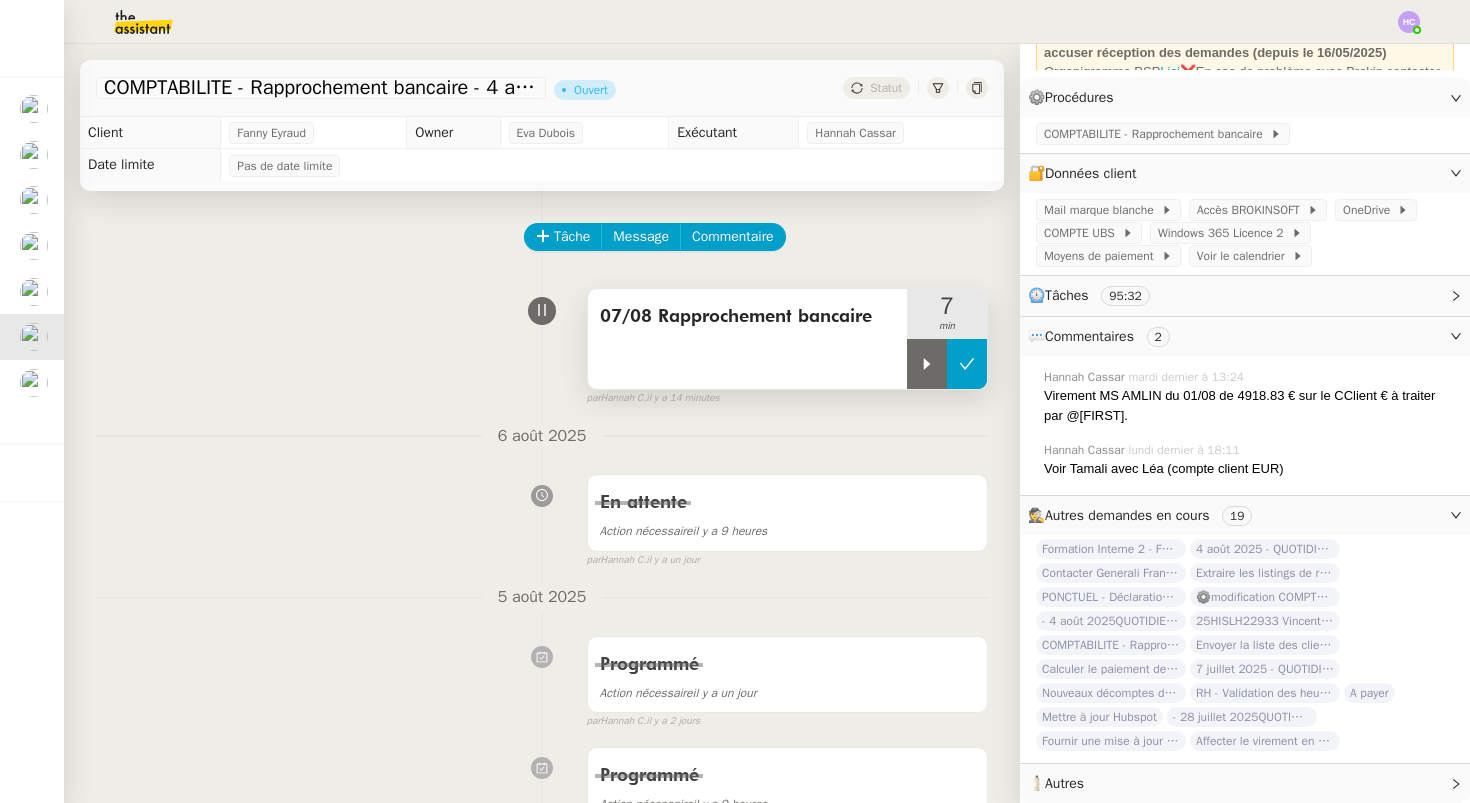 click at bounding box center (967, 364) 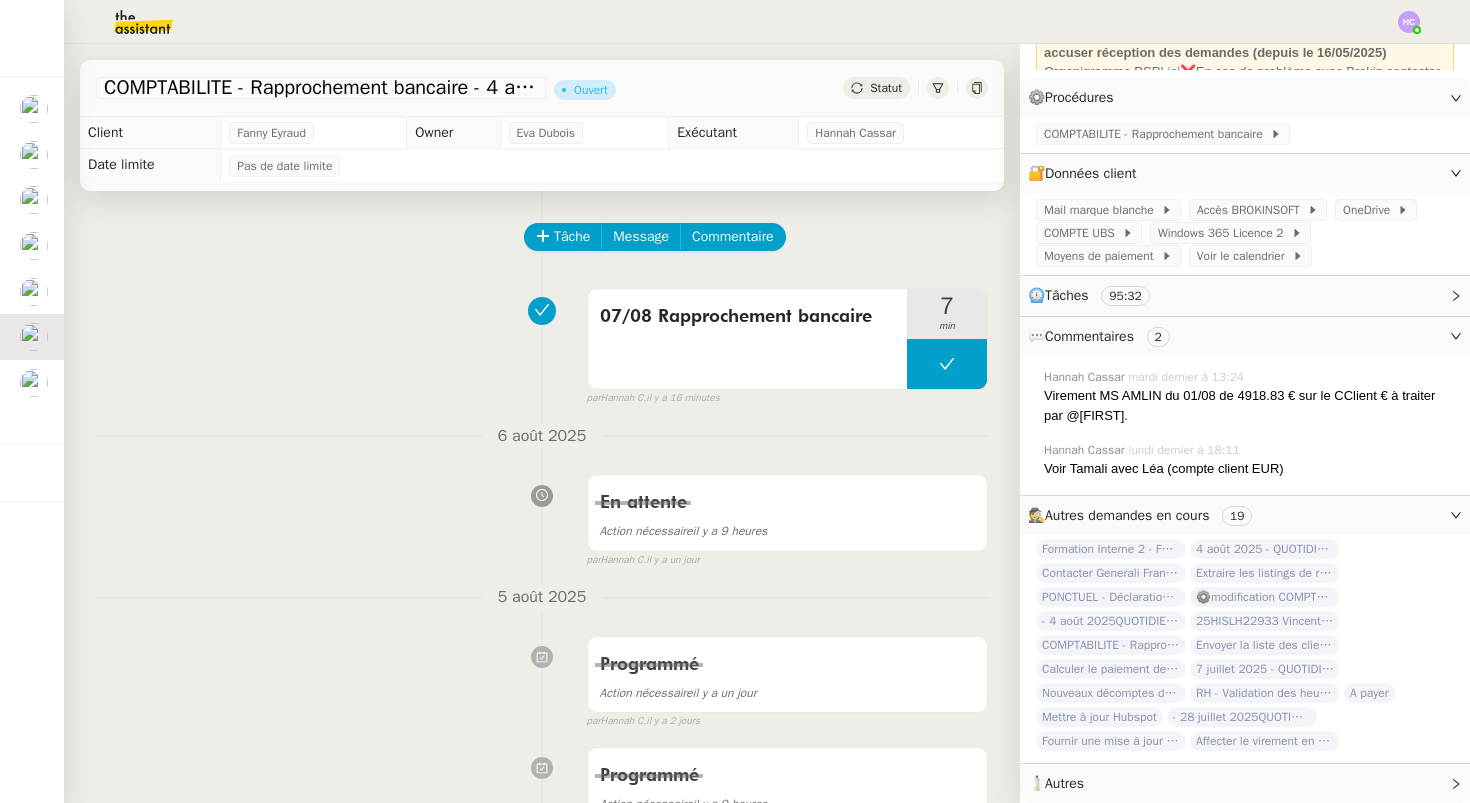 click on "COMPTABILITE - Rapprochement bancaire - 4 août 2025" 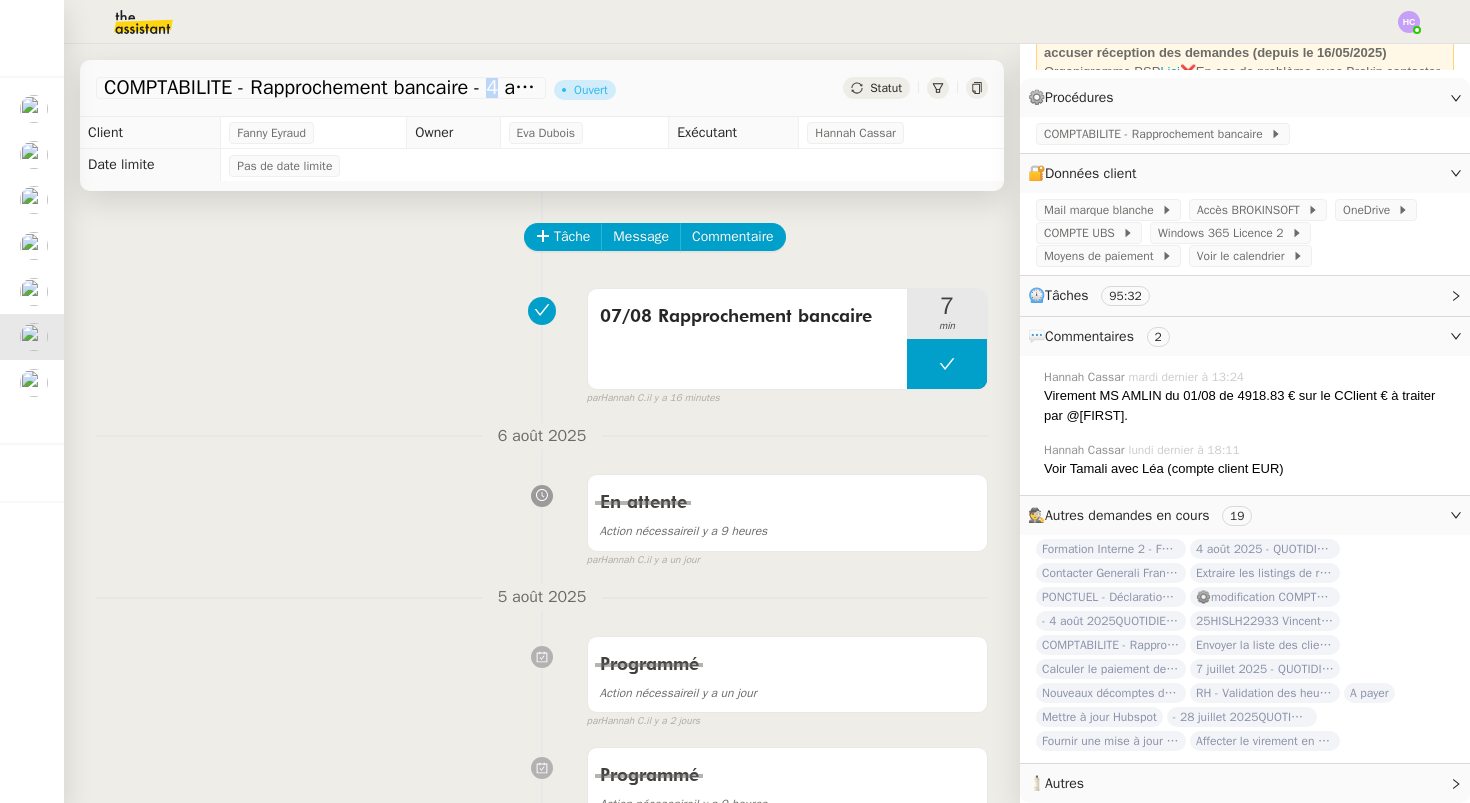 click on "COMPTABILITE - Rapprochement bancaire - 4 août 2025" 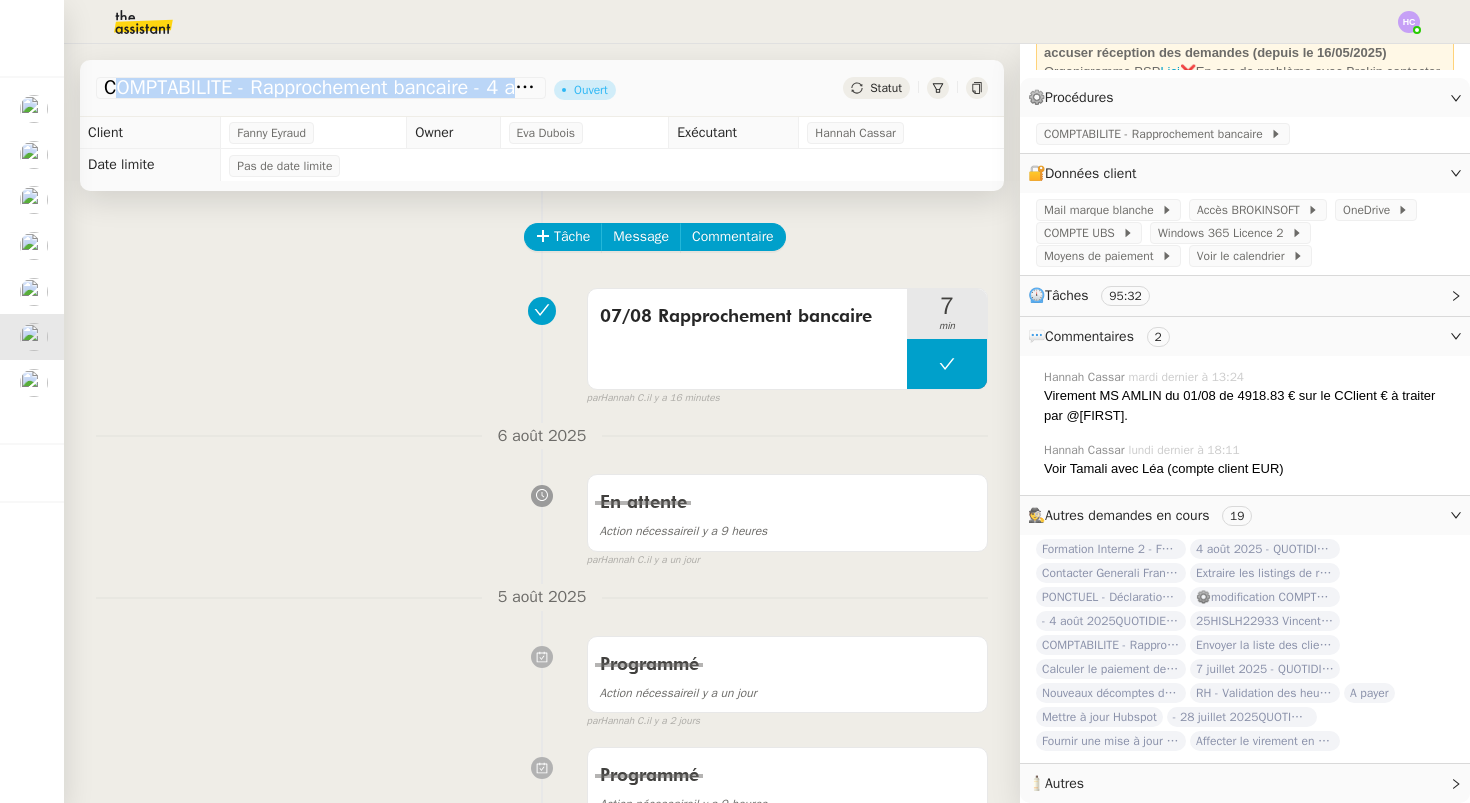 click on "COMPTABILITE - Rapprochement bancaire - 4 août 2025" 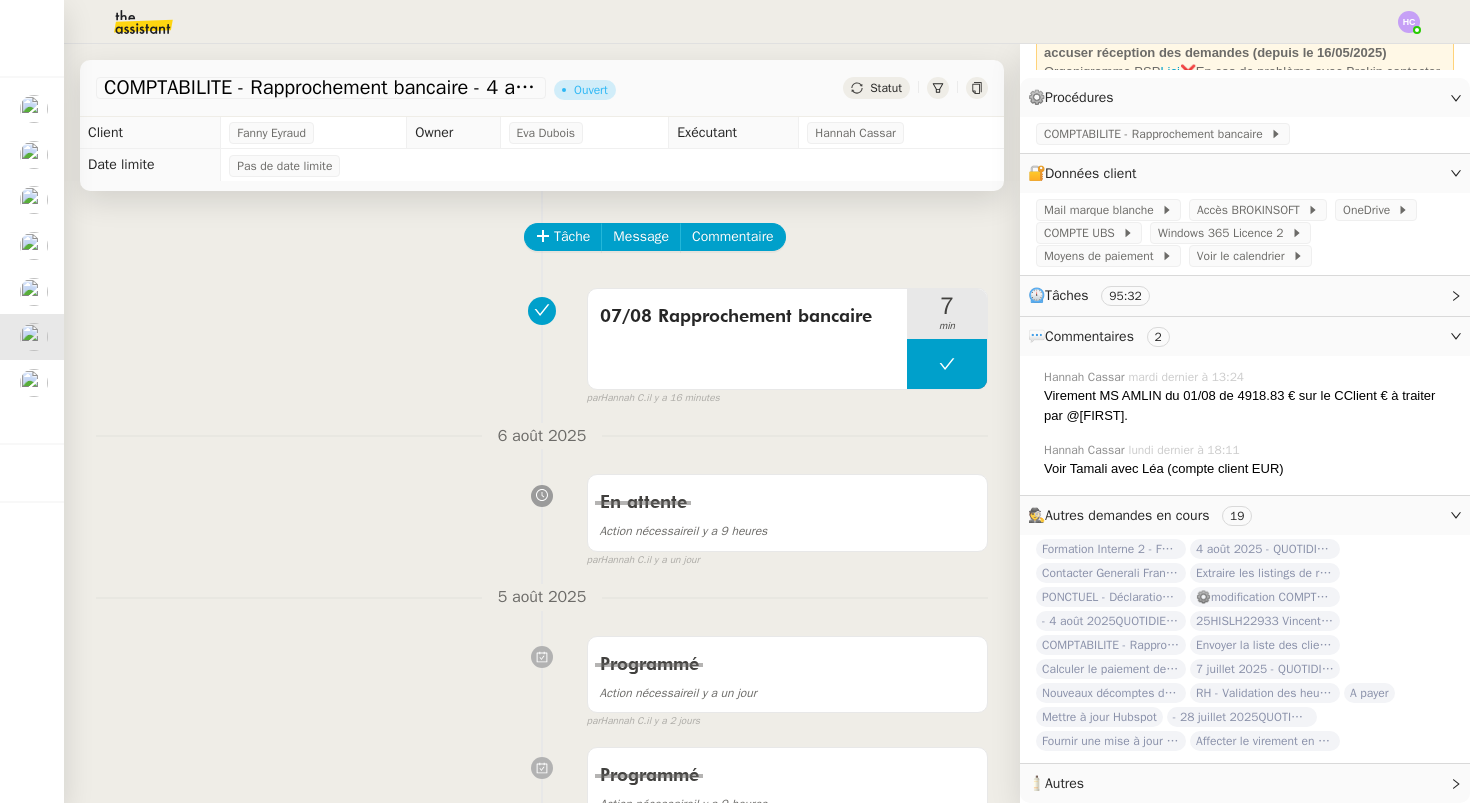 click on "07/08 Rapprochement bancaire     7 min false par   Hannah C.   il y a 16 minutes" at bounding box center (542, 343) 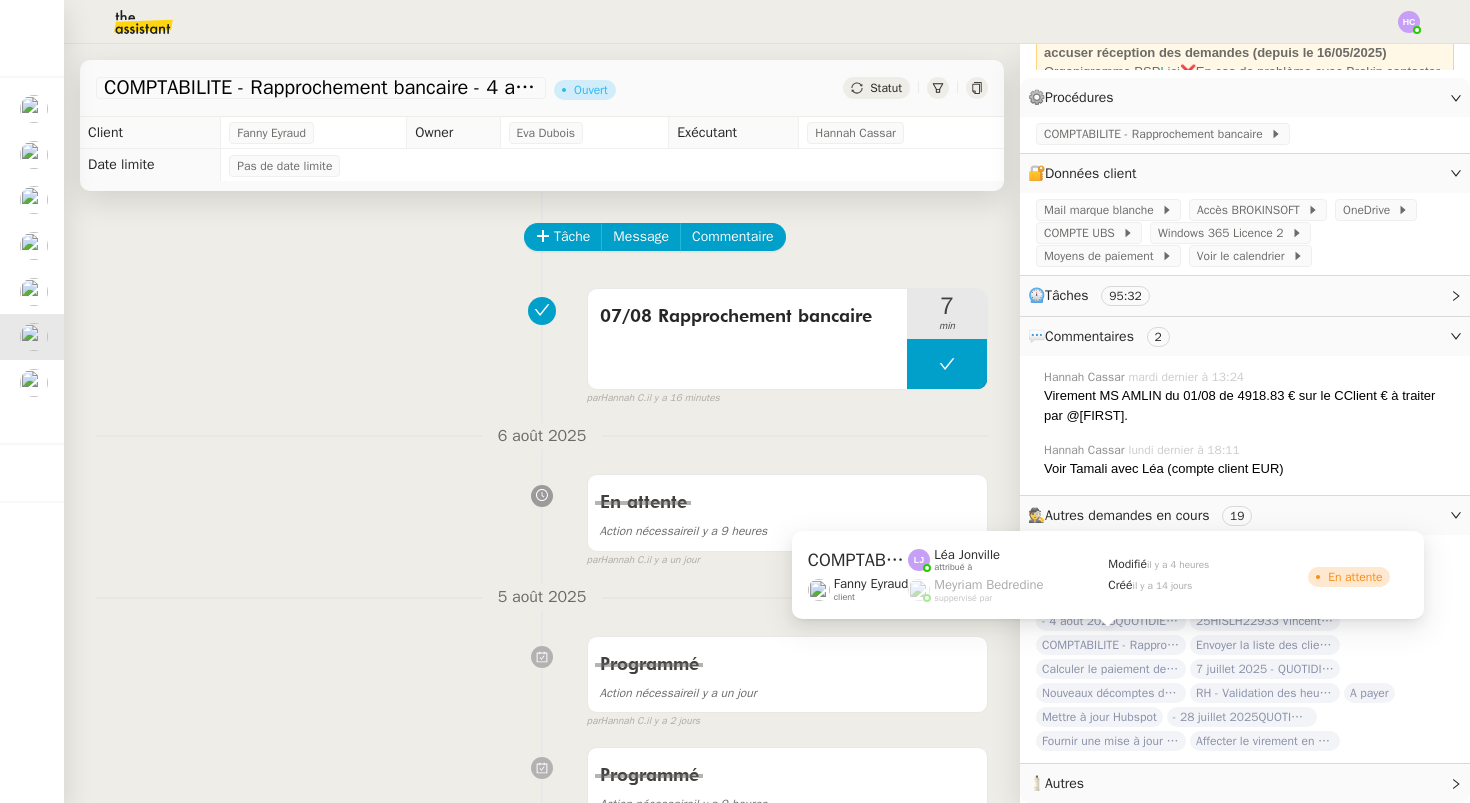click on "COMPTABILITE - Rapprochement bancaire - 24 juillet 2025" 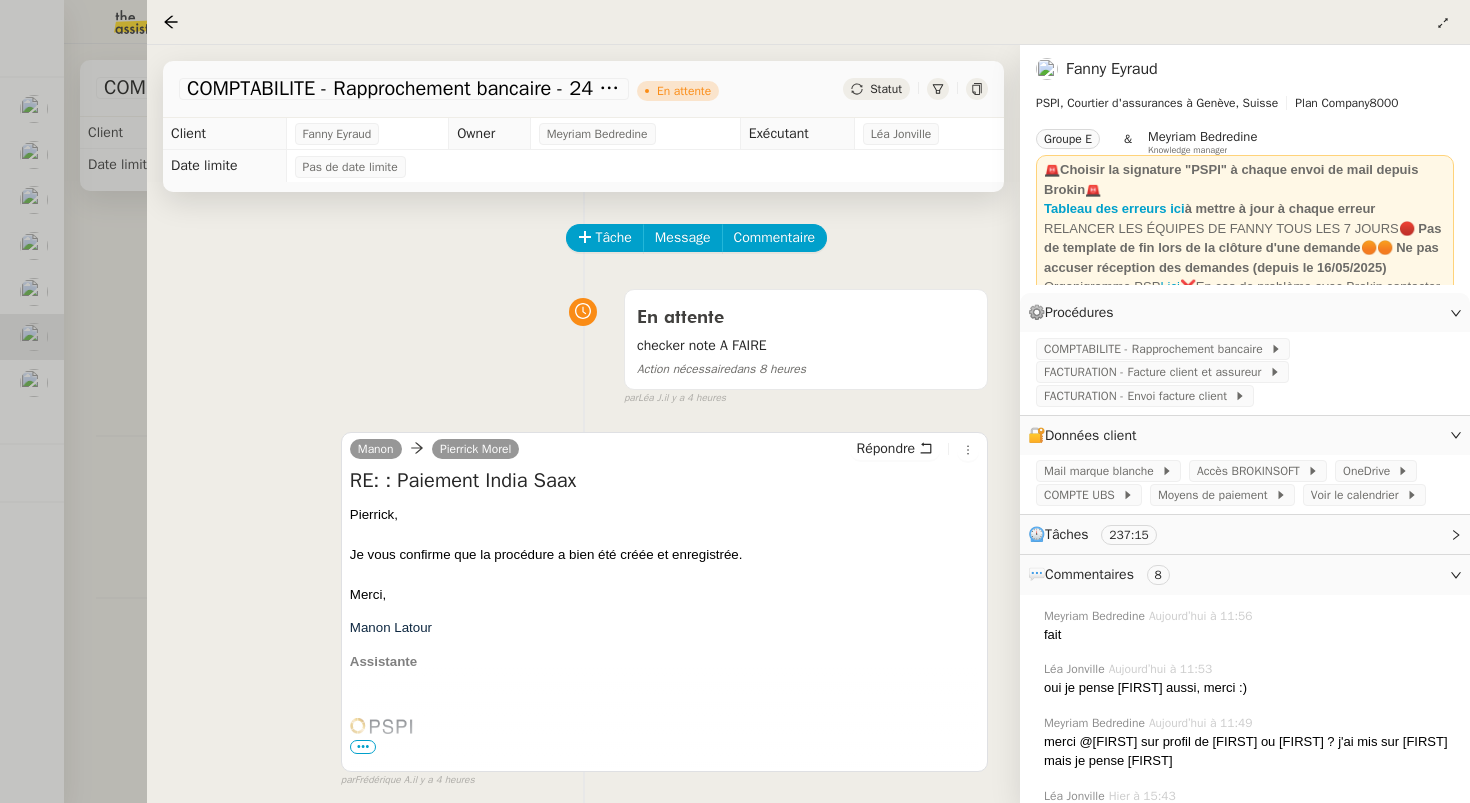 click on "COMPTABILITE - Rapprochement bancaire - 24 juillet 2025" 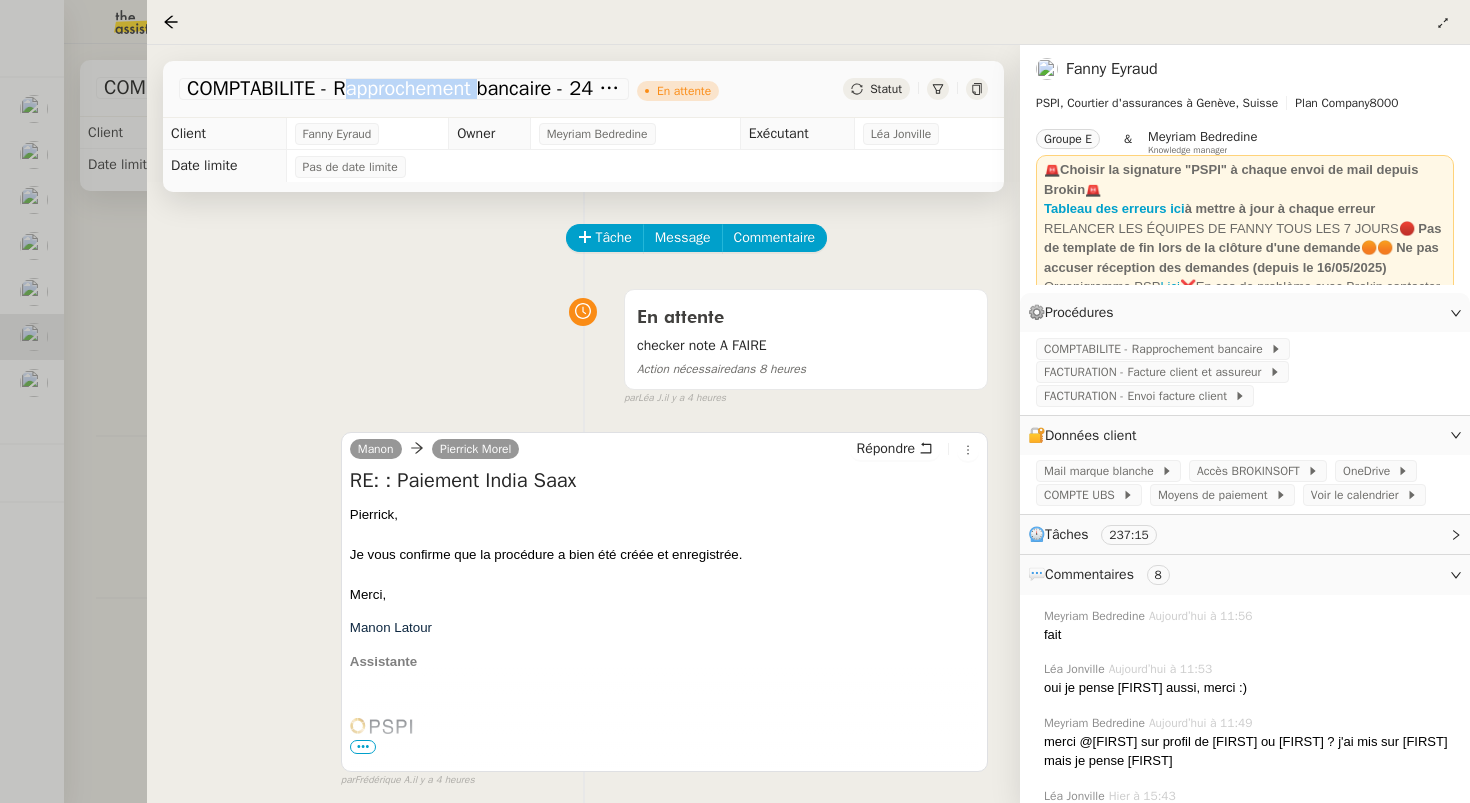 click on "COMPTABILITE - Rapprochement bancaire - 24 juillet 2025" 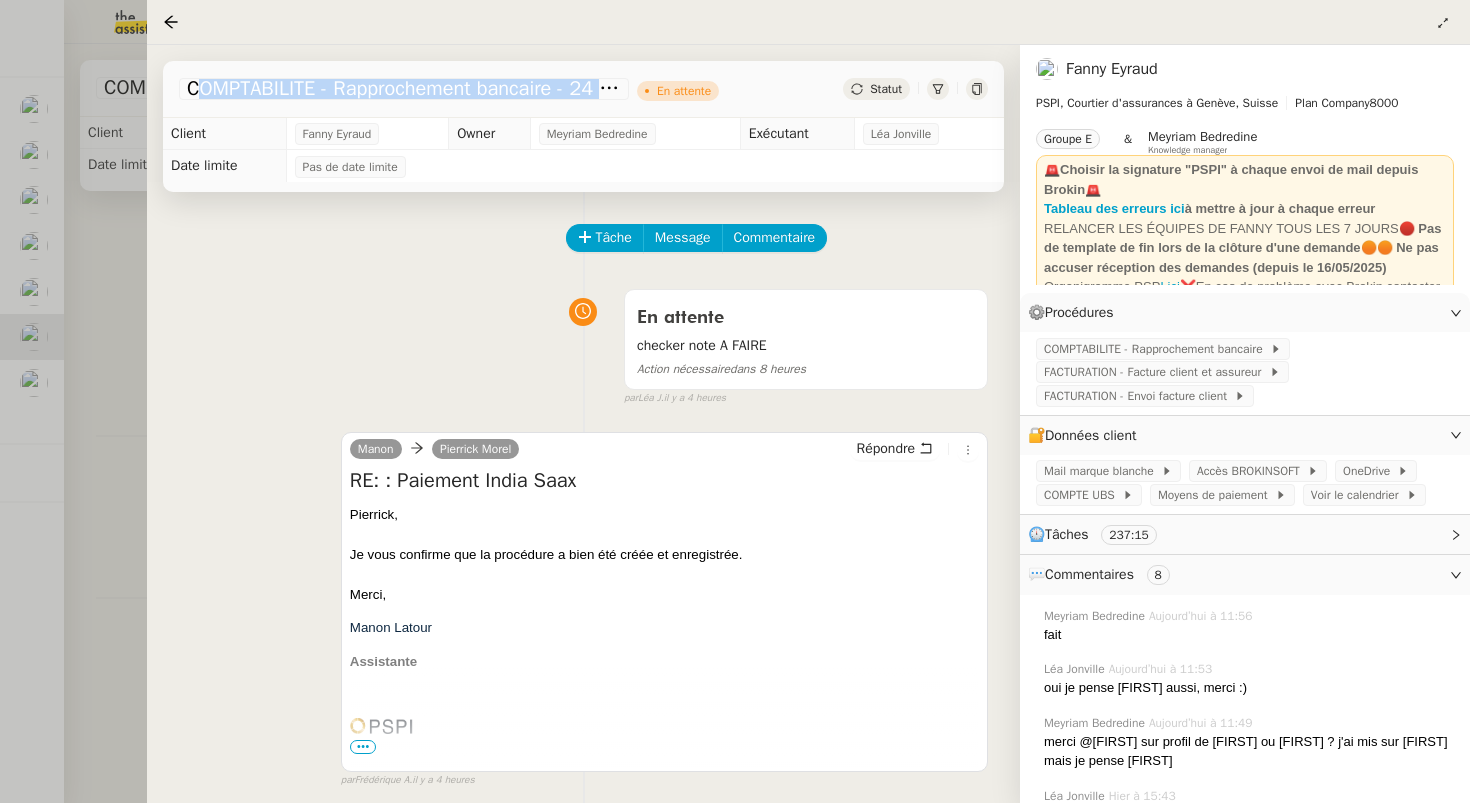 click on "COMPTABILITE - Rapprochement bancaire - 24 juillet 2025" 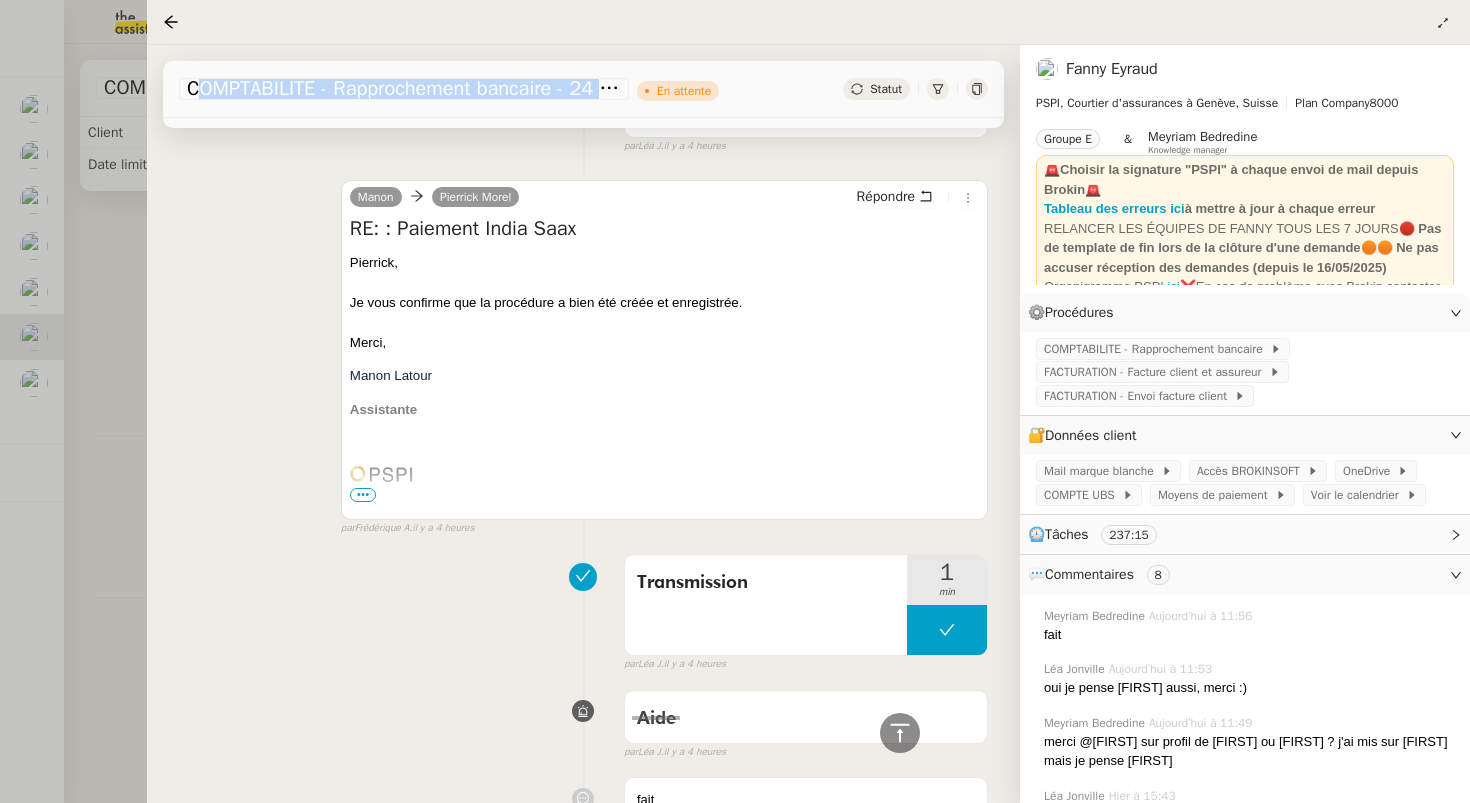 scroll, scrollTop: 0, scrollLeft: 0, axis: both 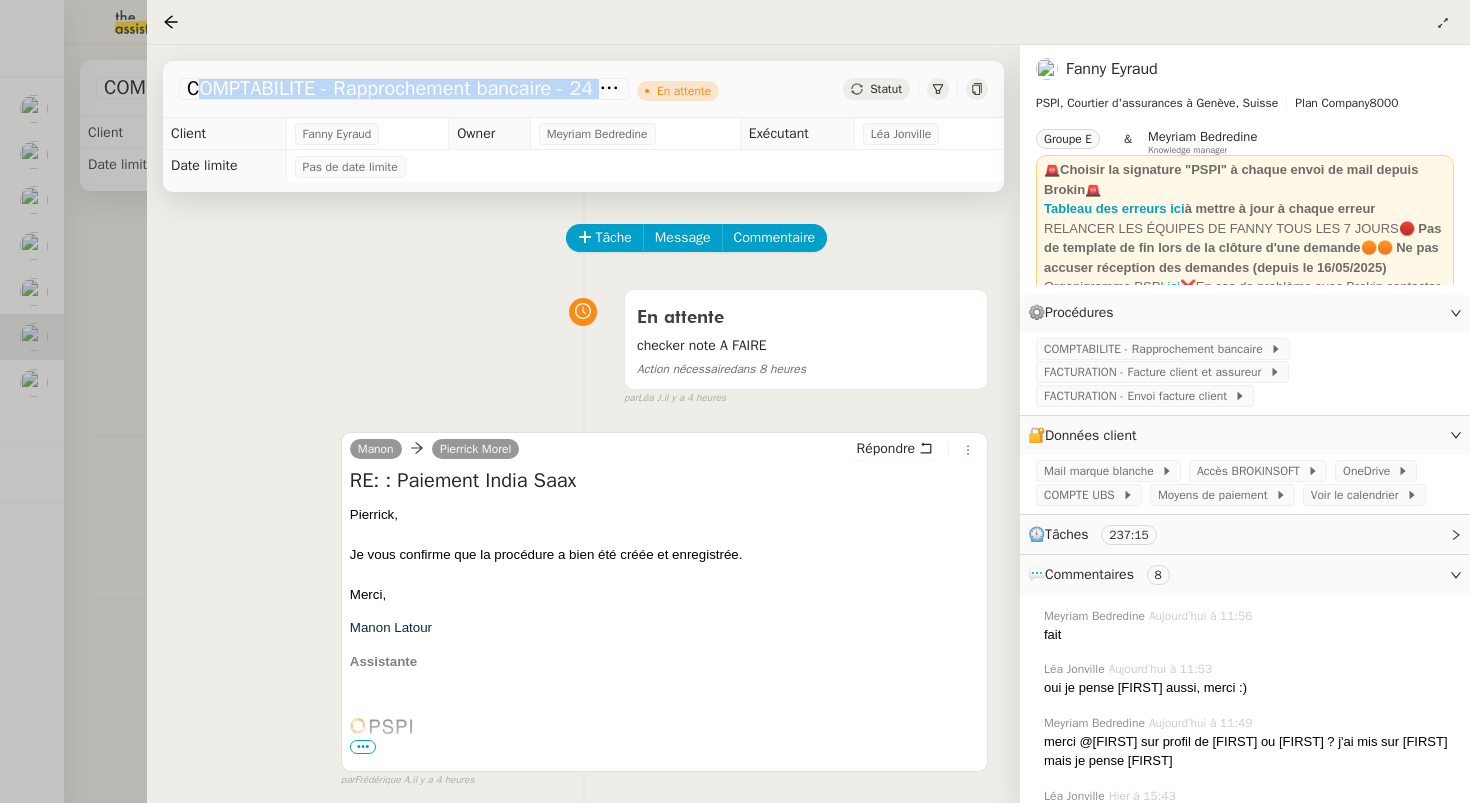 copy on "COMPTABILITE - Rapprochement bancaire - 24 juillet 2025" 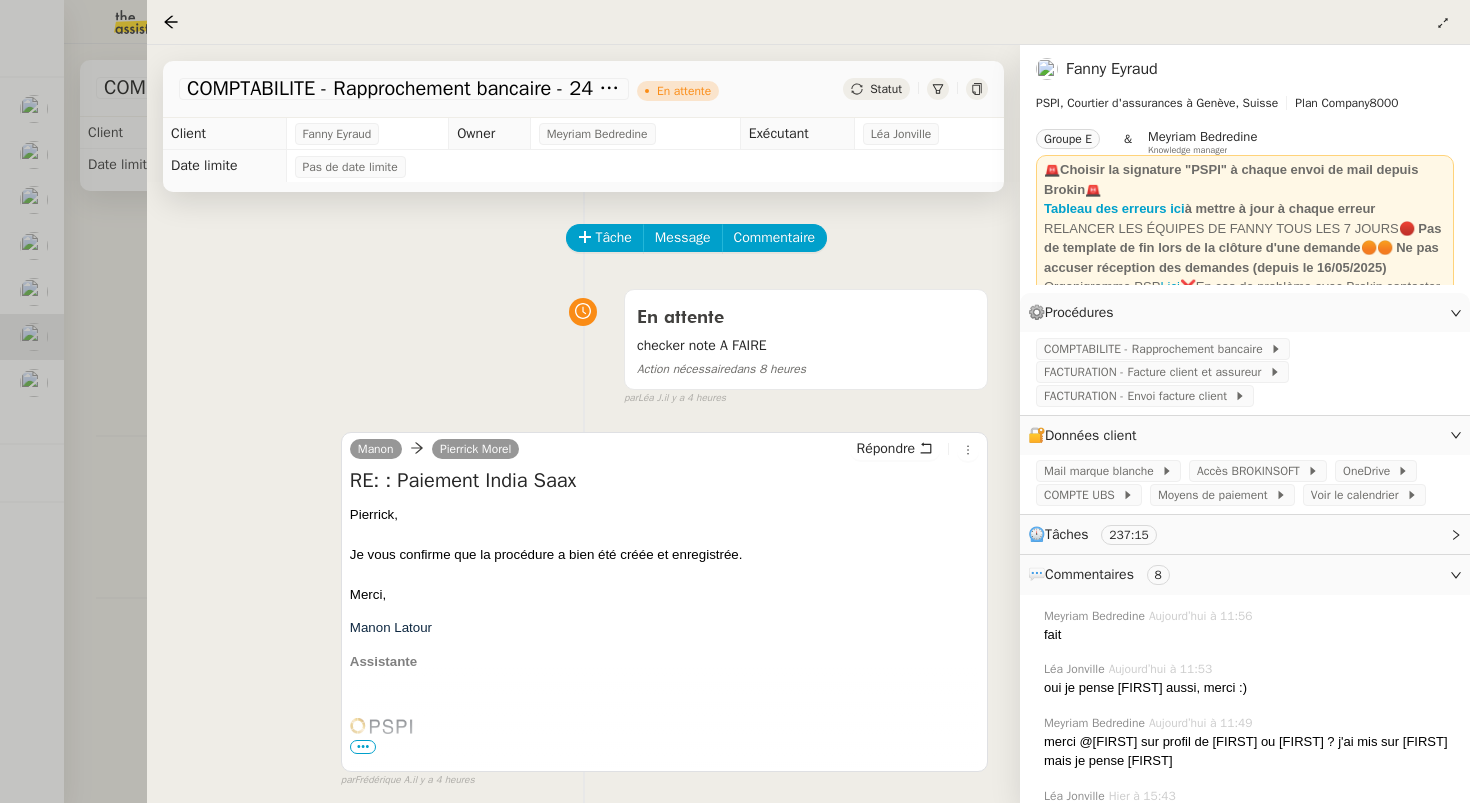 click on "En attente checker note A FAIRE    Action nécessaire  dans 8 heures  false par   Léa J.   il y a 4 heures" at bounding box center [583, 343] 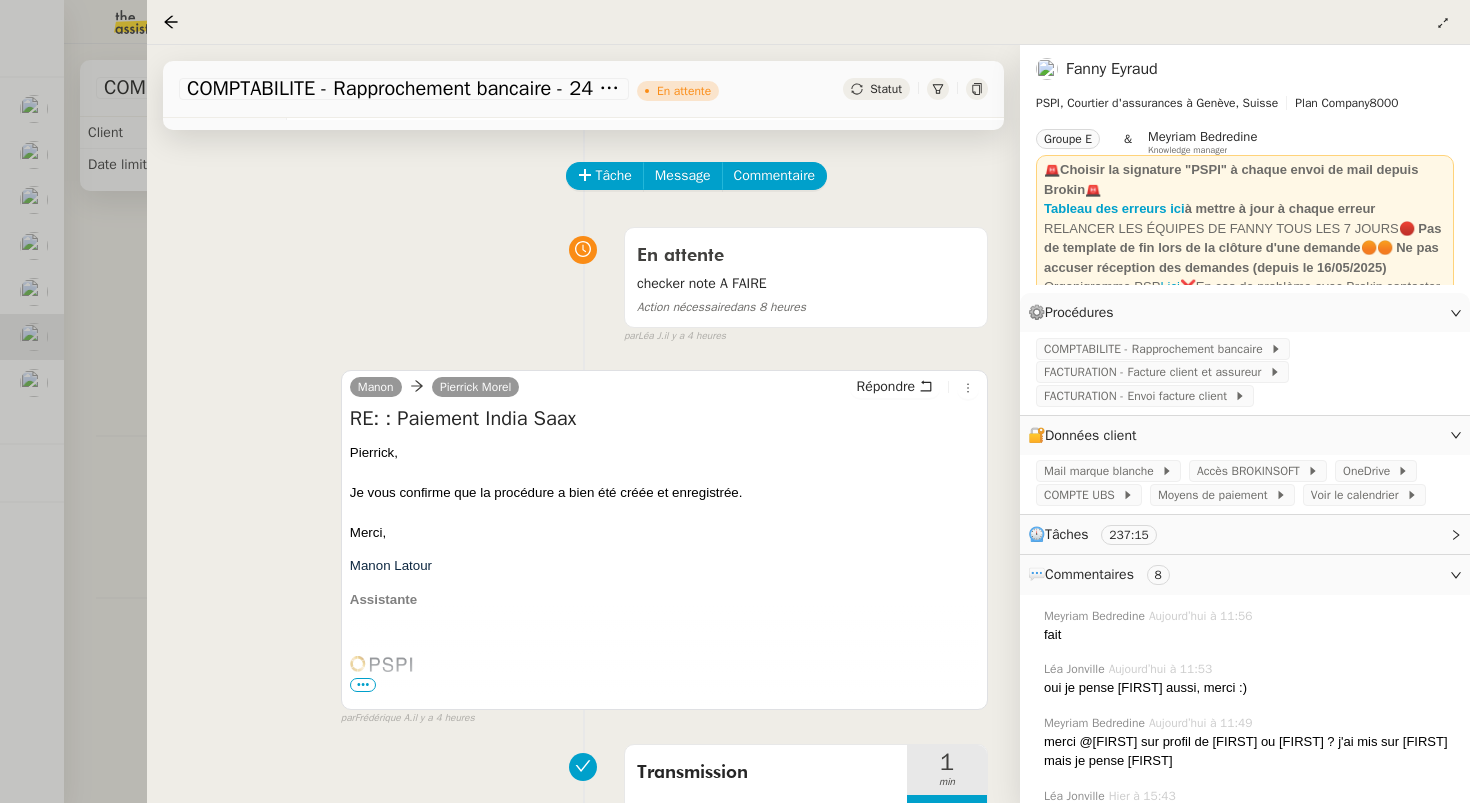scroll, scrollTop: 63, scrollLeft: 0, axis: vertical 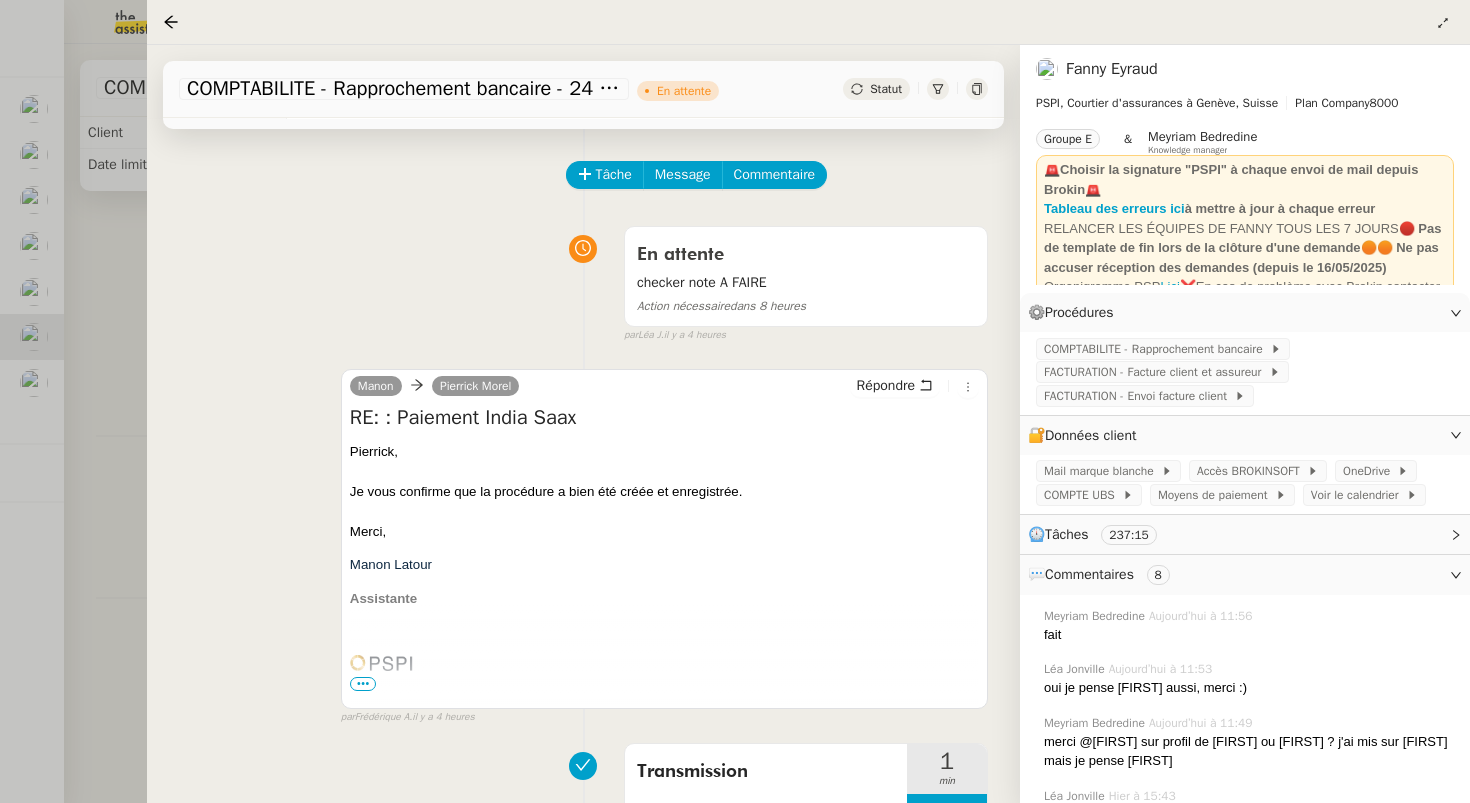 click at bounding box center [735, 401] 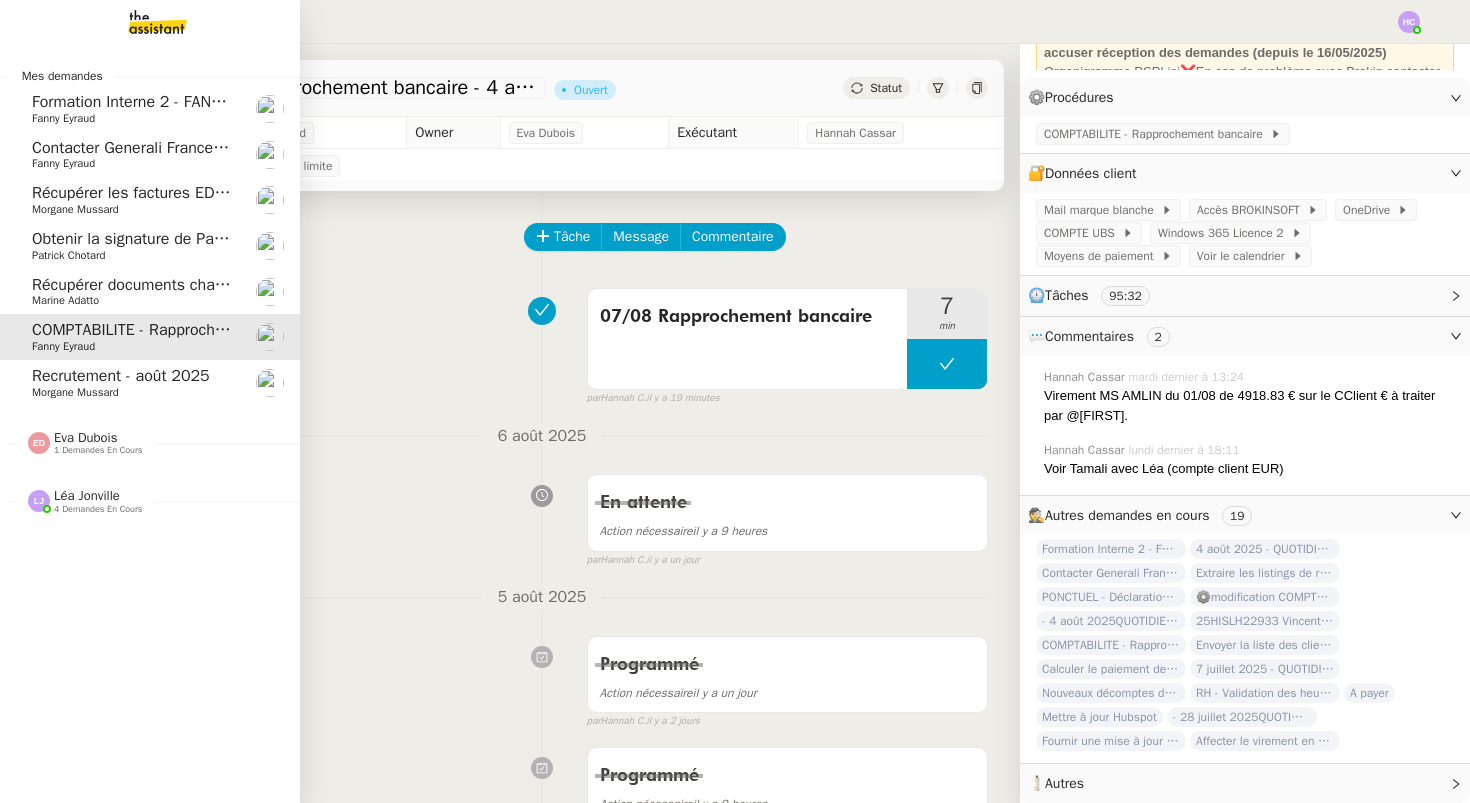 click on "Formation Interne 2 - FANNY EYRAUD" 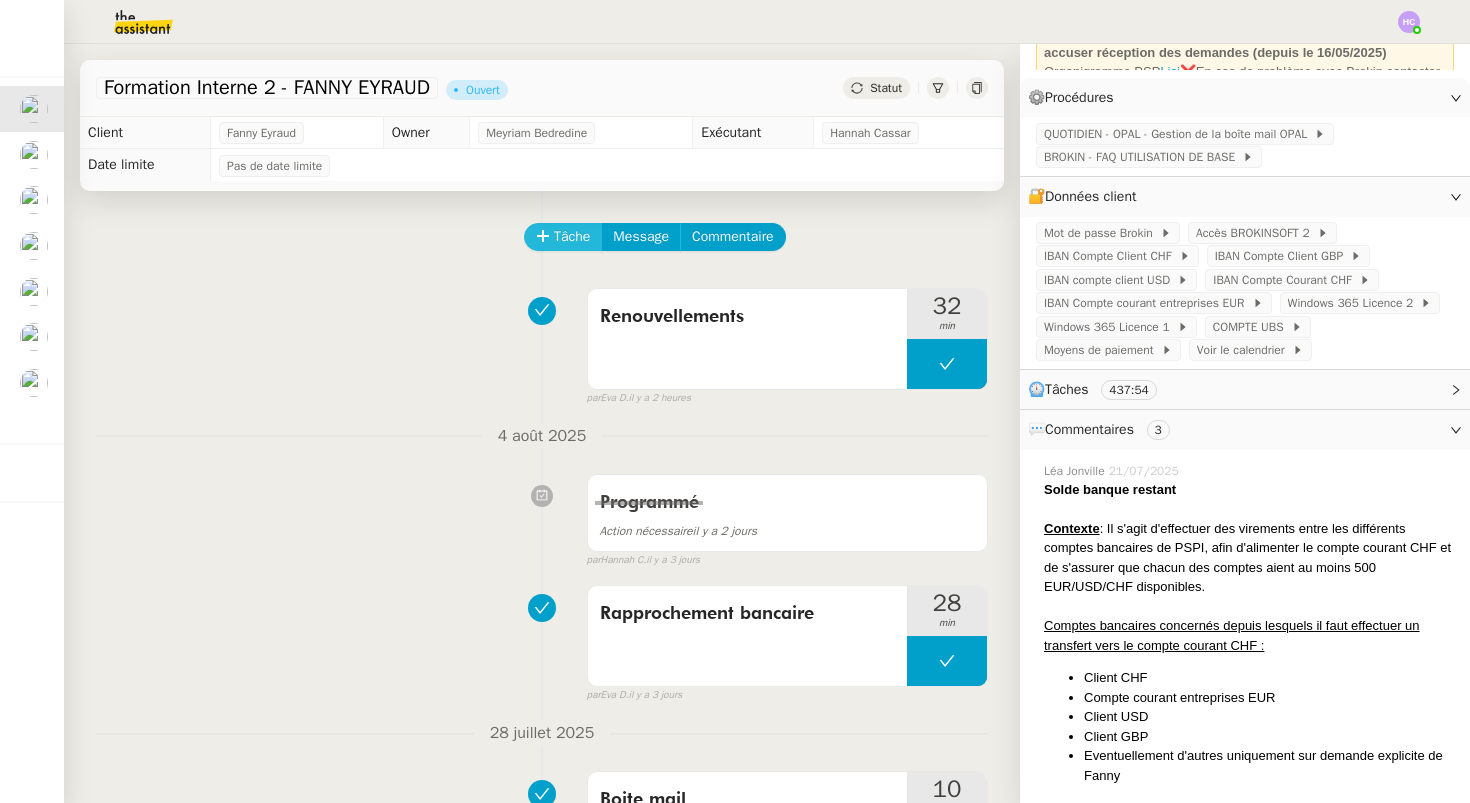 click on "Tâche" 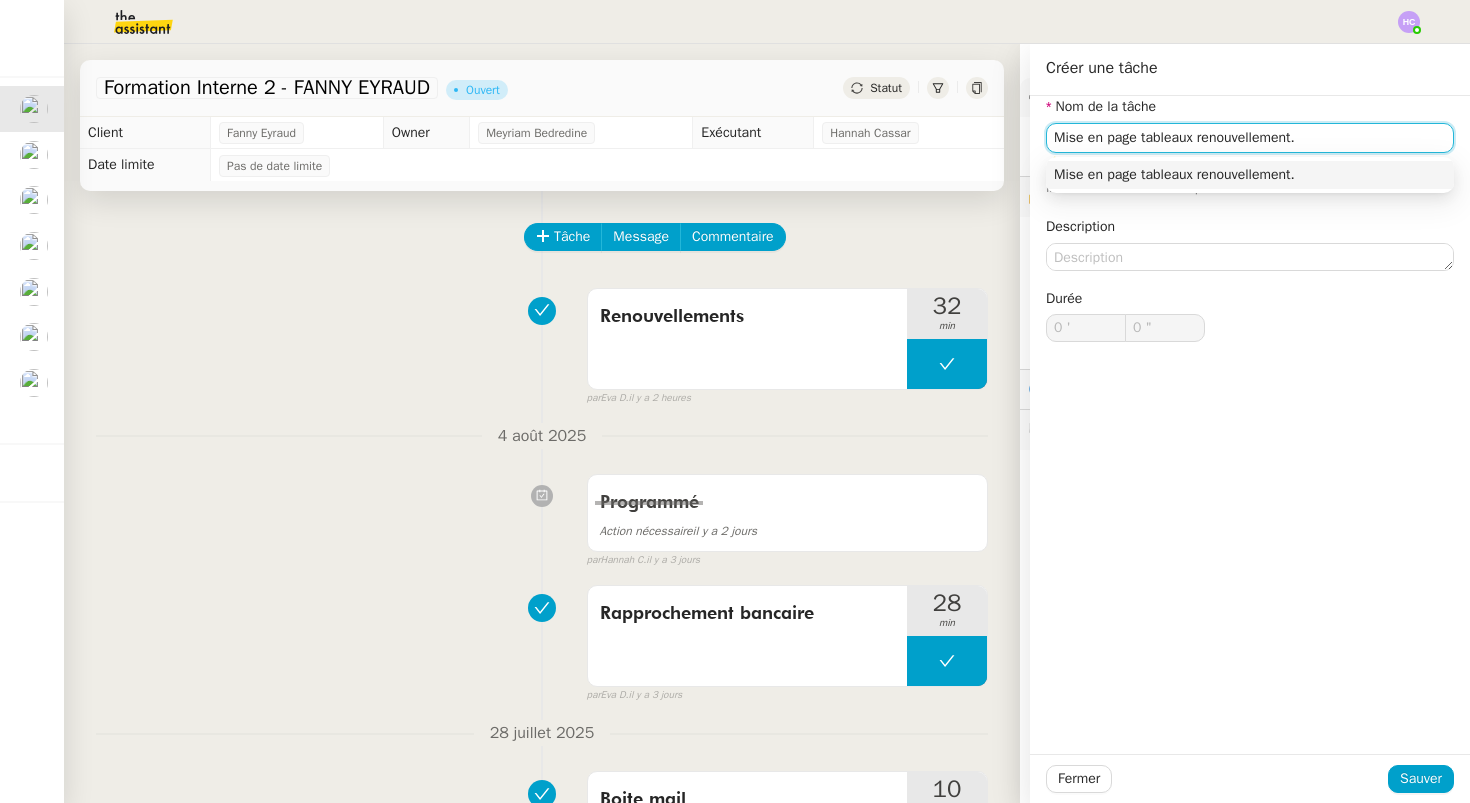 click on "Mise en page tableaux renouvellement." at bounding box center (1250, 175) 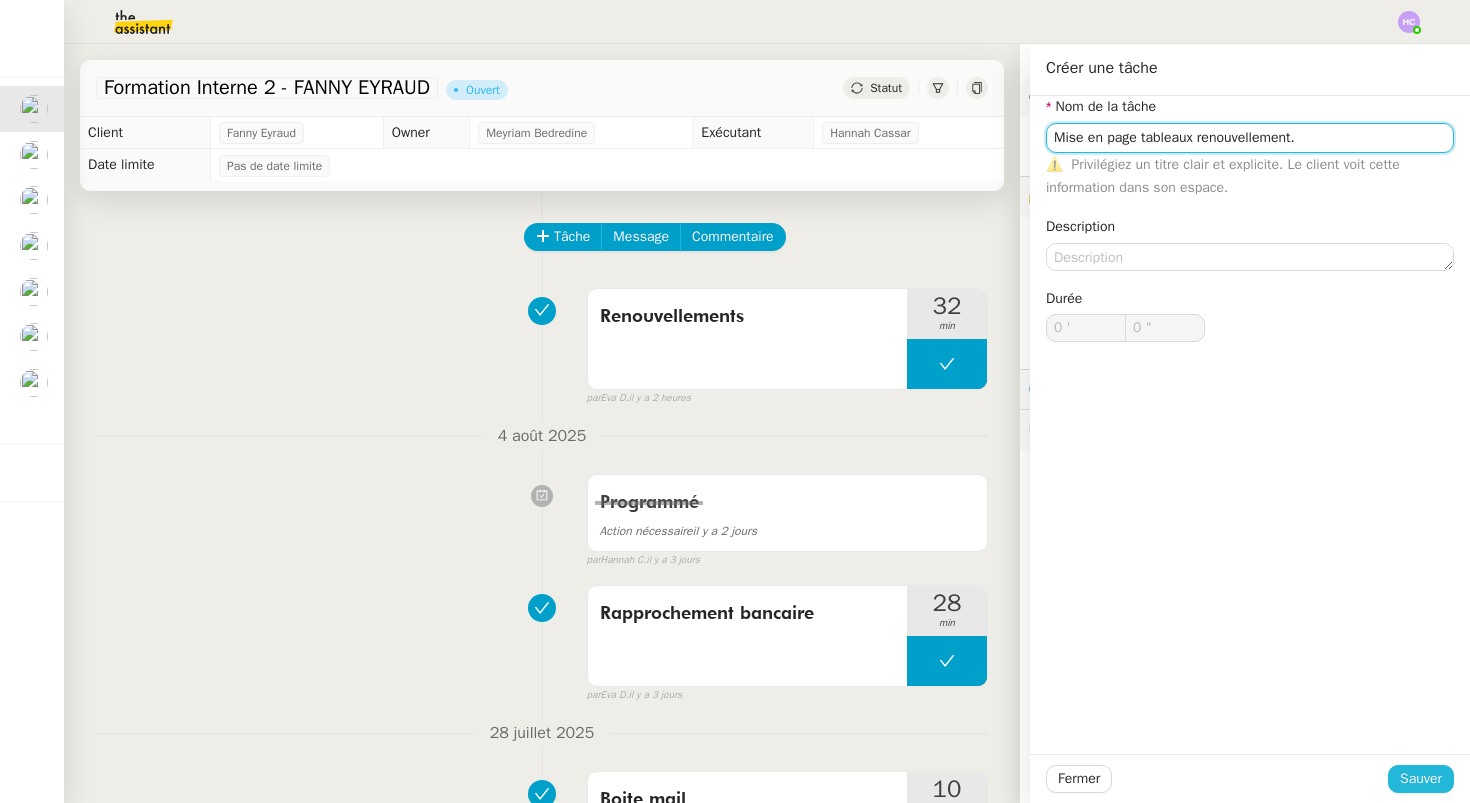 type on "Mise en page tableaux renouvellement." 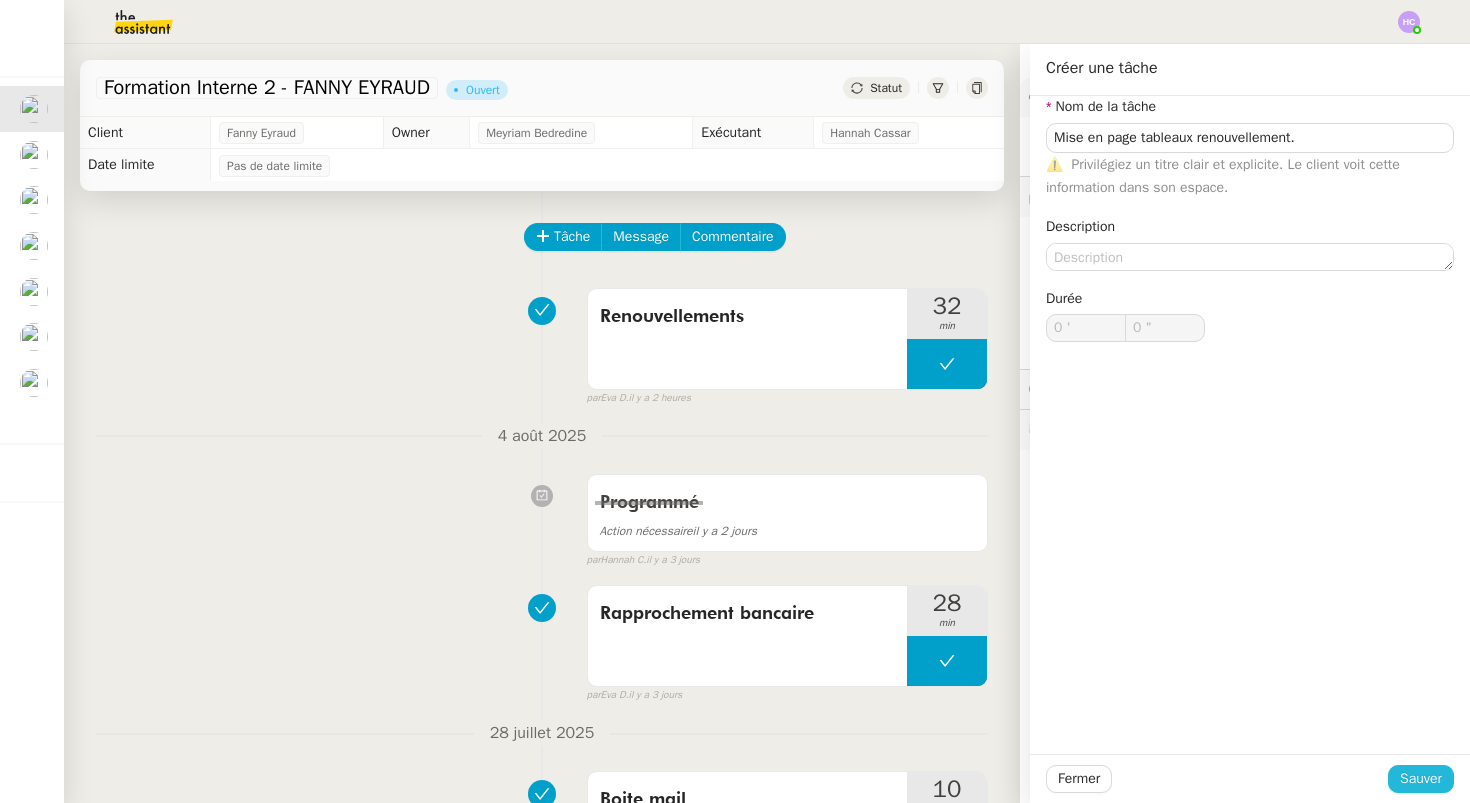 click on "Sauver" 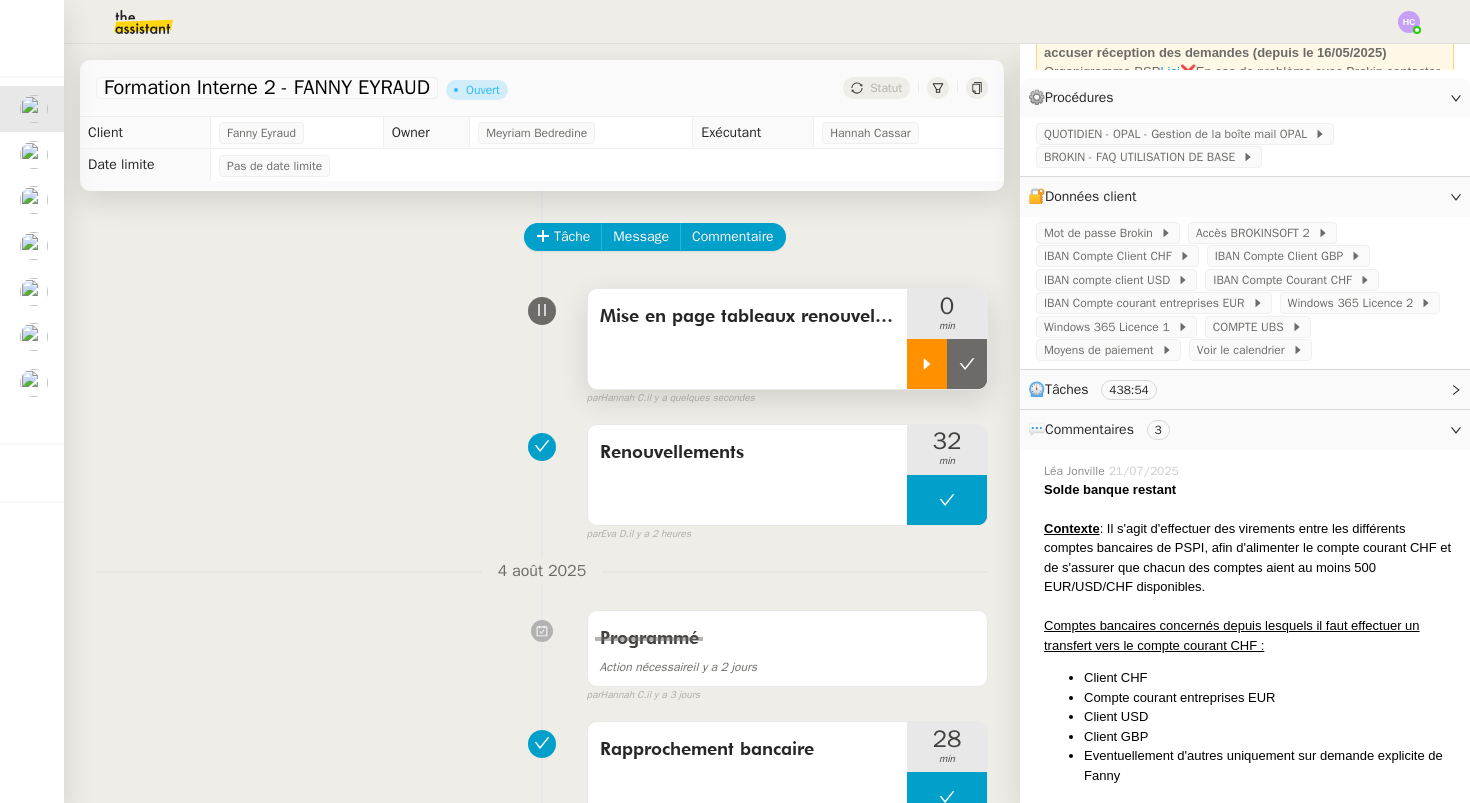 click at bounding box center [927, 364] 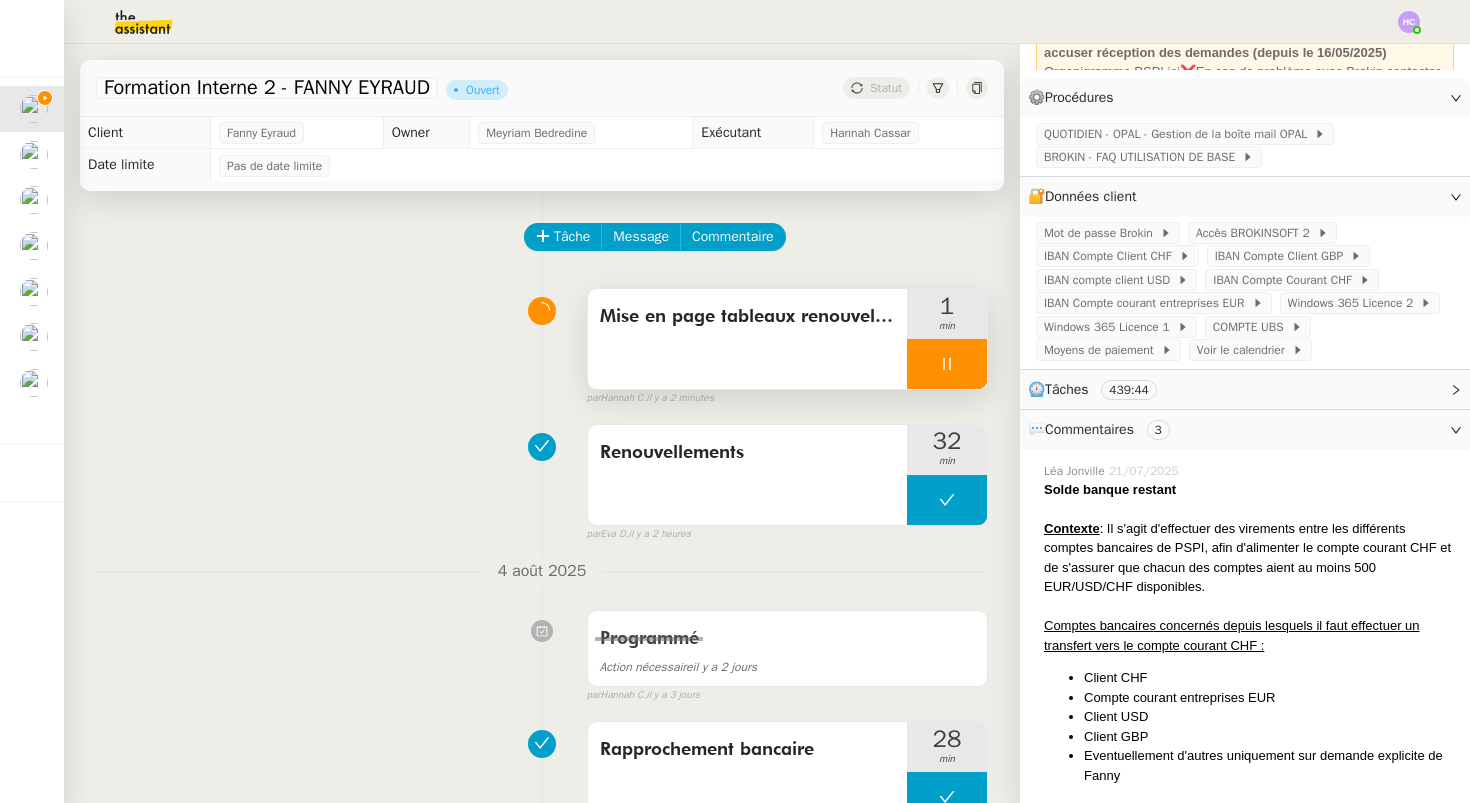 click at bounding box center [947, 364] 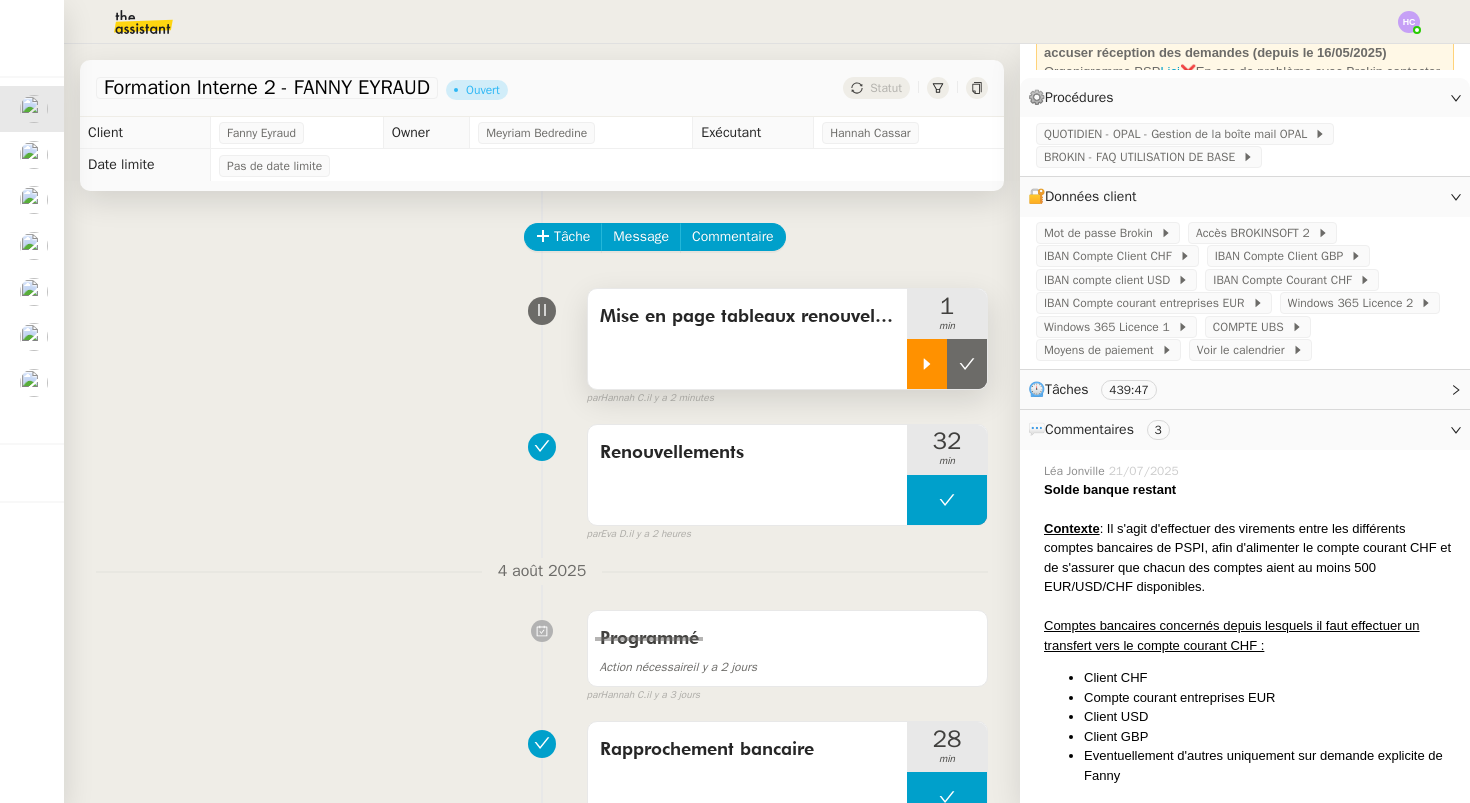 click 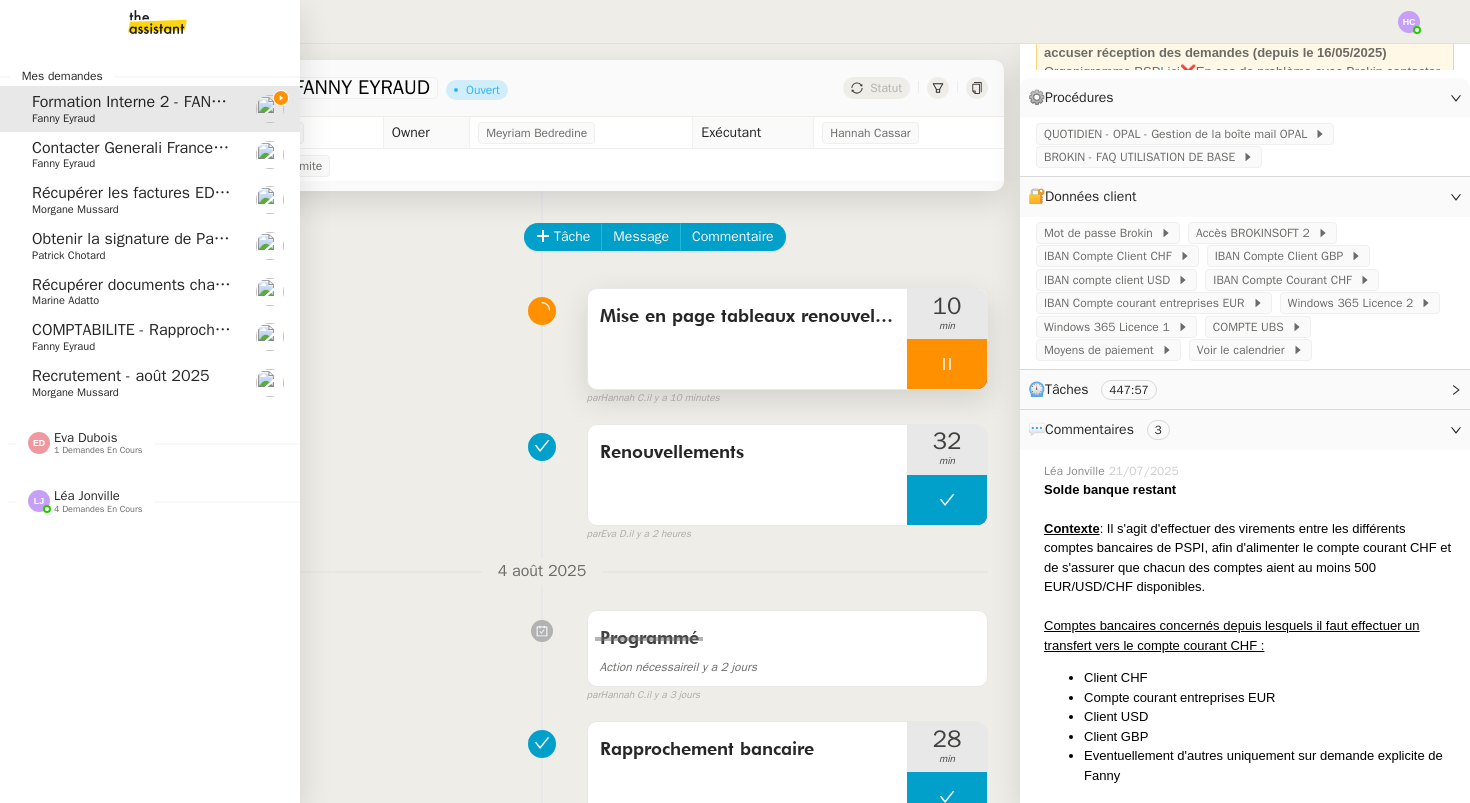 click on "COMPTABILITE - Rapprochement bancaire - 4 août 2025" 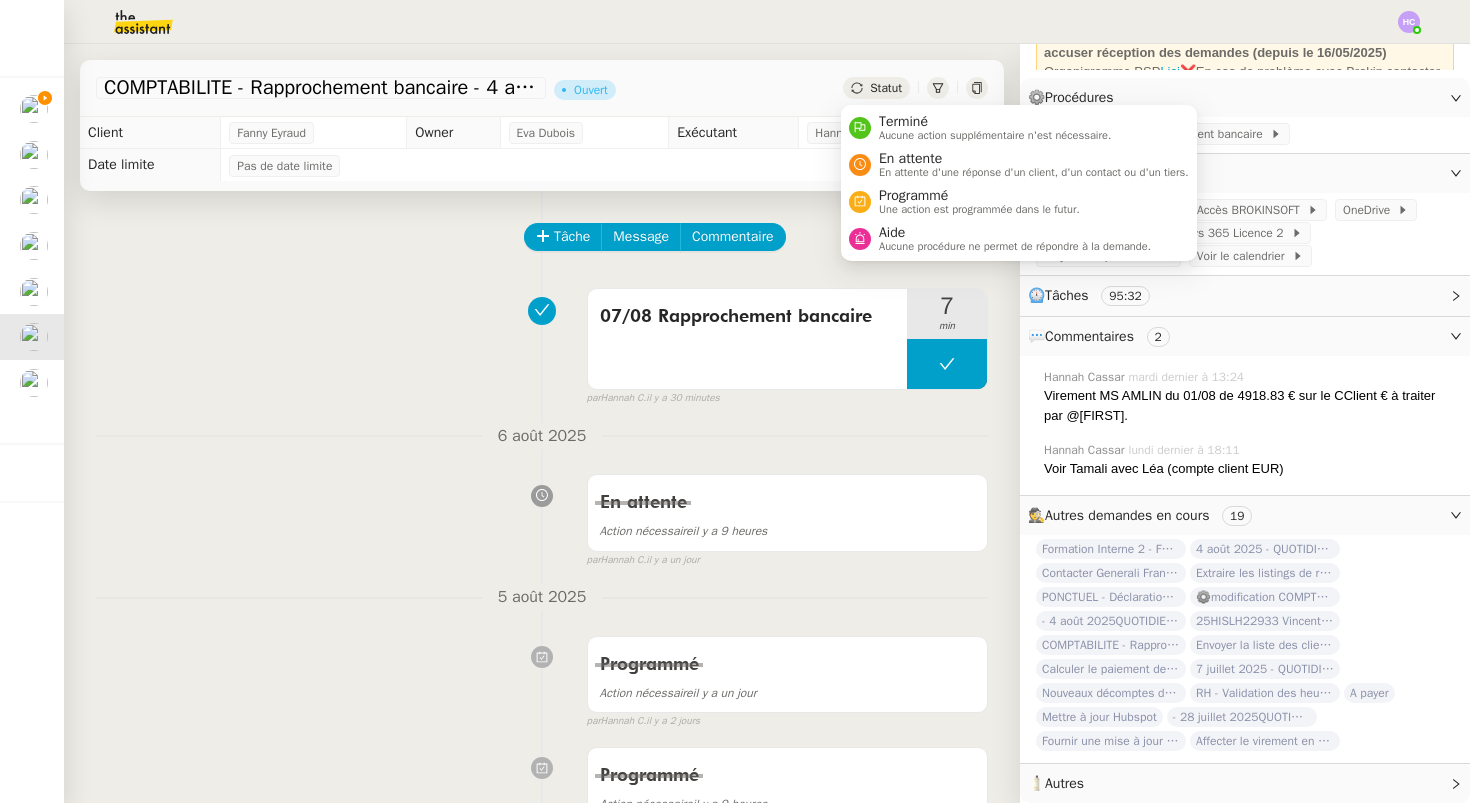 click on "Statut" 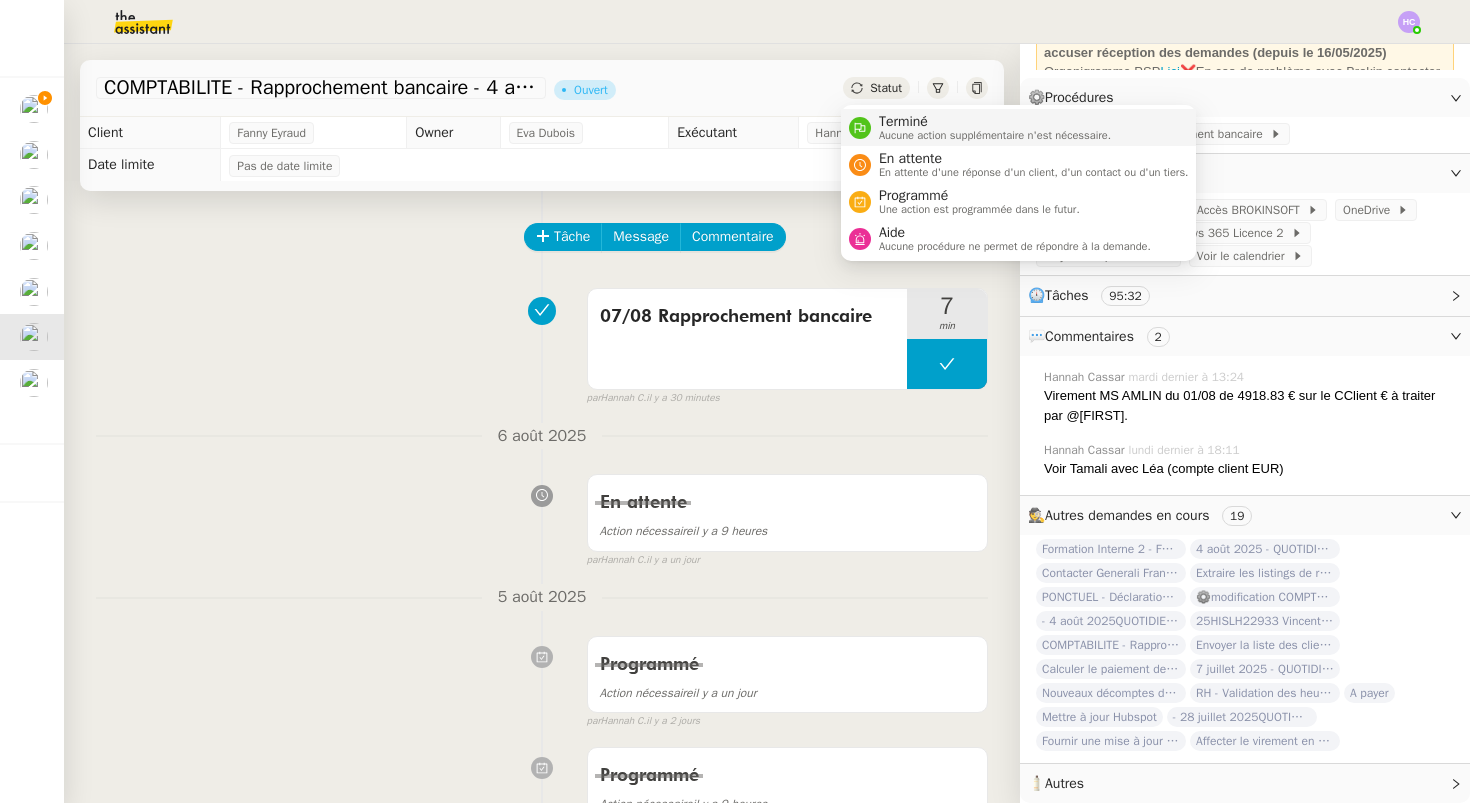 click on "Terminé" at bounding box center [995, 122] 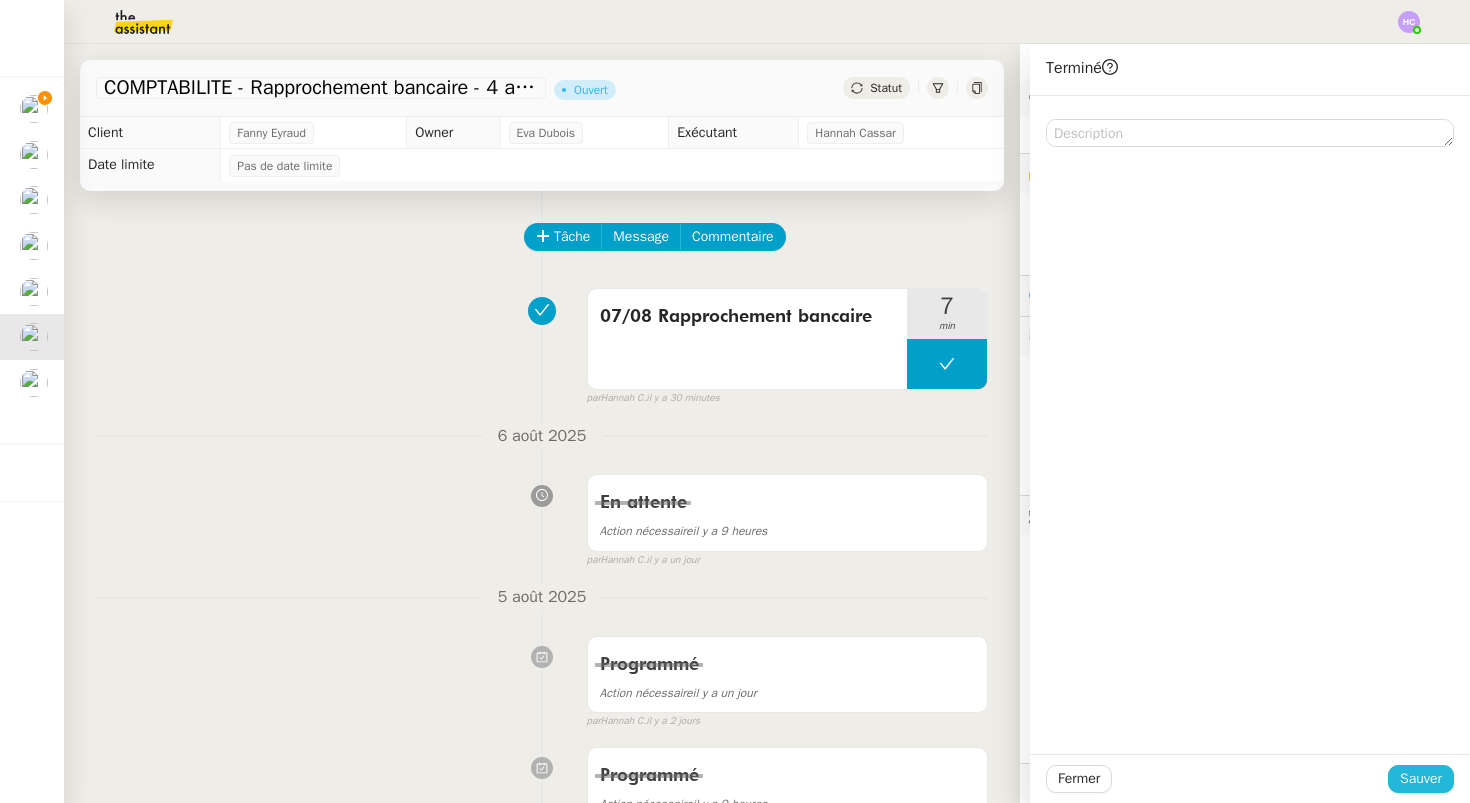 click on "Sauver" 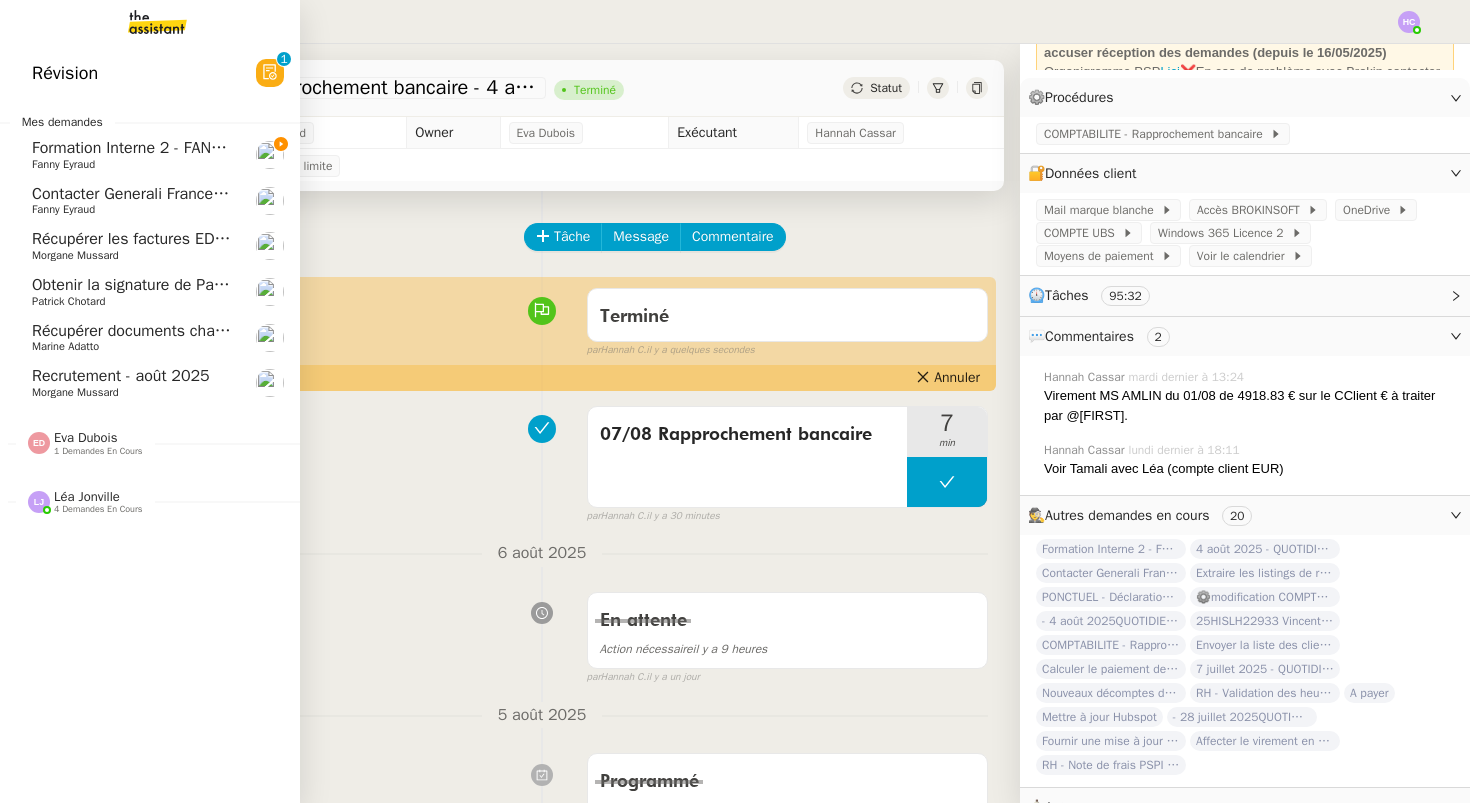 click on "Recrutement - août 2025" 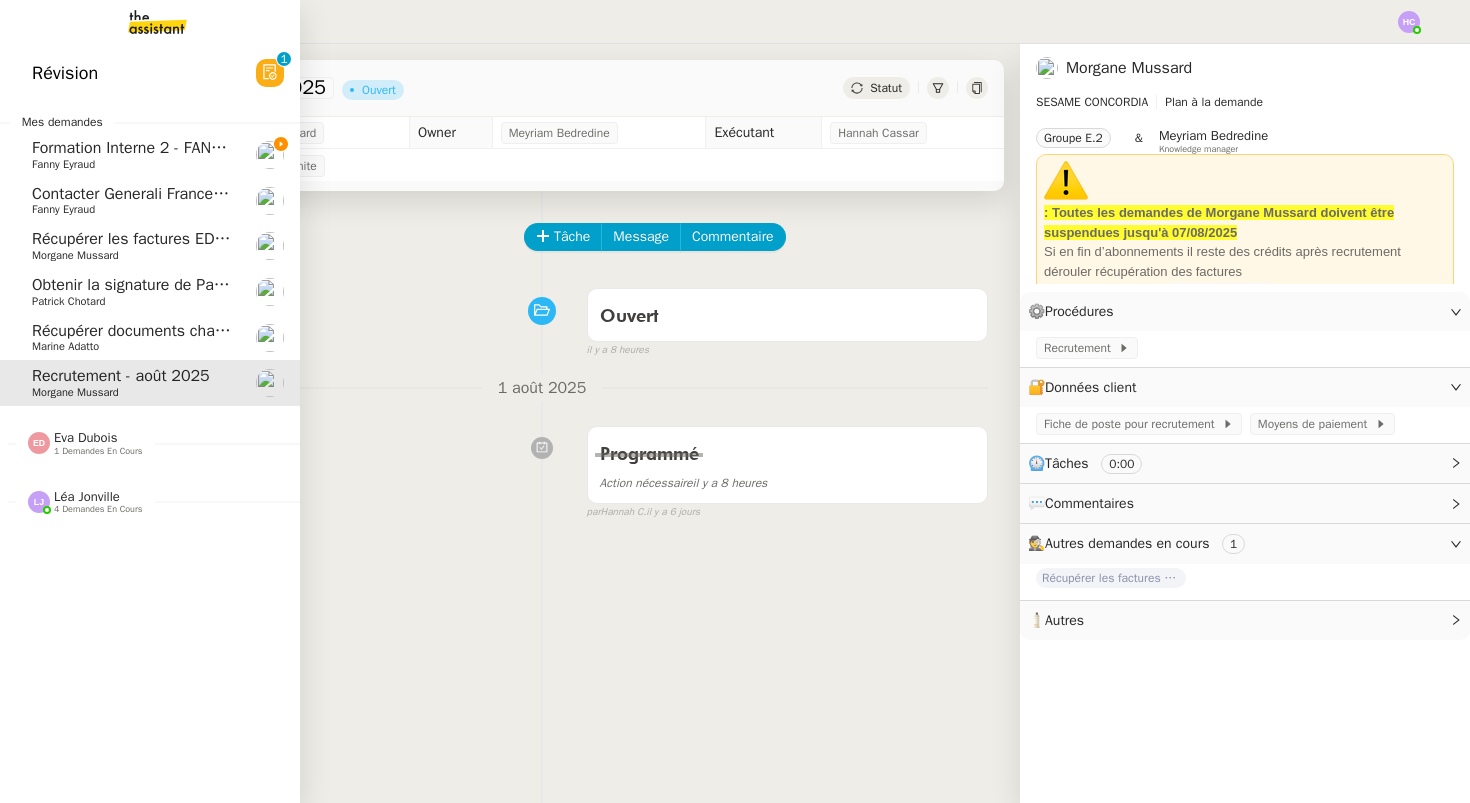 scroll, scrollTop: 0, scrollLeft: 0, axis: both 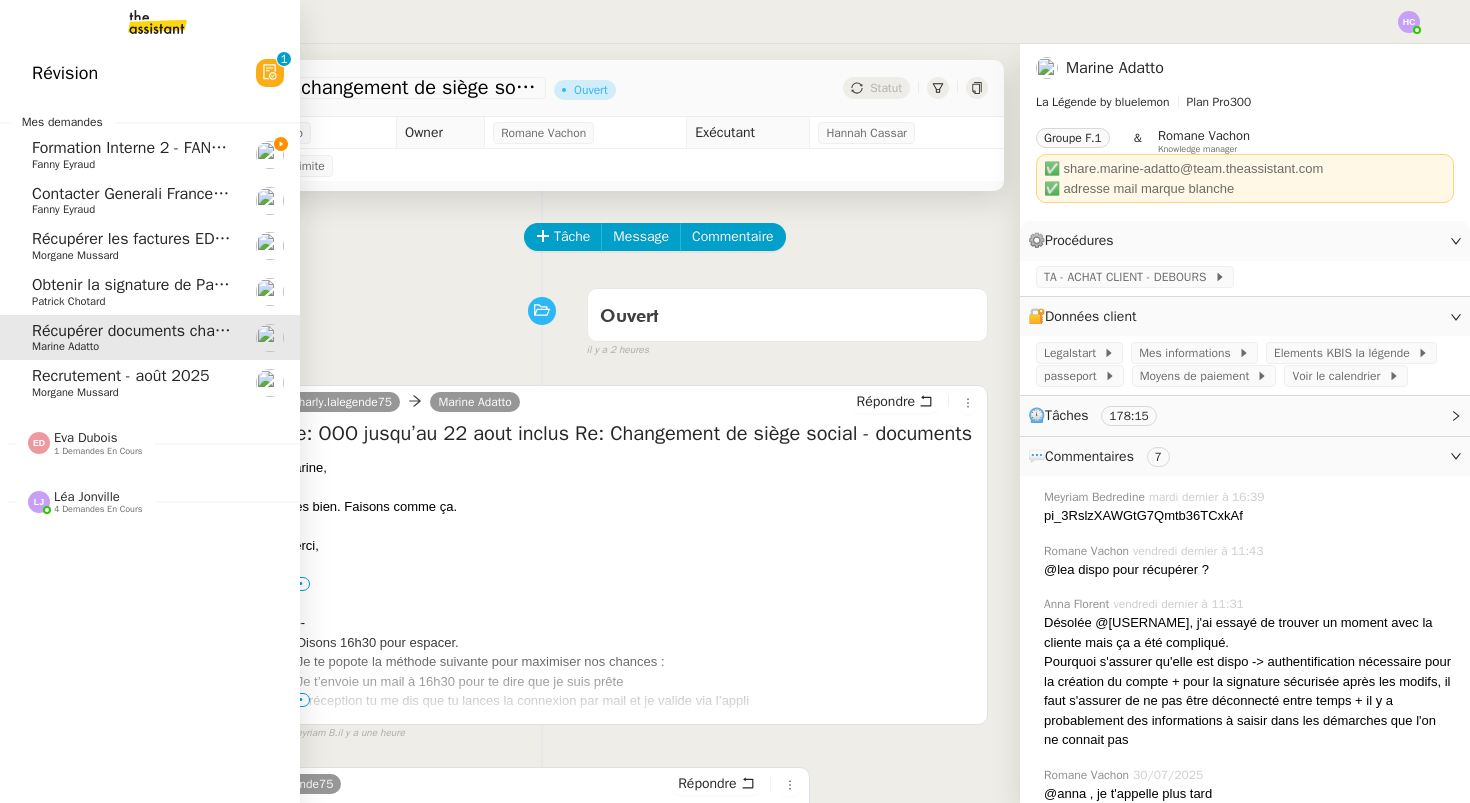 click on "Contacter Generali France pour demande AU094424" 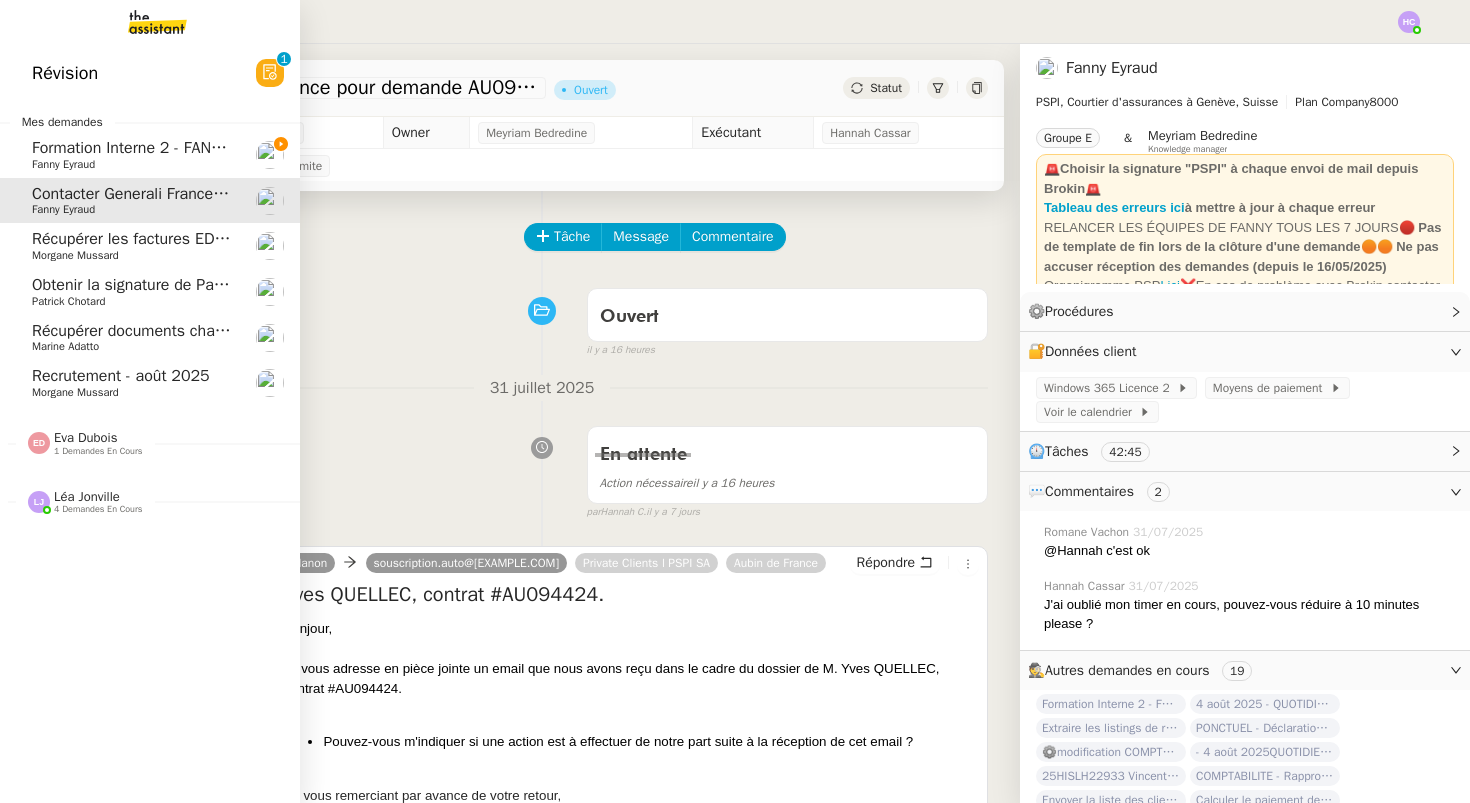 click on "Récupérer les factures EDF et Orange" 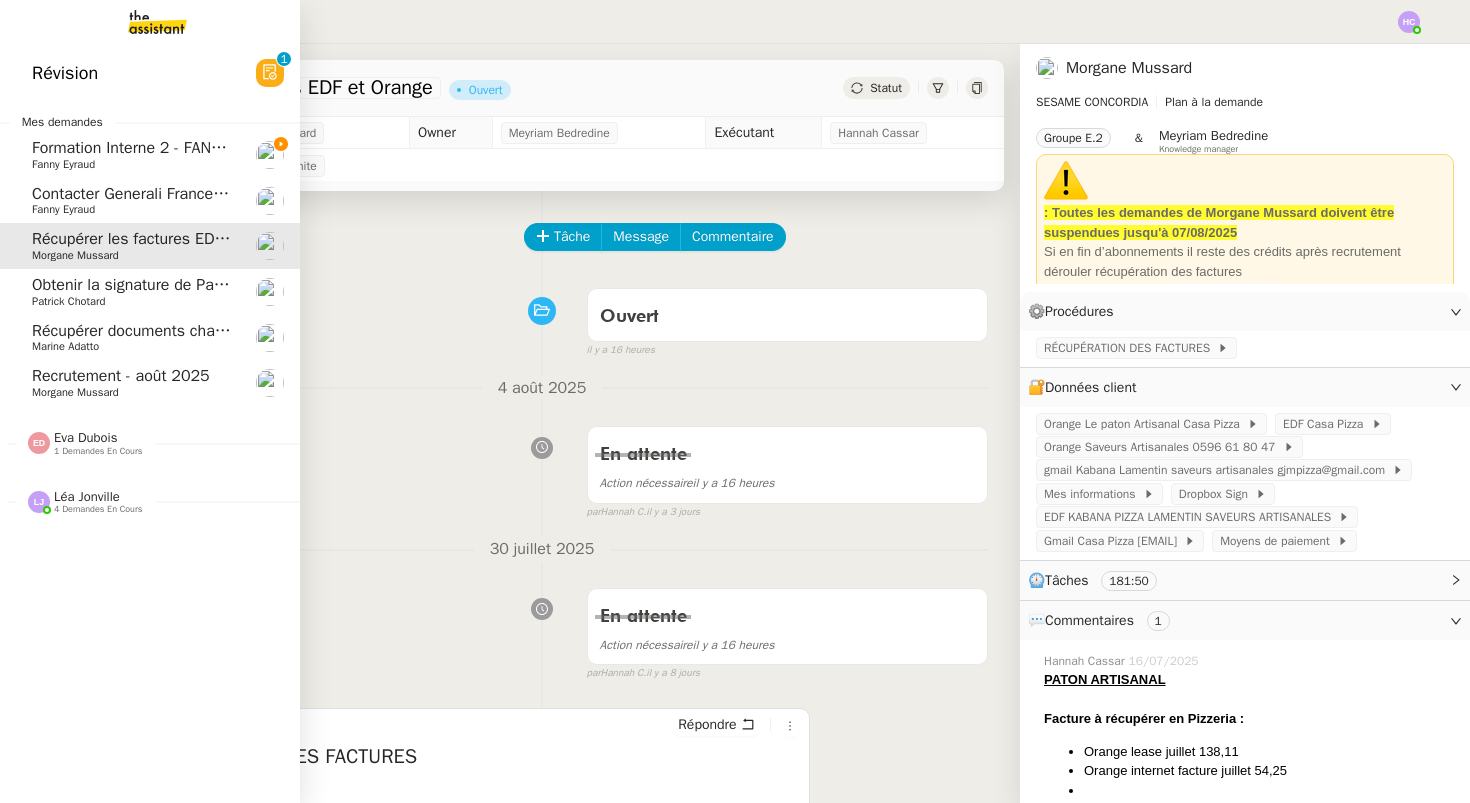 click on "Récupérer documents changement de siège social    Marine Adatto" 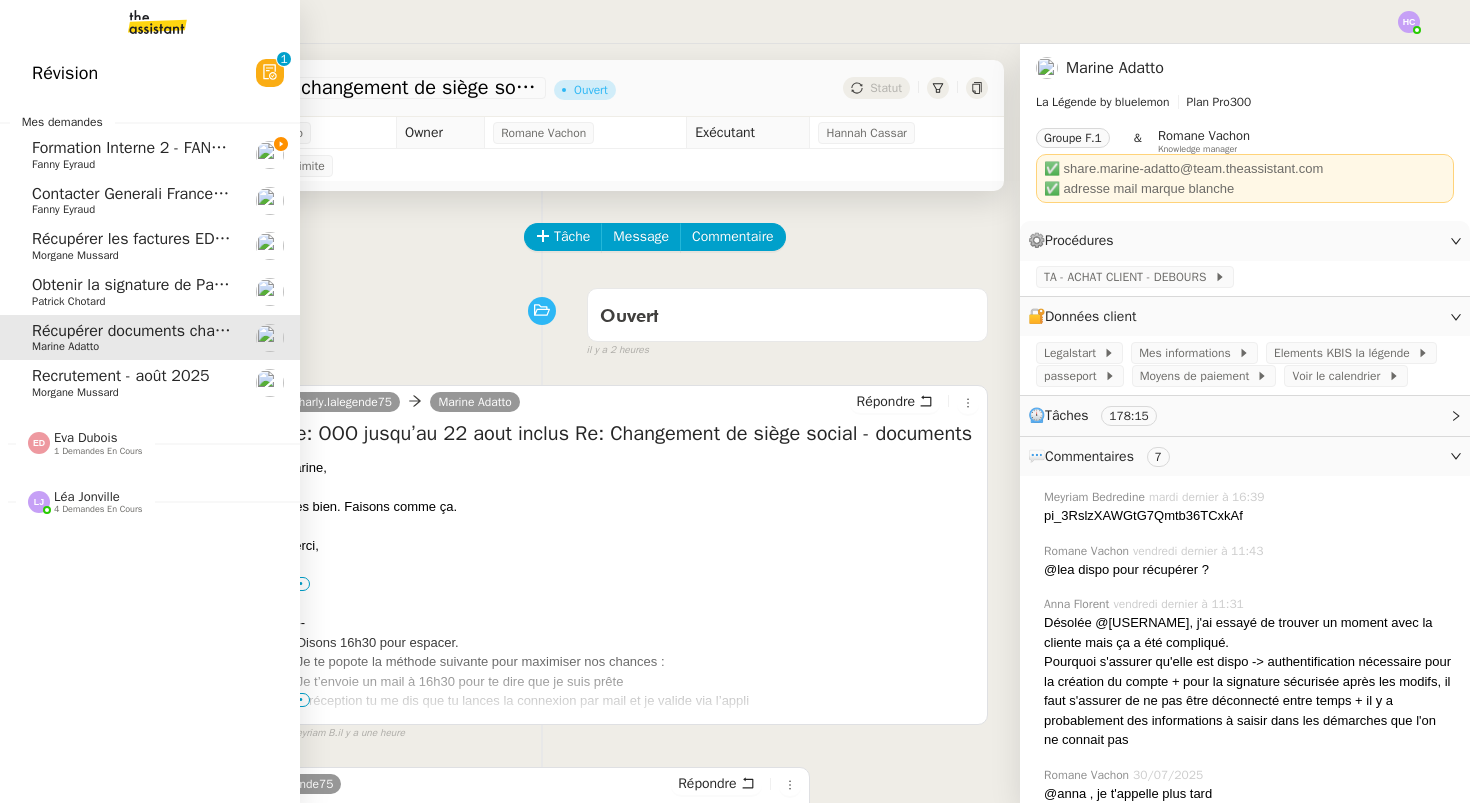 click on "Formation Interne 2 - FANNY EYRAUD      Fanny Eyraud" 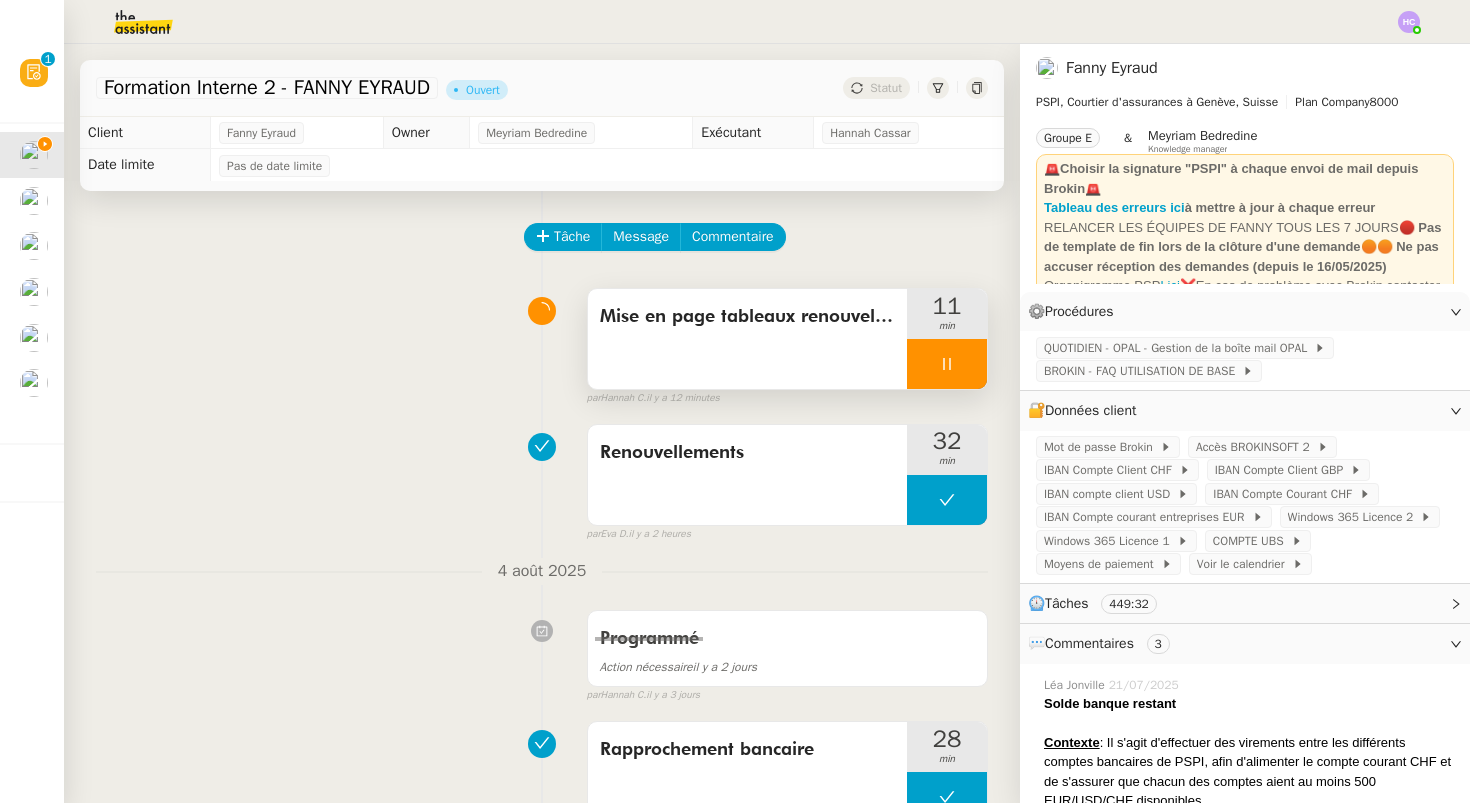 click at bounding box center (947, 364) 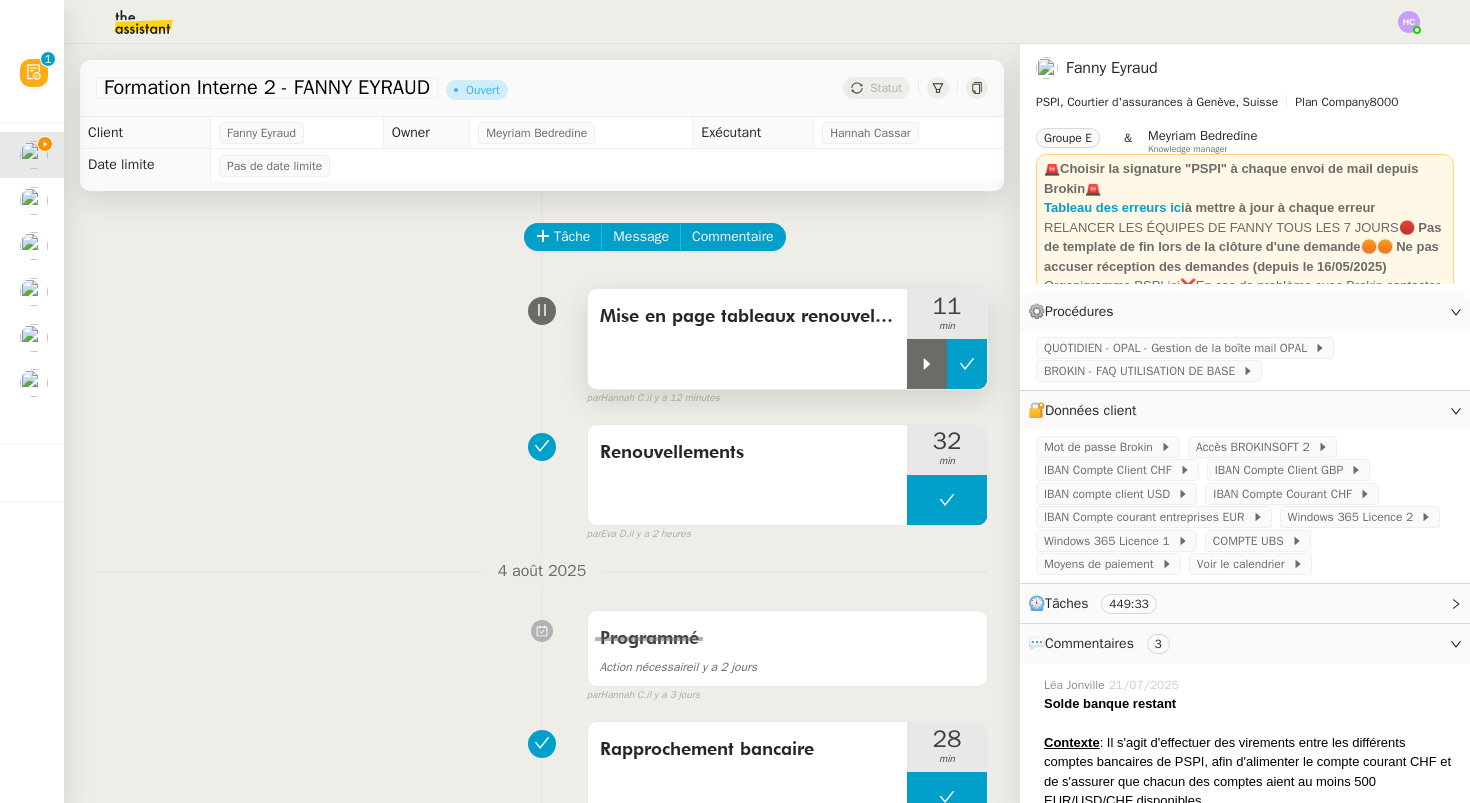 click 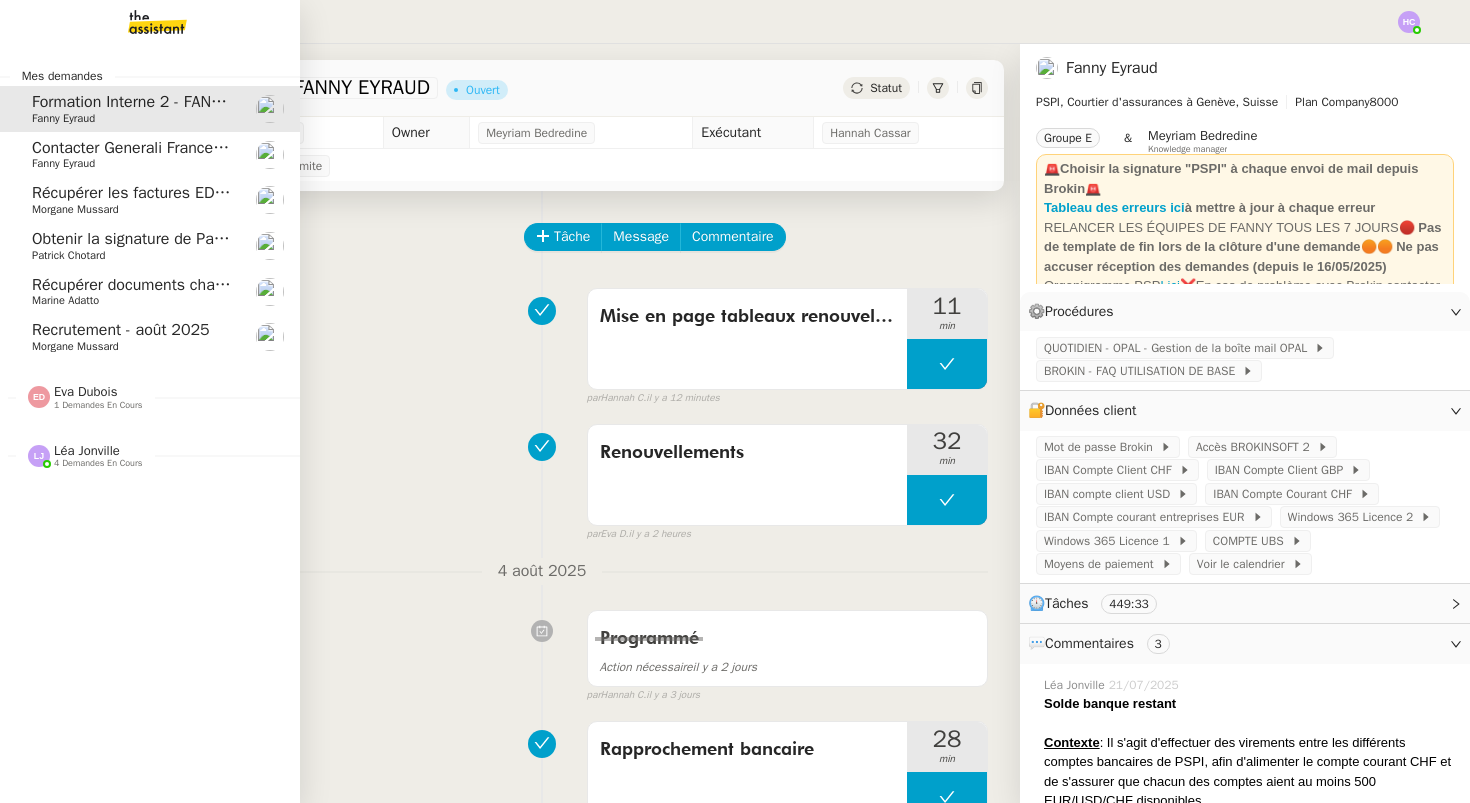 click on "Recrutement - août 2025" 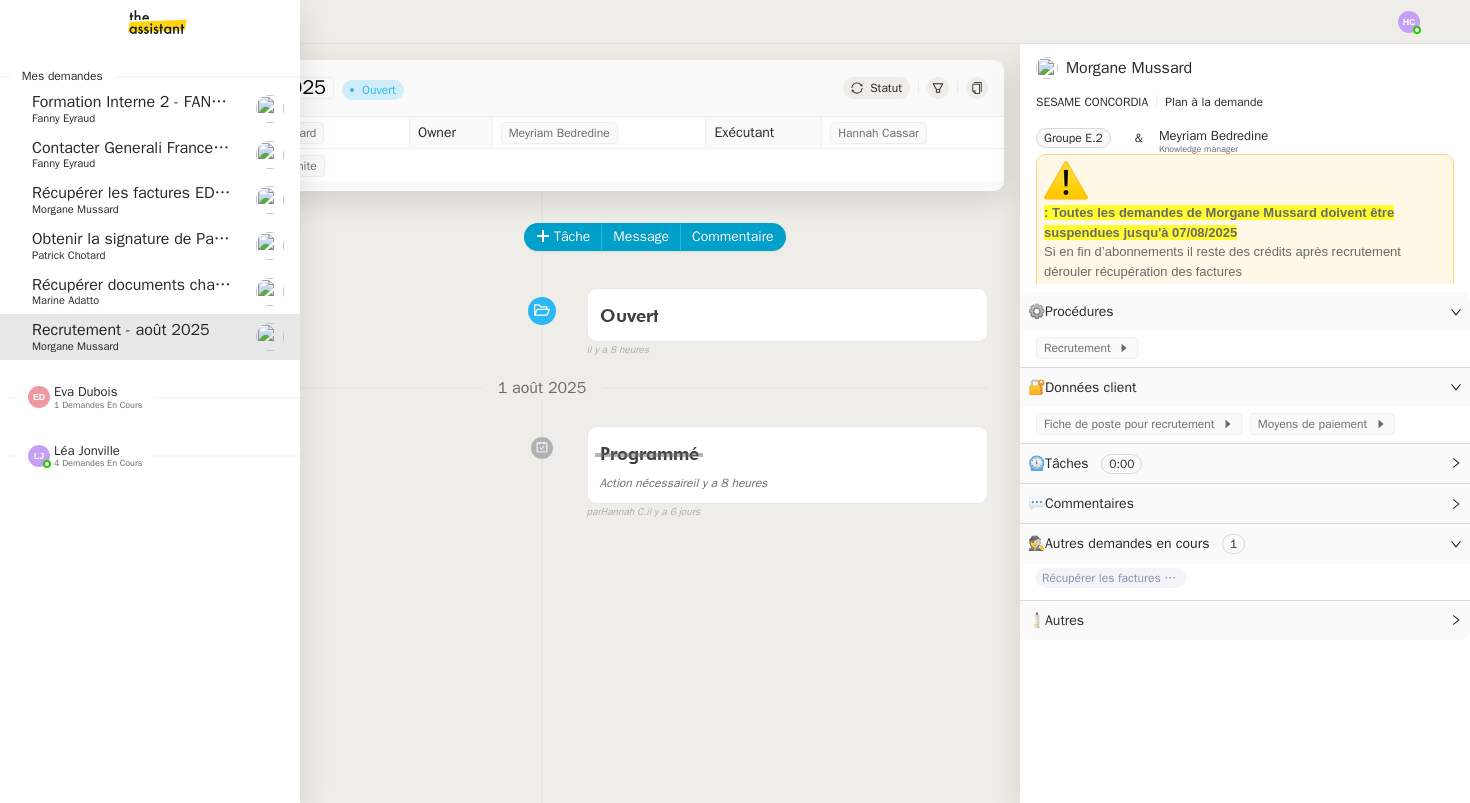 click on "Marine Adatto" 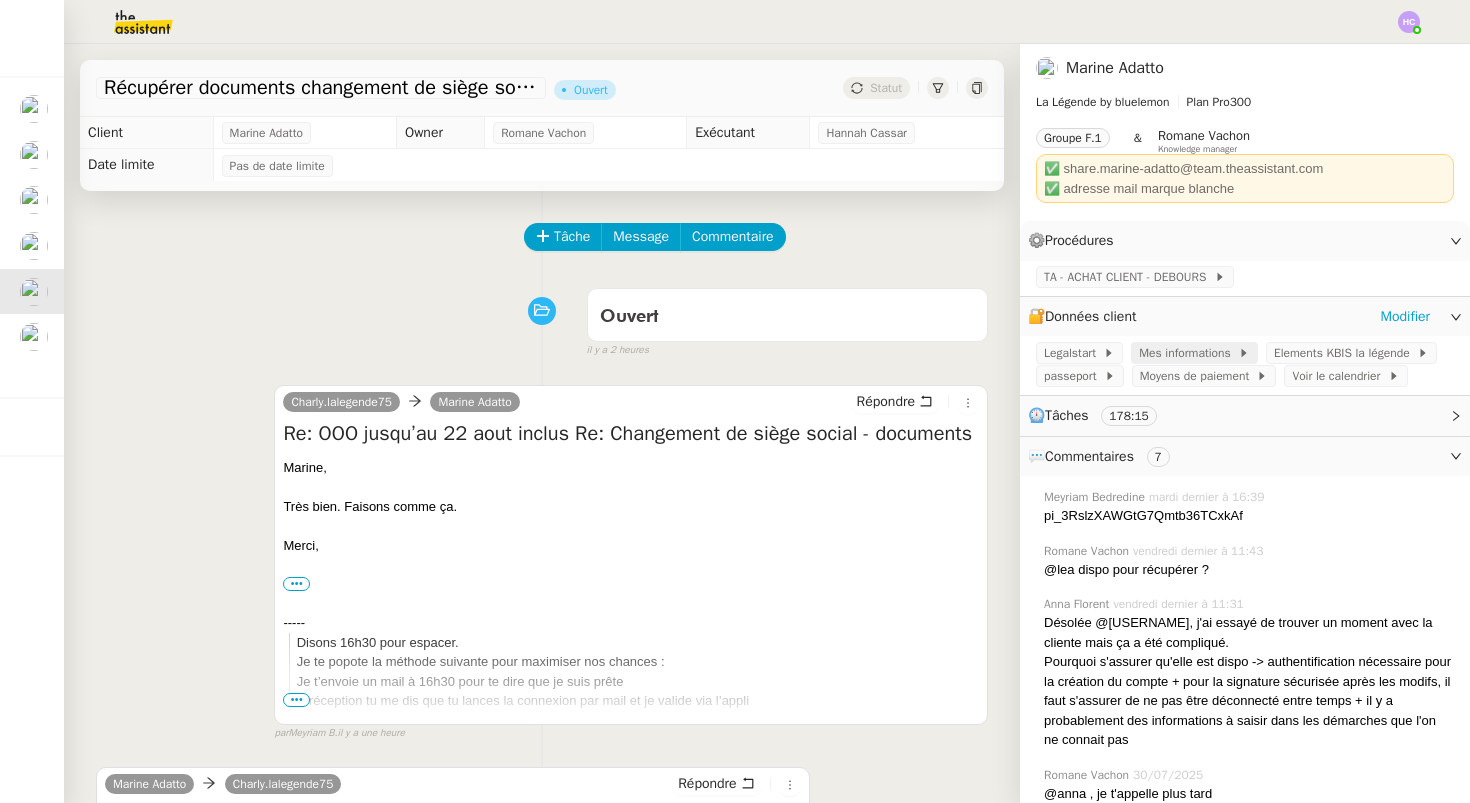 click on "Mes informations" 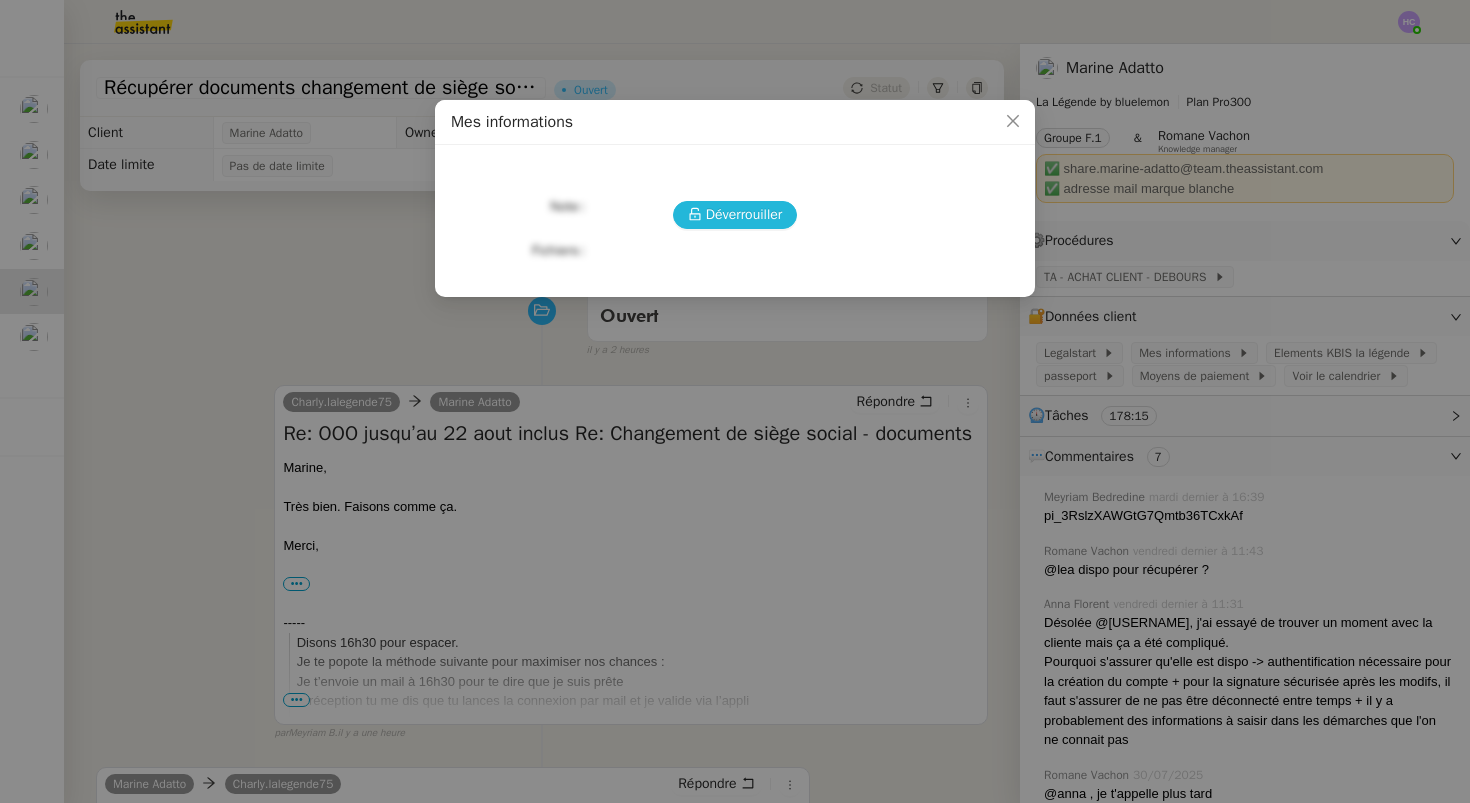 click on "Déverrouiller" at bounding box center [744, 214] 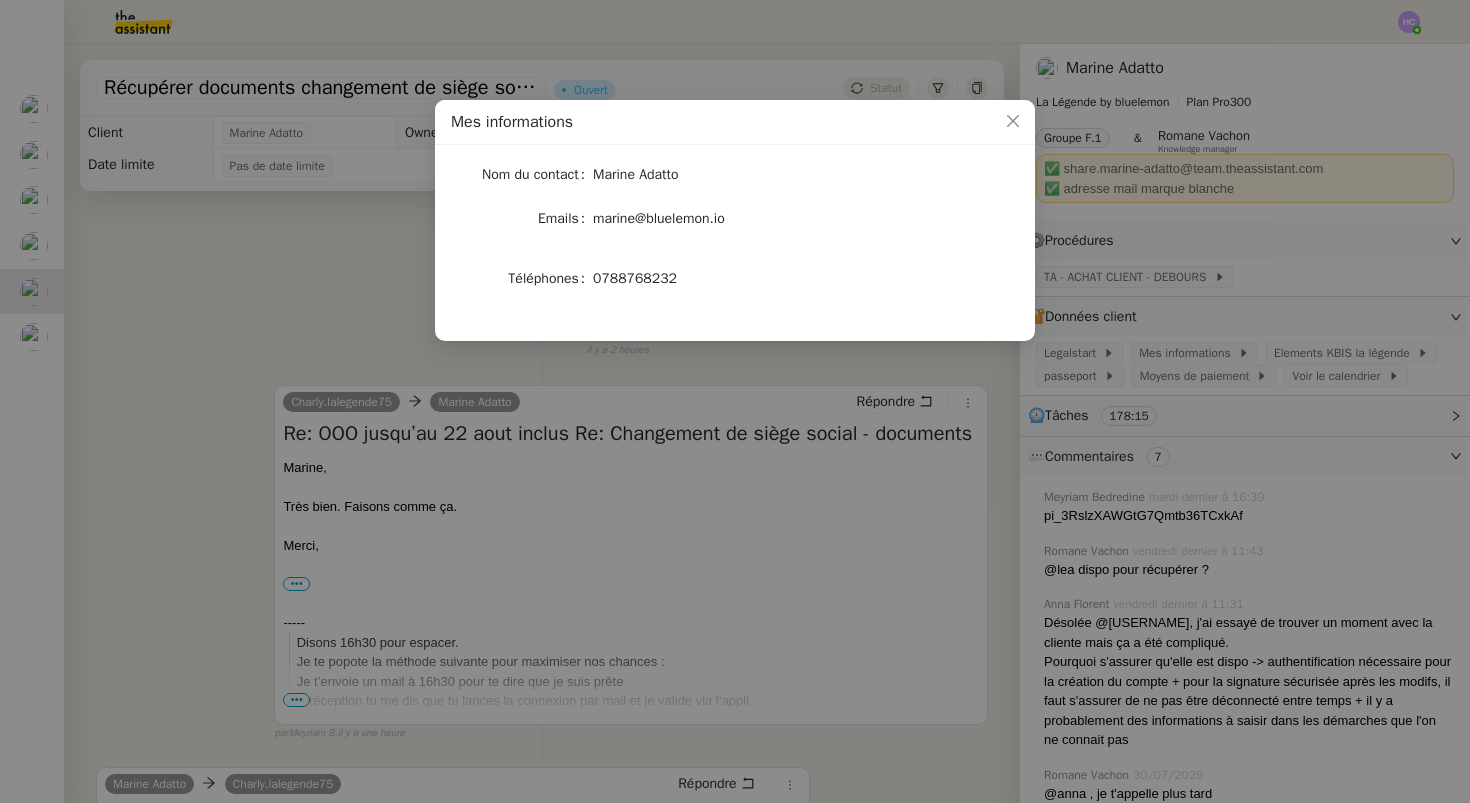 click on "0788768232" 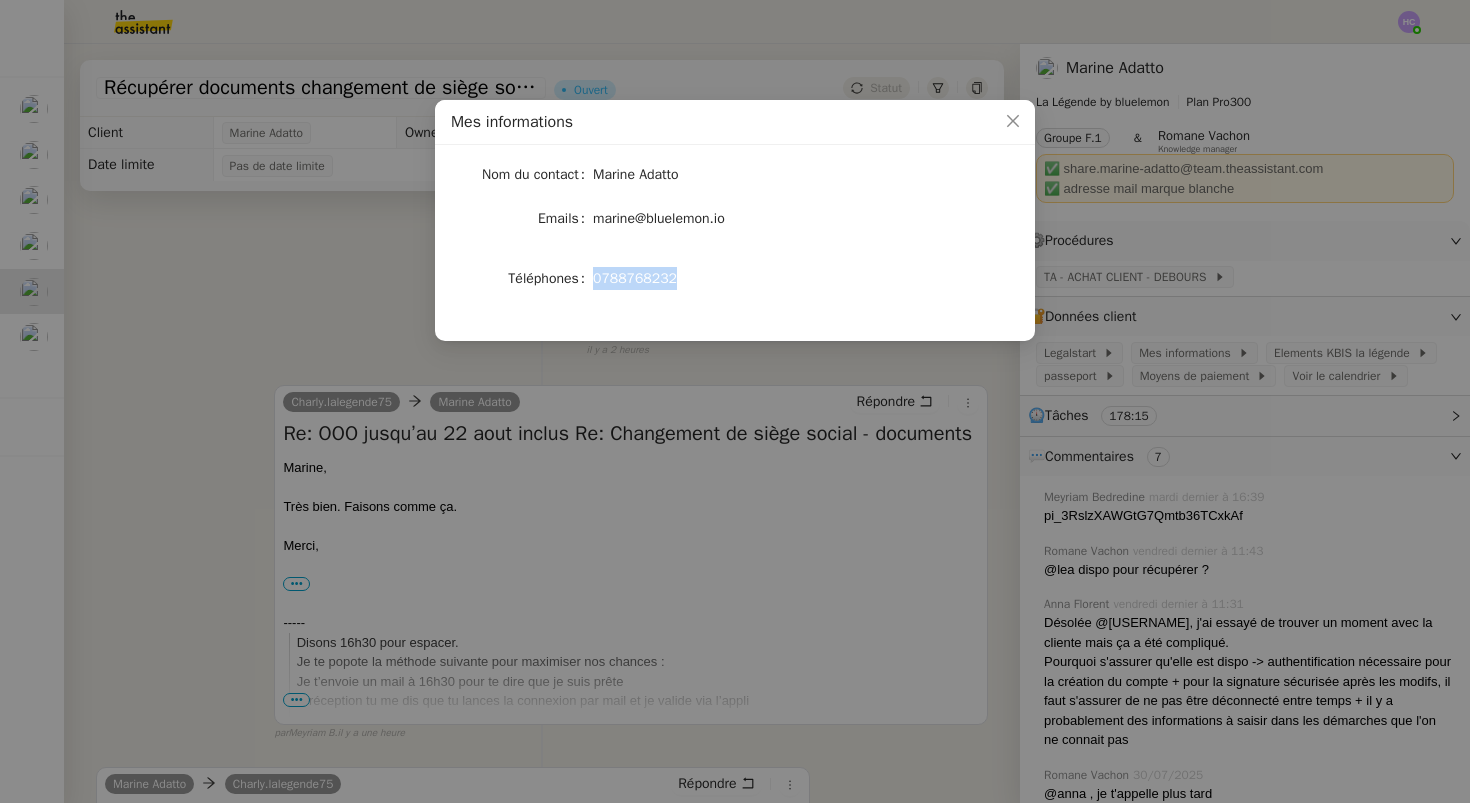 click on "0788768232" 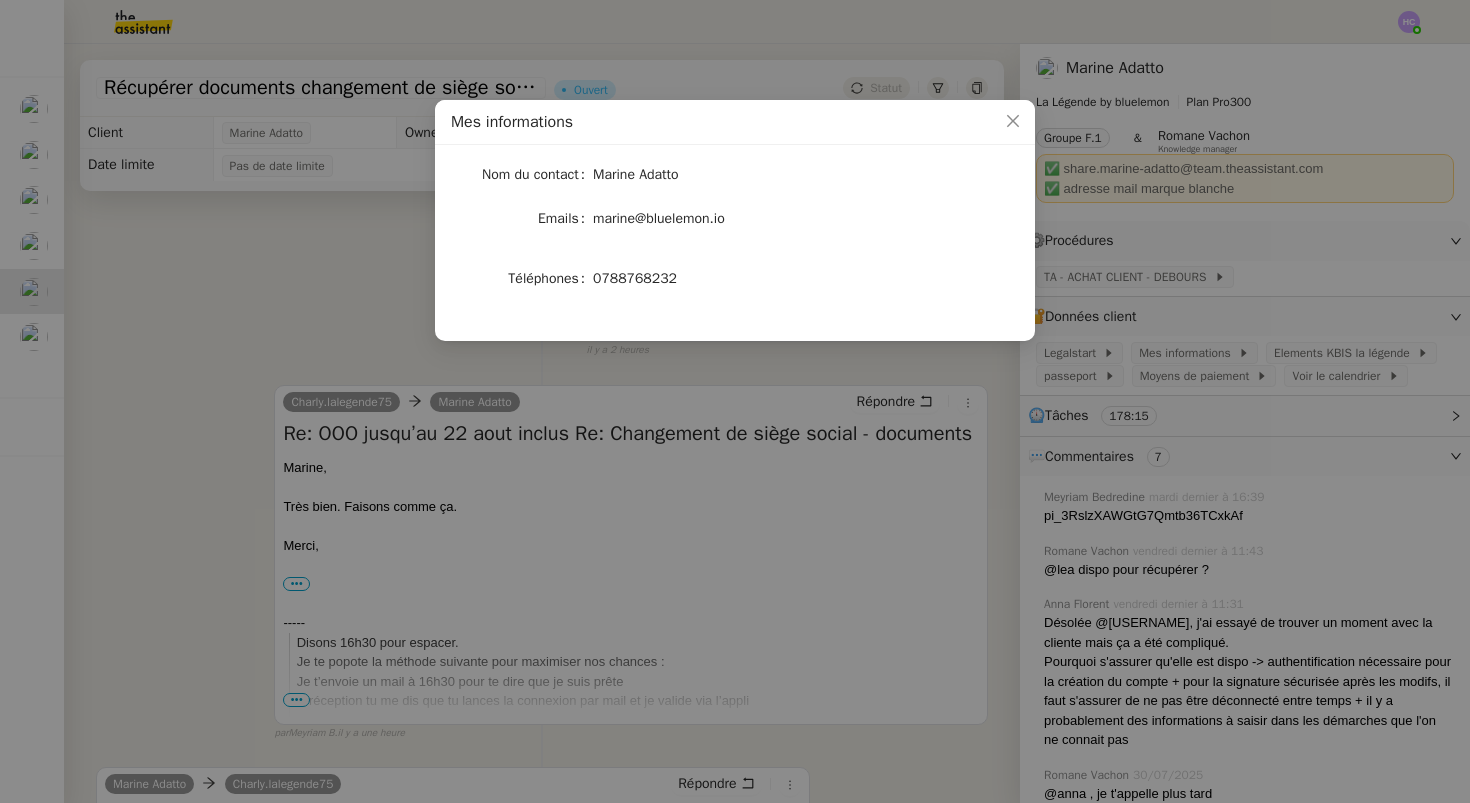 click on "Mes informations Nom du contact Marine Adatto Emails marine@bluelemon.io Téléphones 0788768232" at bounding box center [735, 401] 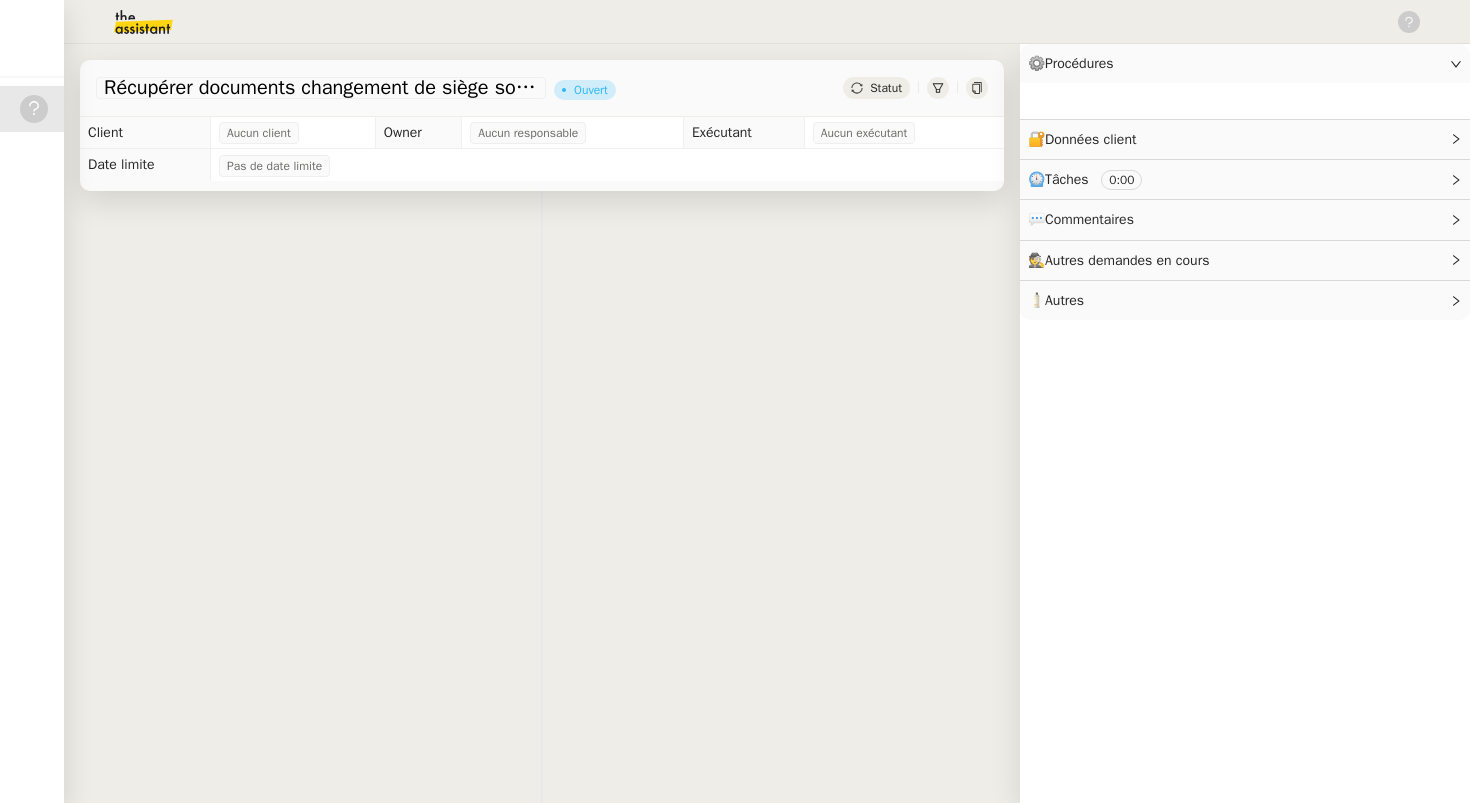 scroll, scrollTop: 0, scrollLeft: 0, axis: both 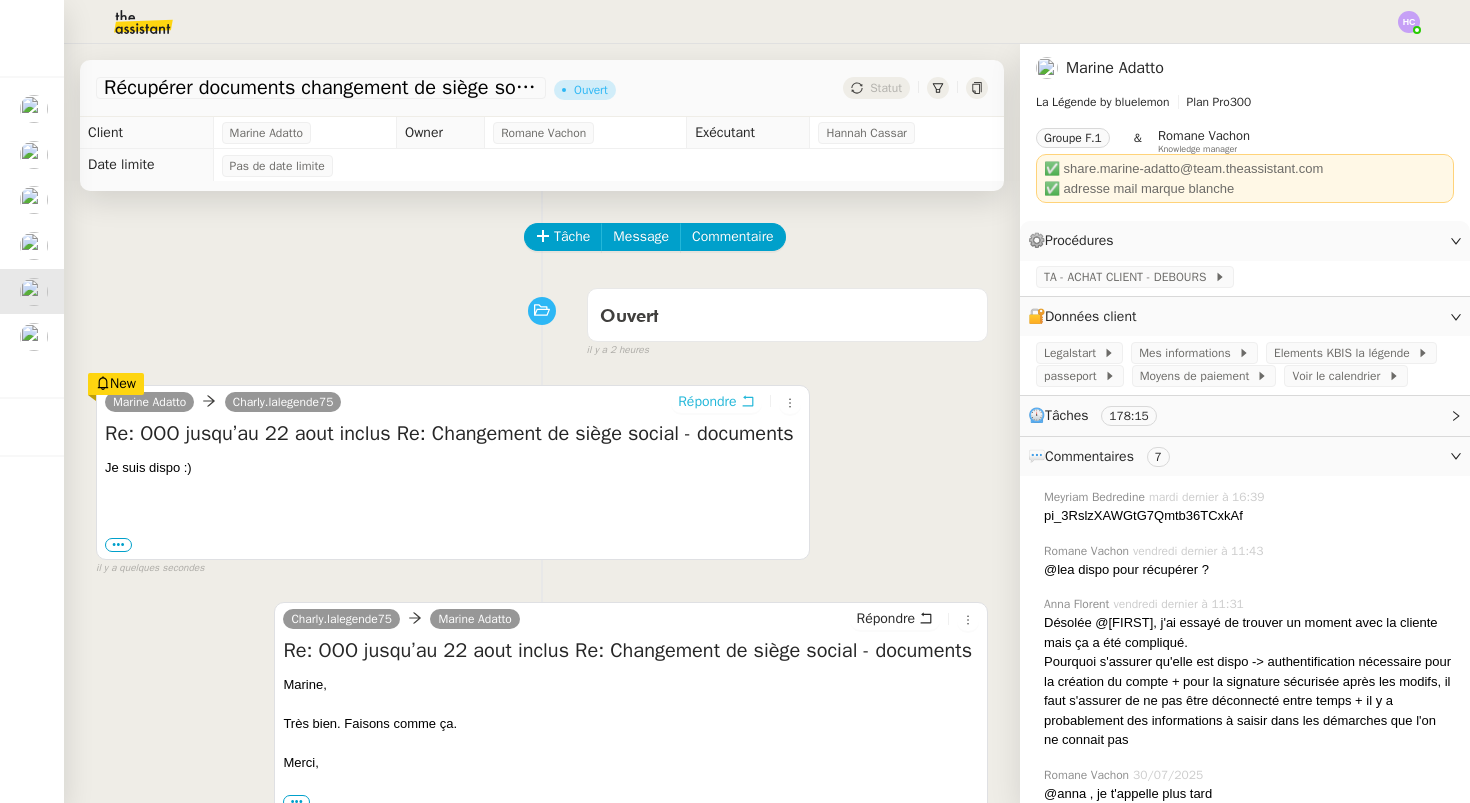 click on "Répondre" at bounding box center [707, 402] 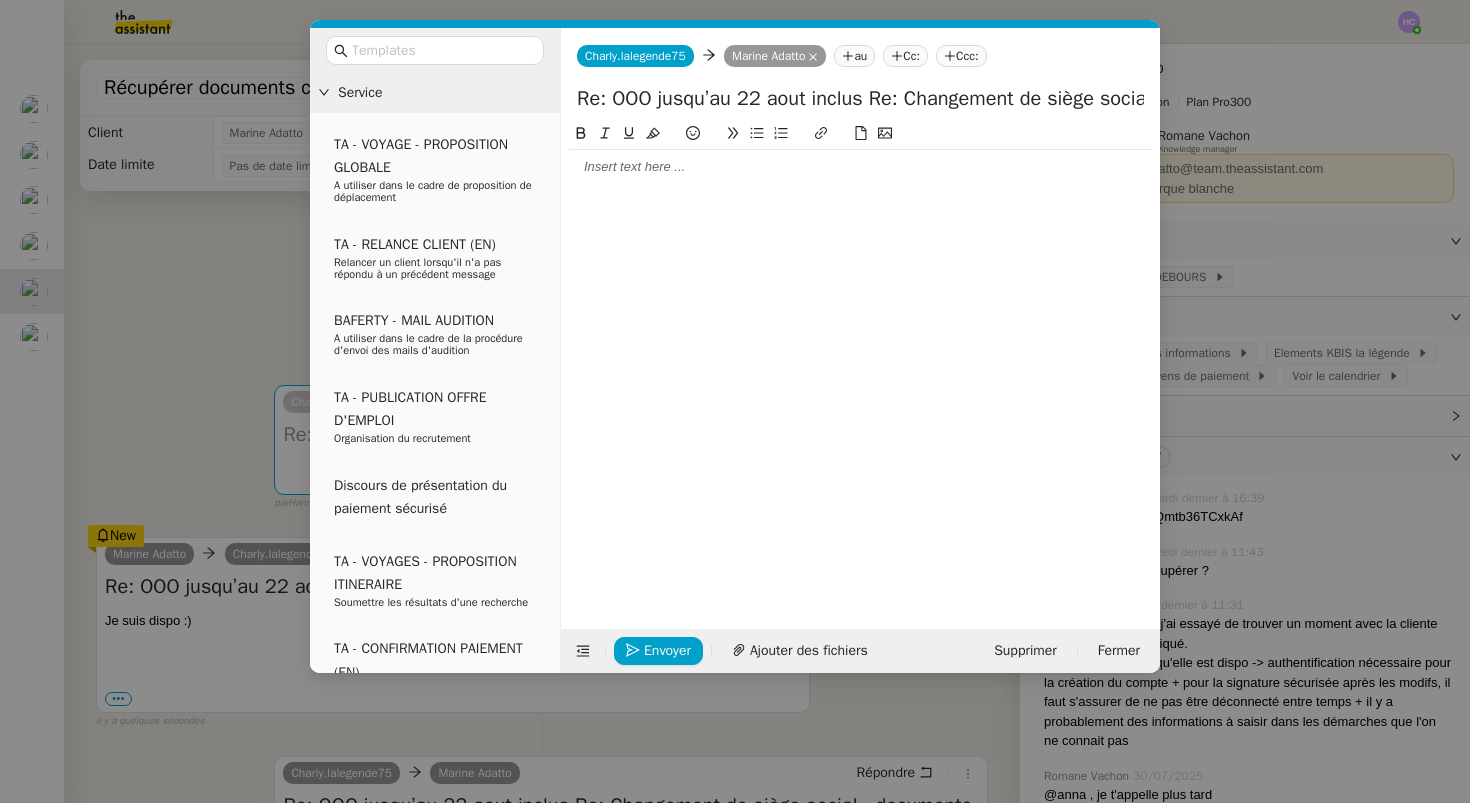 click 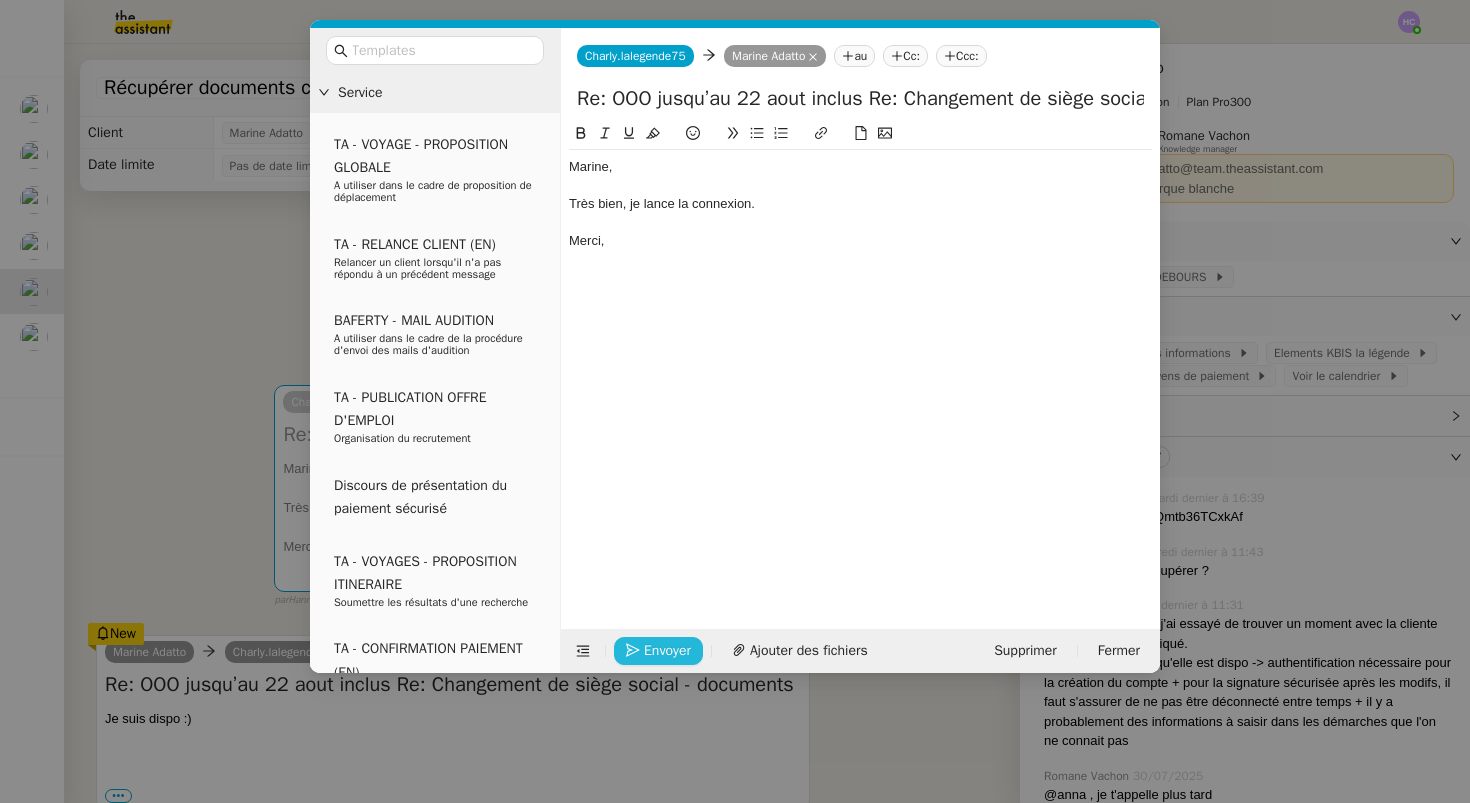 click on "Envoyer" 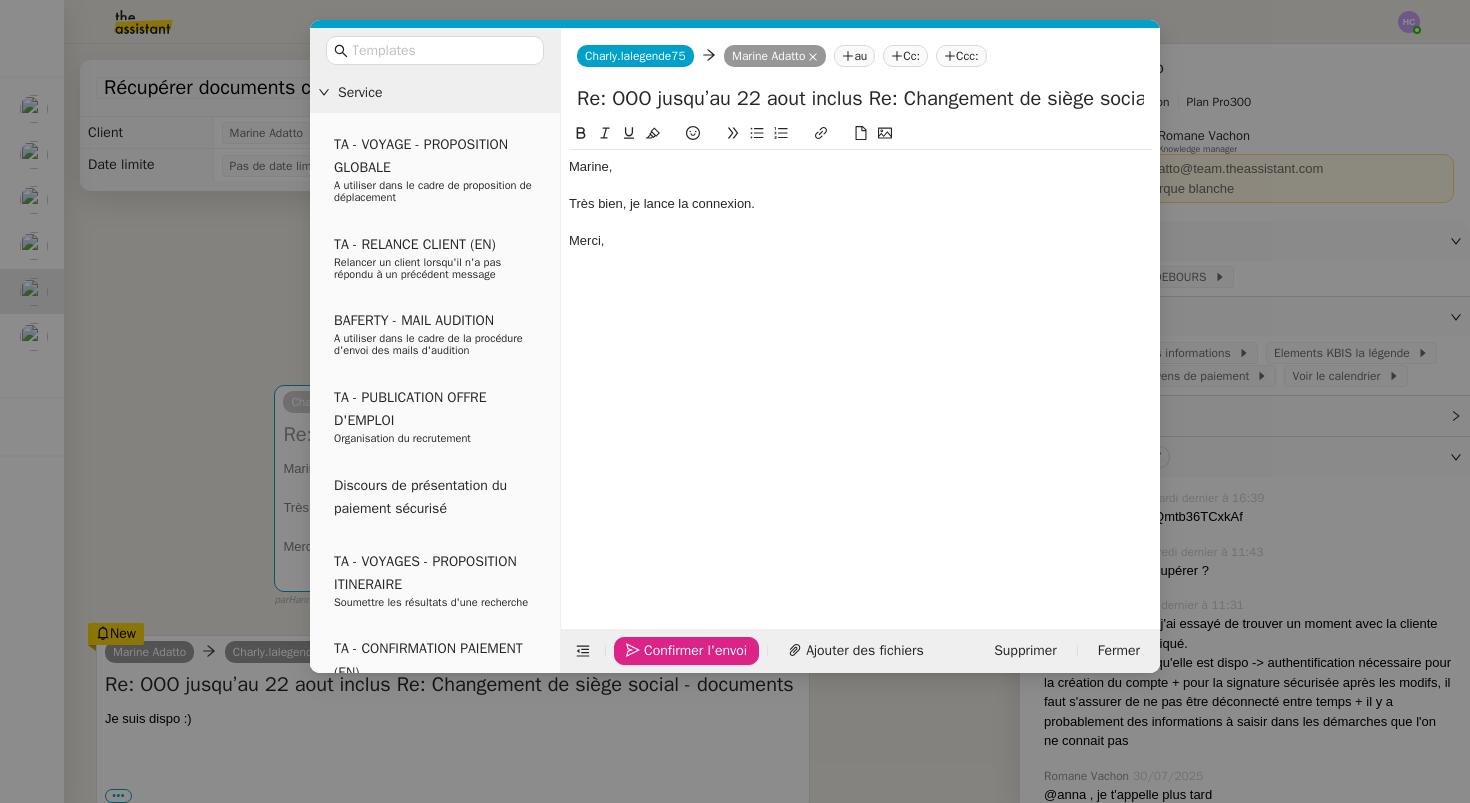 click on "Confirmer l'envoi" 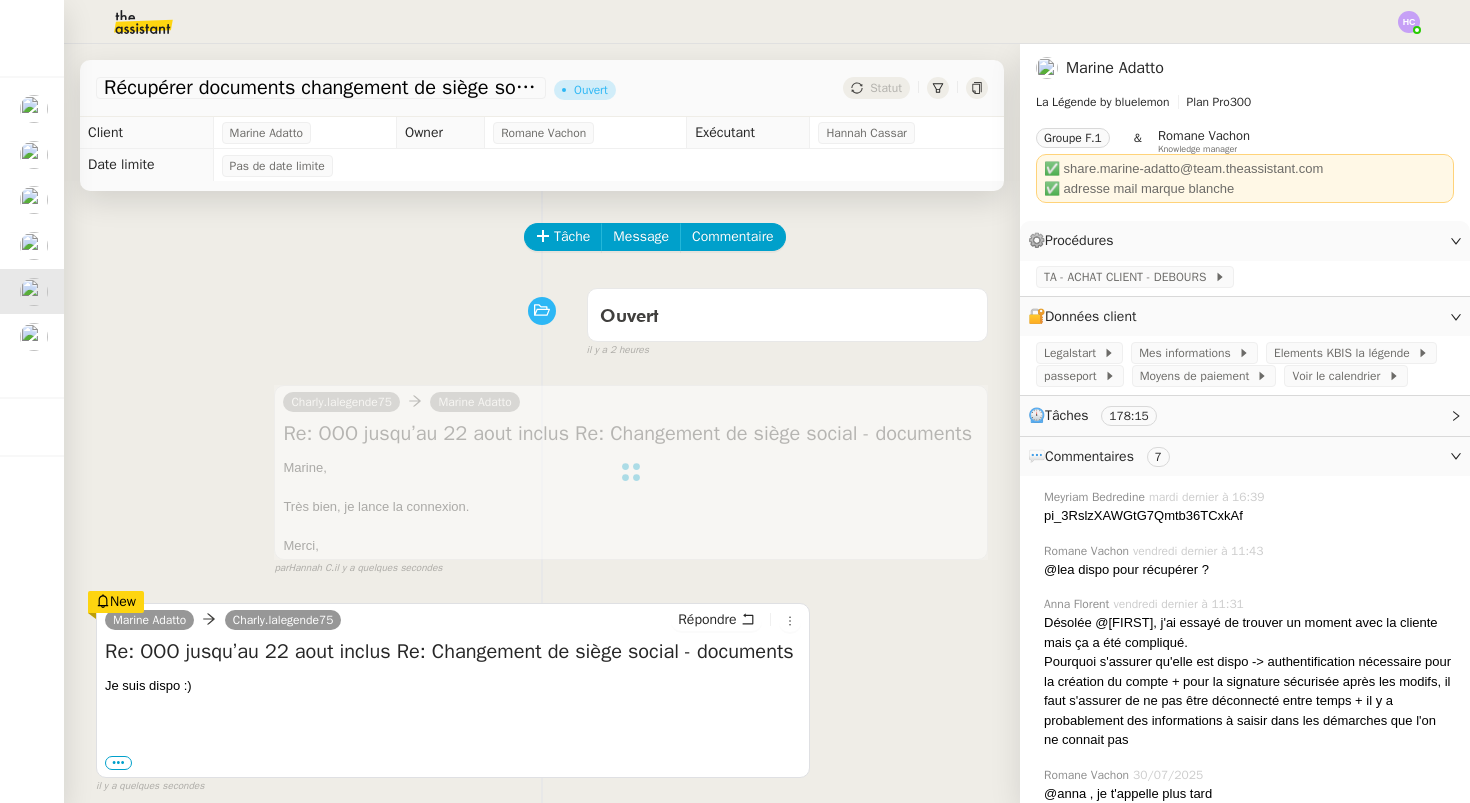 click 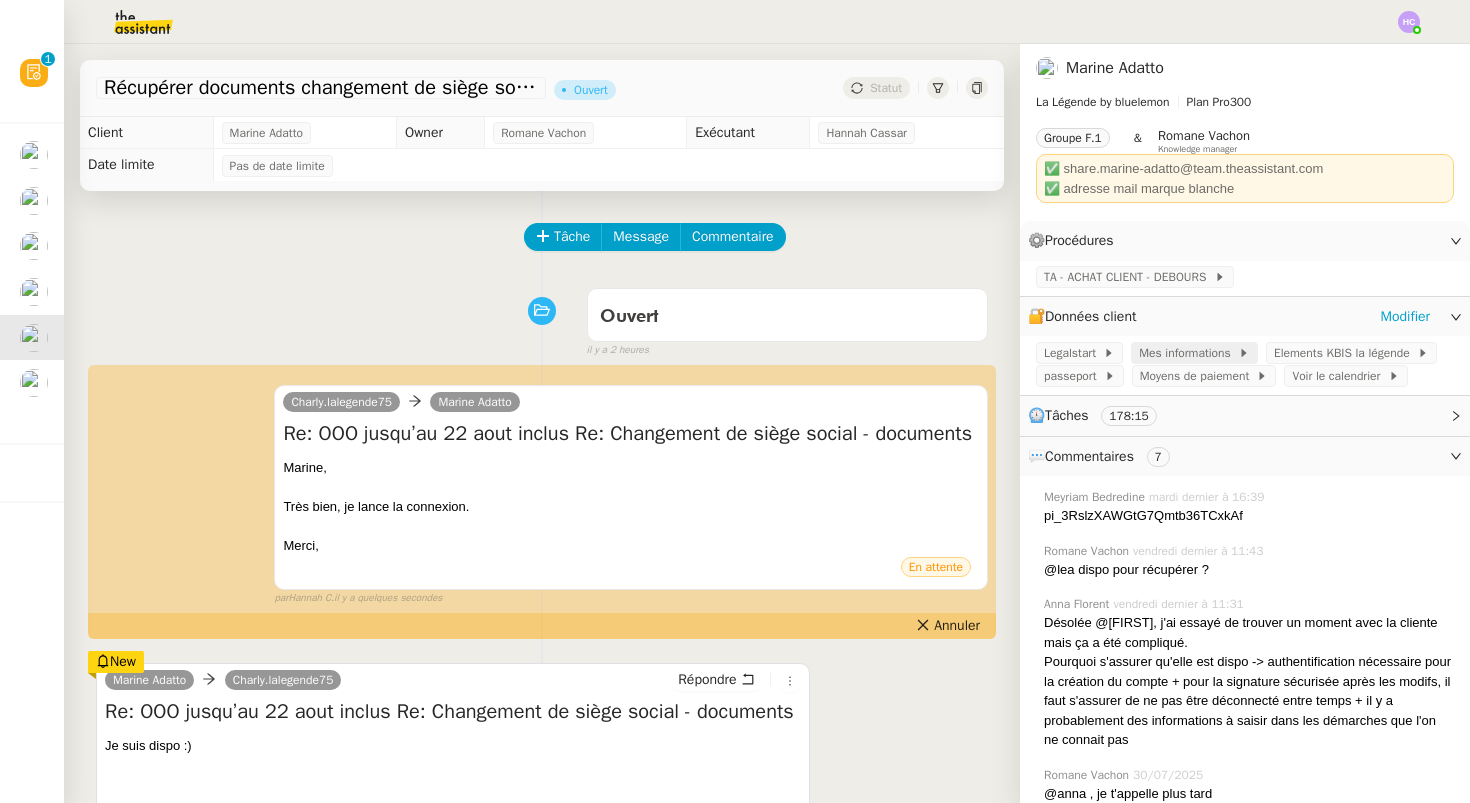 click on "Mes informations" 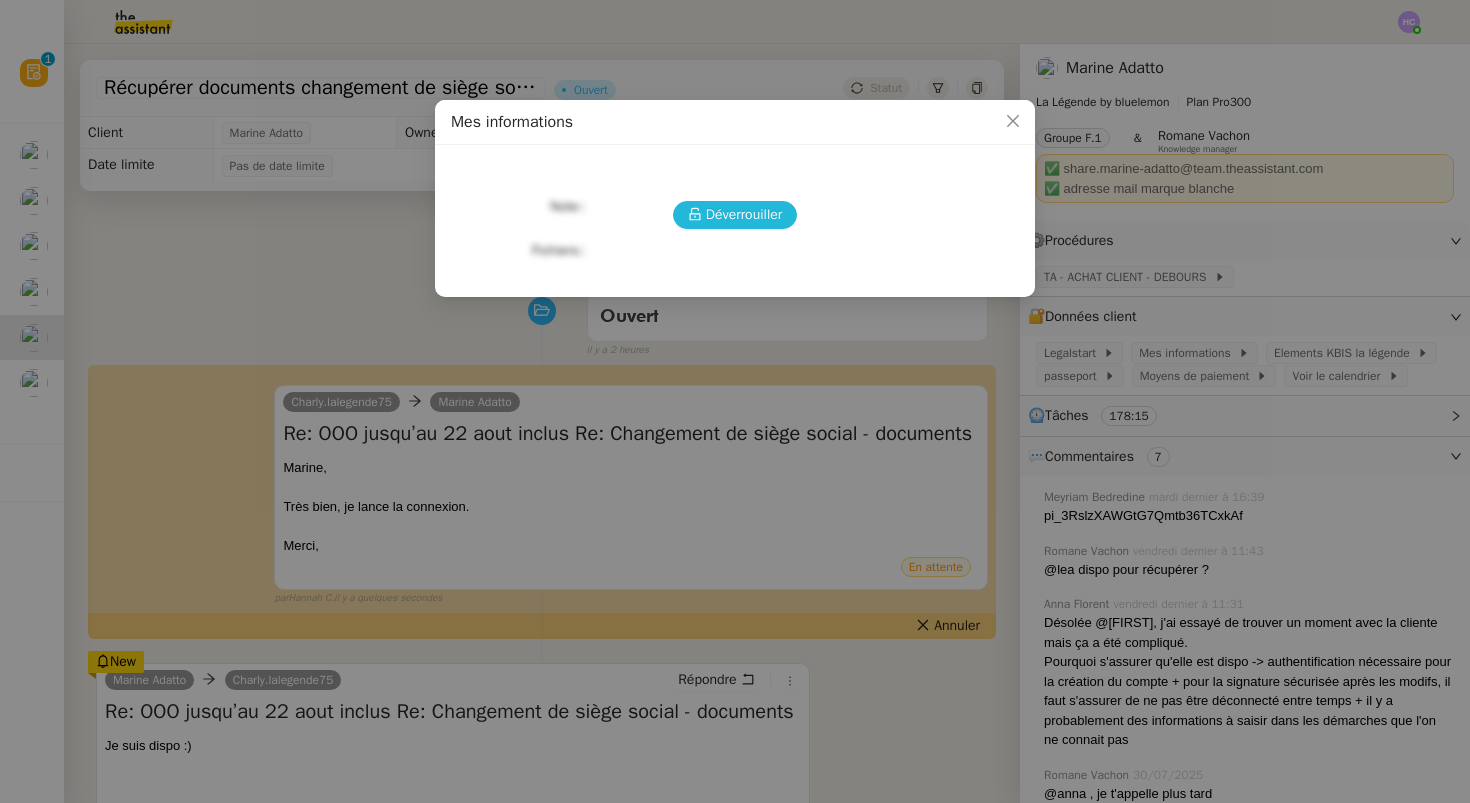 click on "Déverrouiller" at bounding box center (744, 214) 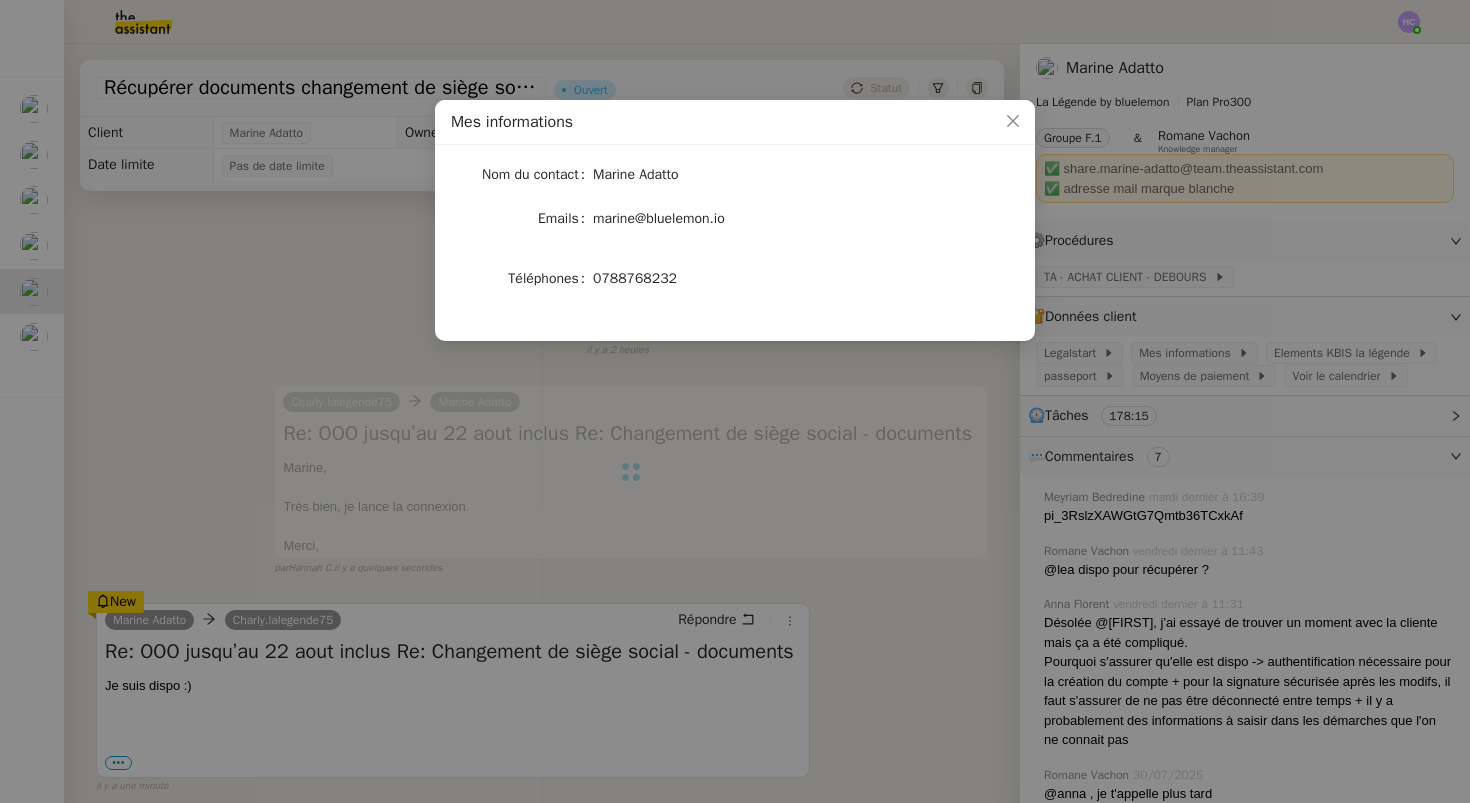 click on "0788768232" 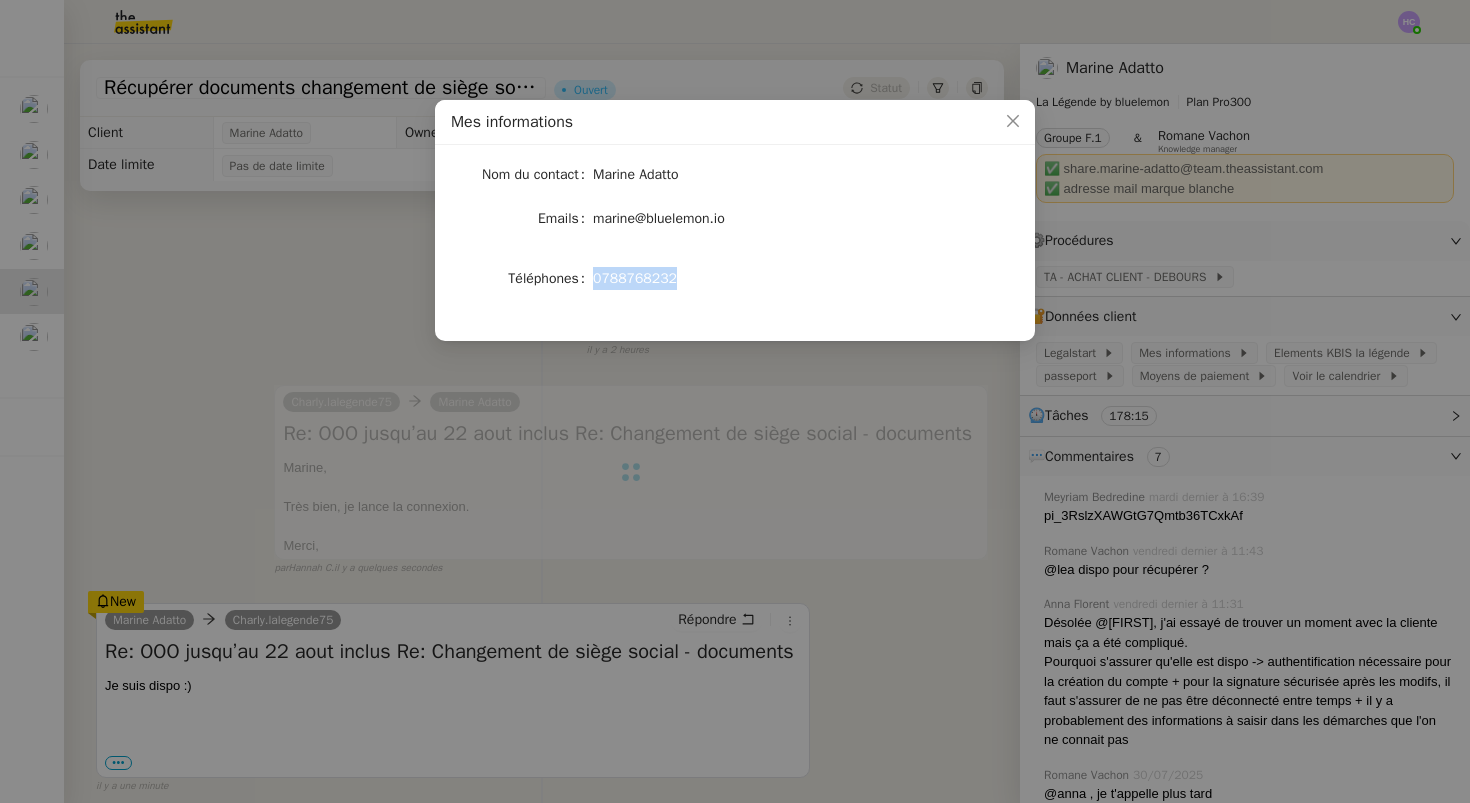 click on "0788768232" 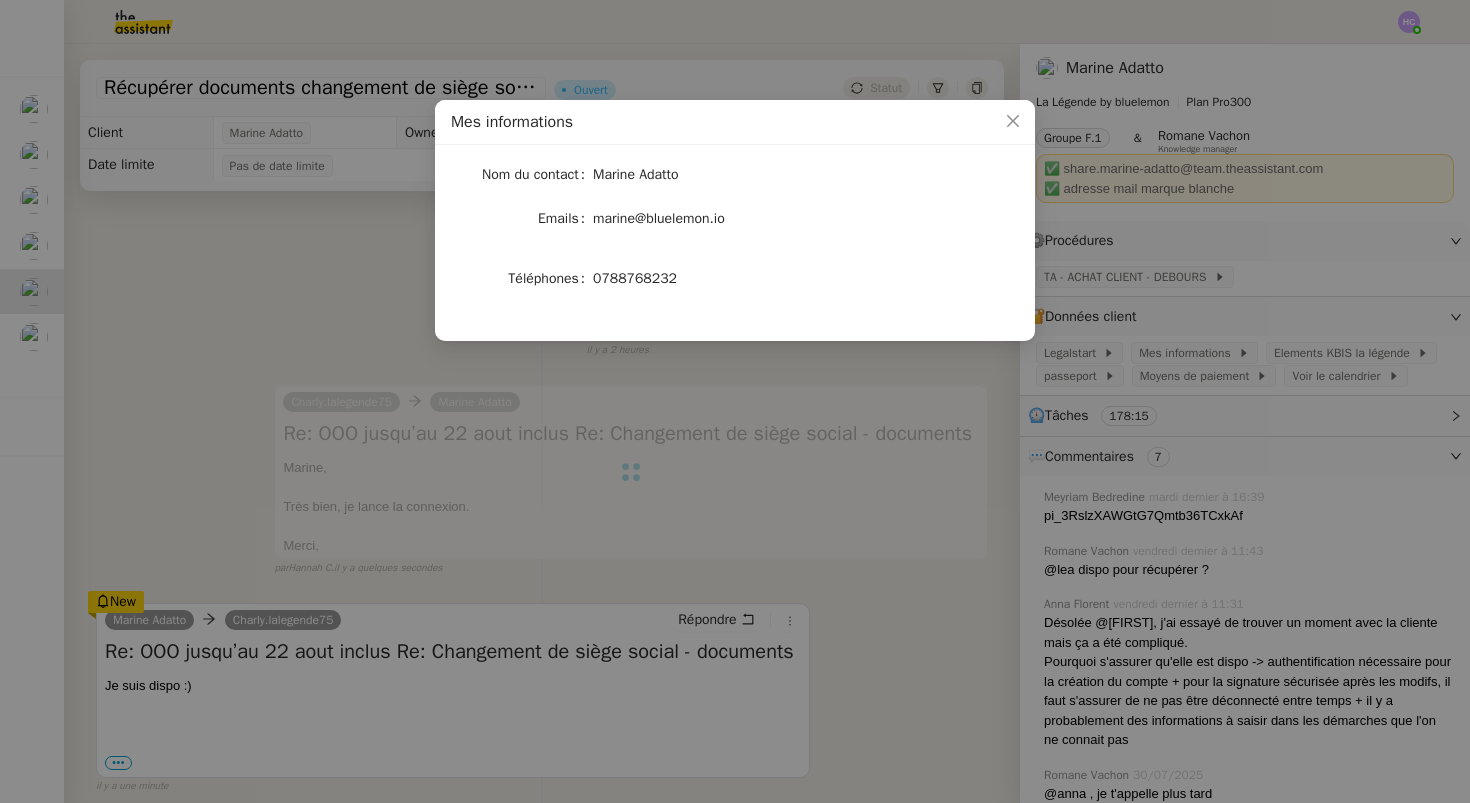click on "Mes informations Nom du contact [FIRST] [LAST] Emails [EMAIL] Téléphones [PHONE]" at bounding box center [735, 401] 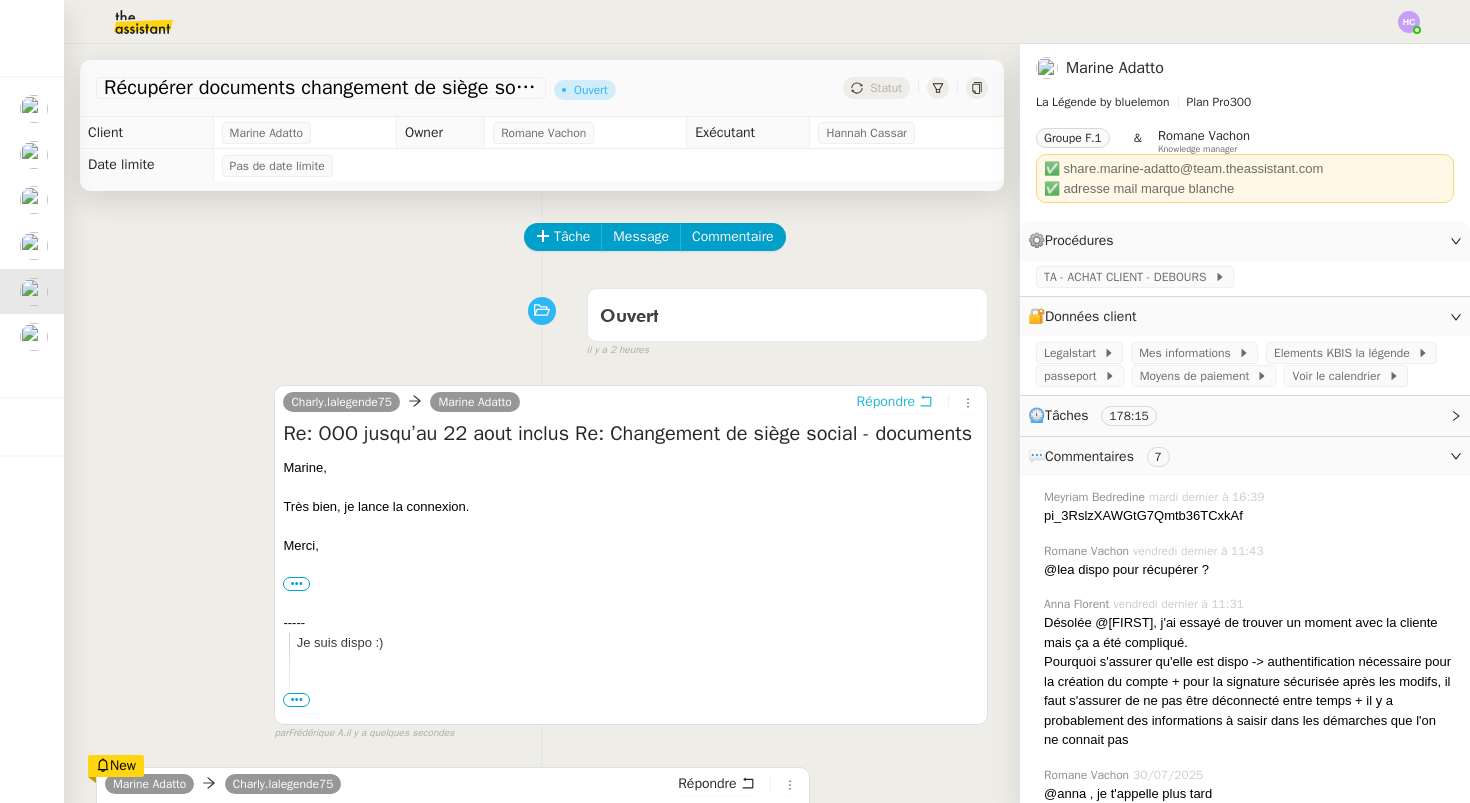 click on "Répondre" at bounding box center [886, 402] 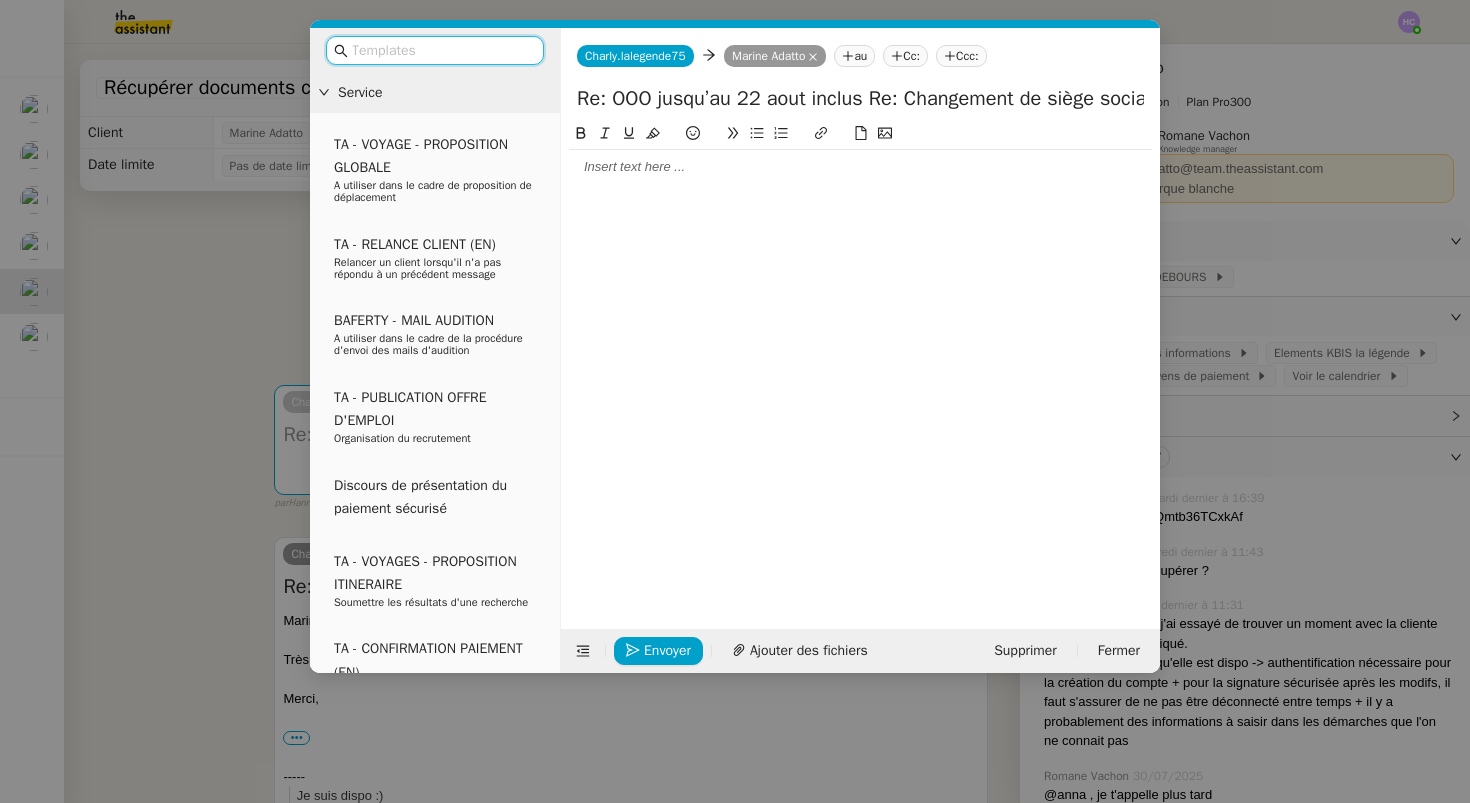 click 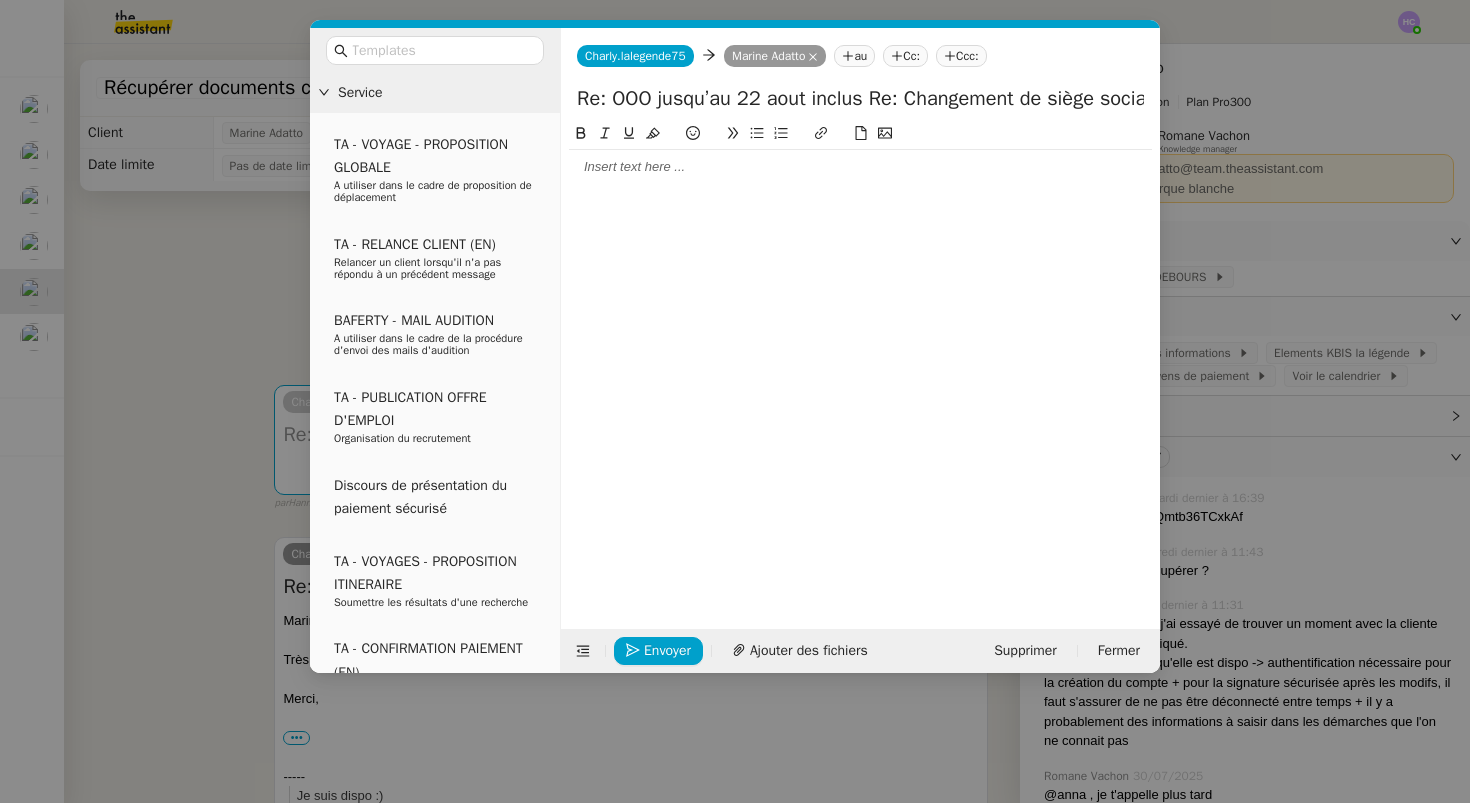 type 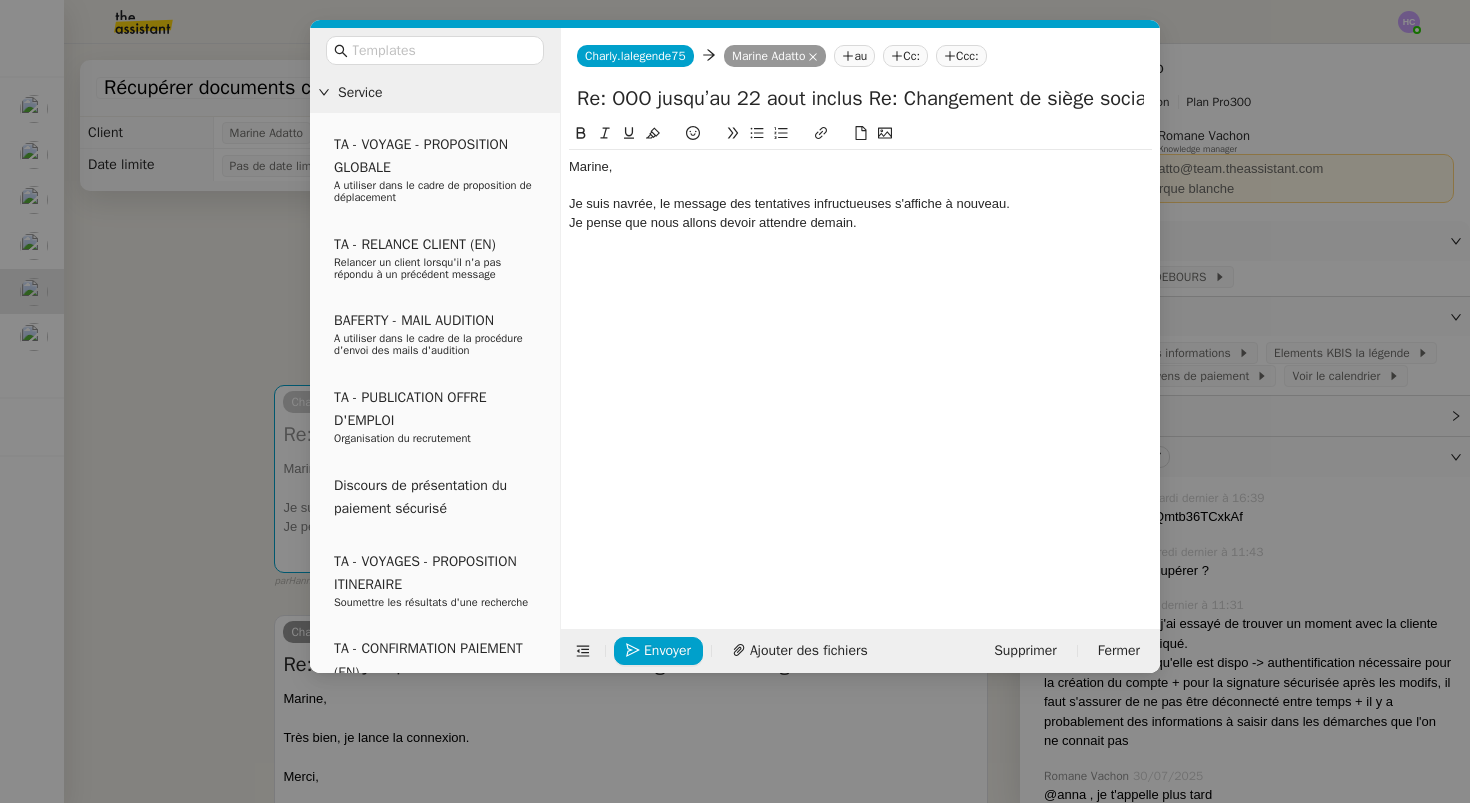 click 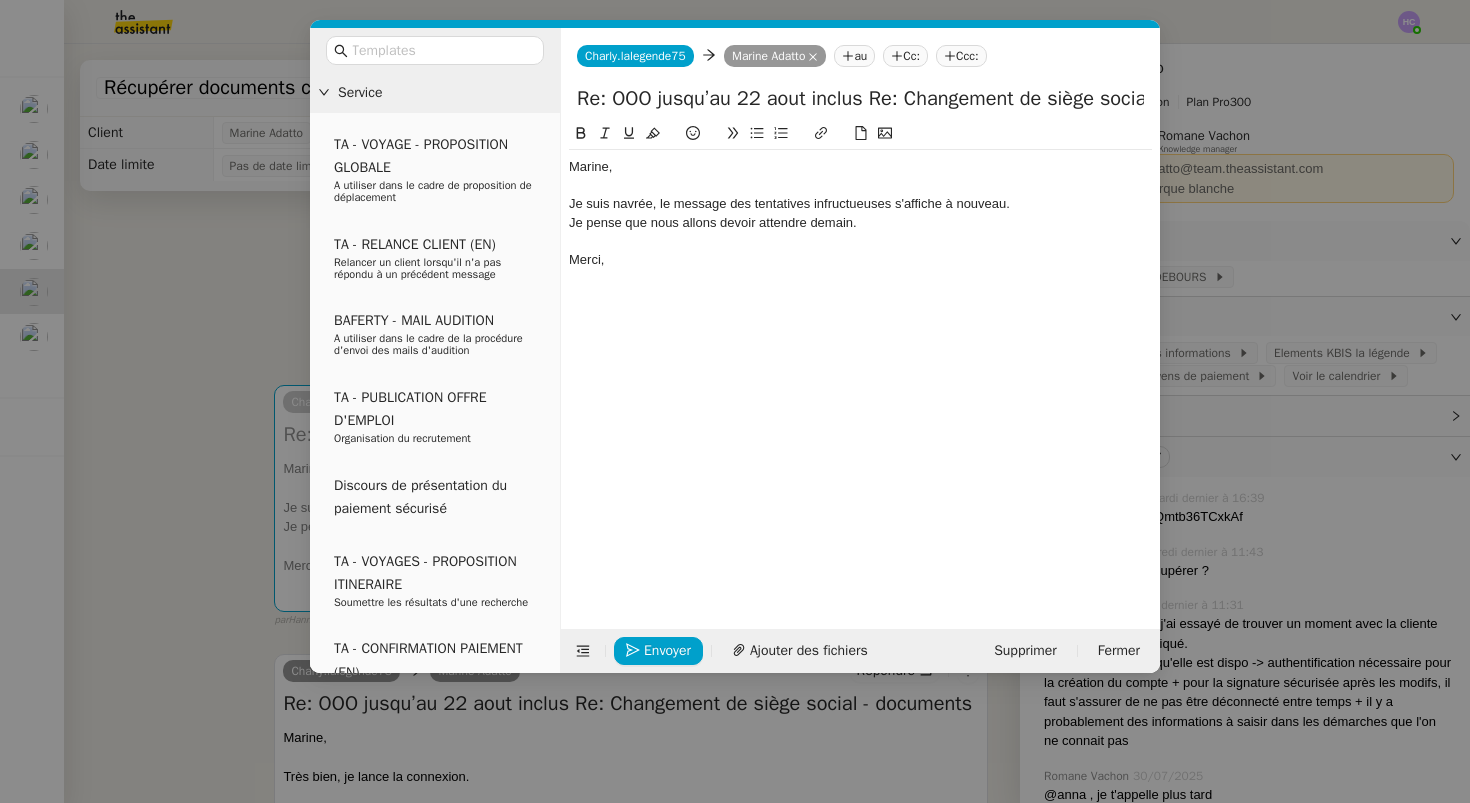 click on "Je suis navrée, le message des tentatives infructueuses s'affiche à nouveau." 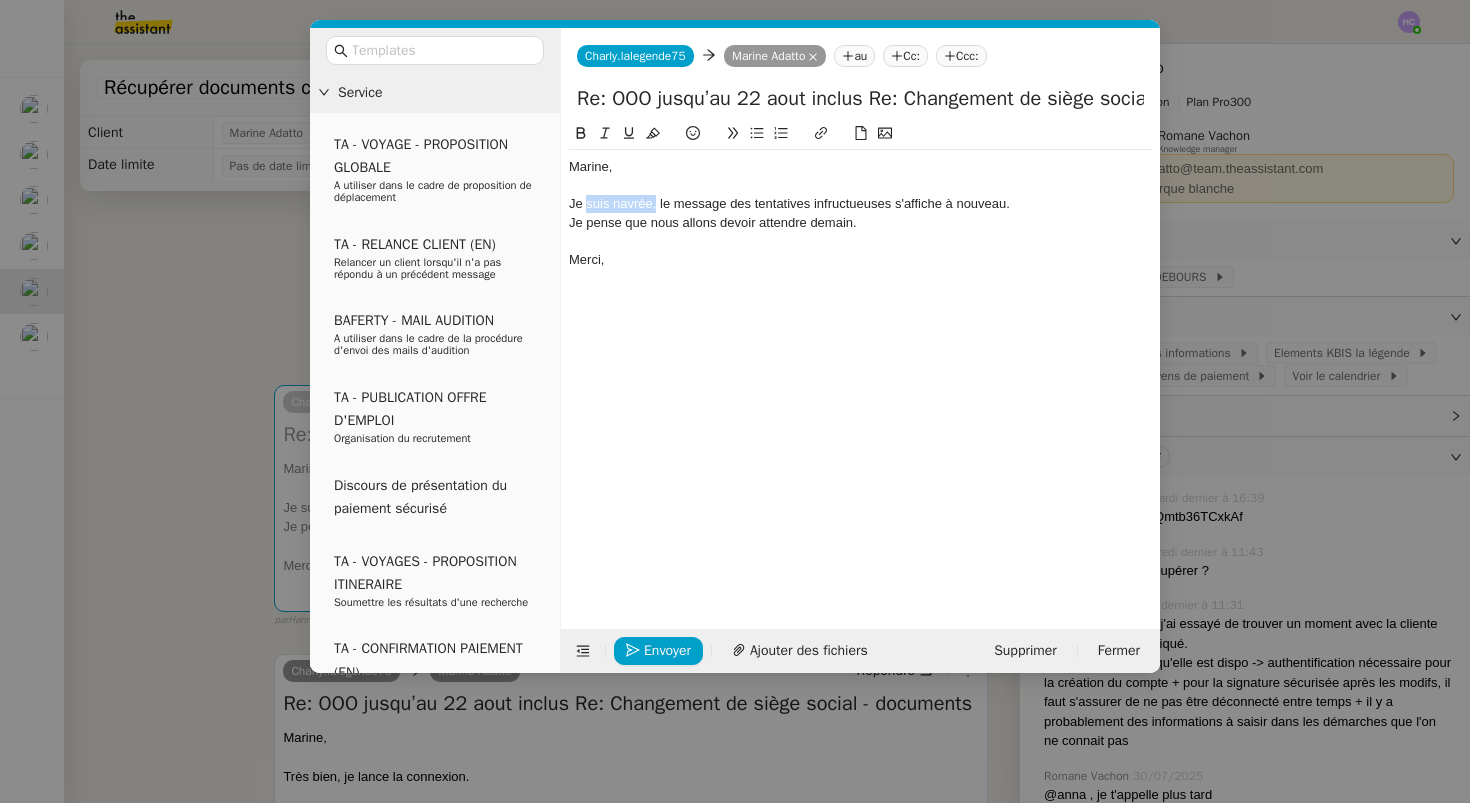 drag, startPoint x: 653, startPoint y: 203, endPoint x: 589, endPoint y: 202, distance: 64.00781 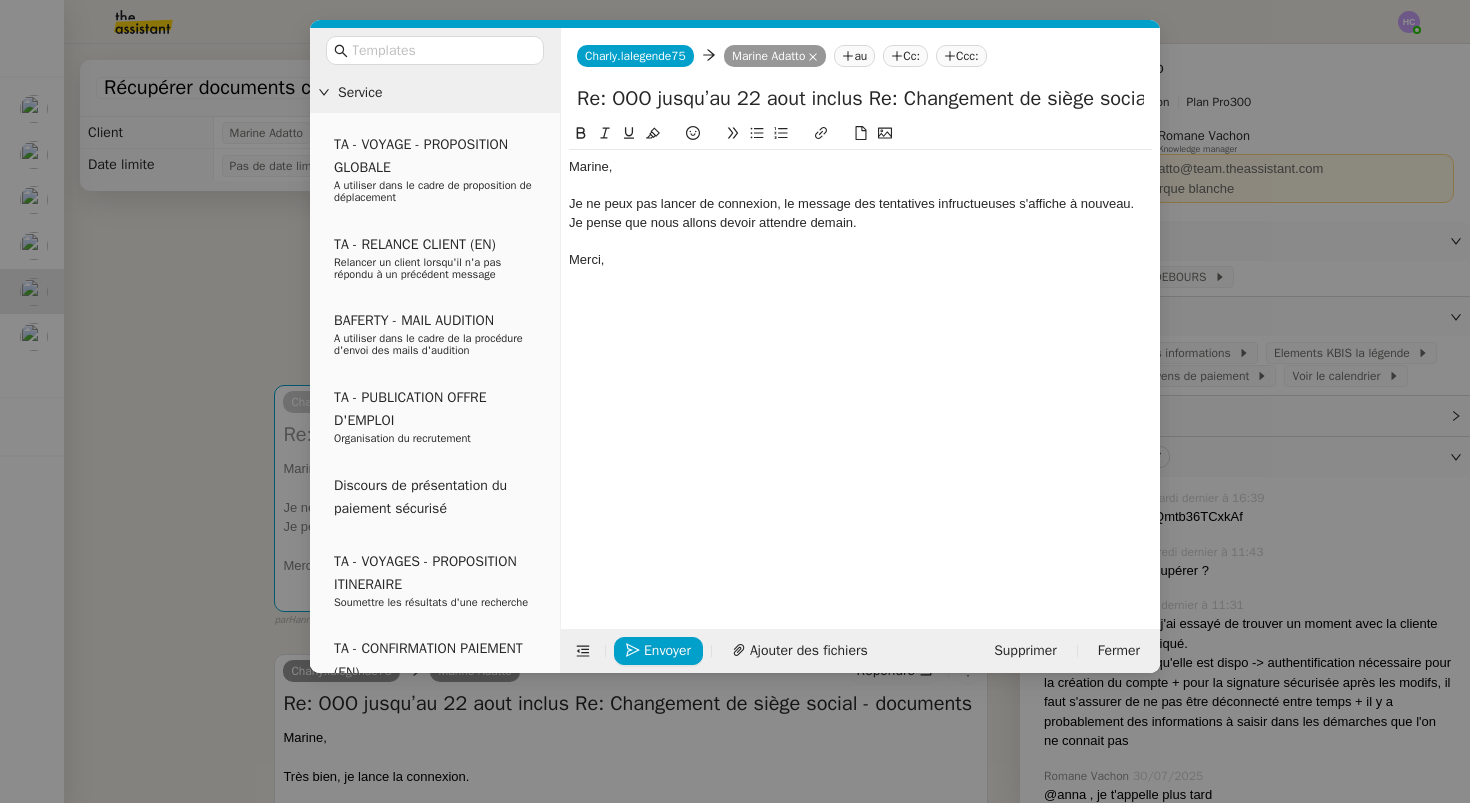 click on "Je pense que nous allons devoir attendre demain." 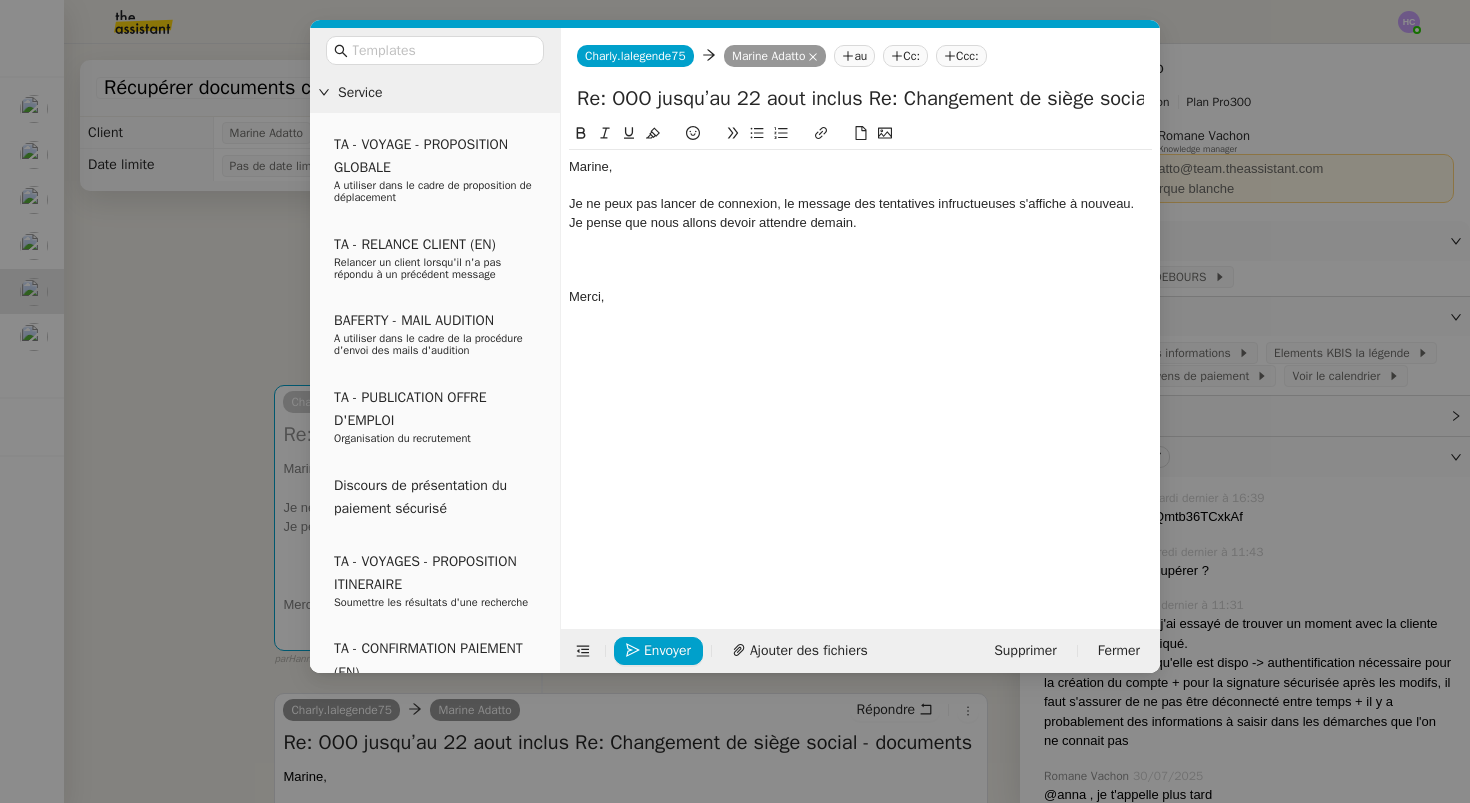 click on "Je ne peux pas lancer de connexion, le message des tentatives infructueuses s'affiche à nouveau." 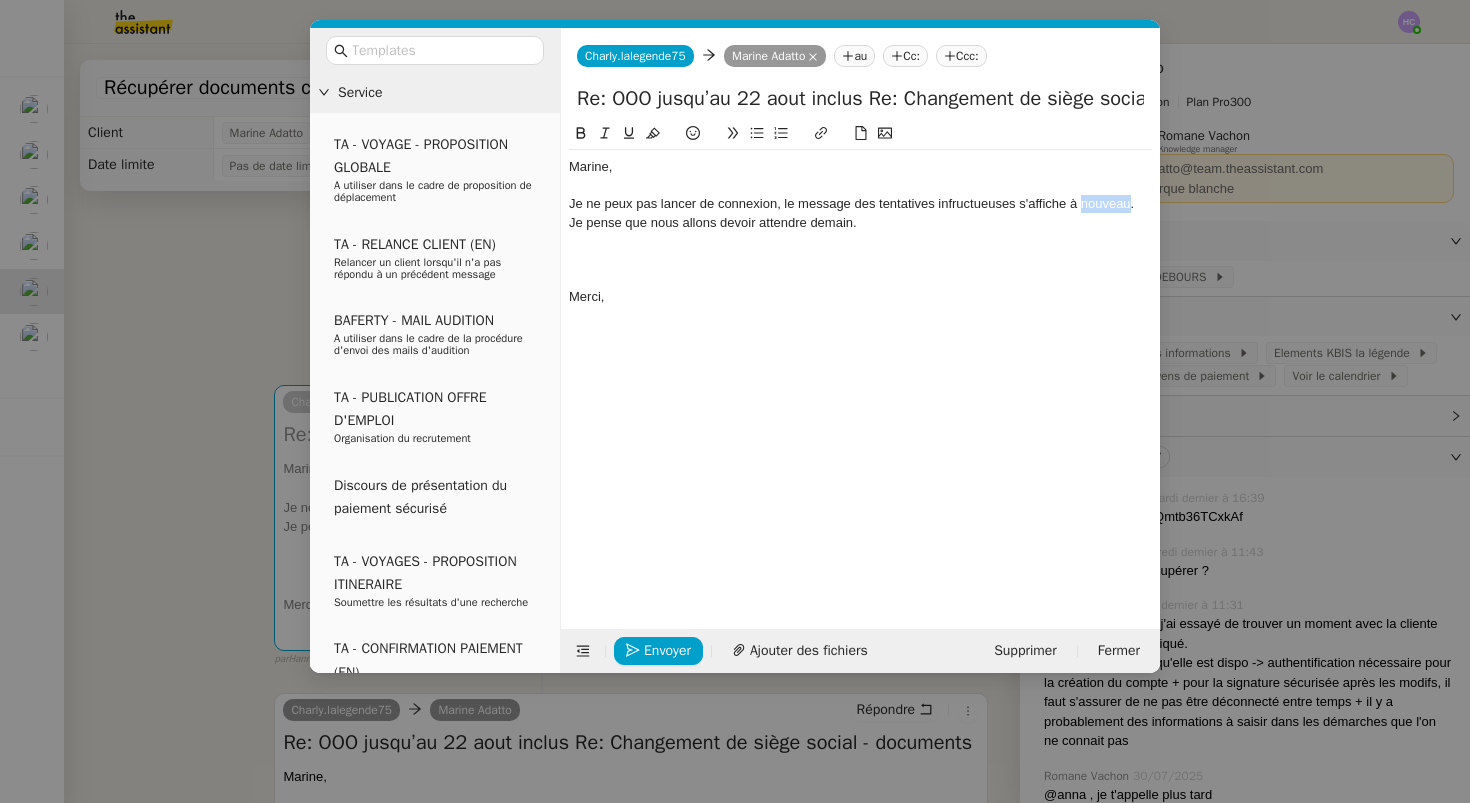 click on "Je ne peux pas lancer de connexion, le message des tentatives infructueuses s'affiche à nouveau." 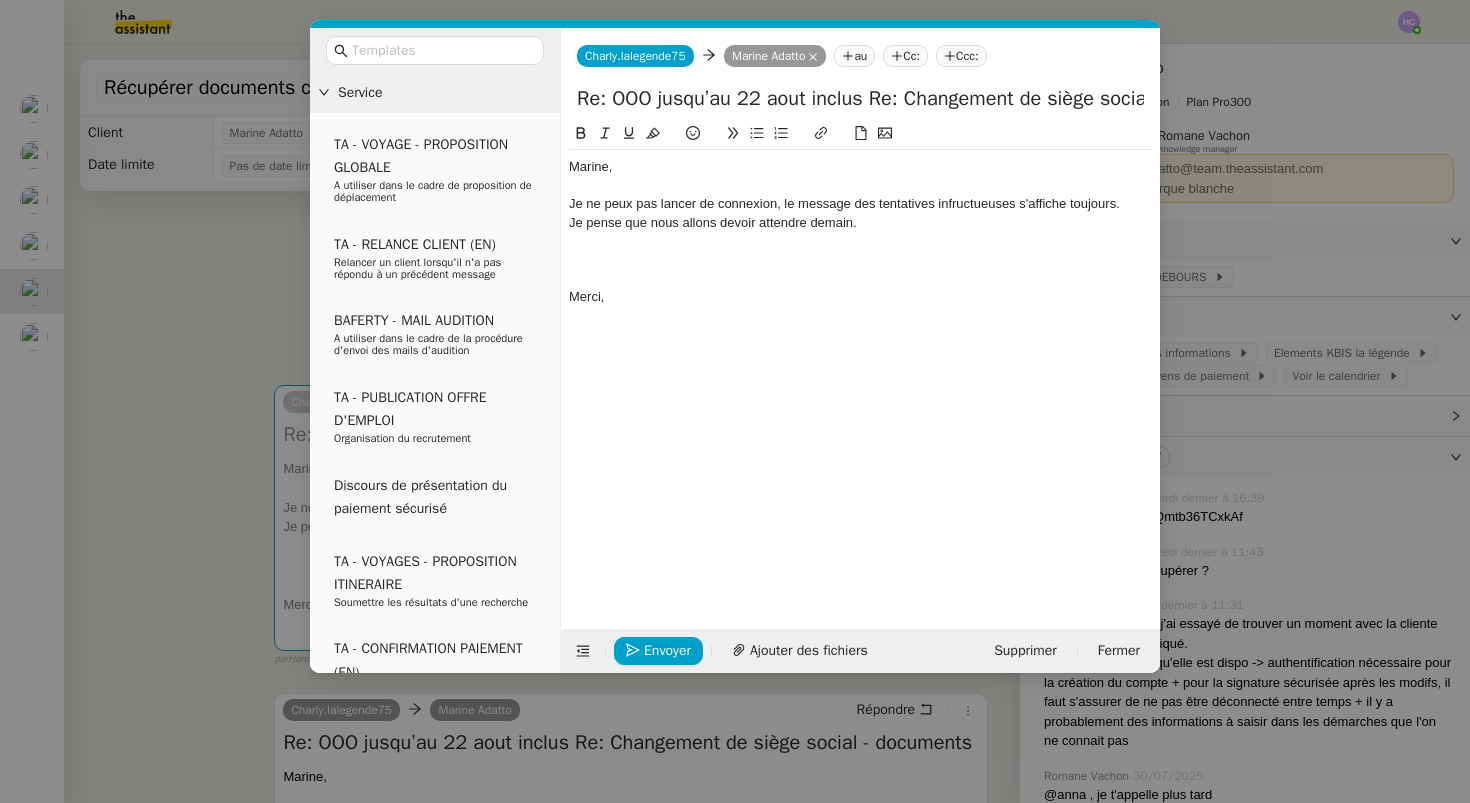 click on "Je ne peux pas lancer de connexion, le message des tentatives infructueuses s'affiche toujours." 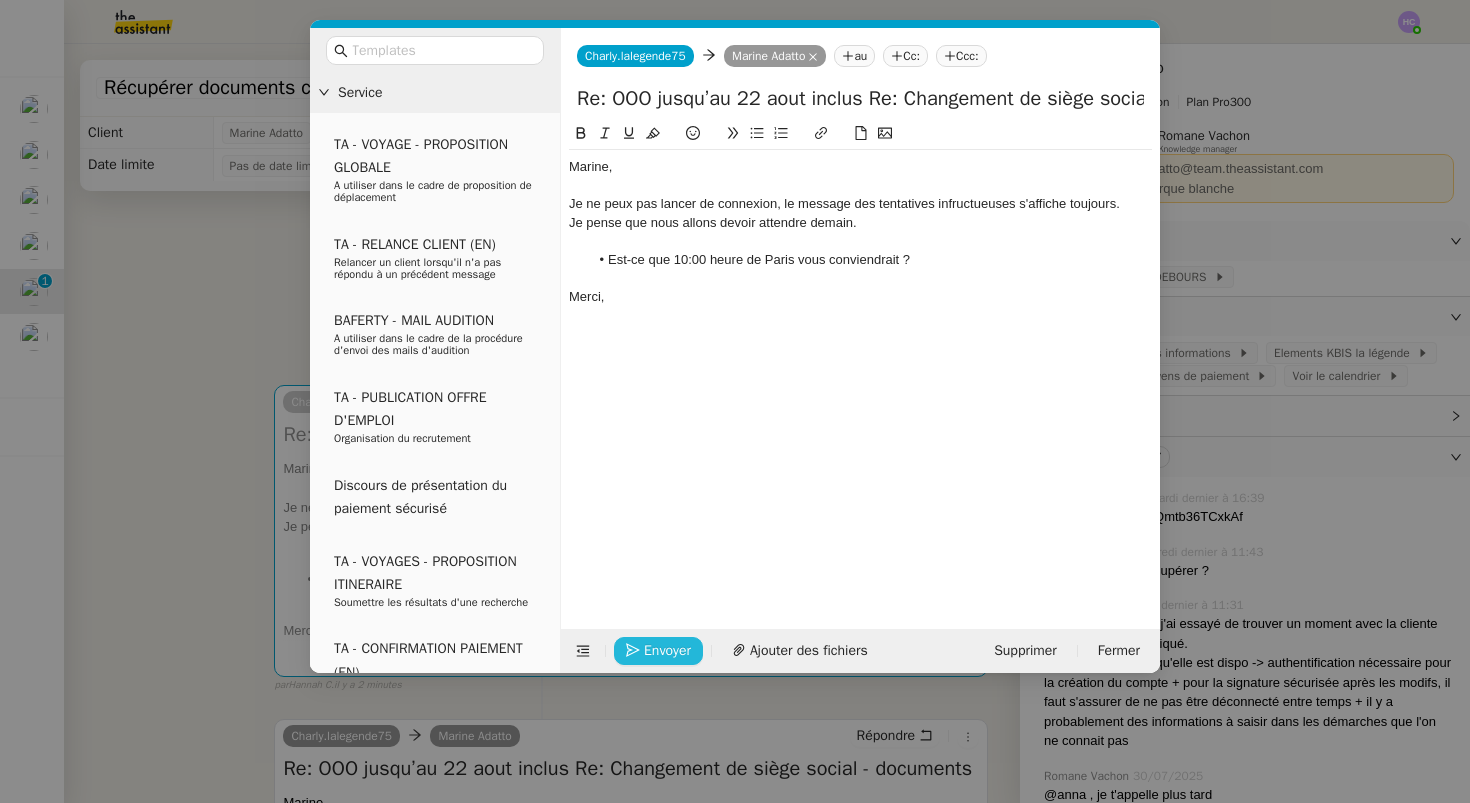 click on "Envoyer" 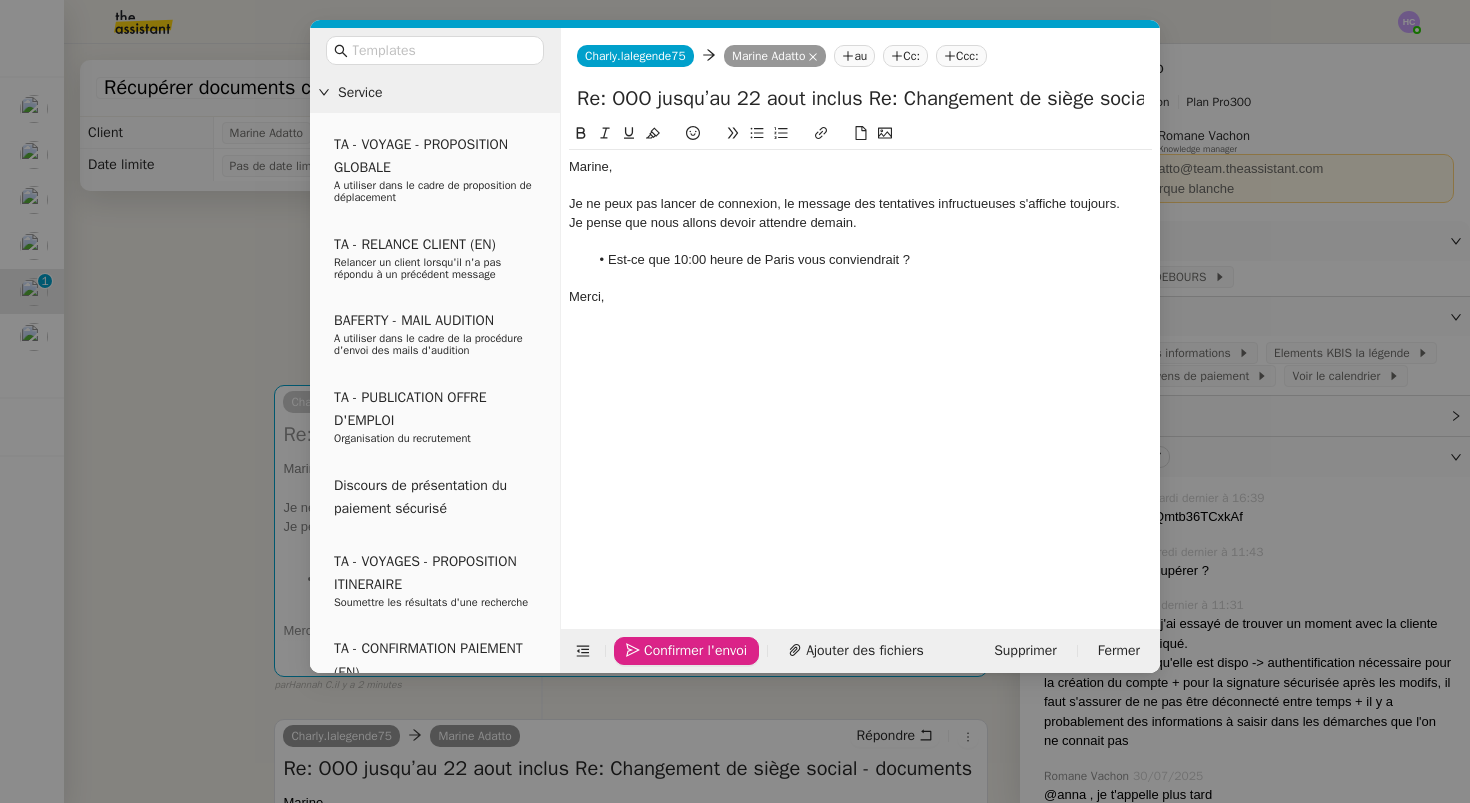 click 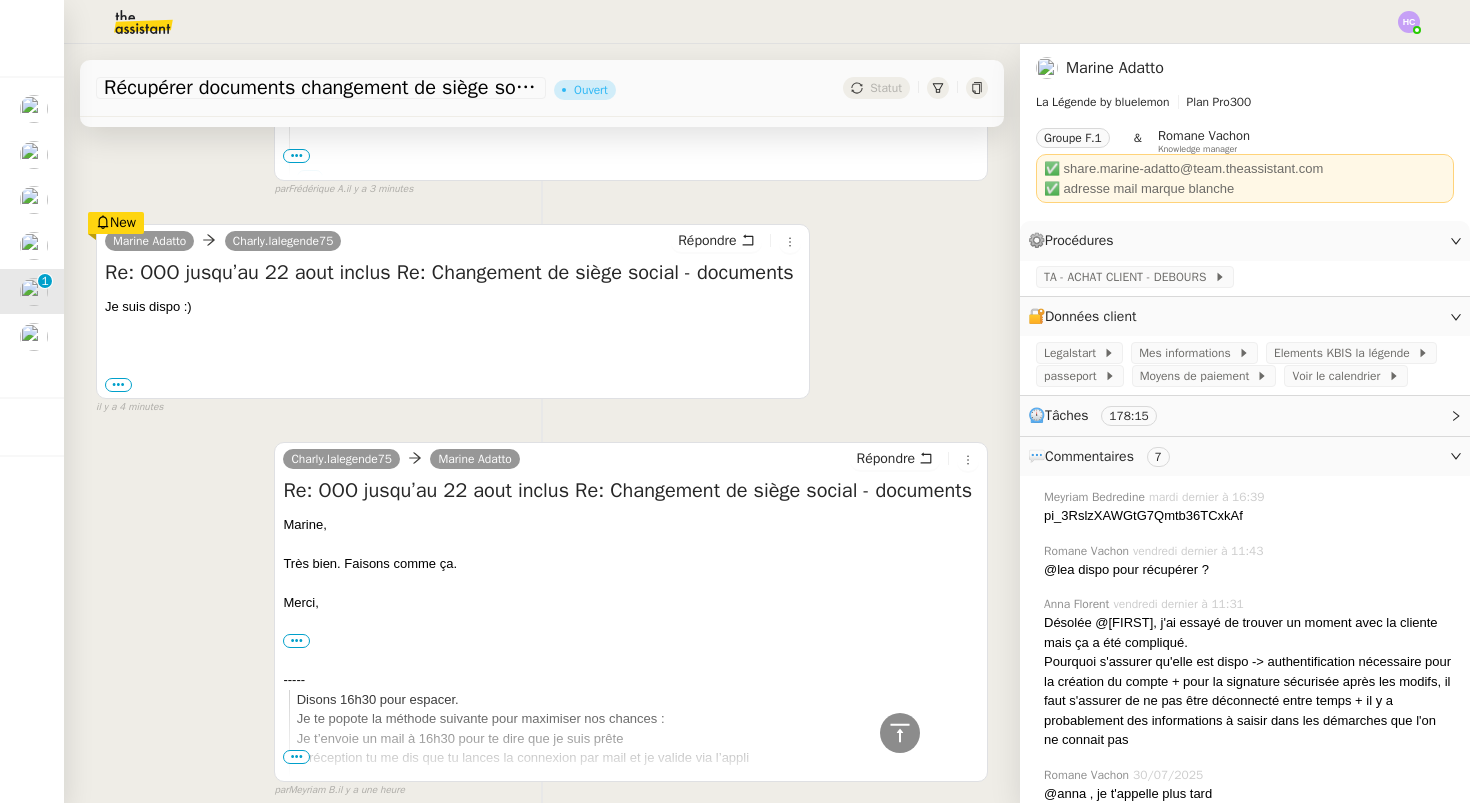 scroll, scrollTop: 914, scrollLeft: 0, axis: vertical 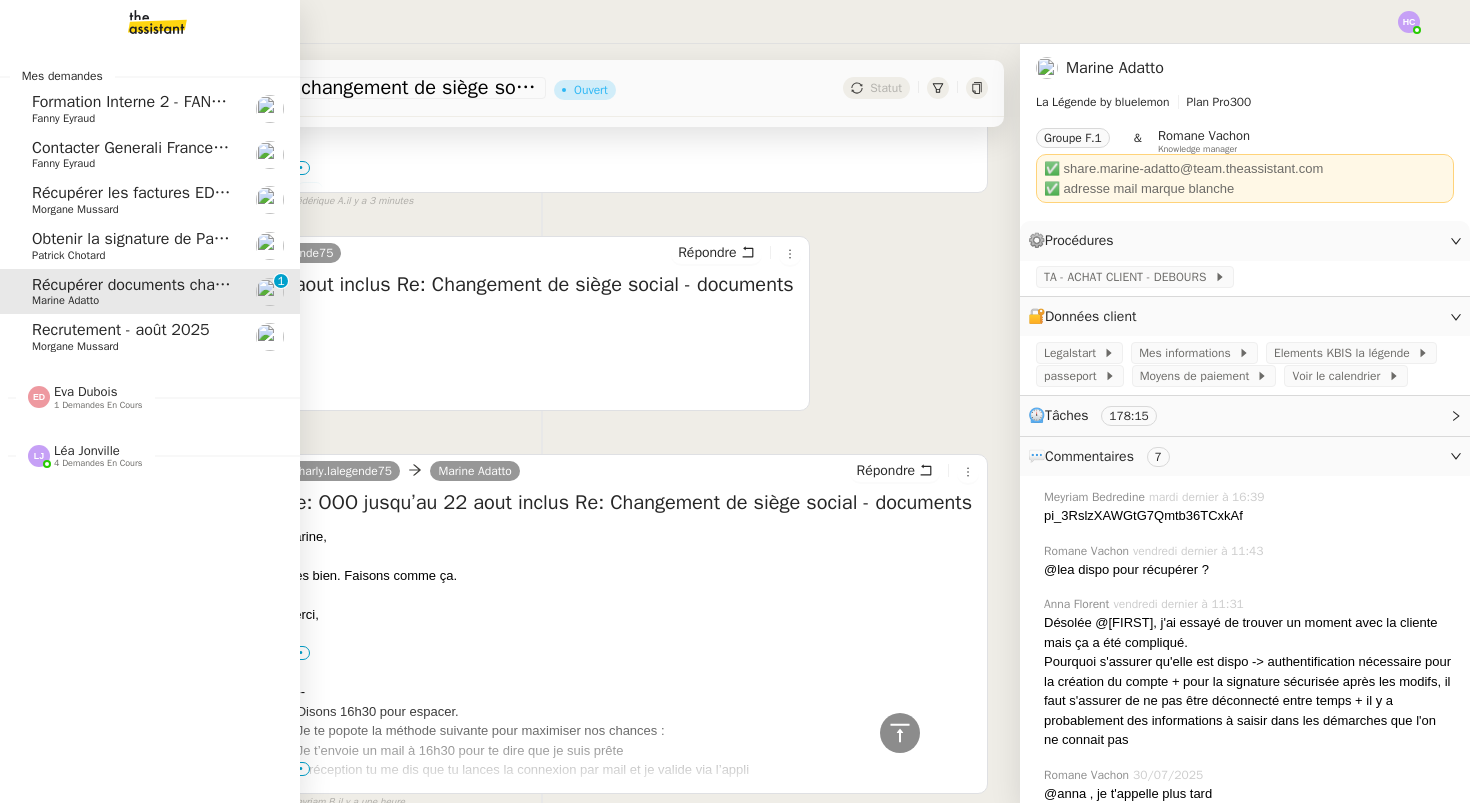 click on "Recrutement - août 2025" 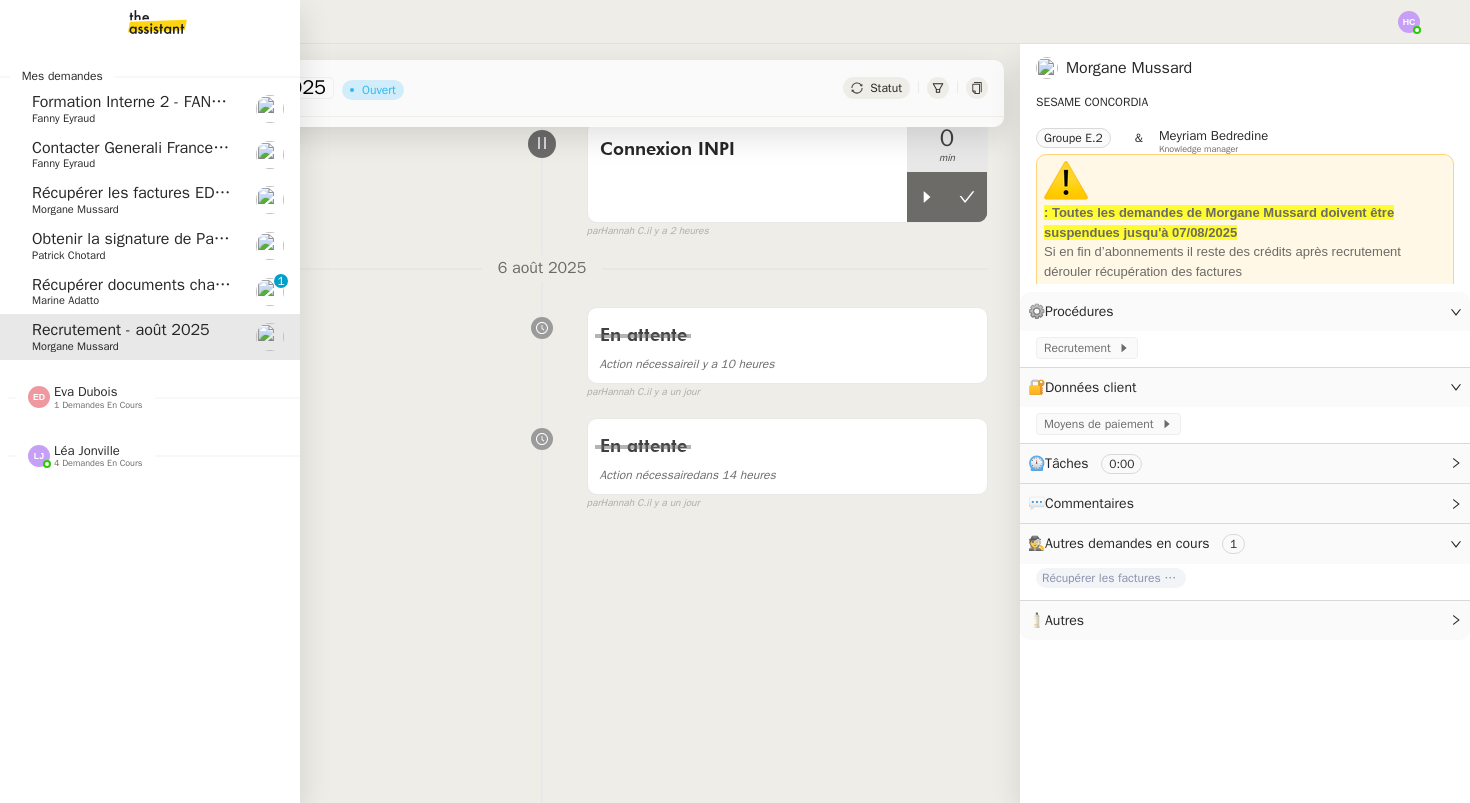 scroll, scrollTop: 254, scrollLeft: 0, axis: vertical 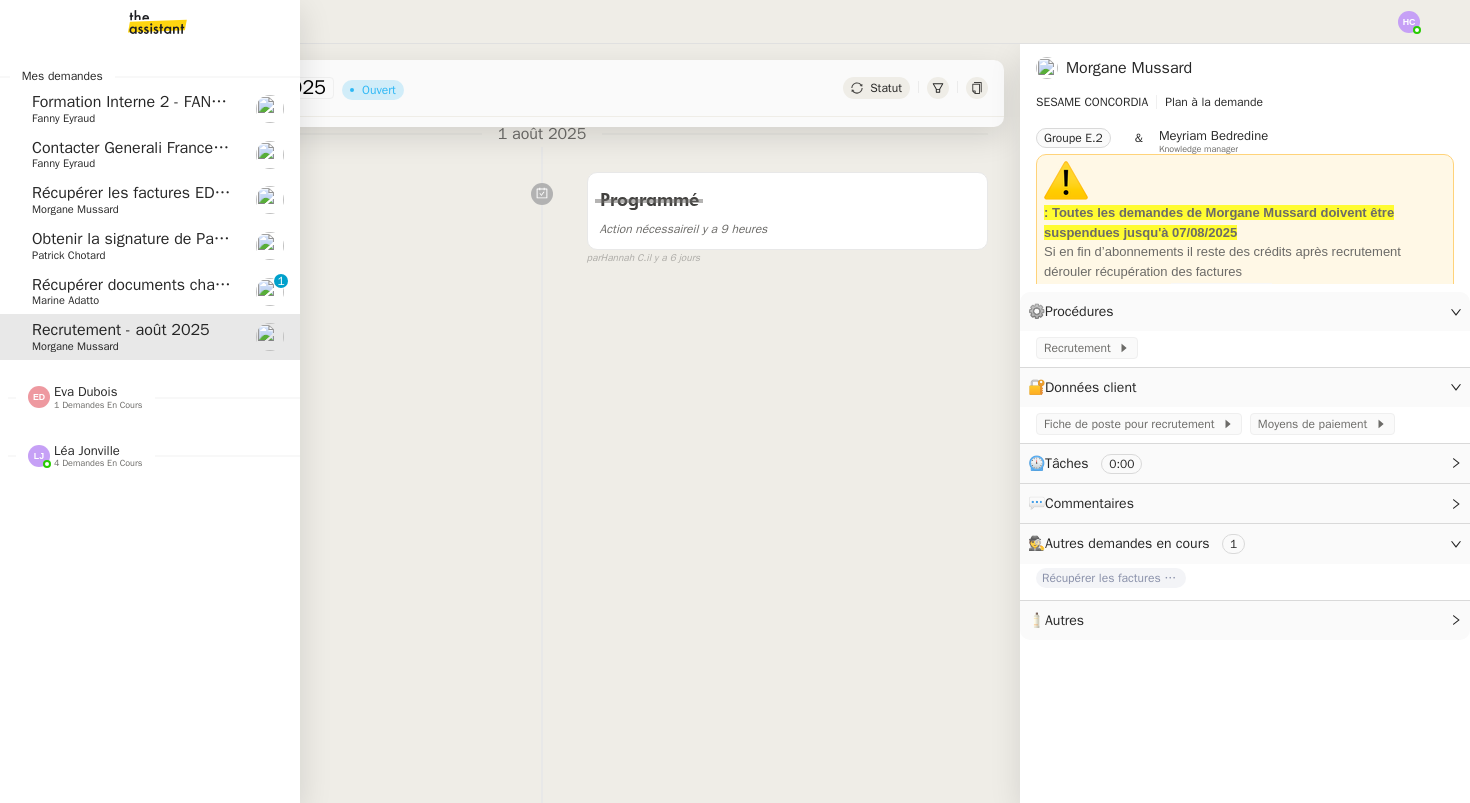 click on "Récupérer documents changement de siège social" 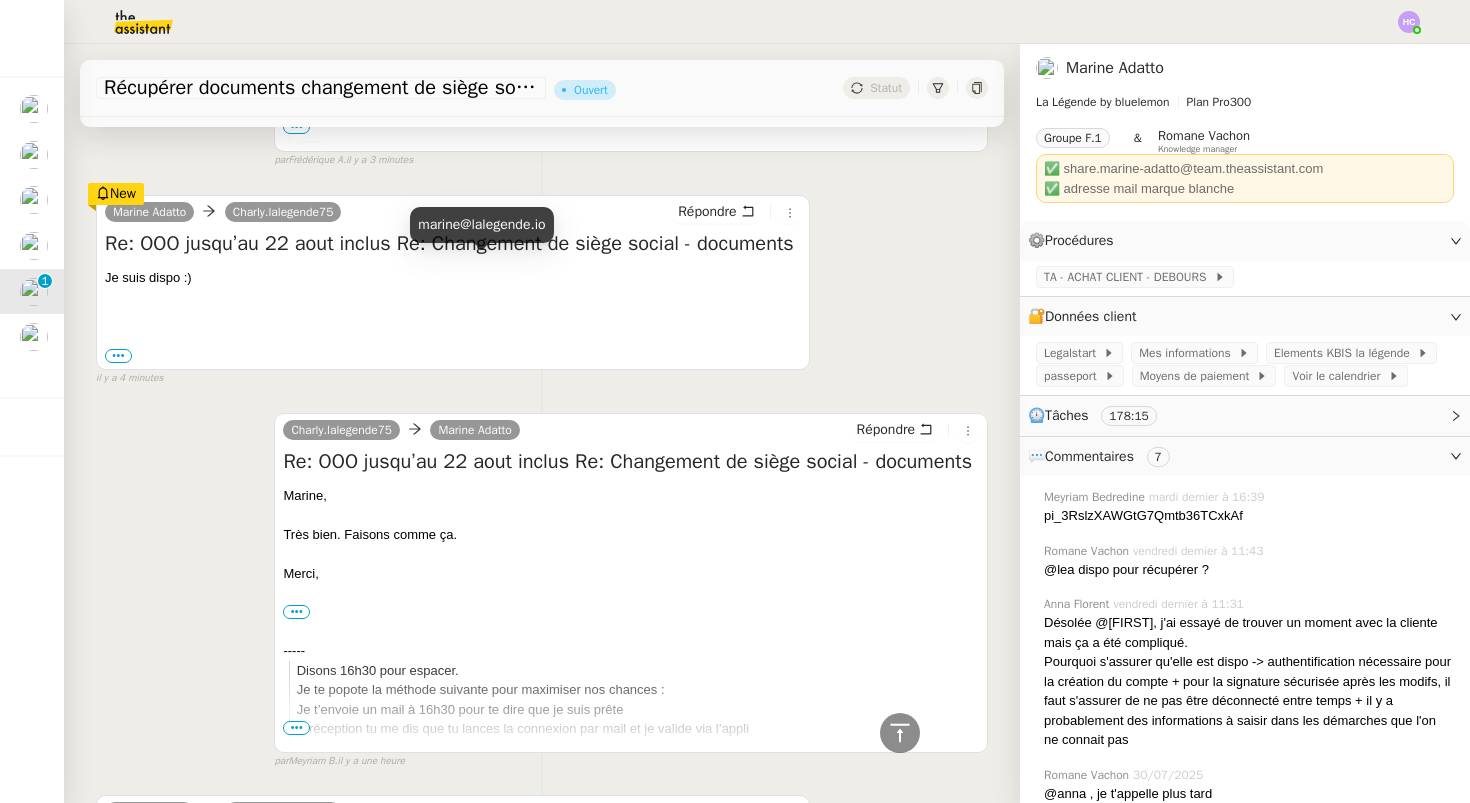 scroll, scrollTop: 881, scrollLeft: 0, axis: vertical 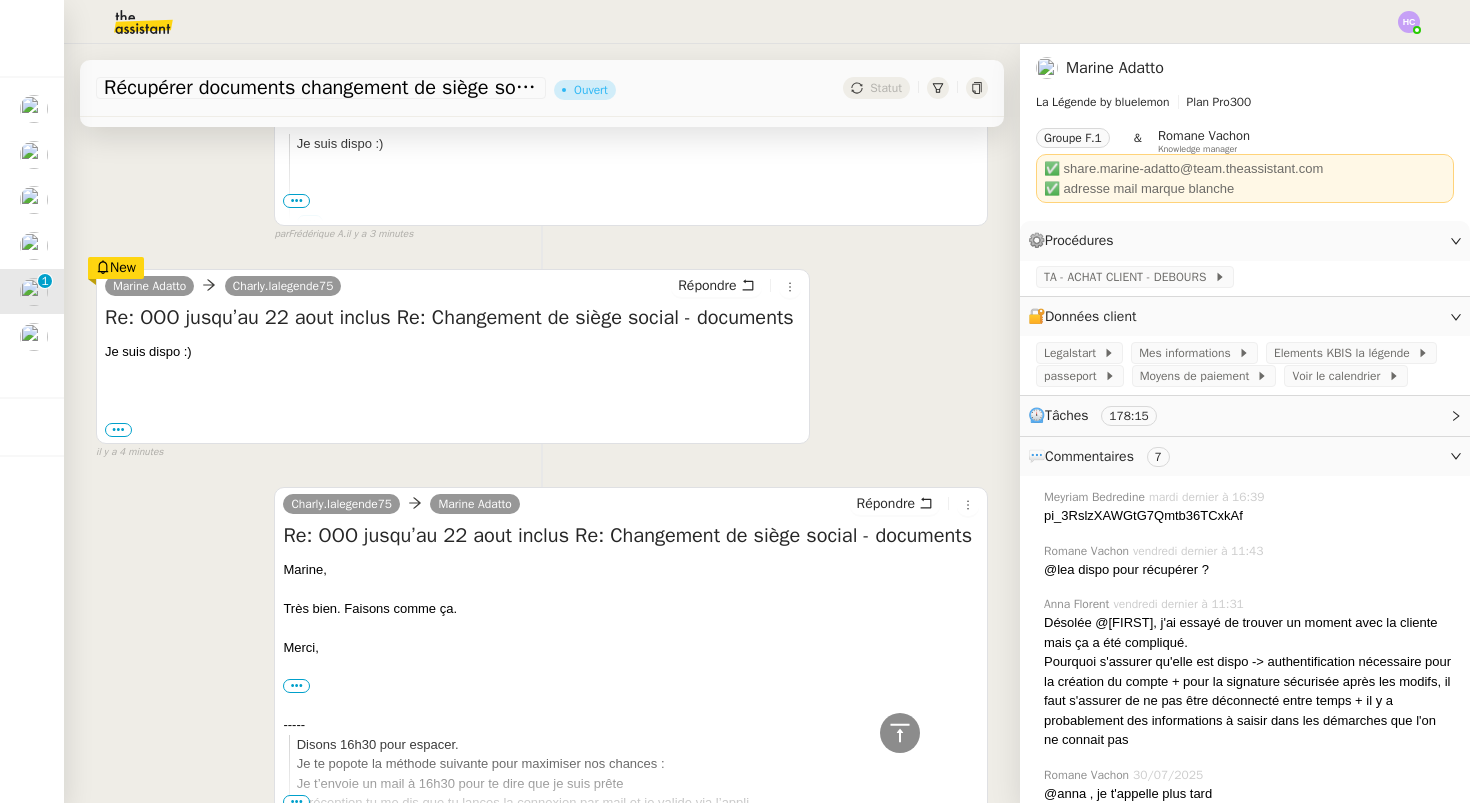 click on "Re: OOO jusqu’au 22 aout inclus Re: Changement de siège social - documents" at bounding box center (453, 318) 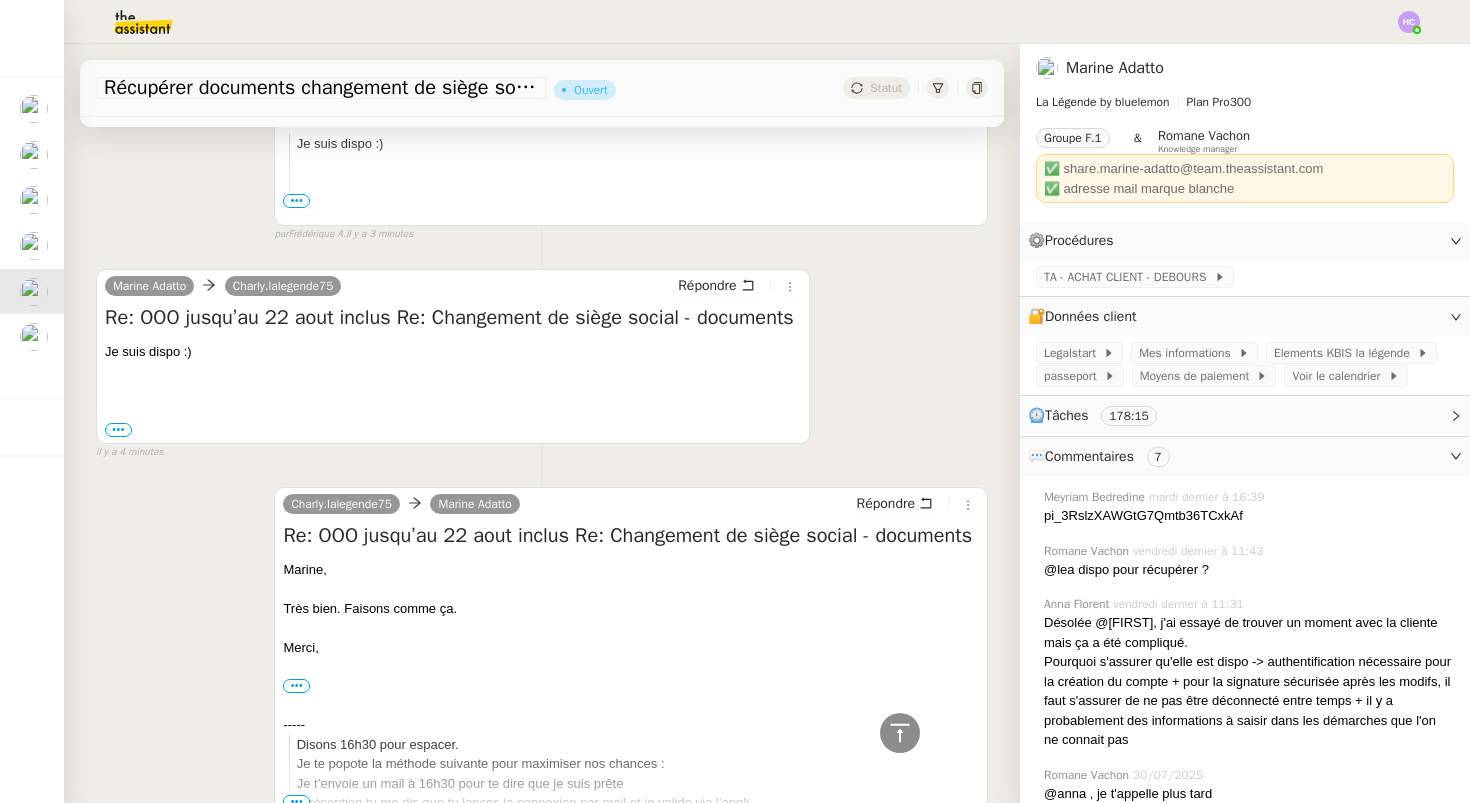 scroll, scrollTop: 0, scrollLeft: 0, axis: both 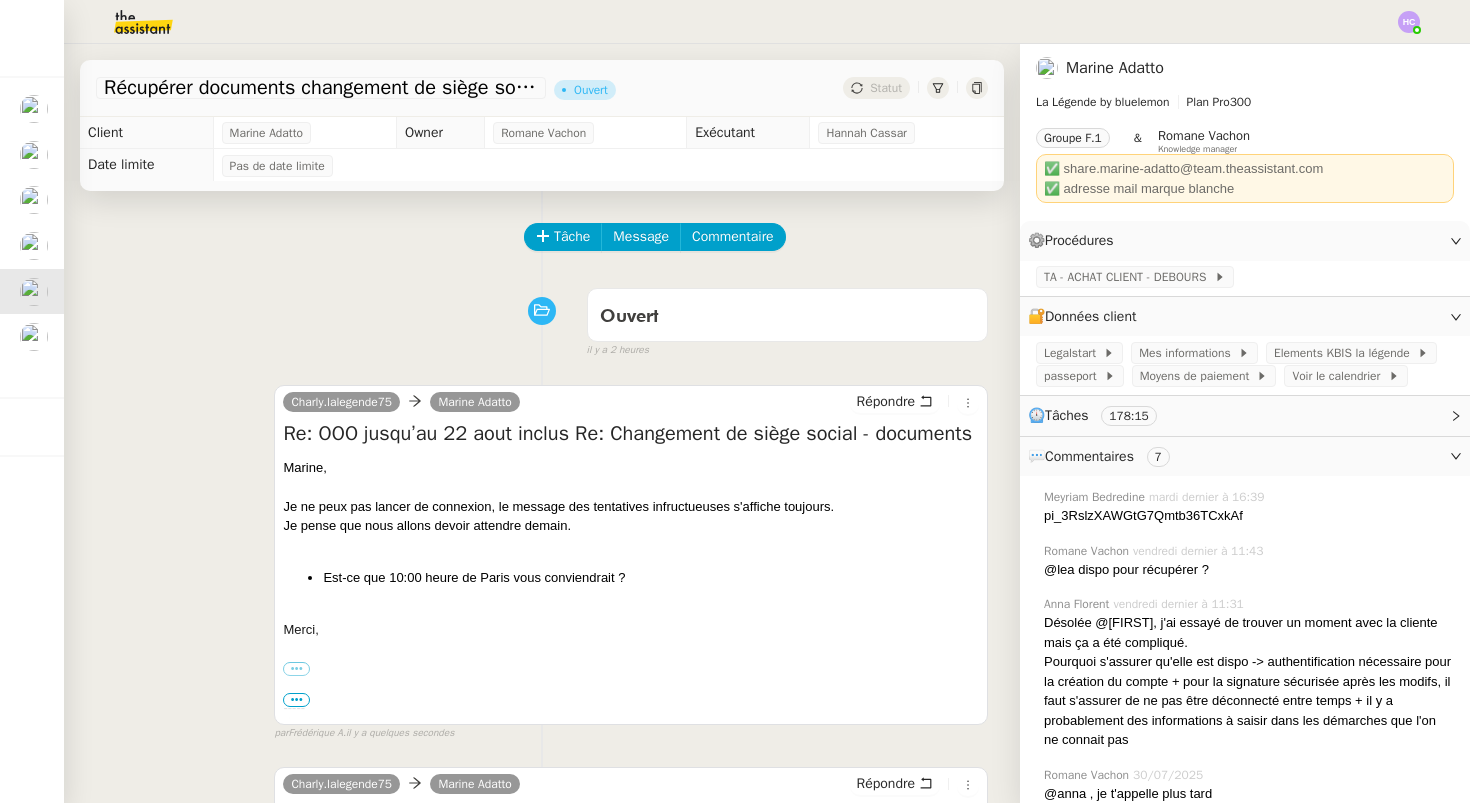 click on "Statut" 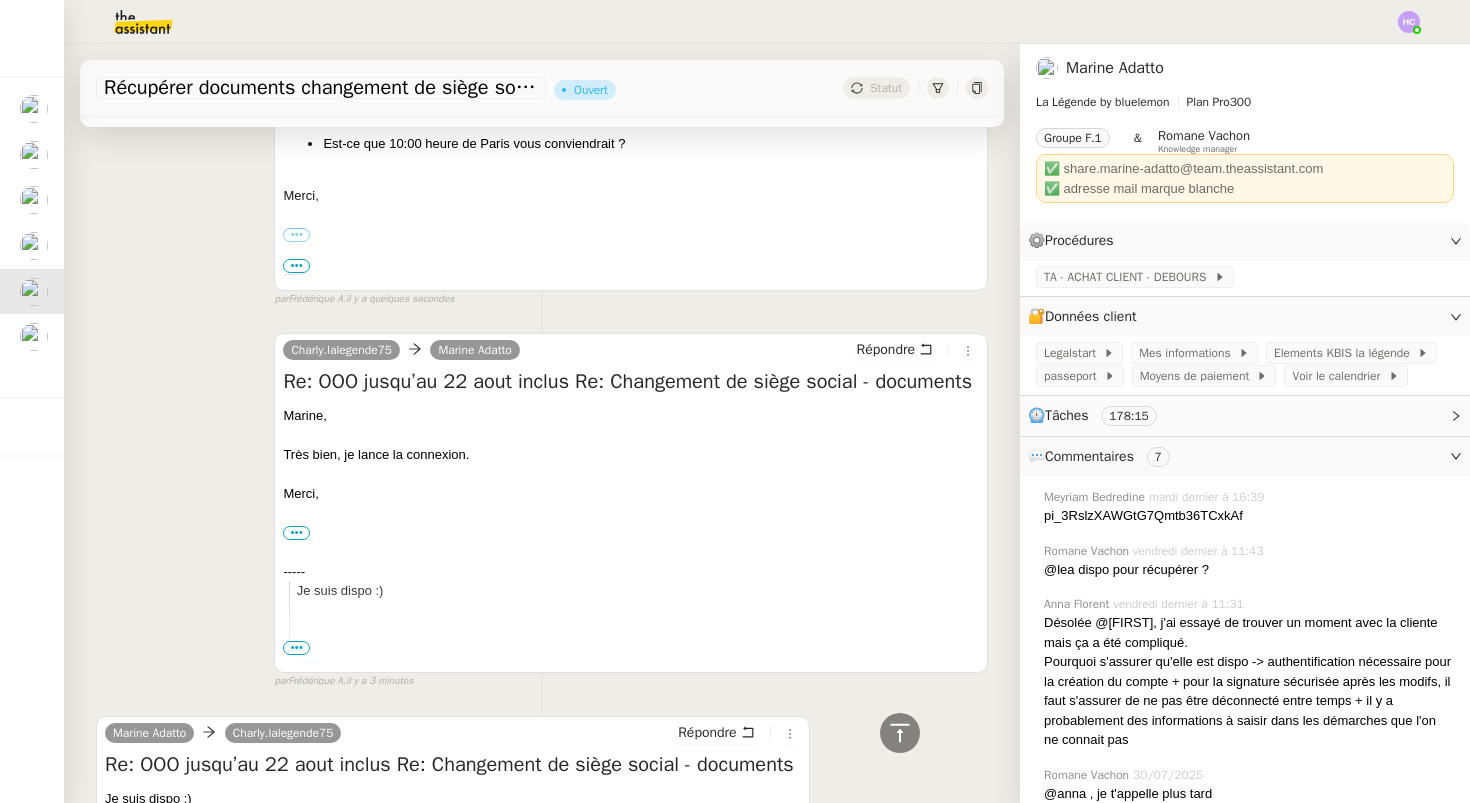 scroll, scrollTop: 0, scrollLeft: 0, axis: both 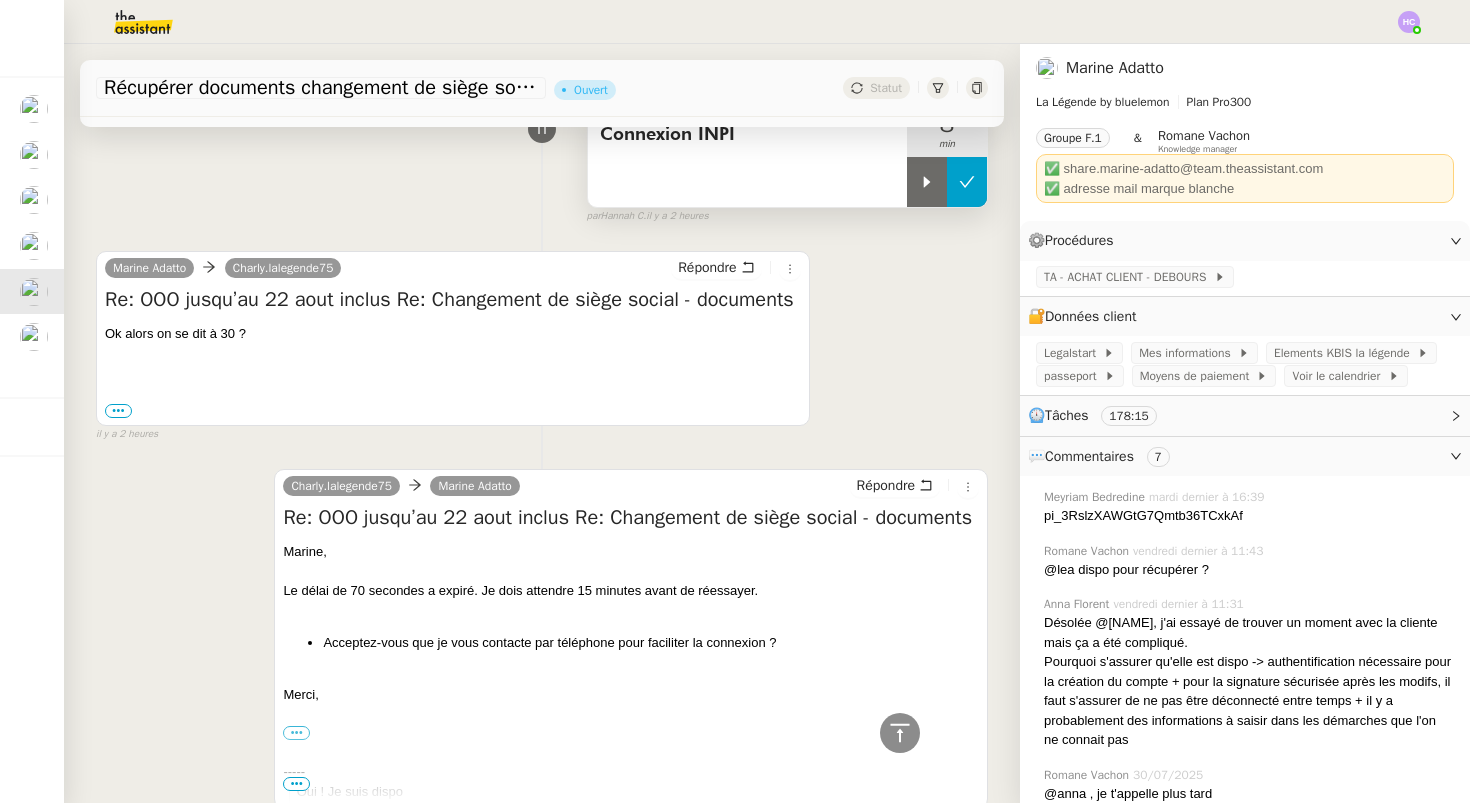 click 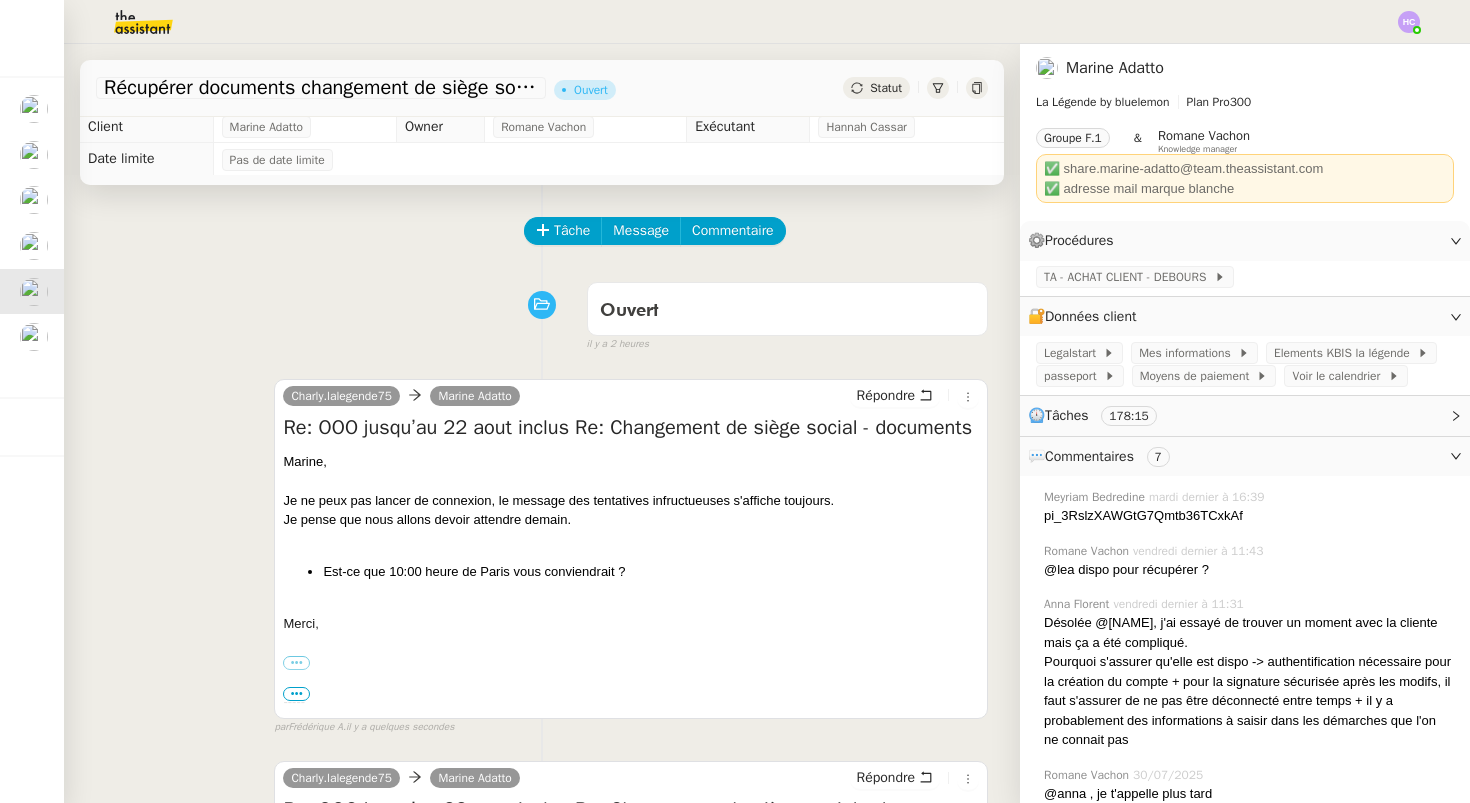 scroll, scrollTop: 0, scrollLeft: 0, axis: both 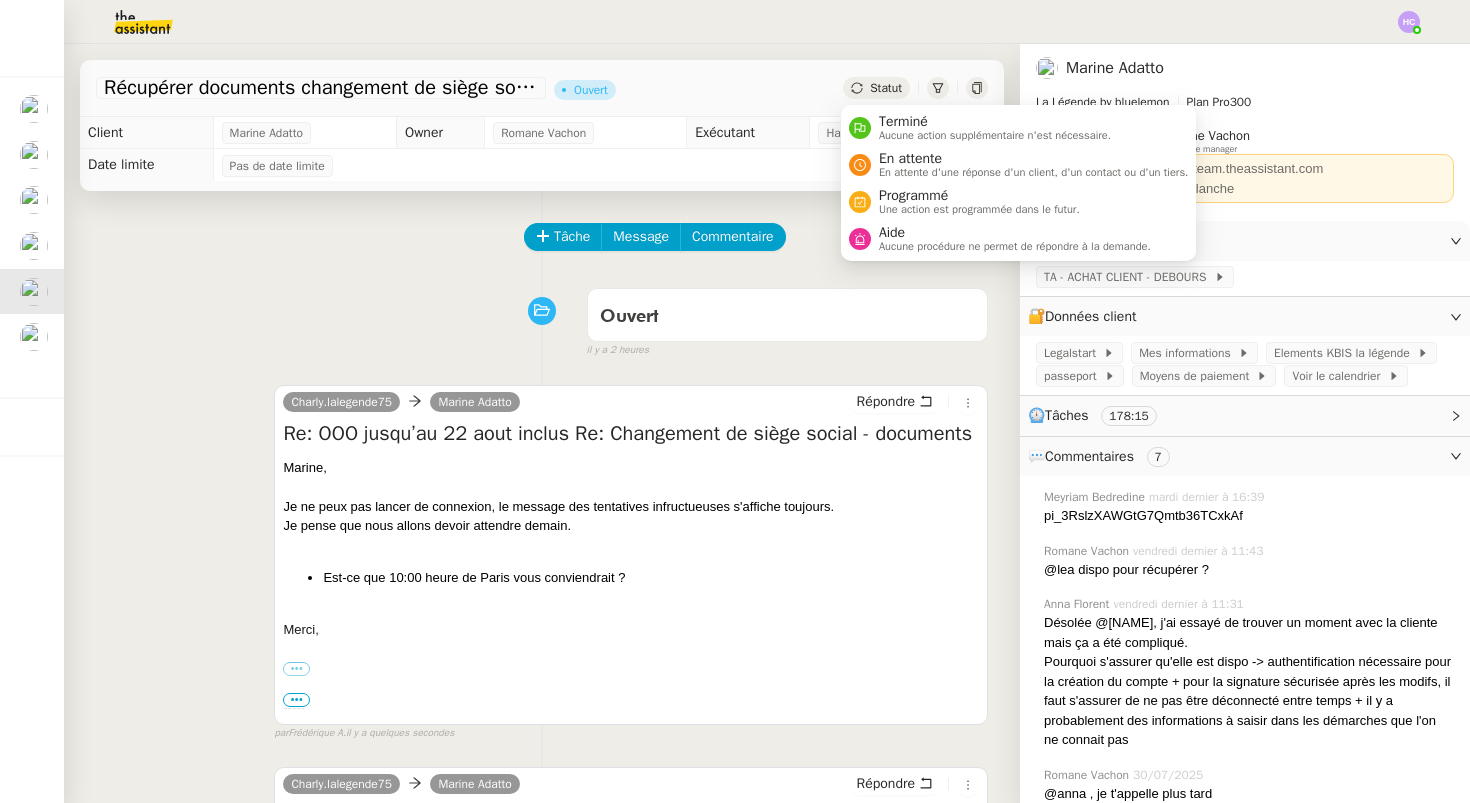click on "Statut" 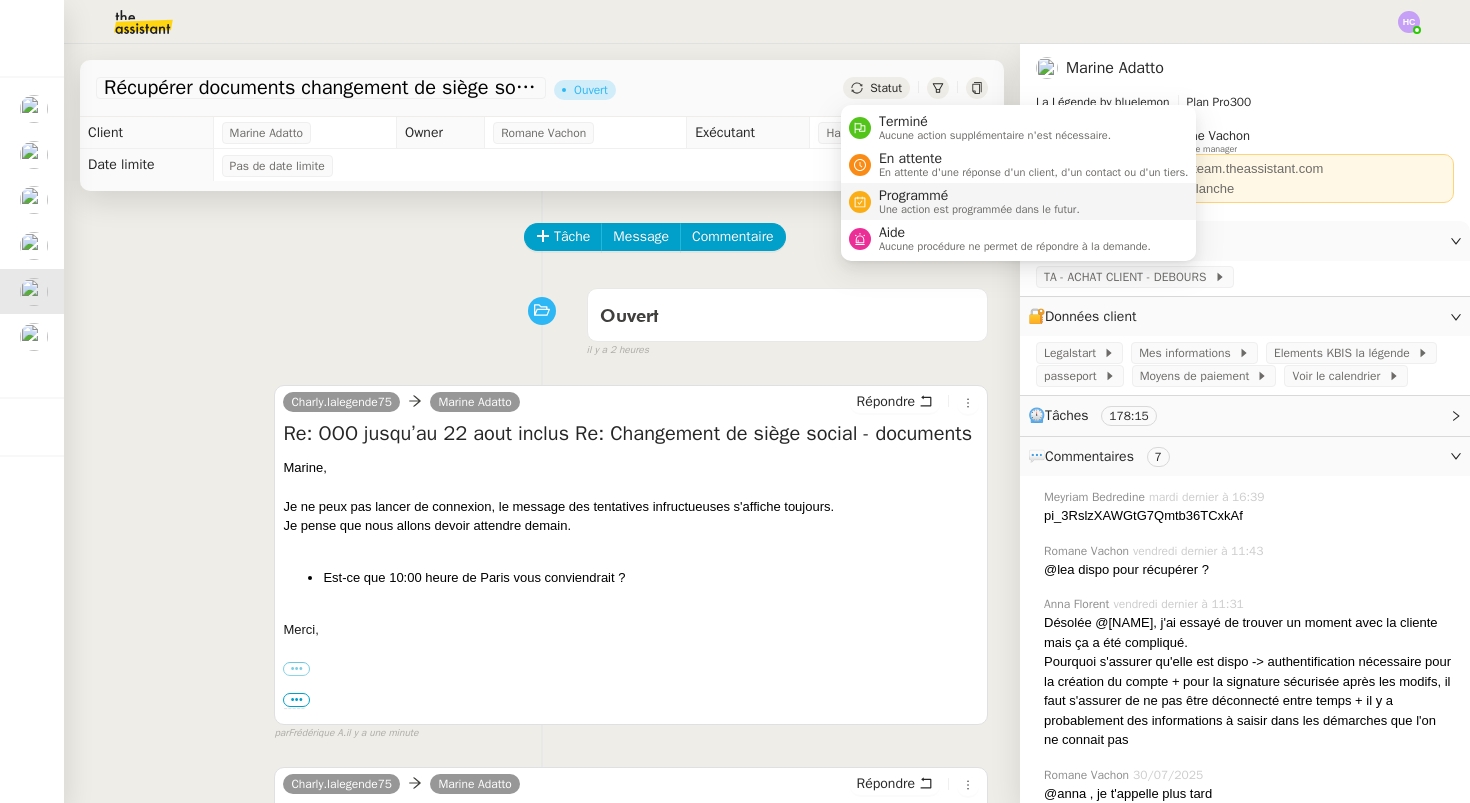 click on "Une action est programmée dans le futur." at bounding box center [979, 209] 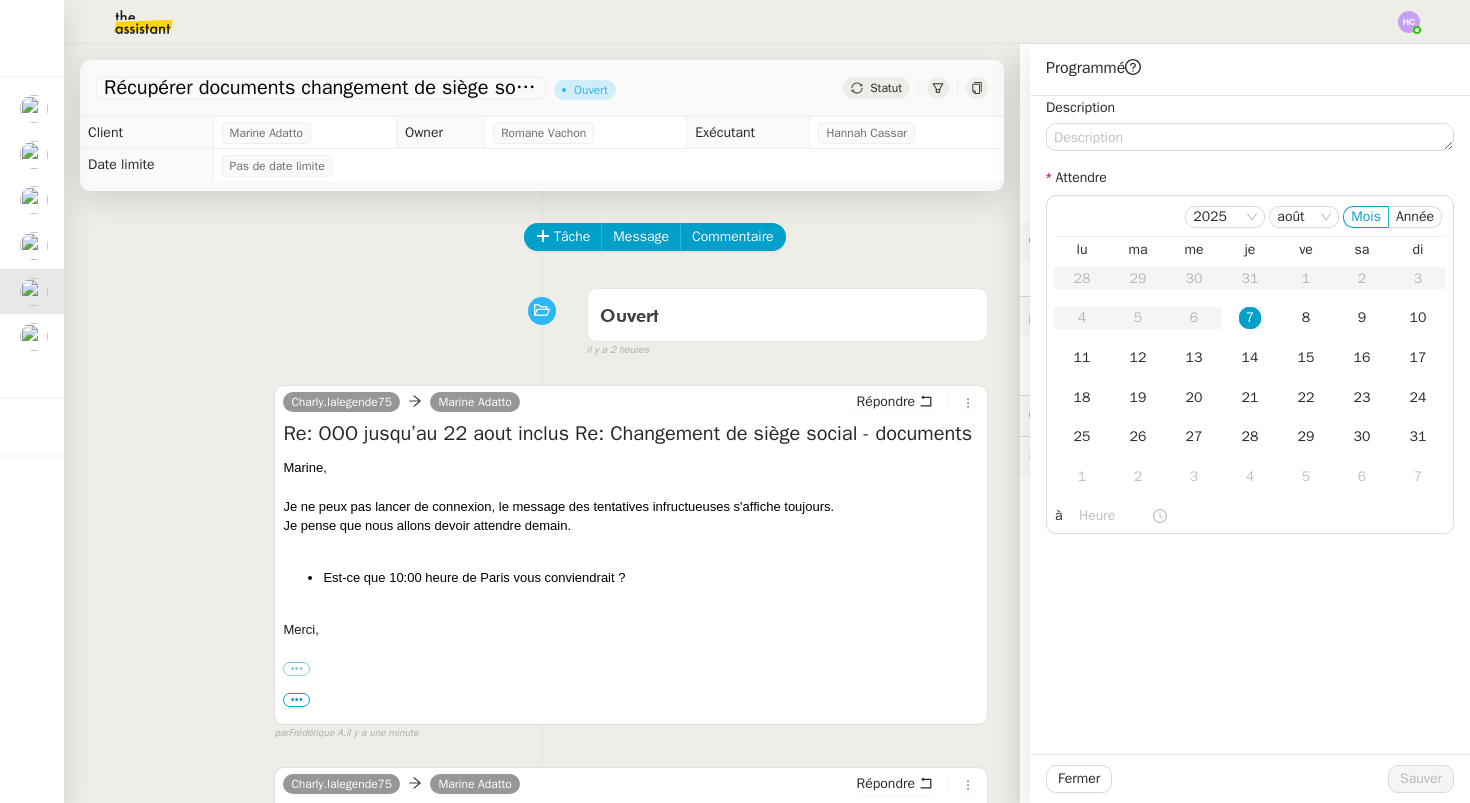 click on "Tâche Message Commentaire Veuillez patienter une erreur s'est produite 👌👌👌 message envoyé ✌️✌️✌️ Veuillez d'abord attribuer un client Une erreur s'est produite, veuillez réessayer Ouvert false il y a 2 heures 👌👌👌 message envoyé ✌️✌️✌️ une erreur s'est produite 👌👌👌 message envoyé ✌️✌️✌️ Votre message va être revu ✌️✌️✌️ une erreur s'est produite La taille des fichiers doit être de 10Mb au maximum.  Charly.lalegende75      Marine Adatto  Répondre Re: OOO jusqu’au 22 aout inclus Re: Changement de siège social - documents
Marine,  Je ne peux pas lancer de connexion, le message des tentatives infructueuses s'affiche toujours.  Je pense que nous allons devoir attendre demain.  Est-ce que 10:00 heure de Paris vous conviendrait ?  Merci,
•••
Charly
Assistant personnel  •  La Légende
charly.lalegende75@gmail.com" 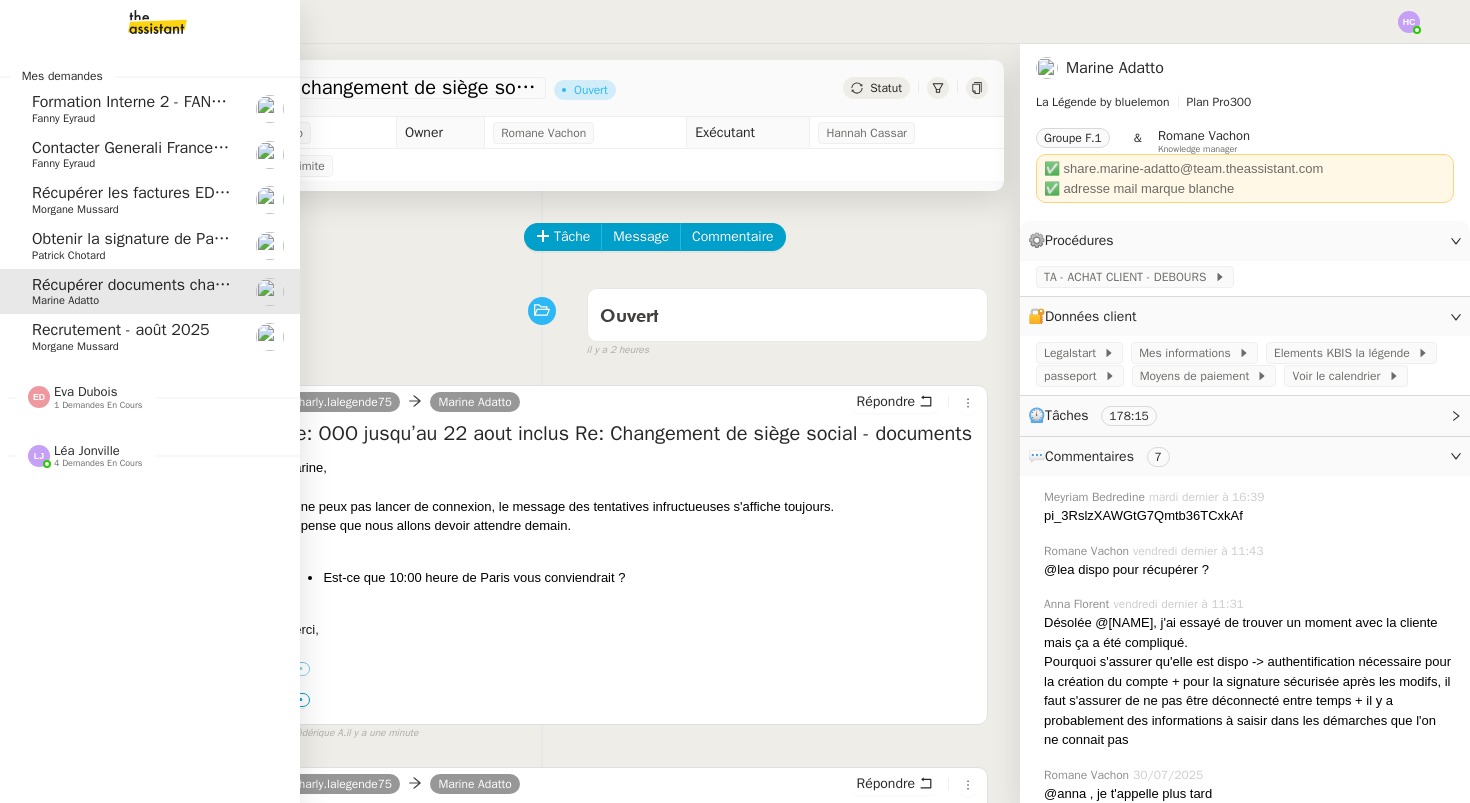click on "Contacter Generali France pour demande AU094424" 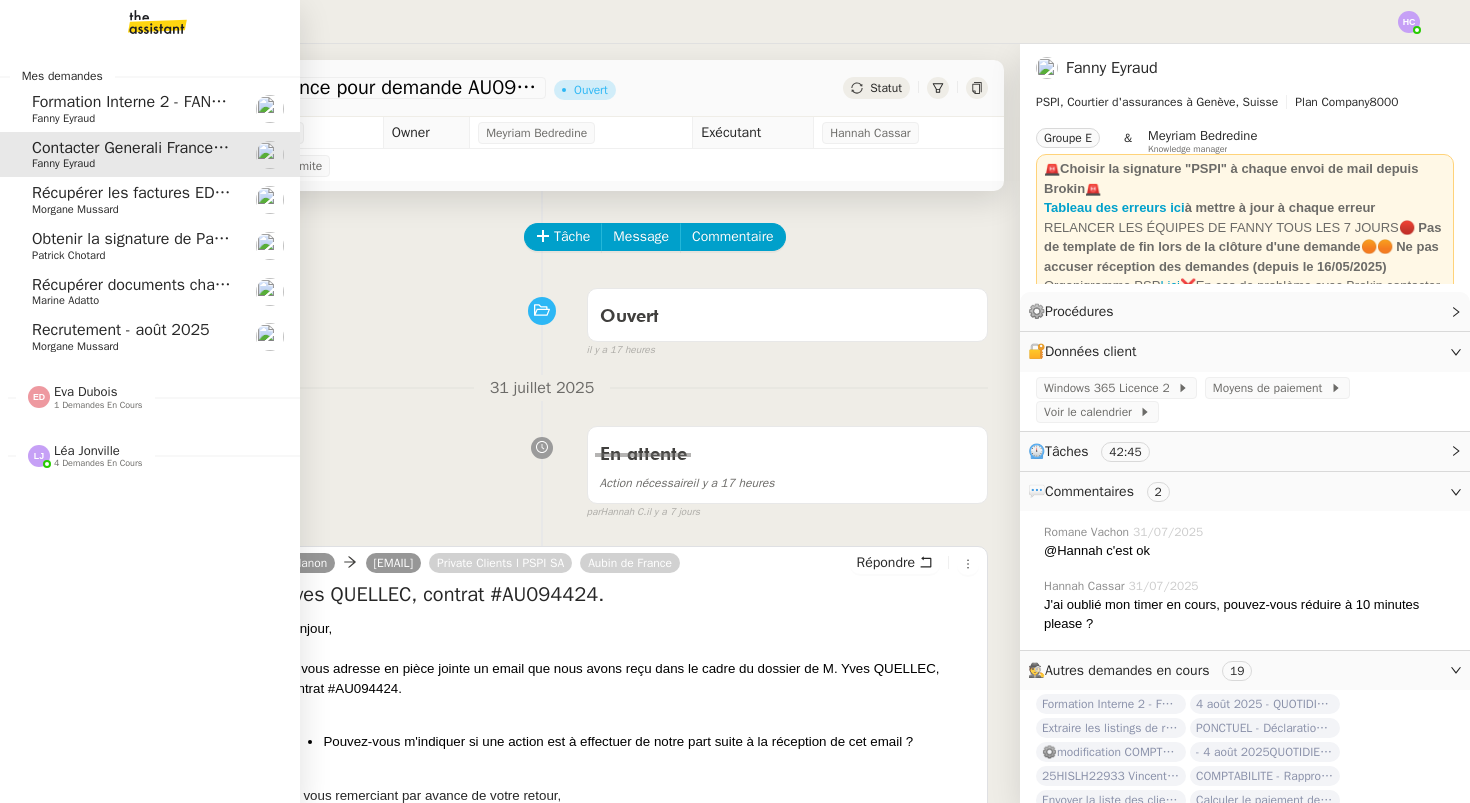 click on "Obtenir la signature de Patrick" 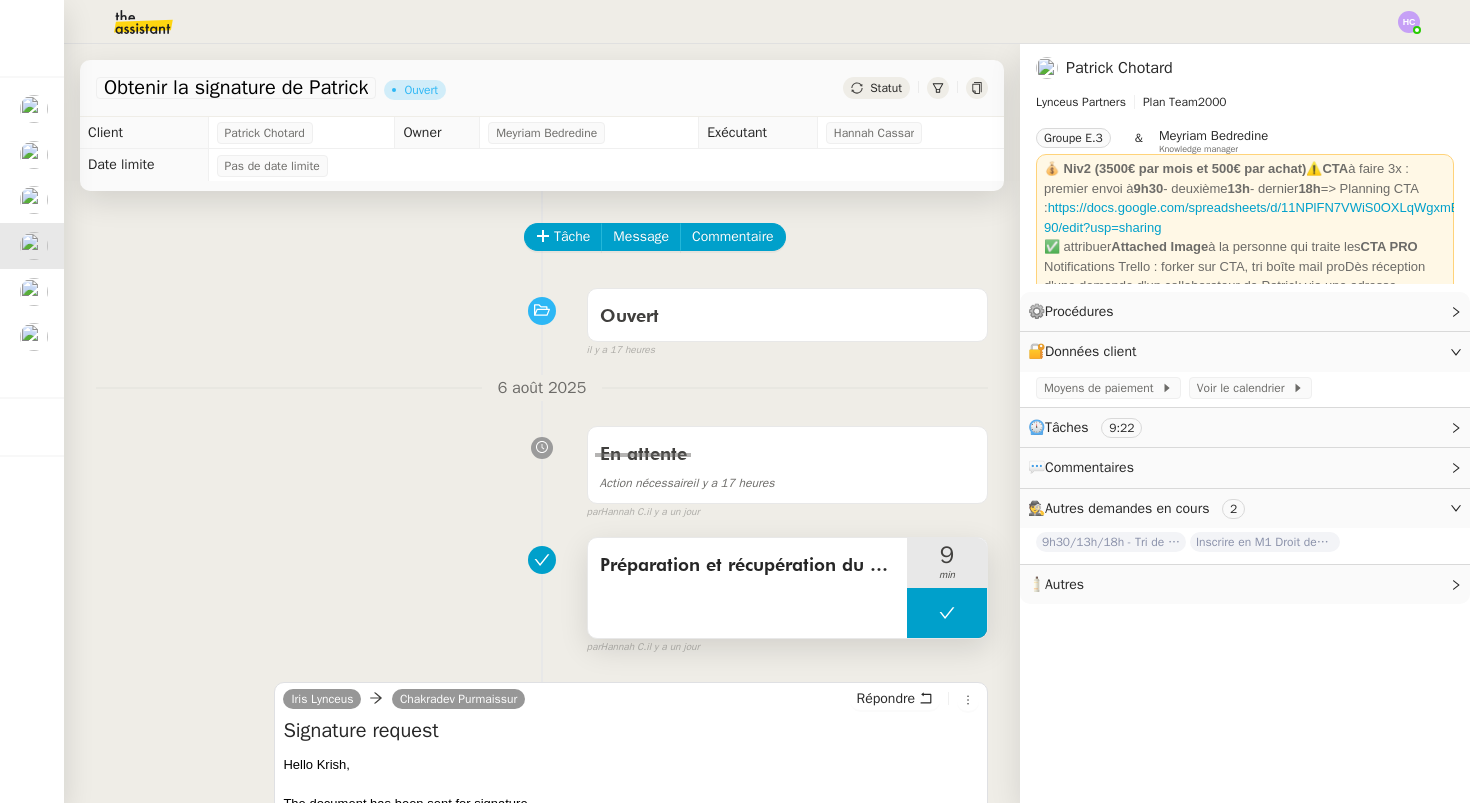 click at bounding box center (947, 613) 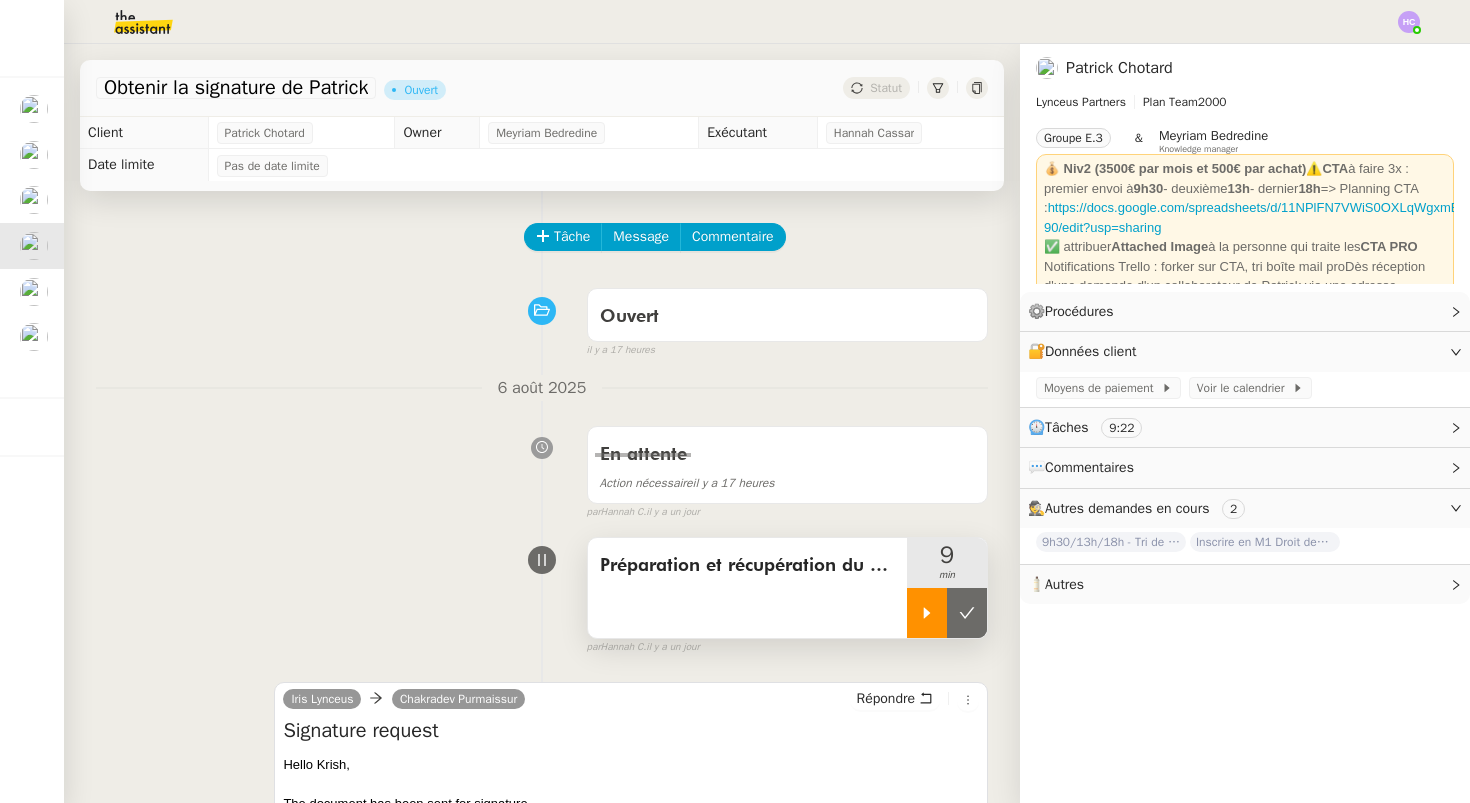 click 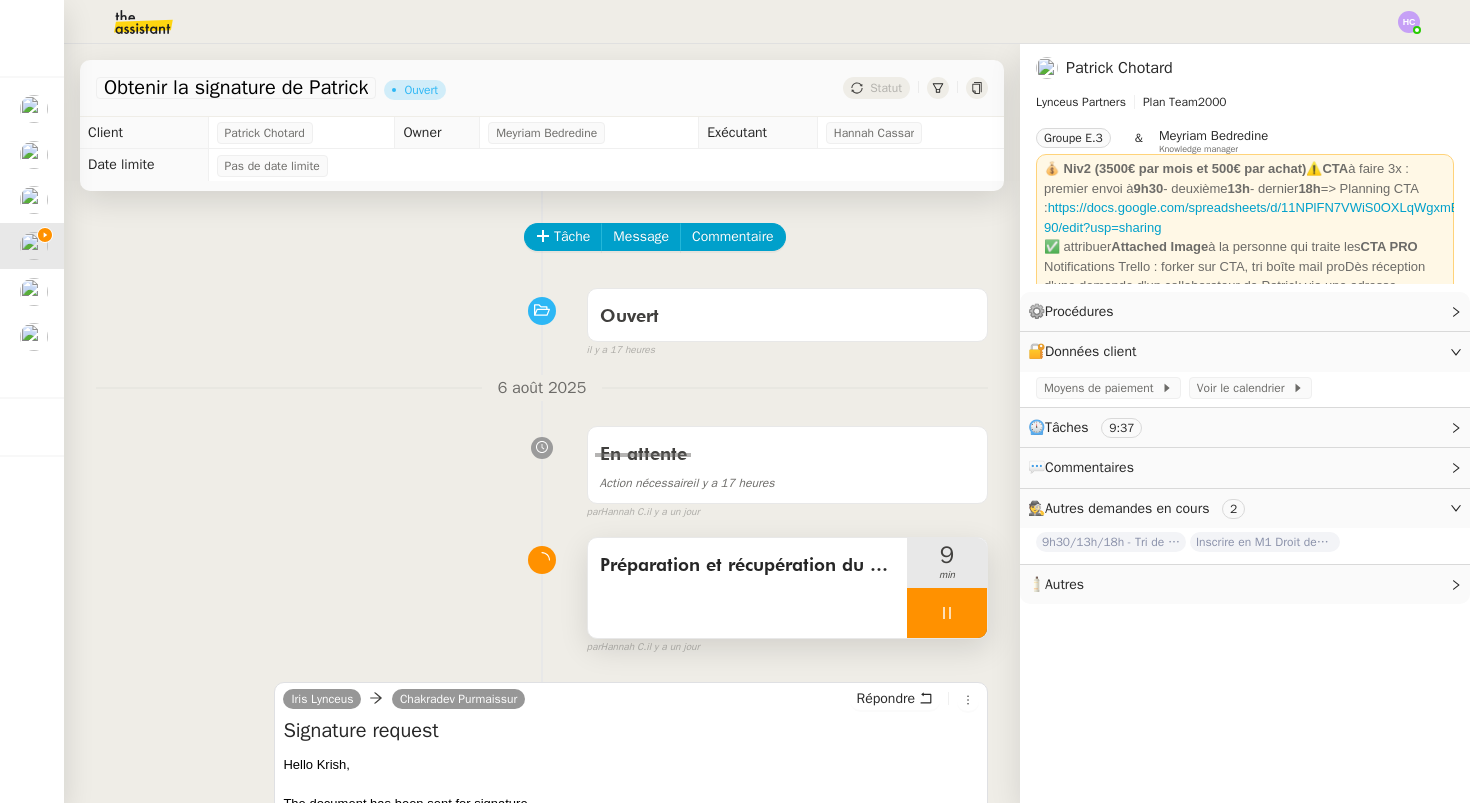 click 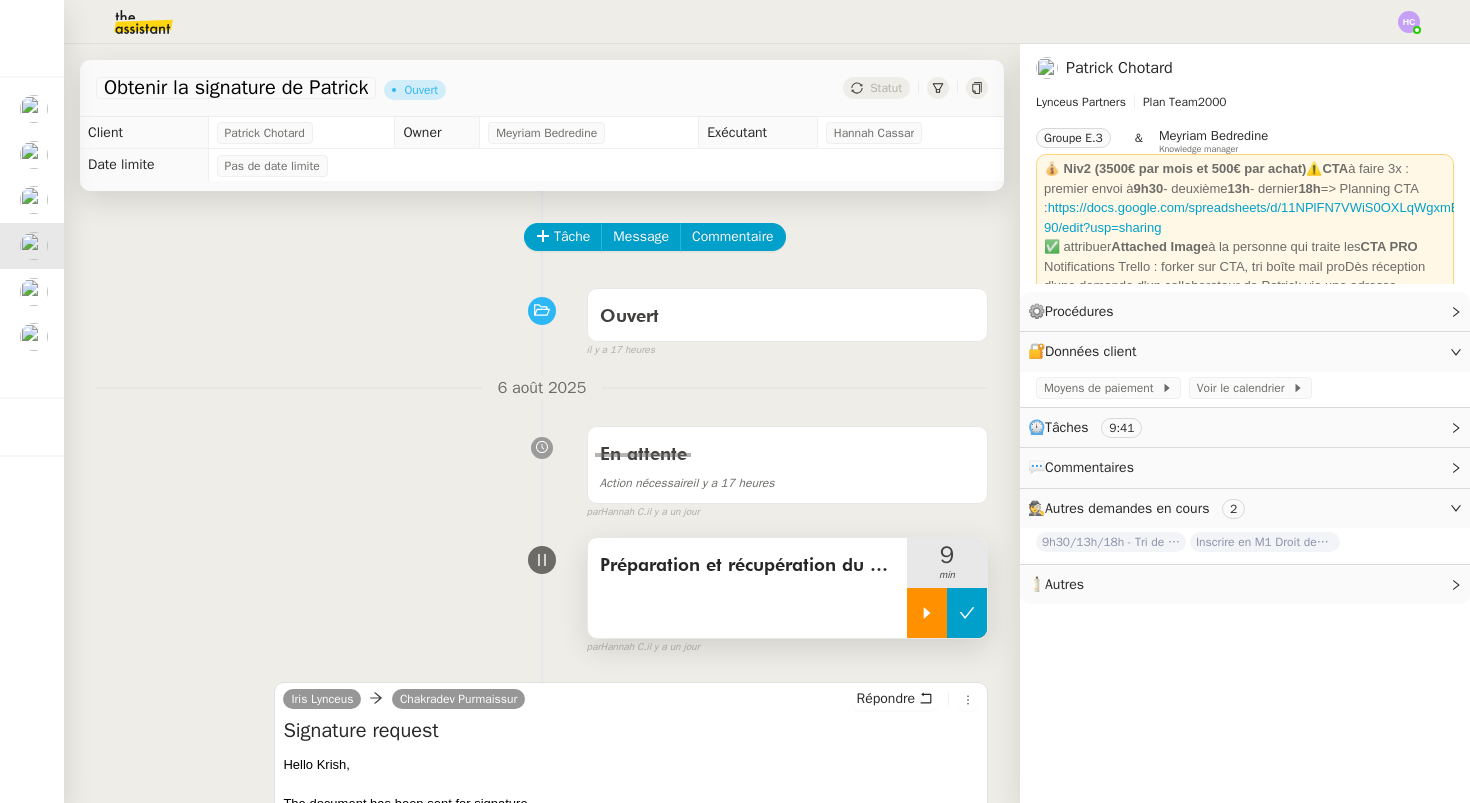 click at bounding box center [967, 613] 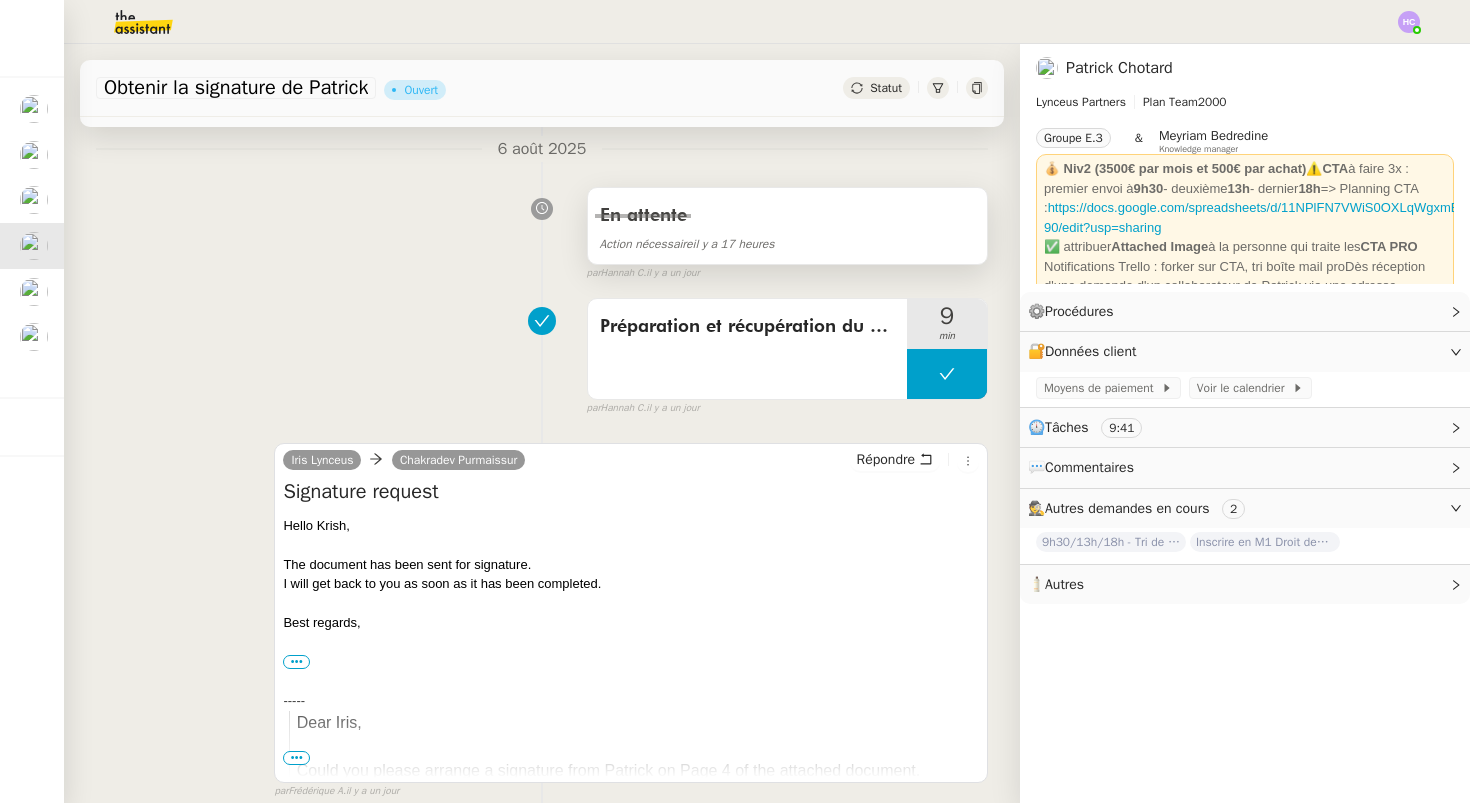 scroll, scrollTop: 403, scrollLeft: 0, axis: vertical 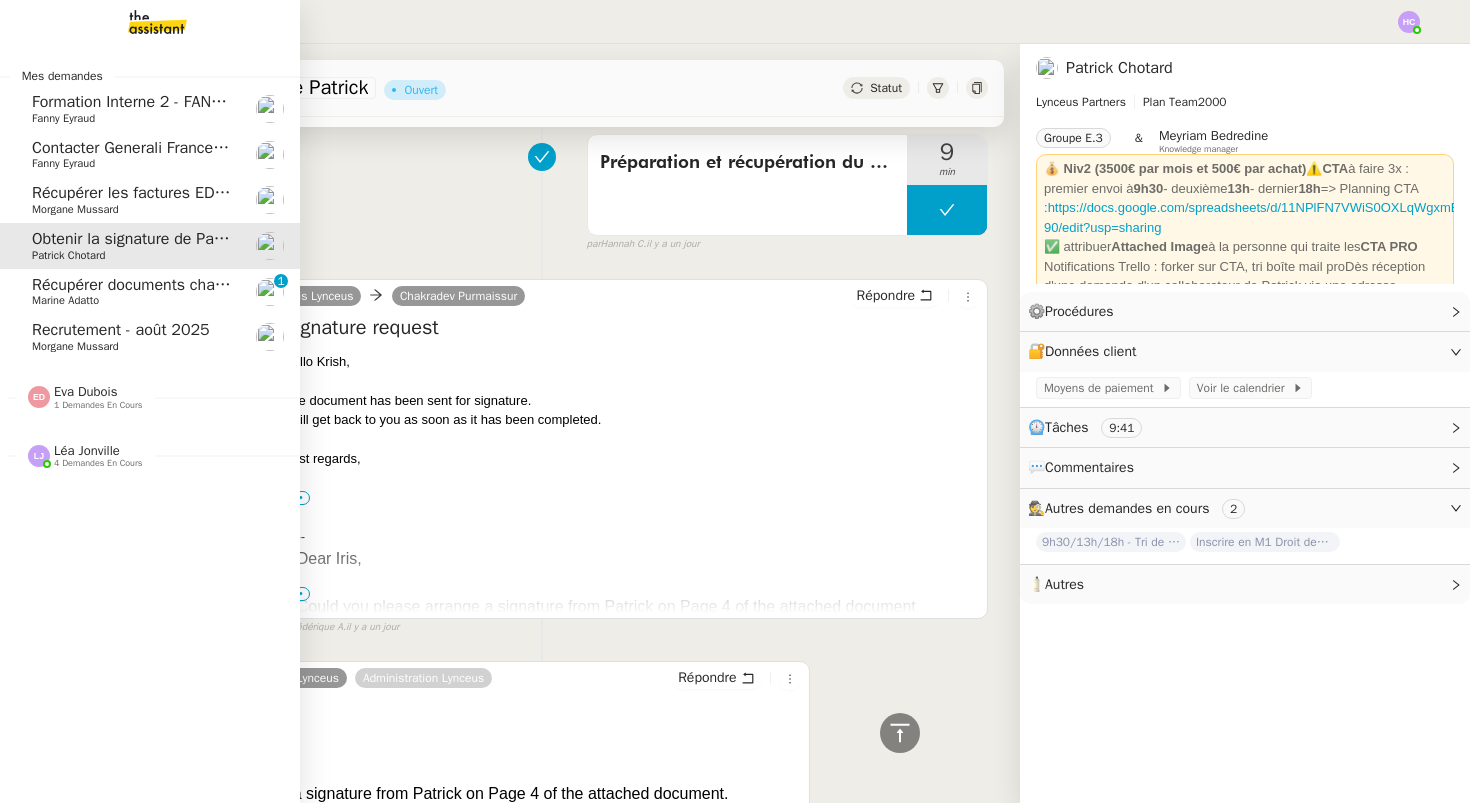 click on "Léa Jonville    4 demandes en cours" 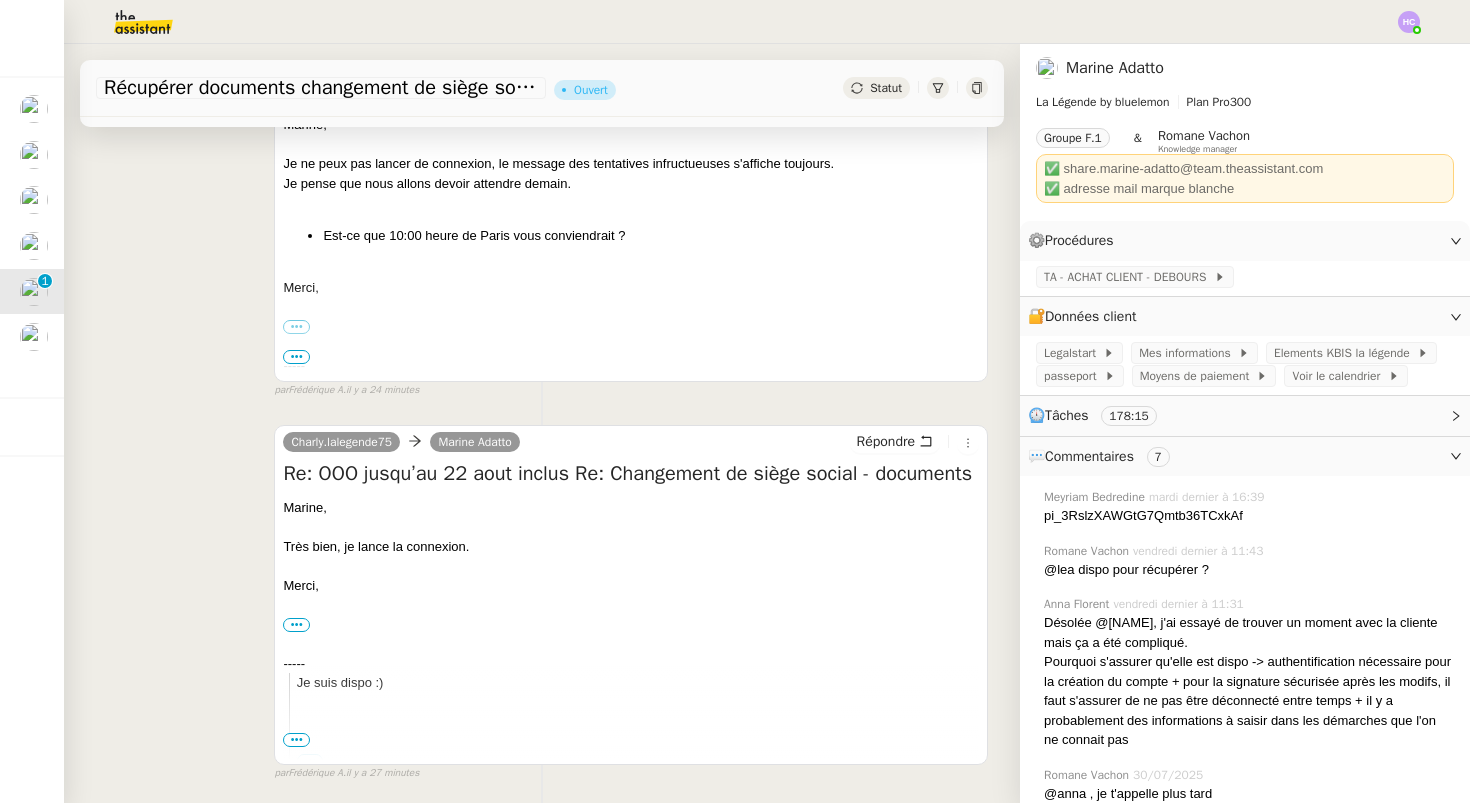 scroll, scrollTop: 0, scrollLeft: 0, axis: both 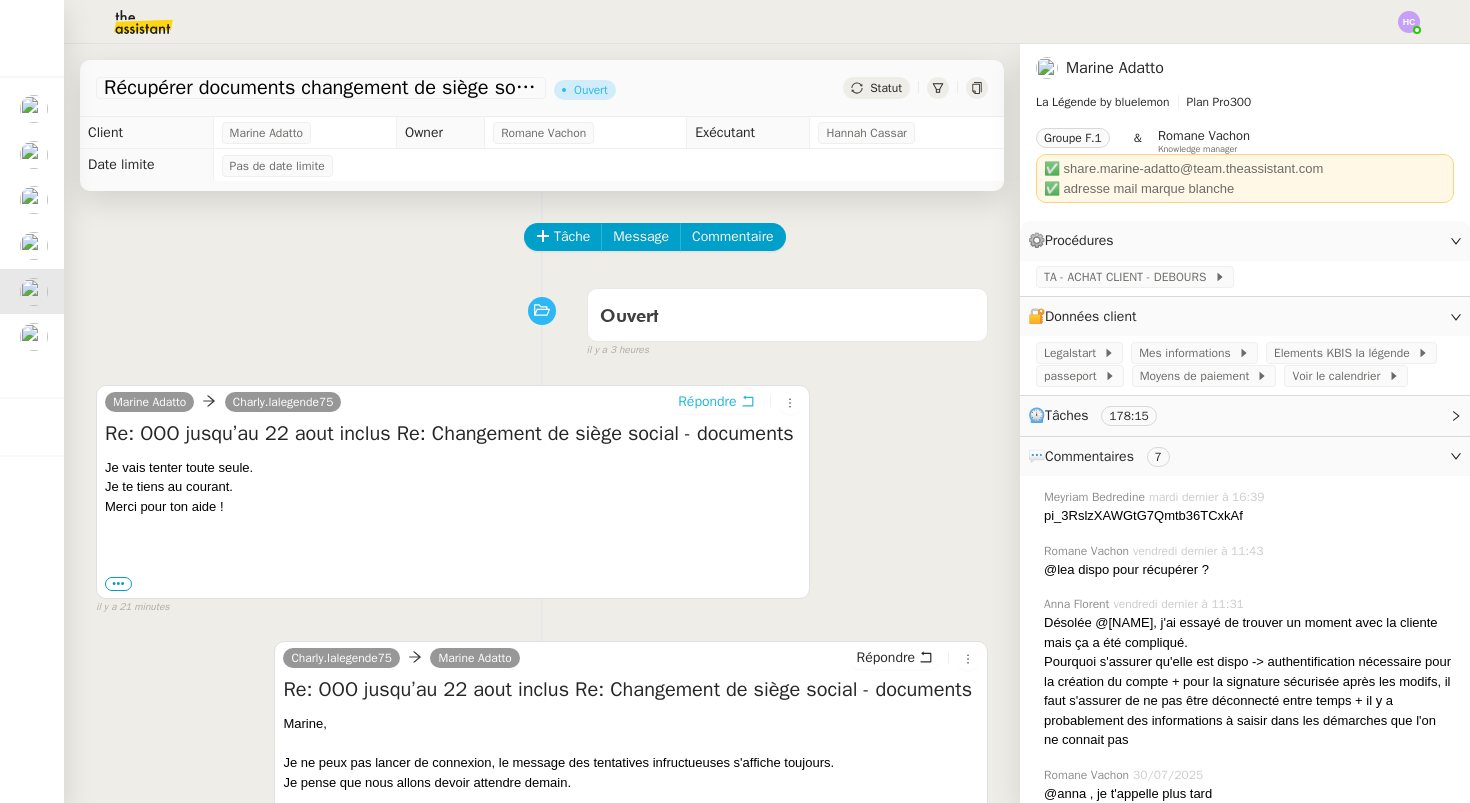 click on "Répondre" at bounding box center (707, 402) 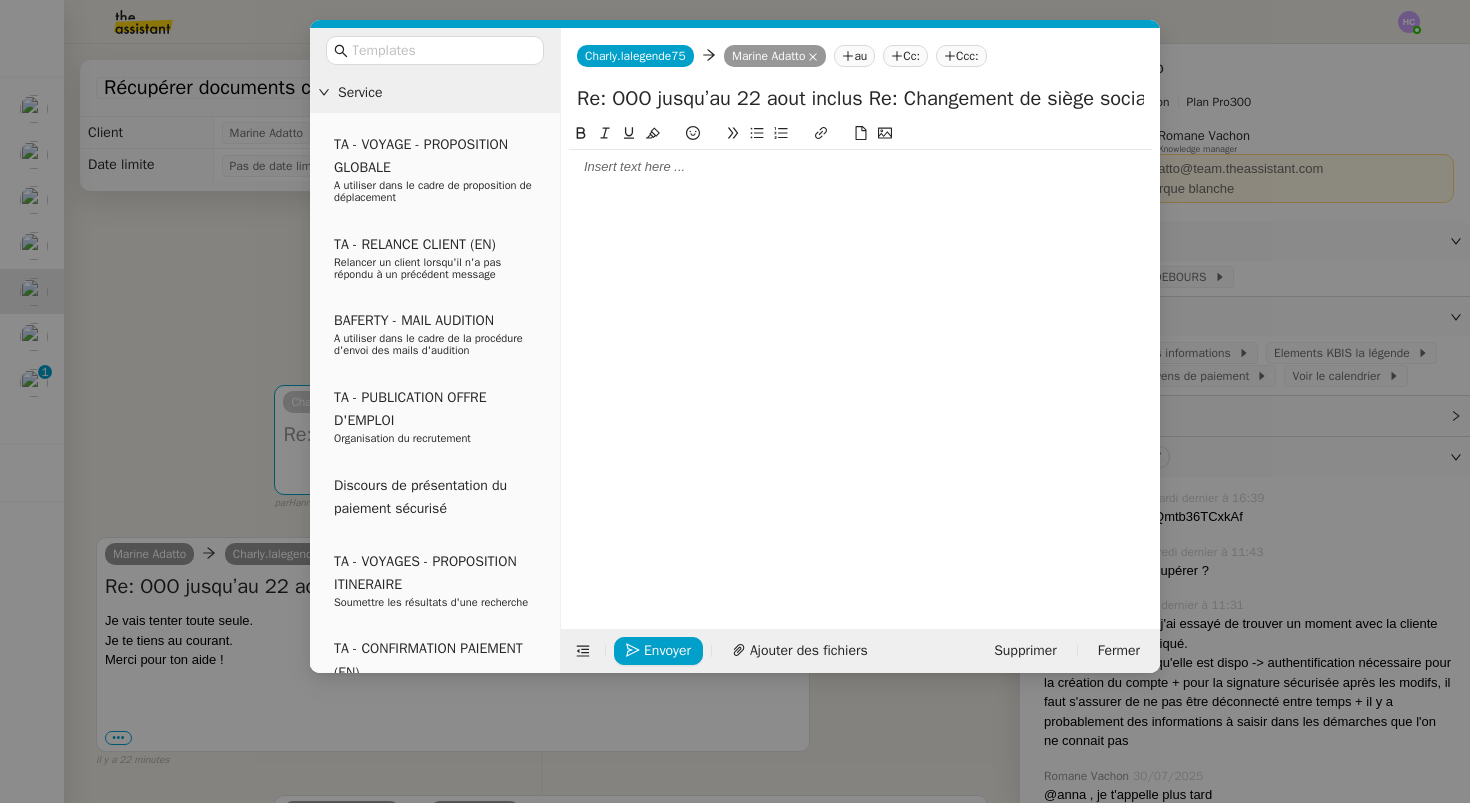 click on "Service TA - VOYAGE - PROPOSITION GLOBALE    A utiliser dans le cadre de proposition de déplacement TA - RELANCE CLIENT (EN)    Relancer un client lorsqu'il n'a pas répondu à un précédent message BAFERTY - MAIL AUDITION    A utiliser dans le cadre de la procédure d'envoi des mails d'audition TA - PUBLICATION OFFRE D'EMPLOI     Organisation du recrutement Discours de présentation du paiement sécurisé    TA - VOYAGES - PROPOSITION ITINERAIRE    Soumettre les résultats d'une recherche TA - CONFIRMATION PAIEMENT (EN)    Confirmer avec le client de modèle de transaction - Attention Plan Pro nécessaire. TA - COURRIER EXPEDIE (recommandé)    A utiliser dans le cadre de l'envoi d'un courrier recommandé TA - PARTAGE DE CALENDRIER (EN)    A utiliser pour demander au client de partager son calendrier afin de faciliter l'accès et la gestion PSPI - Appel de fonds MJL    A utiliser dans le cadre de la procédure d'appel de fonds MJL TA - RELANCE CLIENT    Virement bancaire Qonto Perso" at bounding box center (735, 401) 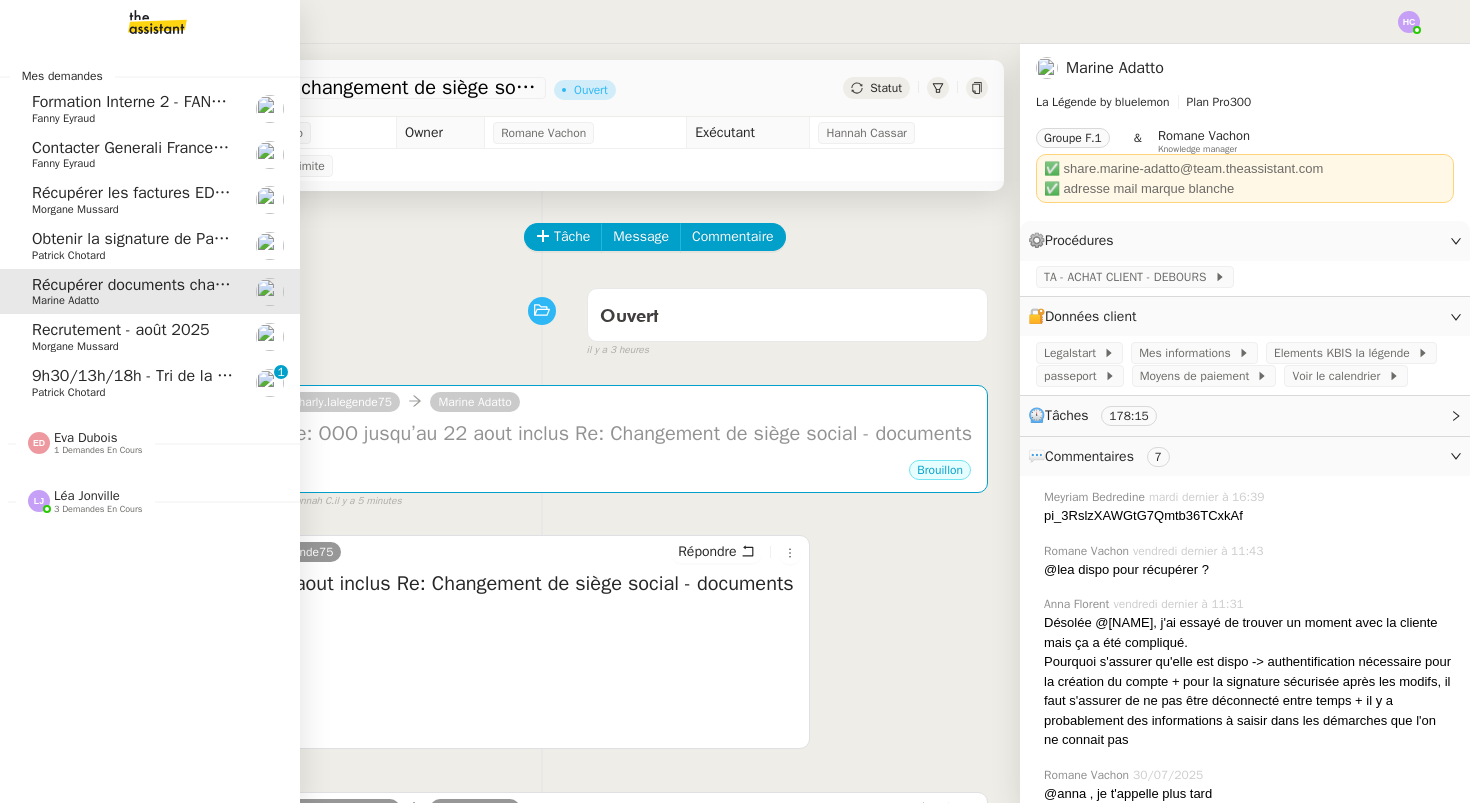 click on "Recrutement - août 2025" 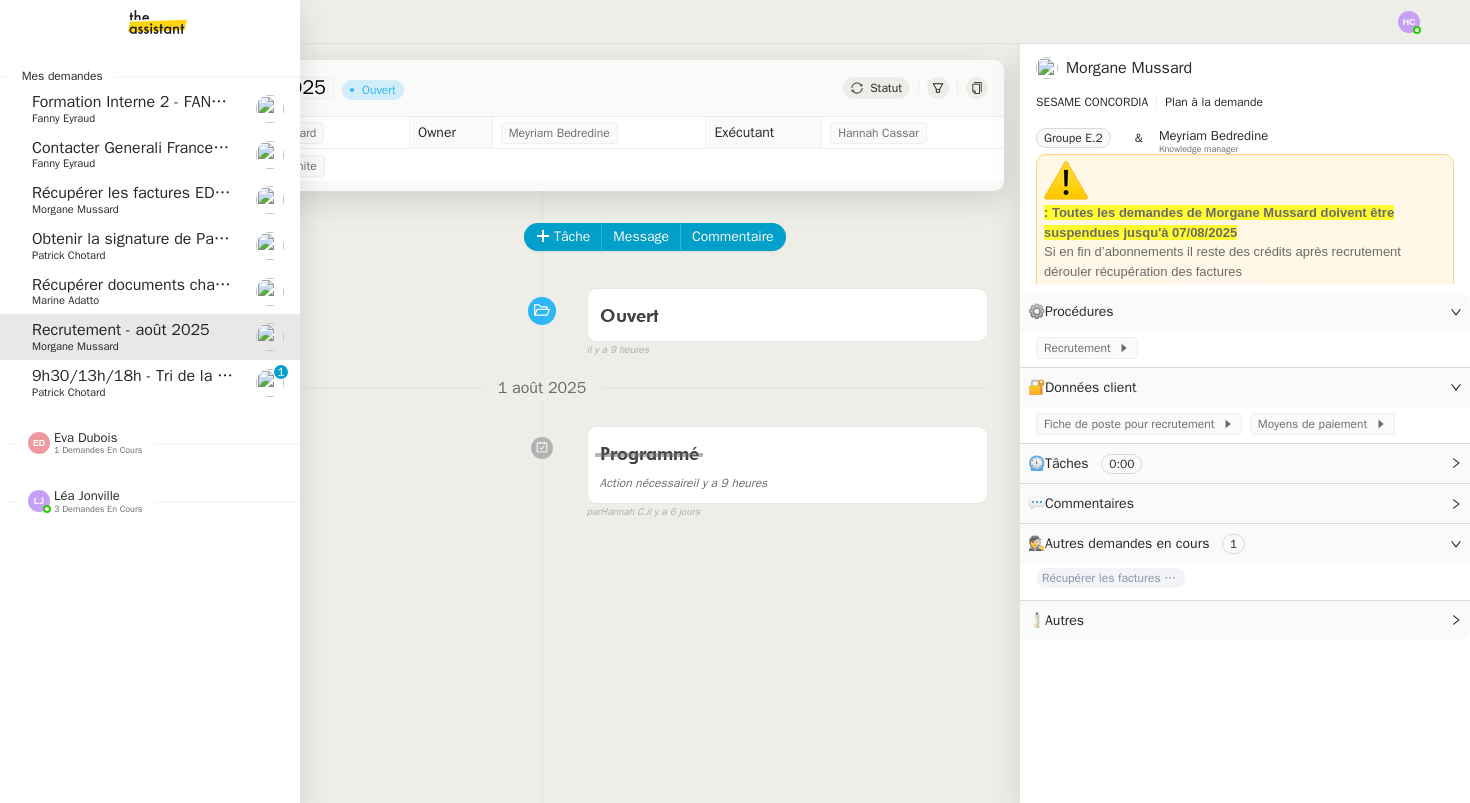 click on "Récupérer documents changement de siège social" 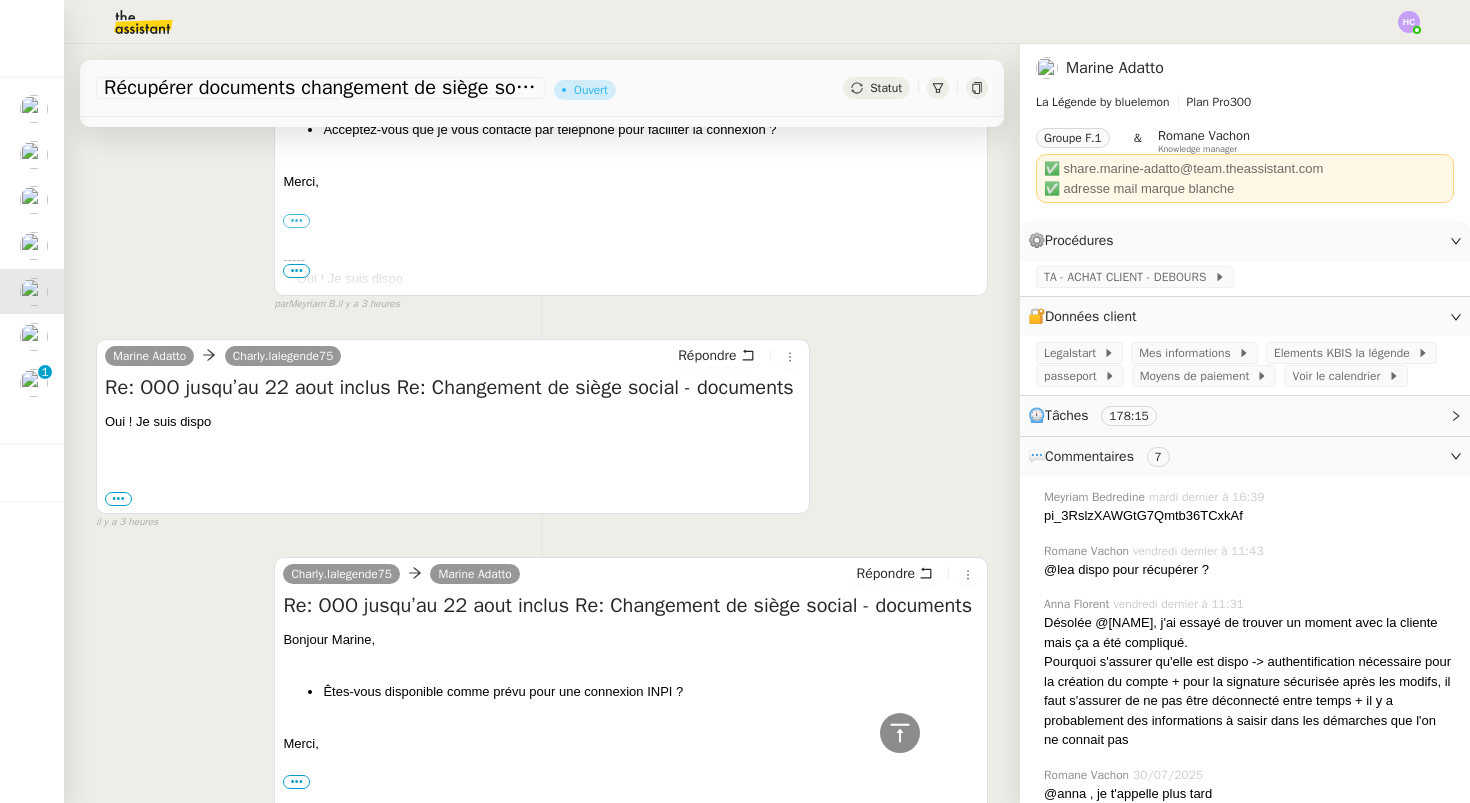 scroll, scrollTop: 4952, scrollLeft: 0, axis: vertical 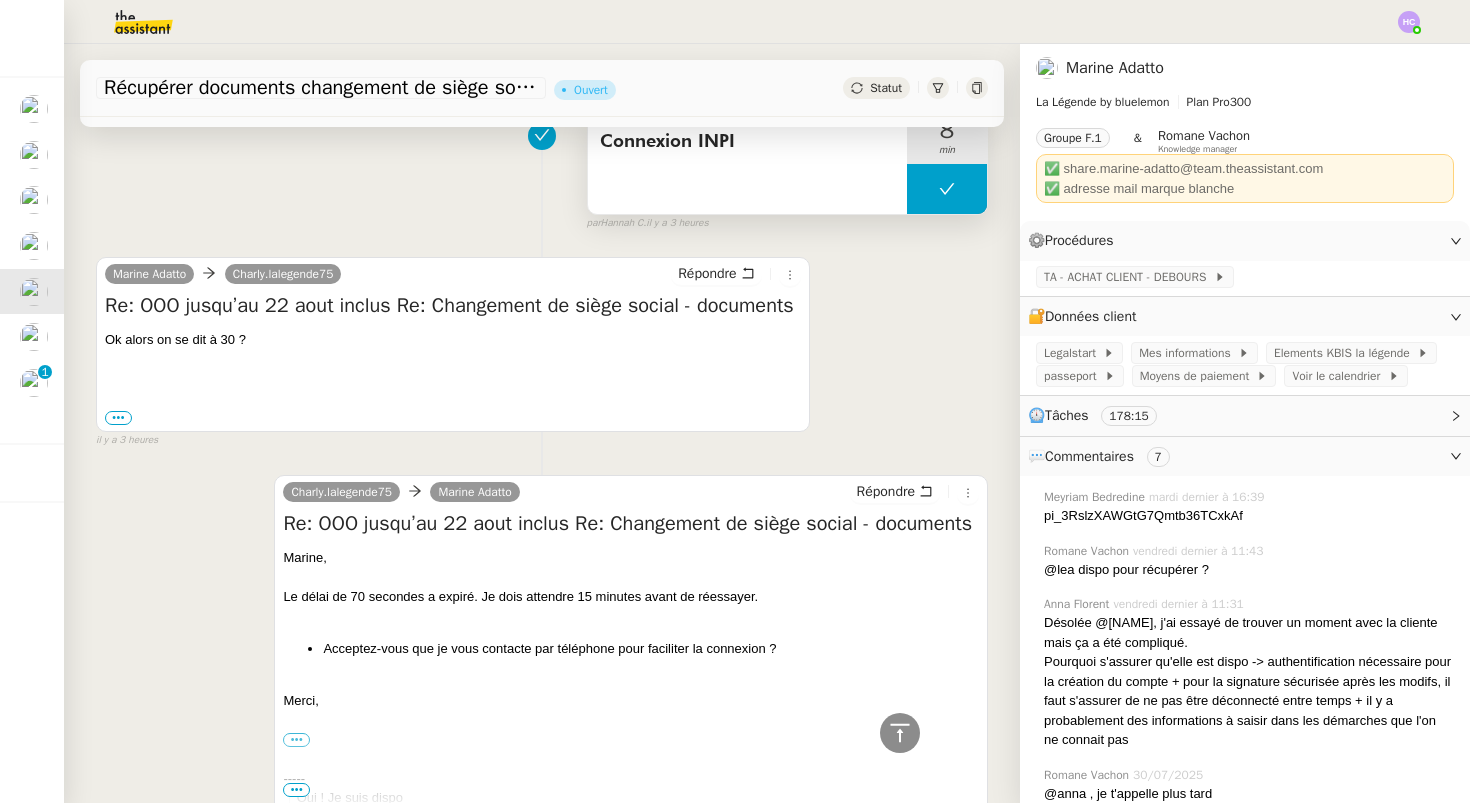 click at bounding box center [947, 189] 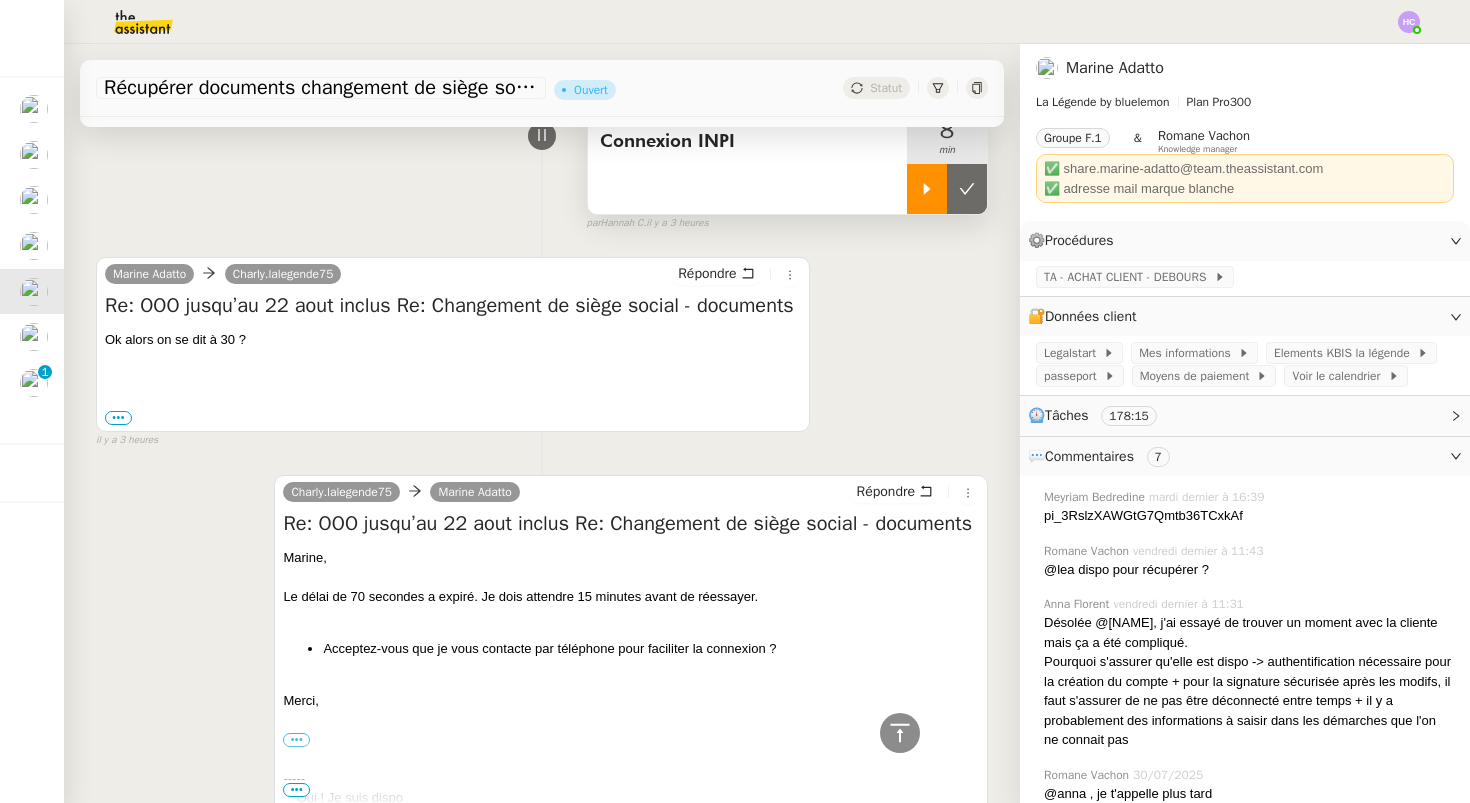 click 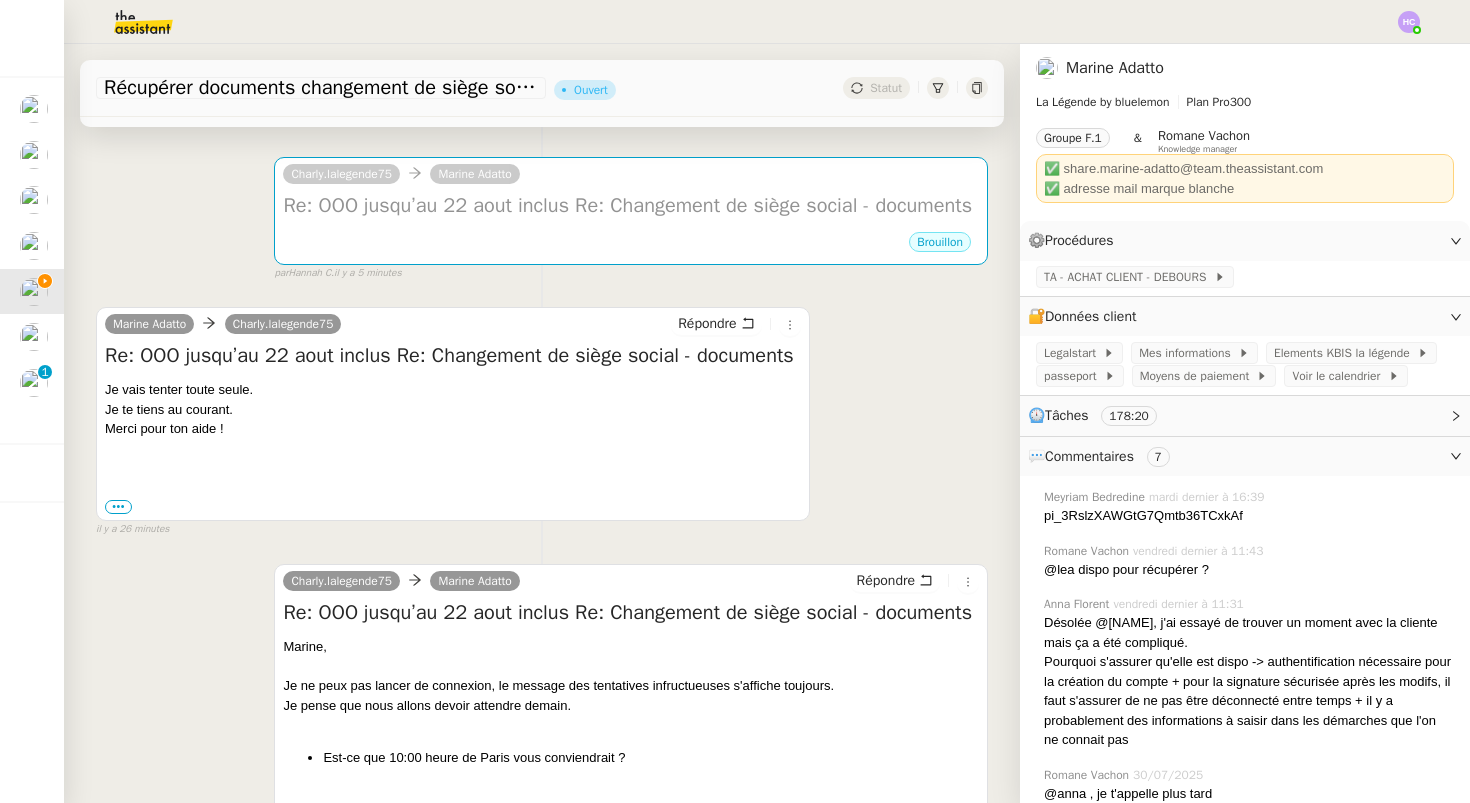 scroll, scrollTop: 0, scrollLeft: 0, axis: both 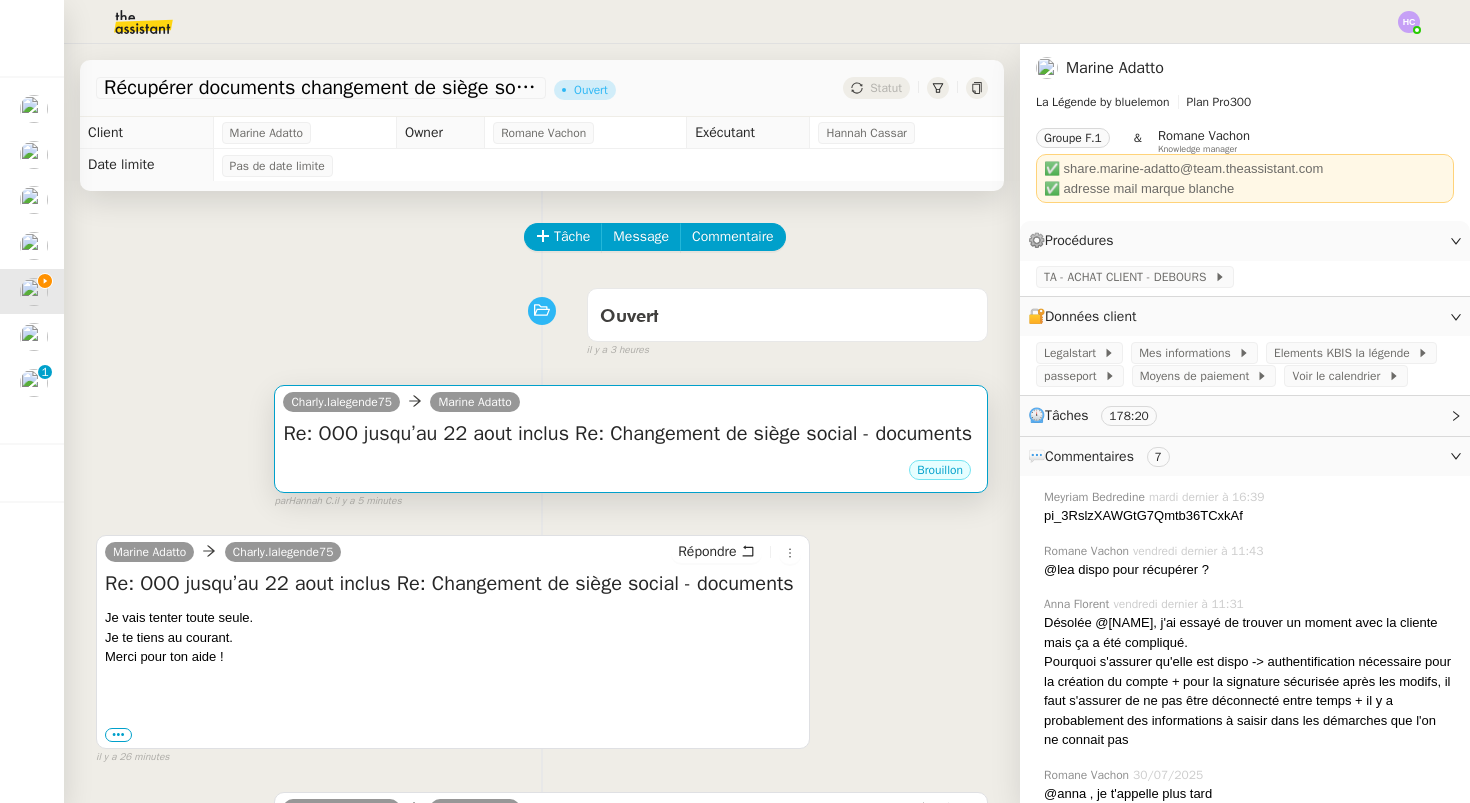 click on "Re: OOO jusqu’au 22 aout inclus Re: Changement de siège social - documents" at bounding box center (631, 434) 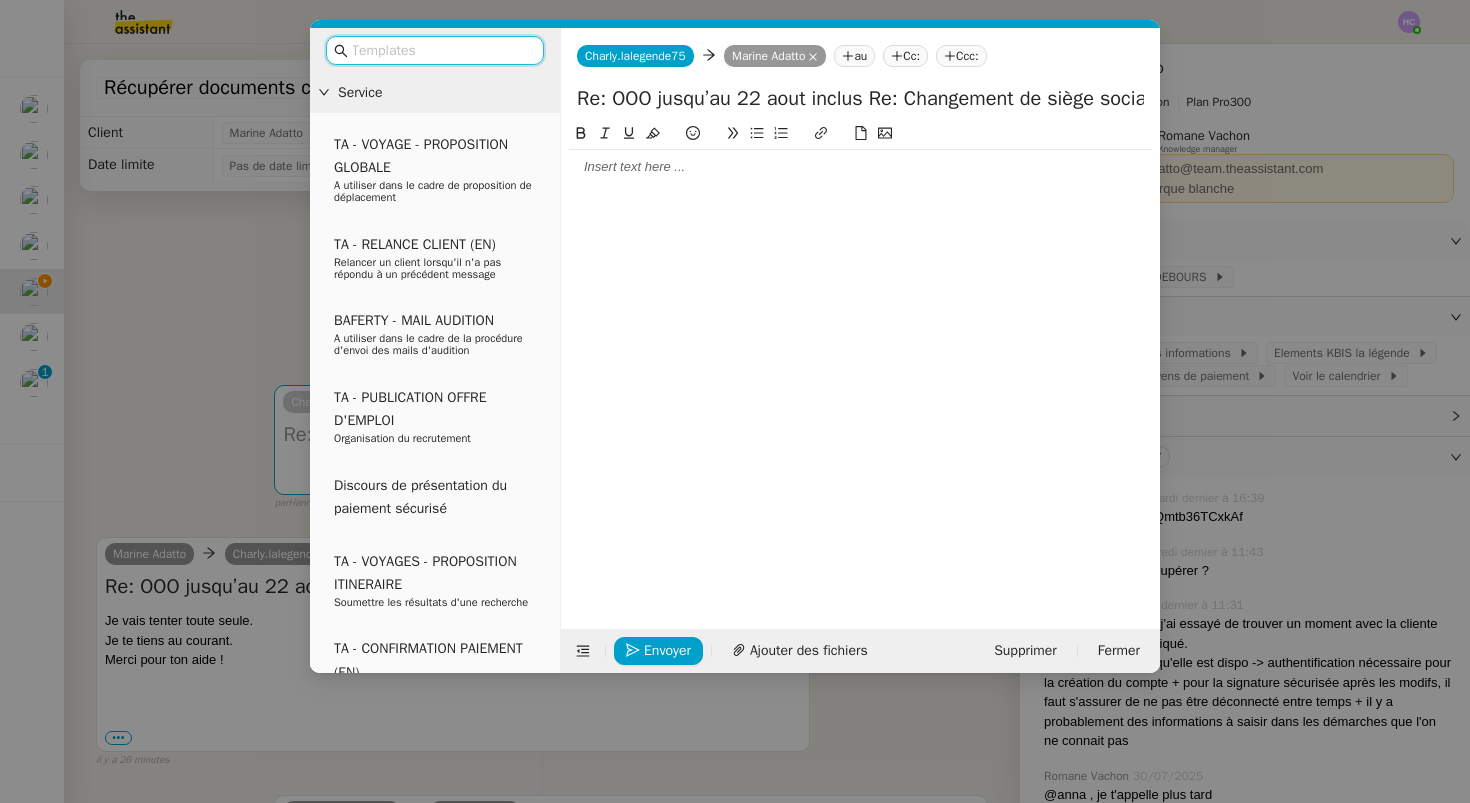 click 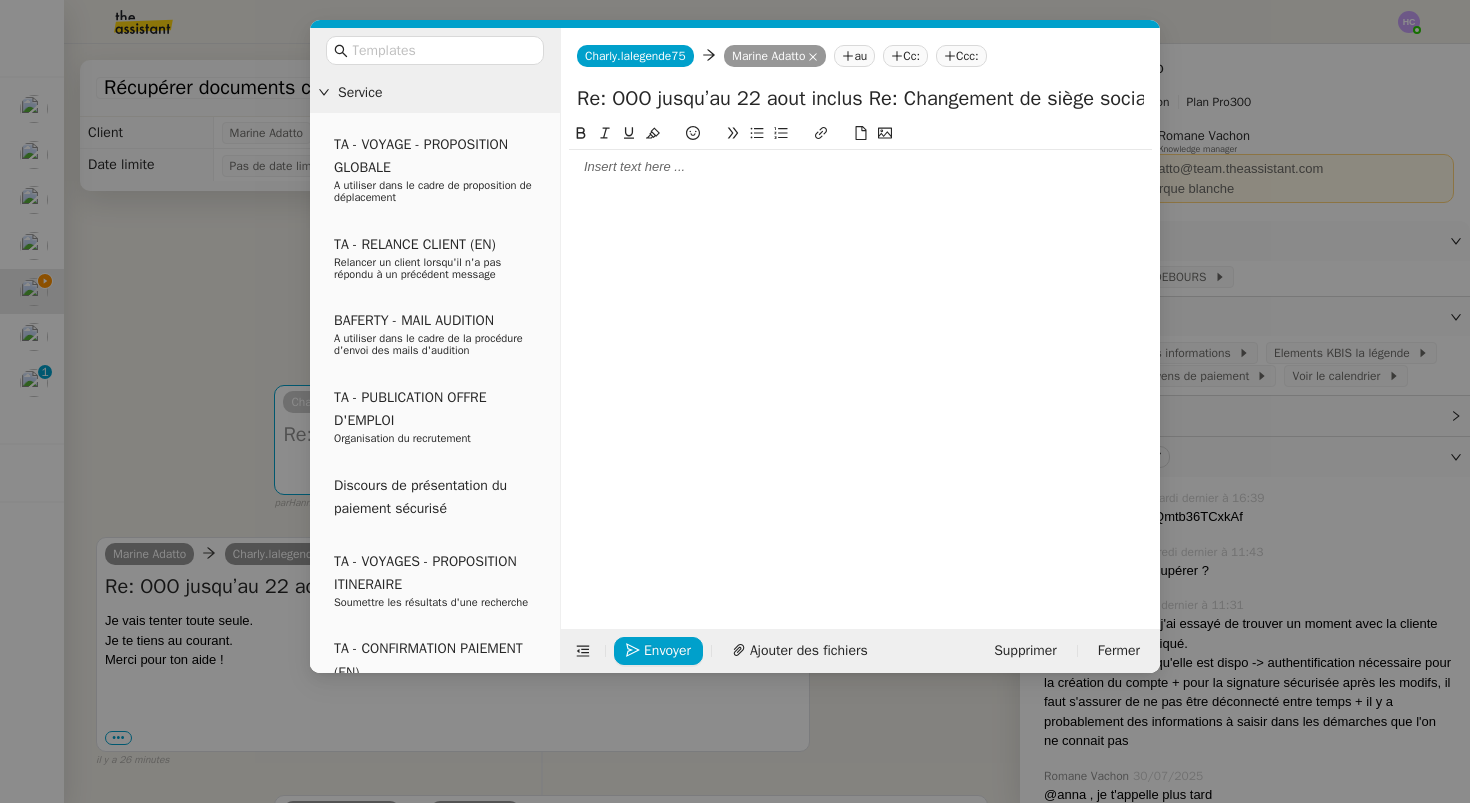 type 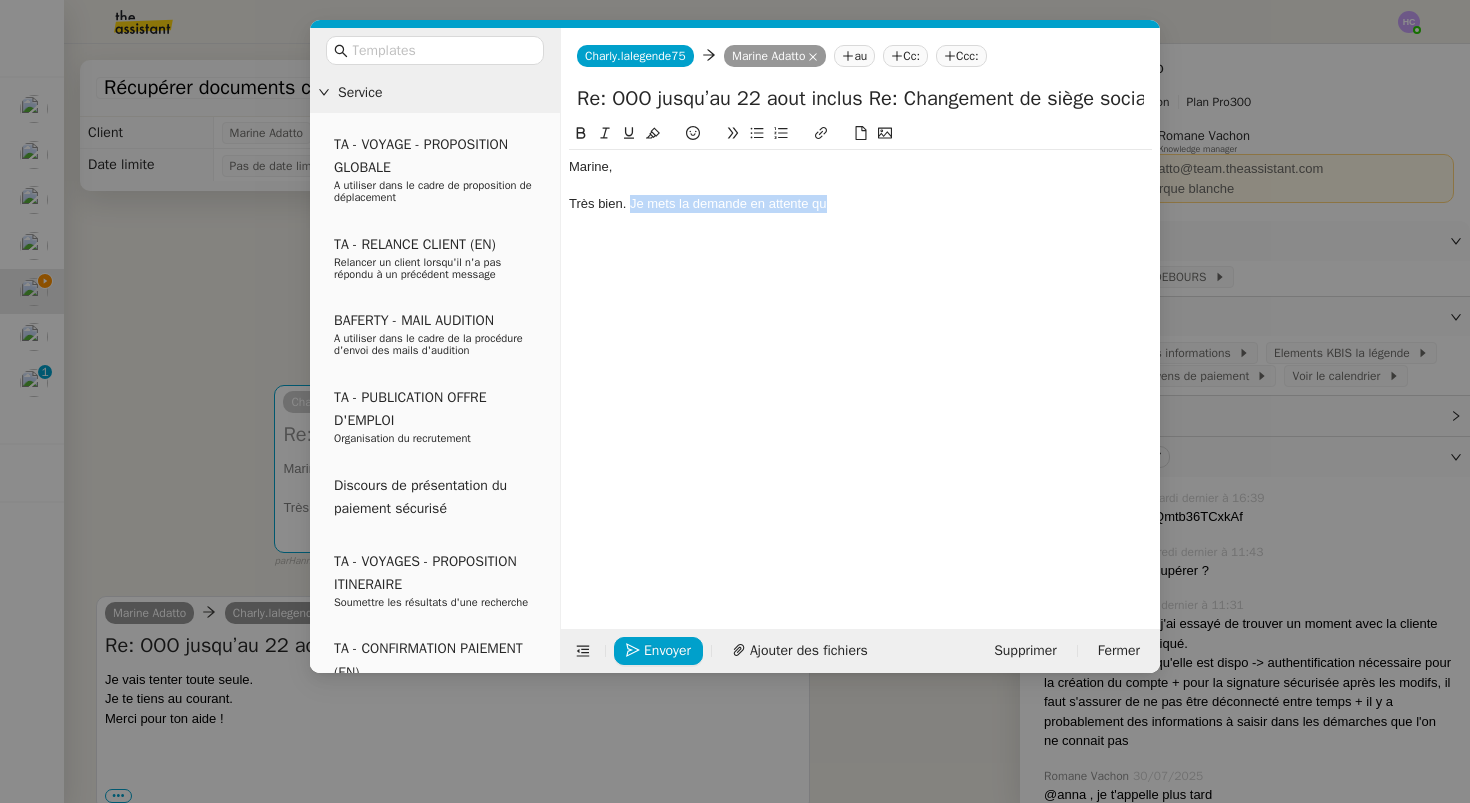 drag, startPoint x: 632, startPoint y: 204, endPoint x: 830, endPoint y: 200, distance: 198.0404 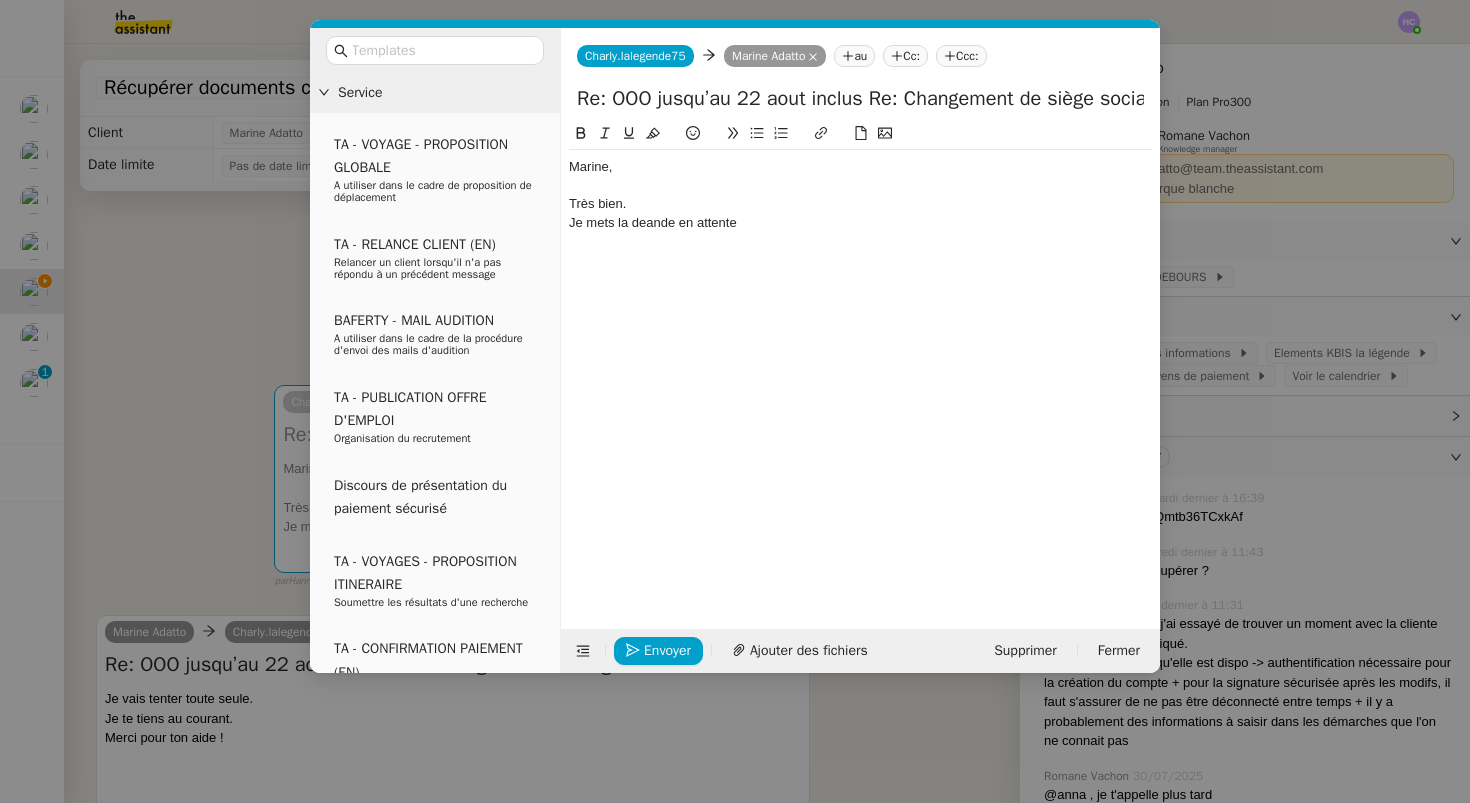 drag, startPoint x: 744, startPoint y: 221, endPoint x: 568, endPoint y: 221, distance: 176 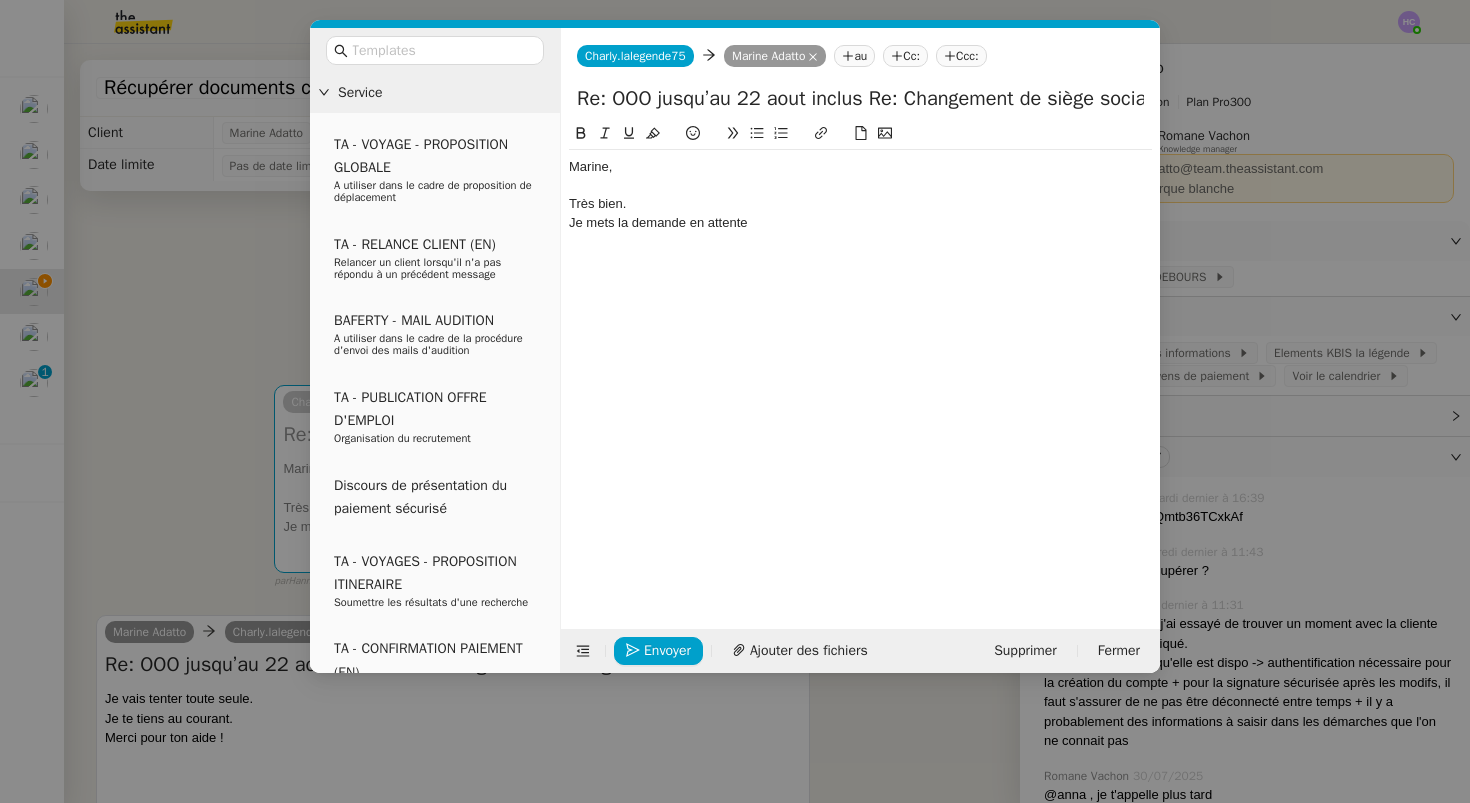 drag, startPoint x: 766, startPoint y: 216, endPoint x: 566, endPoint y: 219, distance: 200.02249 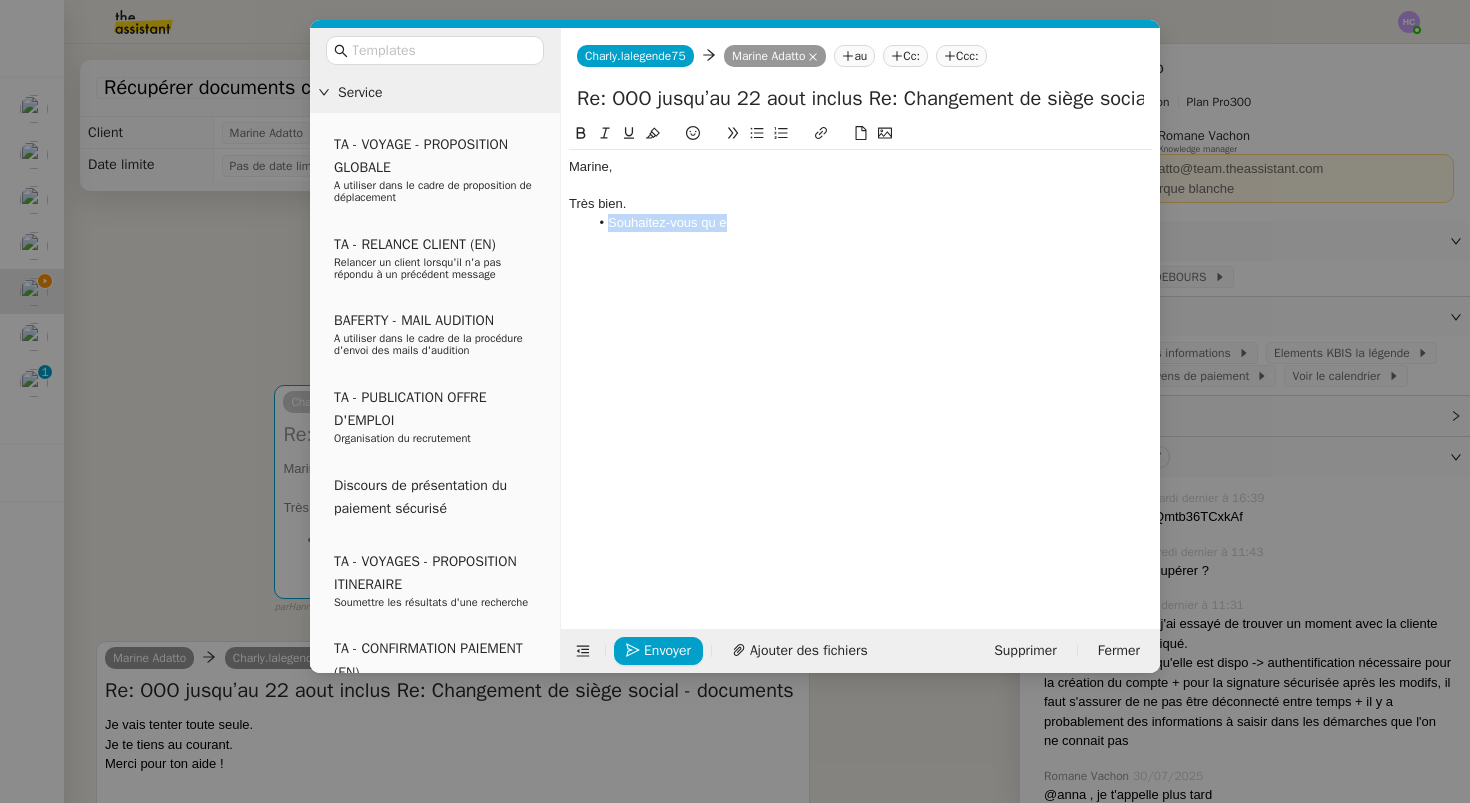 drag, startPoint x: 746, startPoint y: 220, endPoint x: 583, endPoint y: 222, distance: 163.01227 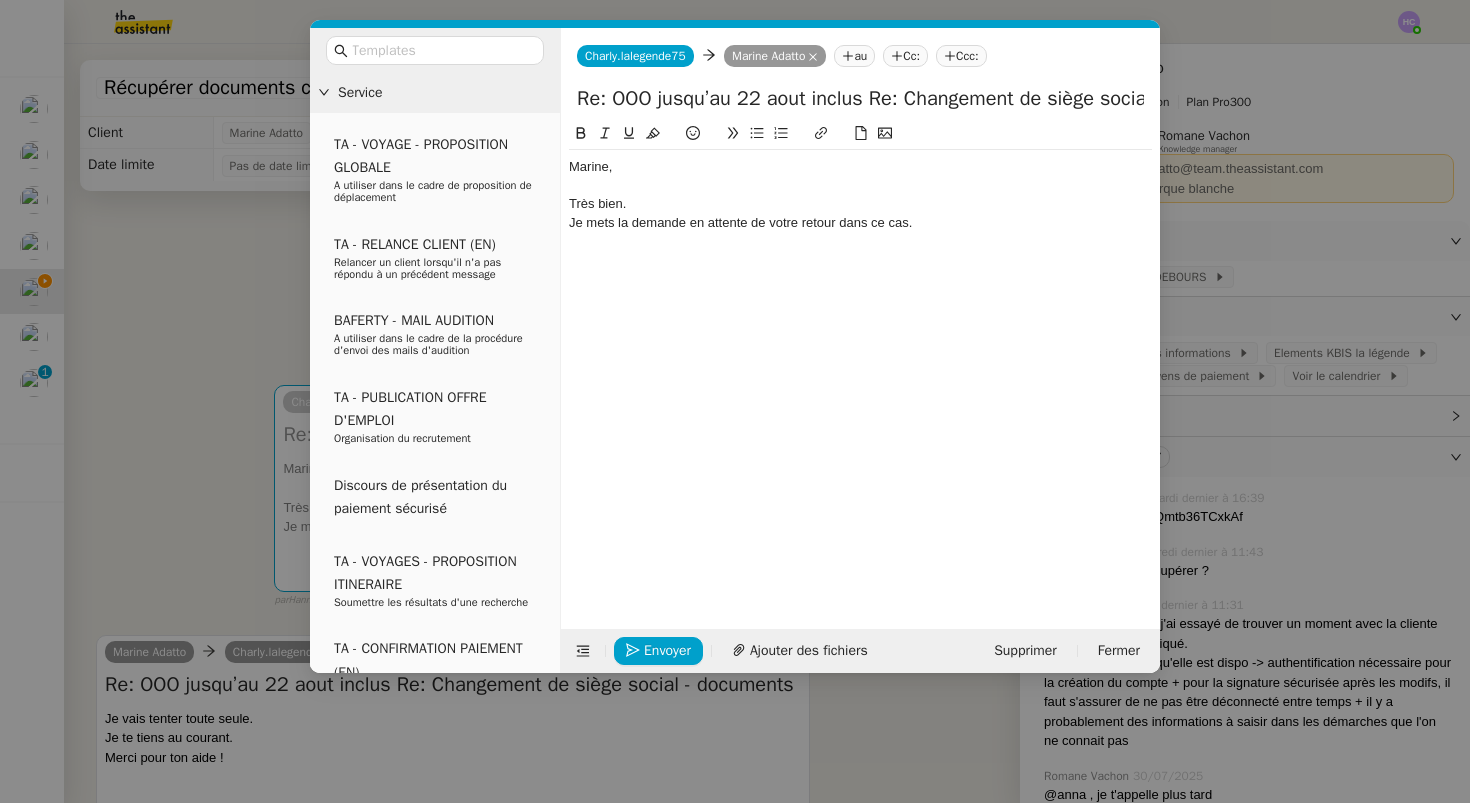 click on "Service TA - VOYAGE - PROPOSITION GLOBALE    A utiliser dans le cadre de proposition de déplacement TA - RELANCE CLIENT (EN)    Relancer un client lorsqu'il n'a pas répondu à un précédent message BAFERTY - MAIL AUDITION    A utiliser dans le cadre de la procédure d'envoi des mails d'audition TA - PUBLICATION OFFRE D'EMPLOI     Organisation du recrutement Discours de présentation du paiement sécurisé    TA - VOYAGES - PROPOSITION ITINERAIRE    Soumettre les résultats d'une recherche TA - CONFIRMATION PAIEMENT (EN)    Confirmer avec le client de modèle de transaction - Attention Plan Pro nécessaire. TA - COURRIER EXPEDIE (recommandé)    A utiliser dans le cadre de l'envoi d'un courrier recommandé TA - PARTAGE DE CALENDRIER (EN)    A utiliser pour demander au client de partager son calendrier afin de faciliter l'accès et la gestion PSPI - Appel de fonds MJL    A utiliser dans le cadre de la procédure d'appel de fonds MJL TA - RELANCE CLIENT    Virement bancaire Qonto Perso" at bounding box center [735, 401] 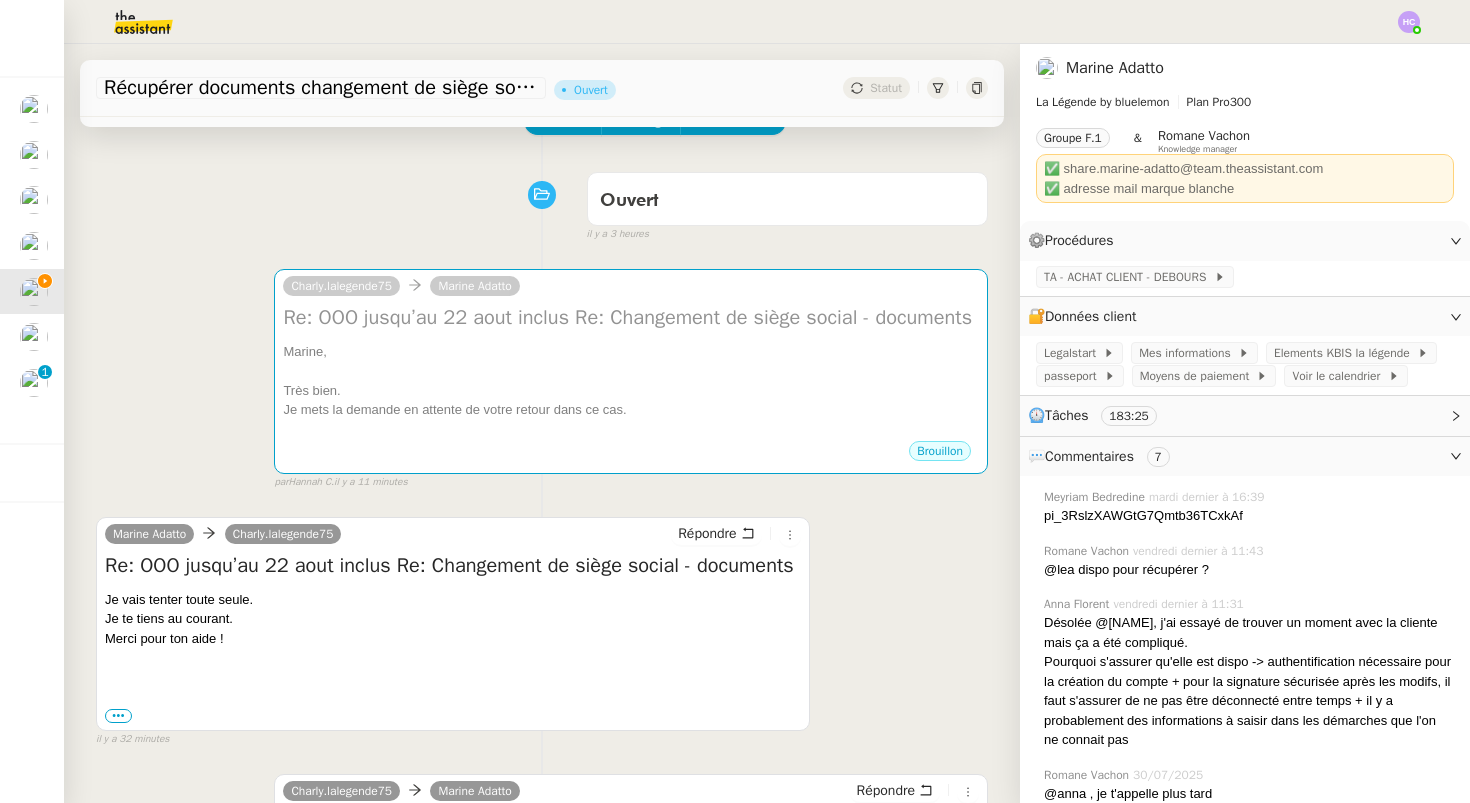 scroll, scrollTop: 158, scrollLeft: 0, axis: vertical 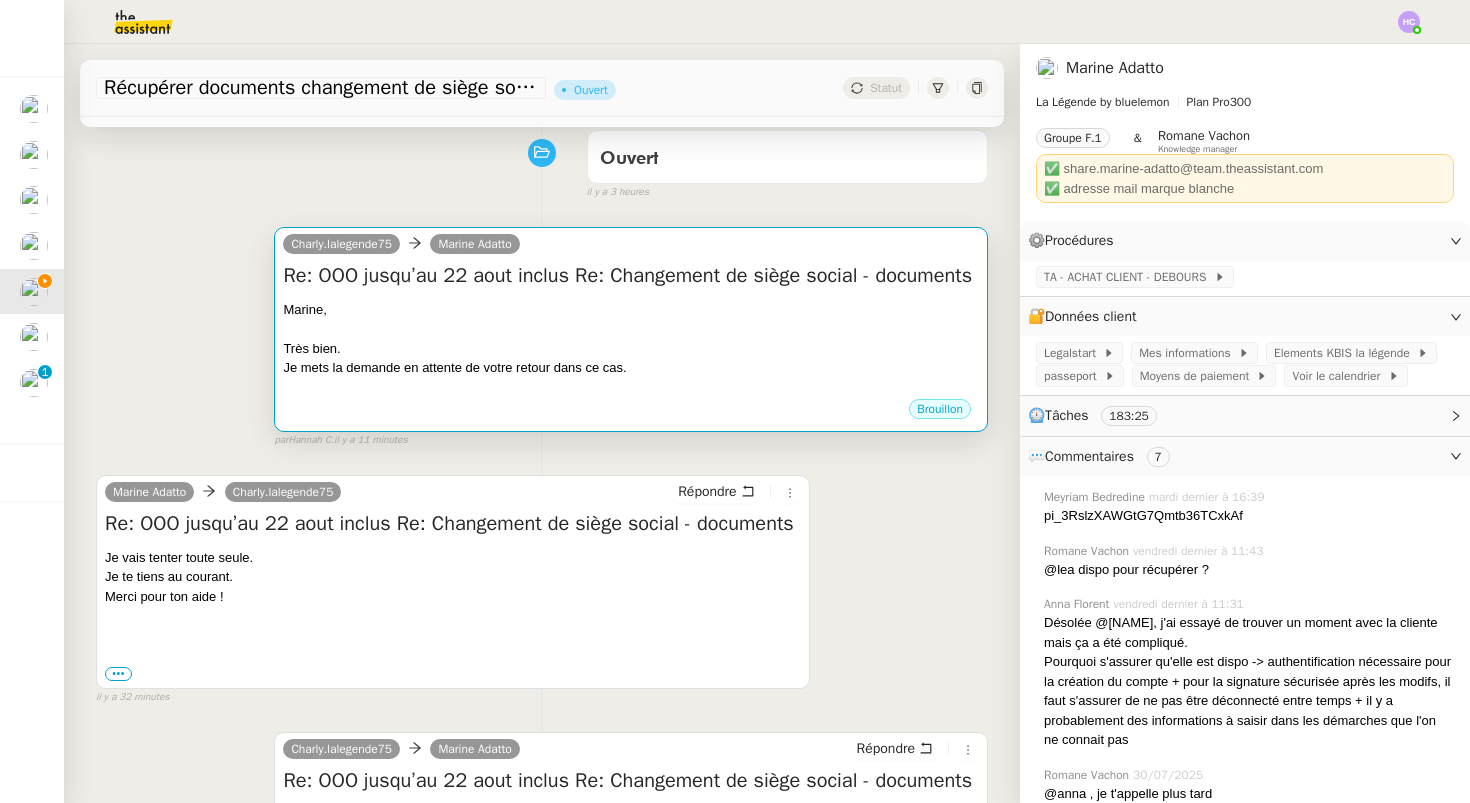 click at bounding box center [631, 329] 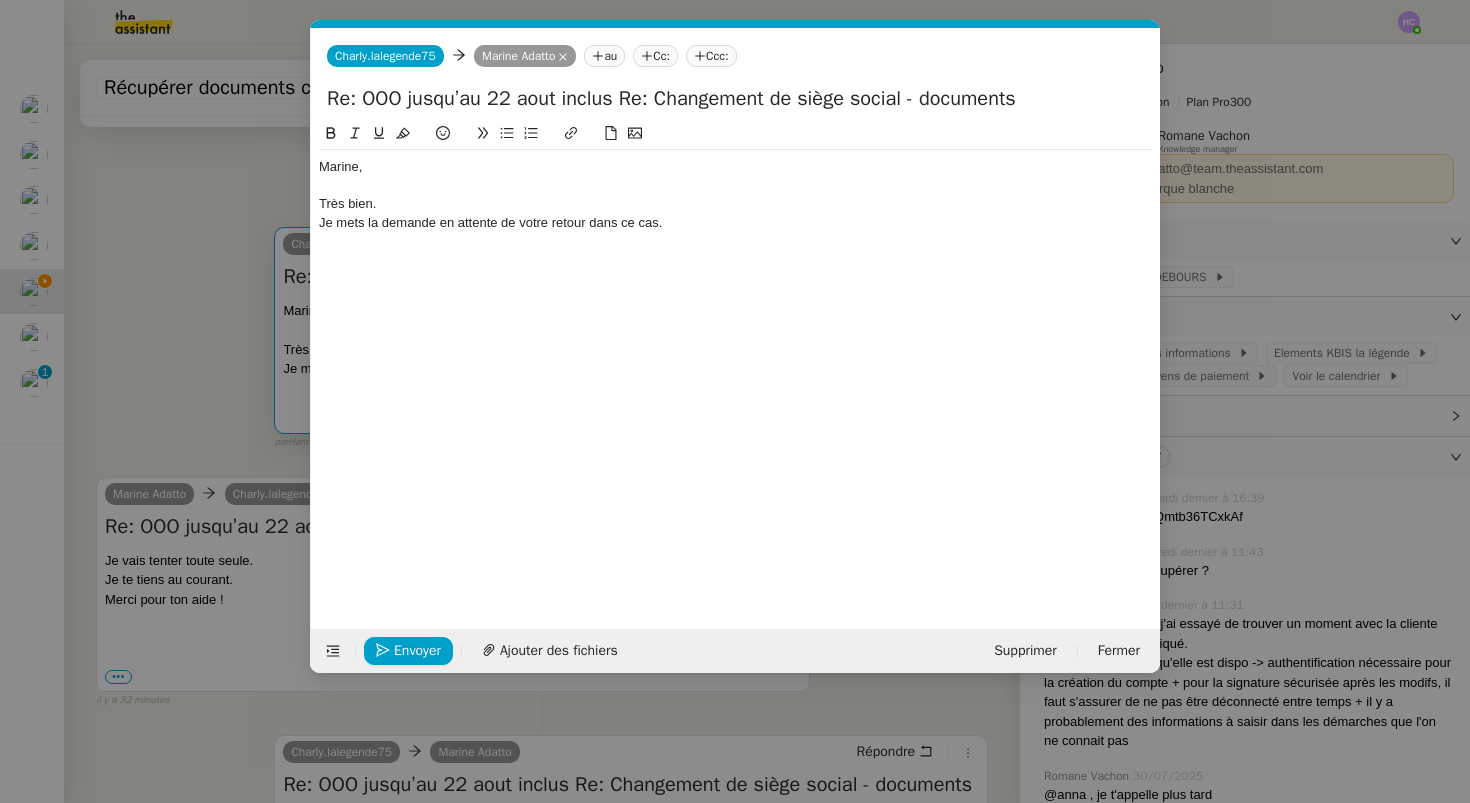 scroll, scrollTop: 0, scrollLeft: 42, axis: horizontal 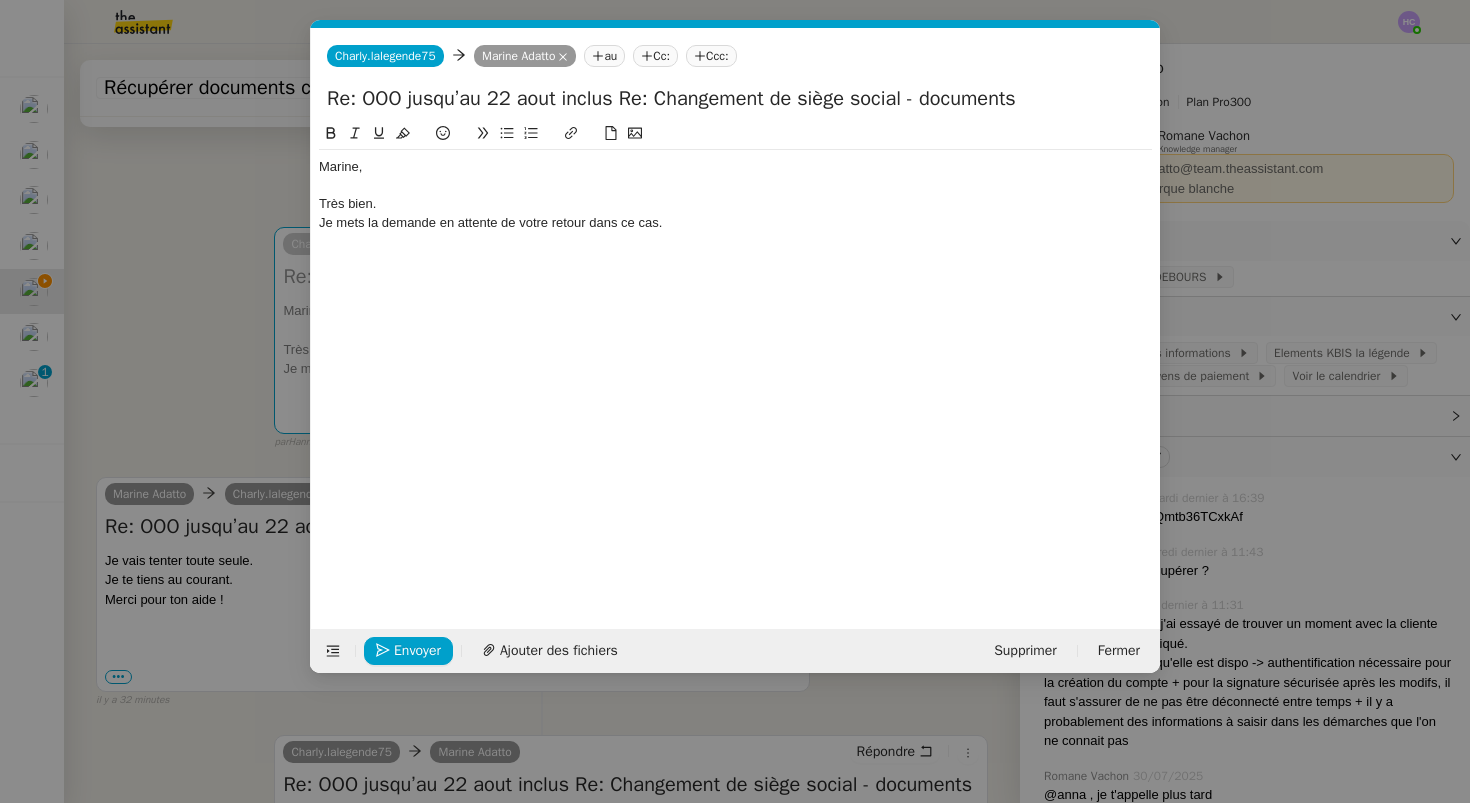 click on "Je mets la demande en attente de votre retour dans ce cas." 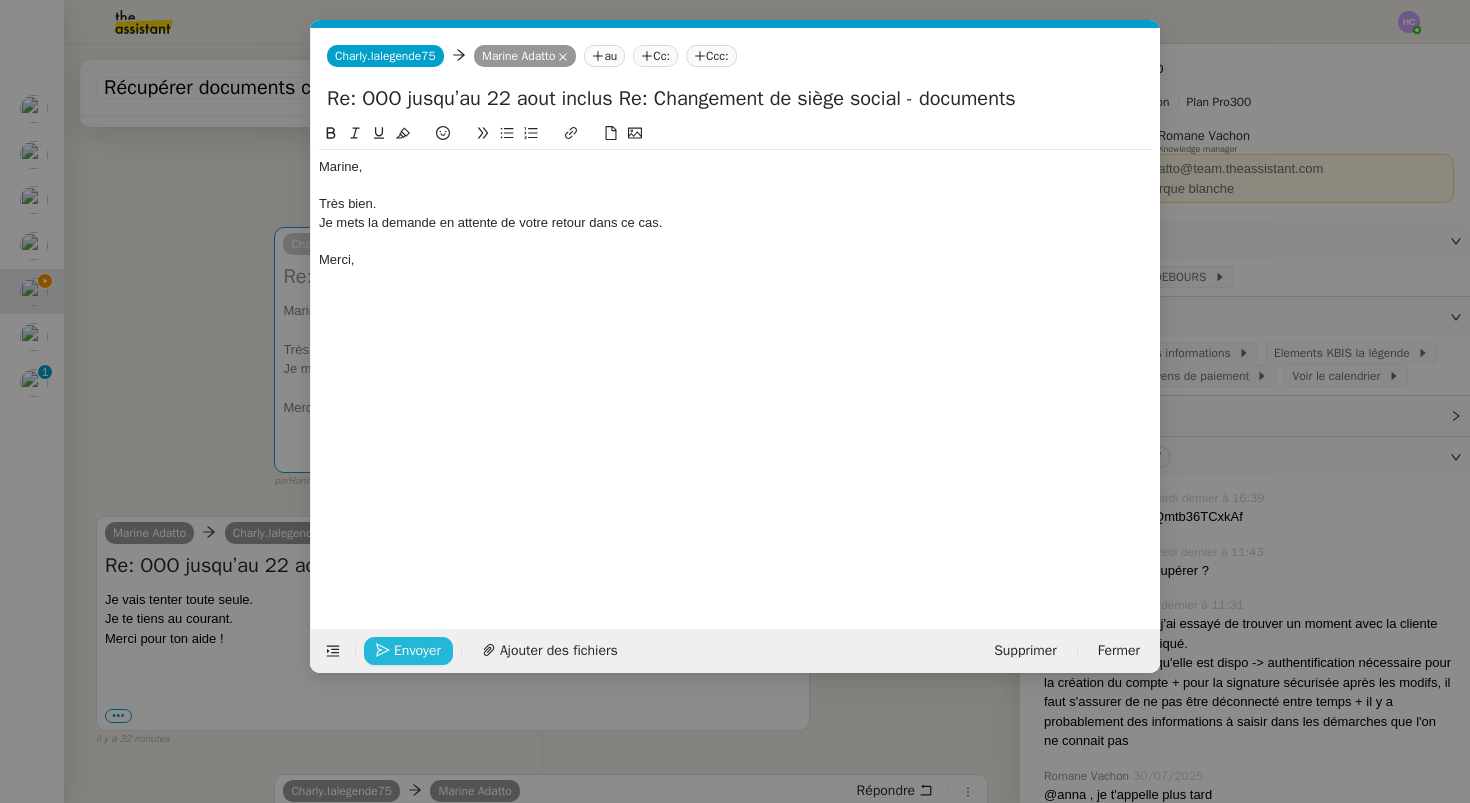 click on "Envoyer" 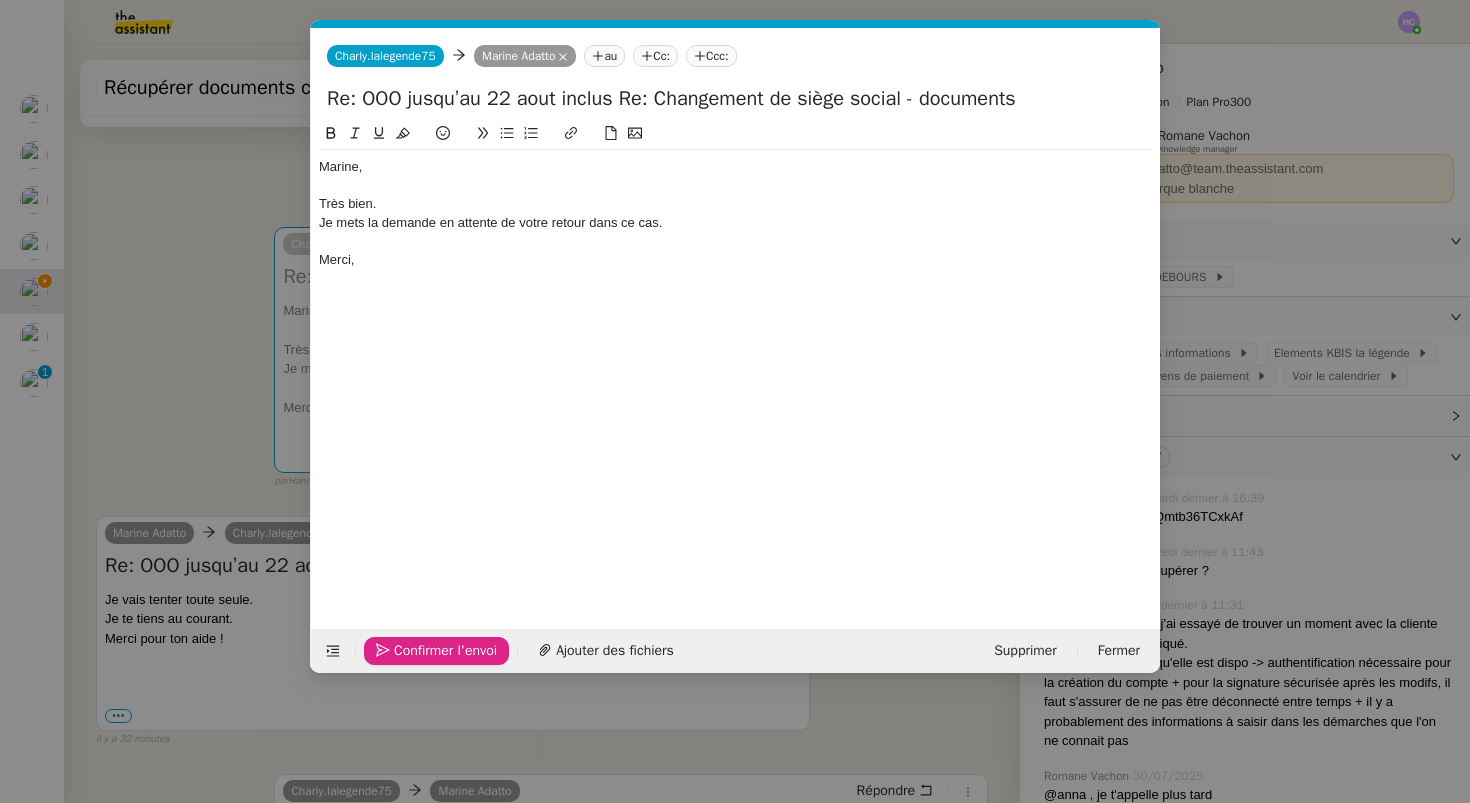 click on "Confirmer l'envoi" 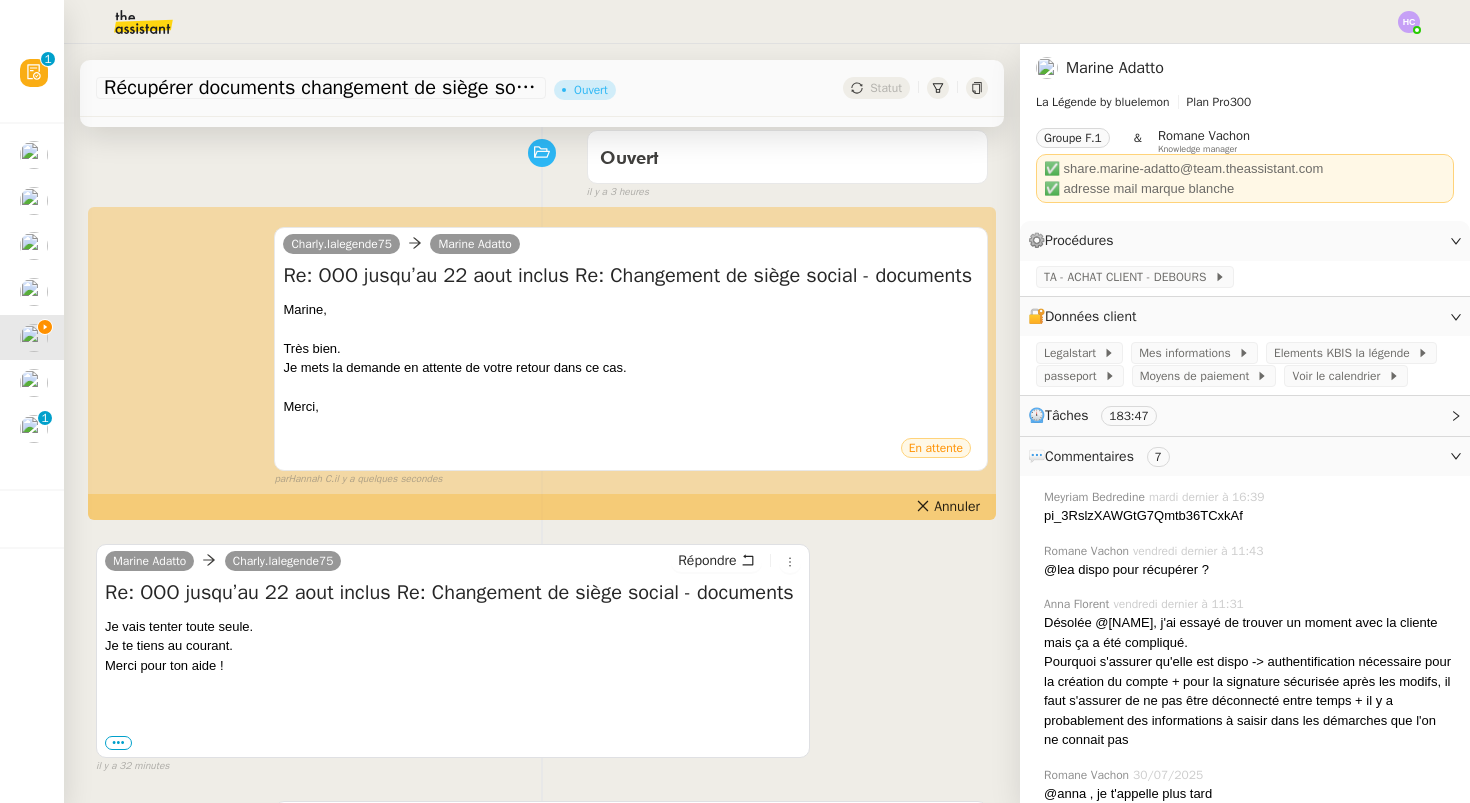 click on "Statut" 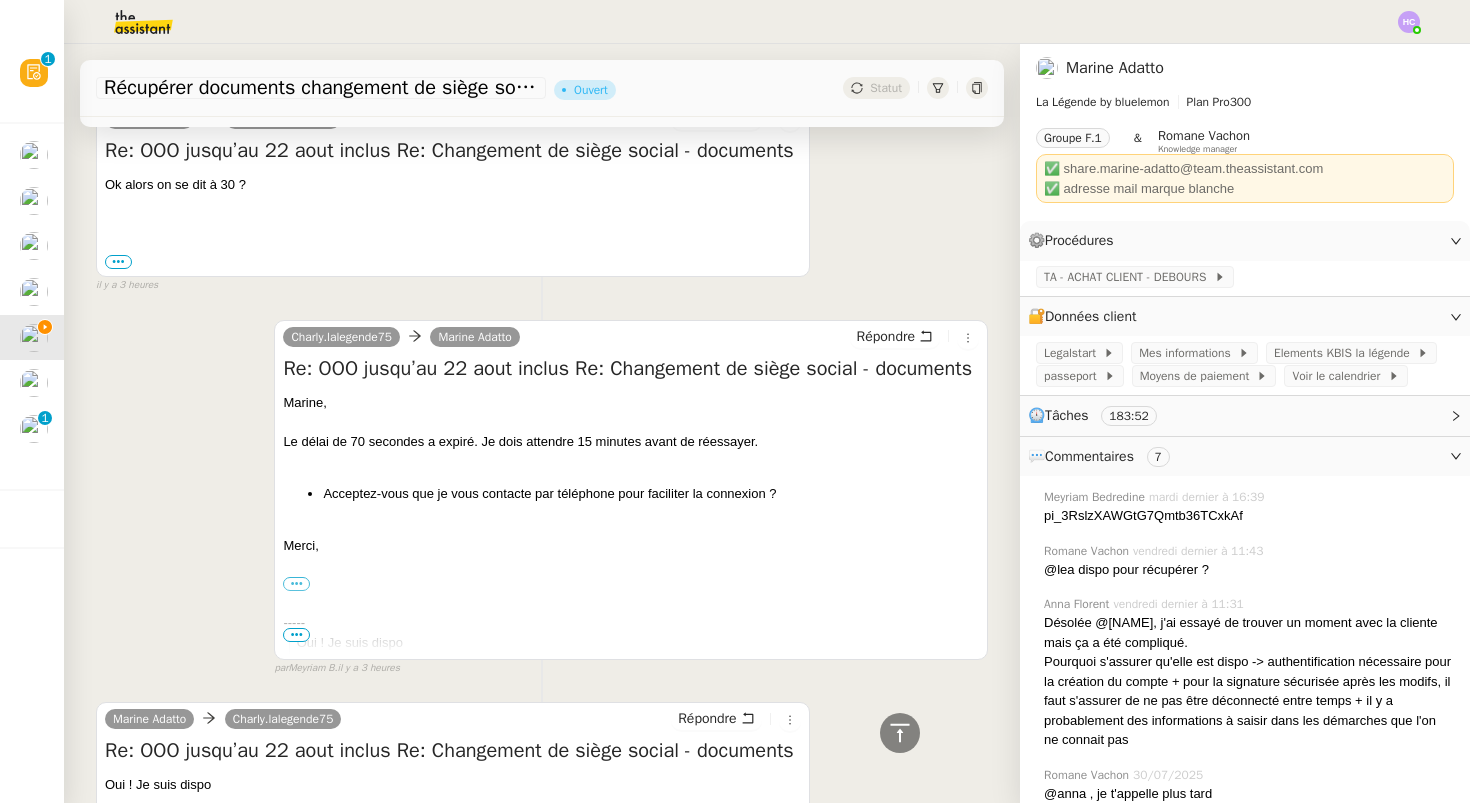 scroll, scrollTop: 5366, scrollLeft: 0, axis: vertical 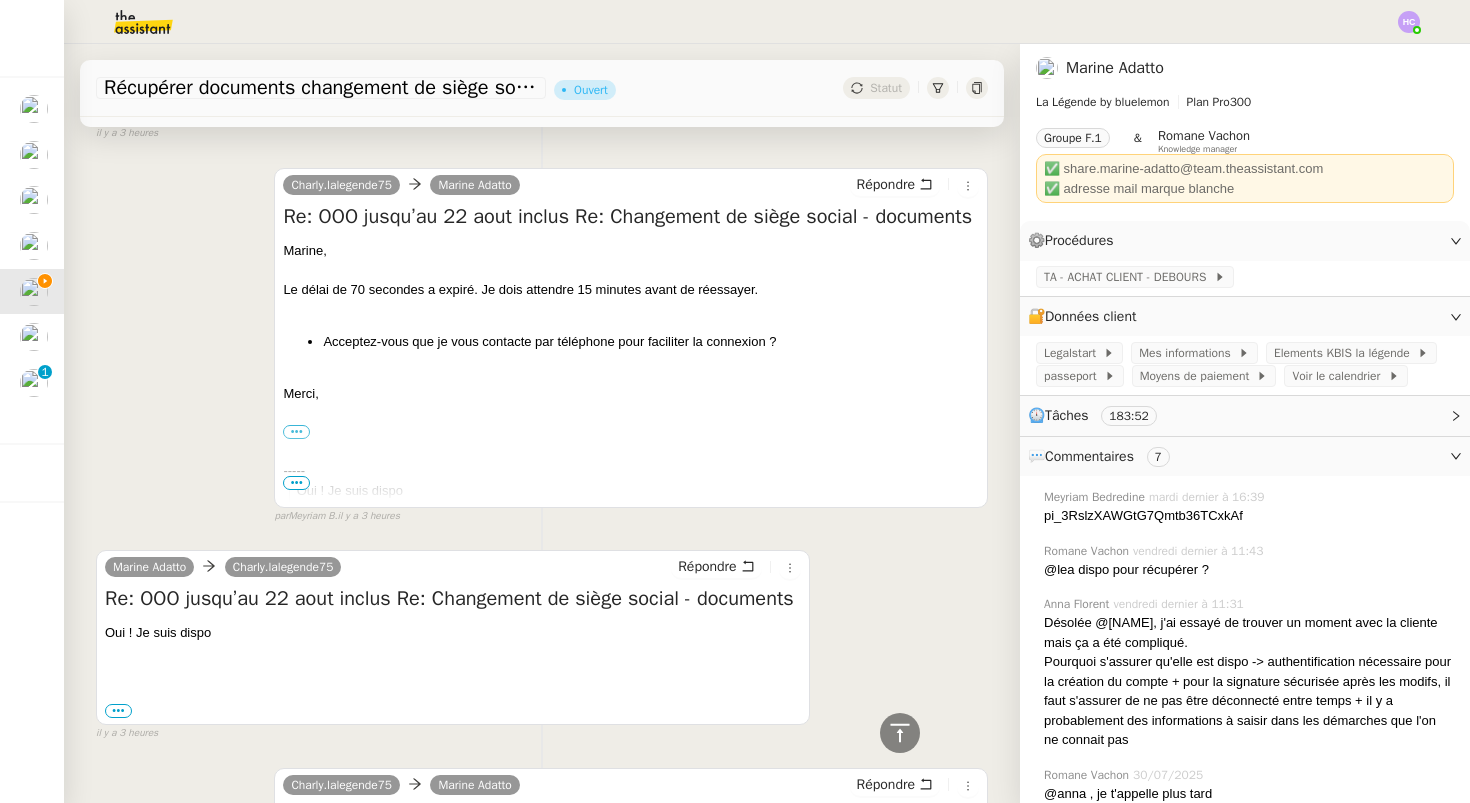 click at bounding box center (947, -119) 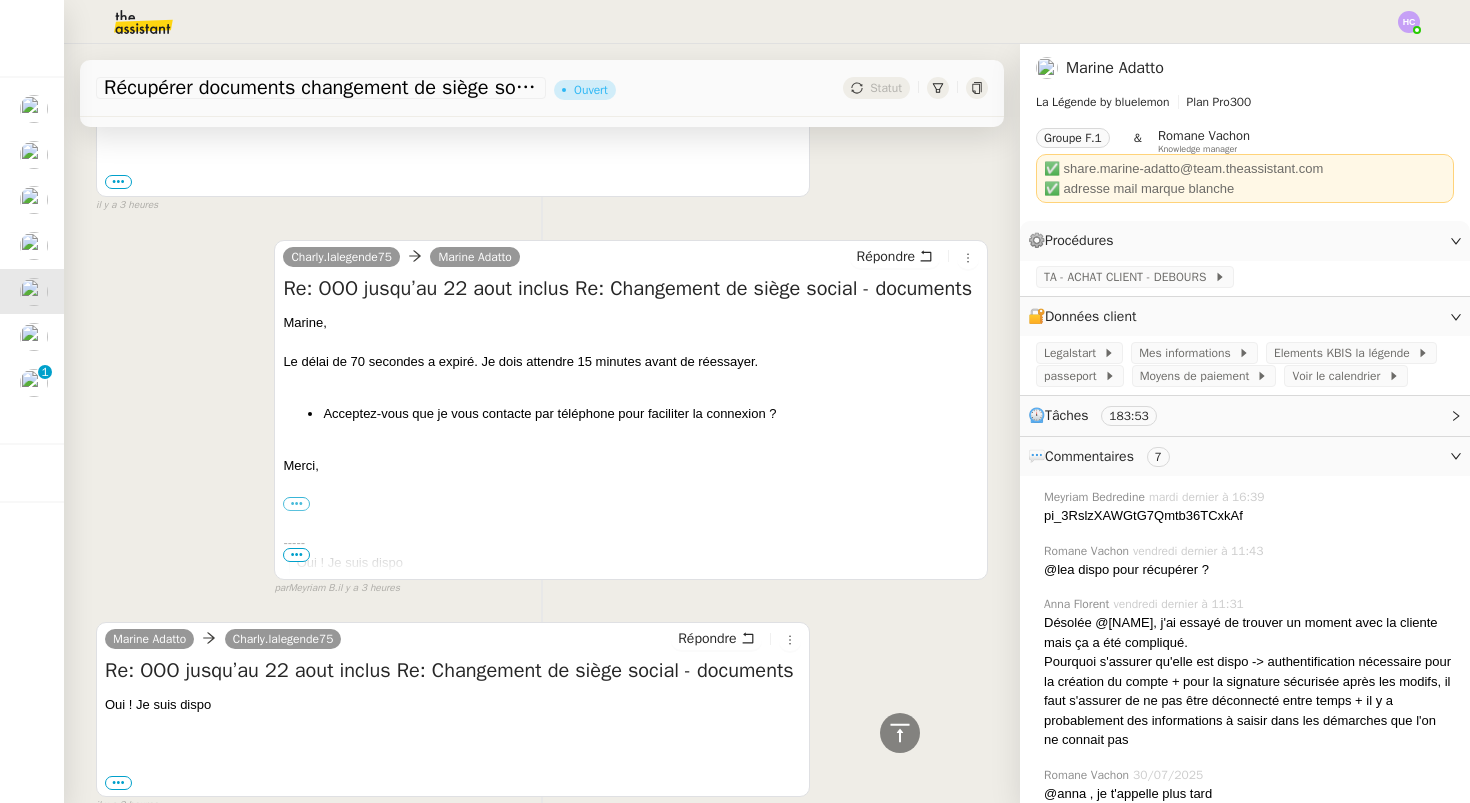 scroll, scrollTop: 5295, scrollLeft: 0, axis: vertical 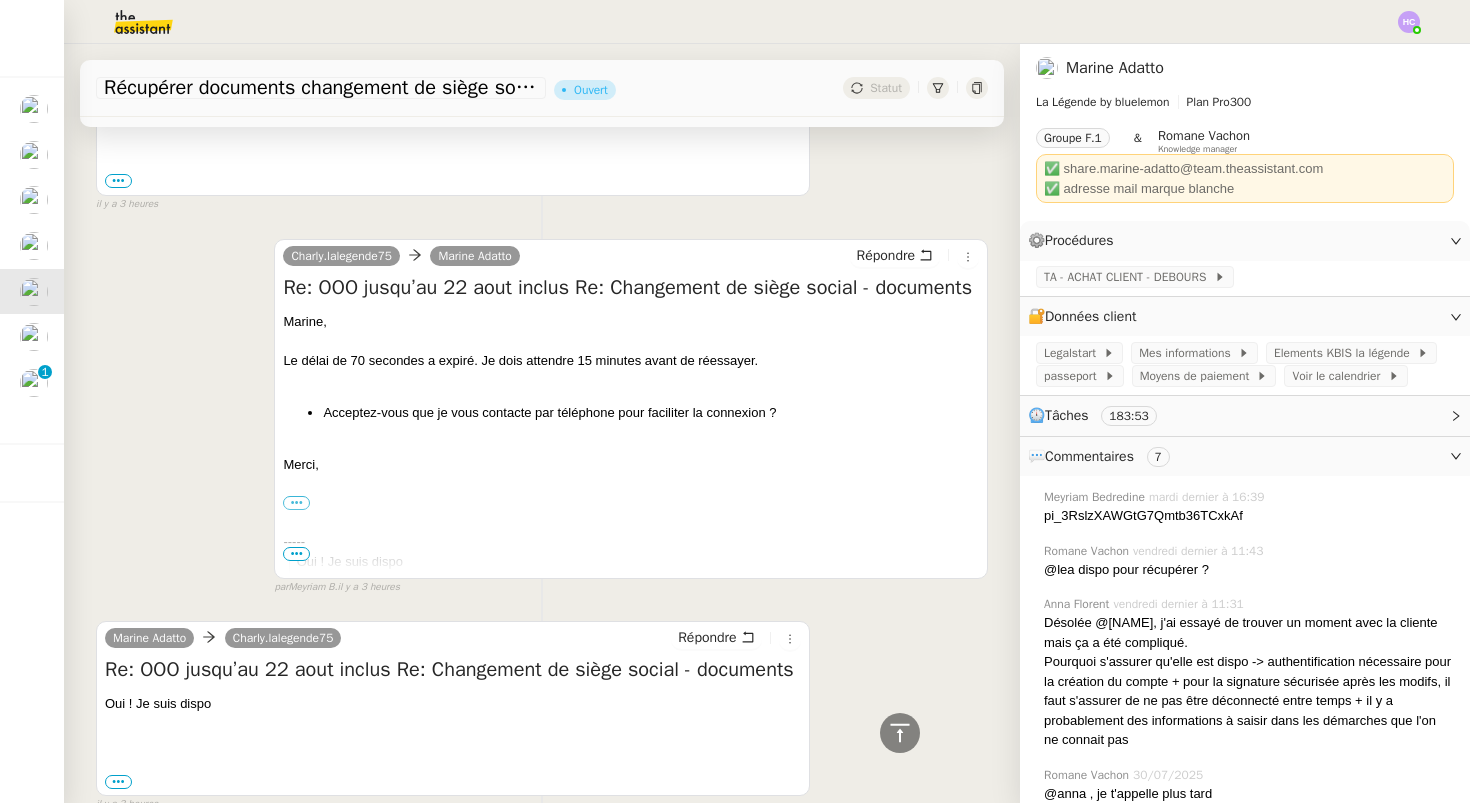 click at bounding box center (967, -48) 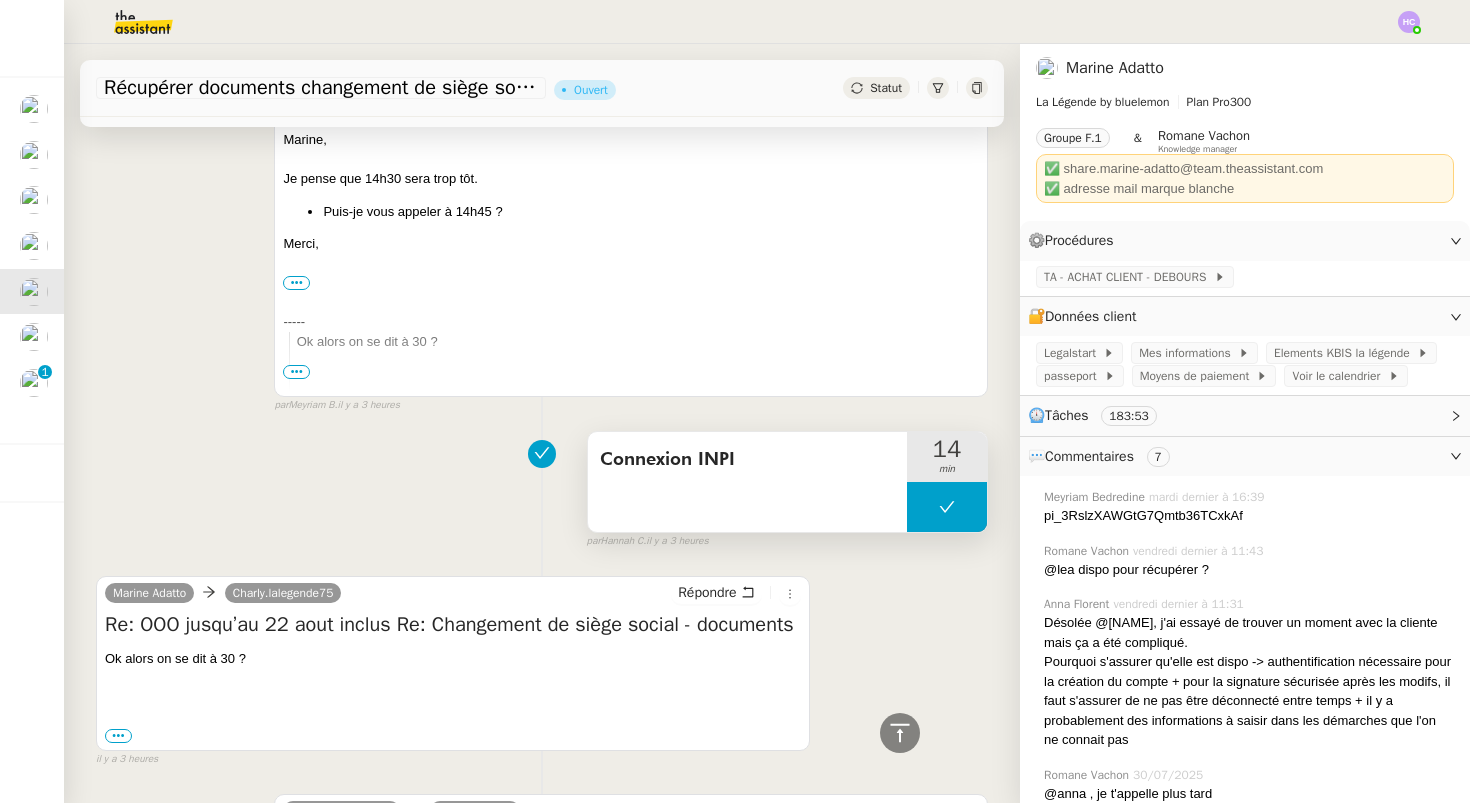 scroll, scrollTop: 4689, scrollLeft: 0, axis: vertical 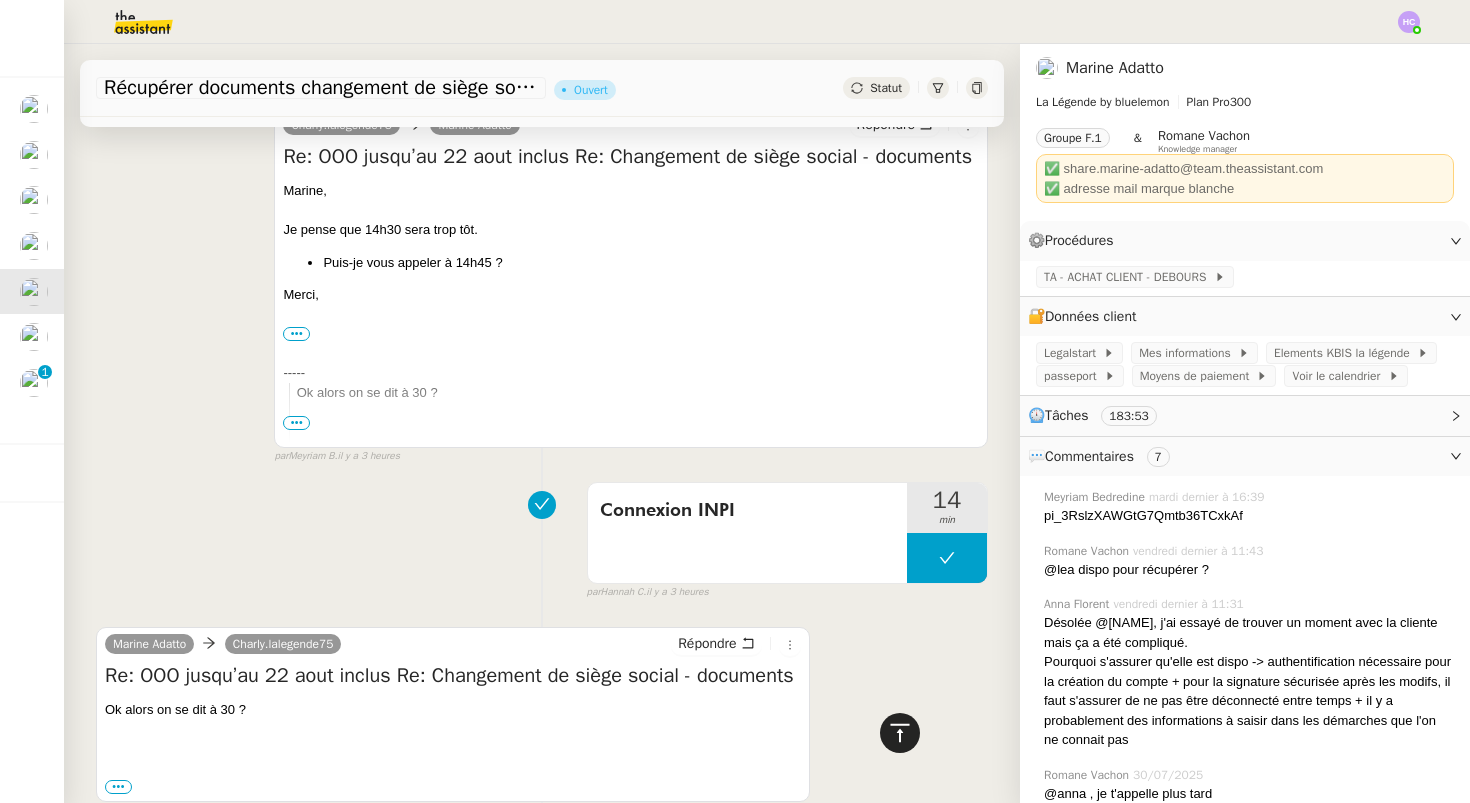 click 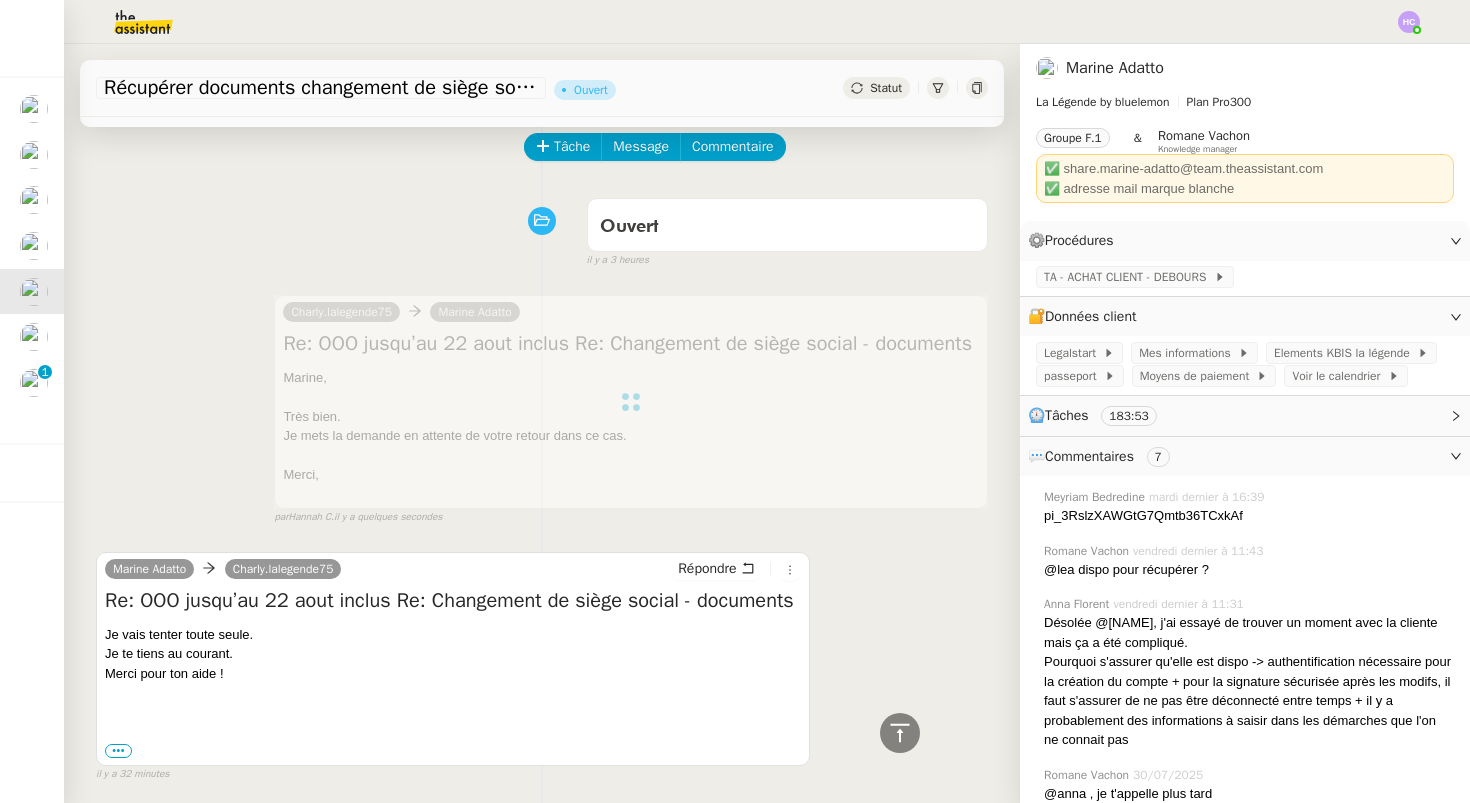 scroll, scrollTop: 0, scrollLeft: 0, axis: both 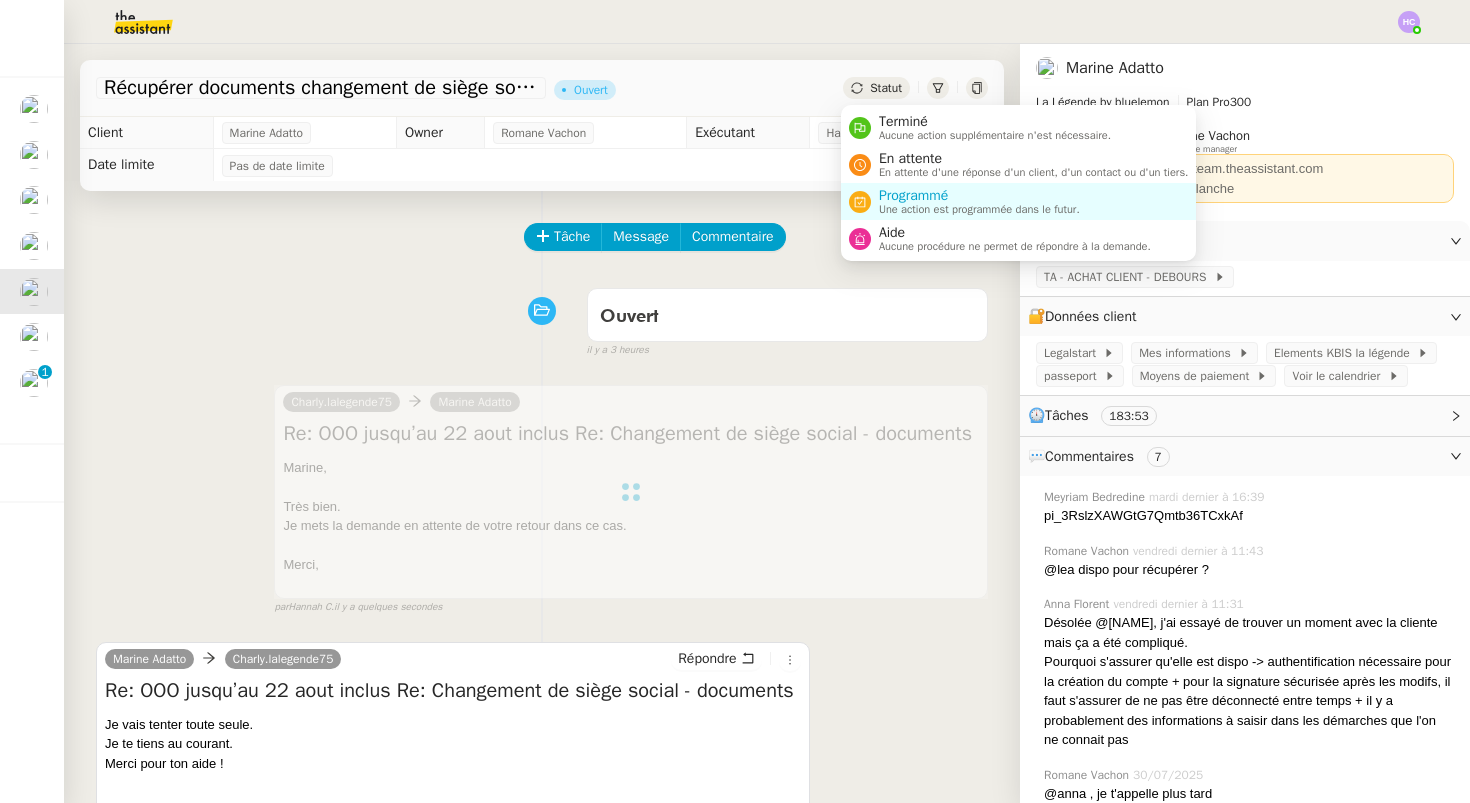 click on "Statut" 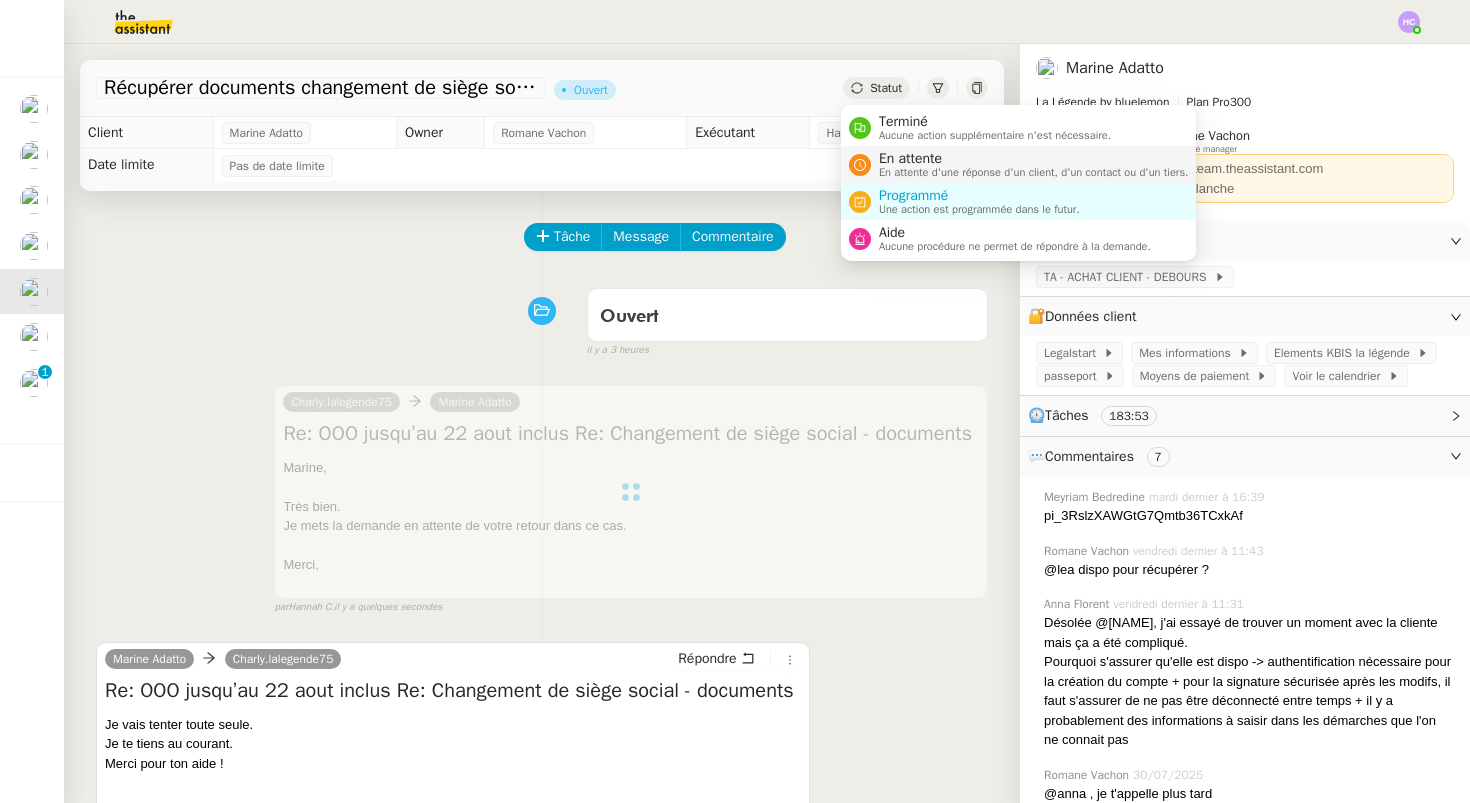 click on "En attente d'une réponse d'un client, d'un contact ou d'un tiers." at bounding box center [1034, 172] 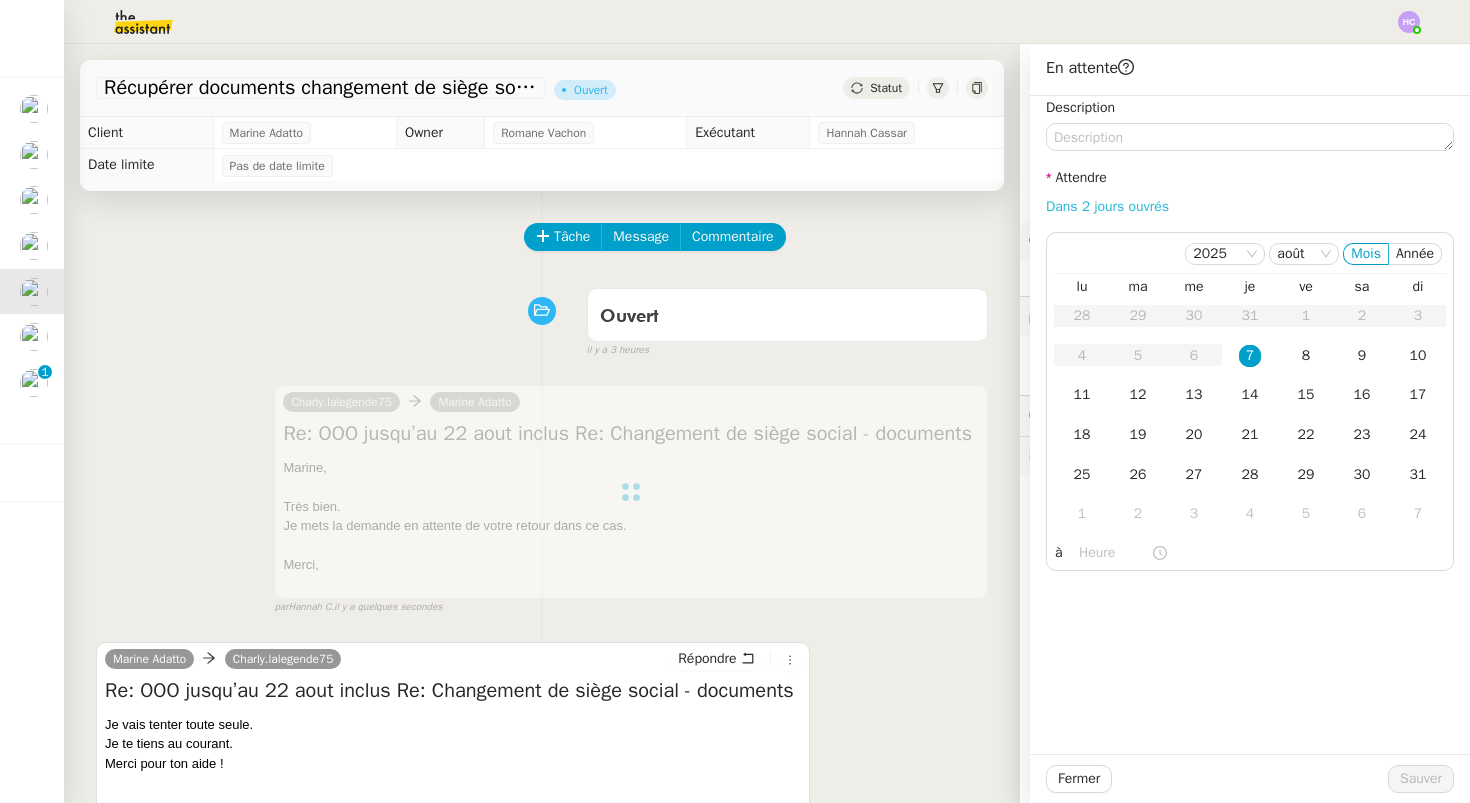 click on "Dans 2 jours ouvrés" 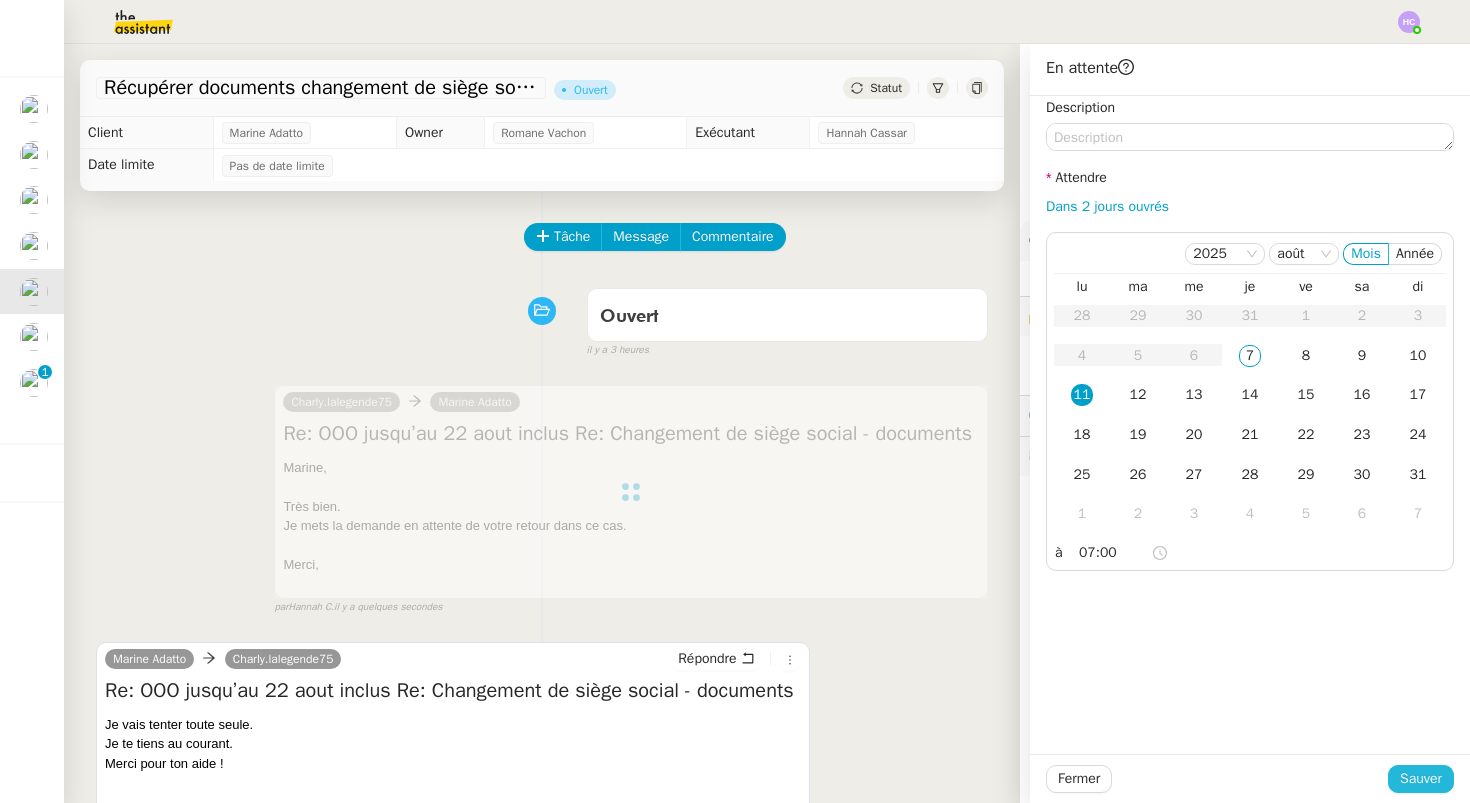 click on "Sauver" 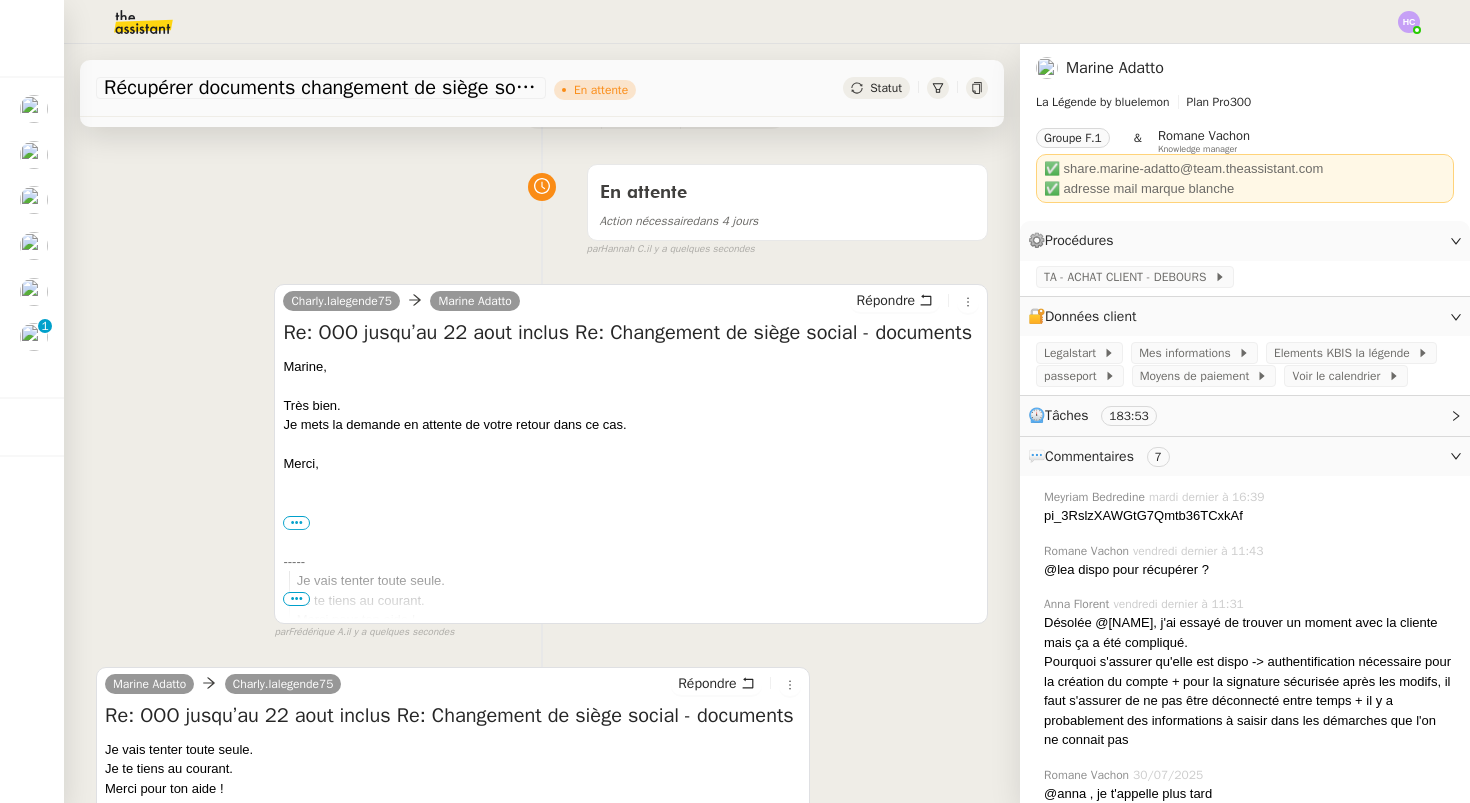 scroll, scrollTop: 0, scrollLeft: 0, axis: both 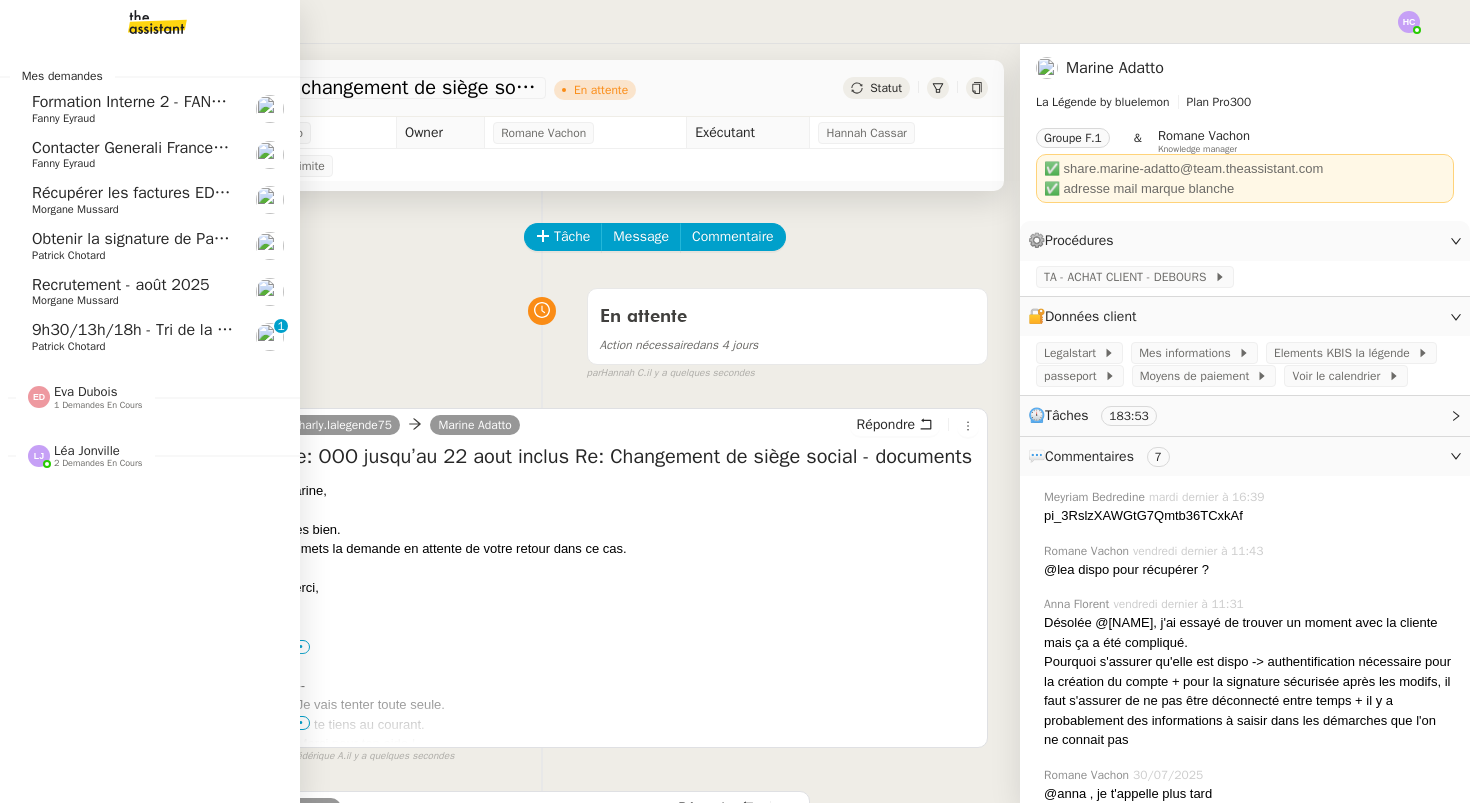 click on "9h30/13h/18h - Tri de la boite mail PRO - 1 août 2025" 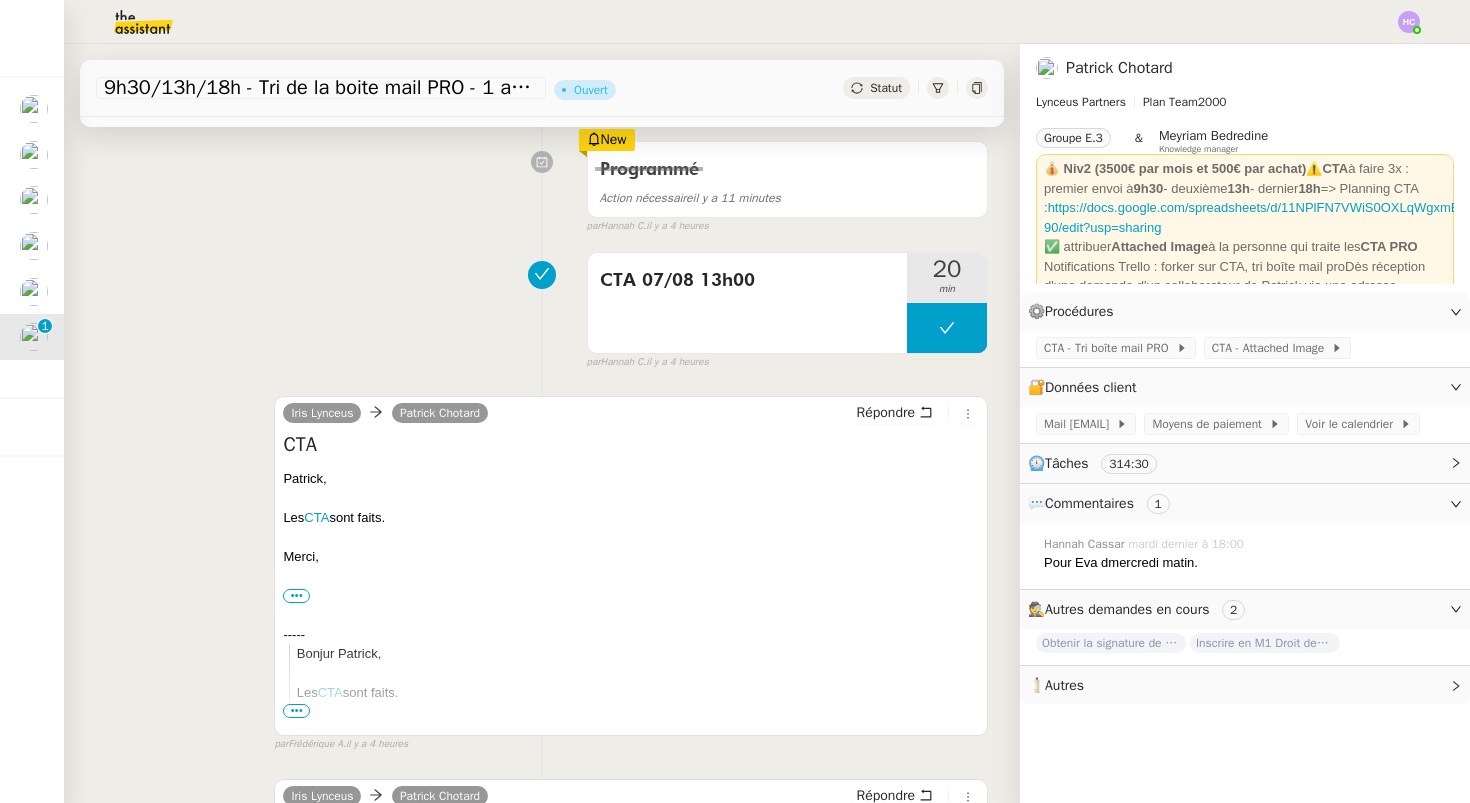 scroll, scrollTop: 229, scrollLeft: 0, axis: vertical 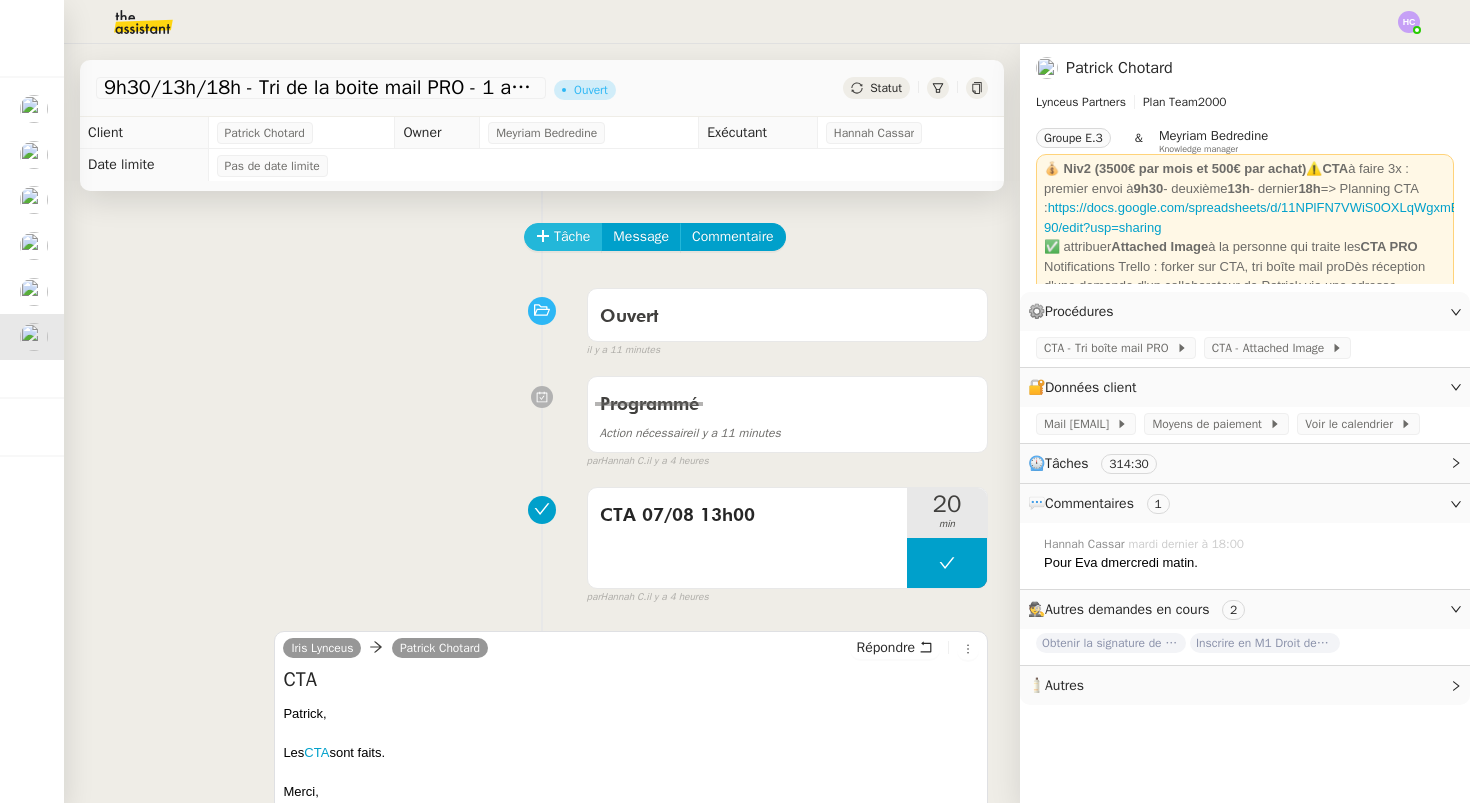 click on "Tâche" 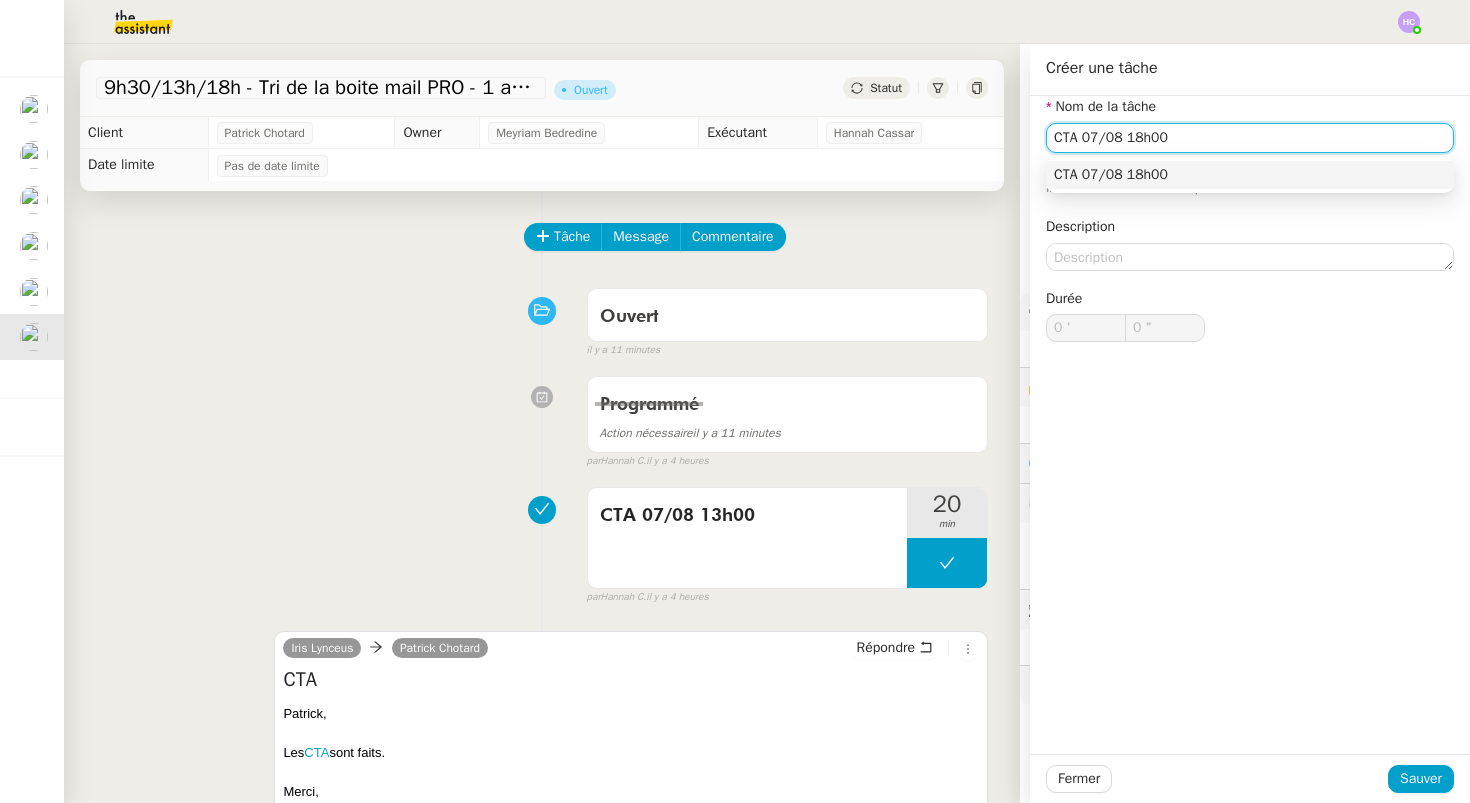 click on "CTA 07/08 18h00" at bounding box center (1250, 175) 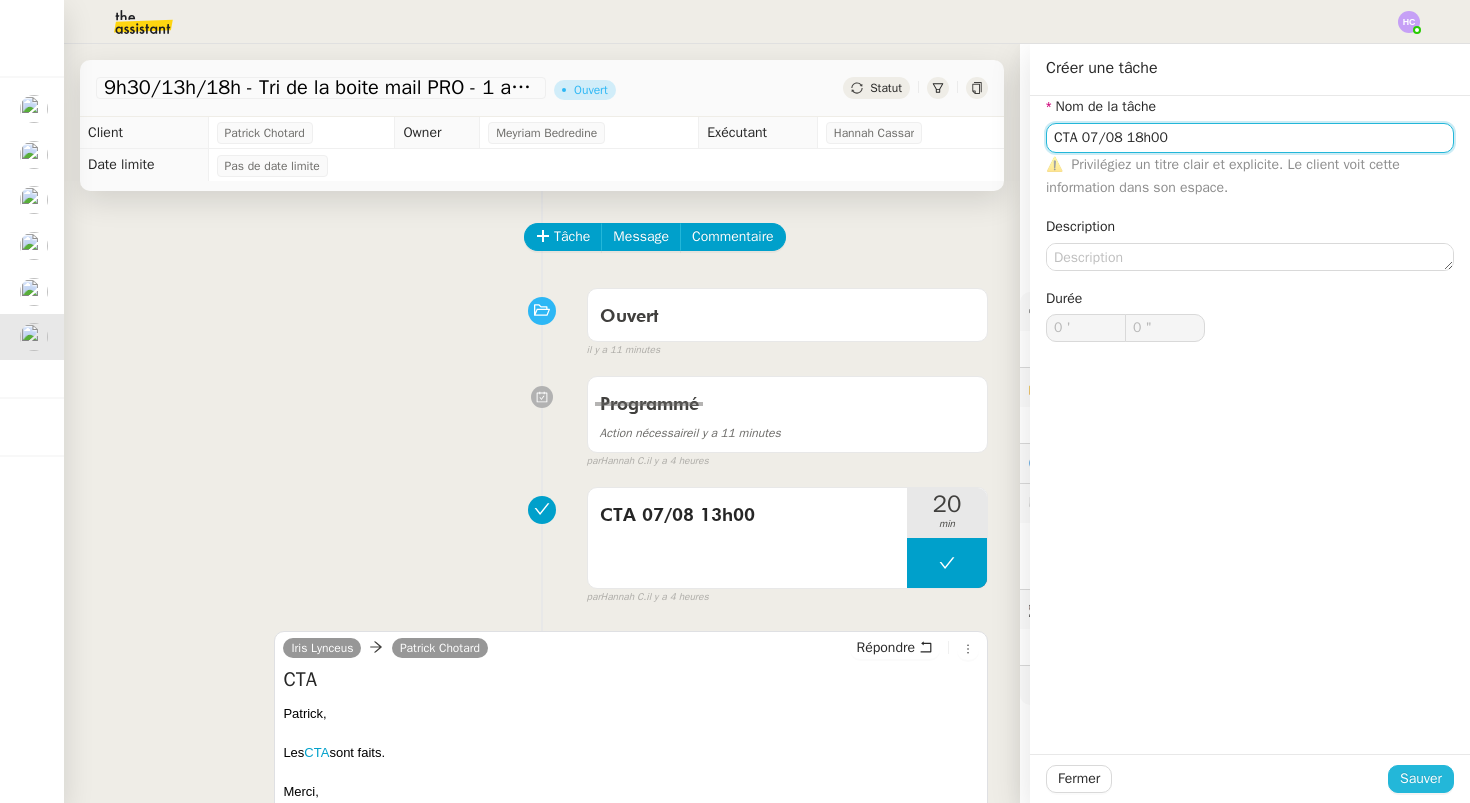 type on "CTA 07/08 18h00" 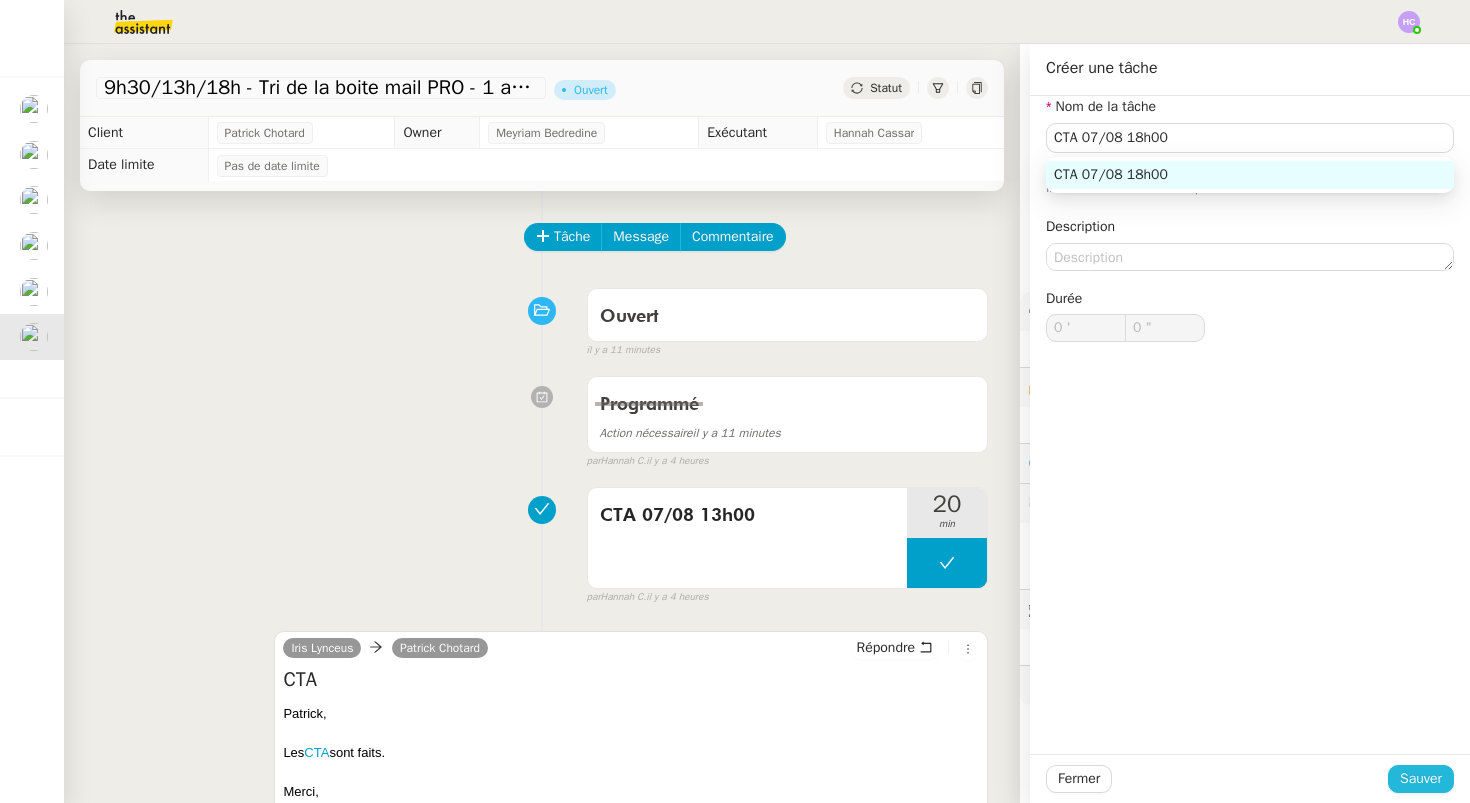click on "Sauver" 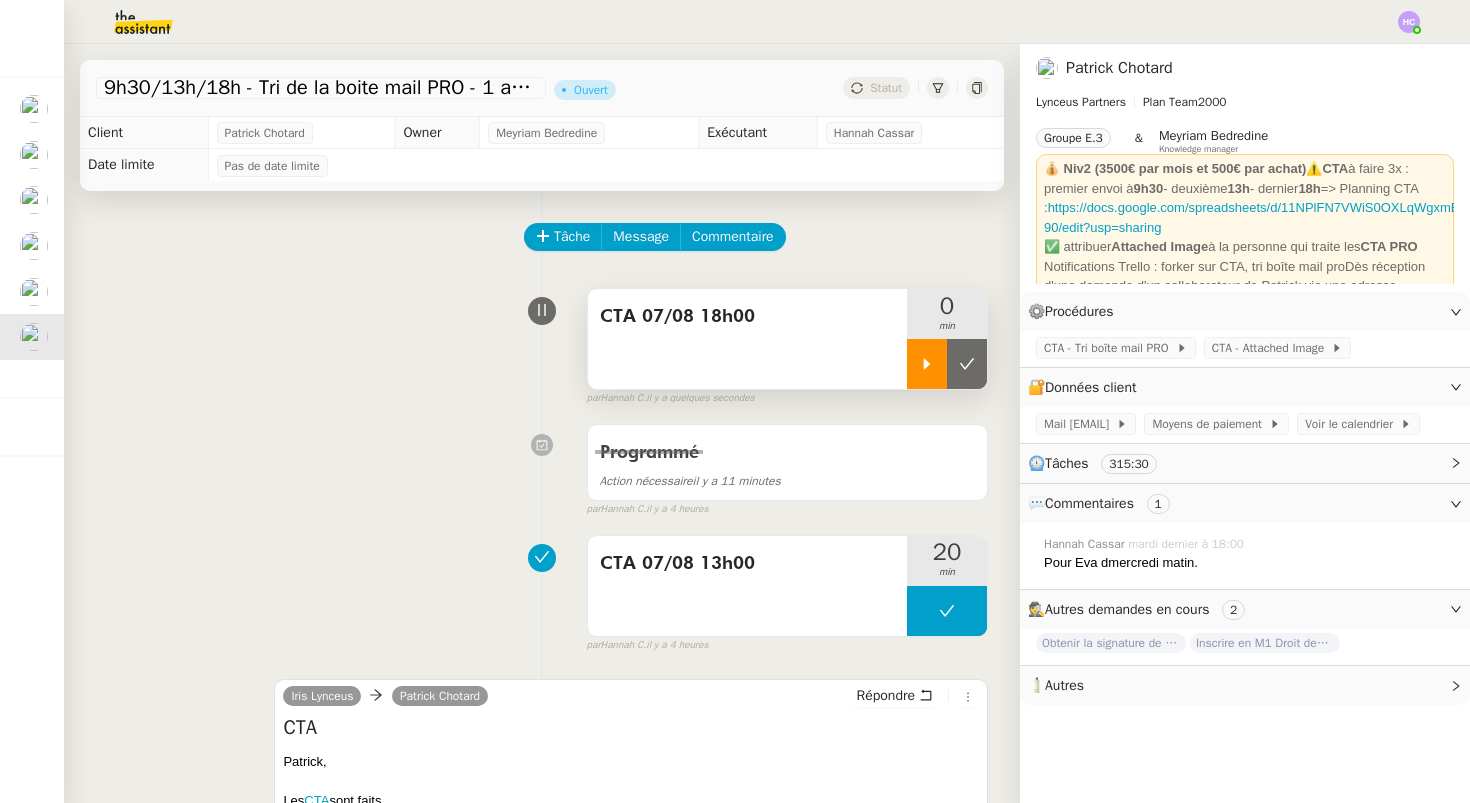 click 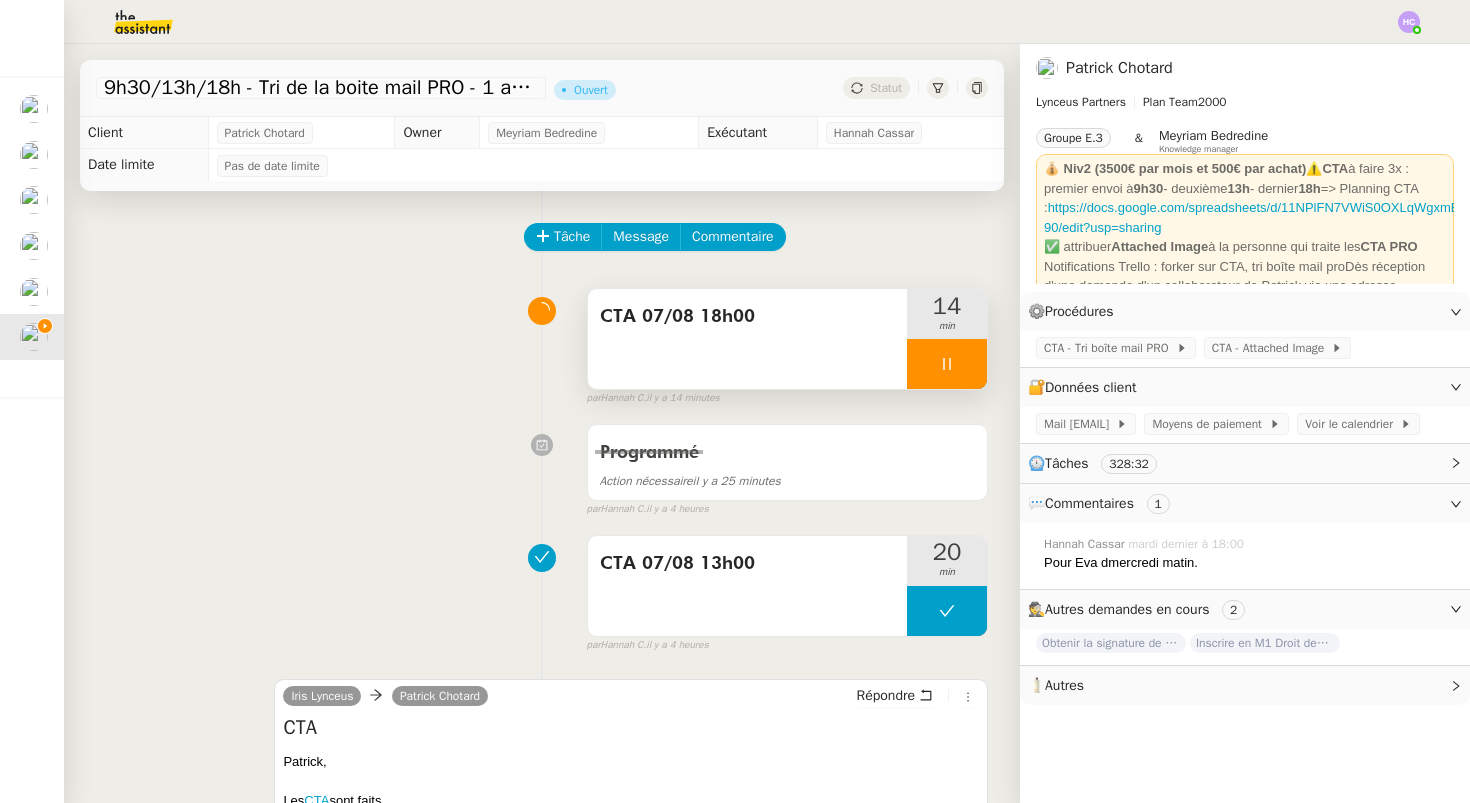 click 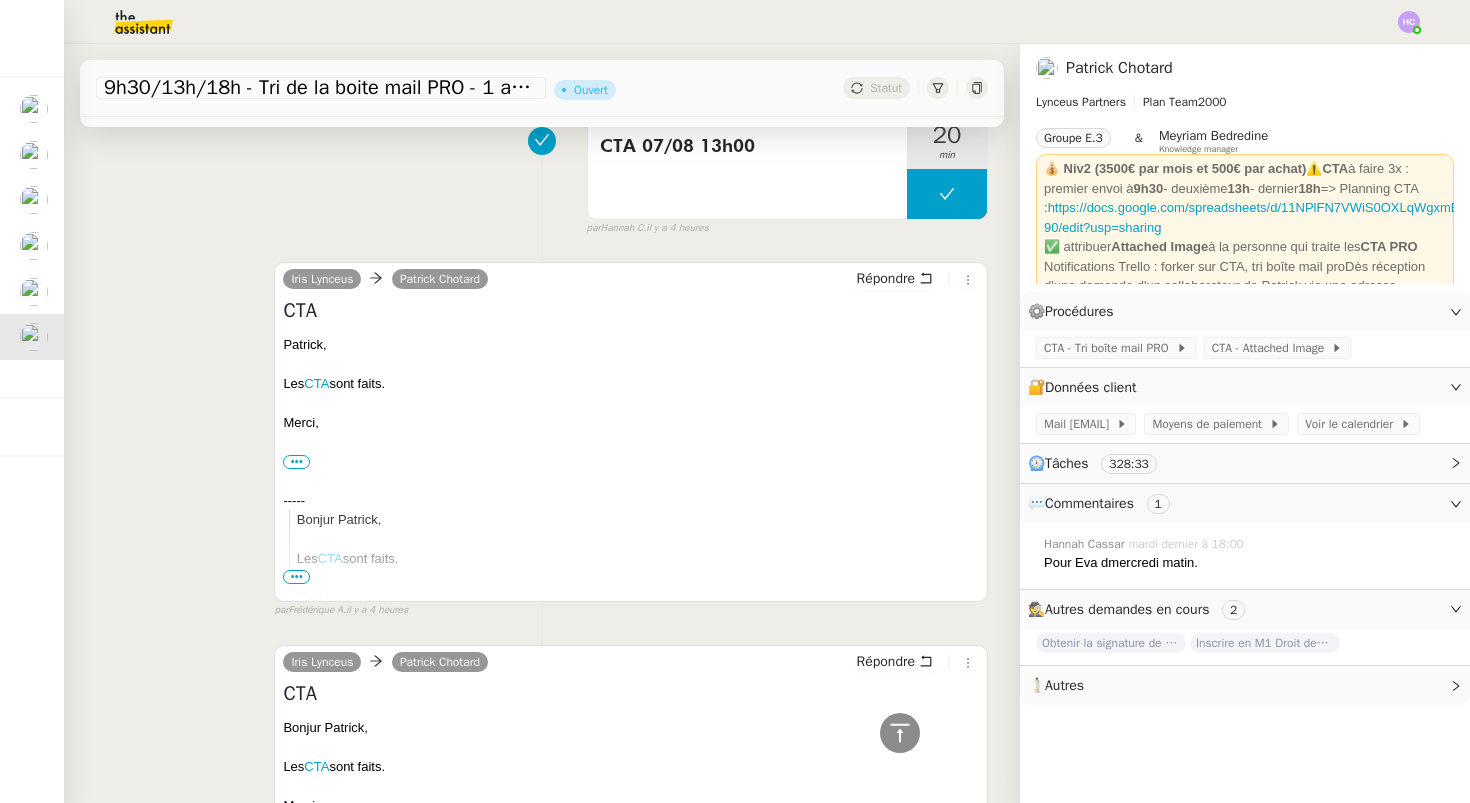 scroll, scrollTop: 0, scrollLeft: 0, axis: both 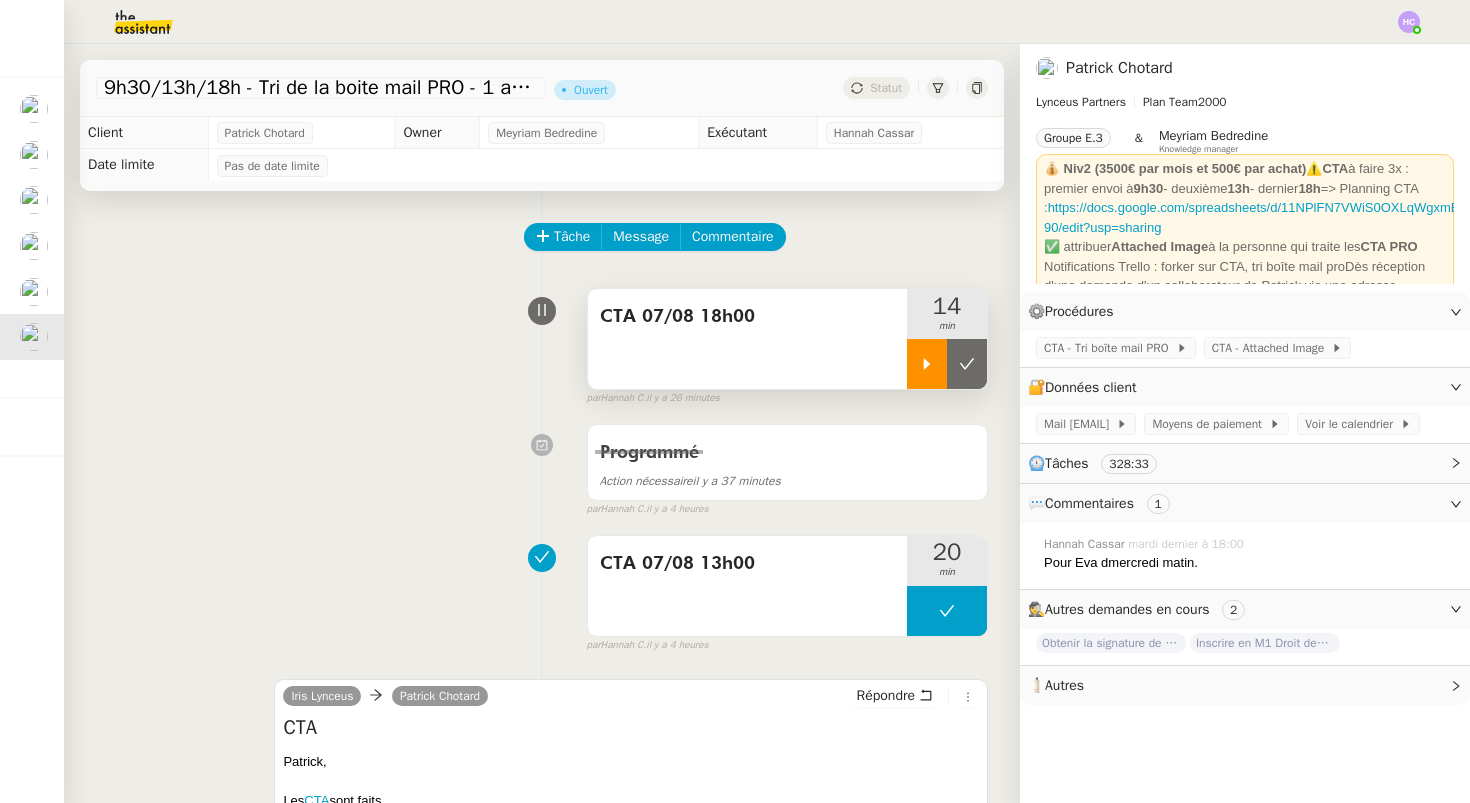 click at bounding box center [927, 364] 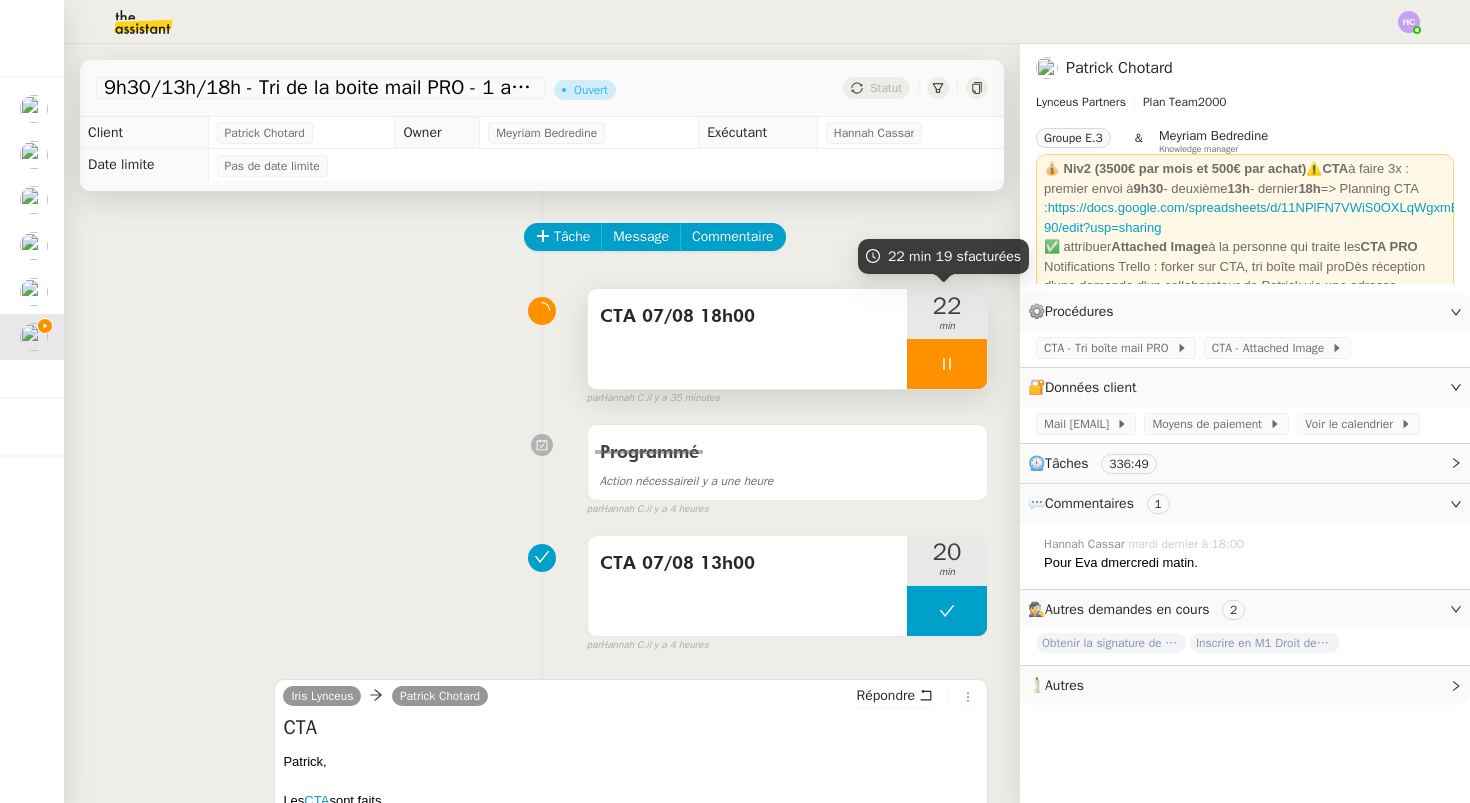 click at bounding box center (947, 364) 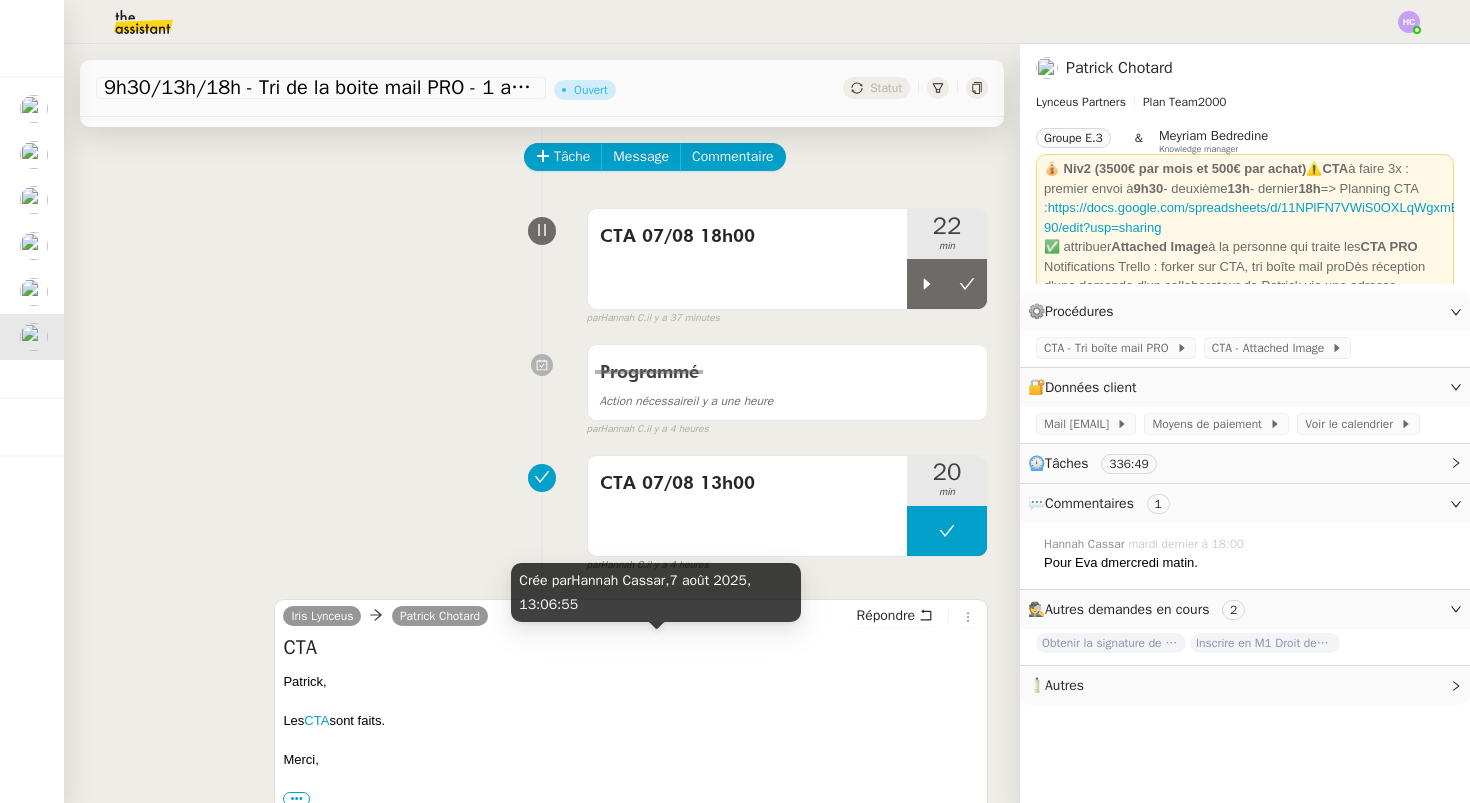 scroll, scrollTop: 140, scrollLeft: 0, axis: vertical 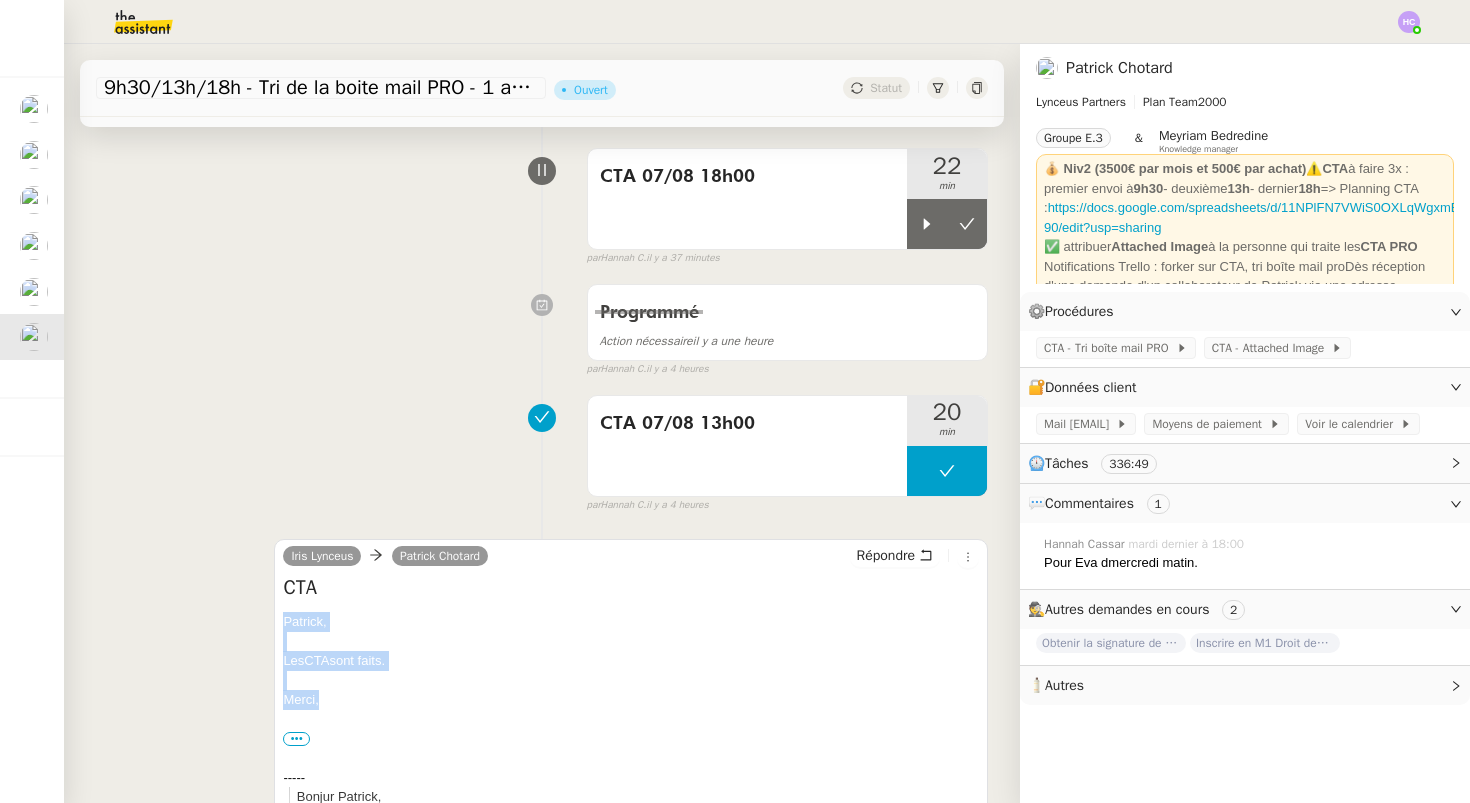 drag, startPoint x: 284, startPoint y: 622, endPoint x: 333, endPoint y: 696, distance: 88.752464 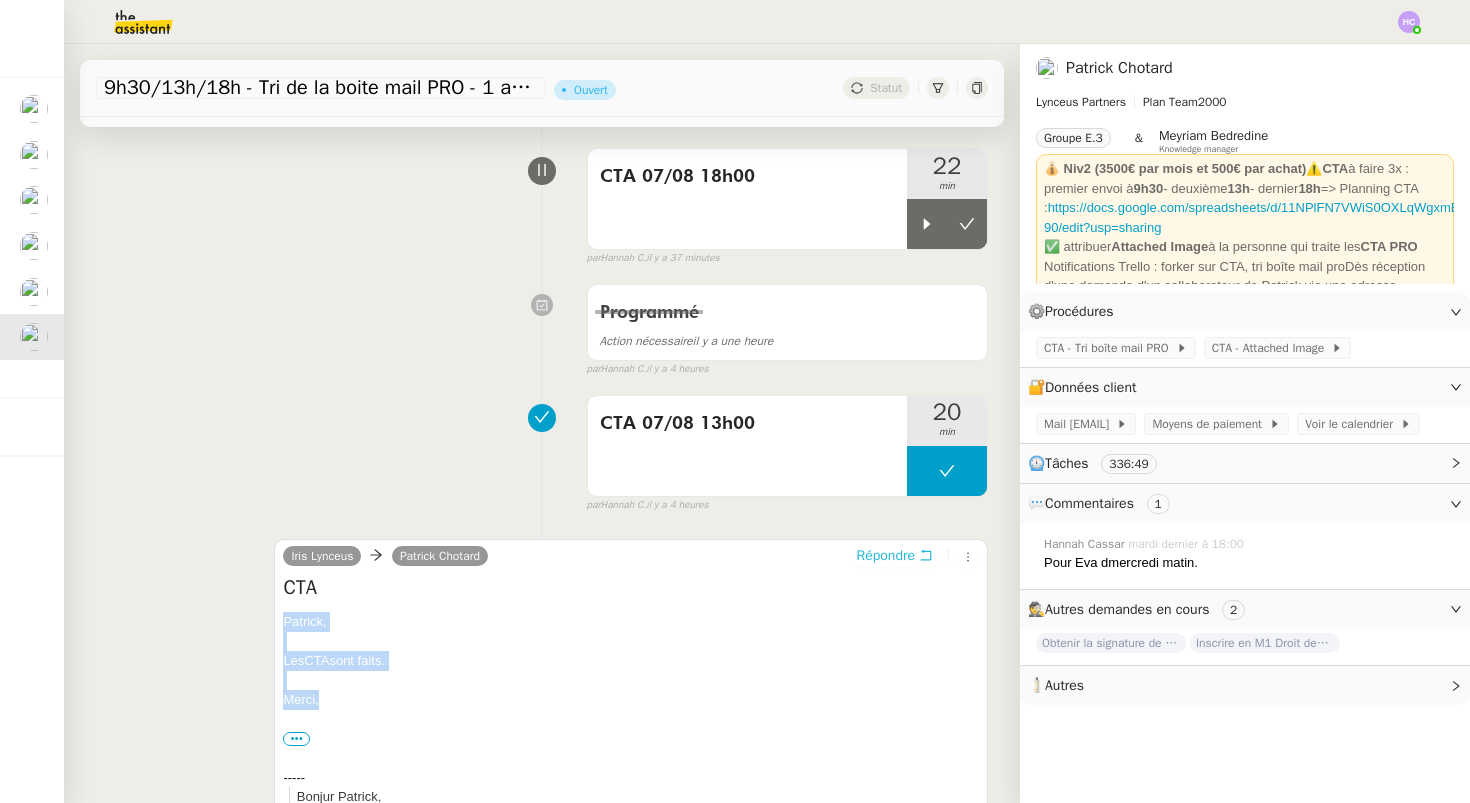 click on "Répondre" at bounding box center (886, 556) 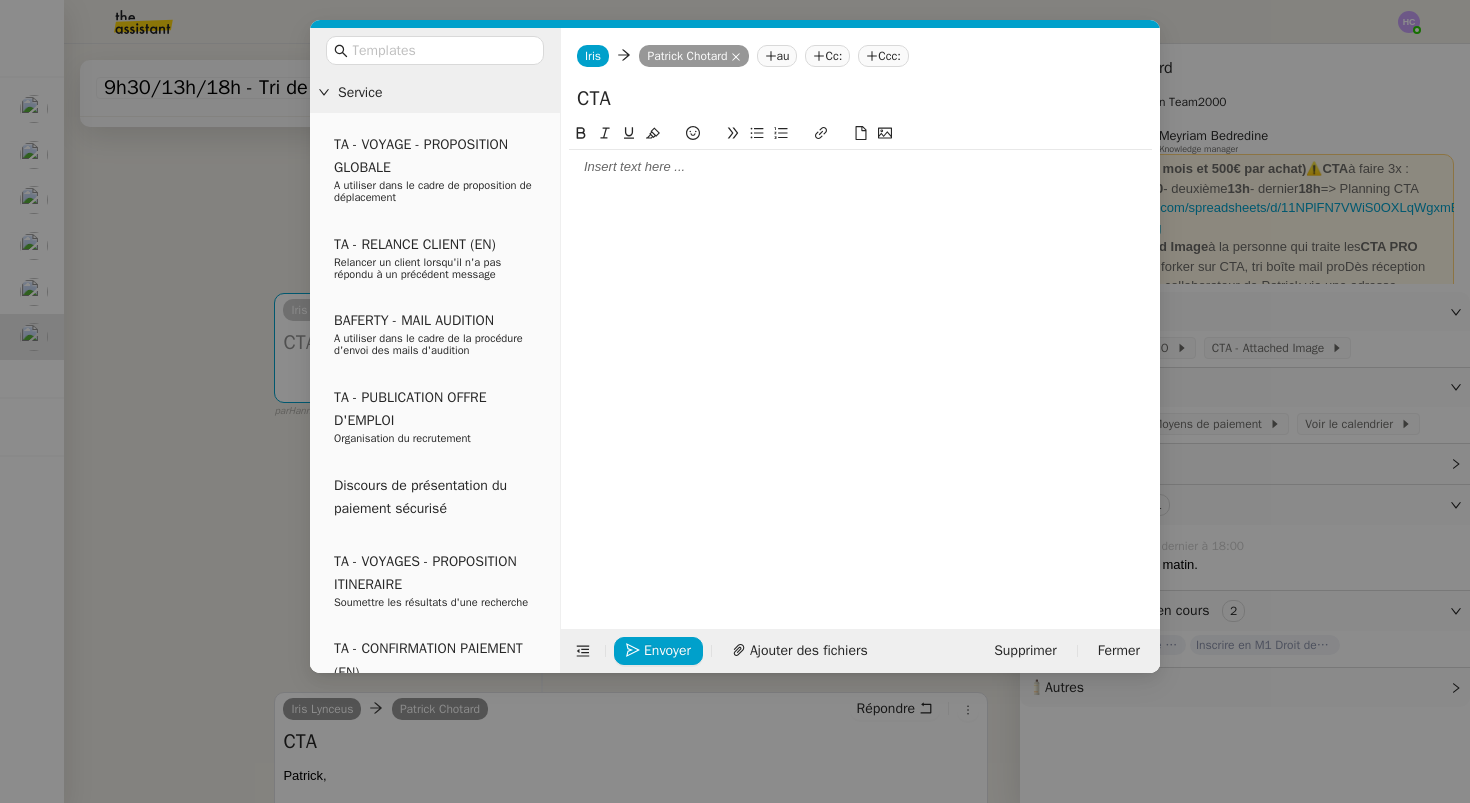click 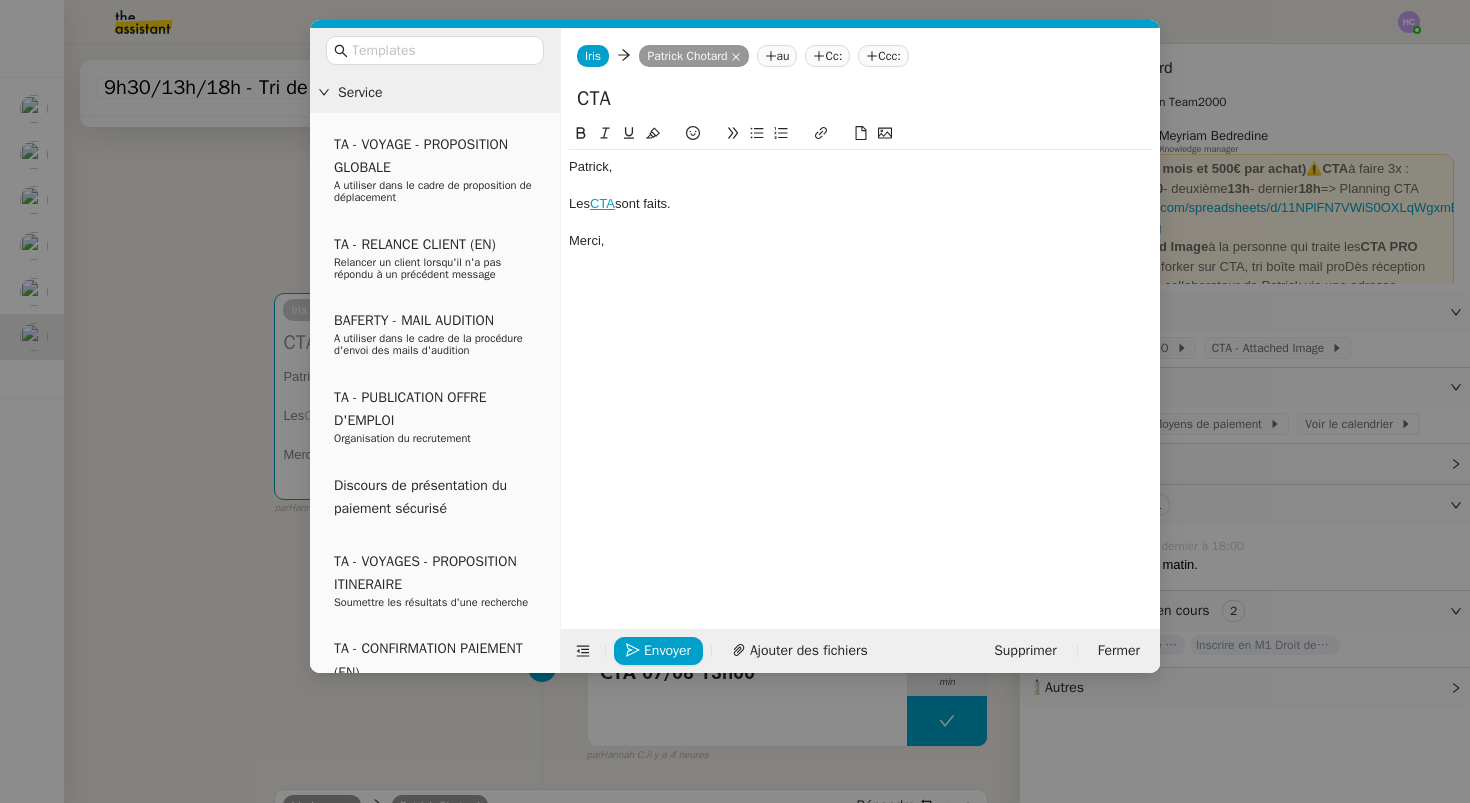 click on "Service TA - VOYAGE - PROPOSITION GLOBALE    A utiliser dans le cadre de proposition de déplacement TA - RELANCE CLIENT (EN)    Relancer un client lorsqu'il n'a pas répondu à un précédent message BAFERTY - MAIL AUDITION    A utiliser dans le cadre de la procédure d'envoi des mails d'audition TA - PUBLICATION OFFRE D'EMPLOI     Organisation du recrutement Discours de présentation du paiement sécurisé    TA - VOYAGES - PROPOSITION ITINERAIRE    Soumettre les résultats d'une recherche TA - CONFIRMATION PAIEMENT (EN)    Confirmer avec le client de modèle de transaction - Attention Plan Pro nécessaire. TA - COURRIER EXPEDIE (recommandé)    A utiliser dans le cadre de l'envoi d'un courrier recommandé TA - PARTAGE DE CALENDRIER (EN)    A utiliser pour demander au client de partager son calendrier afin de faciliter l'accès et la gestion PSPI - Appel de fonds MJL    A utiliser dans le cadre de la procédure d'appel de fonds MJL TA - RELANCE CLIENT    TA - AR PROCEDURES        21 YIELD" at bounding box center (735, 401) 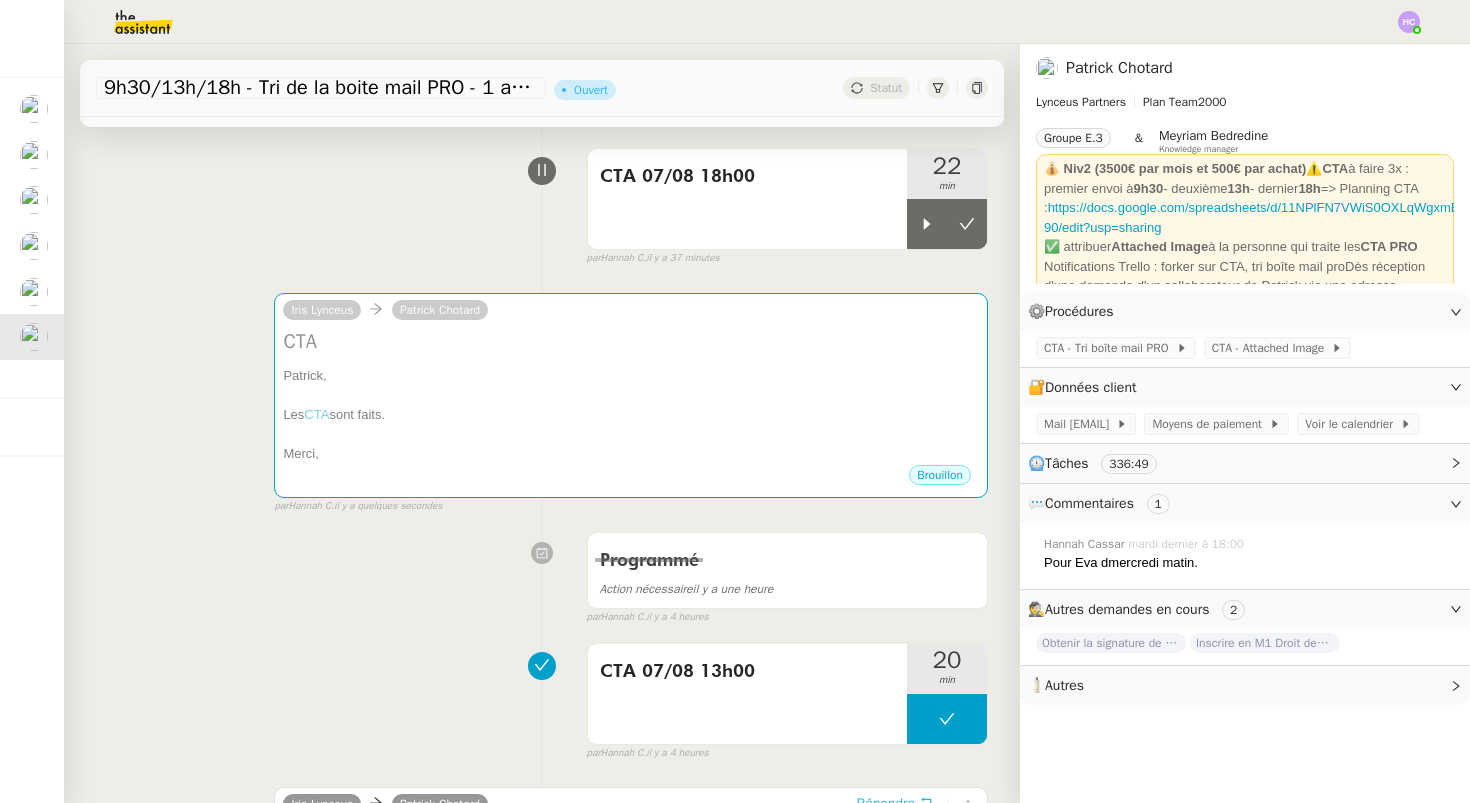 scroll, scrollTop: 153, scrollLeft: 0, axis: vertical 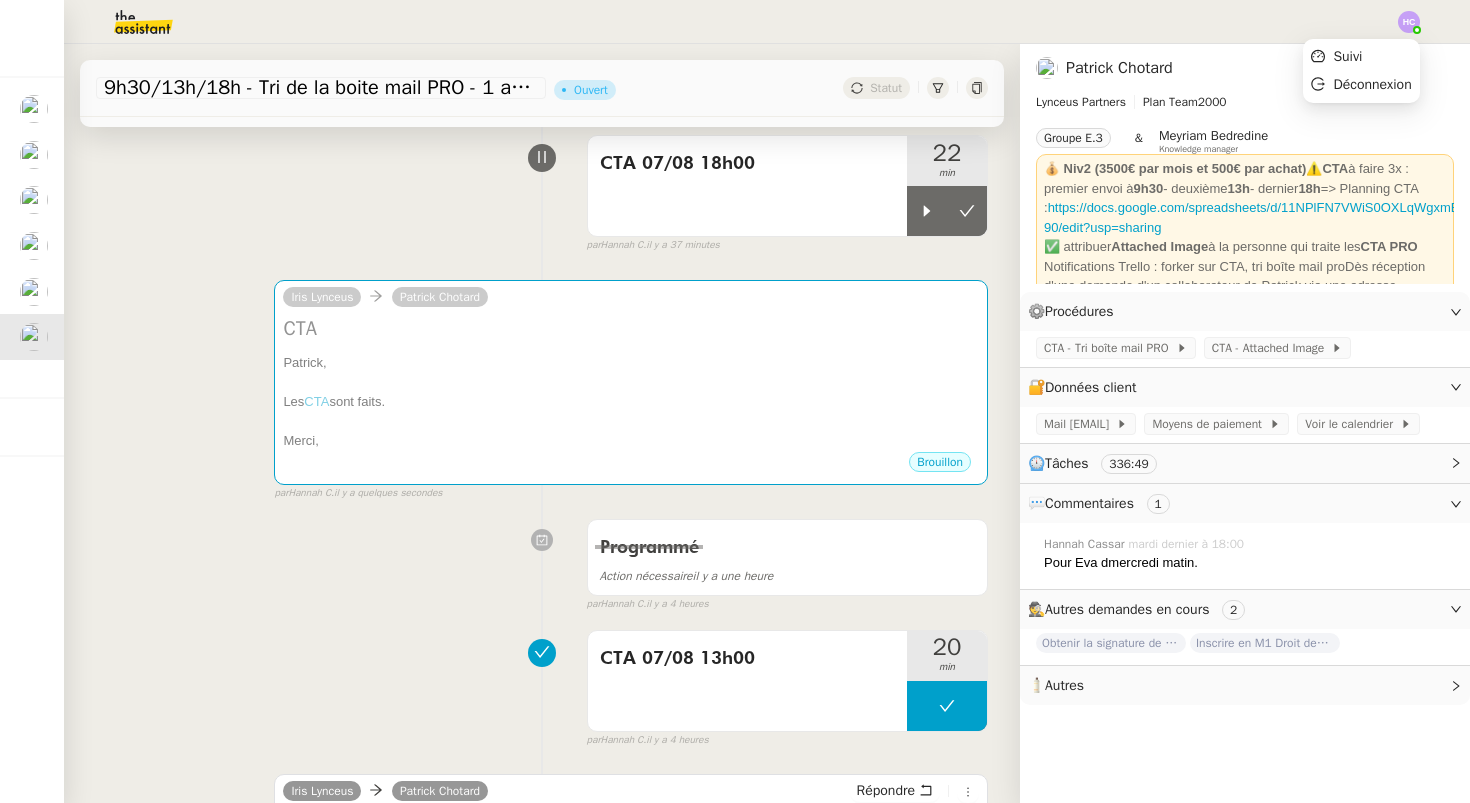 click 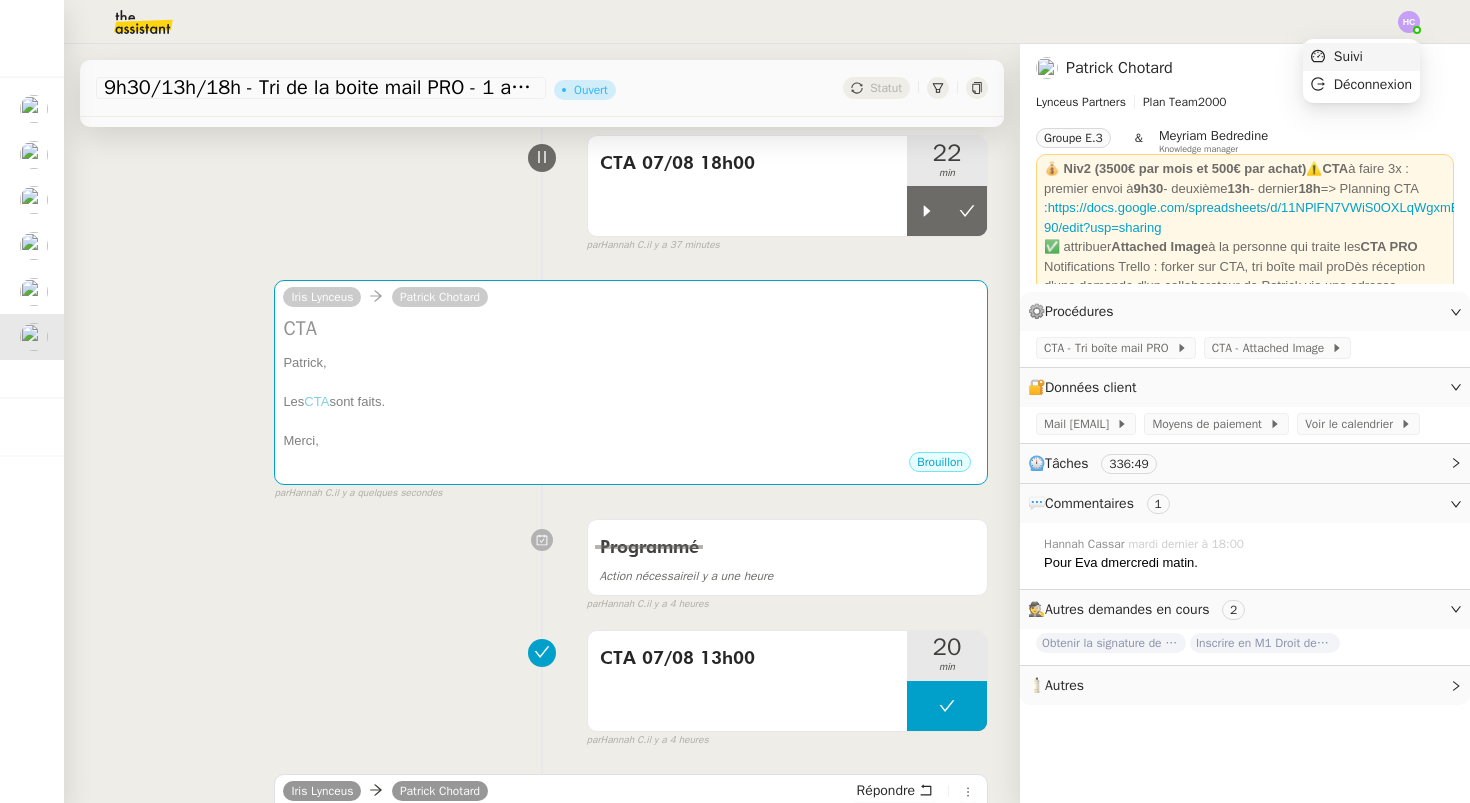 click on "Suivi" at bounding box center [1348, 56] 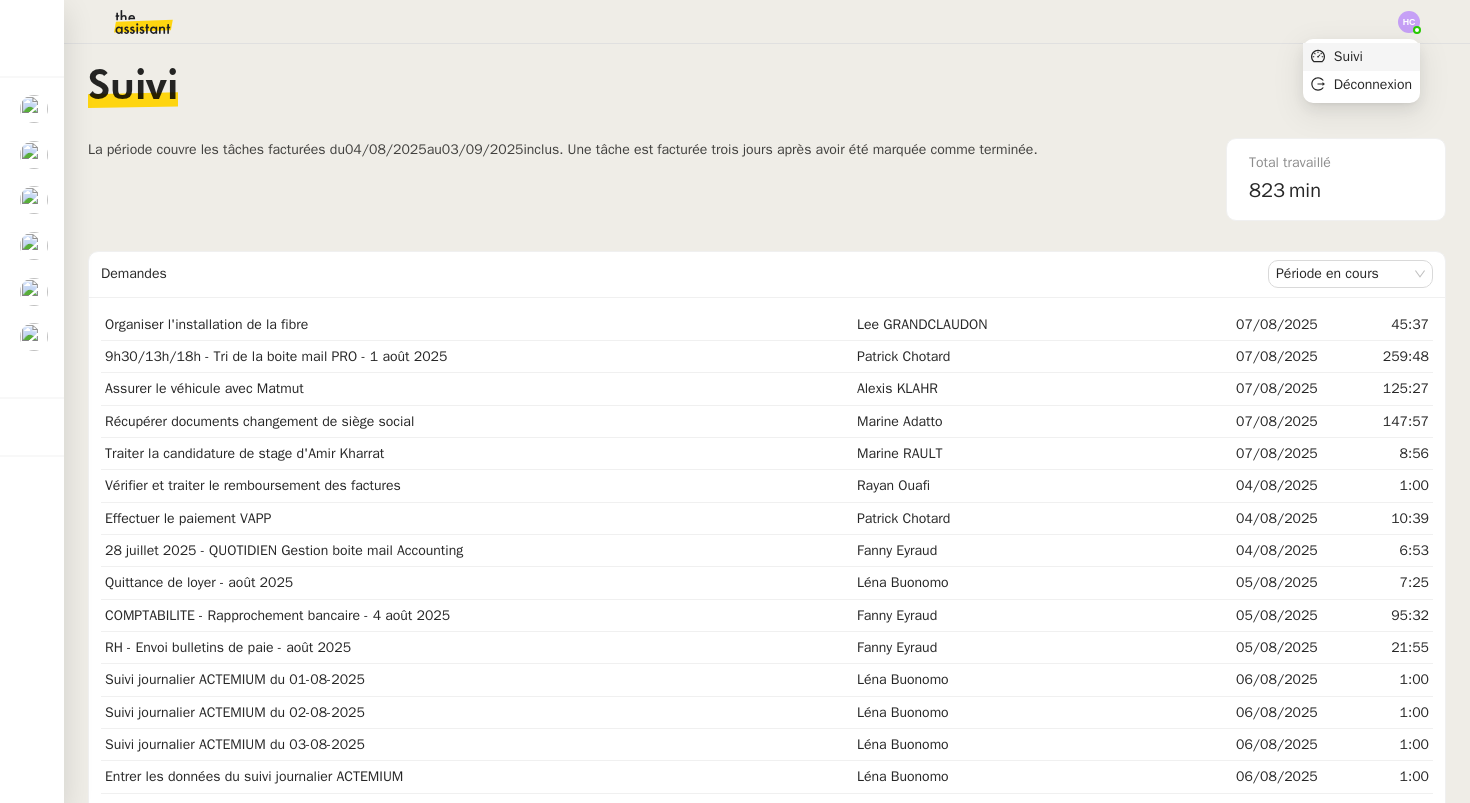 click on "Suivi" at bounding box center [1361, 57] 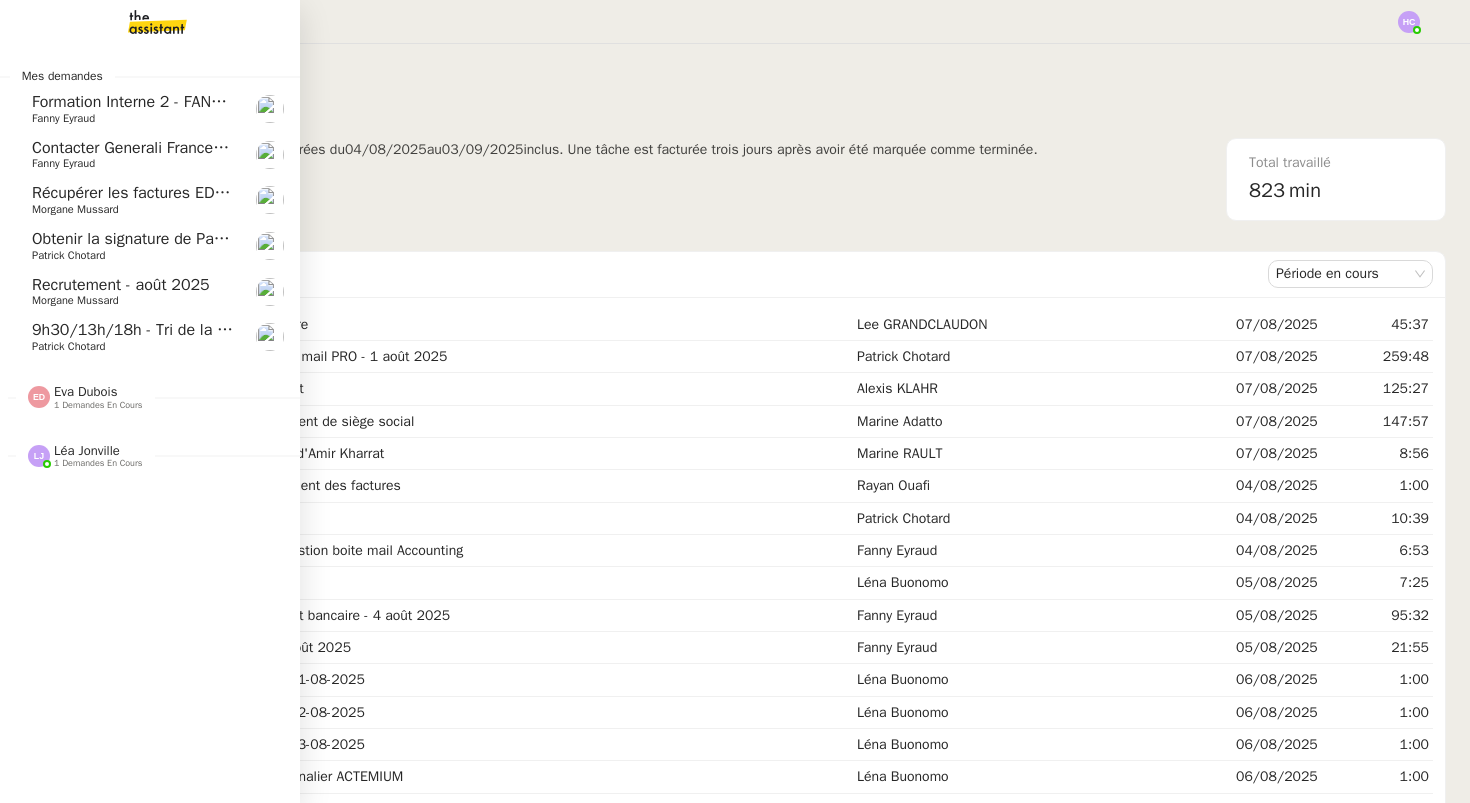 click on "9h30/13h/18h - Tri de la boite mail PRO - 1 août 2025" 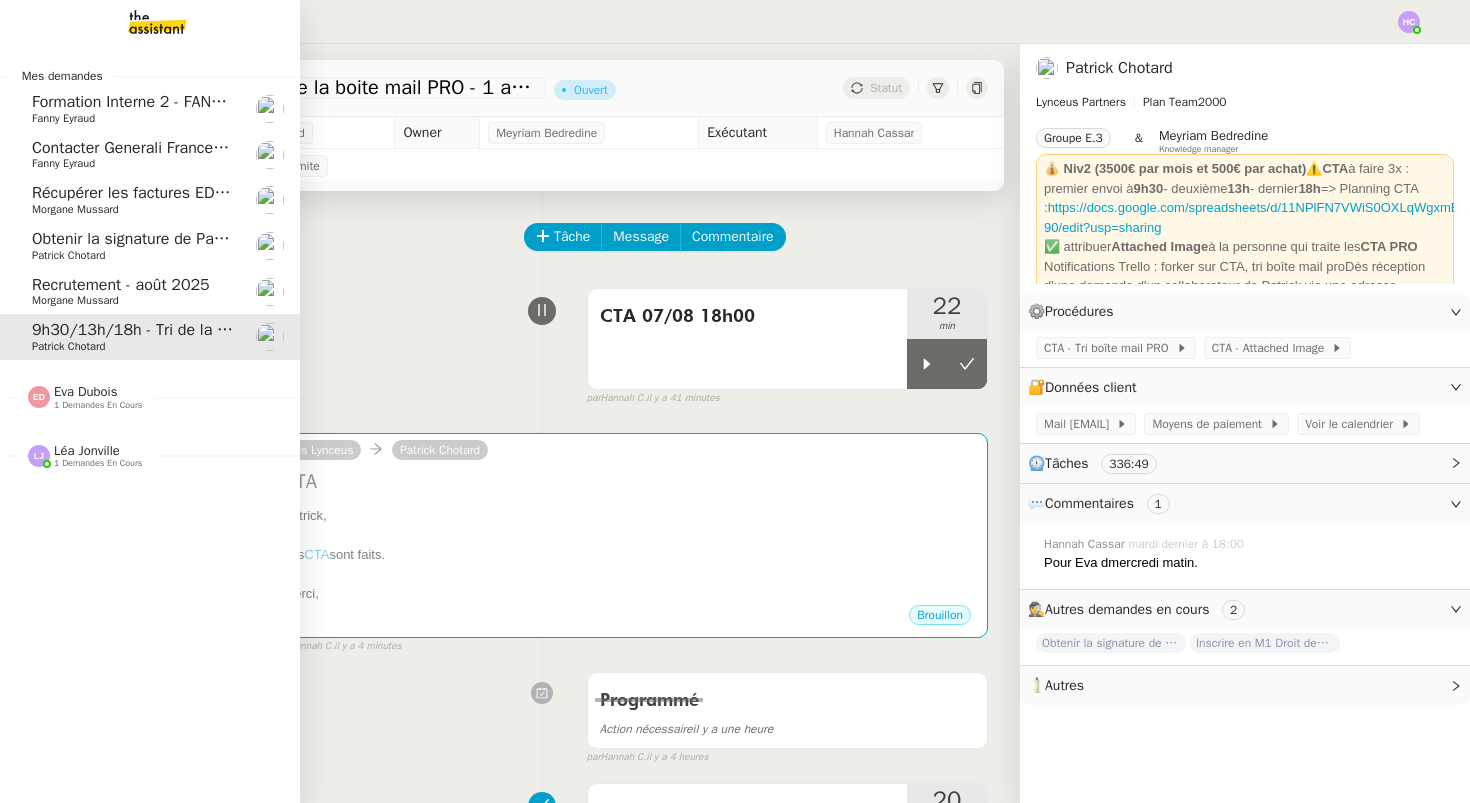 click on "Fanny Eyraud" 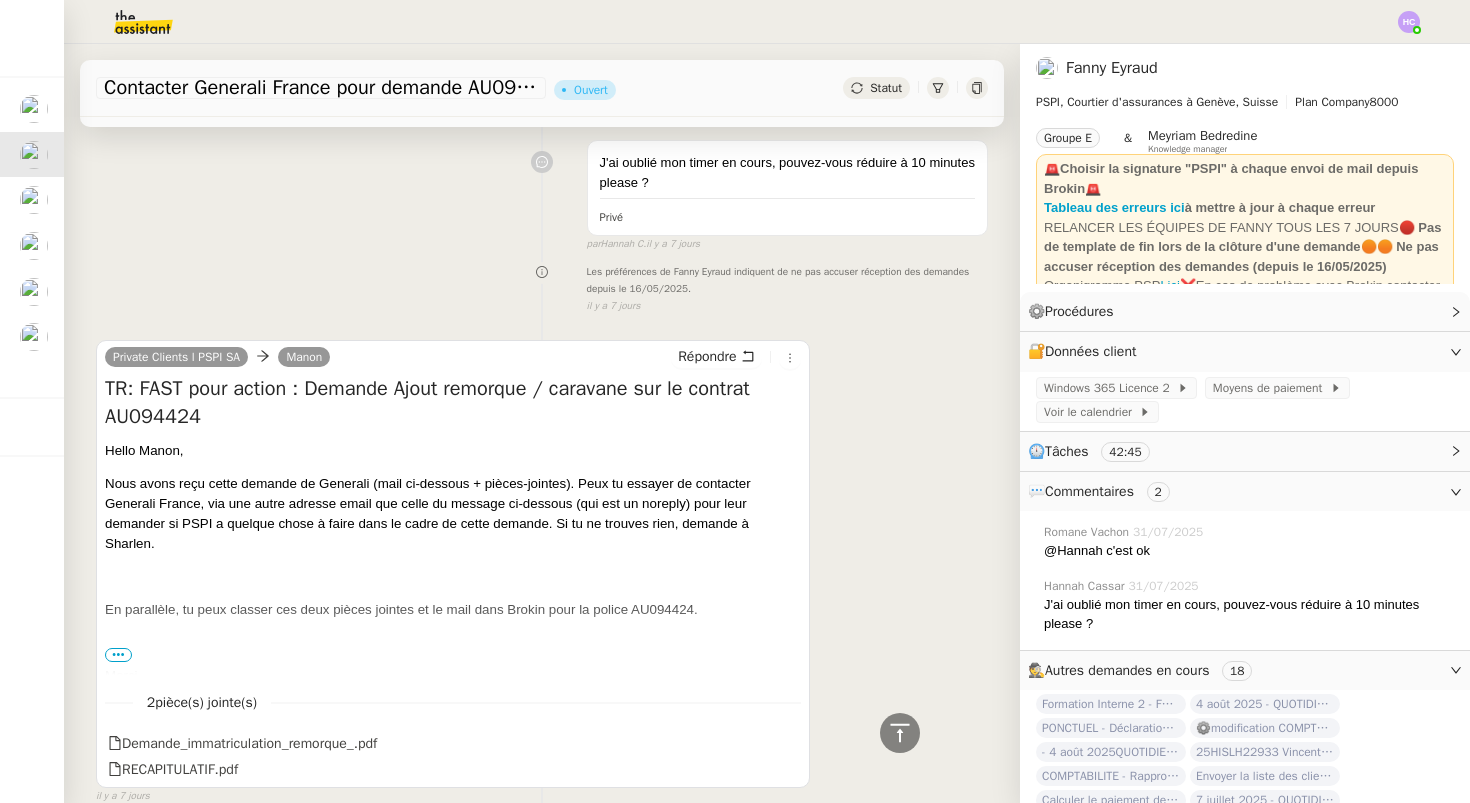 scroll, scrollTop: 1450, scrollLeft: 0, axis: vertical 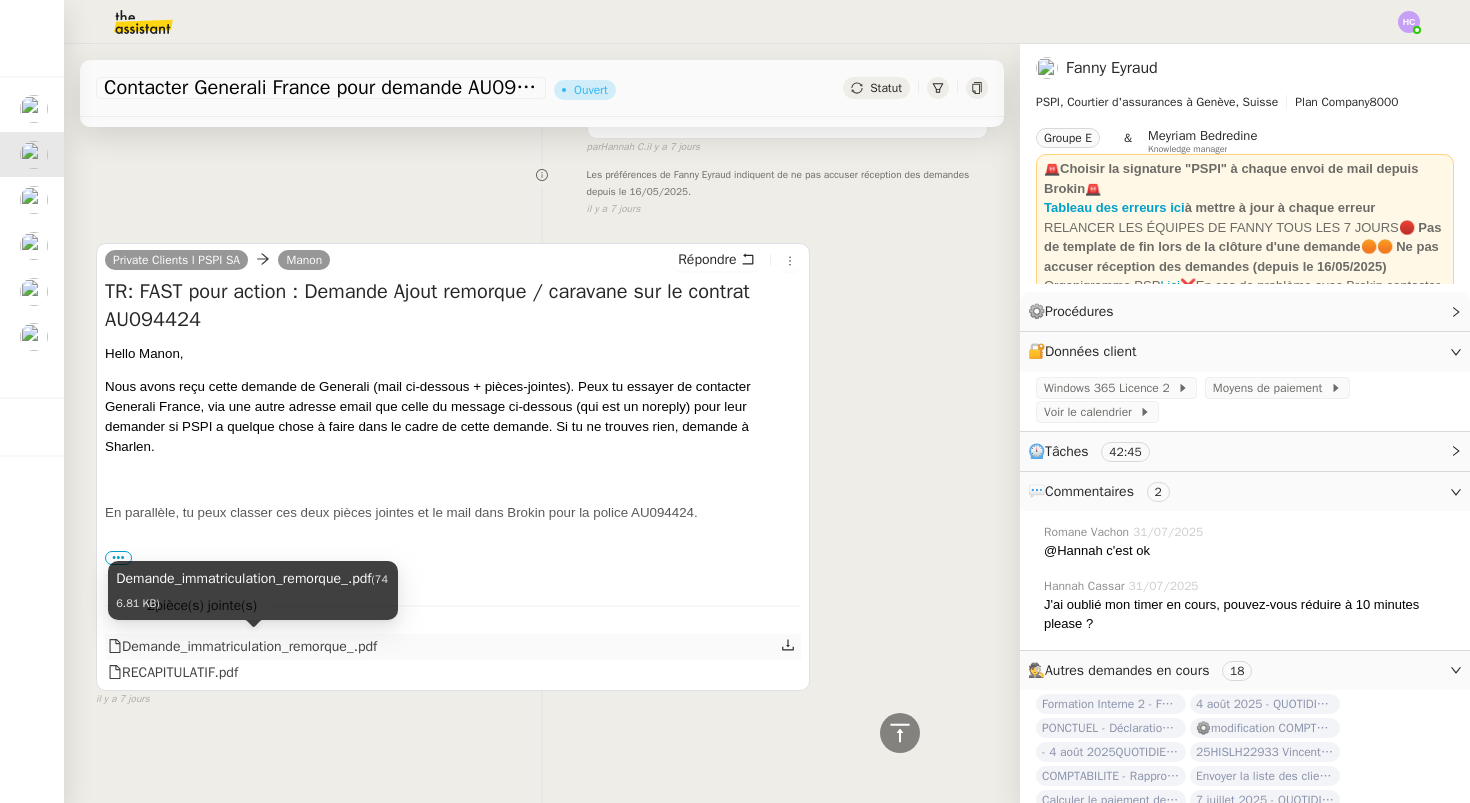 click on "Demande_immatriculation_remorque_.pdf" 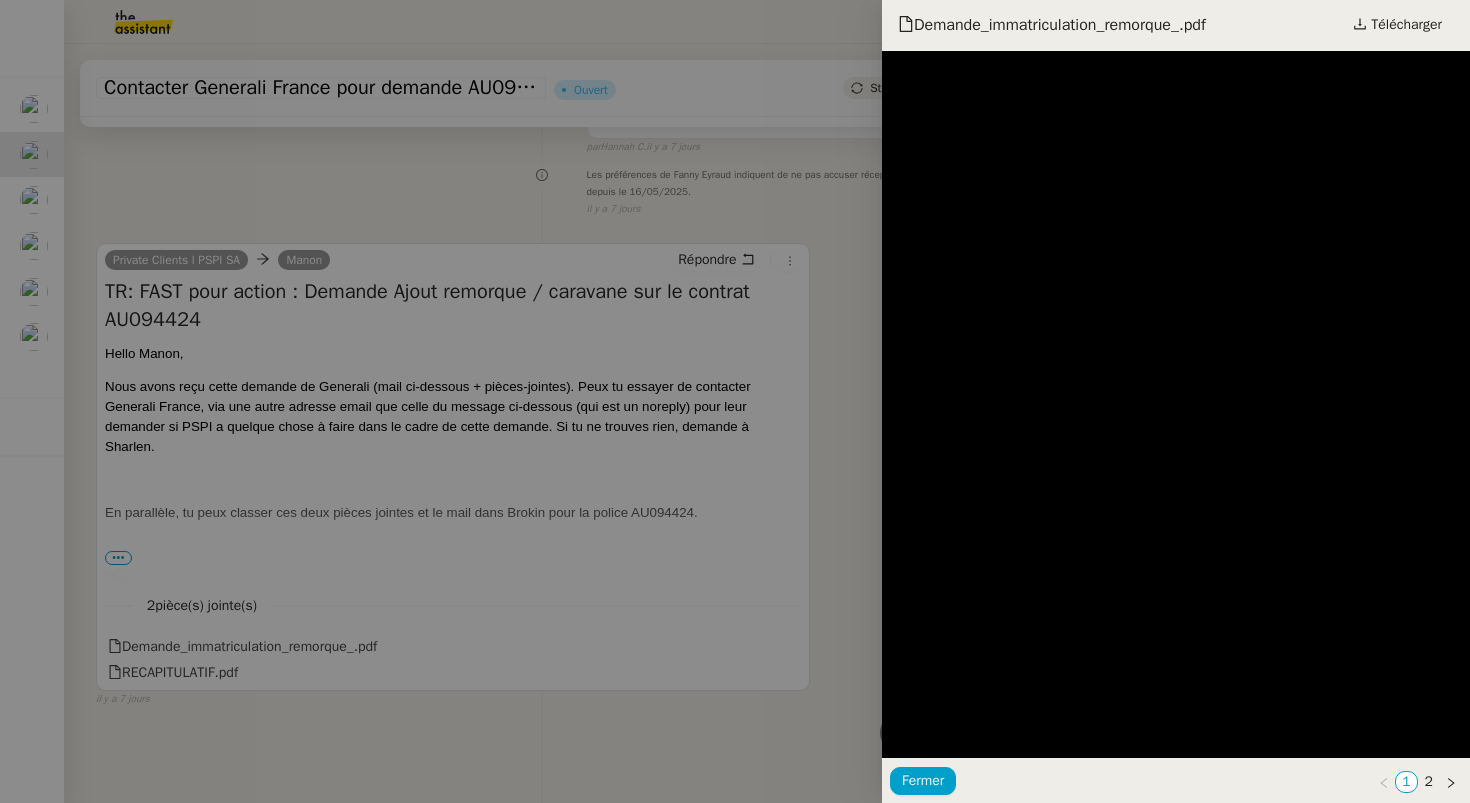 click at bounding box center (735, 401) 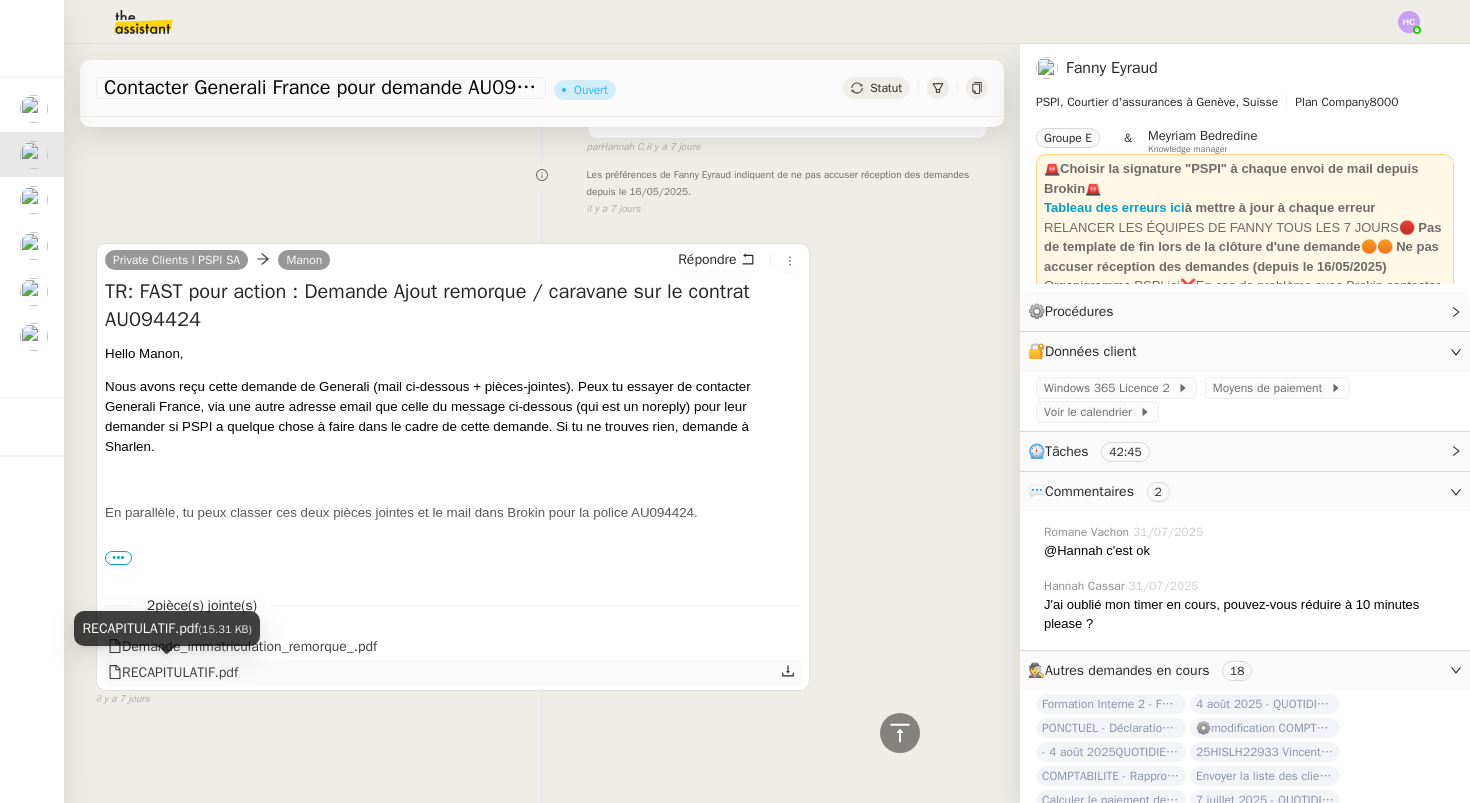 click on "RECAPITULATIF.pdf" 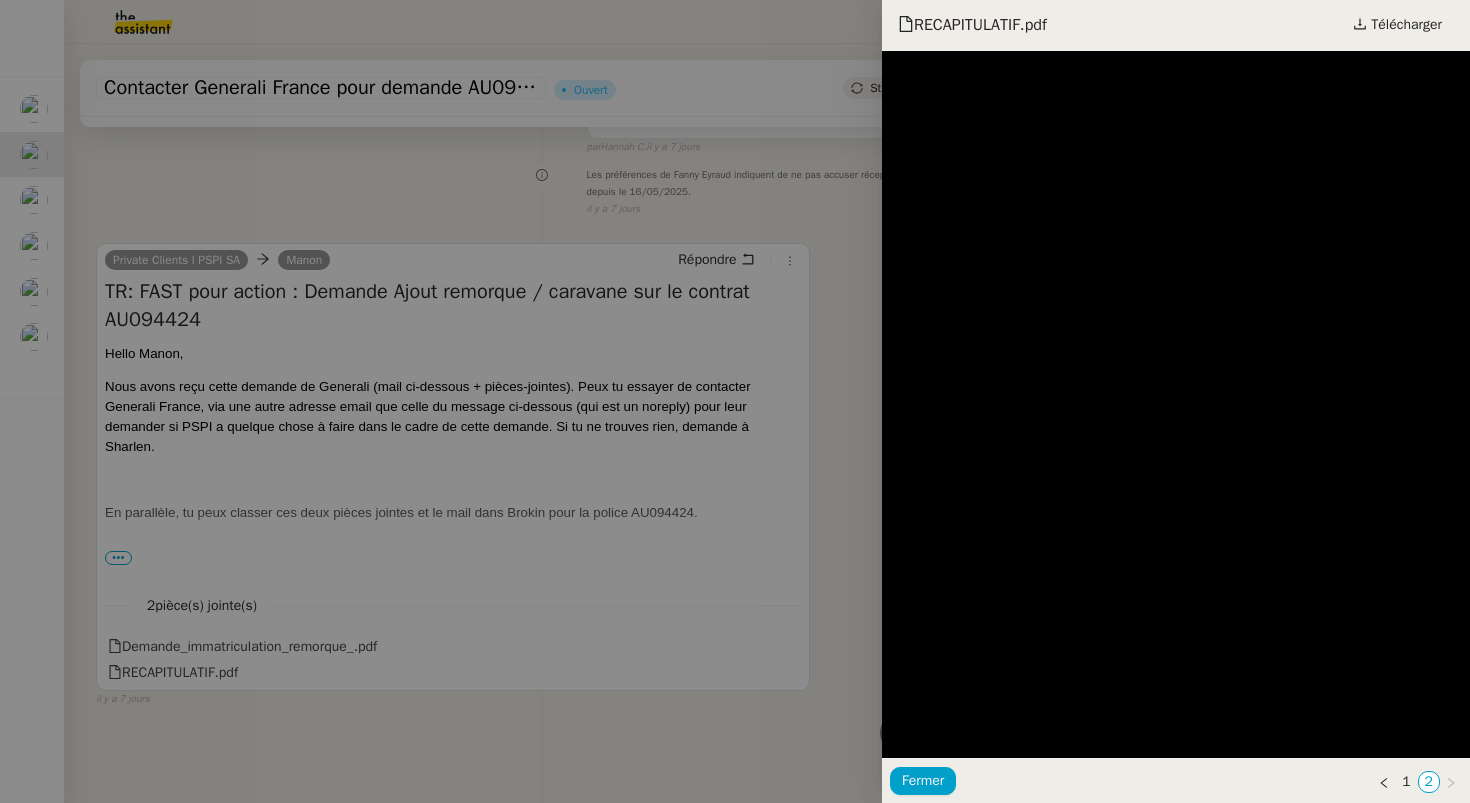 click at bounding box center [735, 401] 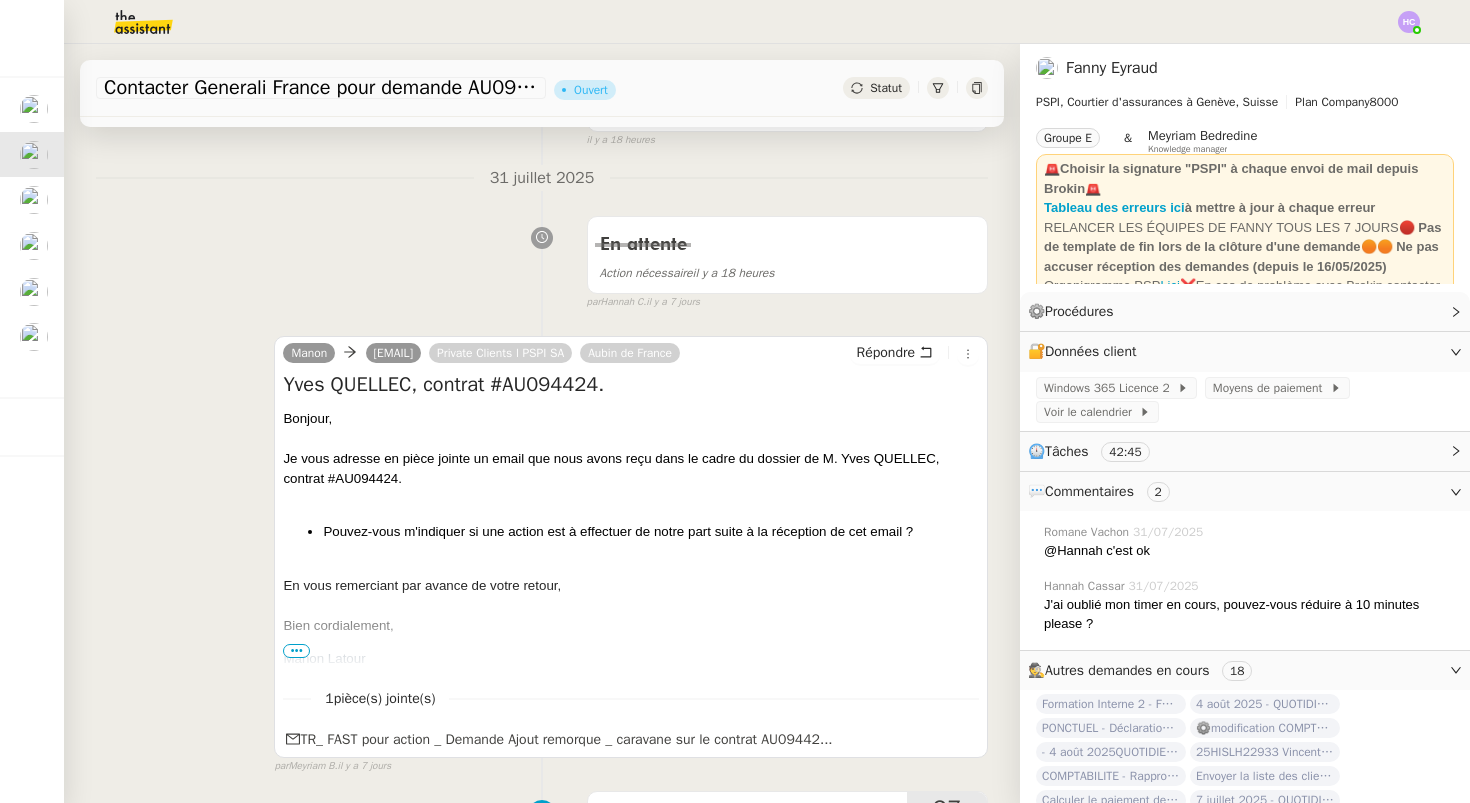 scroll, scrollTop: 216, scrollLeft: 0, axis: vertical 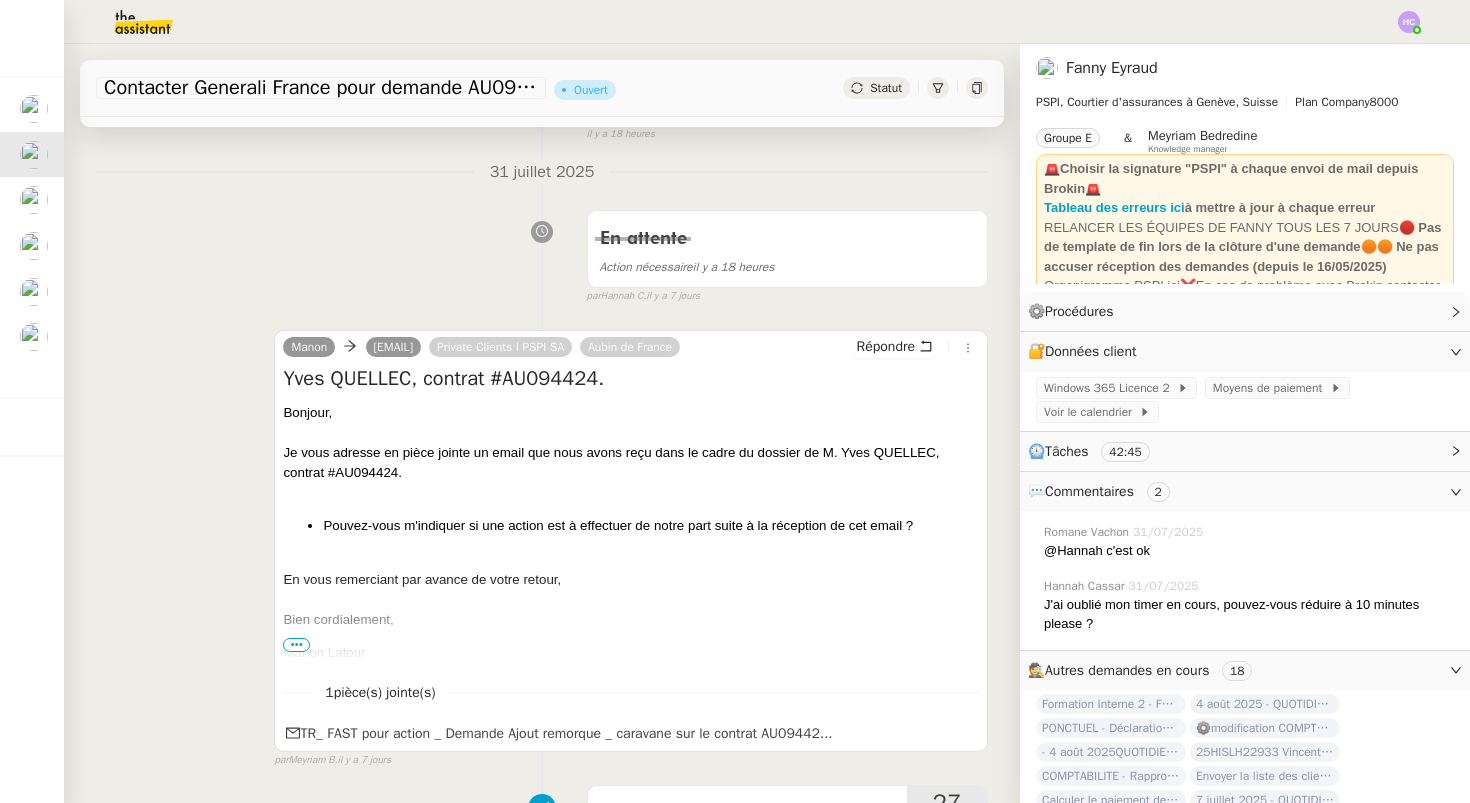click on "•••" at bounding box center (296, 645) 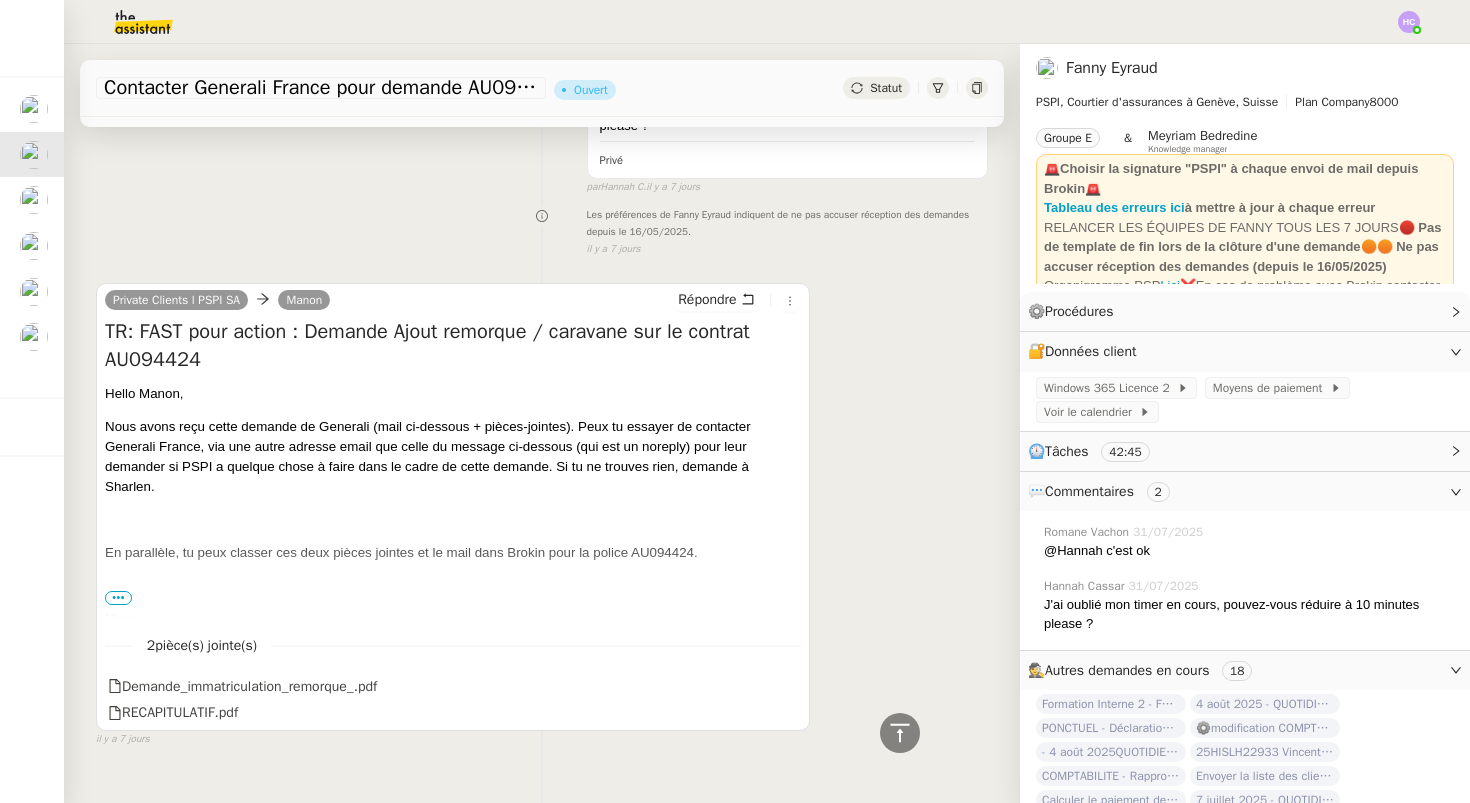 scroll, scrollTop: 1994, scrollLeft: 0, axis: vertical 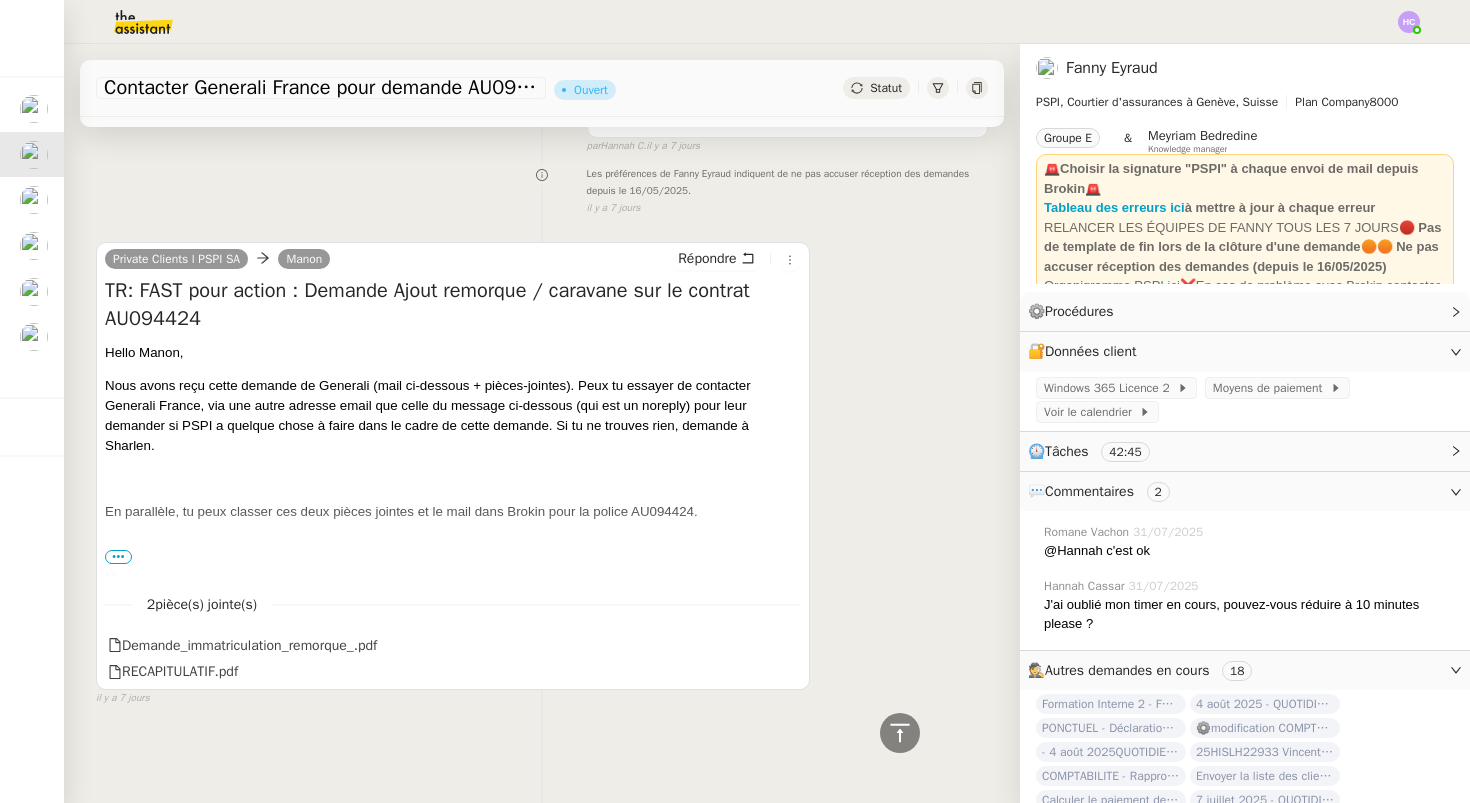 click on "•••" at bounding box center [118, 557] 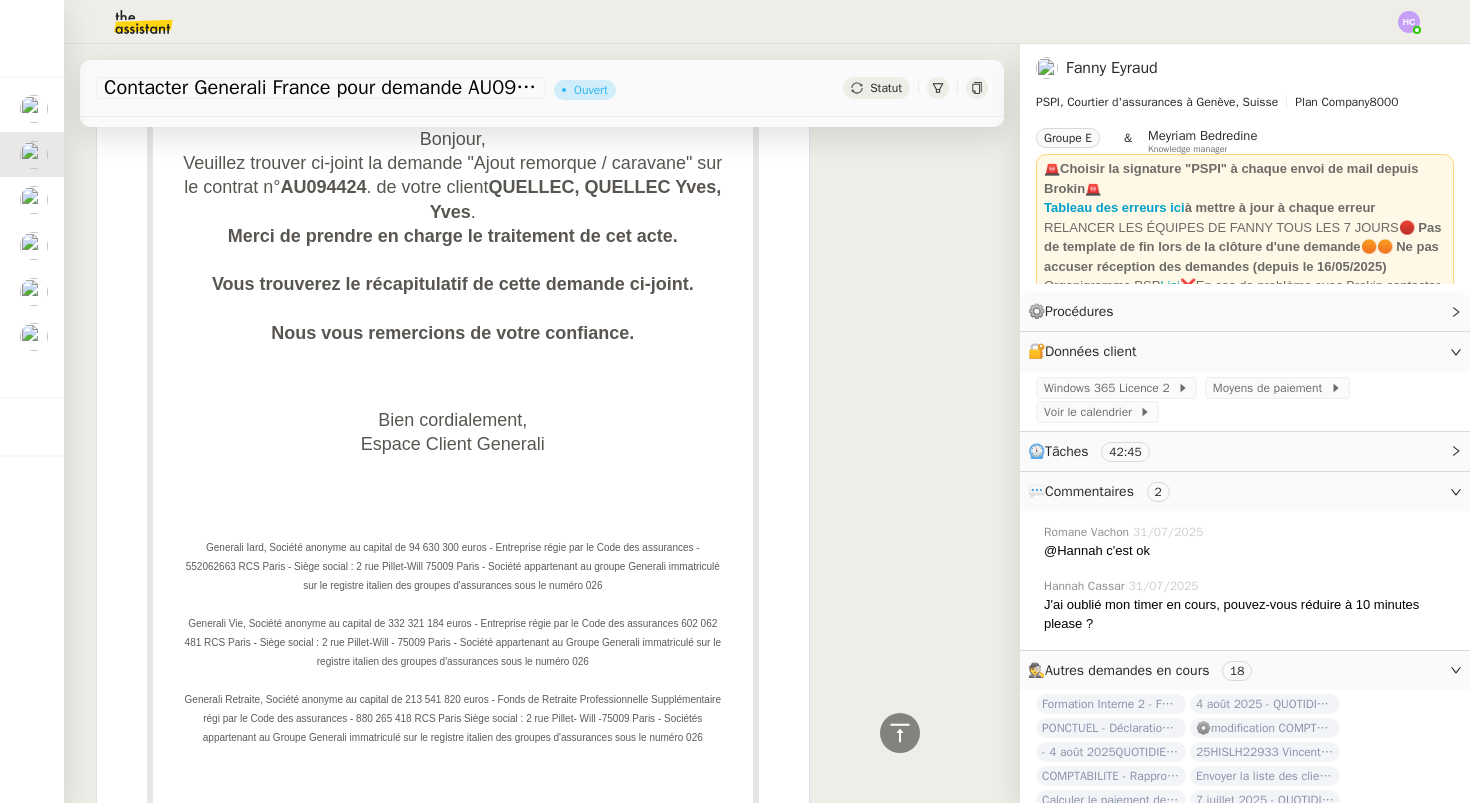 scroll, scrollTop: 3571, scrollLeft: 0, axis: vertical 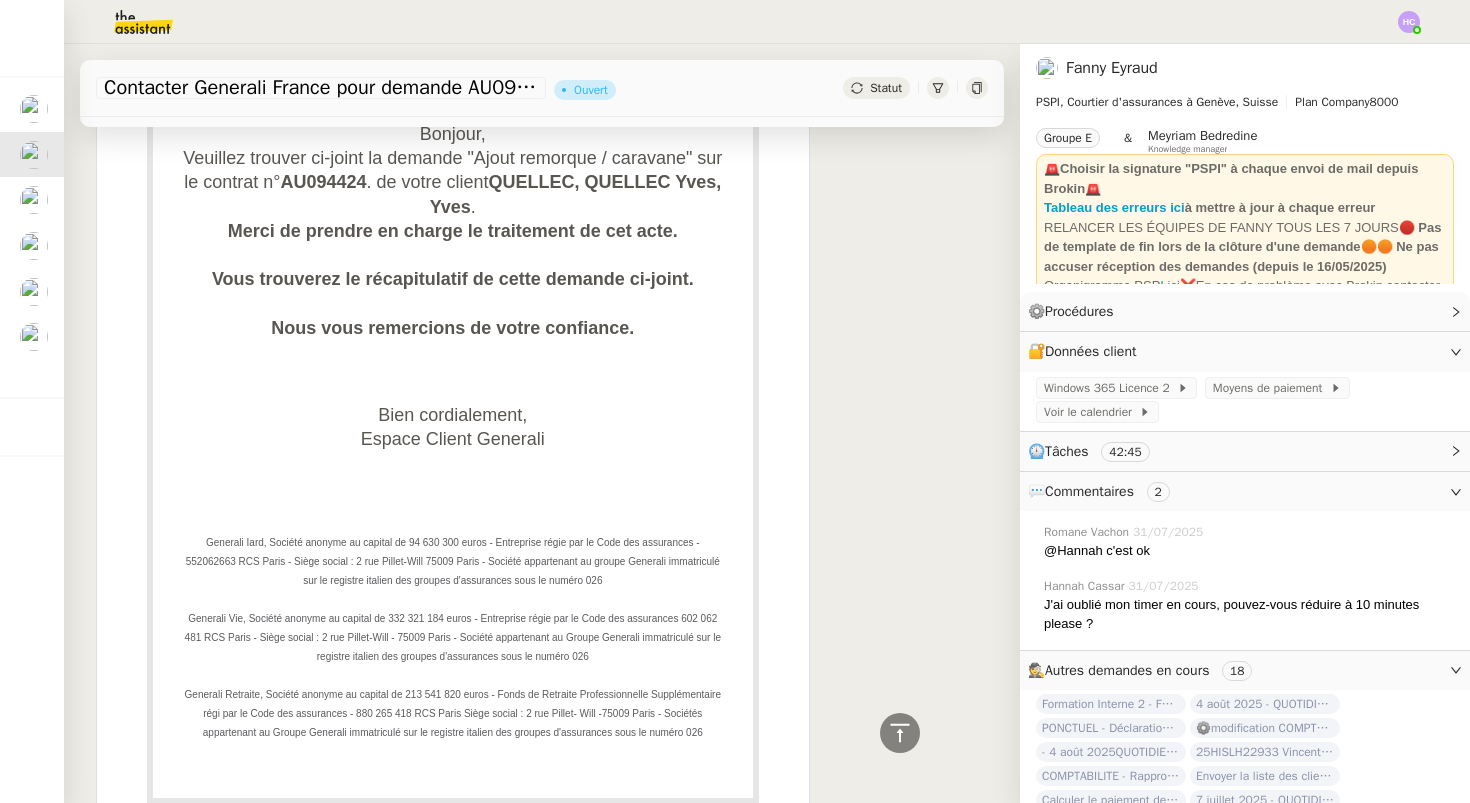 click on "Bien cordialement,  Espace Client Generali" at bounding box center (453, 427) 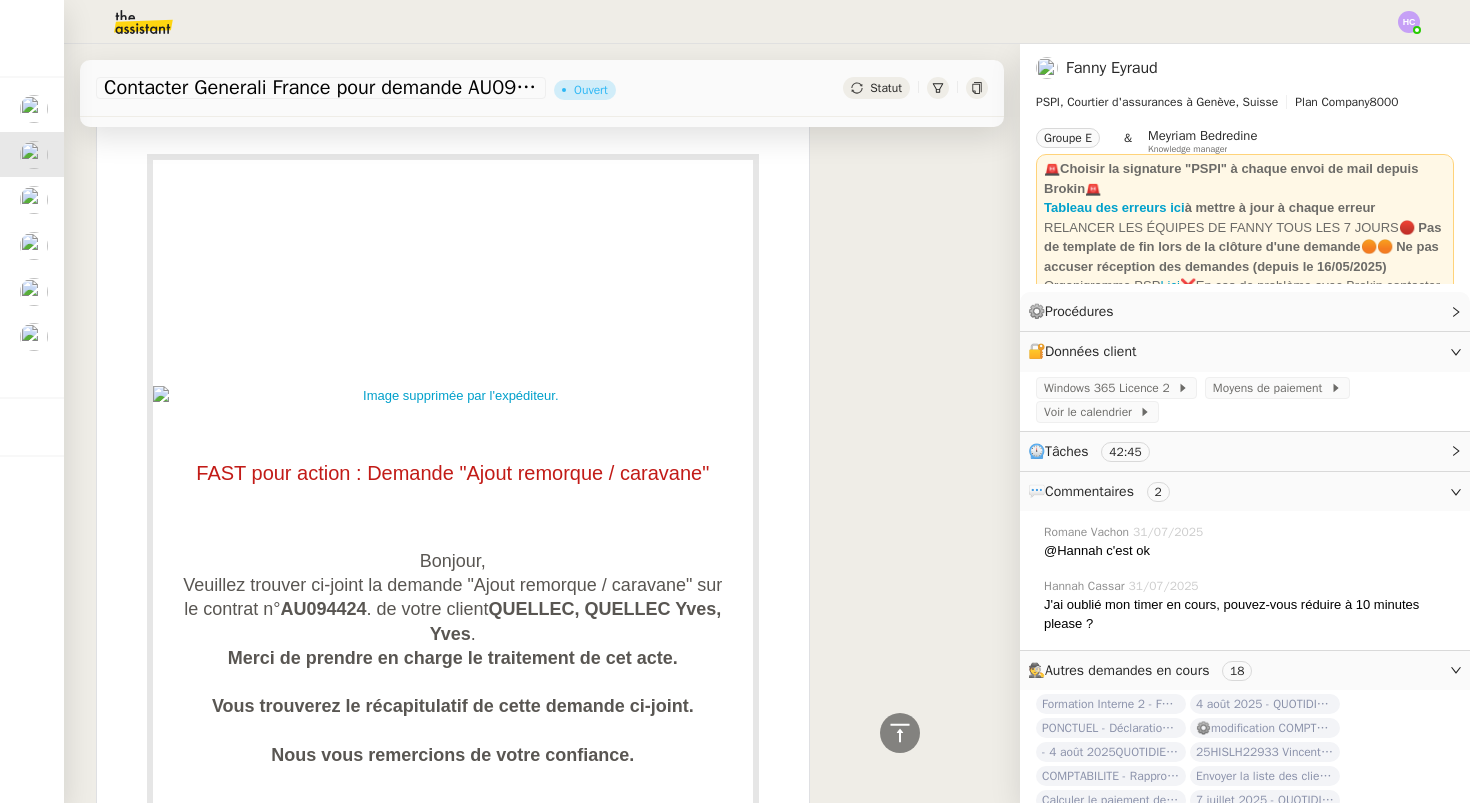scroll, scrollTop: 3145, scrollLeft: 0, axis: vertical 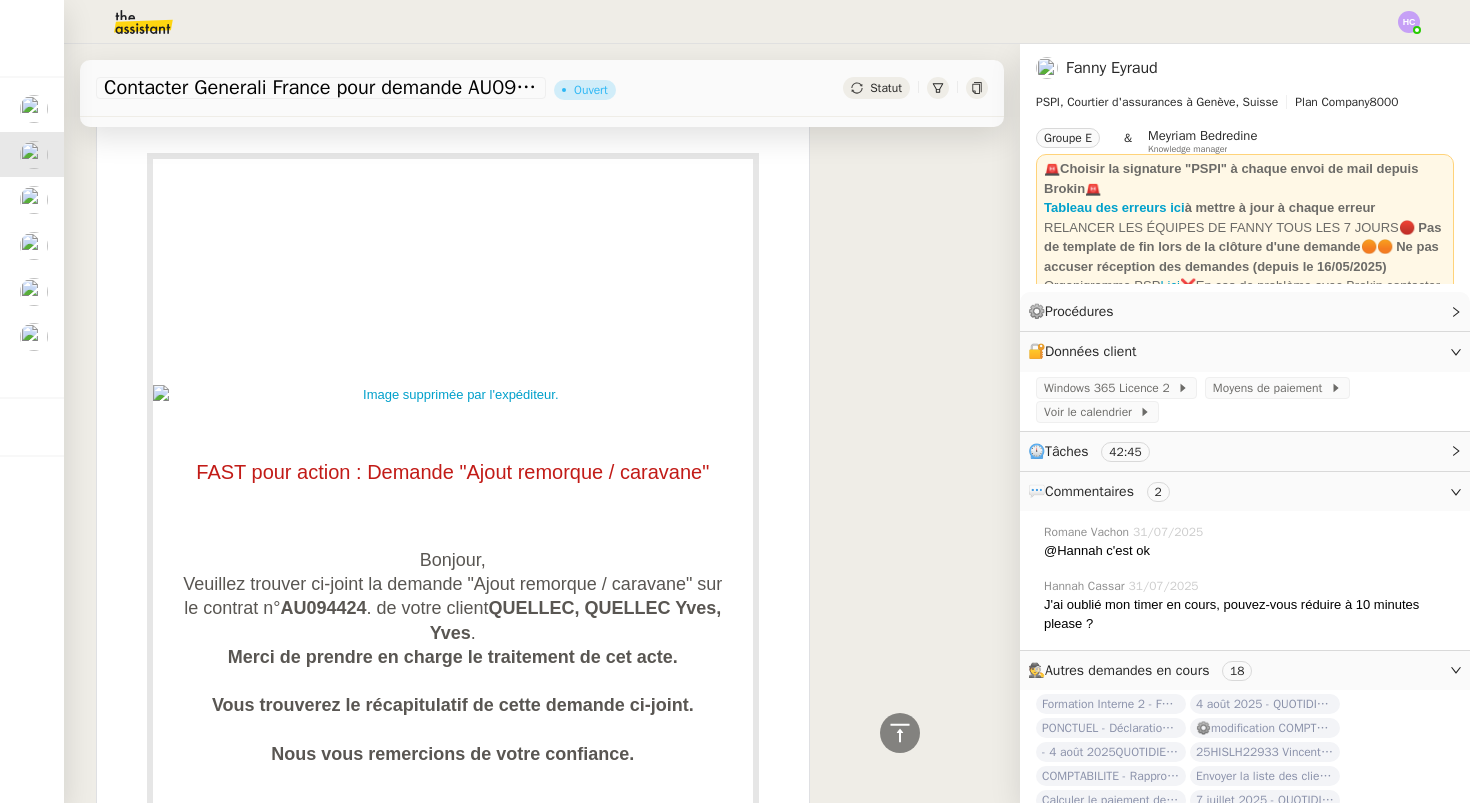 click on "FAST pour action : Demande "Ajout remorque / caravane"" at bounding box center (452, 472) 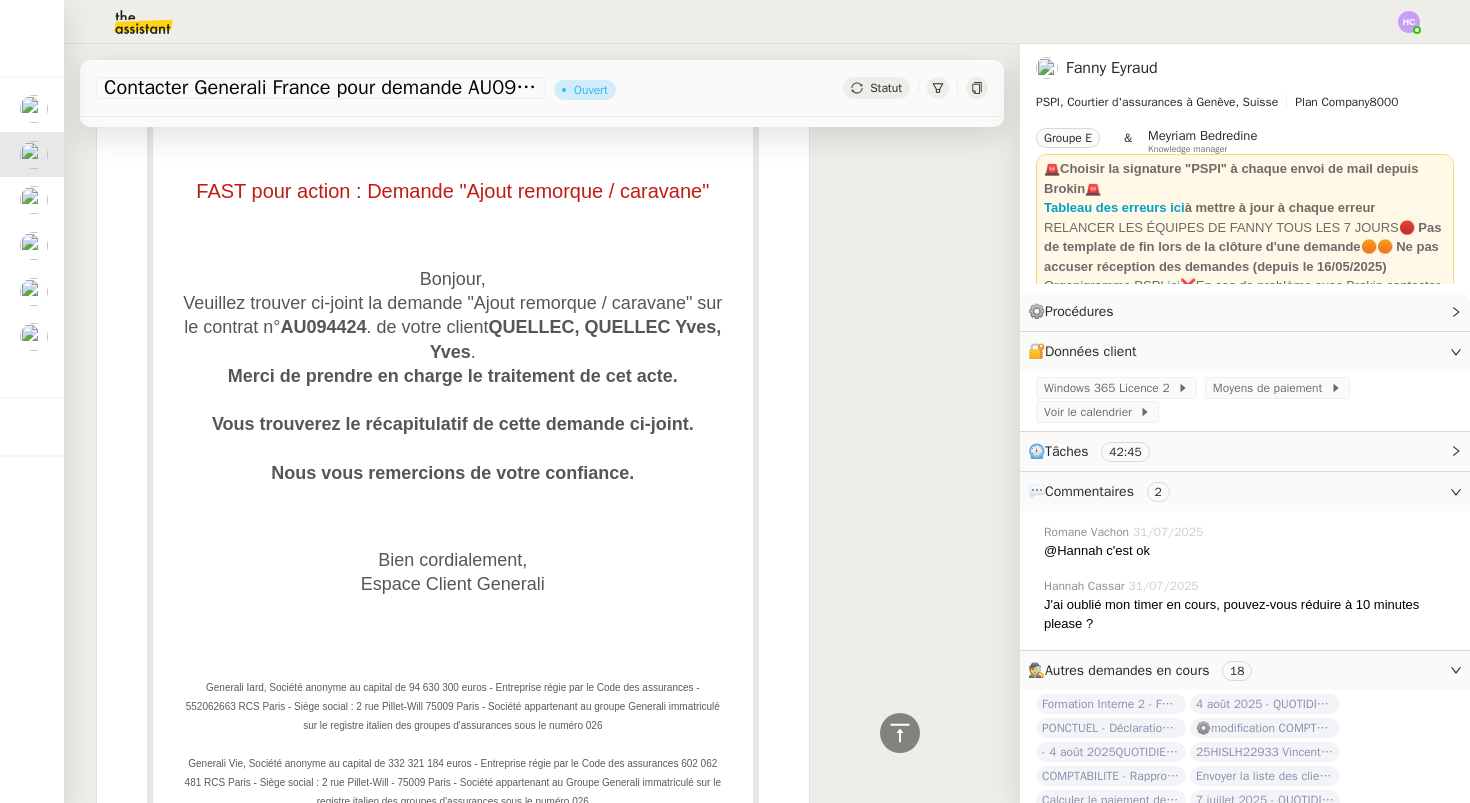 click on "Bien cordialement,  Espace Client Generali" at bounding box center [453, 572] 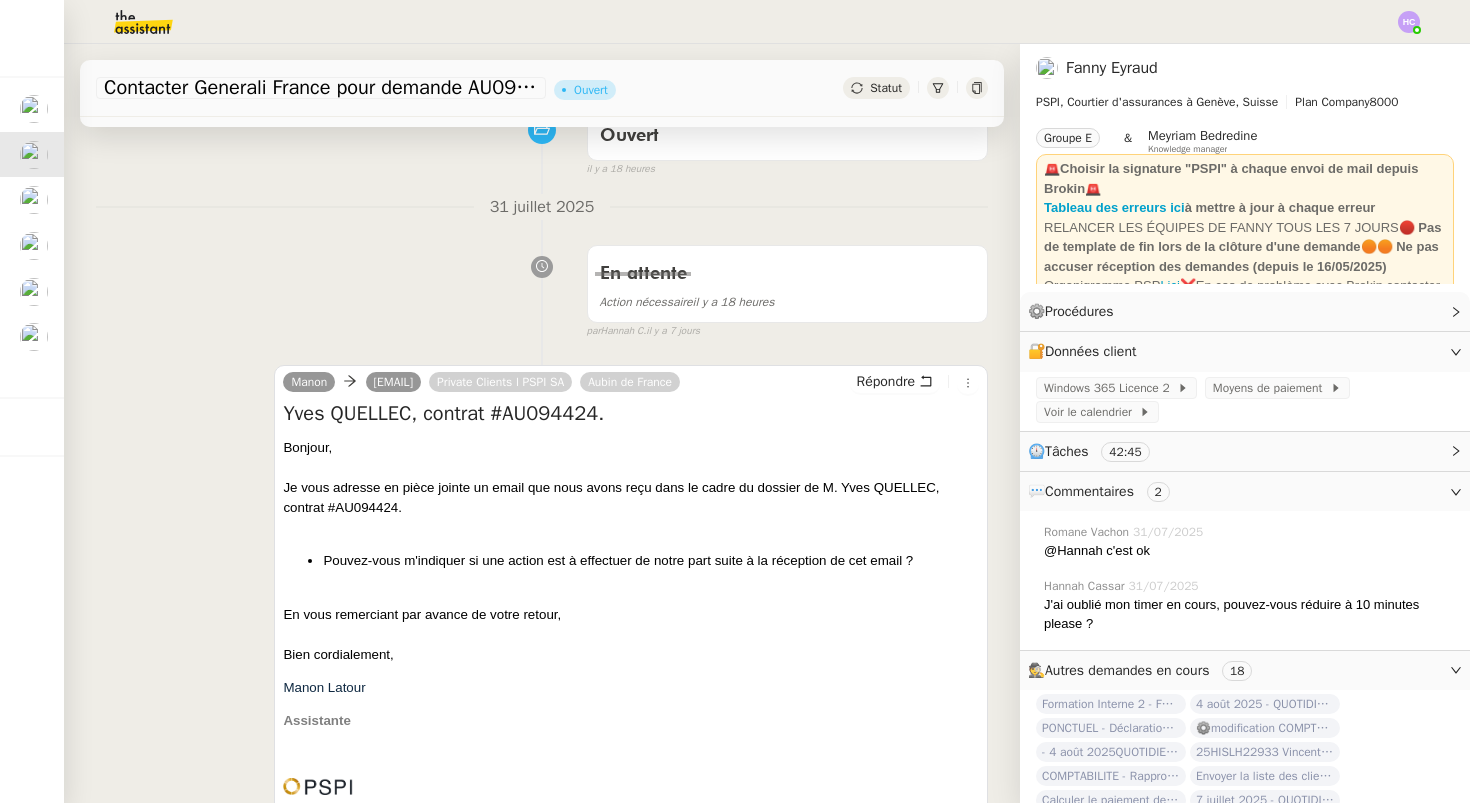 scroll, scrollTop: 0, scrollLeft: 0, axis: both 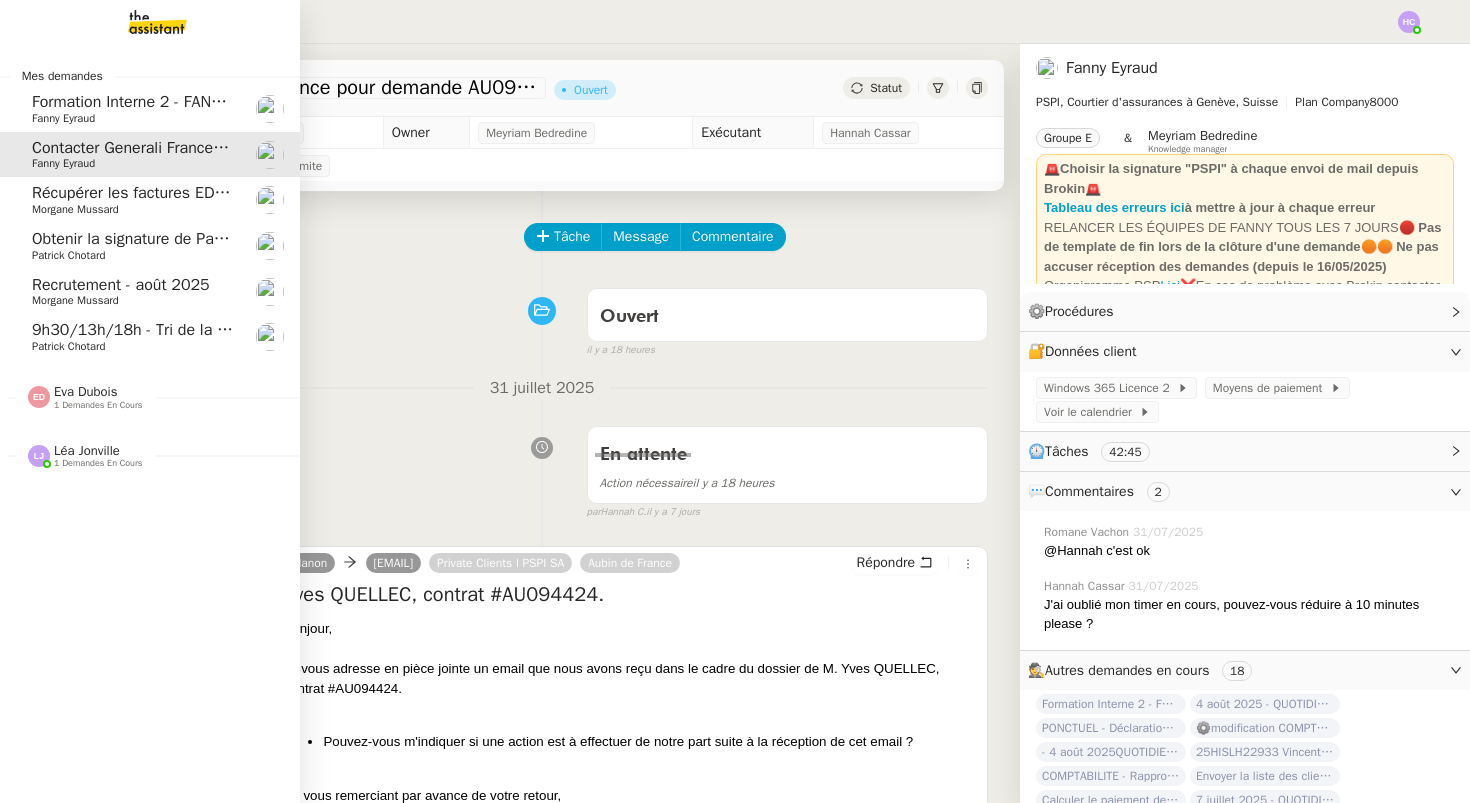 click on "9h30/13h/18h - Tri de la boite mail PRO - 1 août 2025" 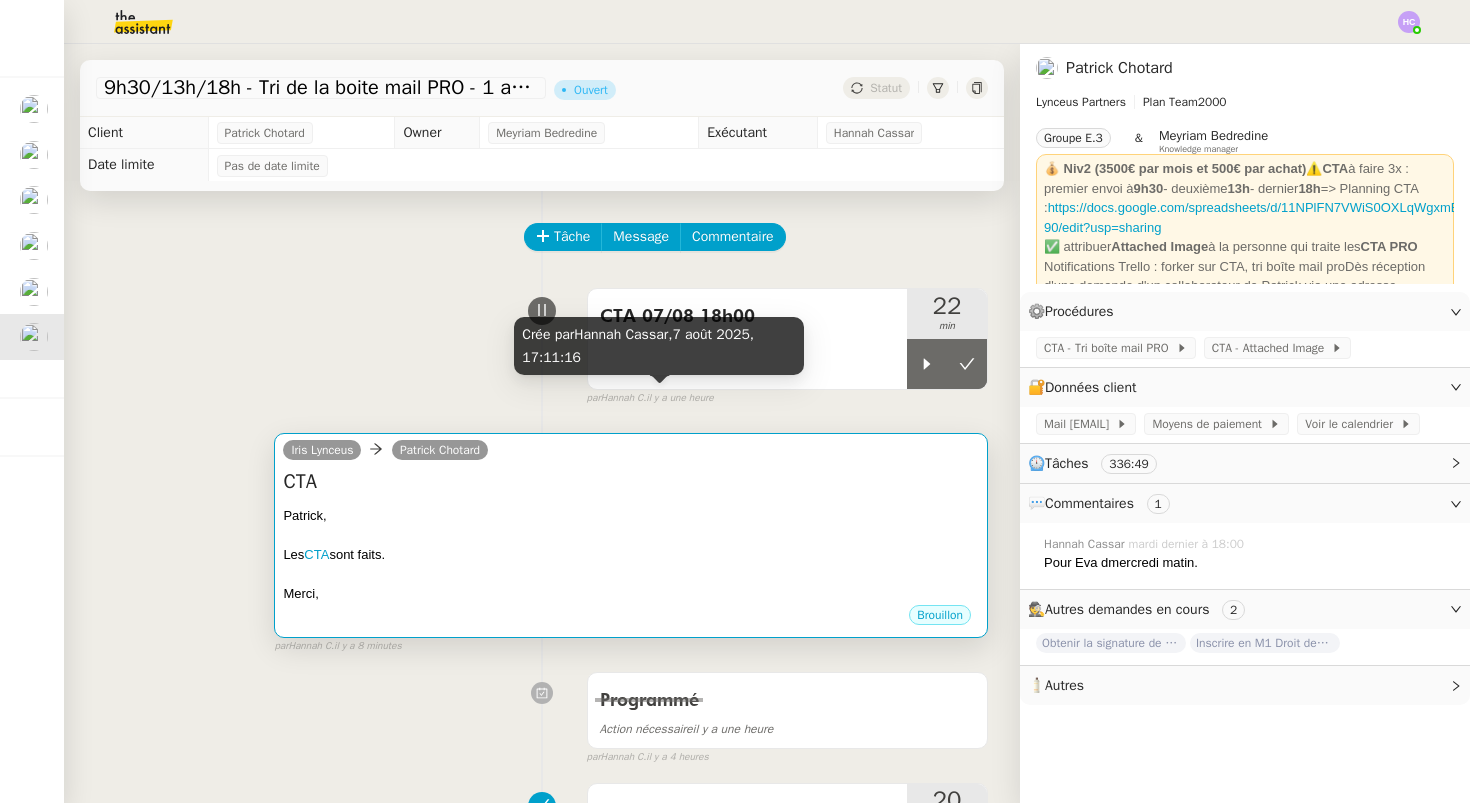 click on "CTA" at bounding box center (631, 482) 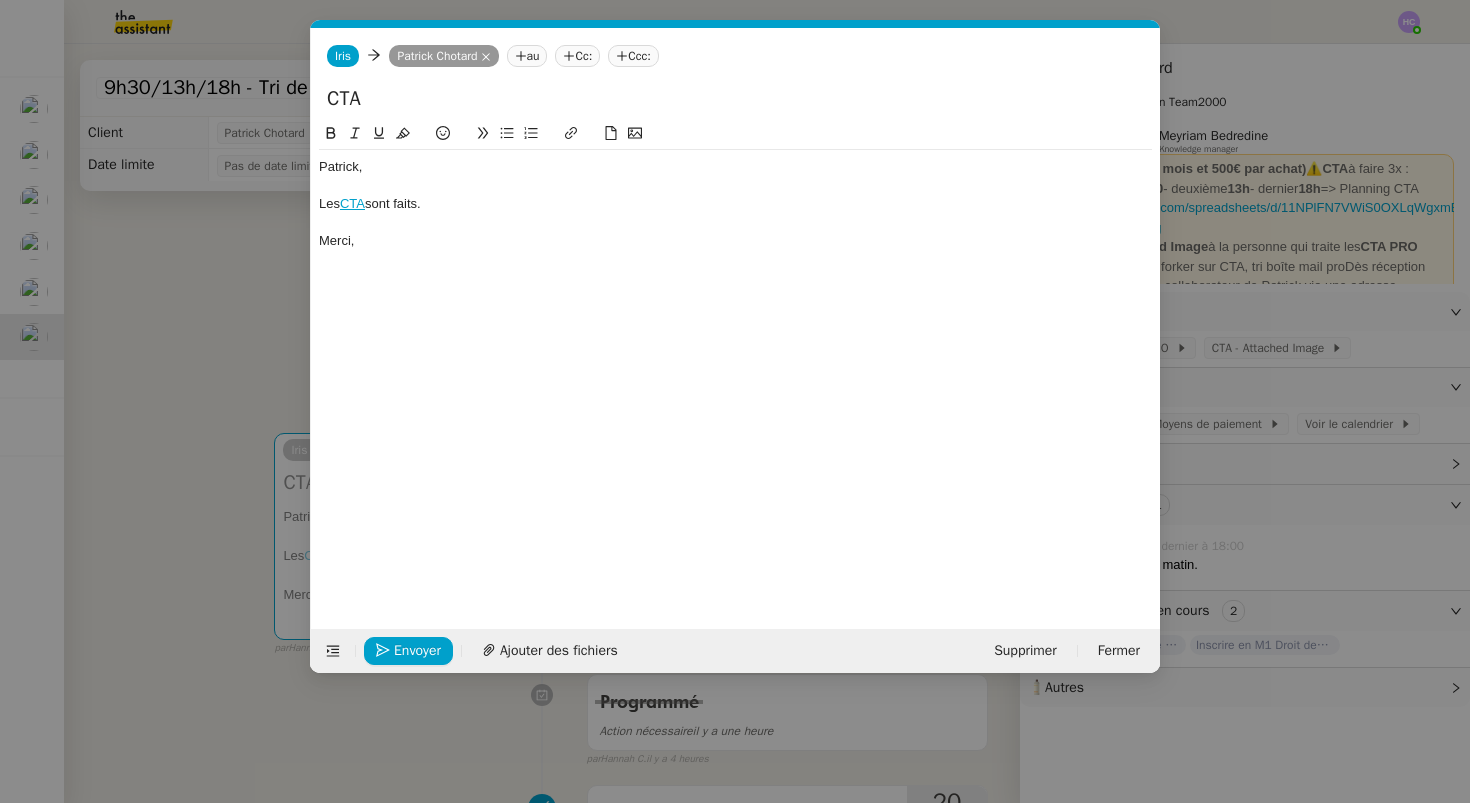 scroll, scrollTop: 0, scrollLeft: 42, axis: horizontal 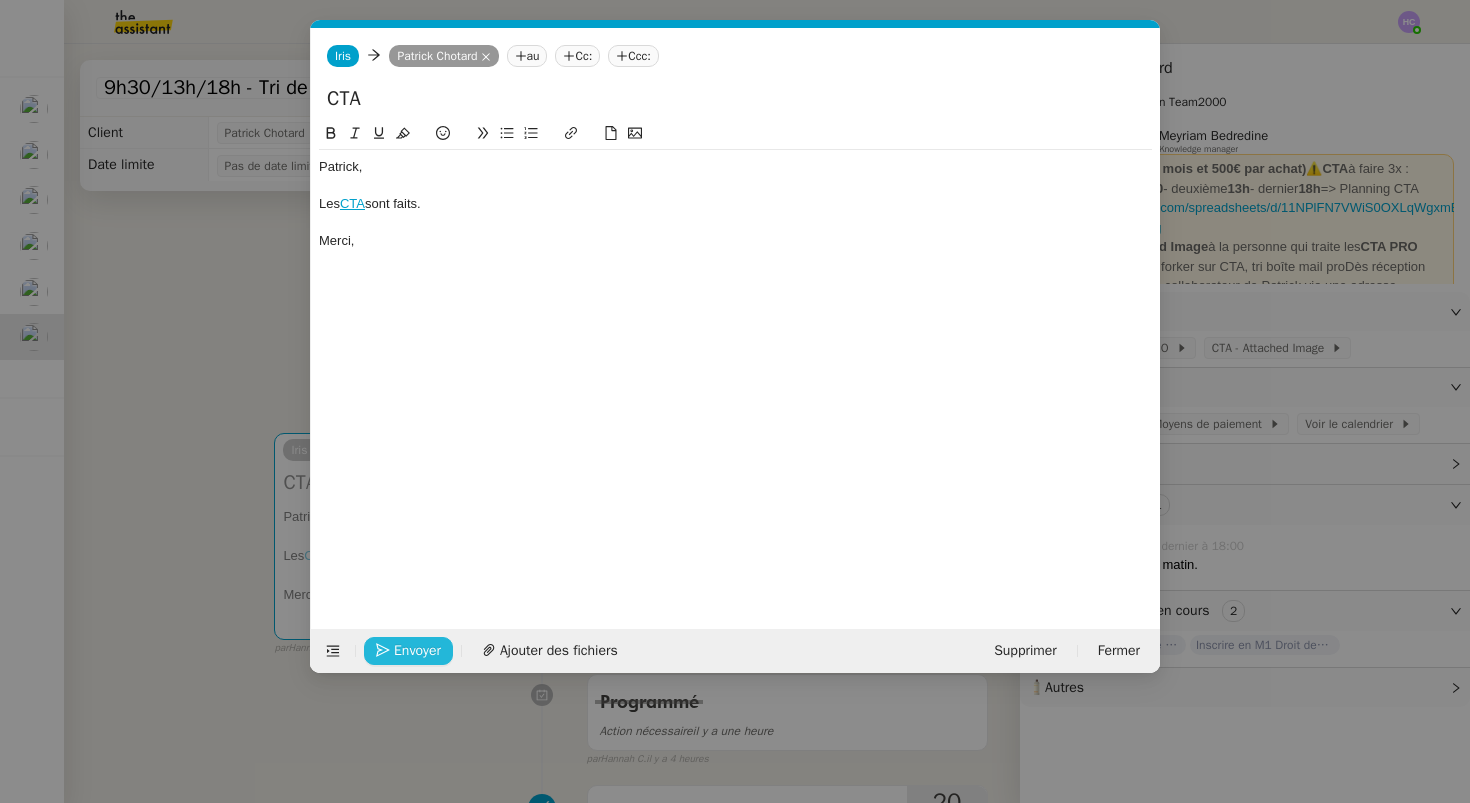 click on "Envoyer" 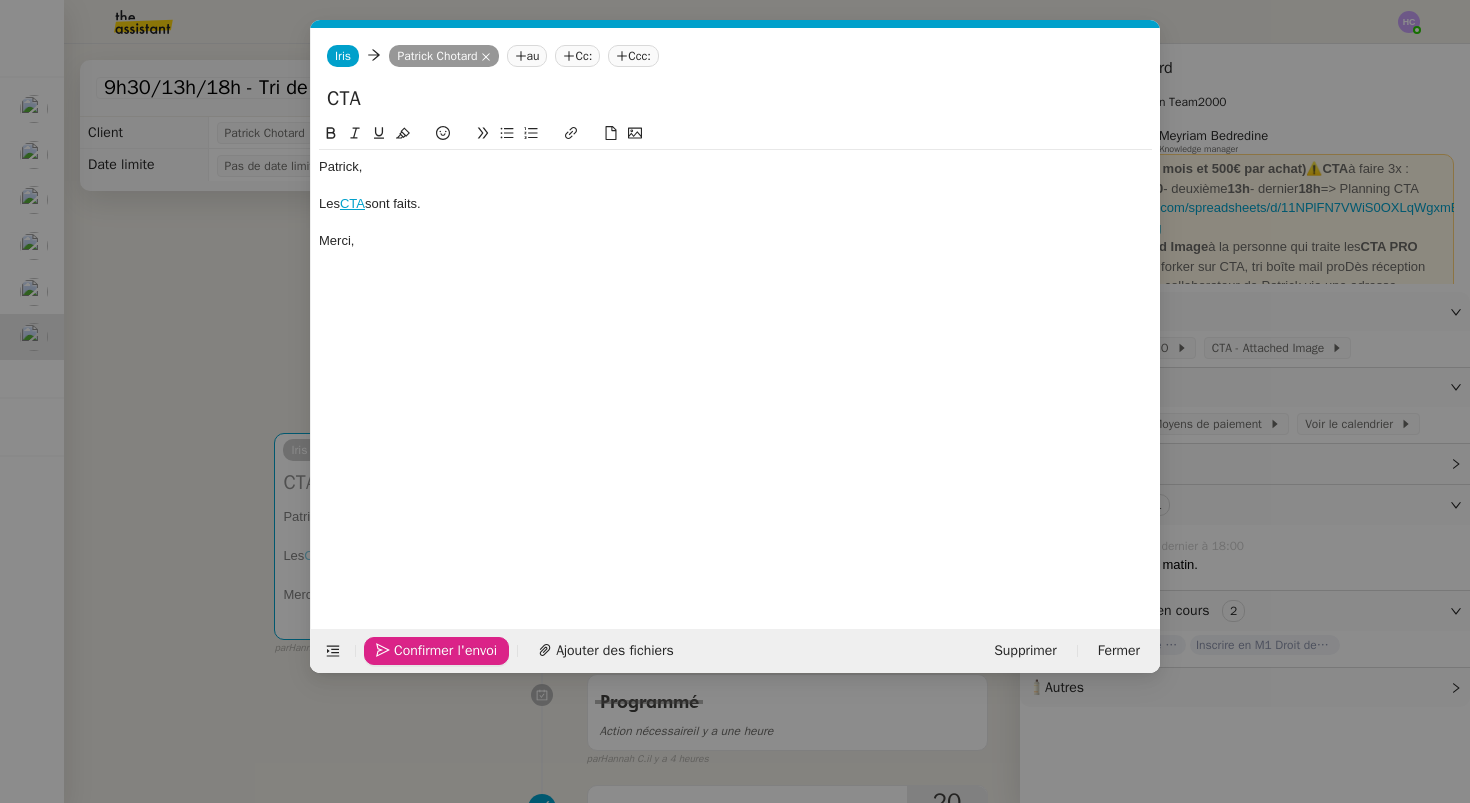 click on "Confirmer l'envoi" 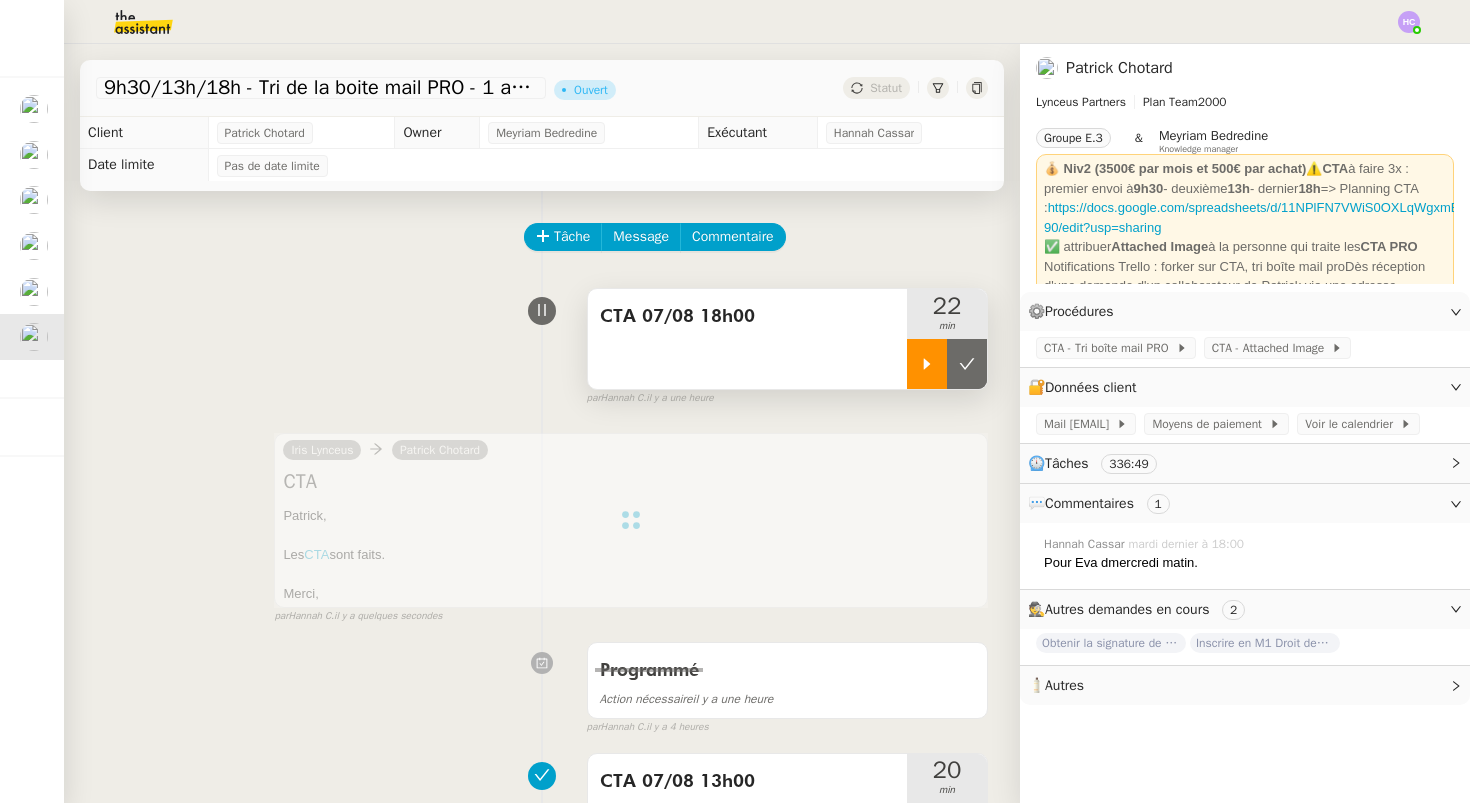 click at bounding box center (927, 364) 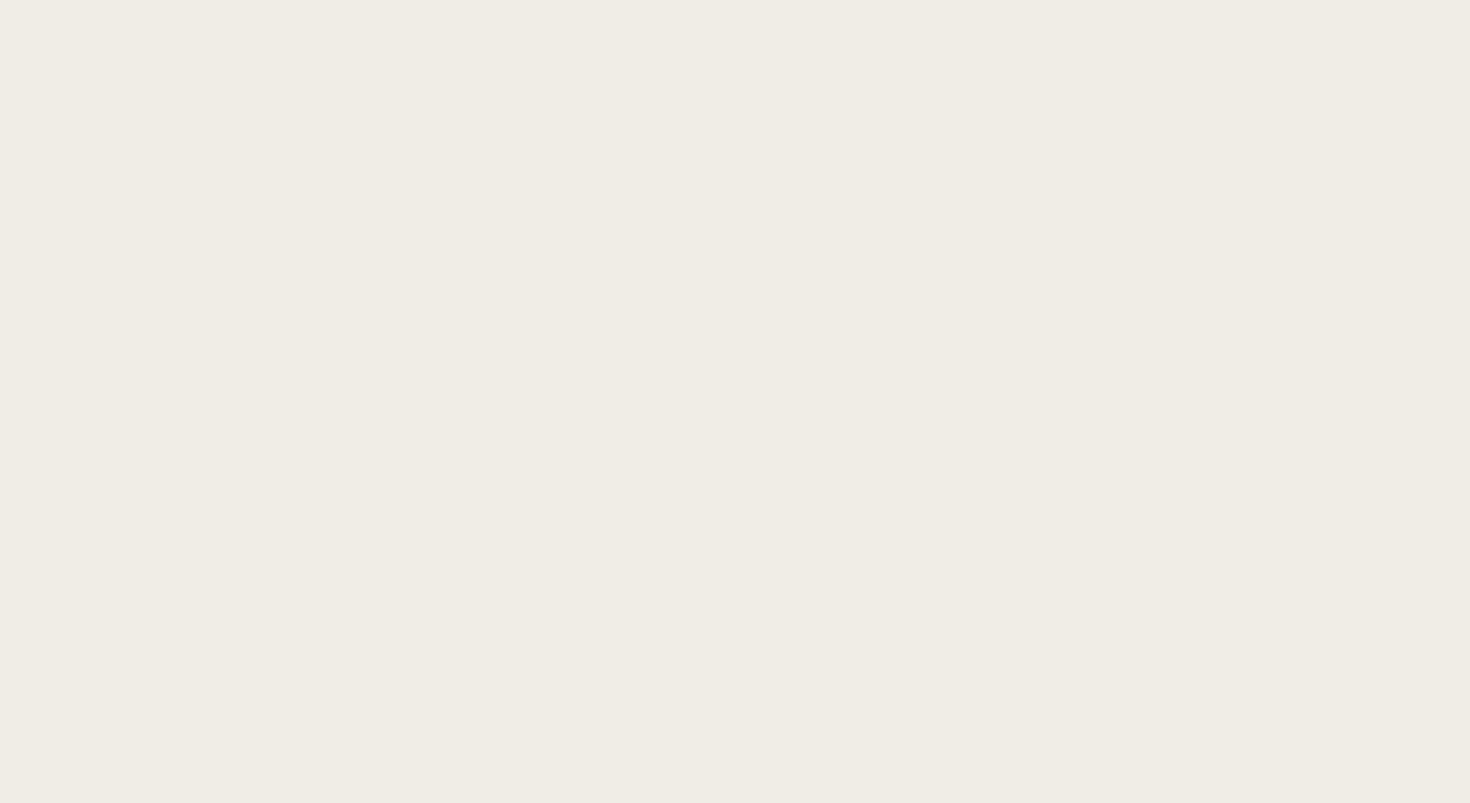 scroll, scrollTop: 0, scrollLeft: 0, axis: both 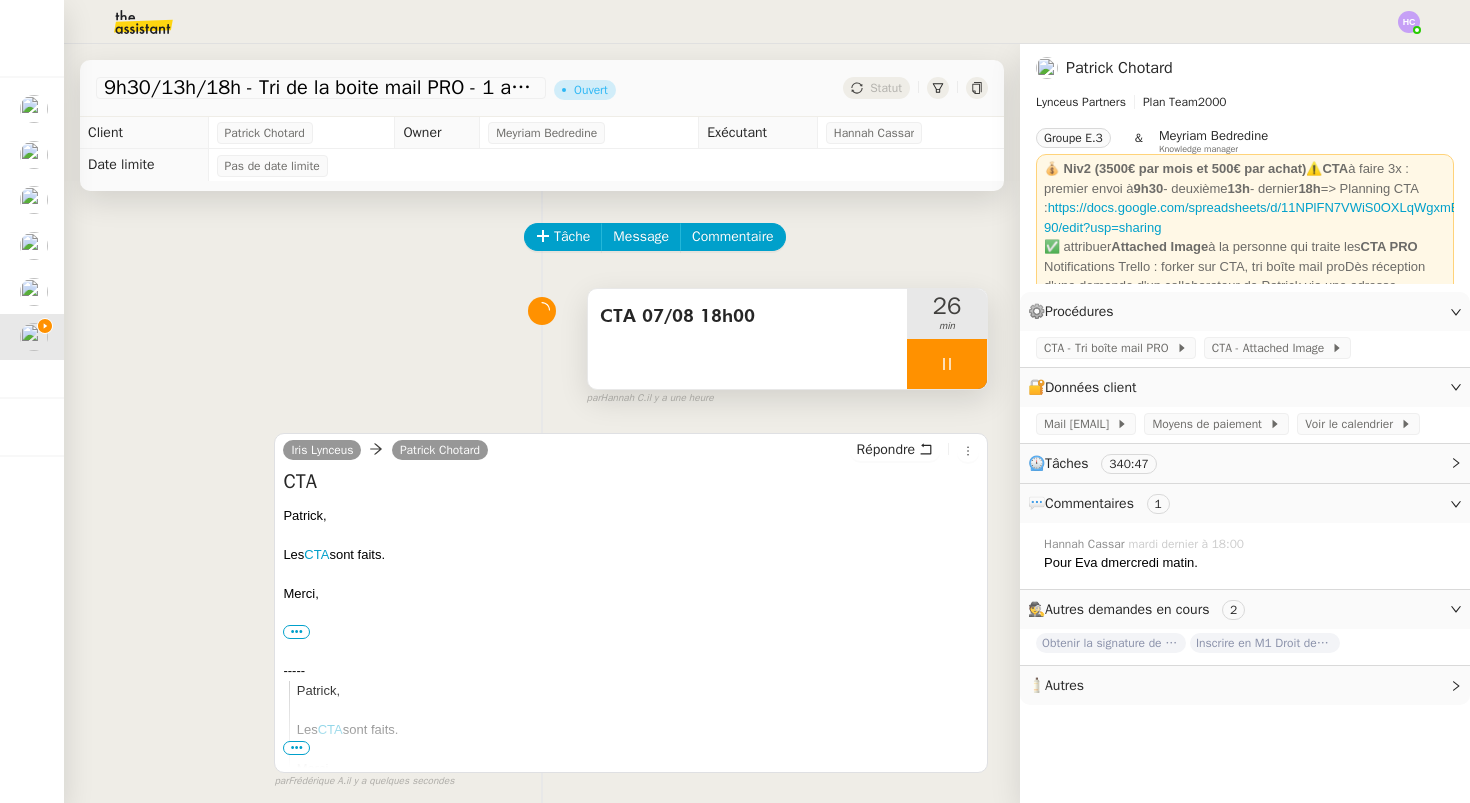 click at bounding box center [947, 364] 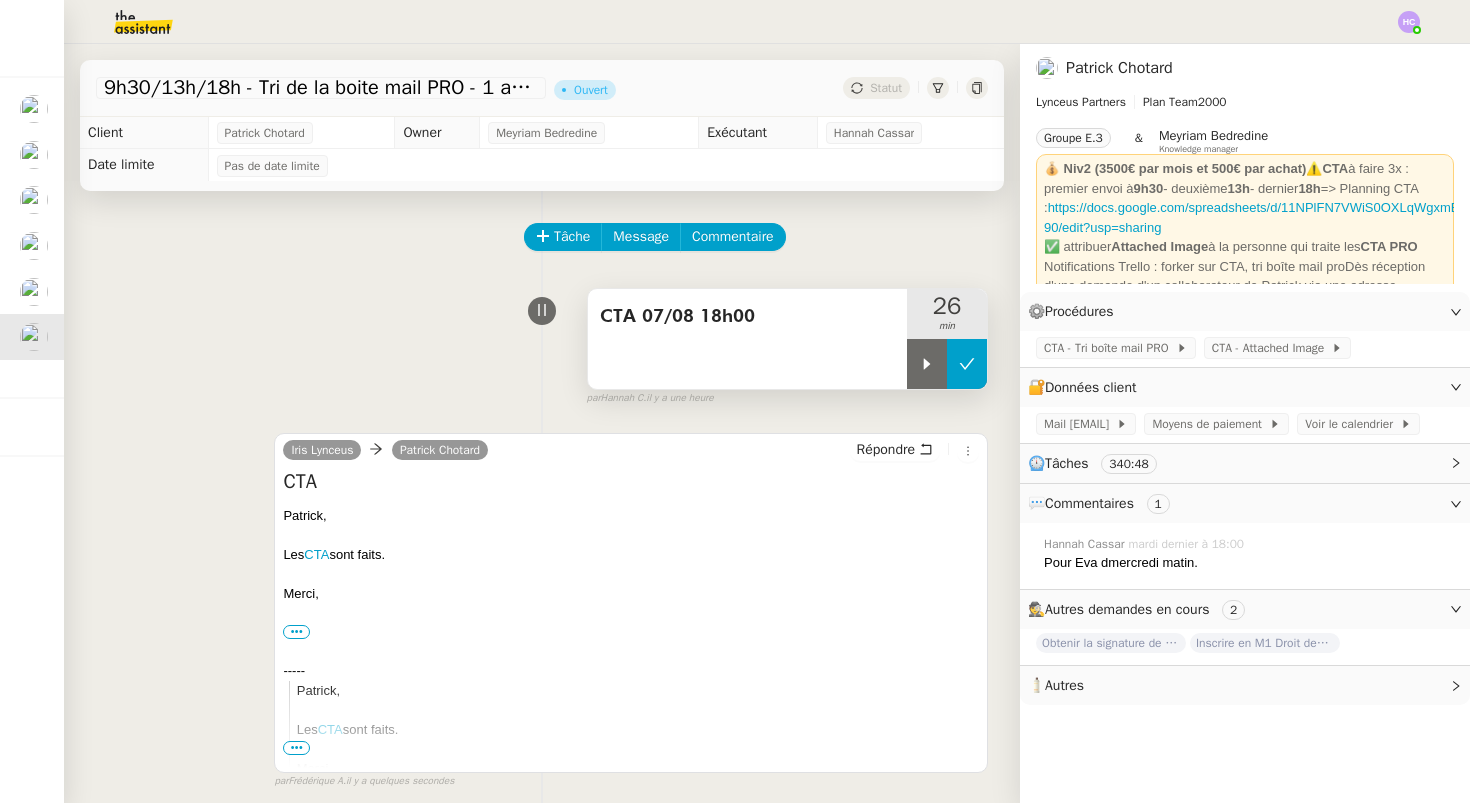 click at bounding box center [967, 364] 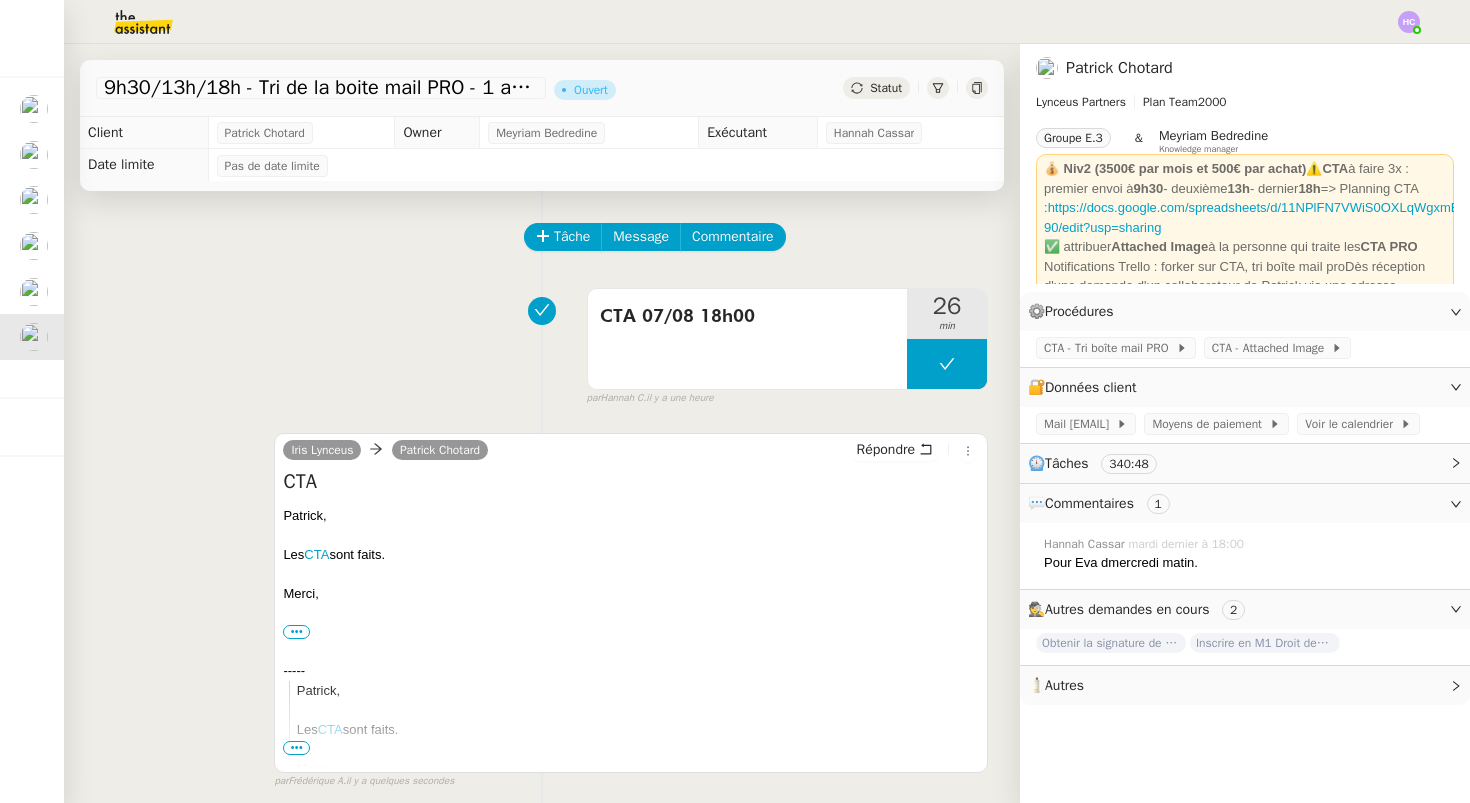 click on "Statut" 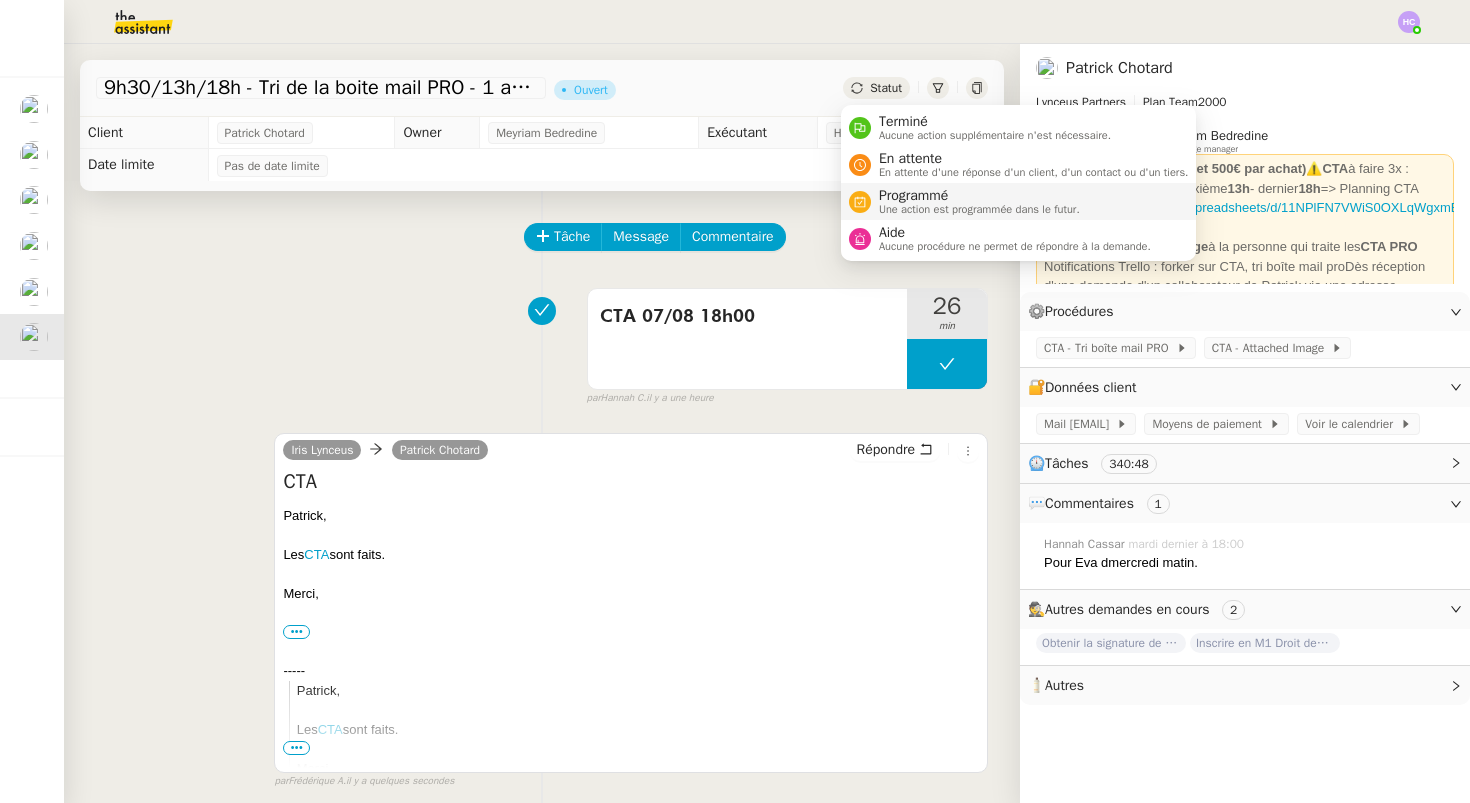 click on "Programmé" at bounding box center (979, 196) 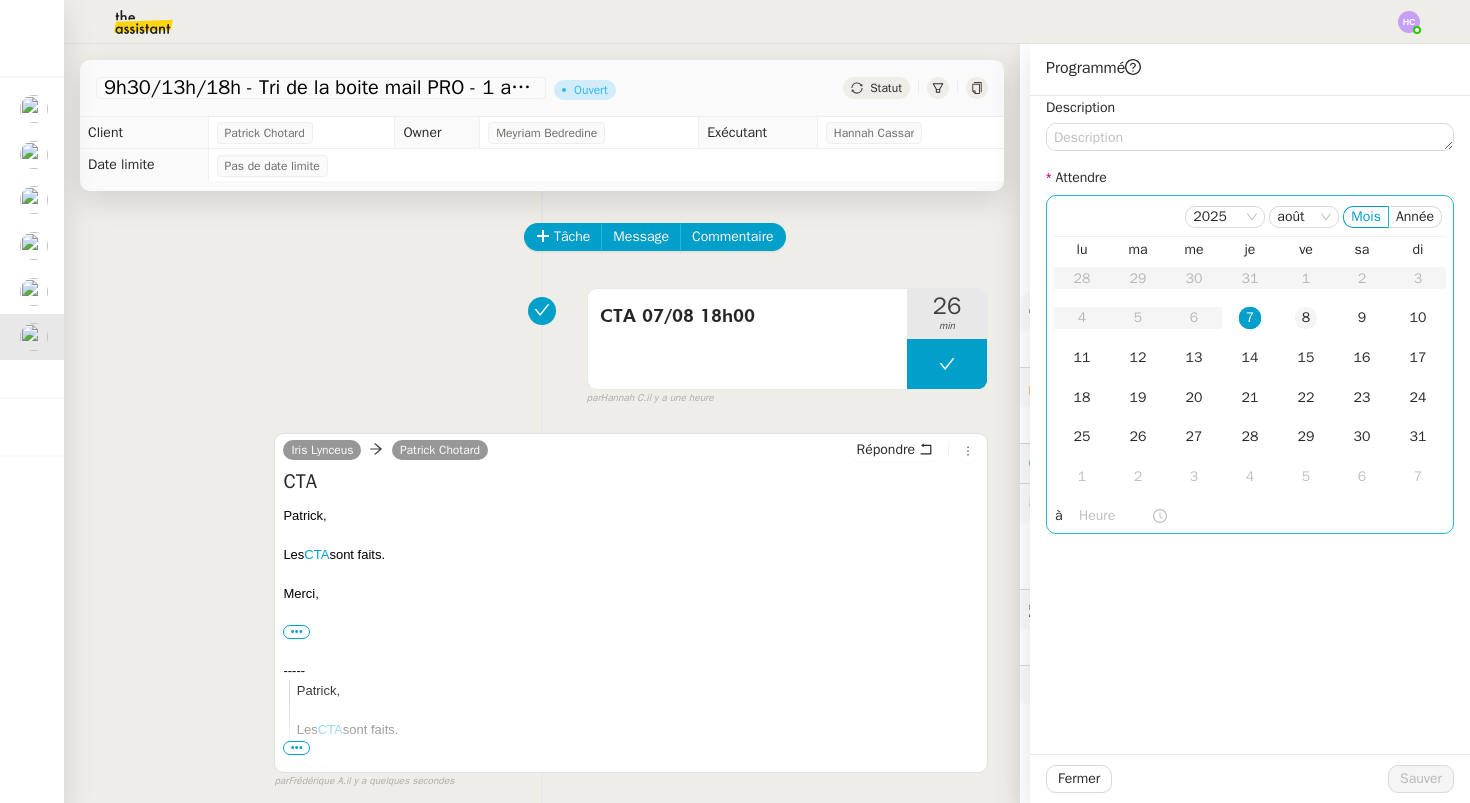 click on "8" 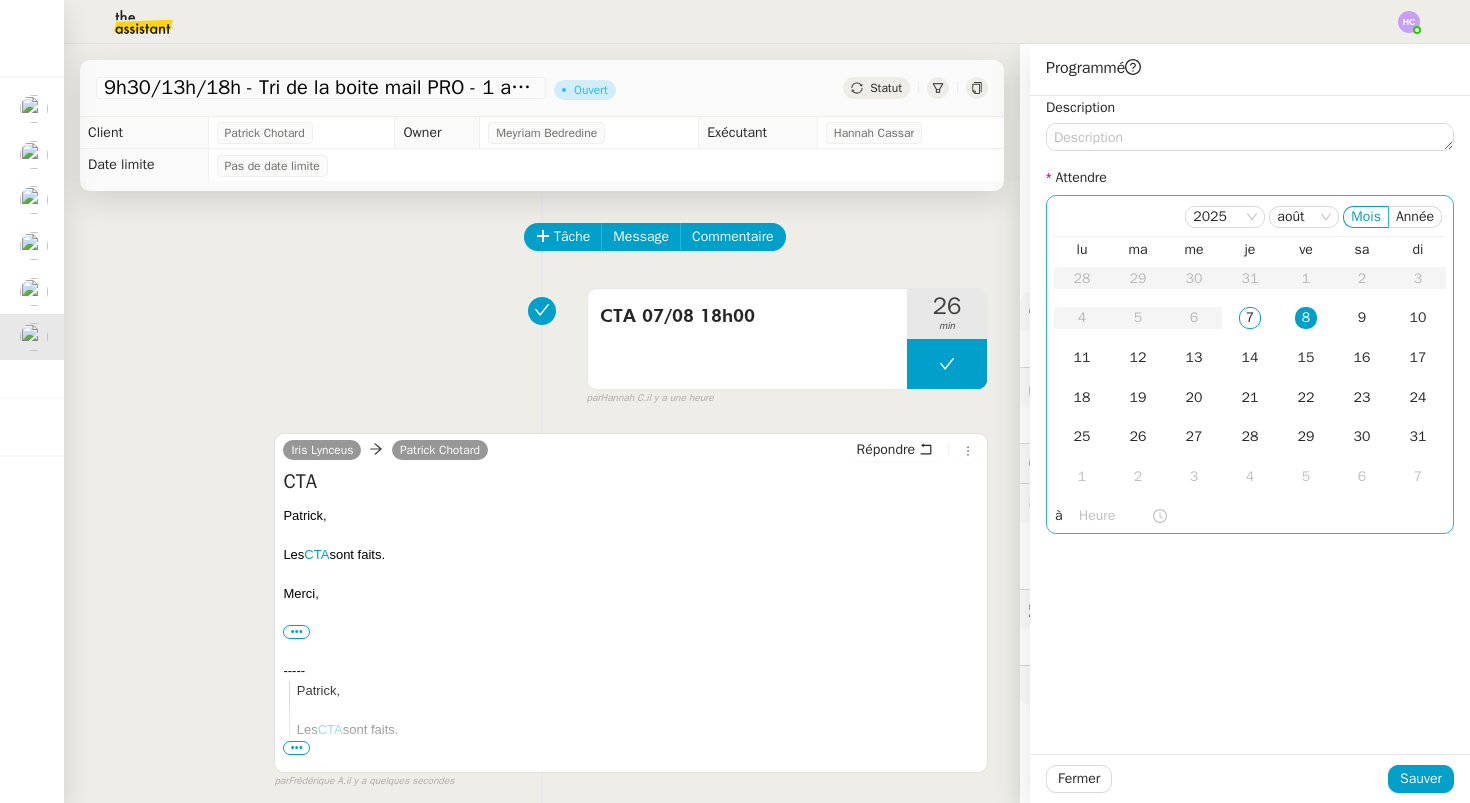 click 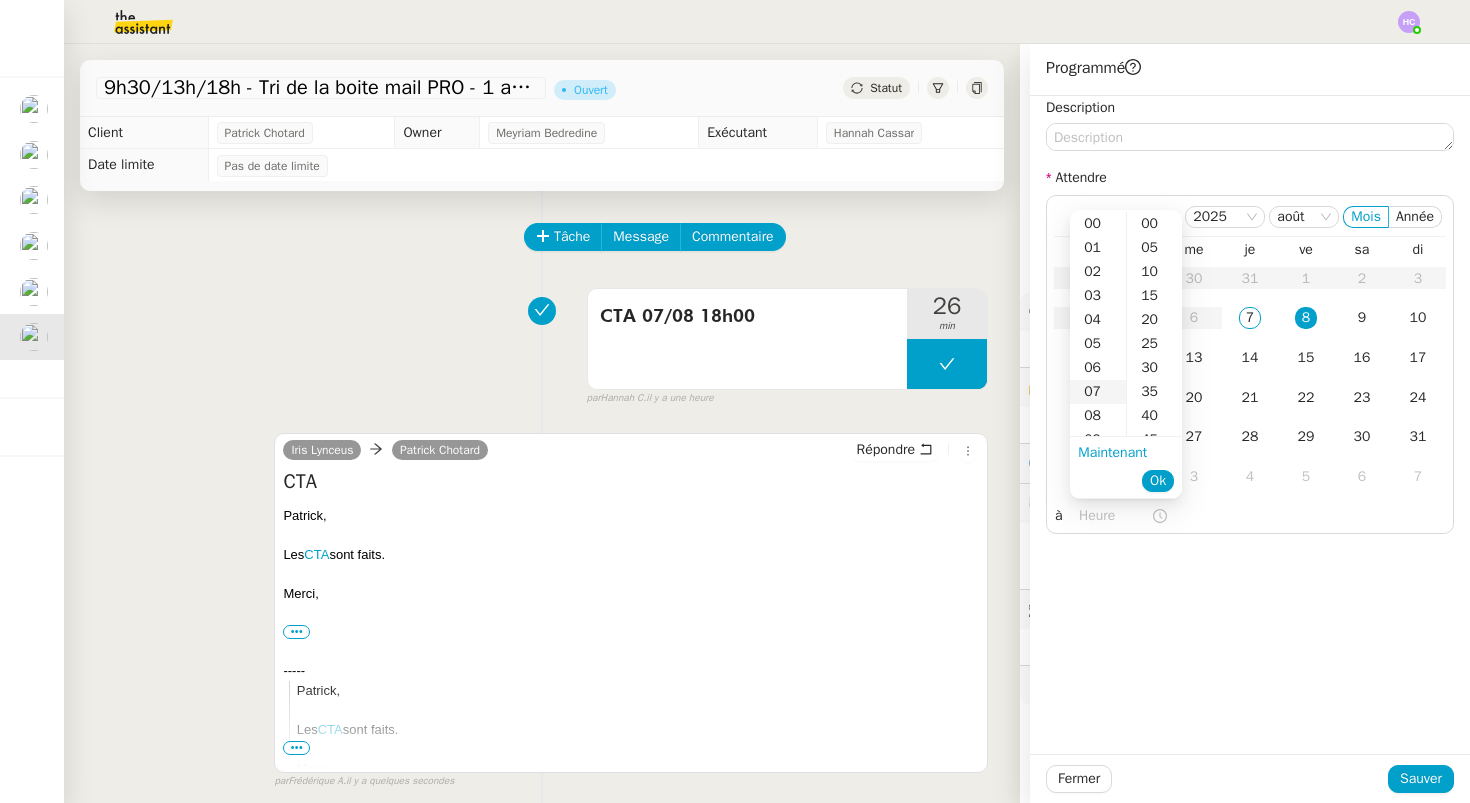 click on "07" at bounding box center [1098, 392] 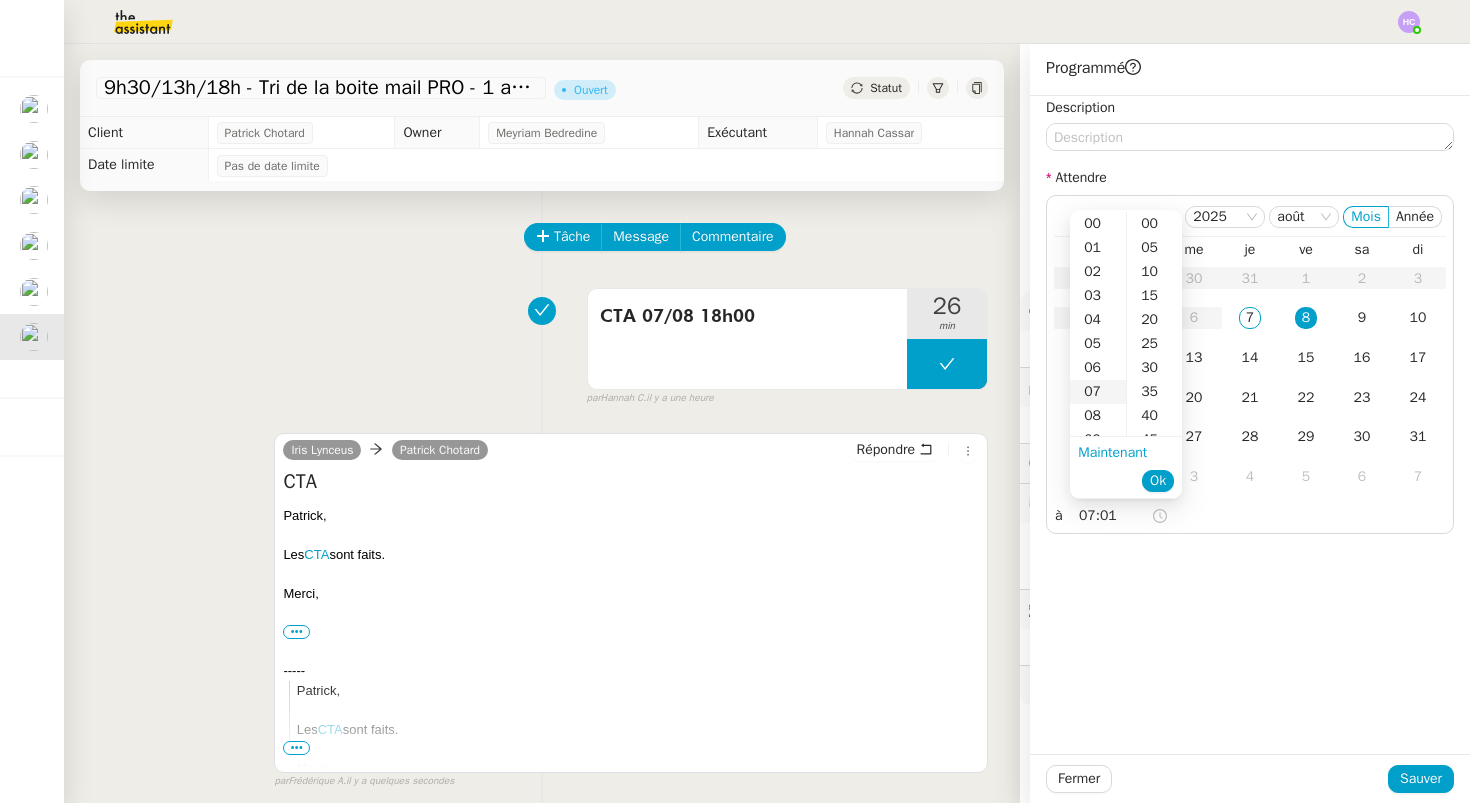 scroll, scrollTop: 168, scrollLeft: 0, axis: vertical 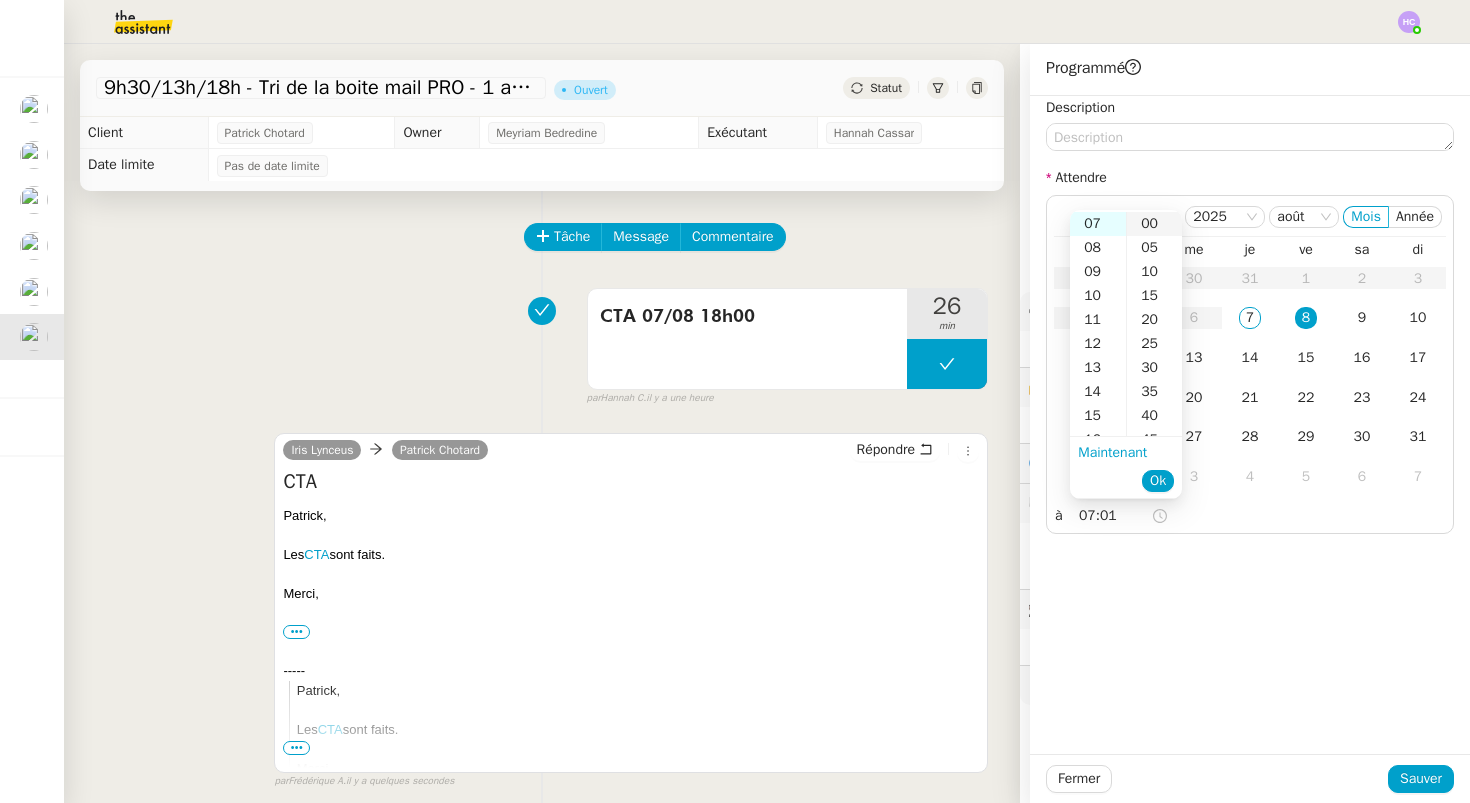 click on "00" at bounding box center (1154, 224) 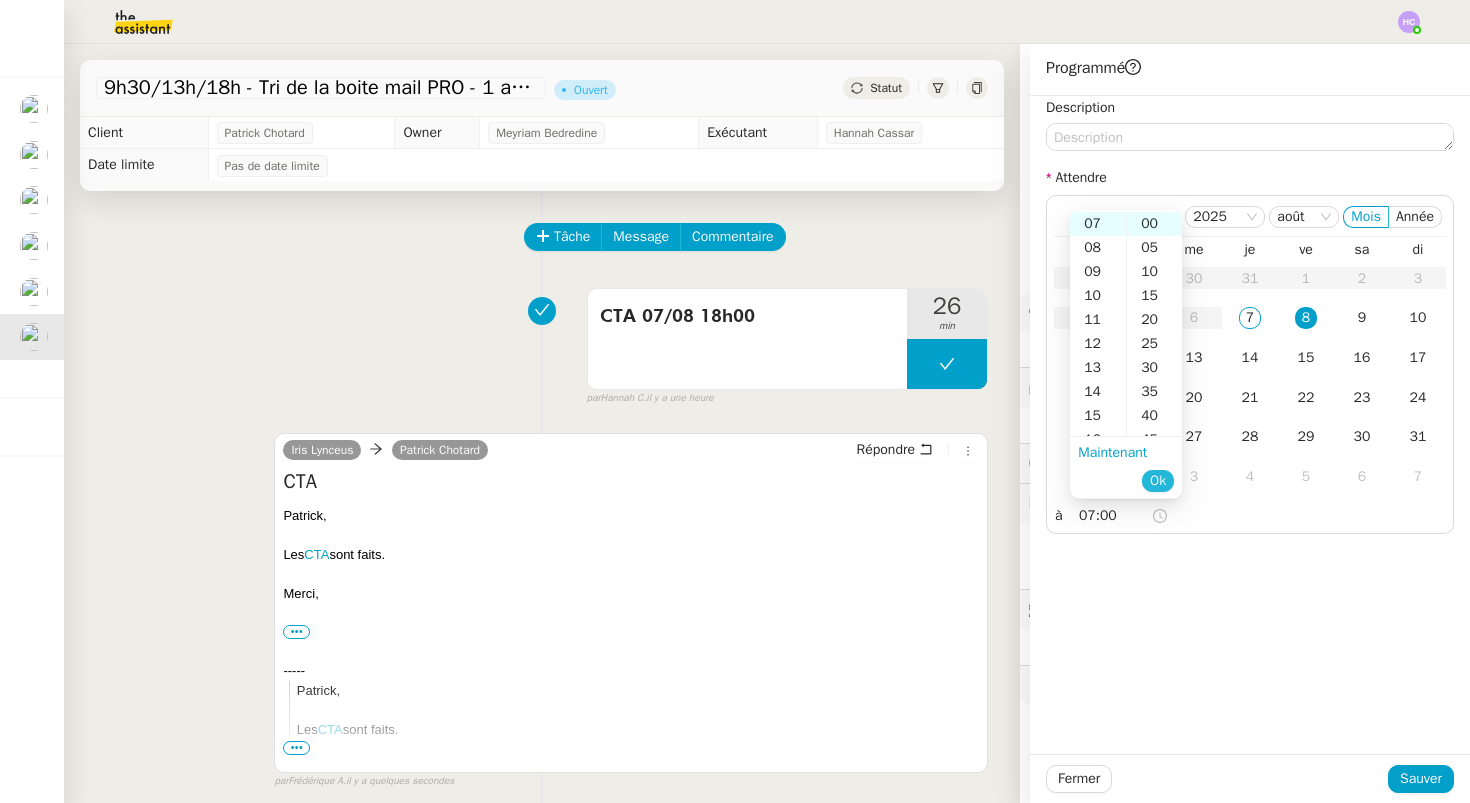 click on "Ok" at bounding box center (1158, 481) 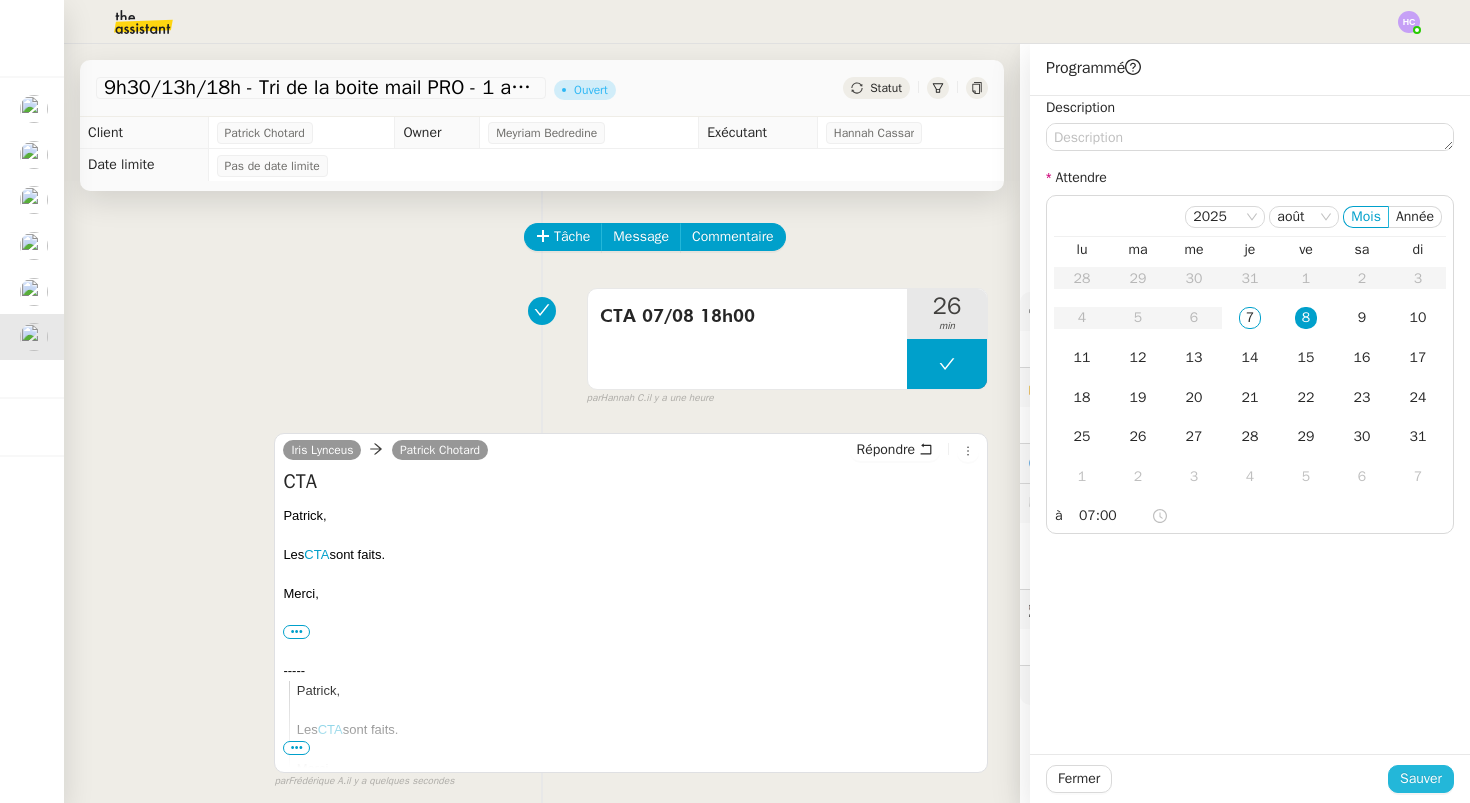 click on "Sauver" 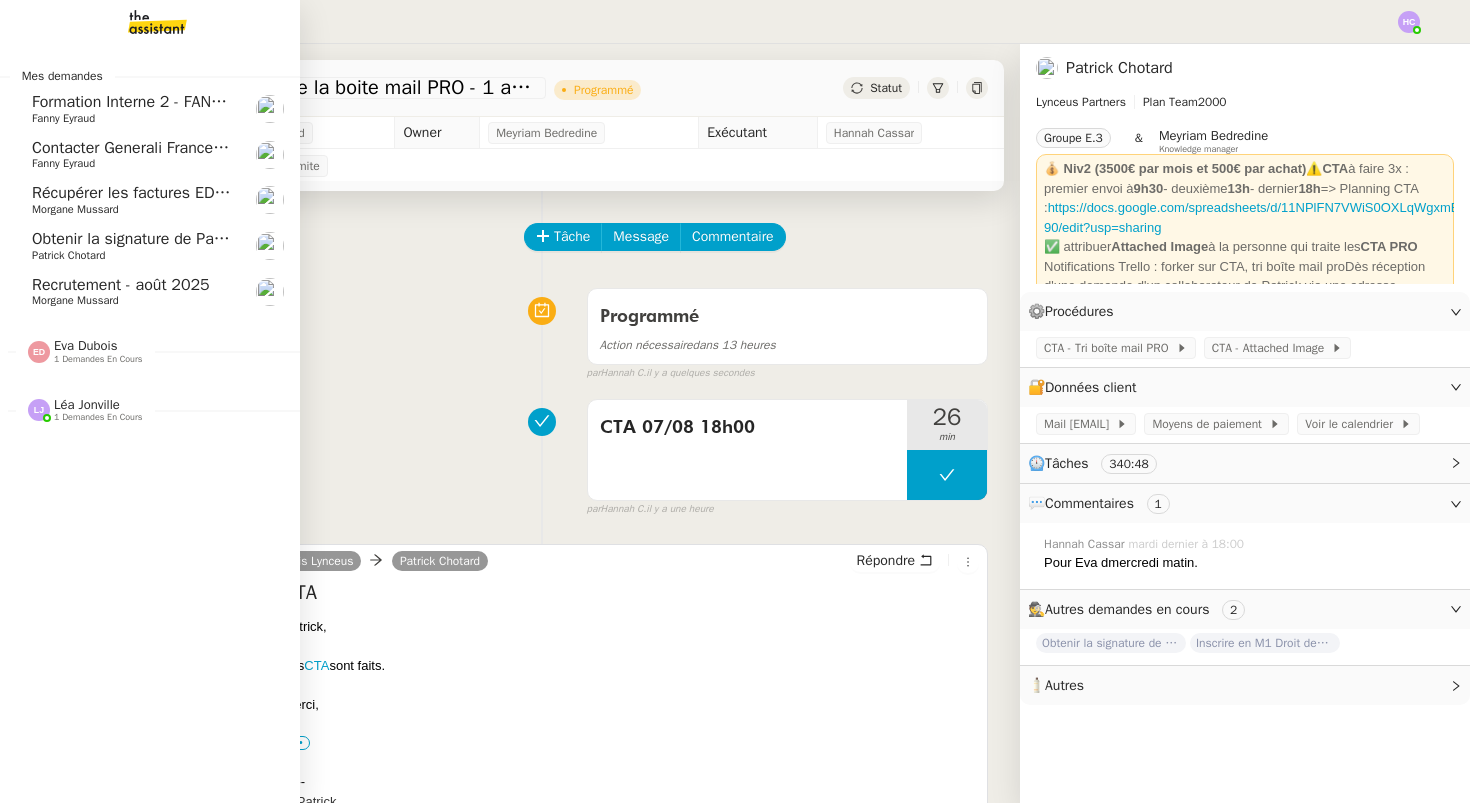 click on "Recrutement - août 2025" 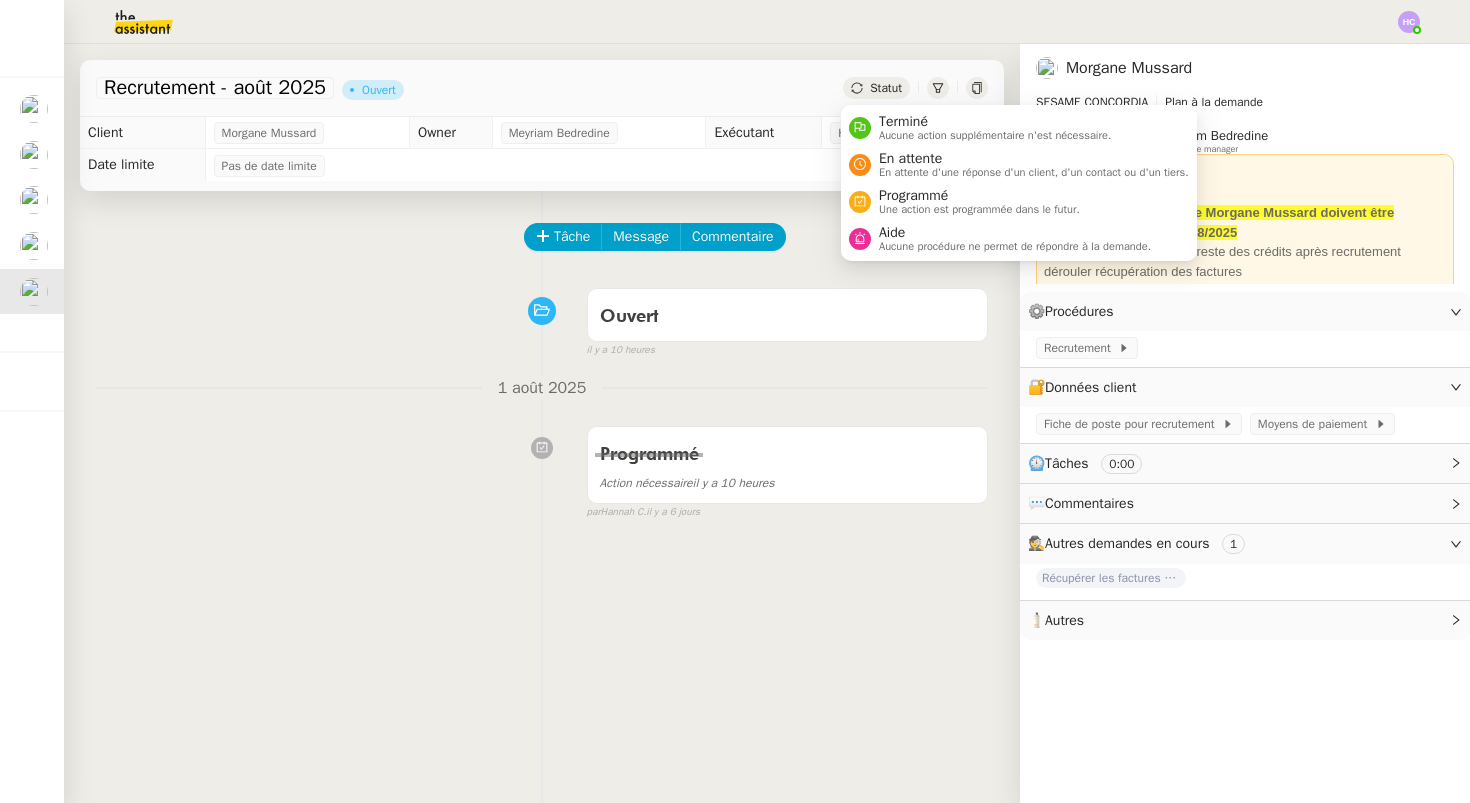 click on "Statut" 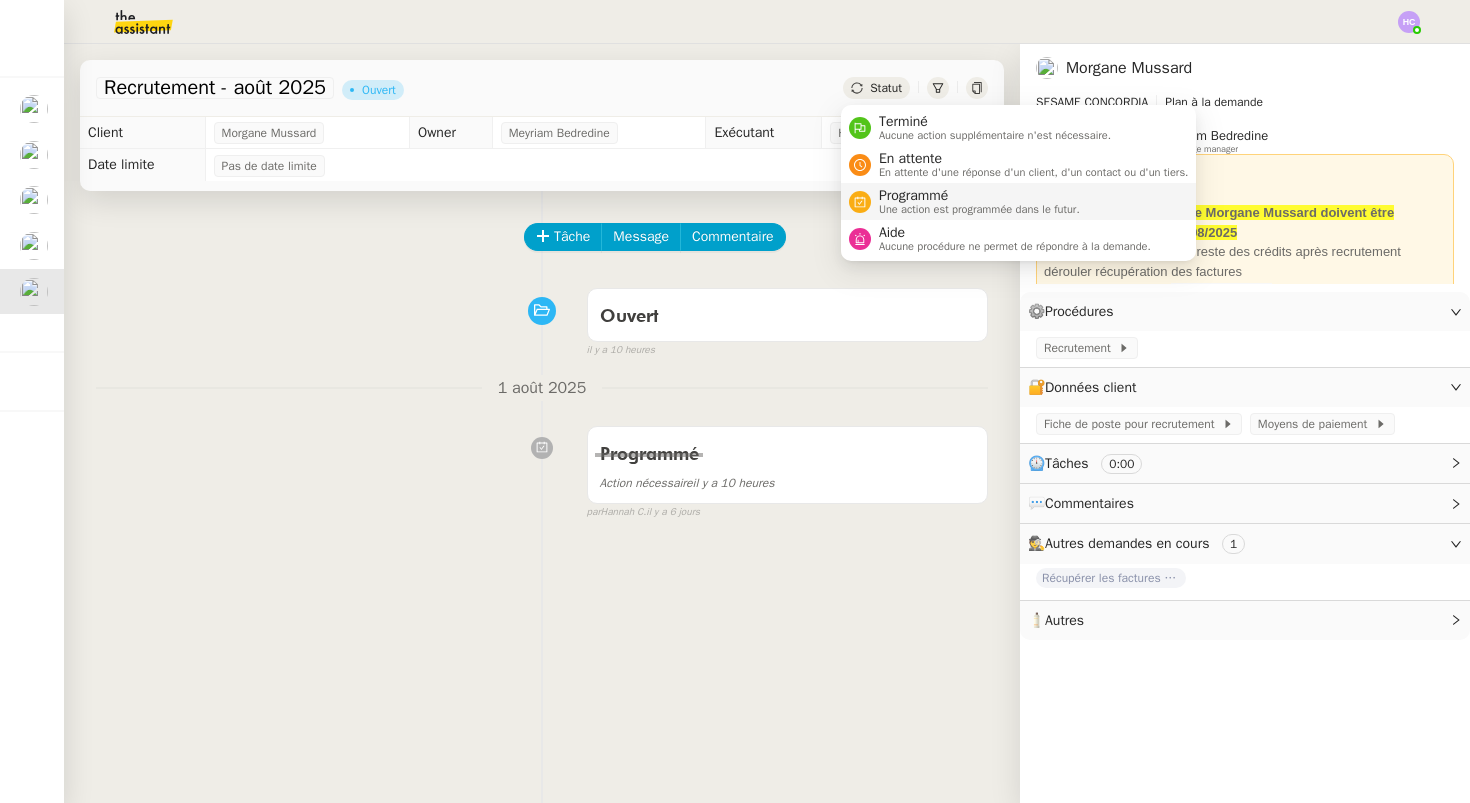 click on "Programmé" at bounding box center [979, 196] 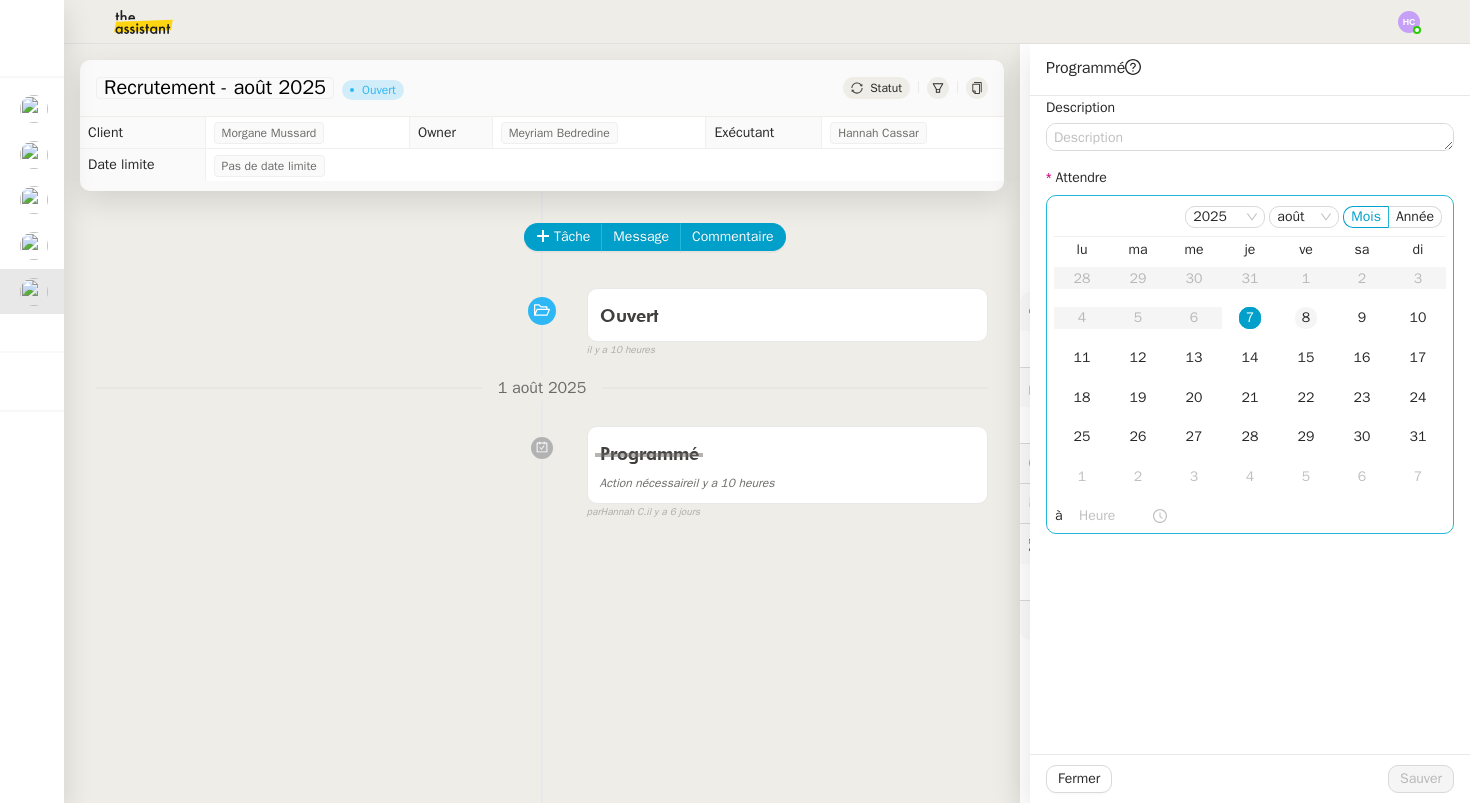 click on "8" 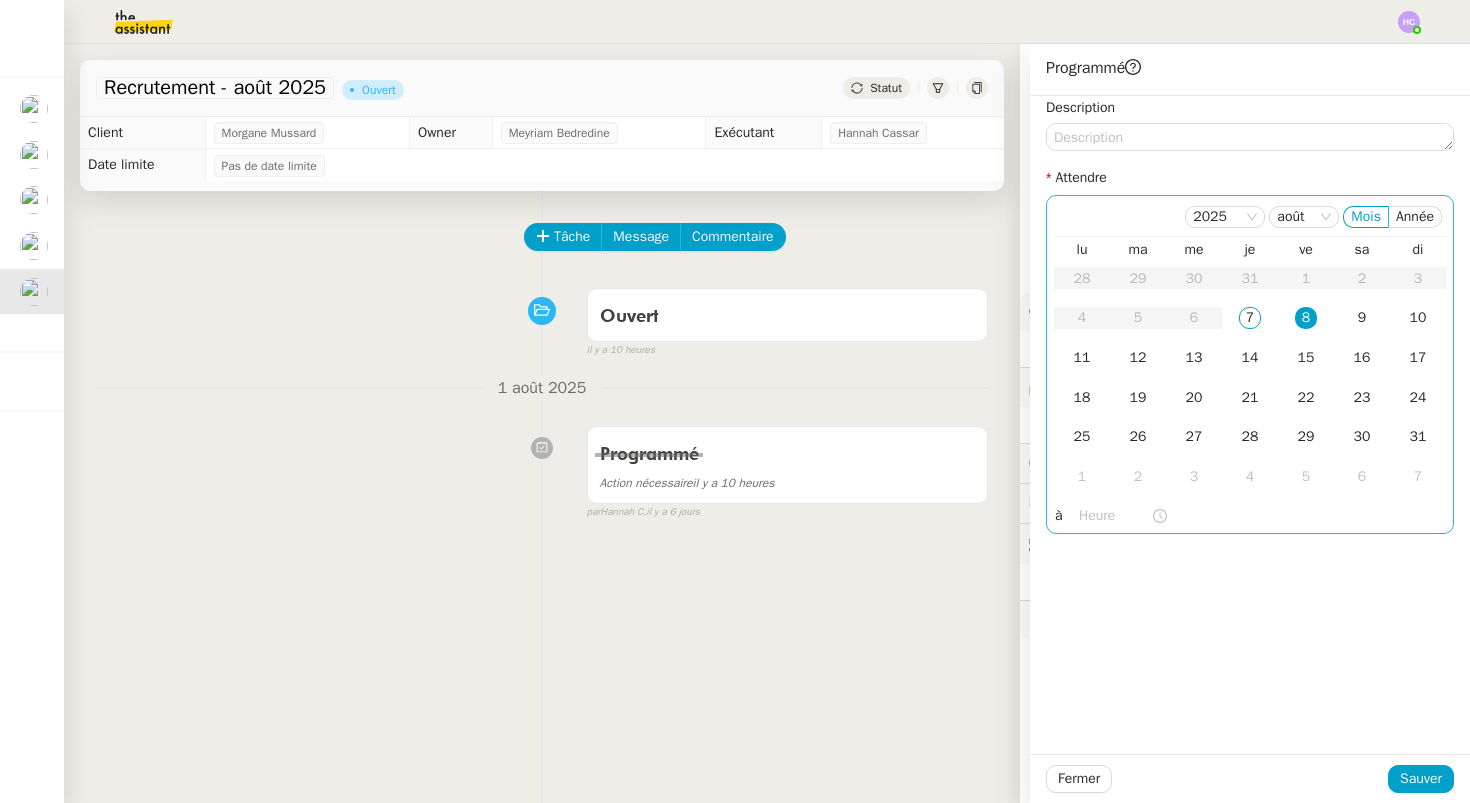 click 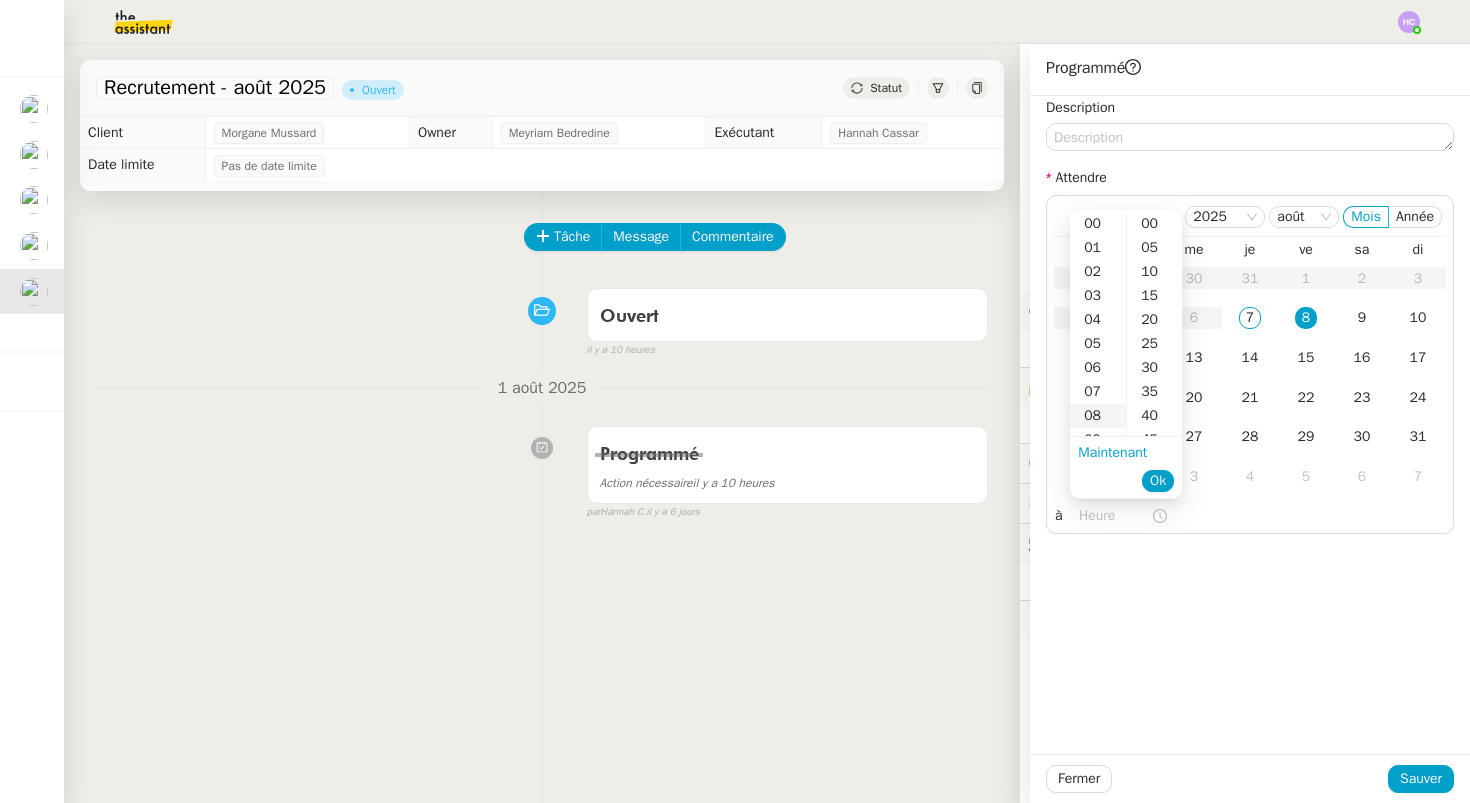 click on "08" at bounding box center (1098, 416) 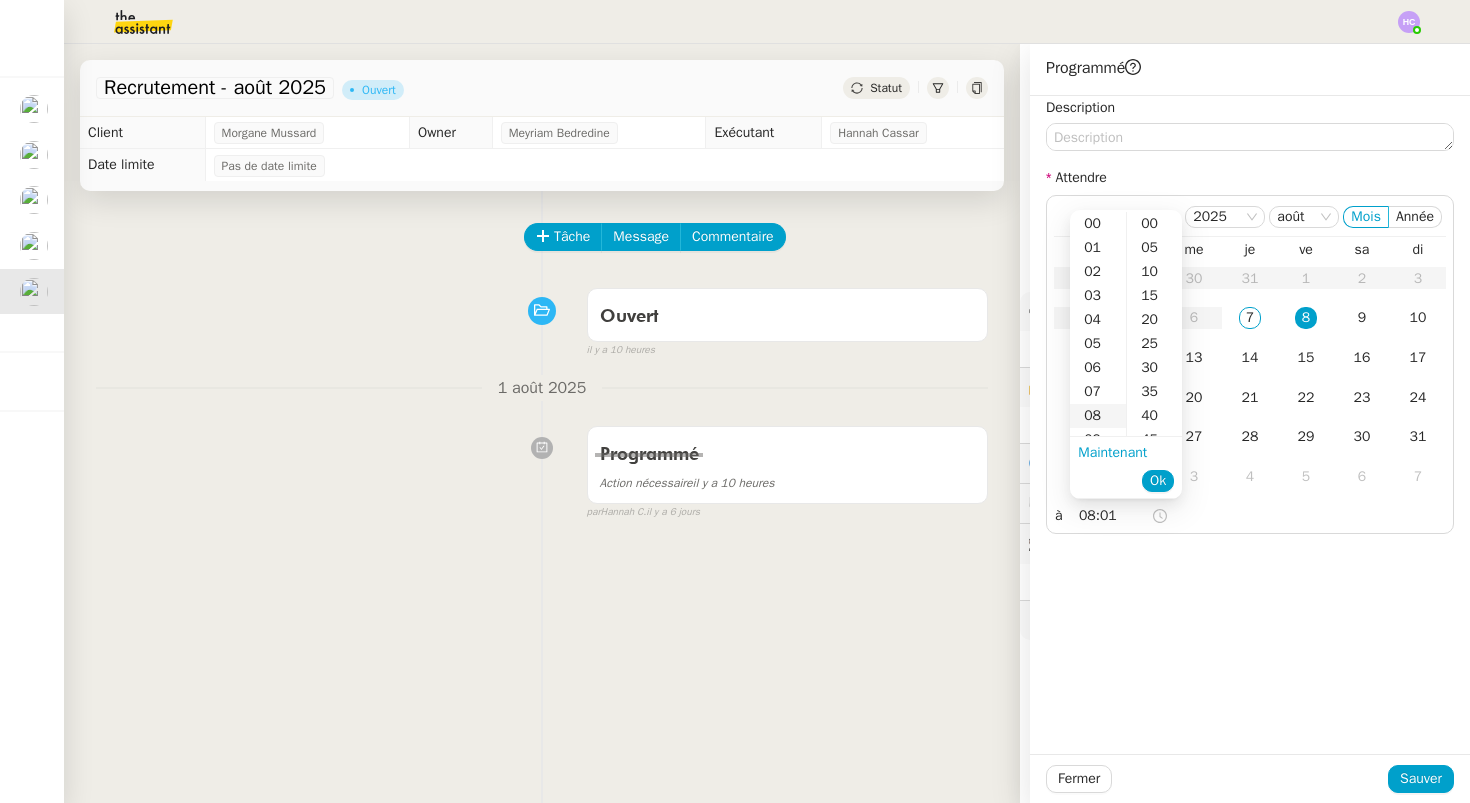 scroll, scrollTop: 192, scrollLeft: 0, axis: vertical 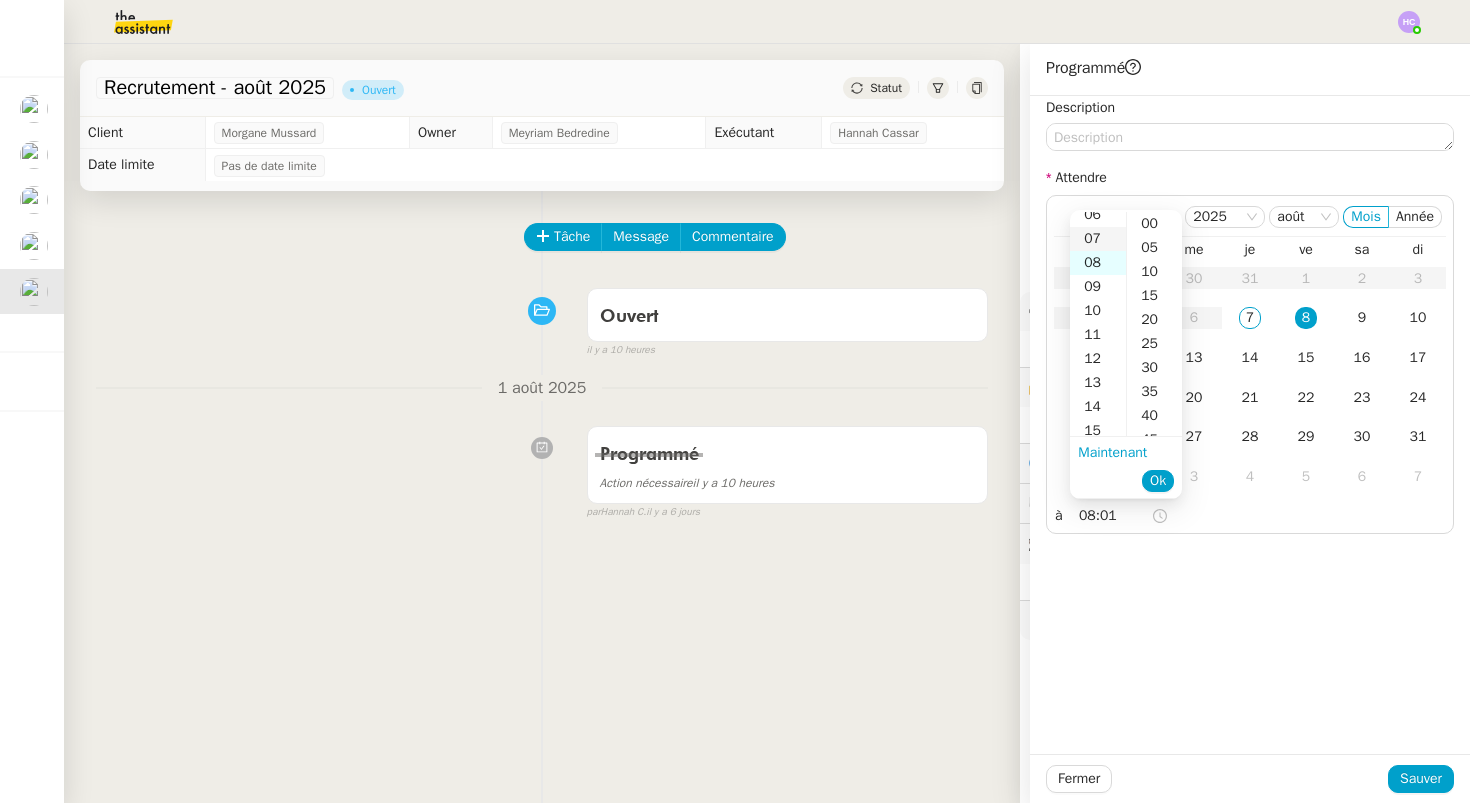 click on "07" at bounding box center [1098, 239] 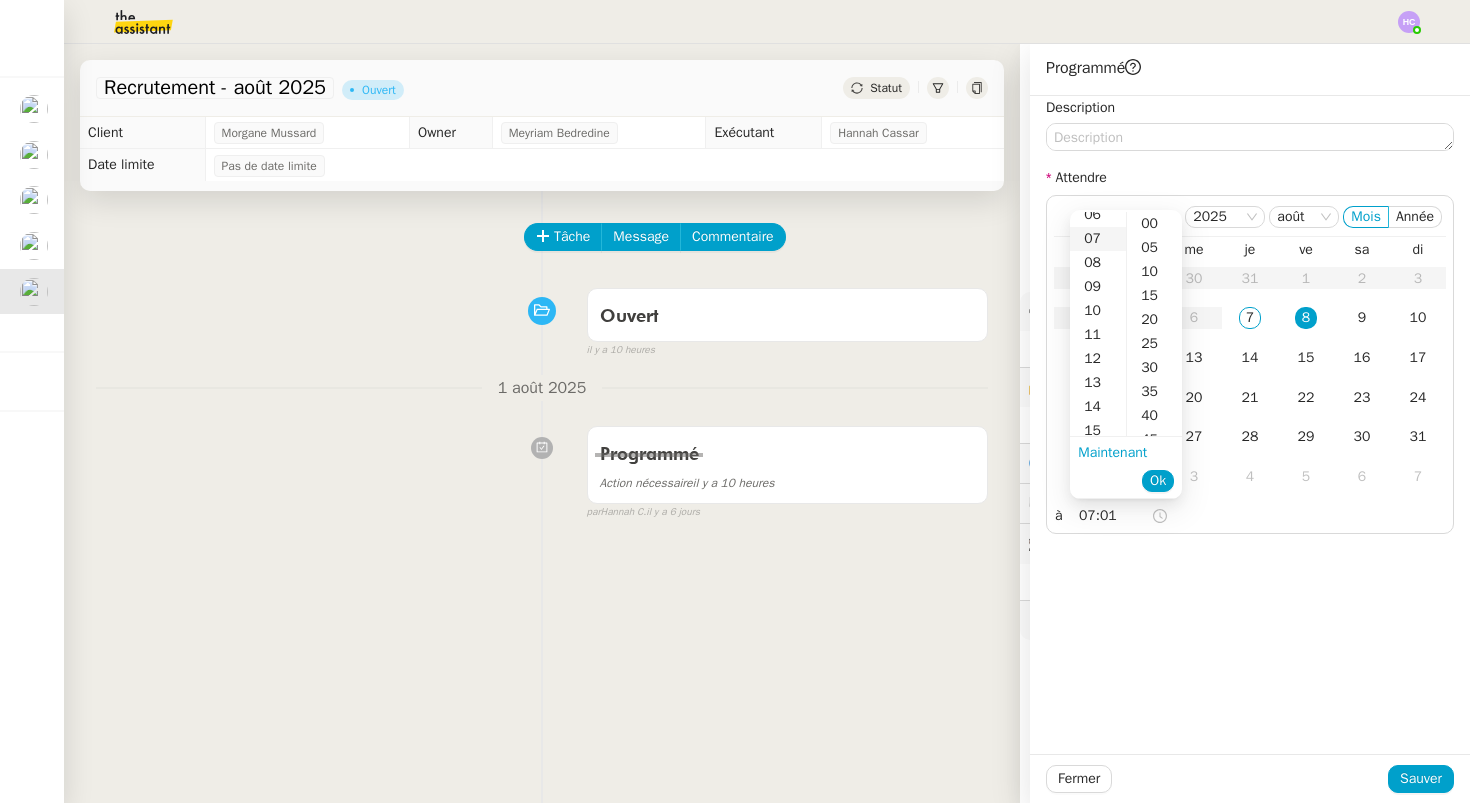 scroll, scrollTop: 168, scrollLeft: 0, axis: vertical 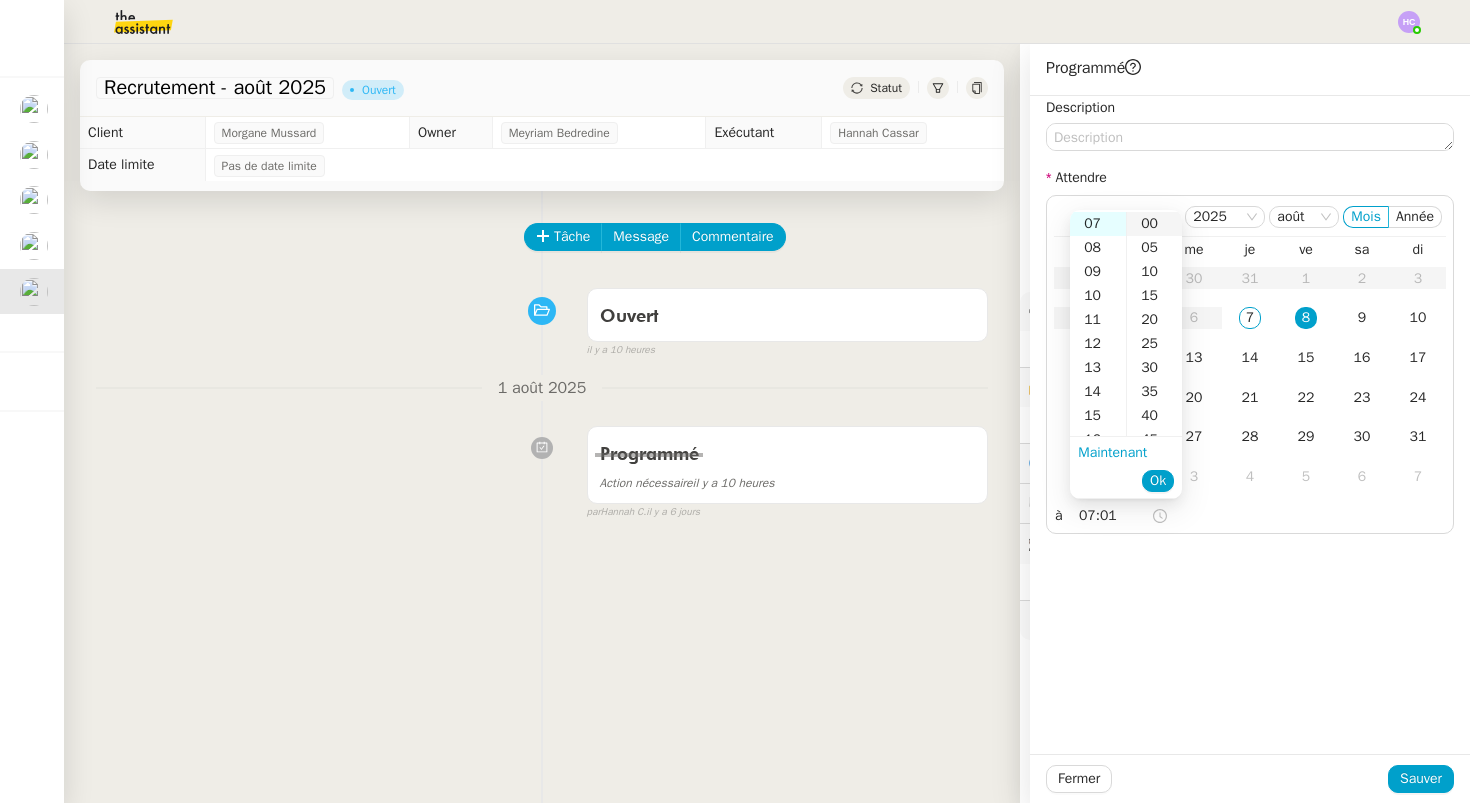 click on "00" at bounding box center (1154, 224) 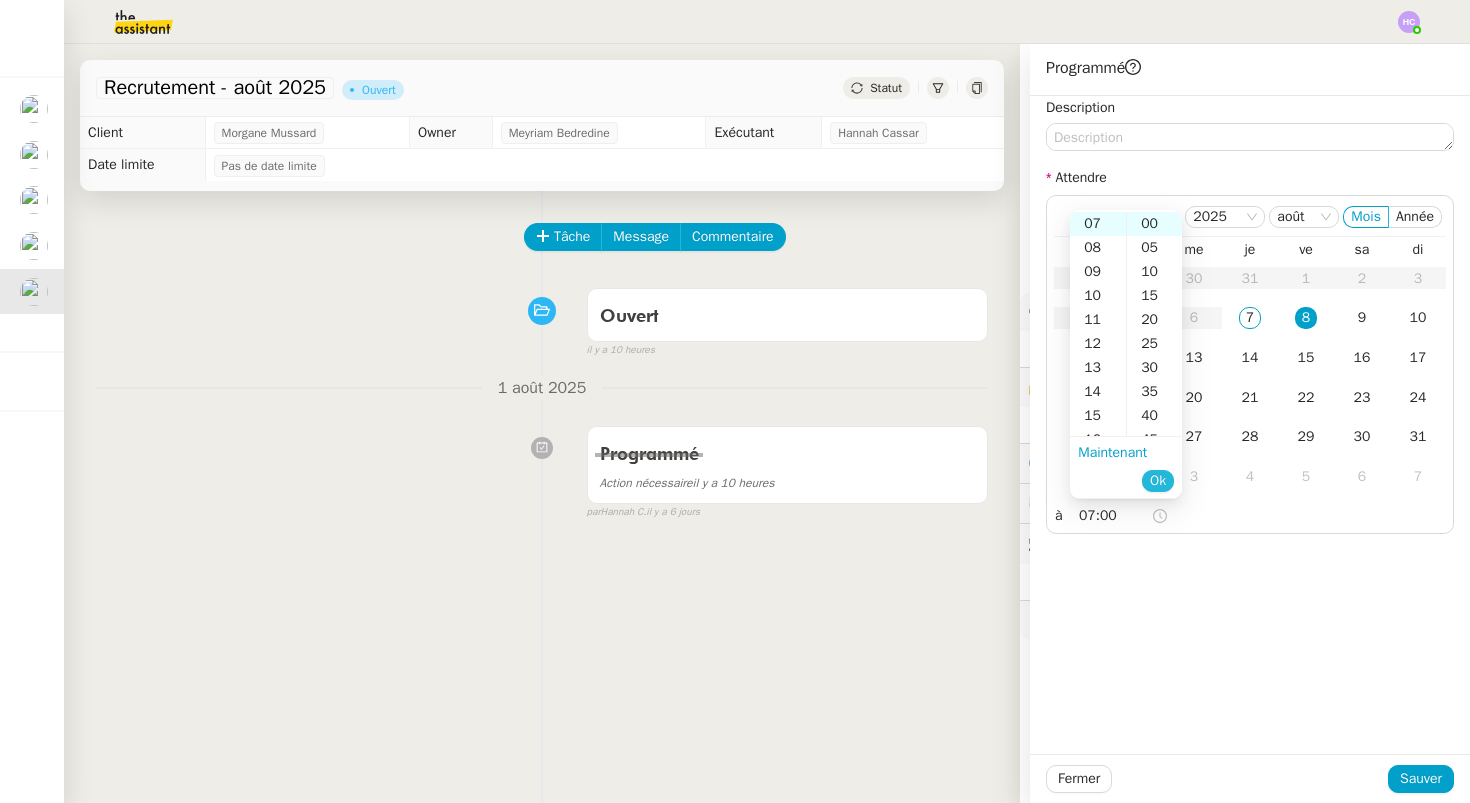 click on "Ok" at bounding box center (1158, 481) 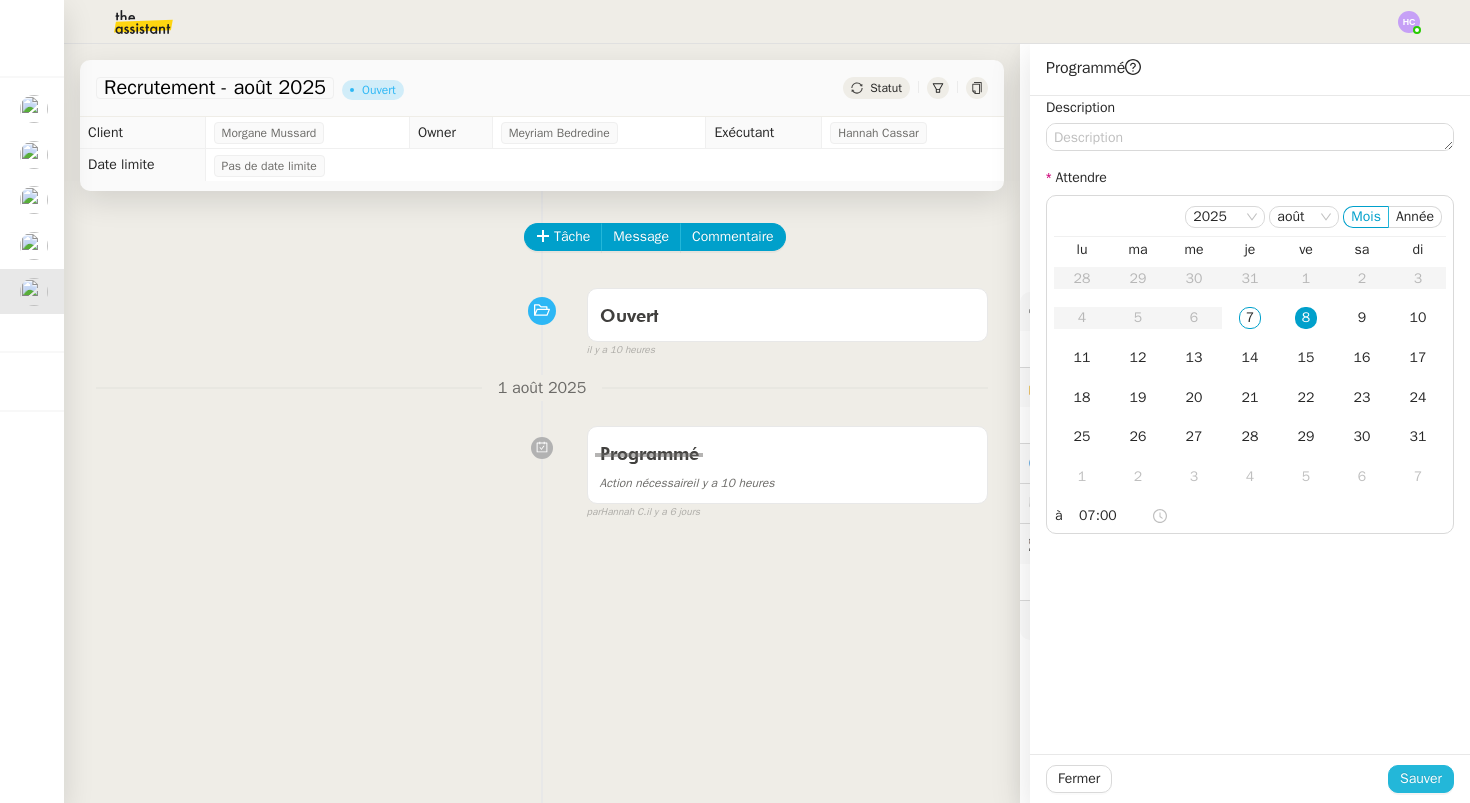 click on "Sauver" 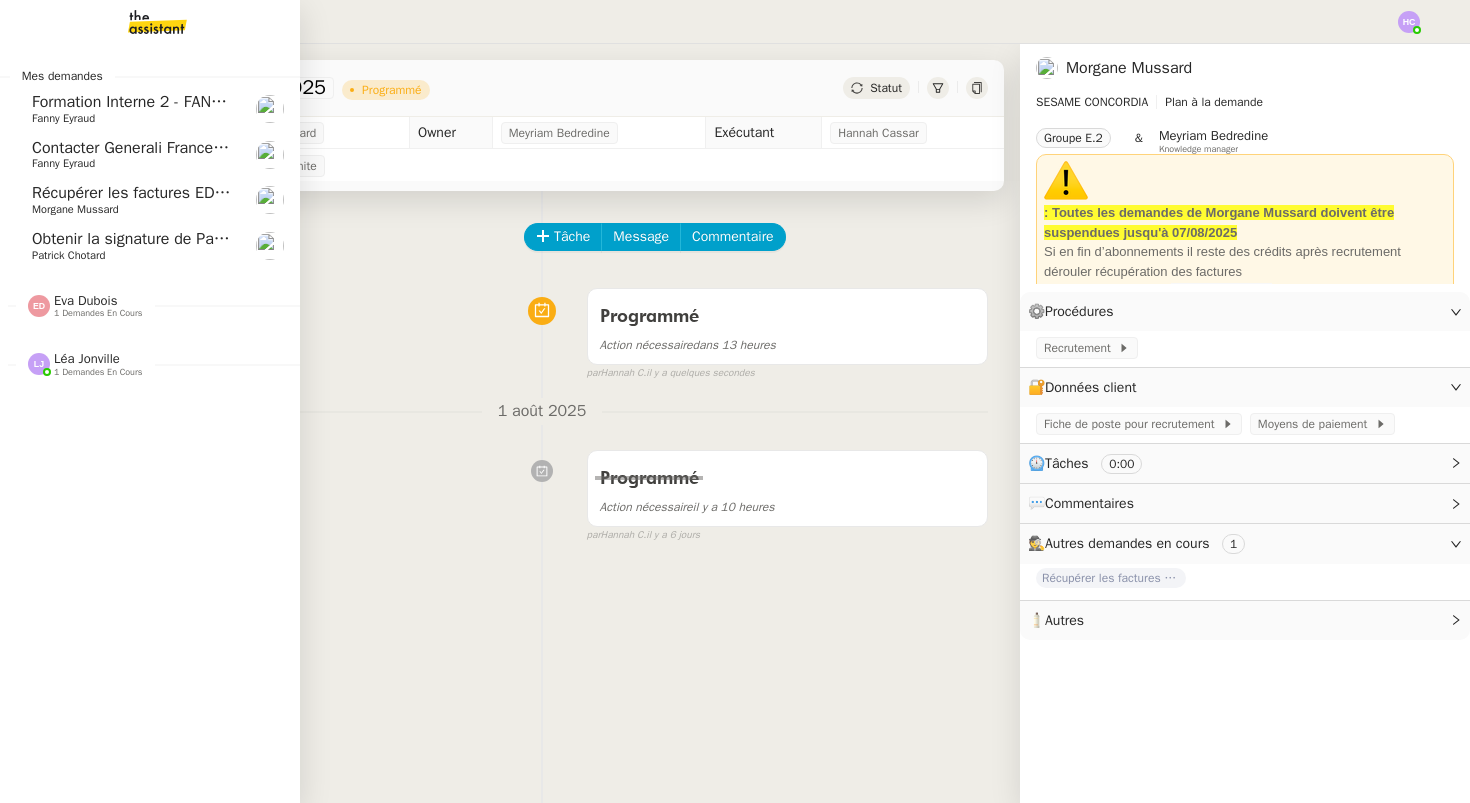 click on "Obtenir la signature de Patrick" 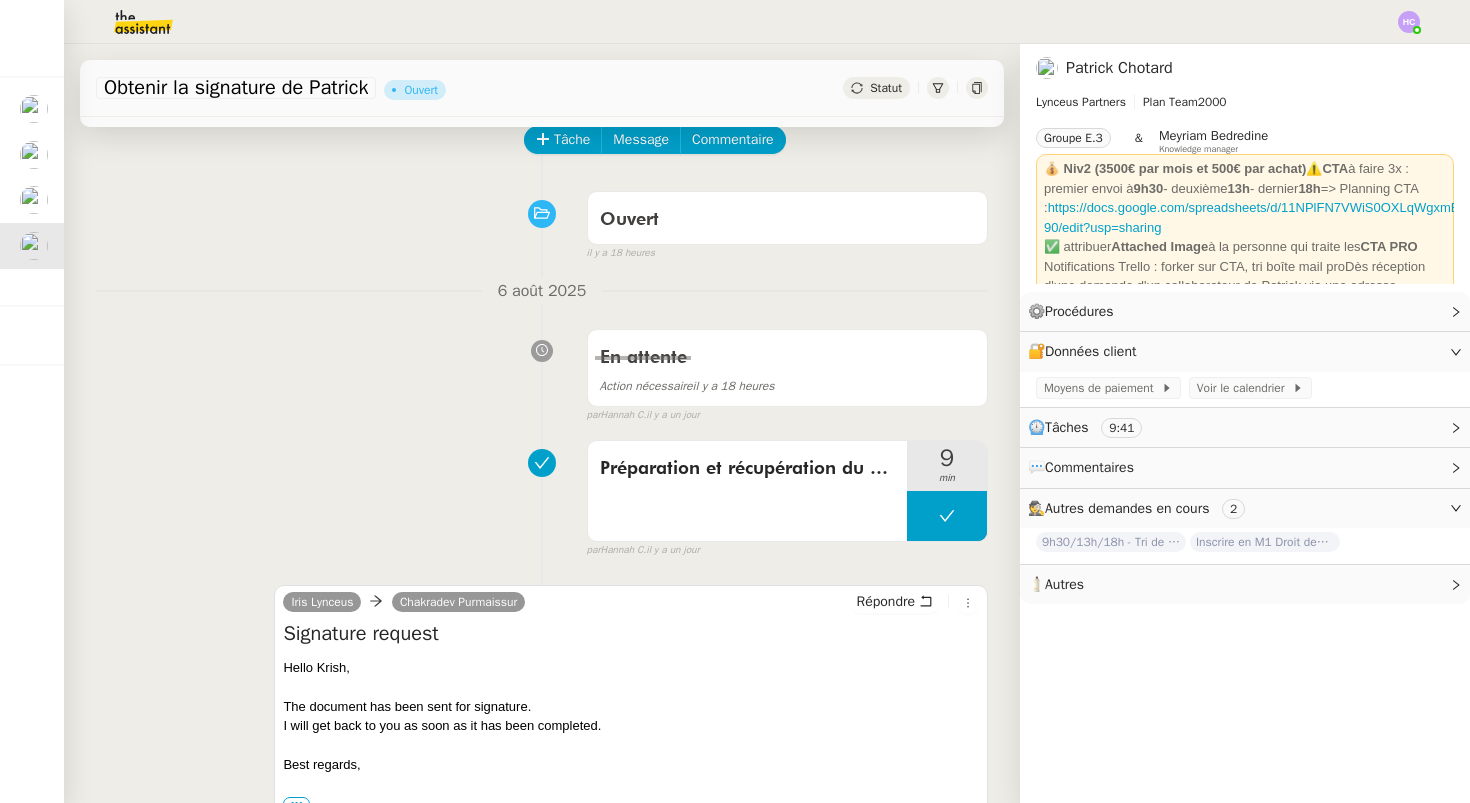 scroll, scrollTop: 0, scrollLeft: 0, axis: both 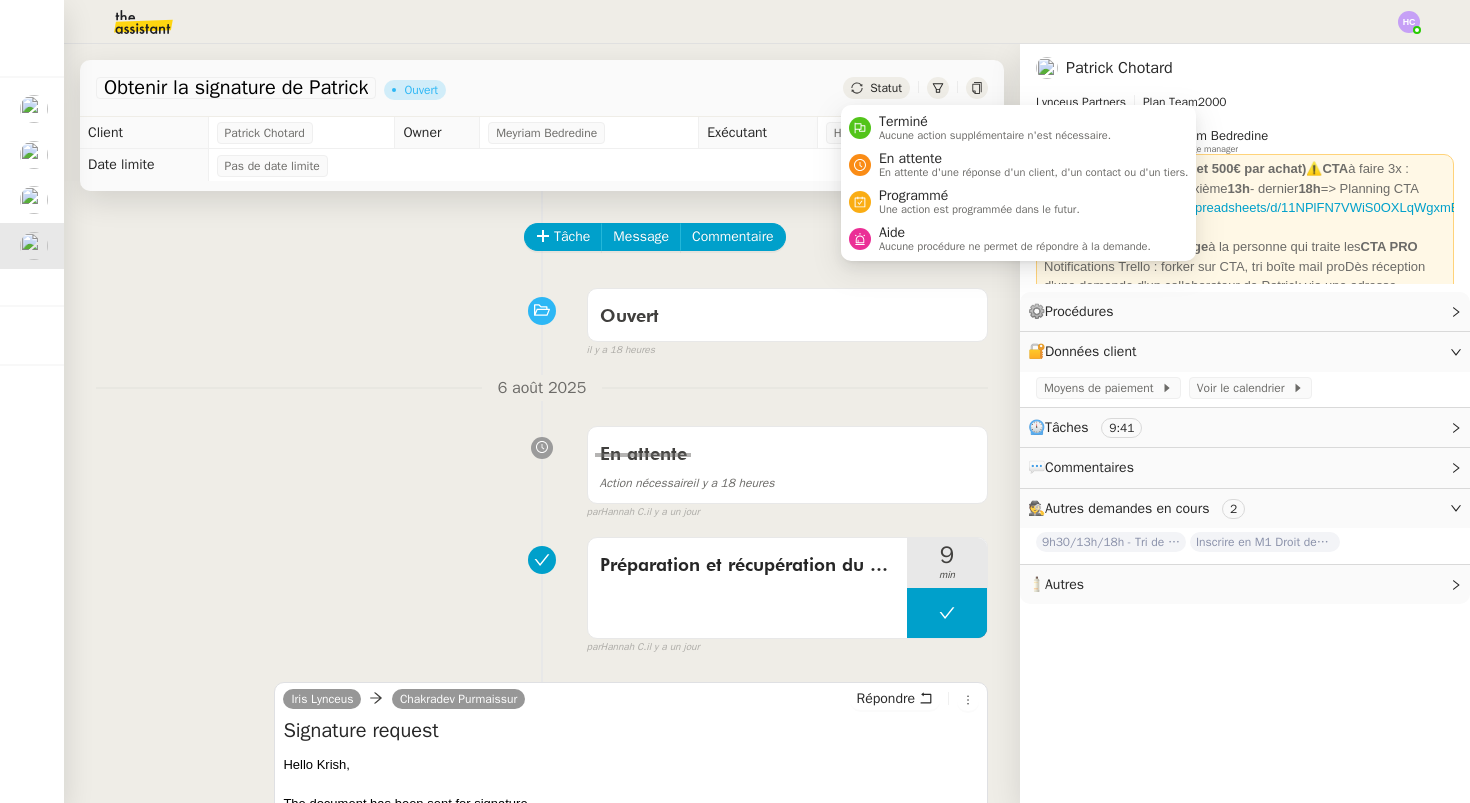 click on "Statut" 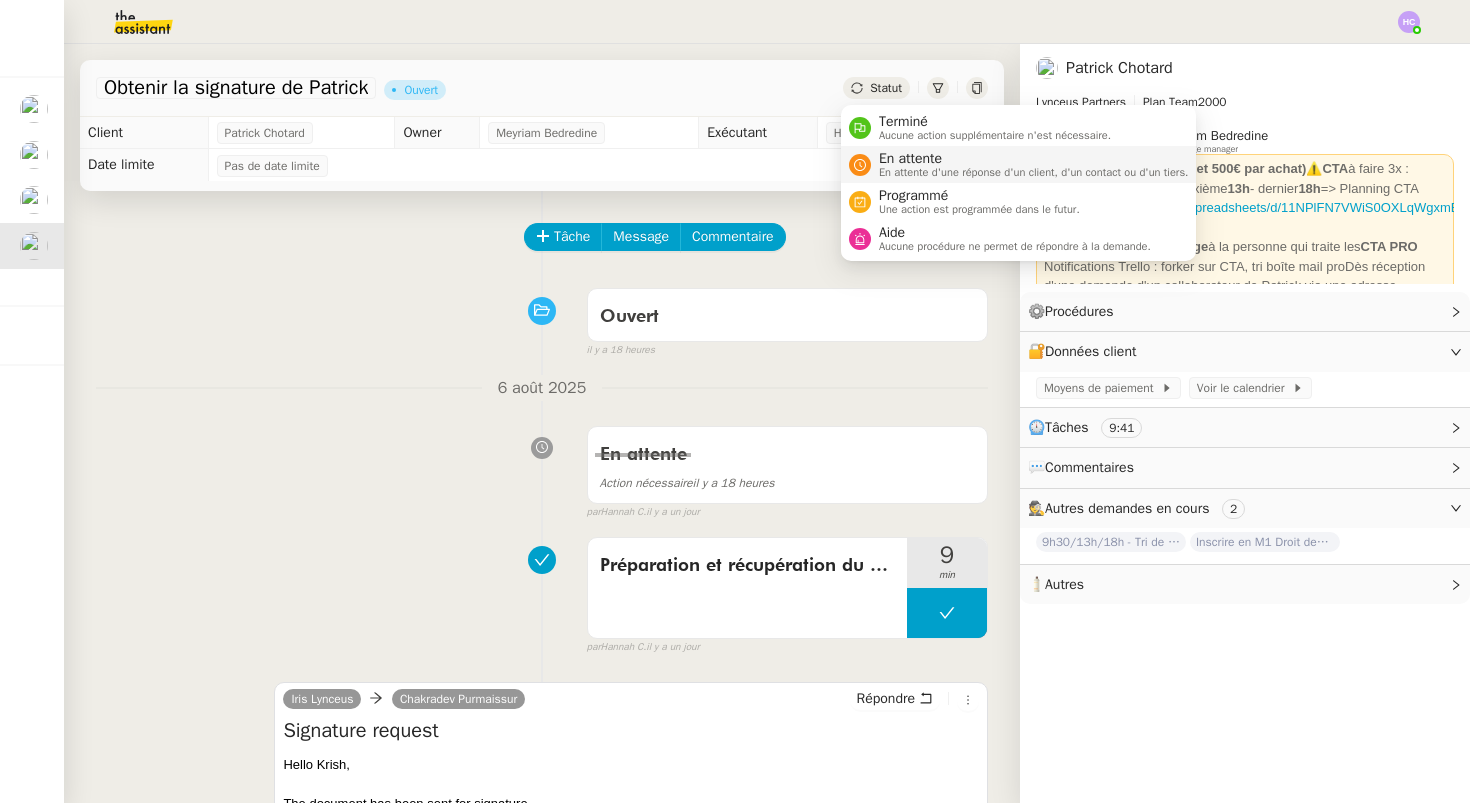 click on "En attente" at bounding box center [1034, 159] 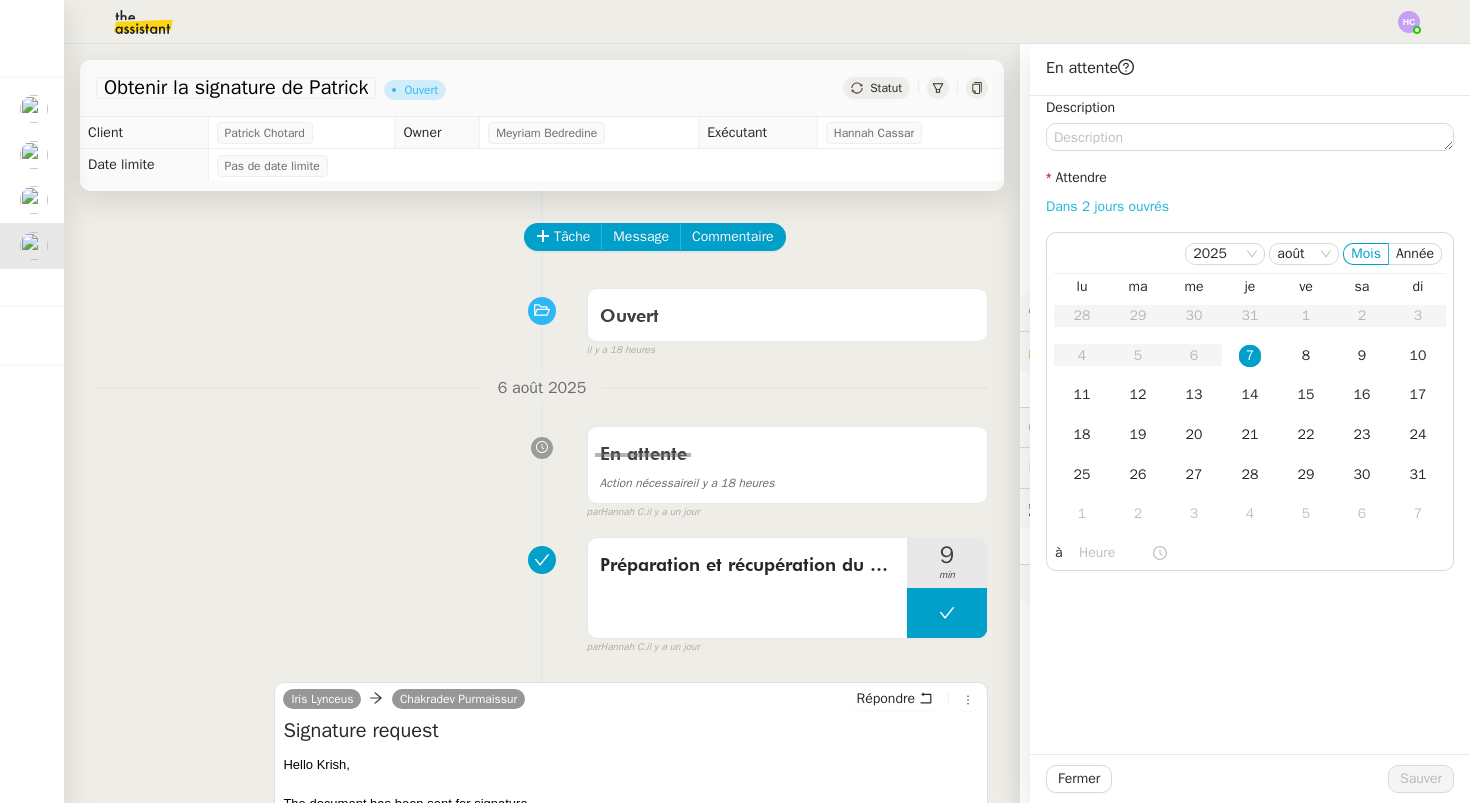 click on "Dans 2 jours ouvrés" 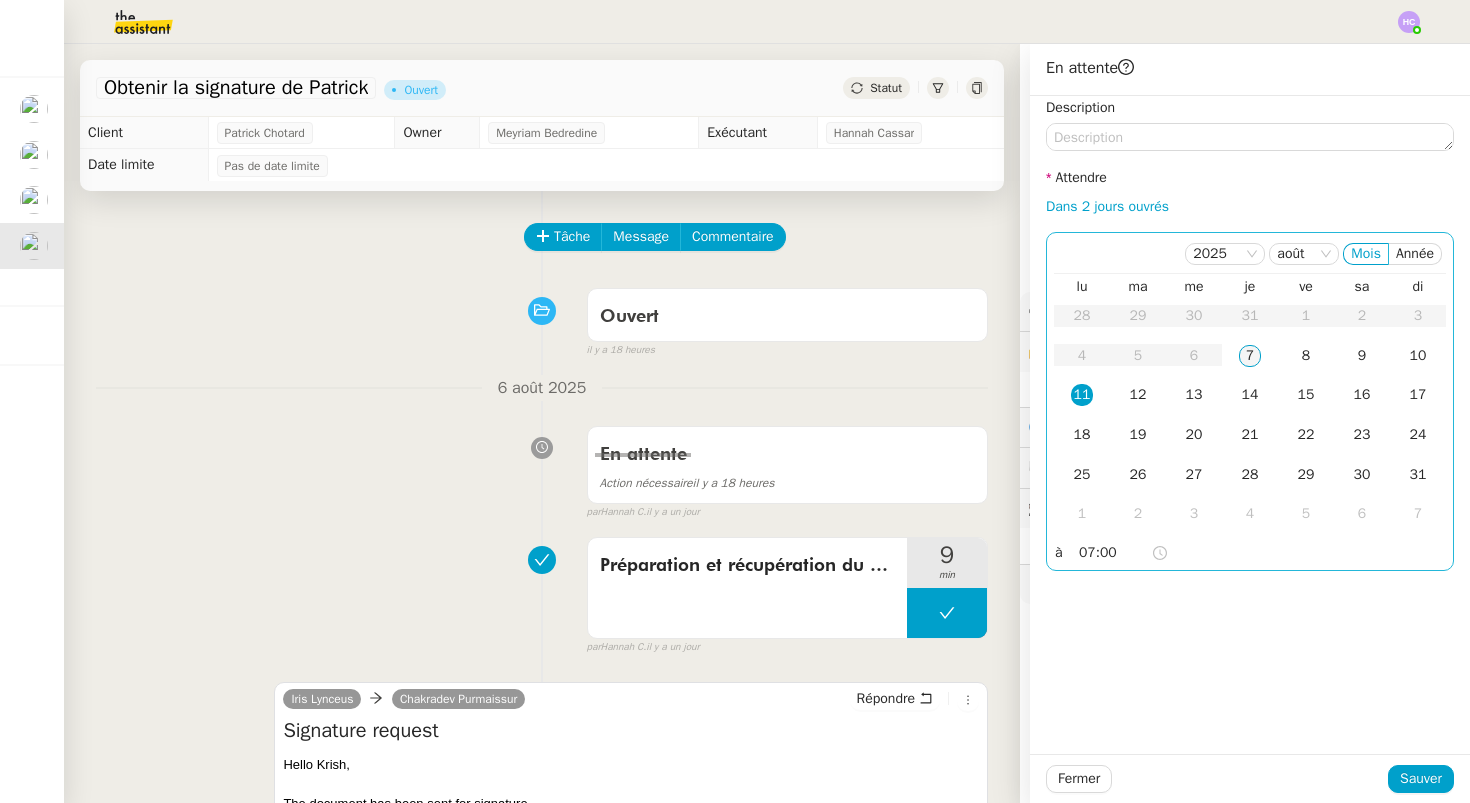 click on "7" 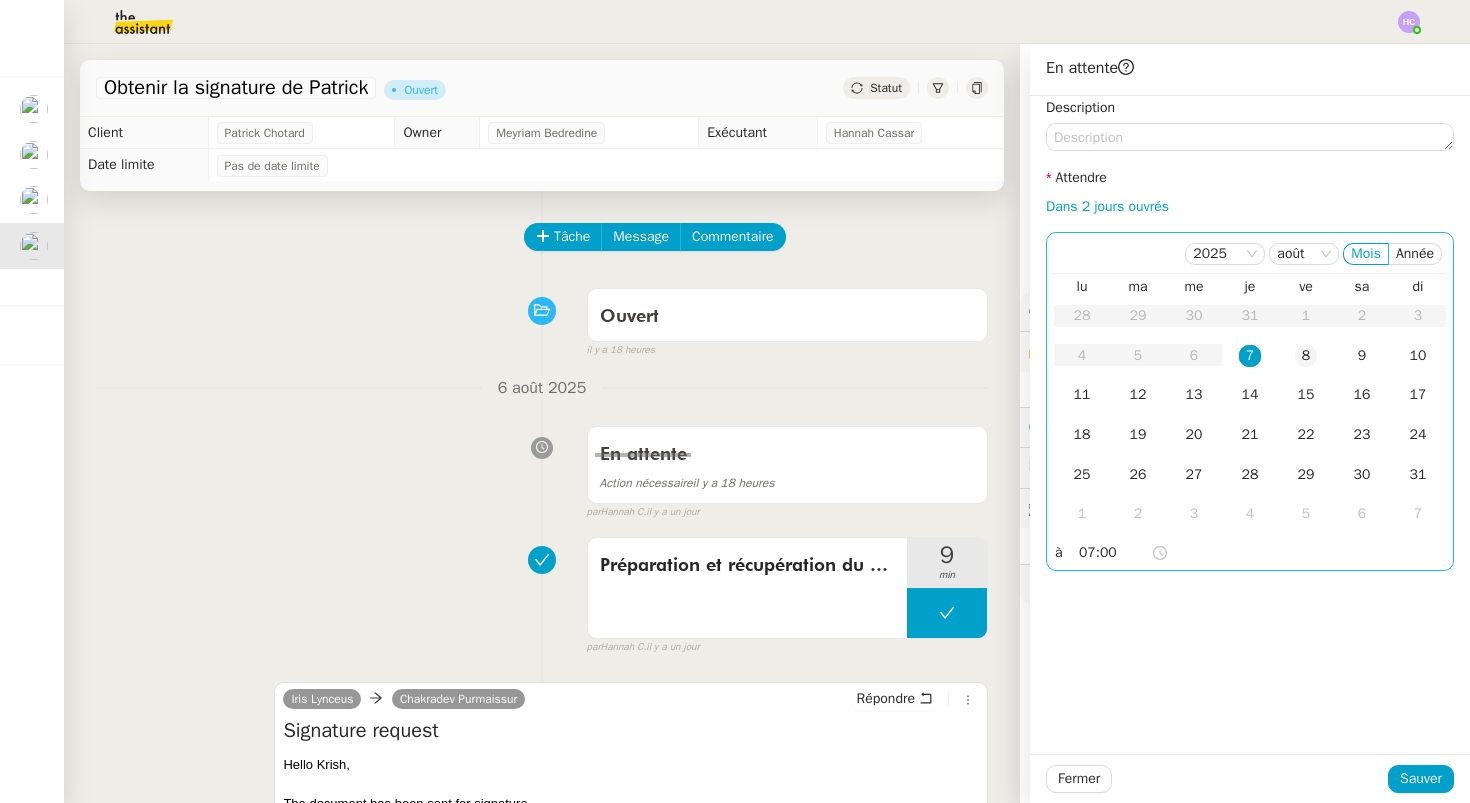 click on "8" 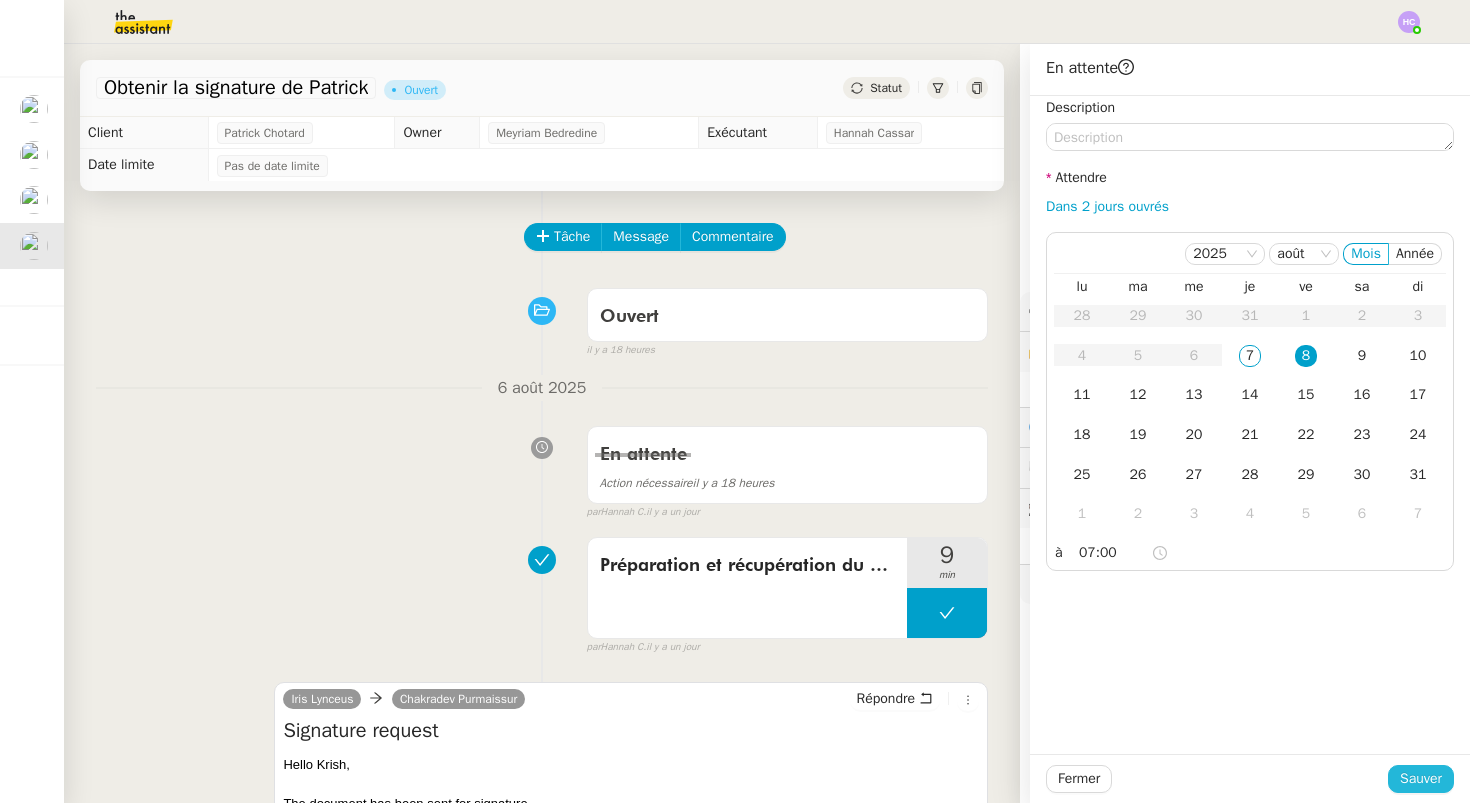 click on "Sauver" 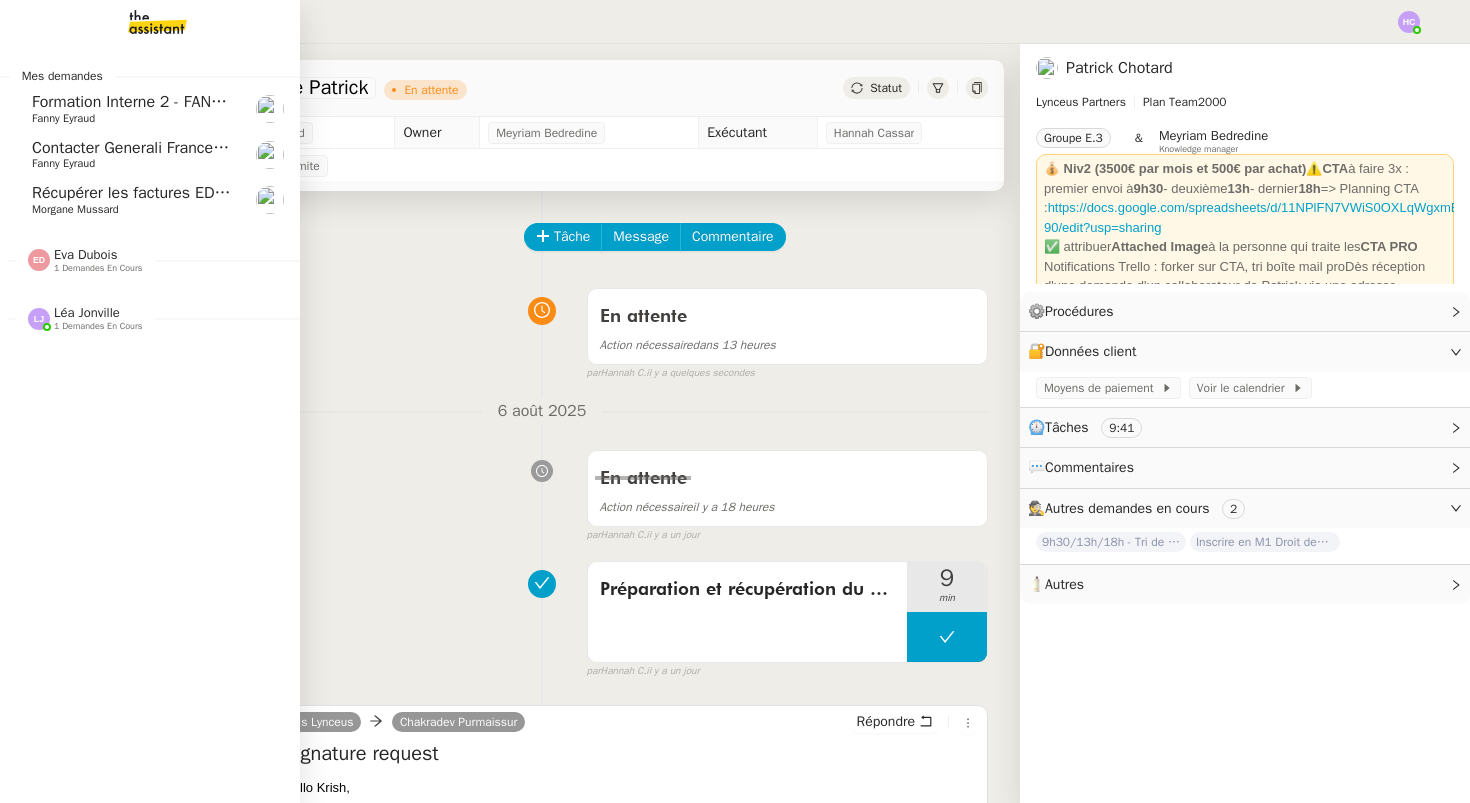 click on "Récupérer les factures EDF et Orange" 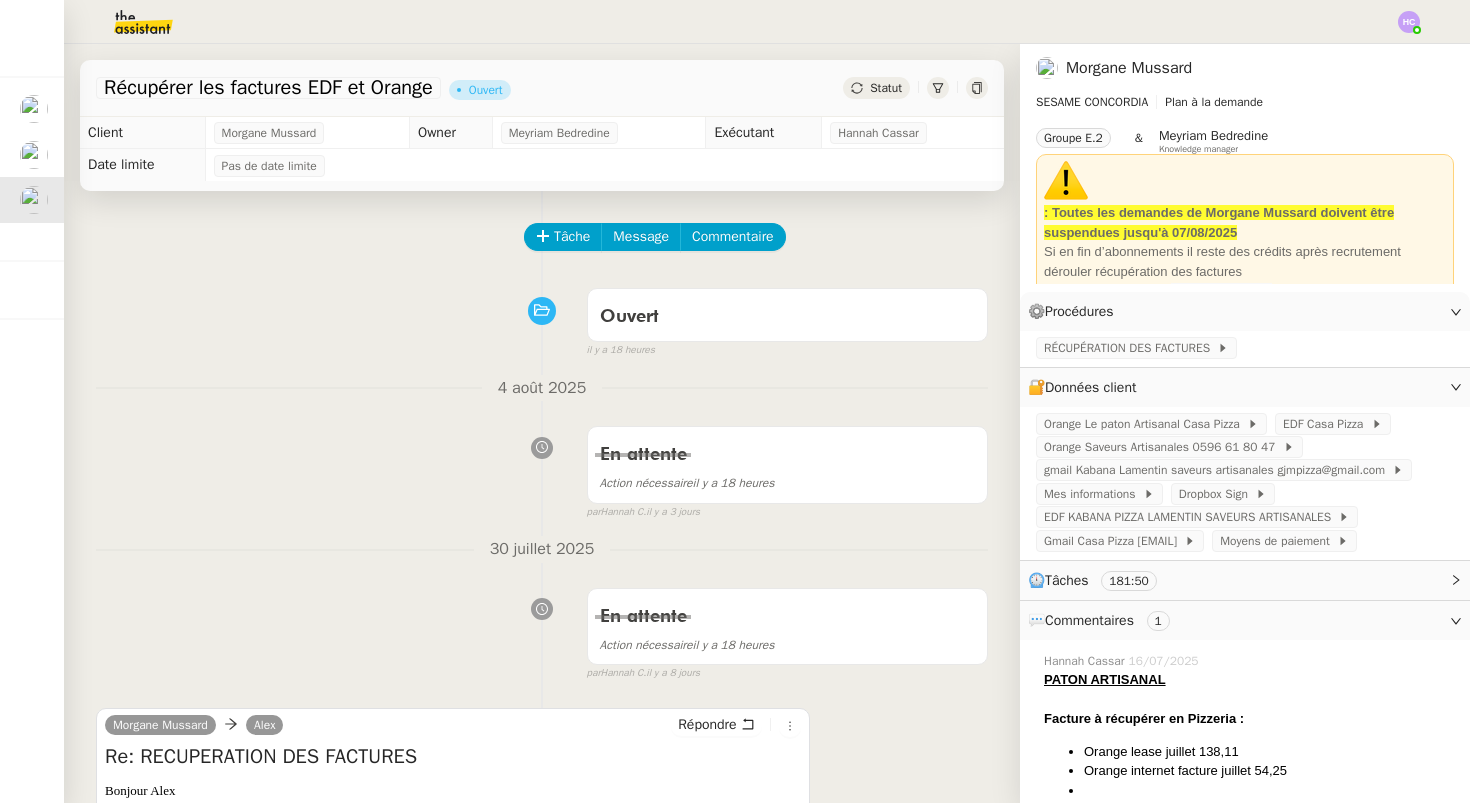 click 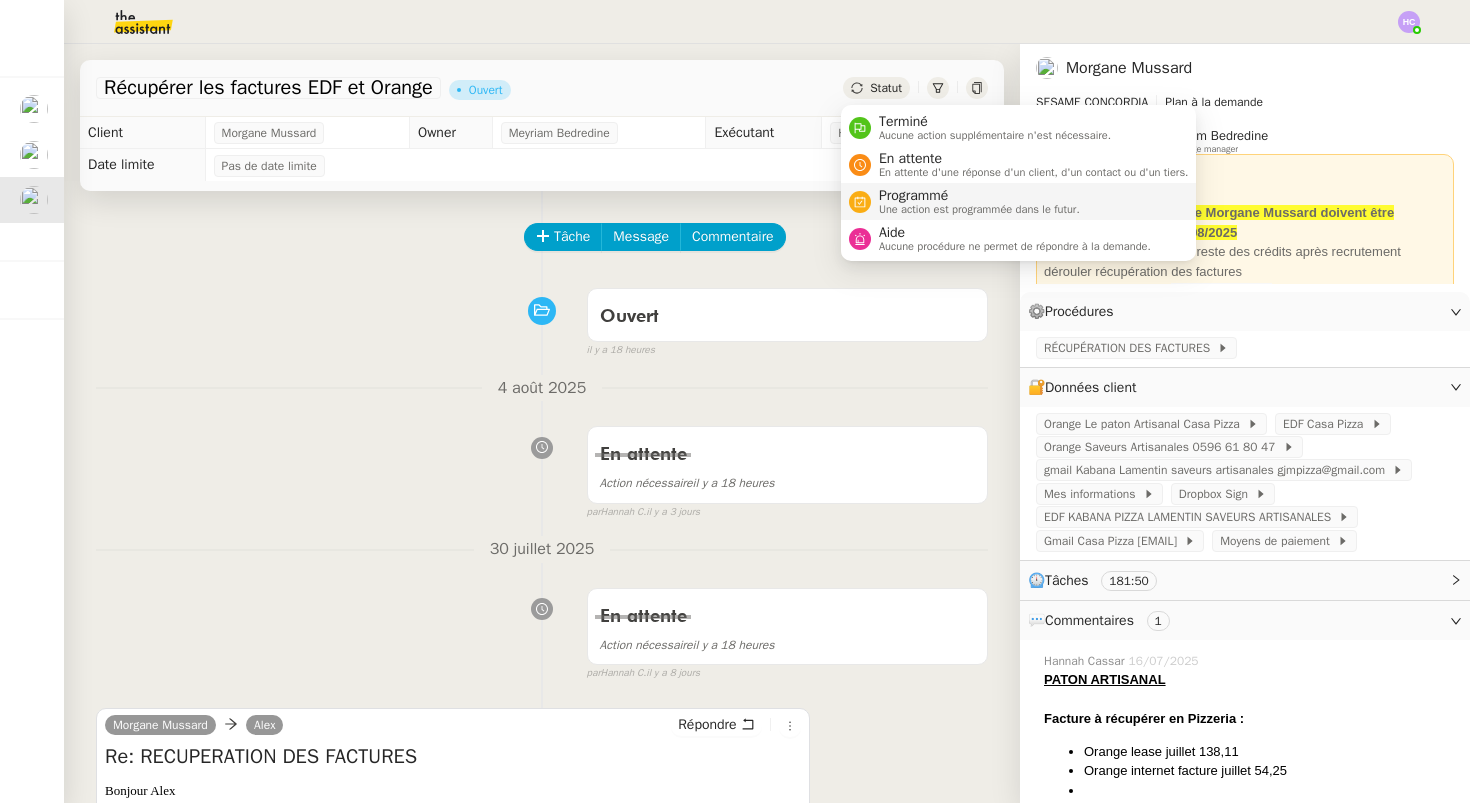 click on "Programmé" at bounding box center (979, 196) 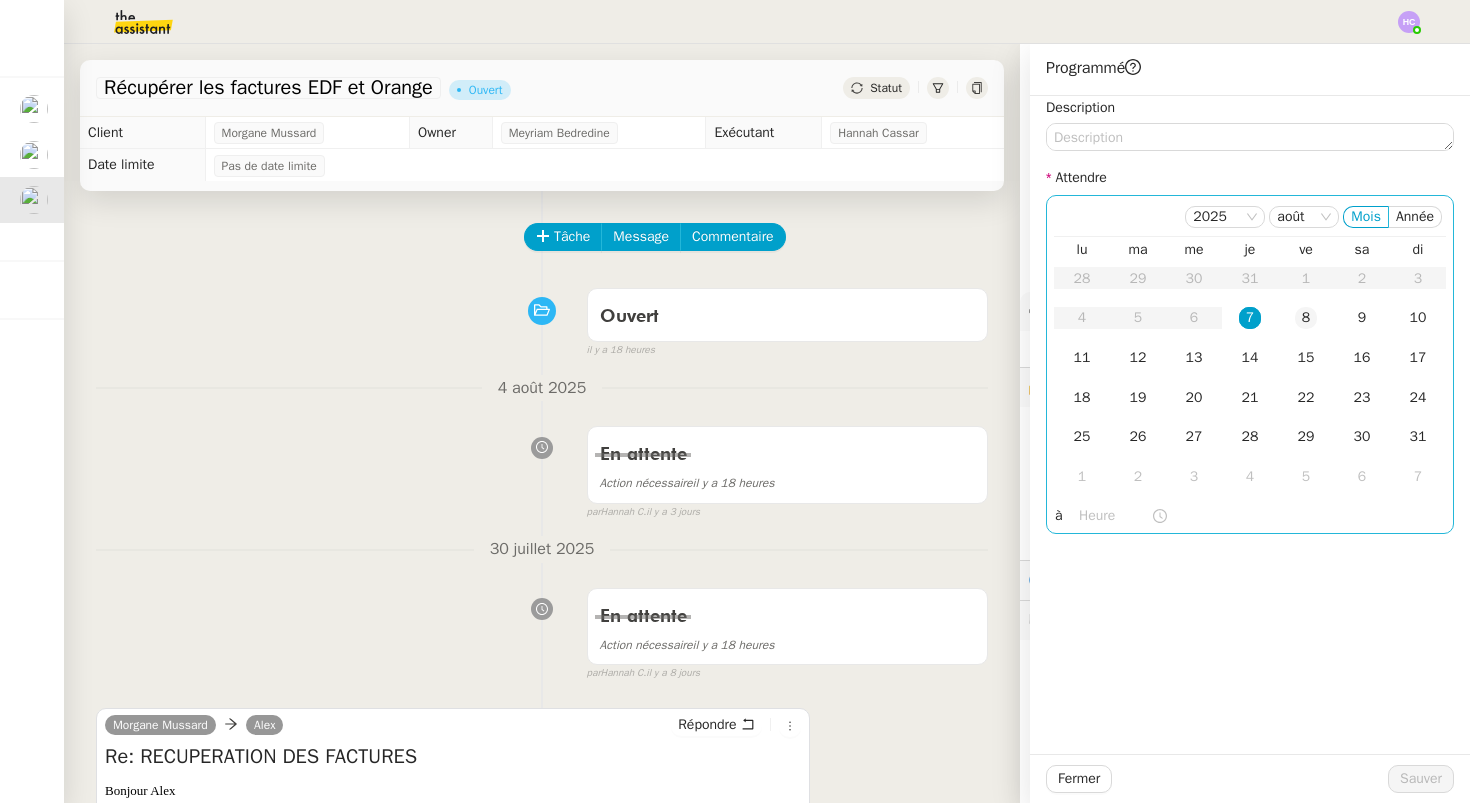 click on "8" 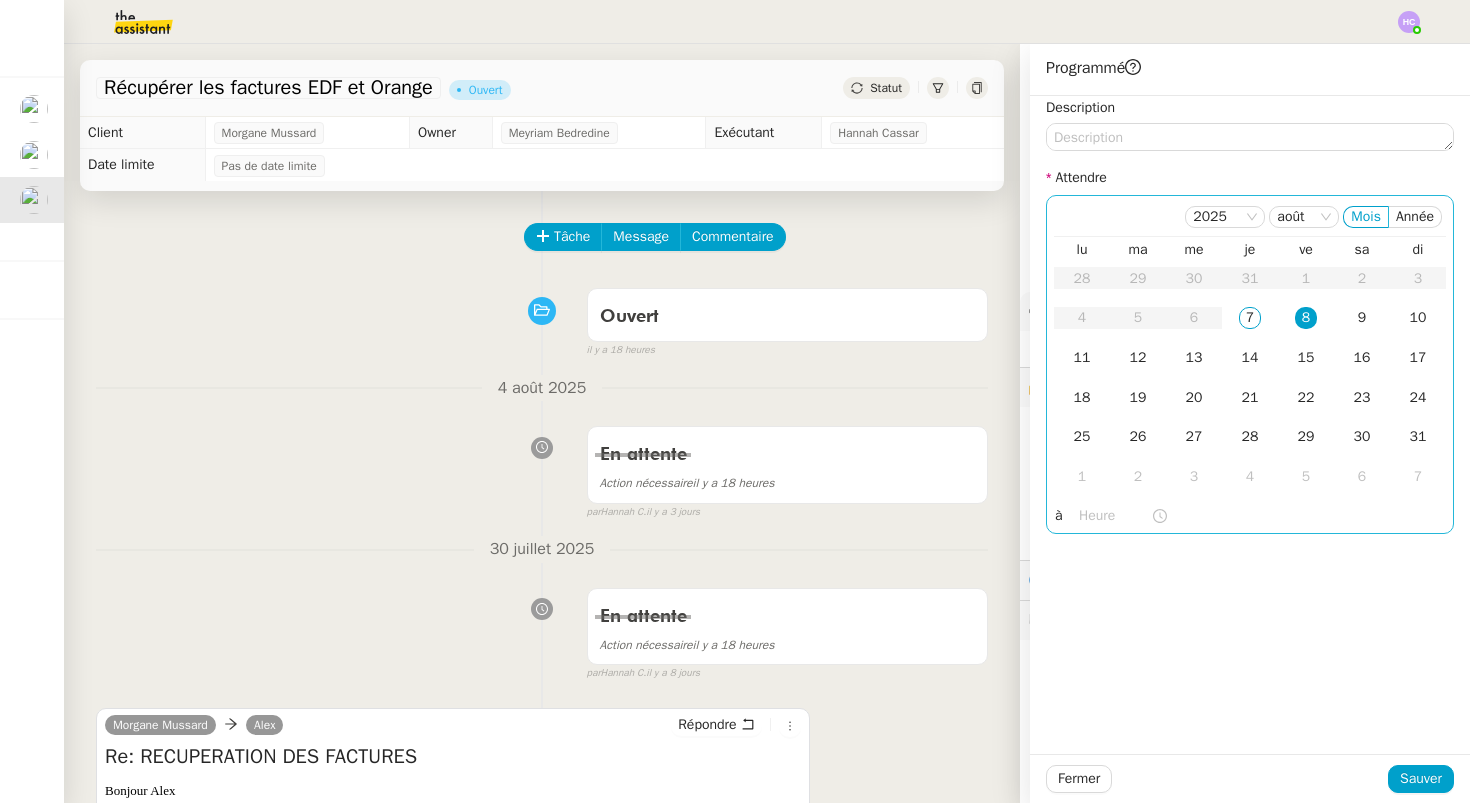click 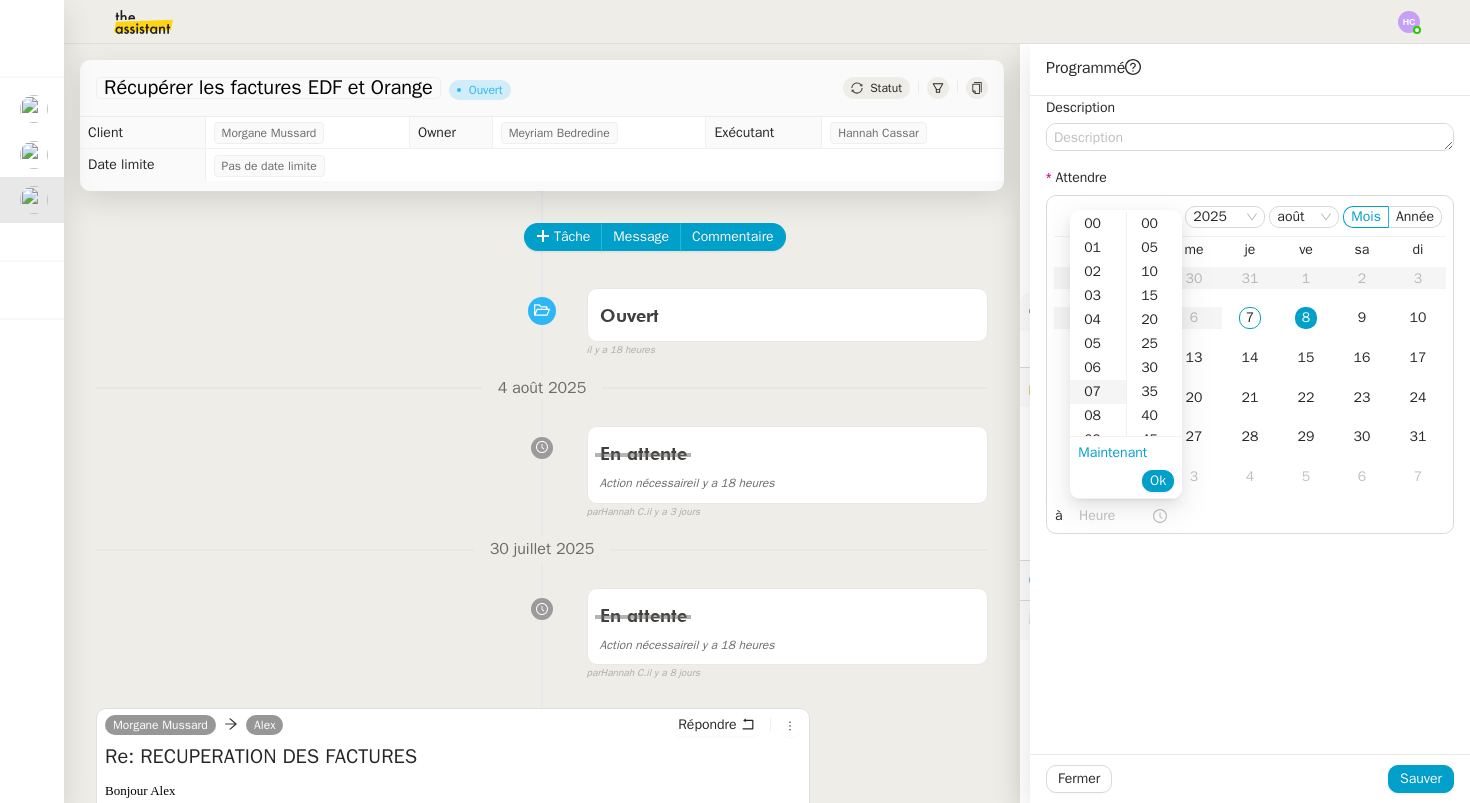 click on "07" at bounding box center [1098, 392] 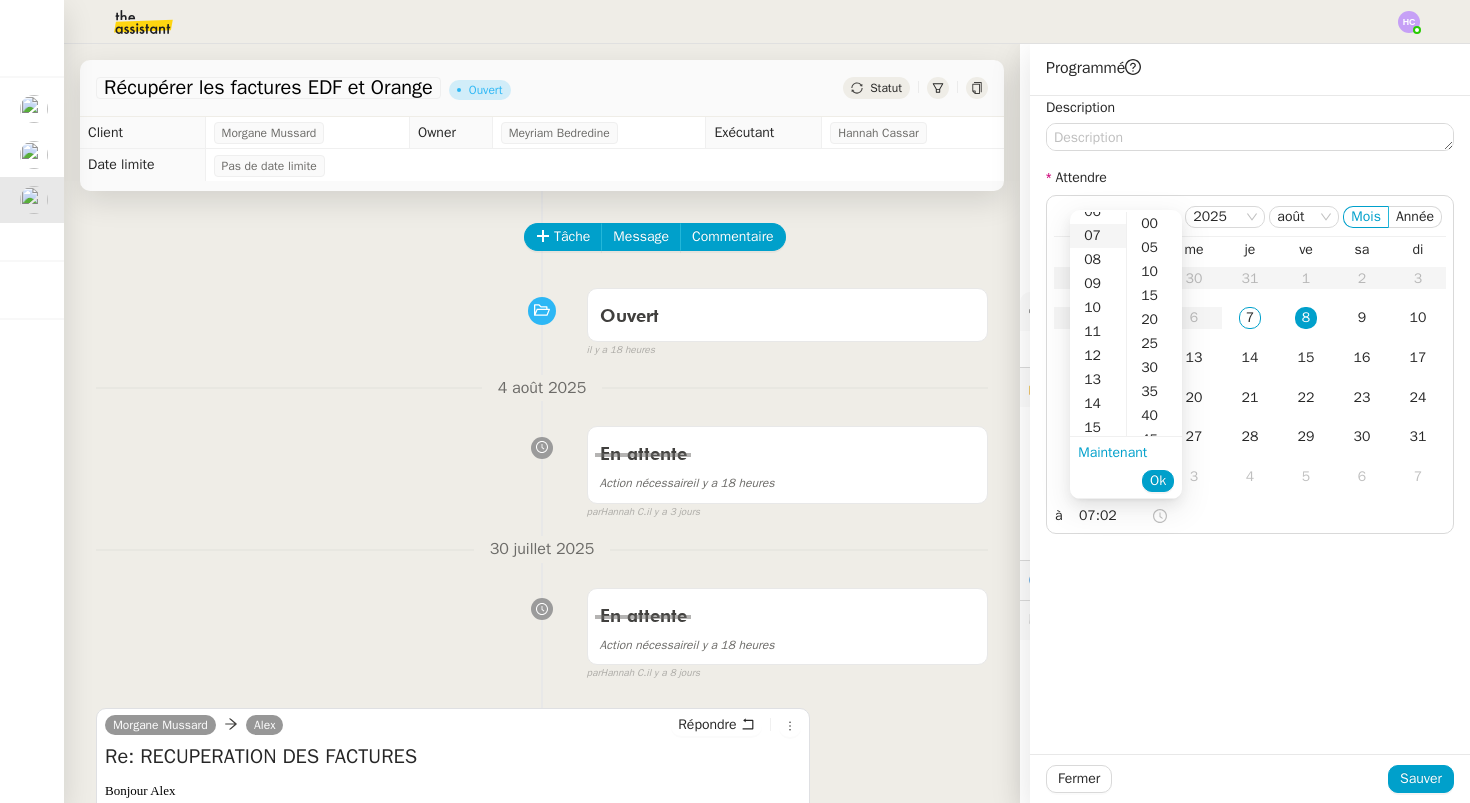 scroll, scrollTop: 168, scrollLeft: 0, axis: vertical 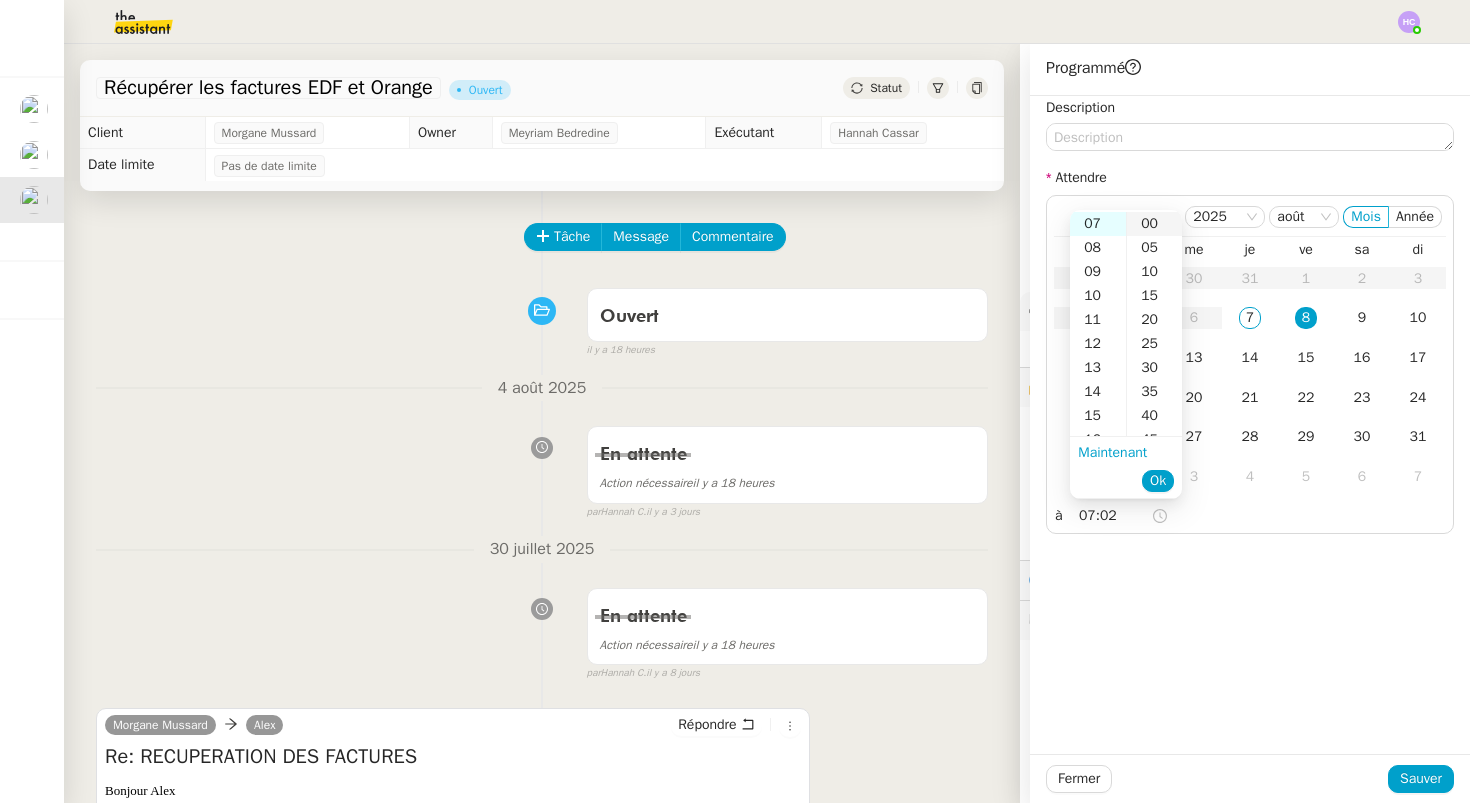 click on "00" at bounding box center [1154, 224] 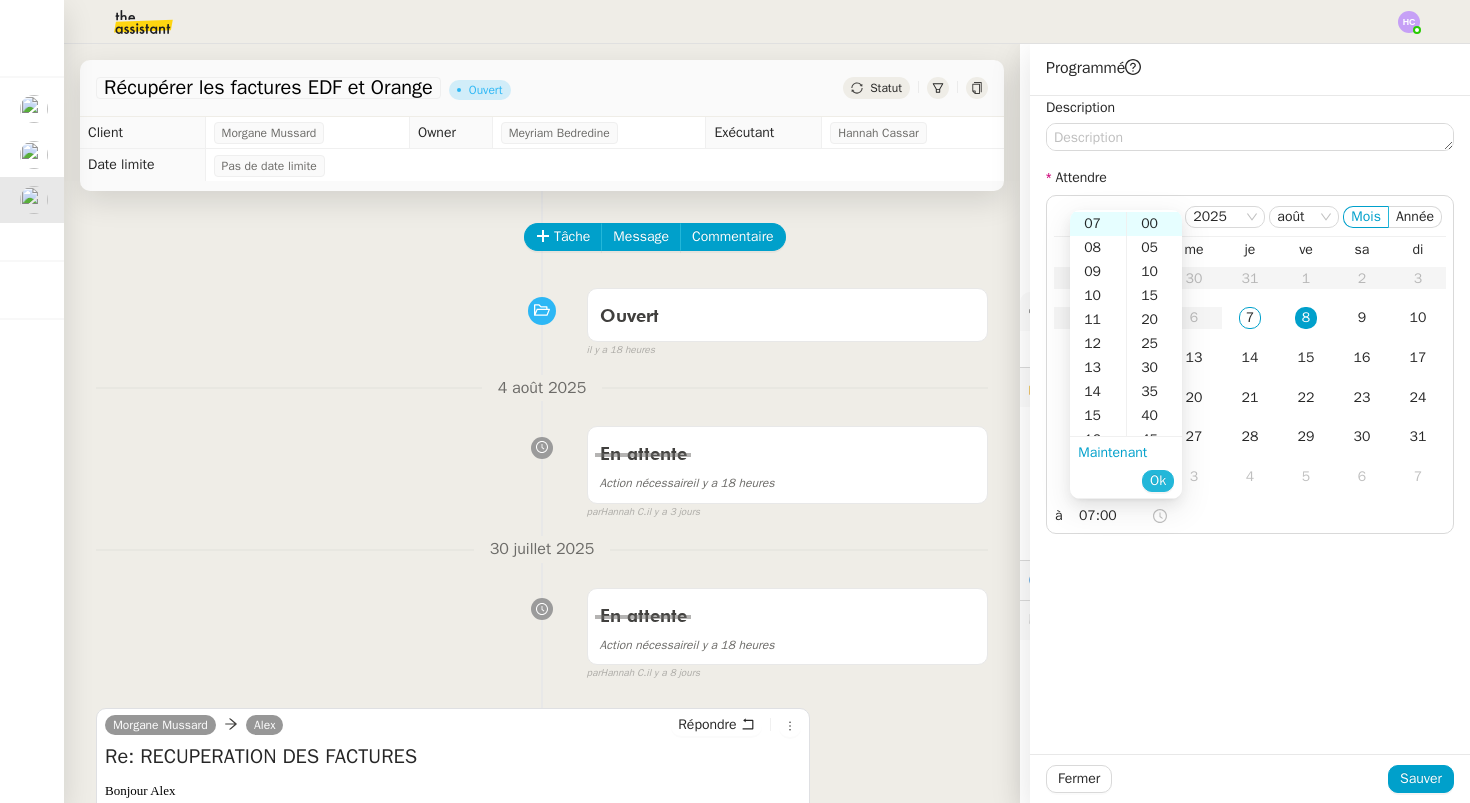 click on "Ok" at bounding box center (1158, 481) 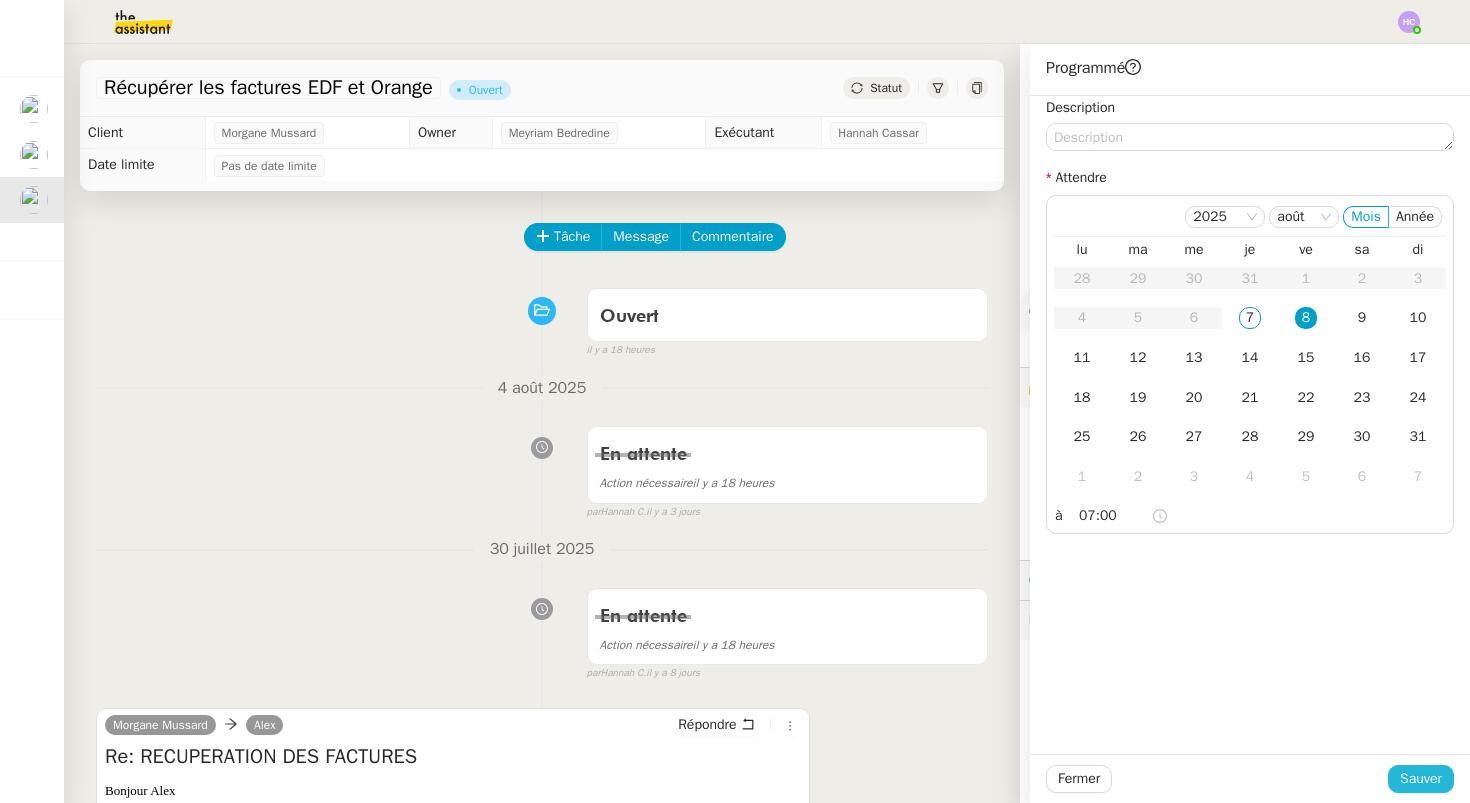 click on "Sauver" 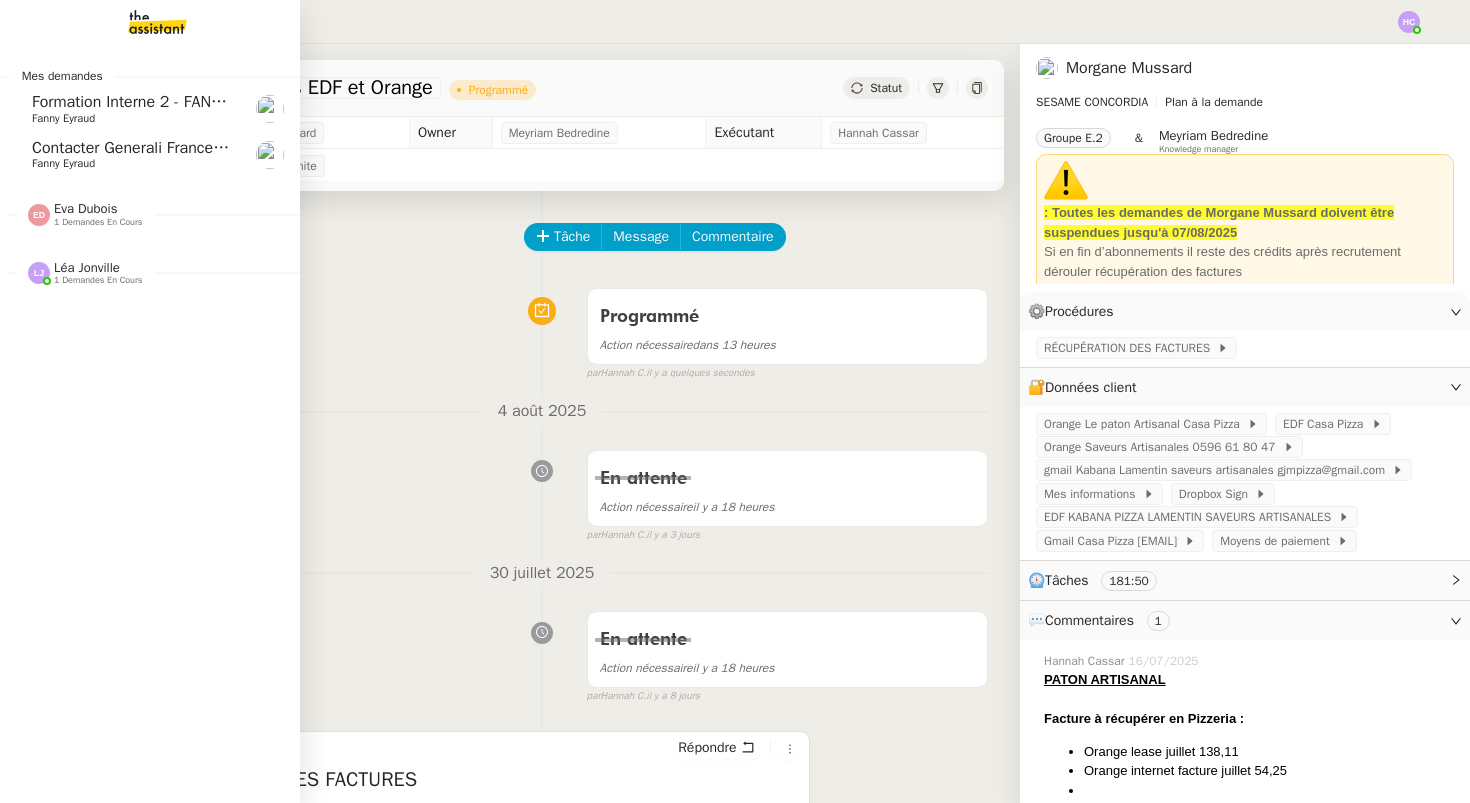 click on "Contacter Generali France pour demande AU094424" 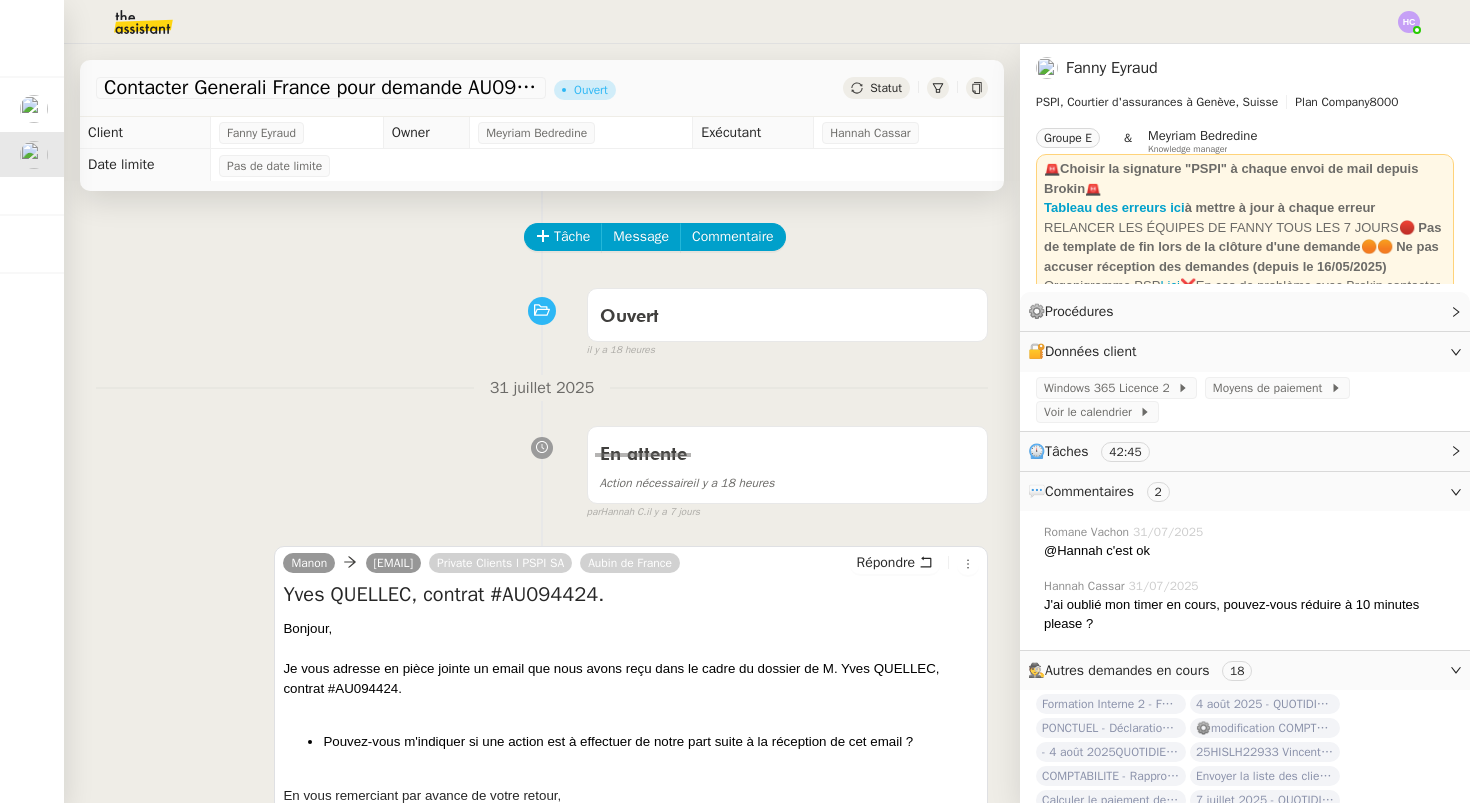 click on "Statut" 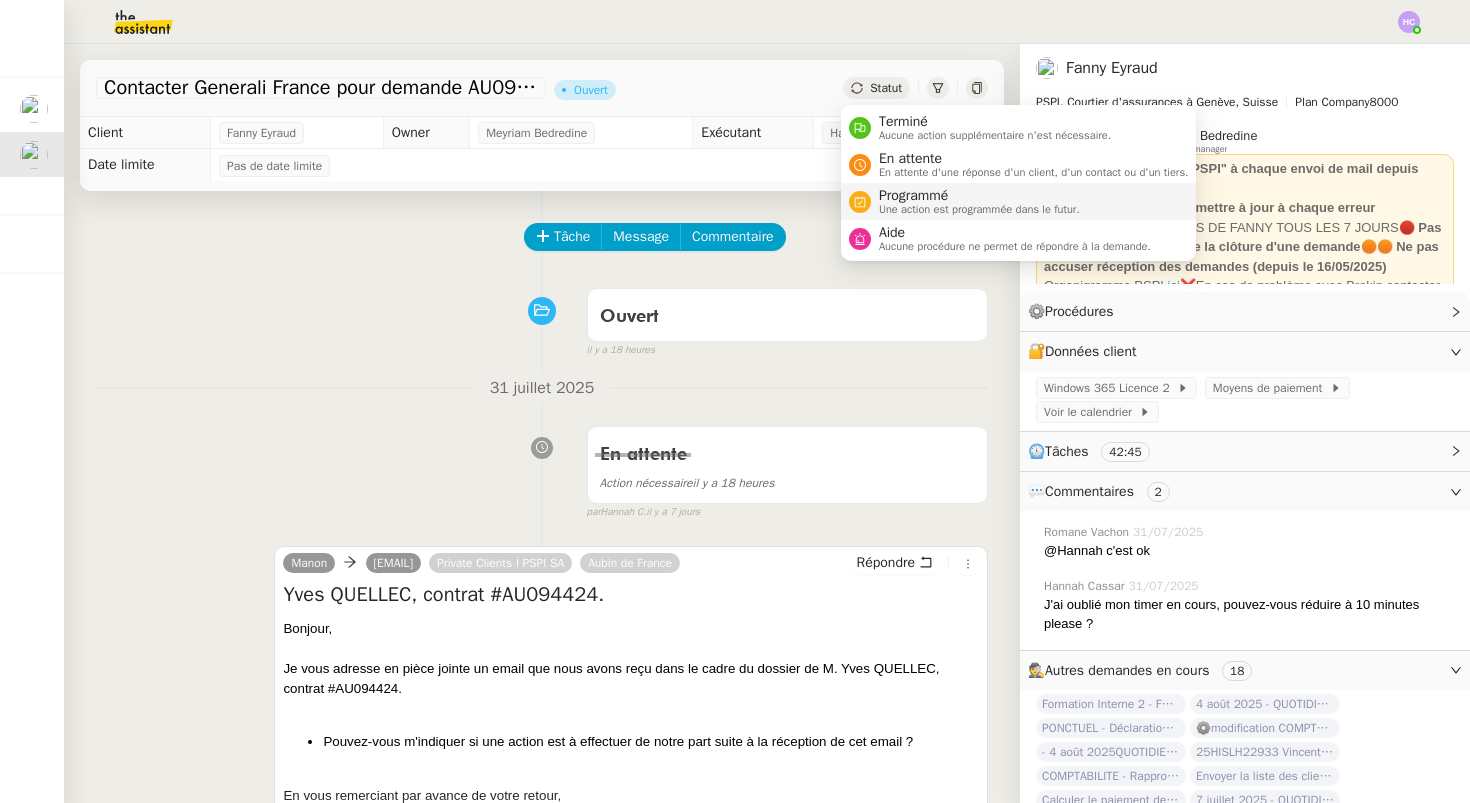click on "Programmé" at bounding box center [979, 196] 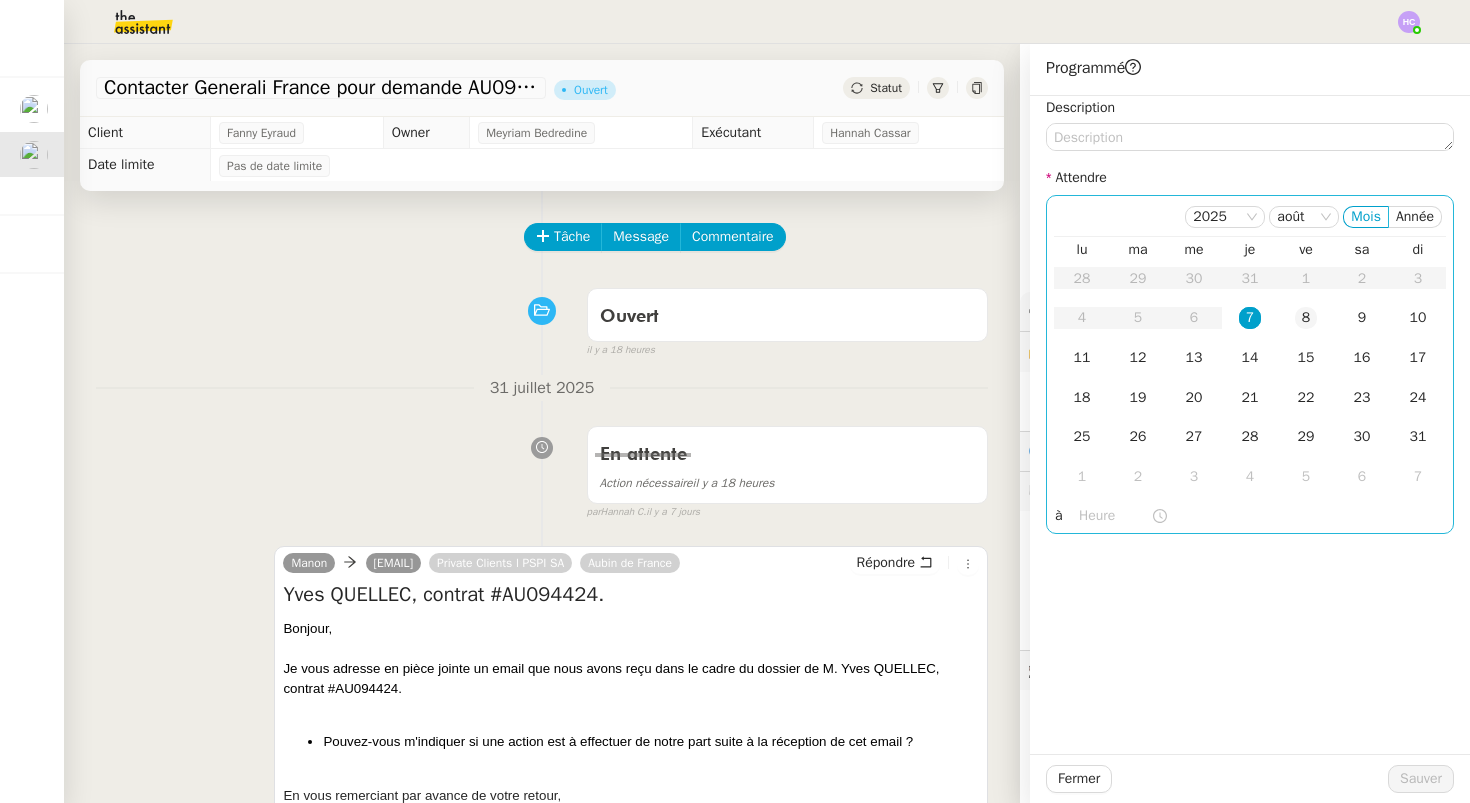 click on "8" 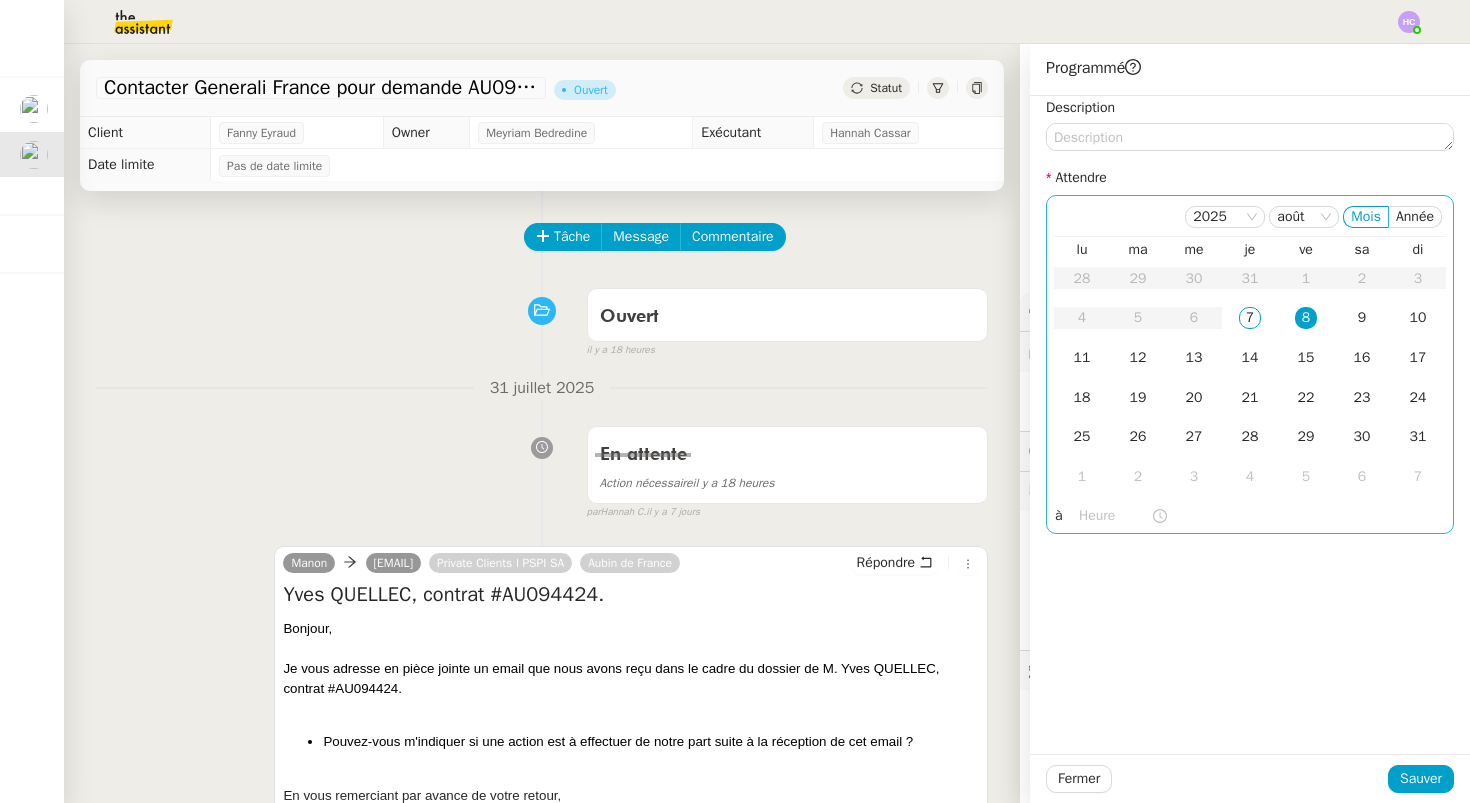 click 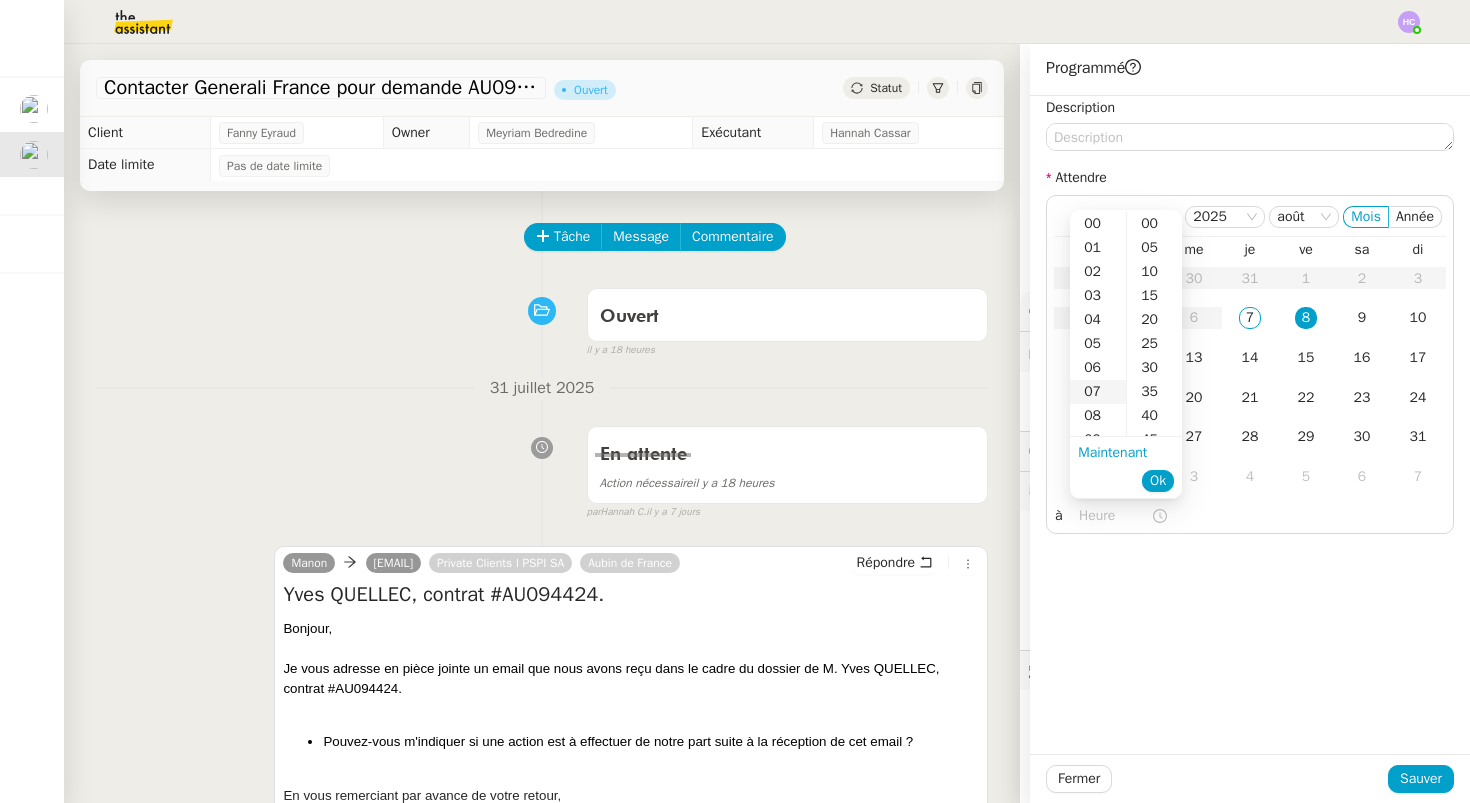 click on "07" at bounding box center [1098, 392] 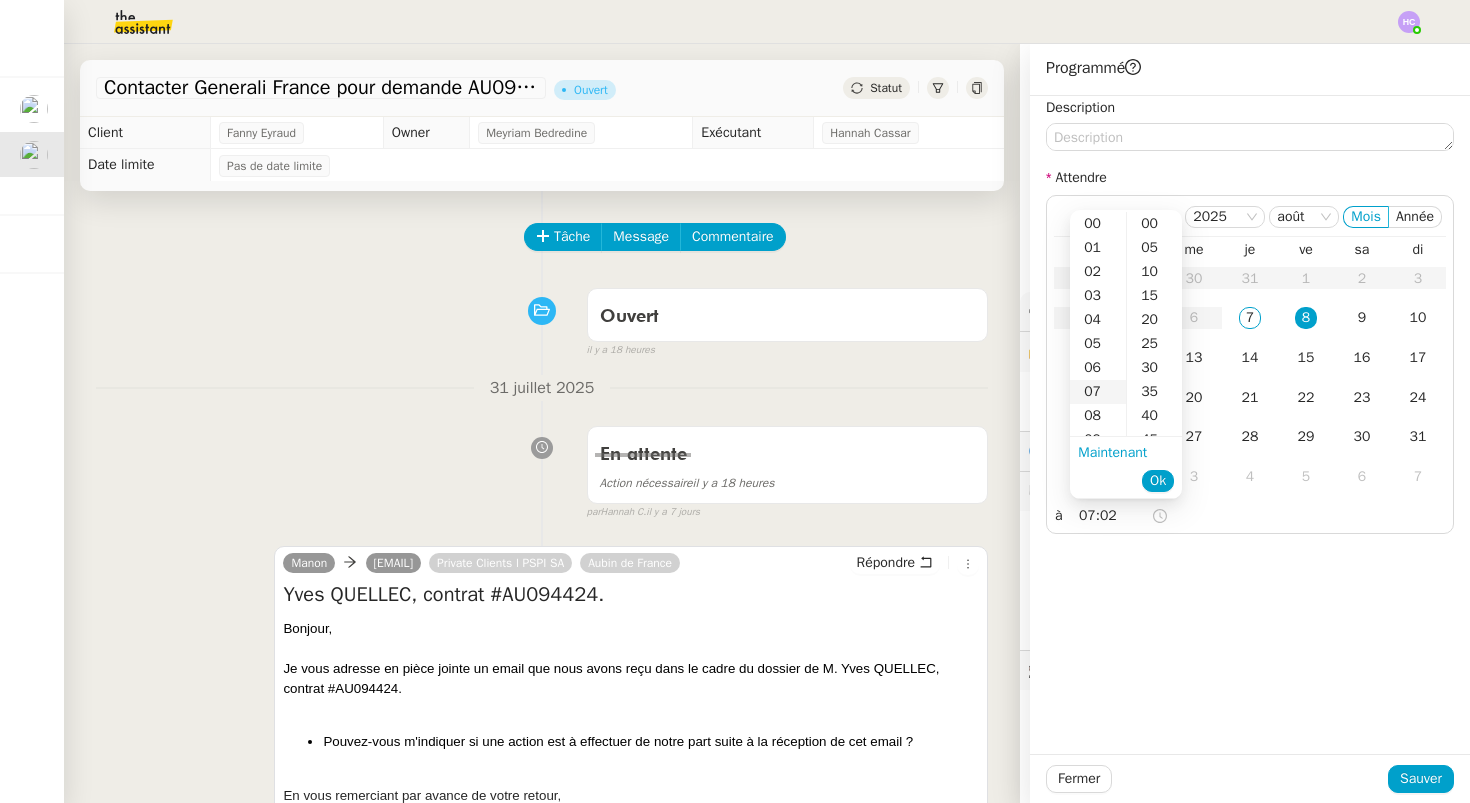 scroll, scrollTop: 168, scrollLeft: 0, axis: vertical 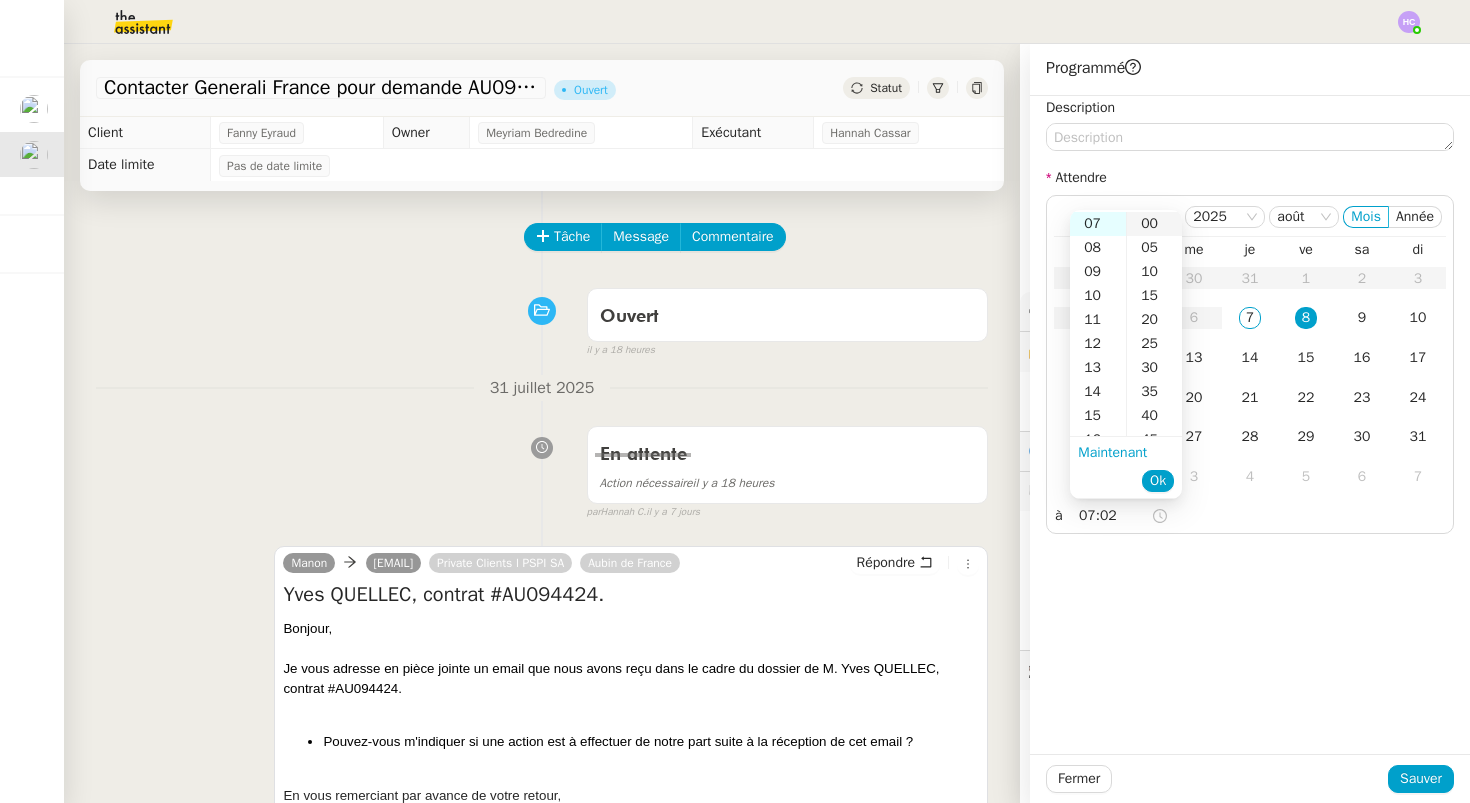 click on "00" at bounding box center [1154, 224] 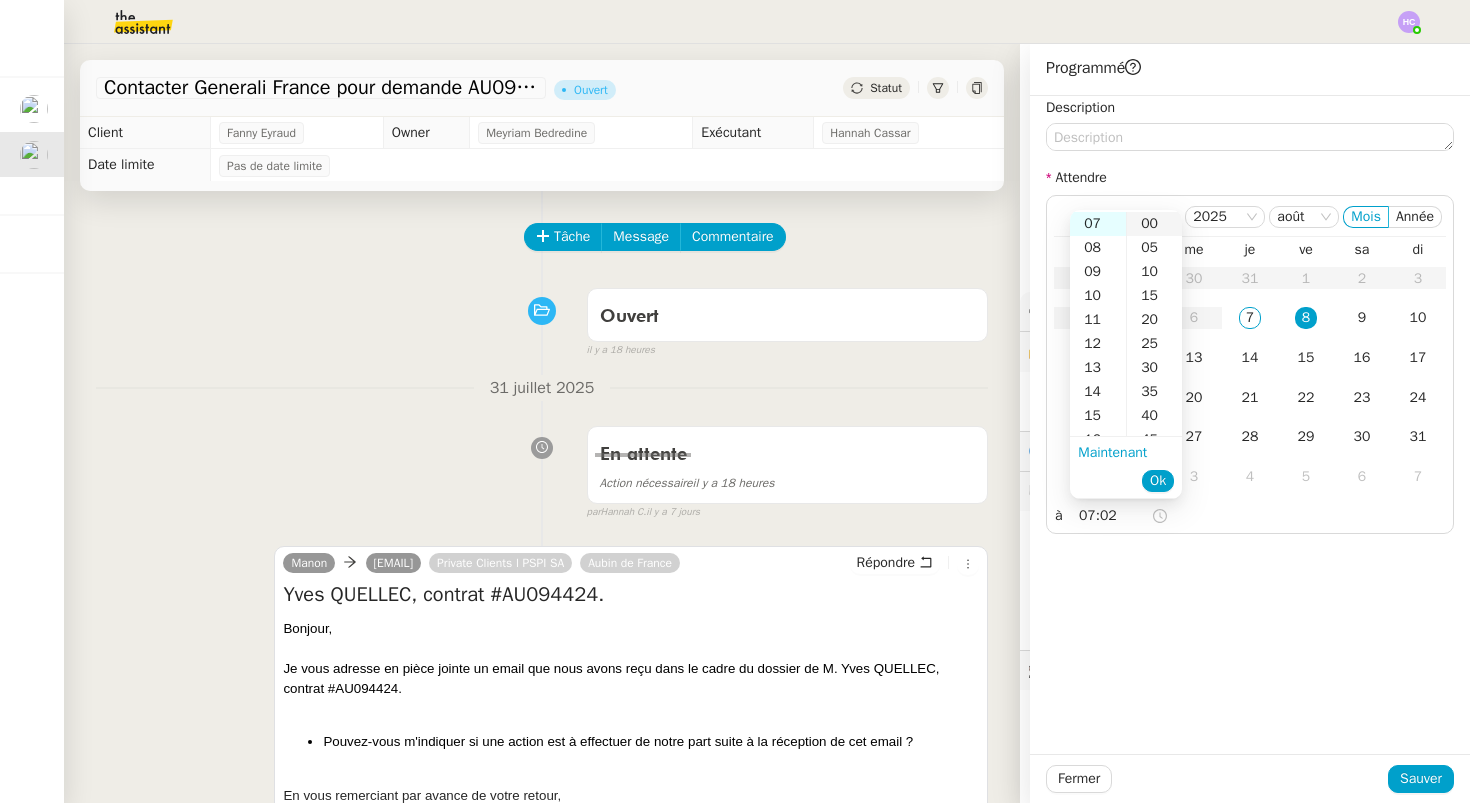 type on "07:00" 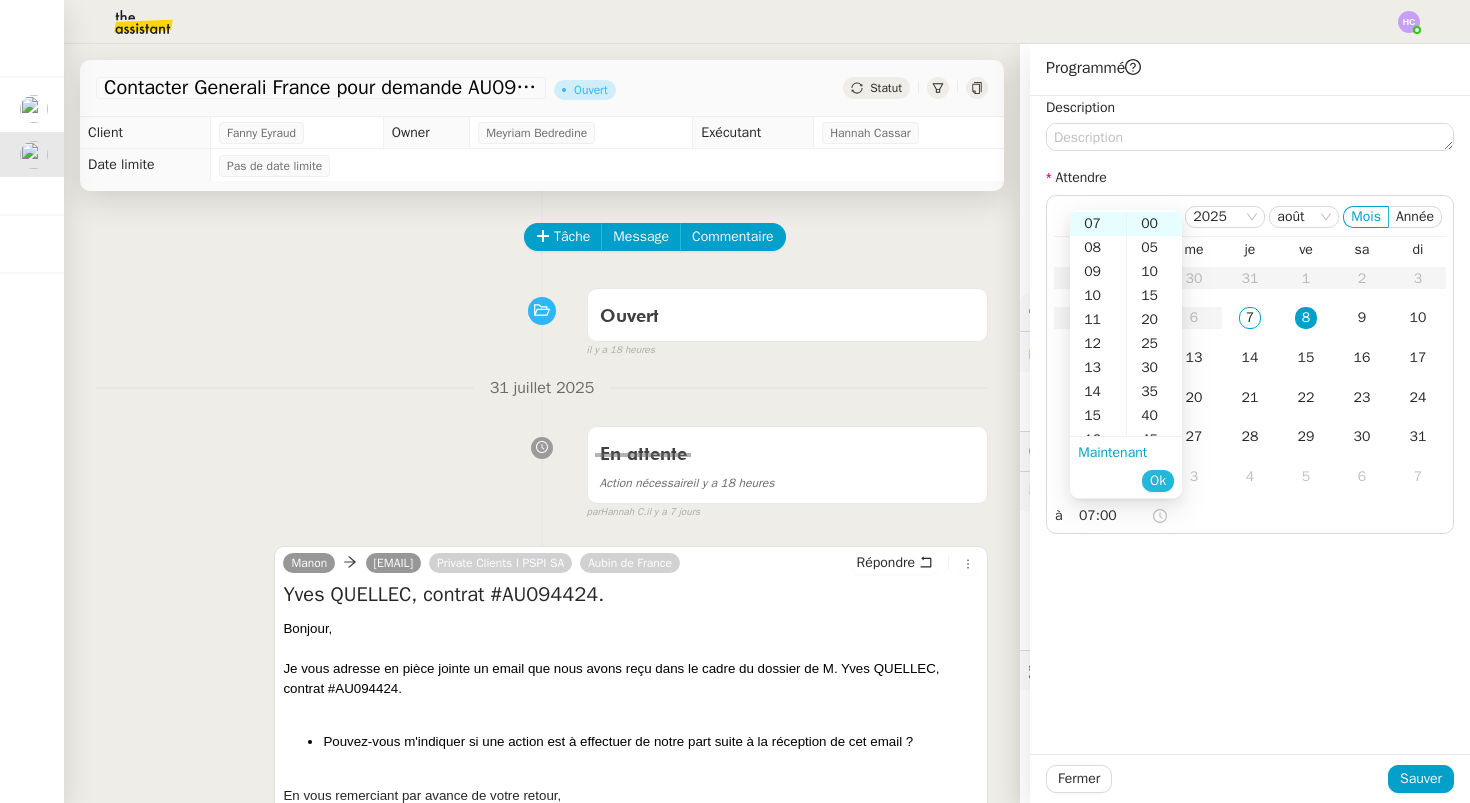 click on "Ok" at bounding box center [1158, 481] 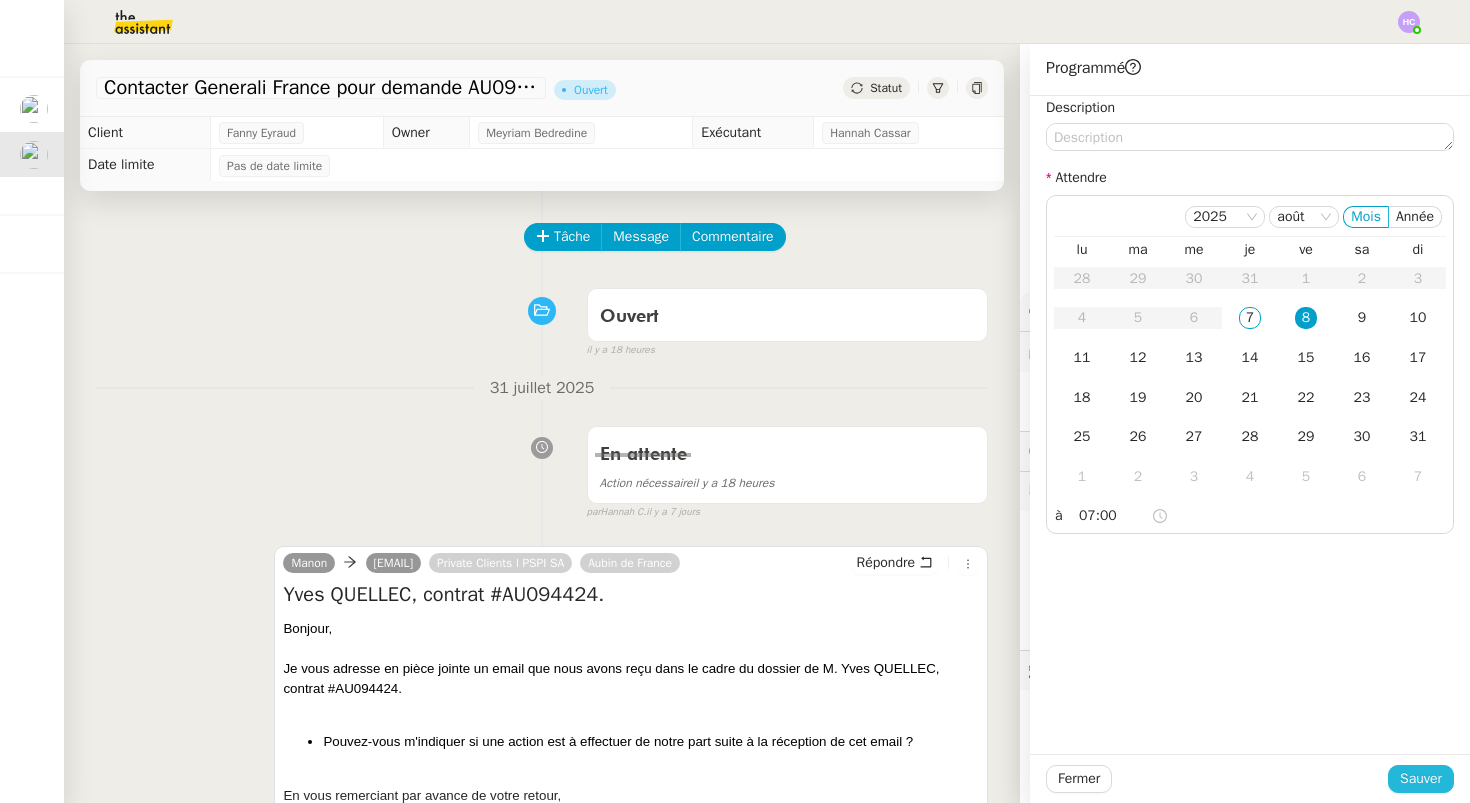 click on "Sauver" 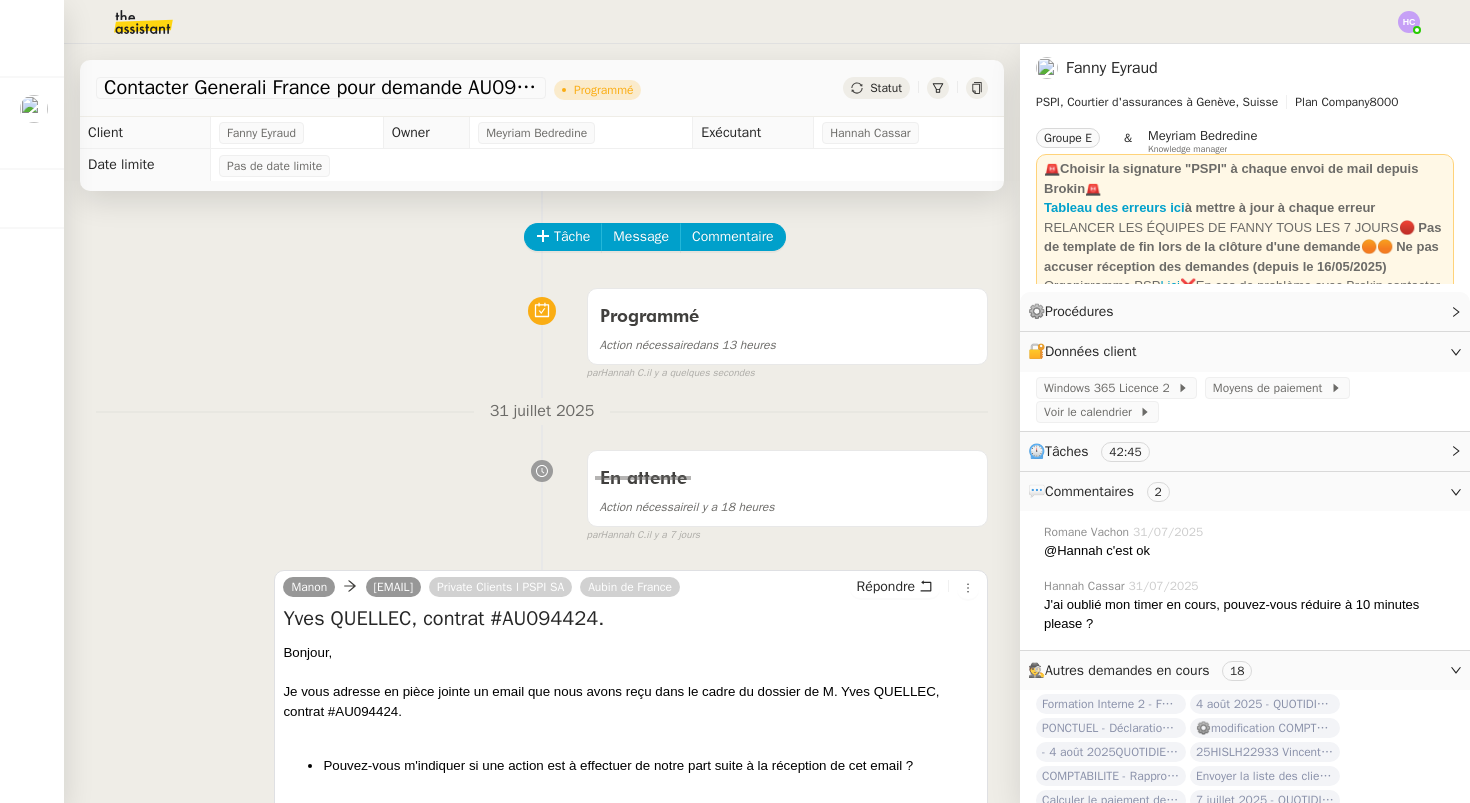 click 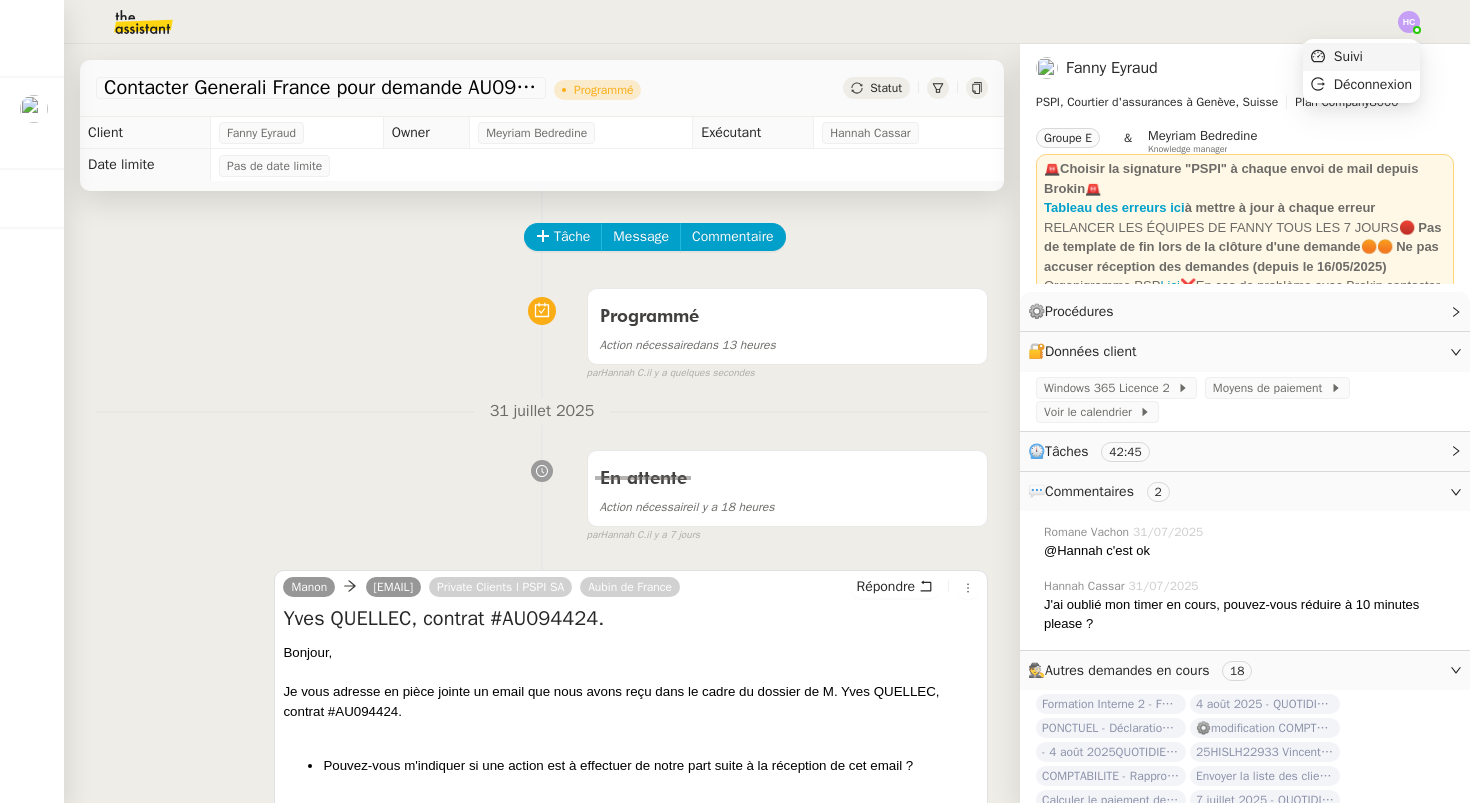 click on "Suivi" at bounding box center [1361, 57] 